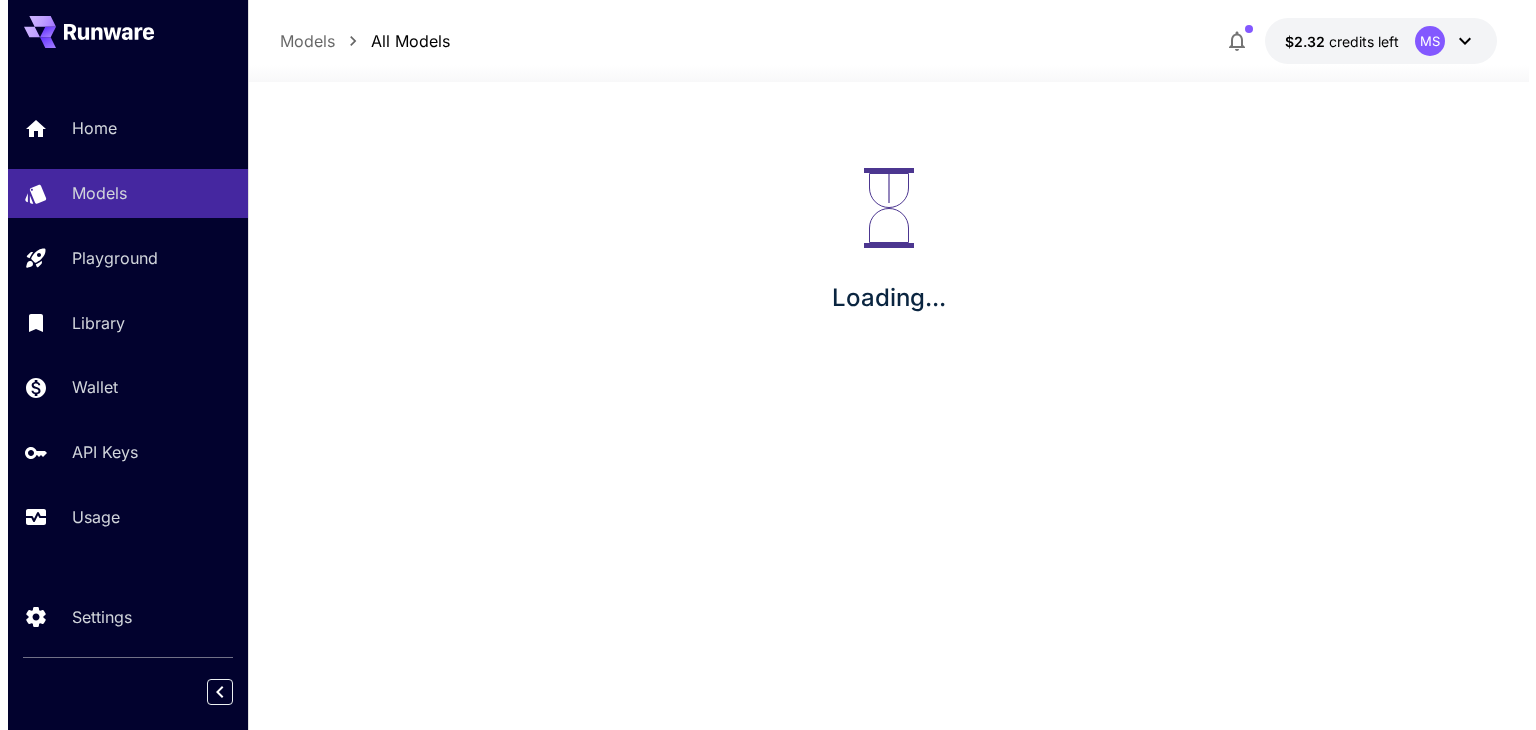 scroll, scrollTop: 0, scrollLeft: 0, axis: both 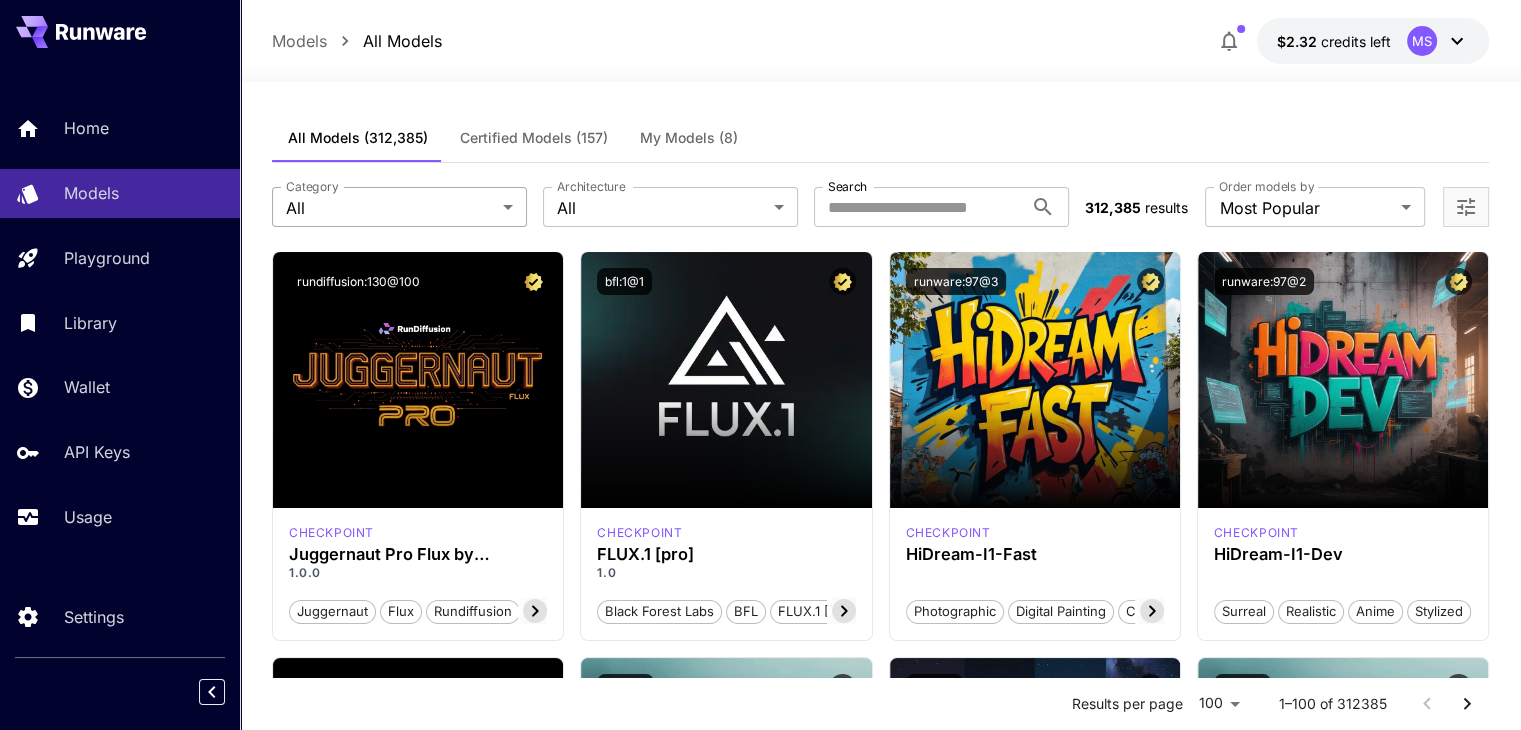 click on "**********" at bounding box center [760, 9553] 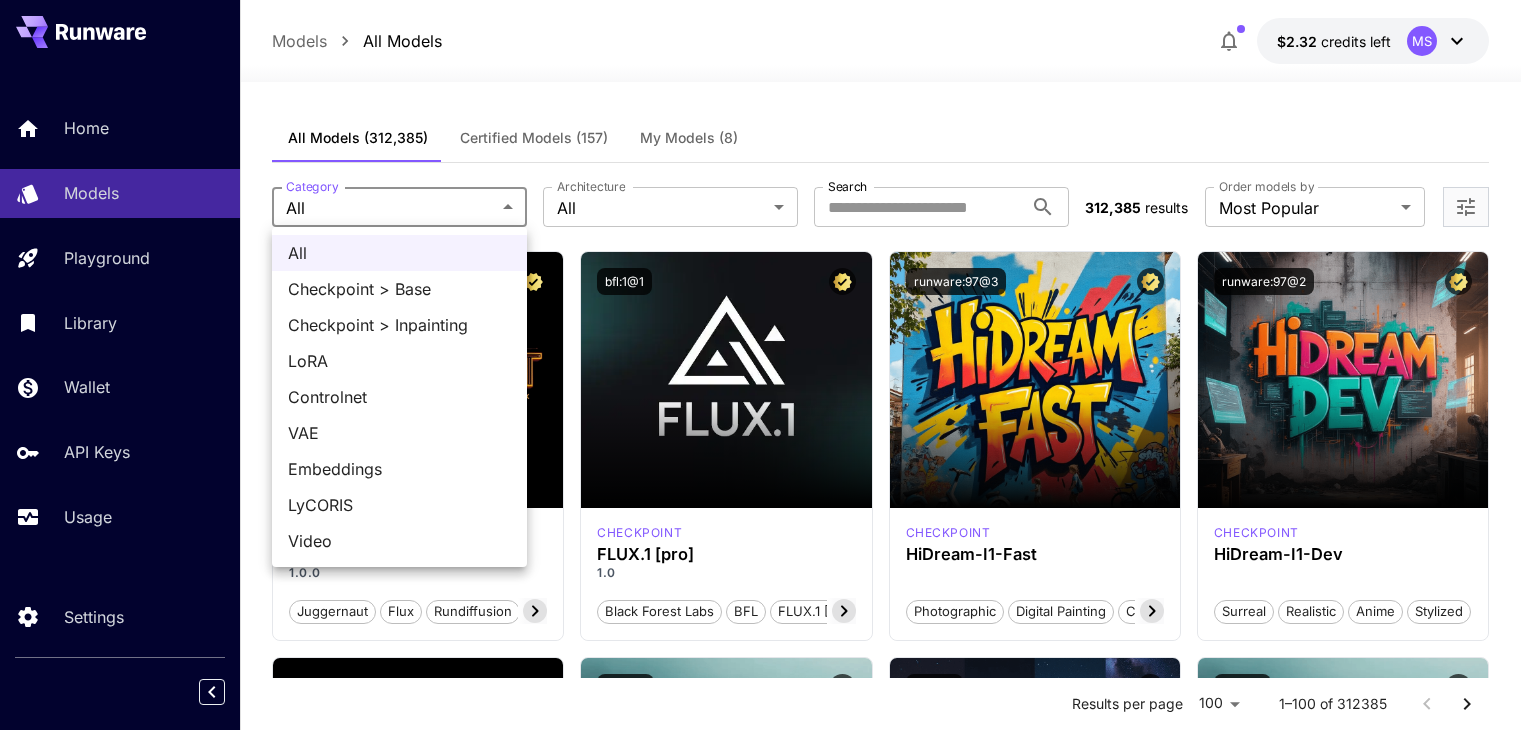 click on "LoRA" at bounding box center [399, 361] 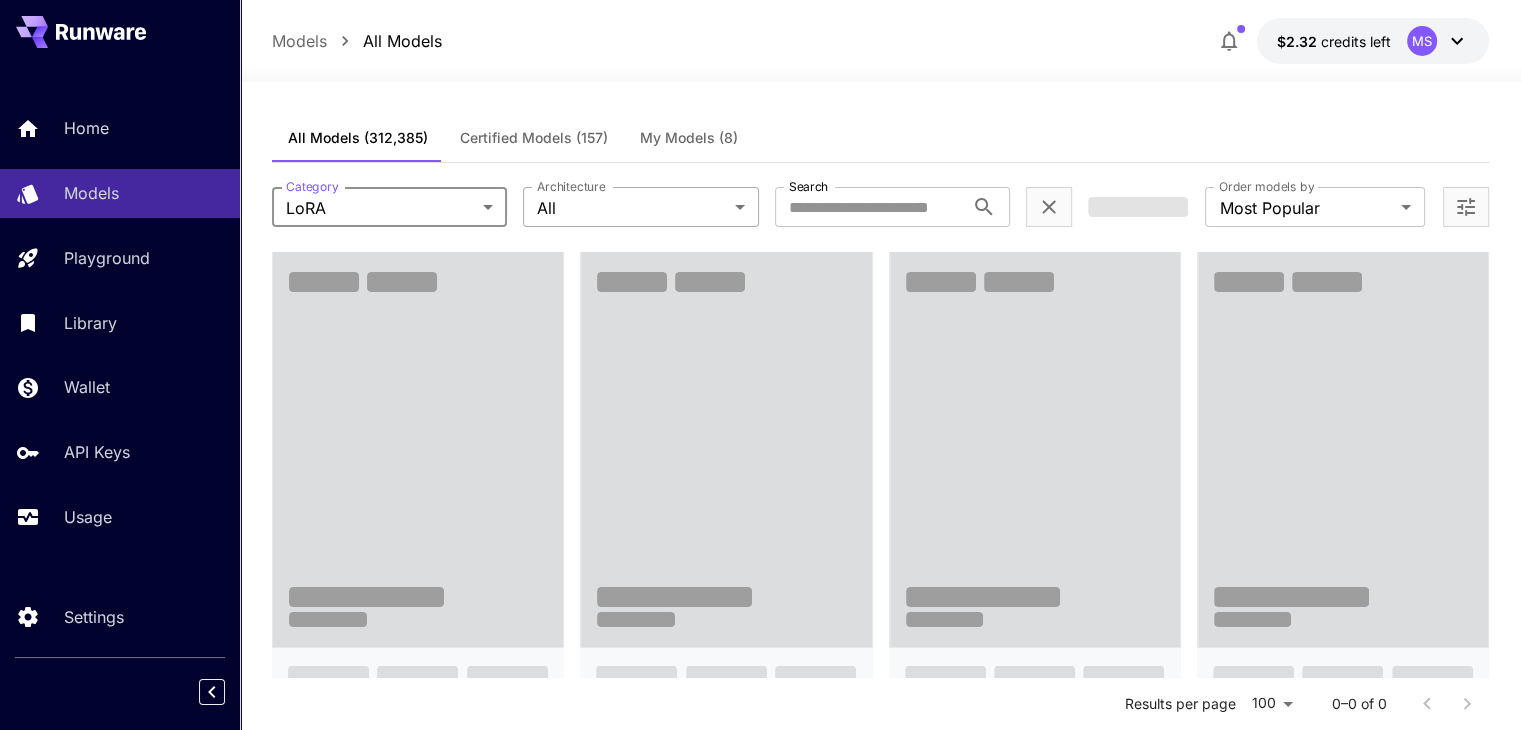 click on "**********" at bounding box center (760, 1337) 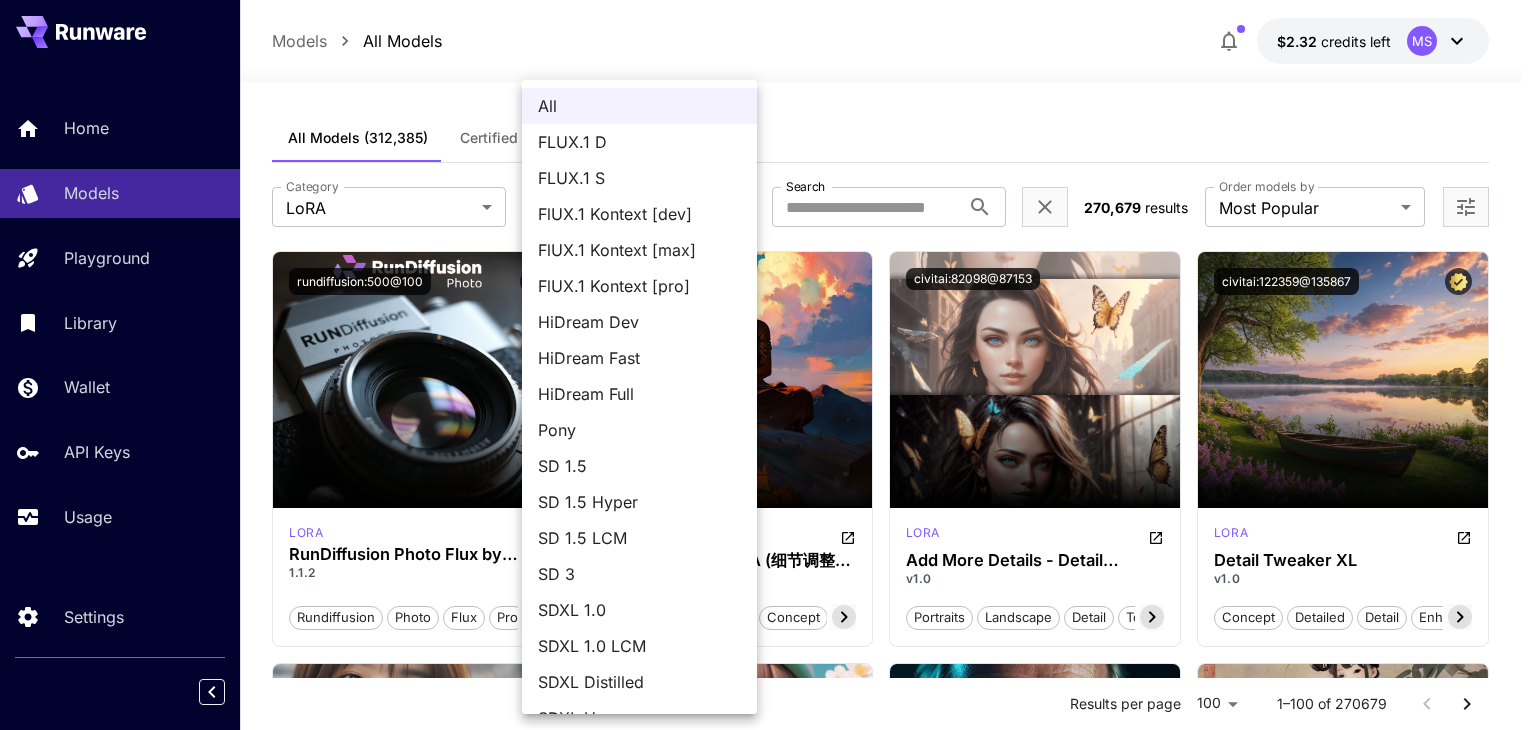 click on "FLUX.1 S" at bounding box center (639, 178) 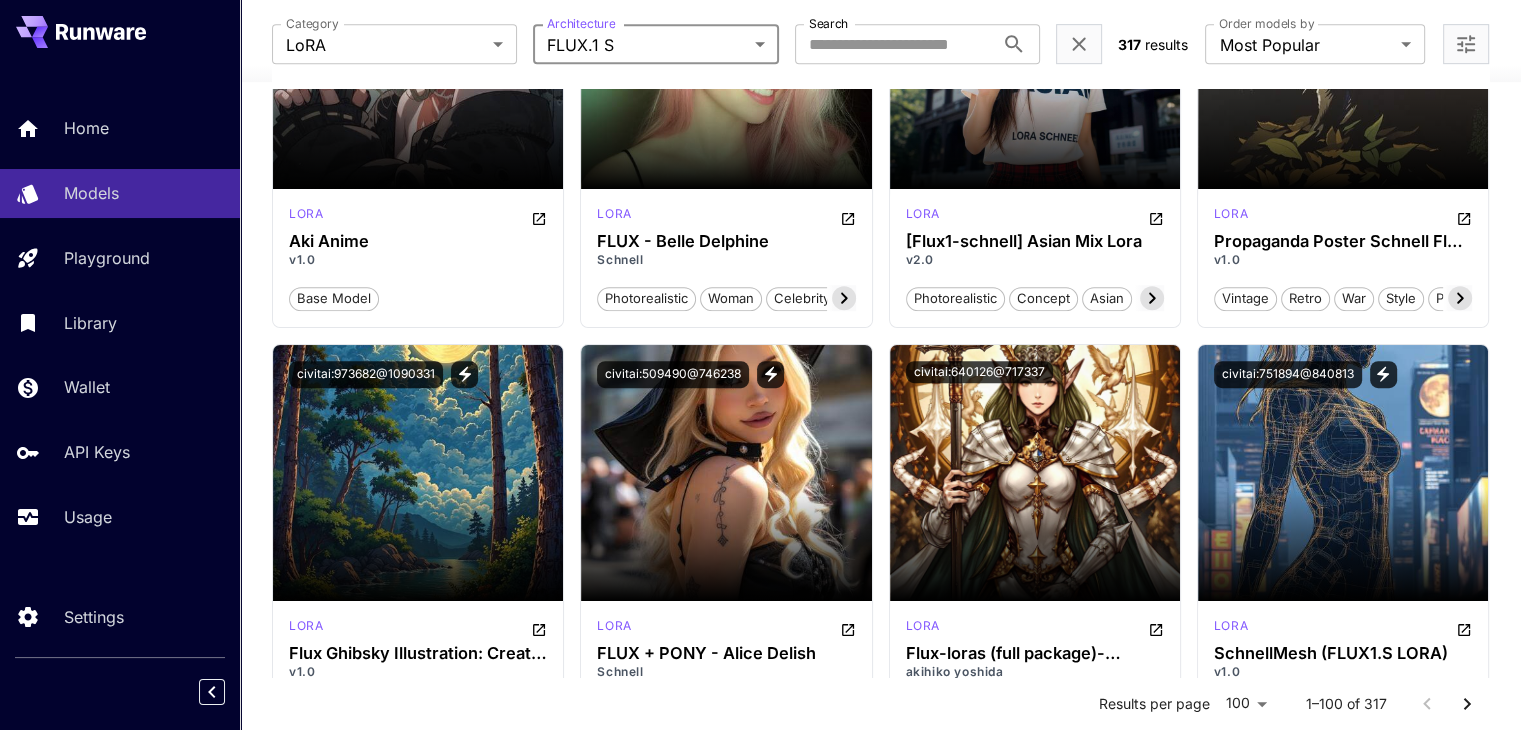 scroll, scrollTop: 1271, scrollLeft: 0, axis: vertical 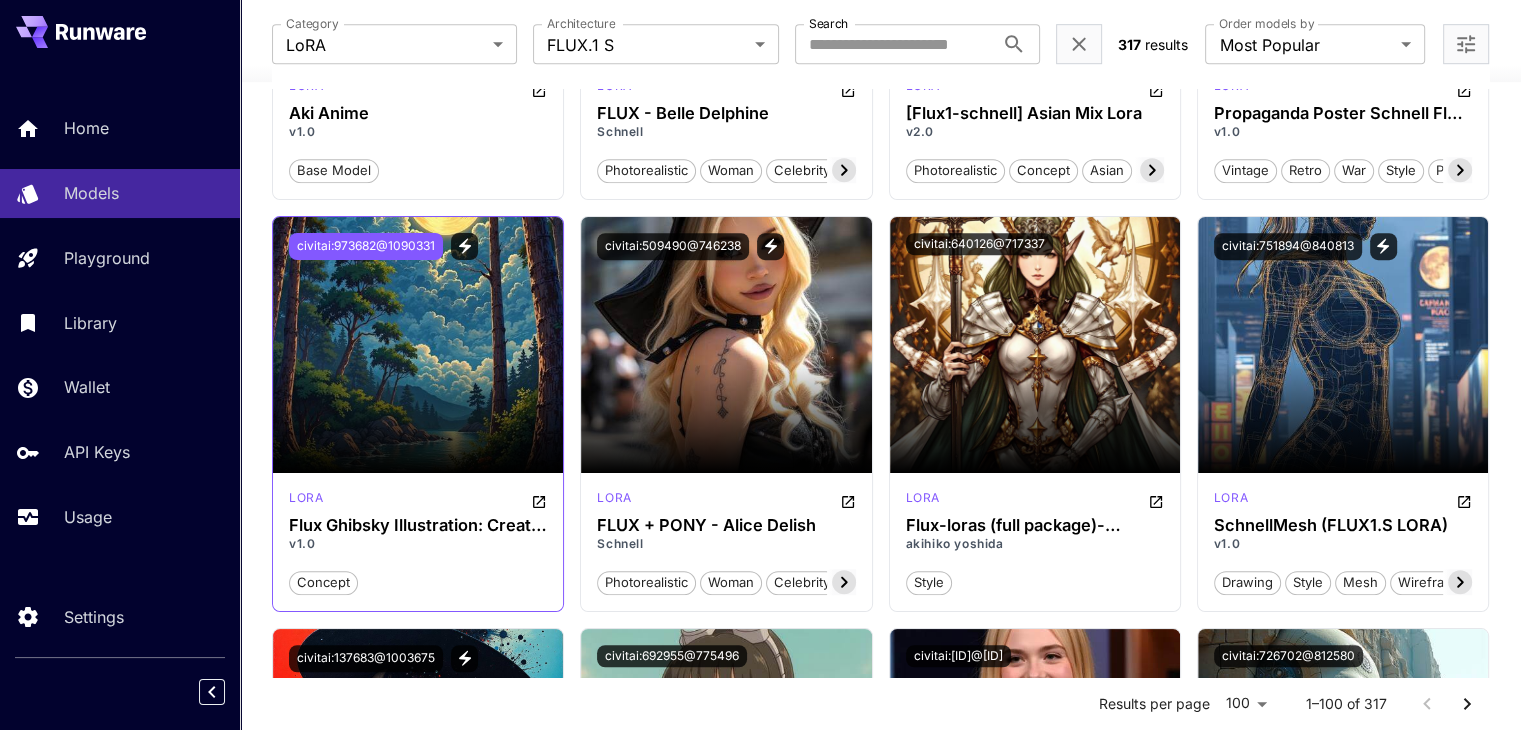 click on "civitai:973682@1090331" at bounding box center (366, 246) 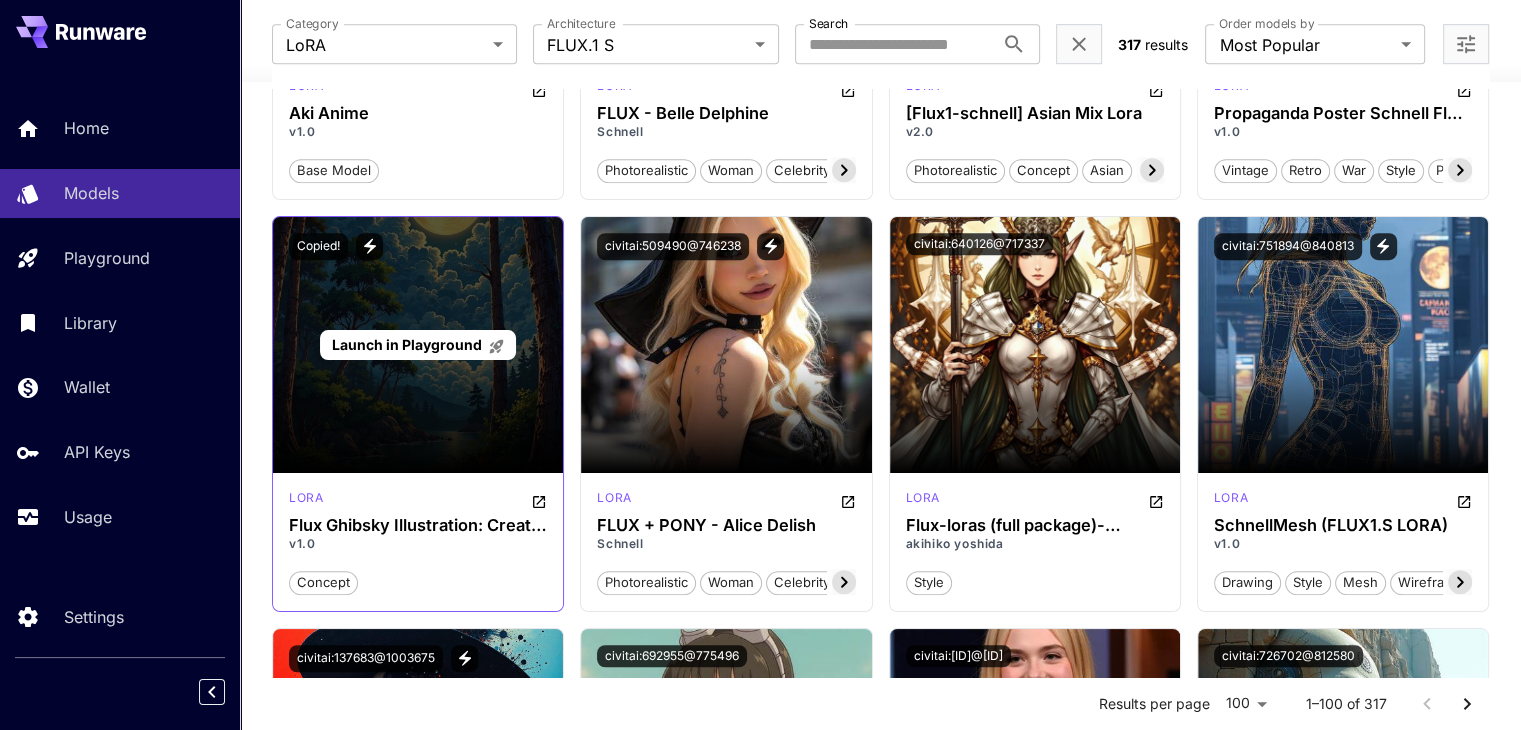 type 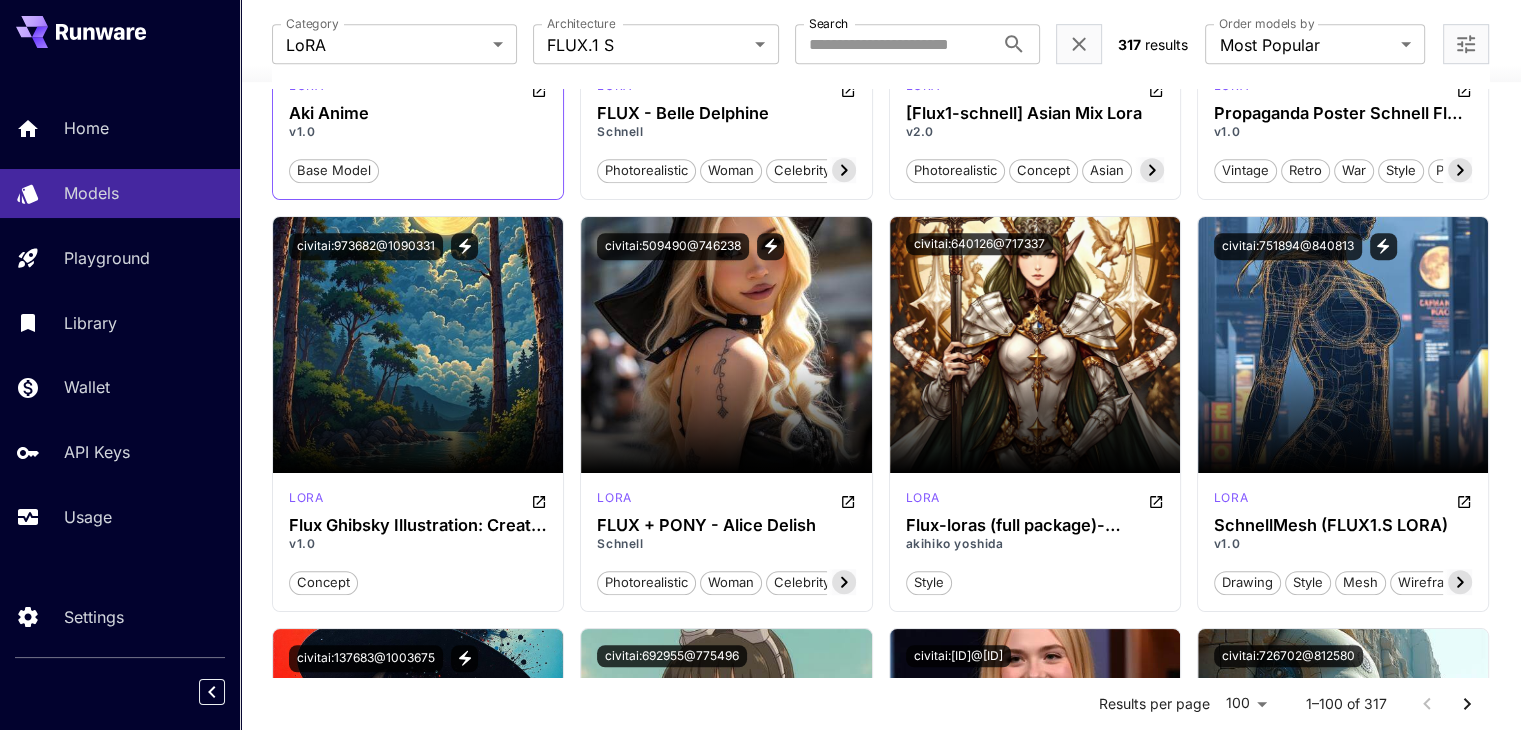 drag, startPoint x: 430, startPoint y: 286, endPoint x: 284, endPoint y: 112, distance: 227.13872 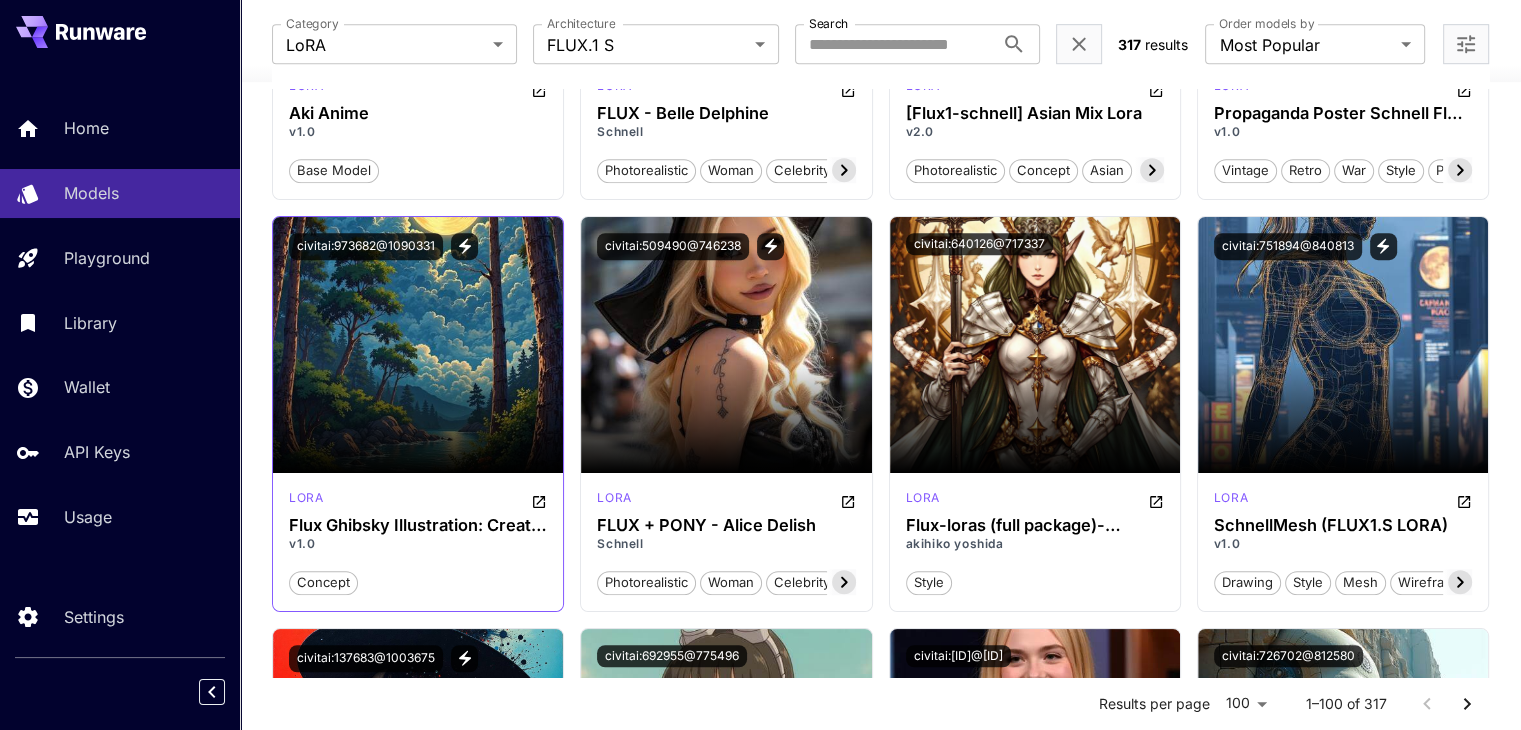click on "civitai:973682@1090331" at bounding box center (418, 246) 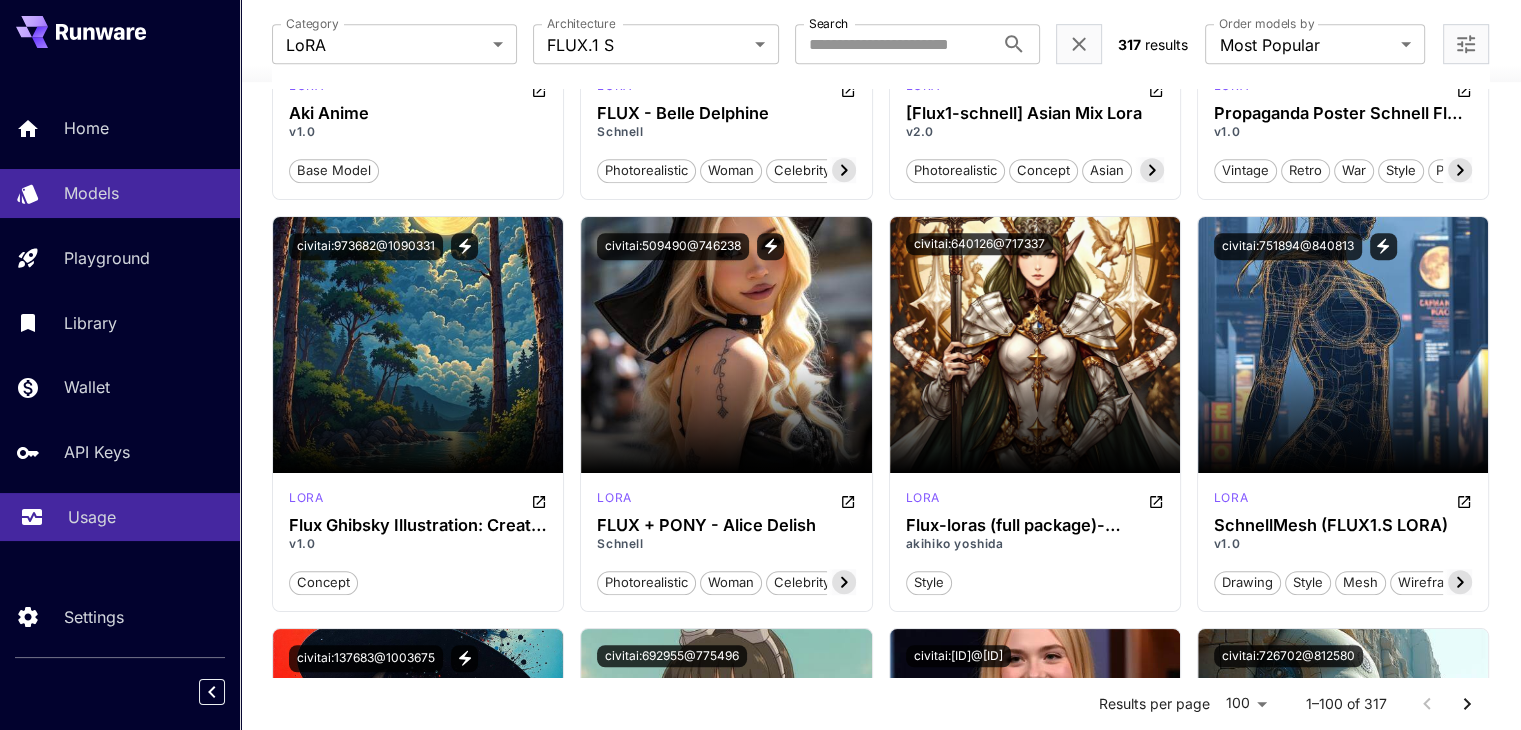 click on "Usage" at bounding box center [146, 517] 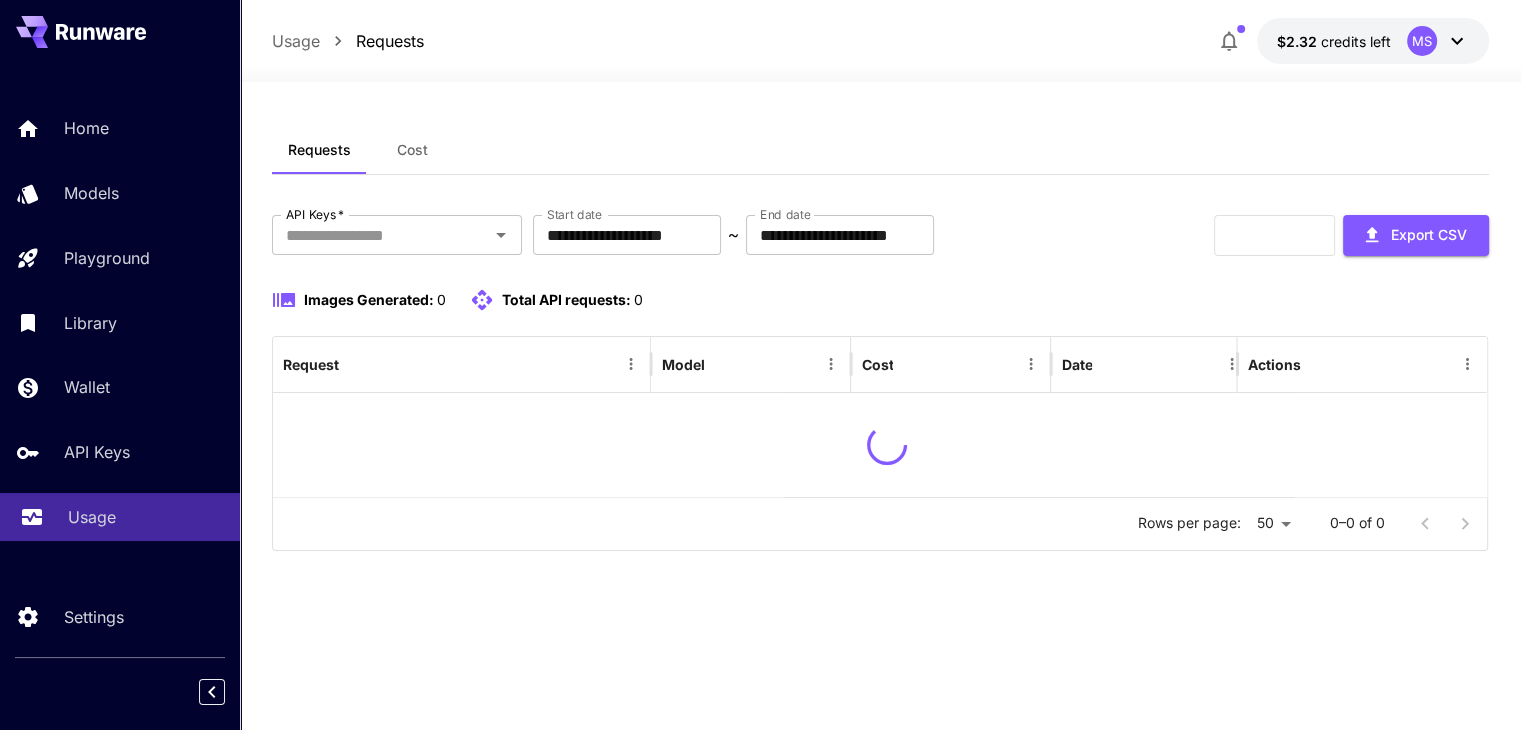 scroll, scrollTop: 0, scrollLeft: 0, axis: both 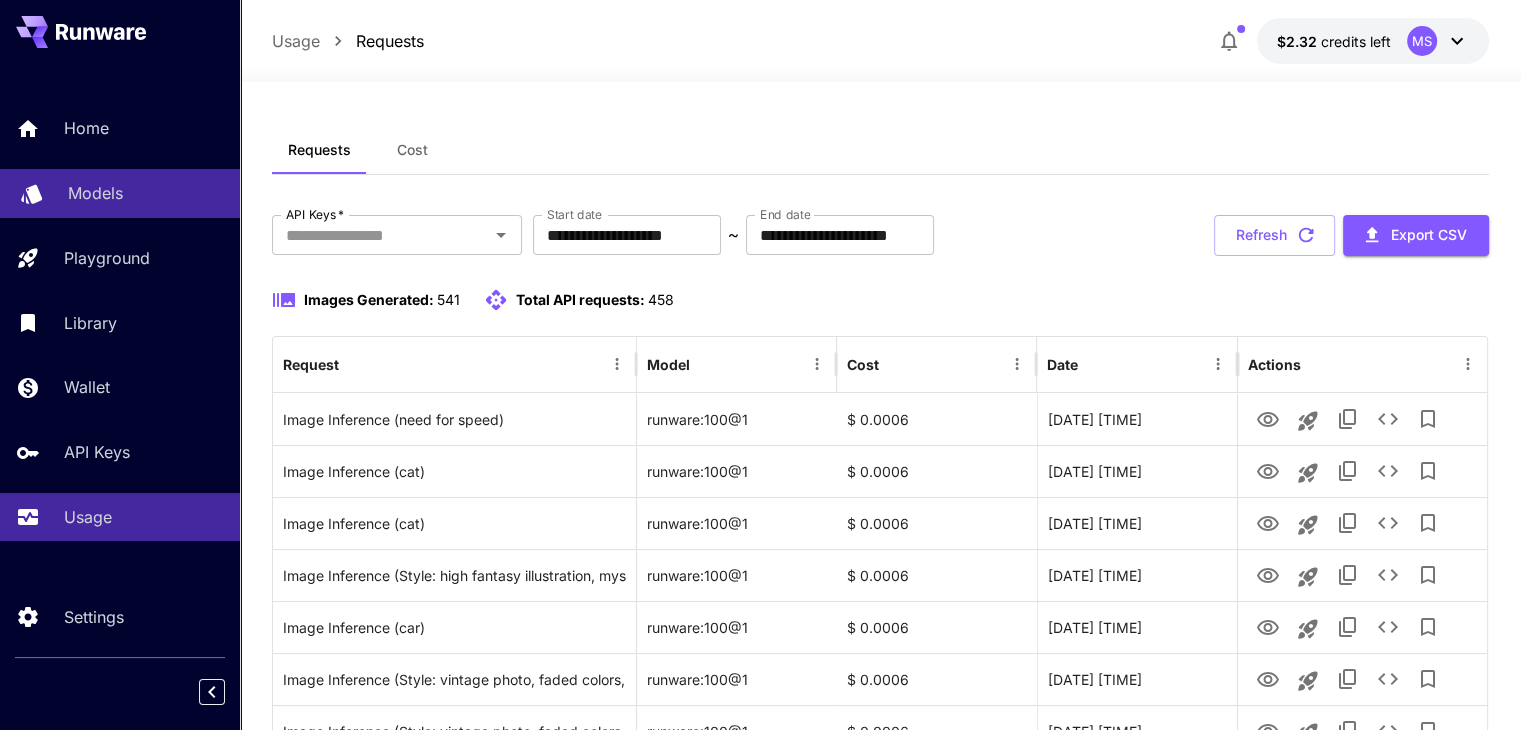 click on "Models" at bounding box center (120, 193) 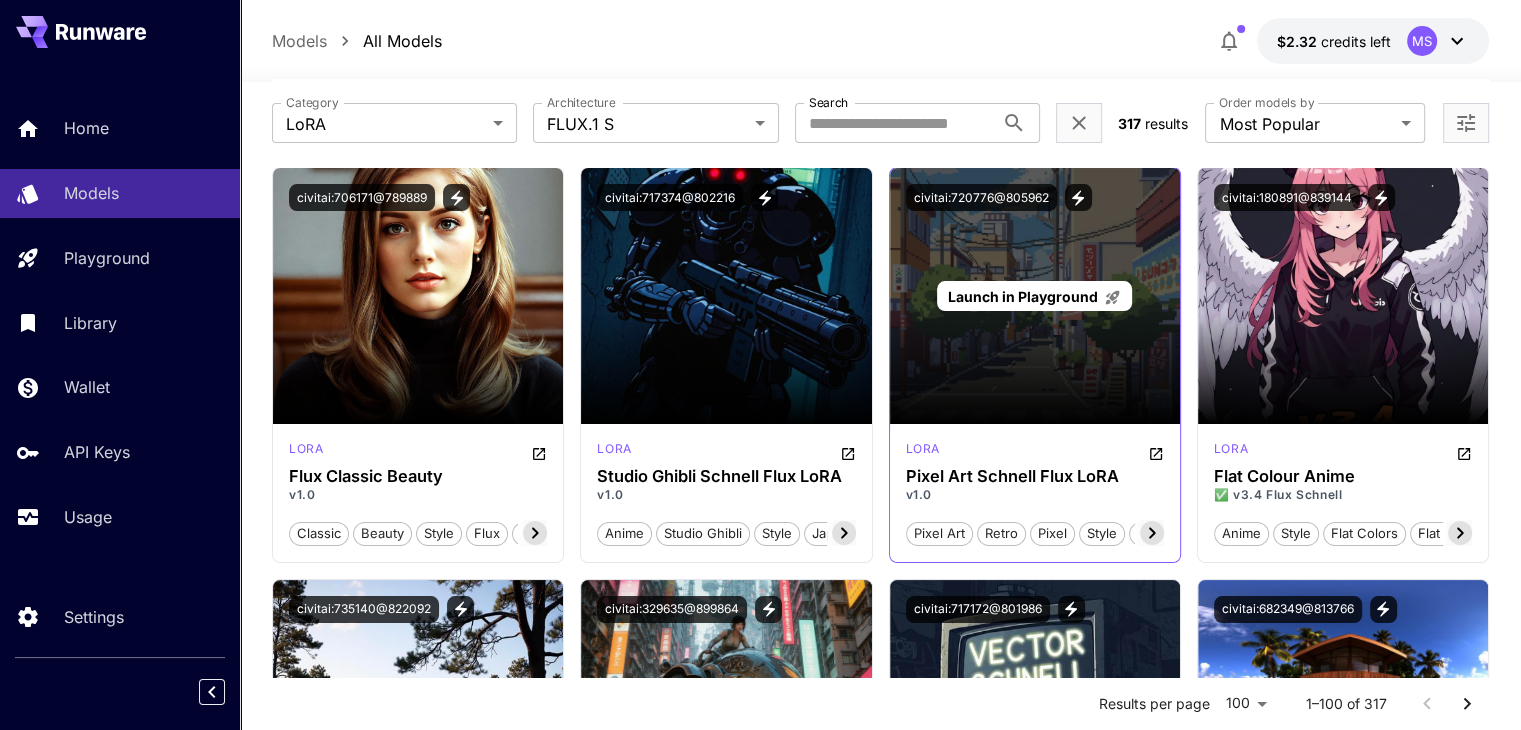 scroll, scrollTop: 90, scrollLeft: 0, axis: vertical 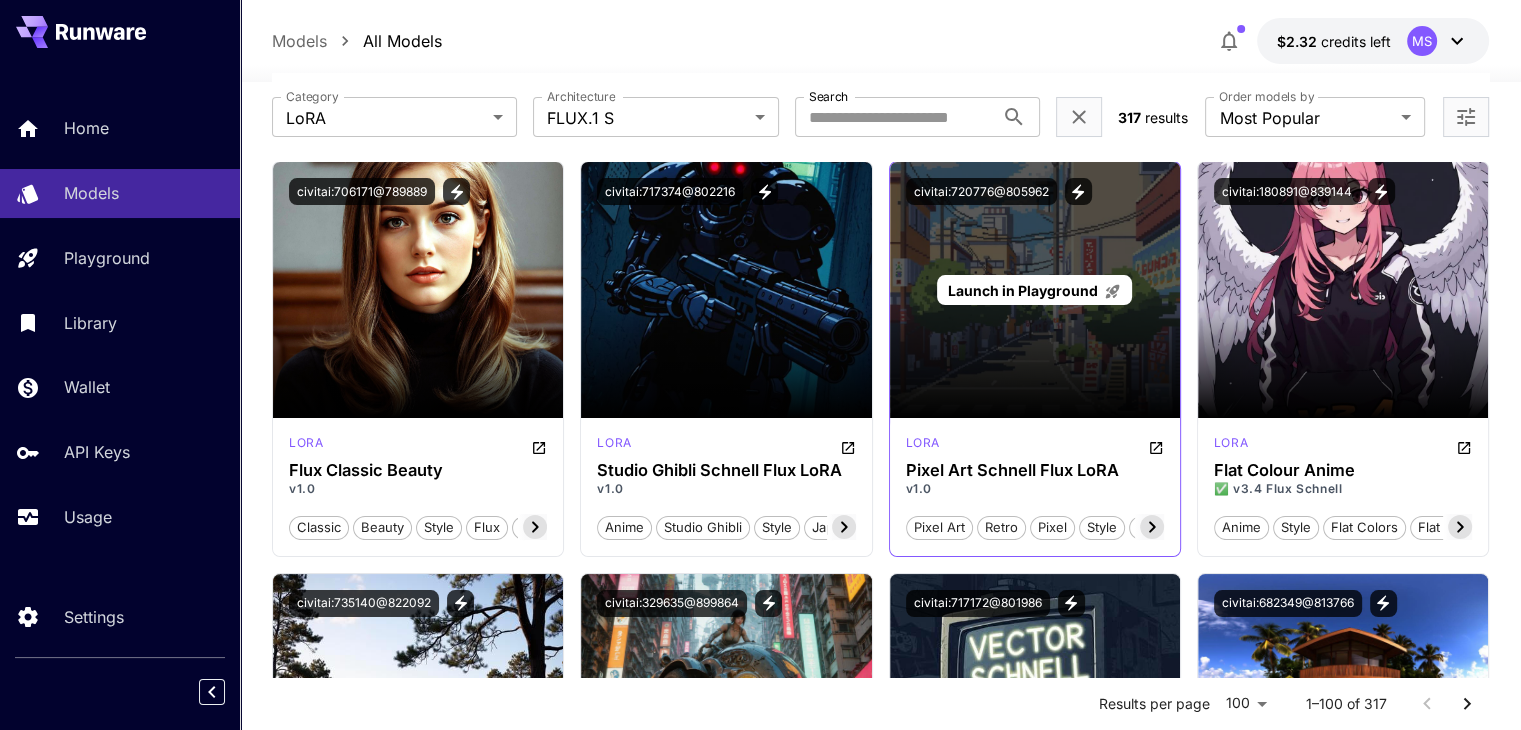 click on "Launch in Playground" at bounding box center (1023, 290) 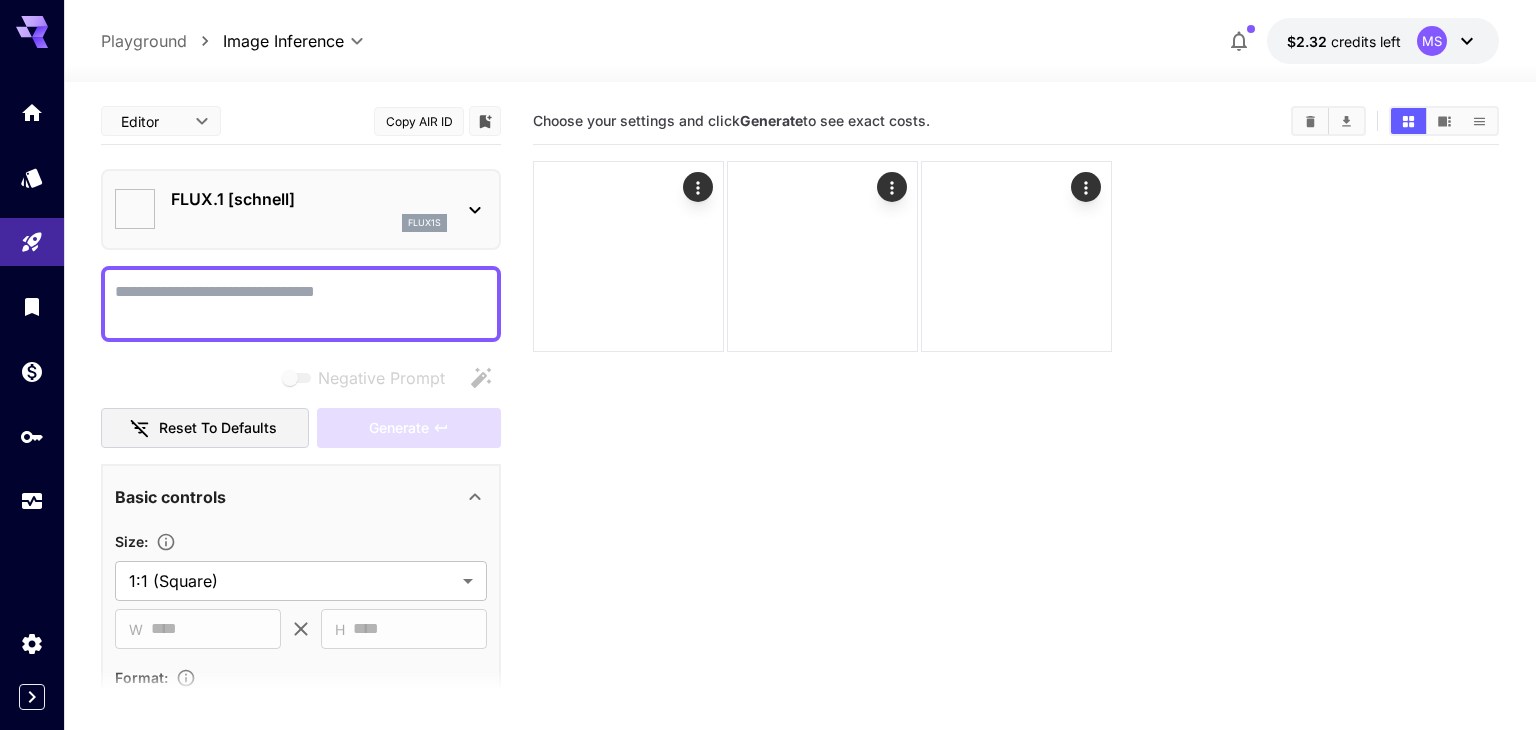 type on "**********" 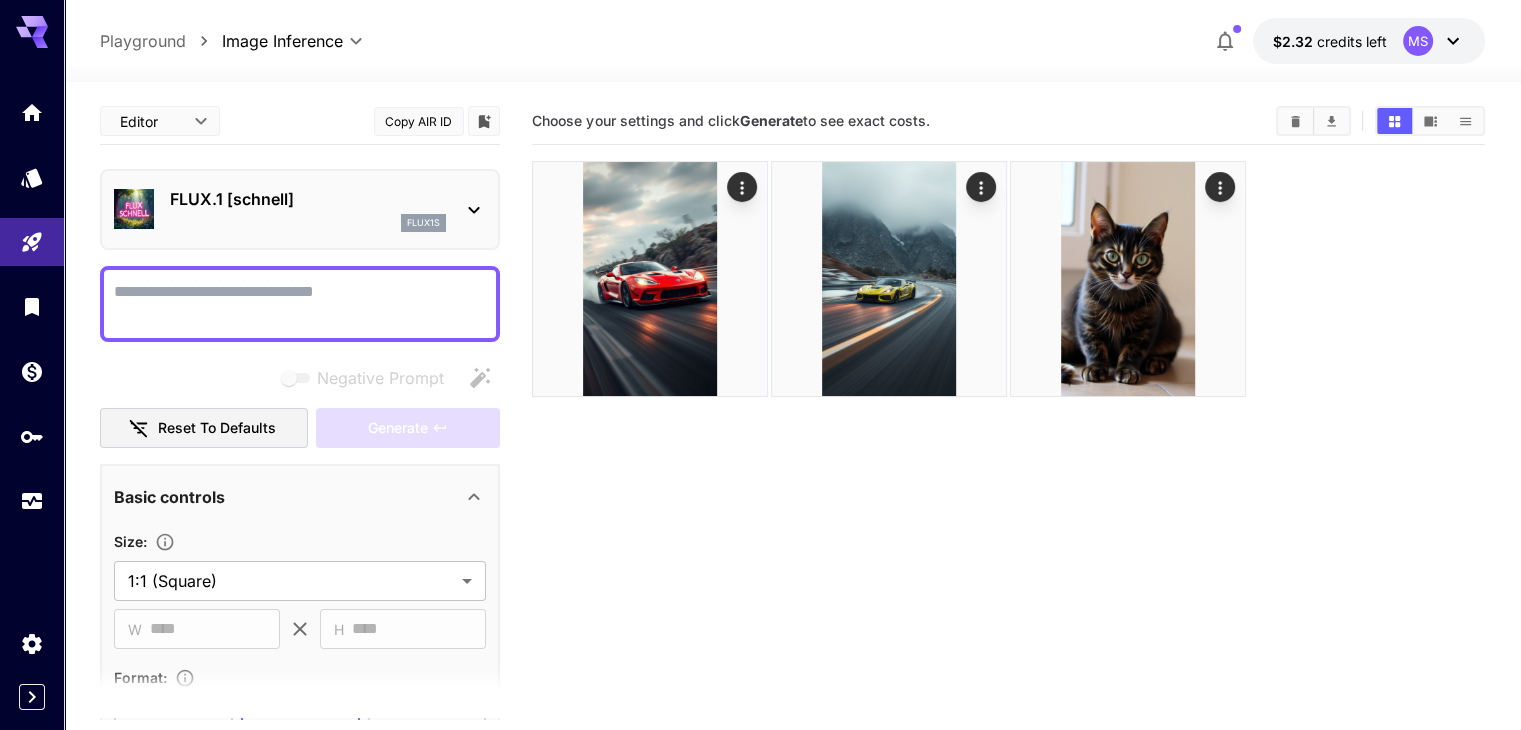 click on "Negative Prompt" at bounding box center [300, 304] 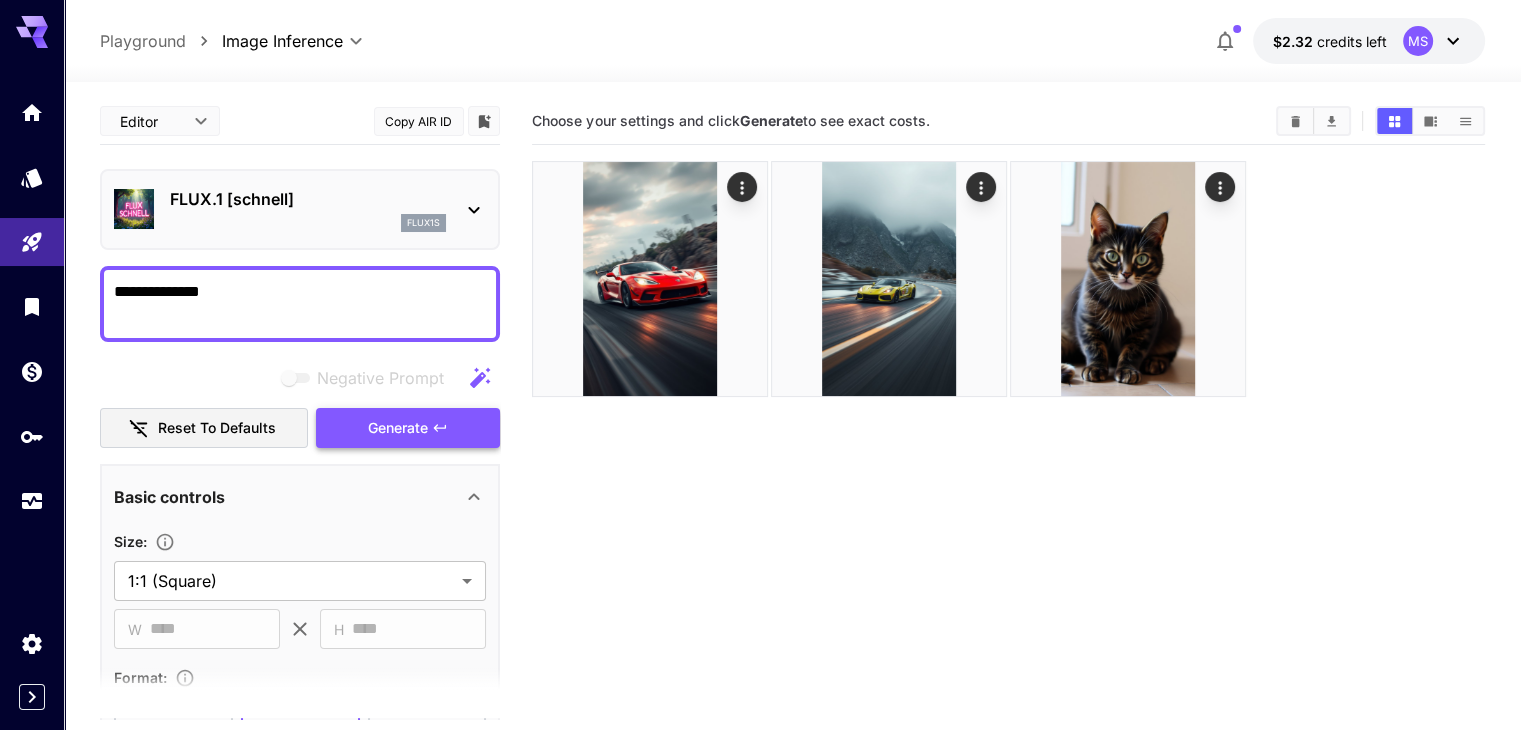 type on "**********" 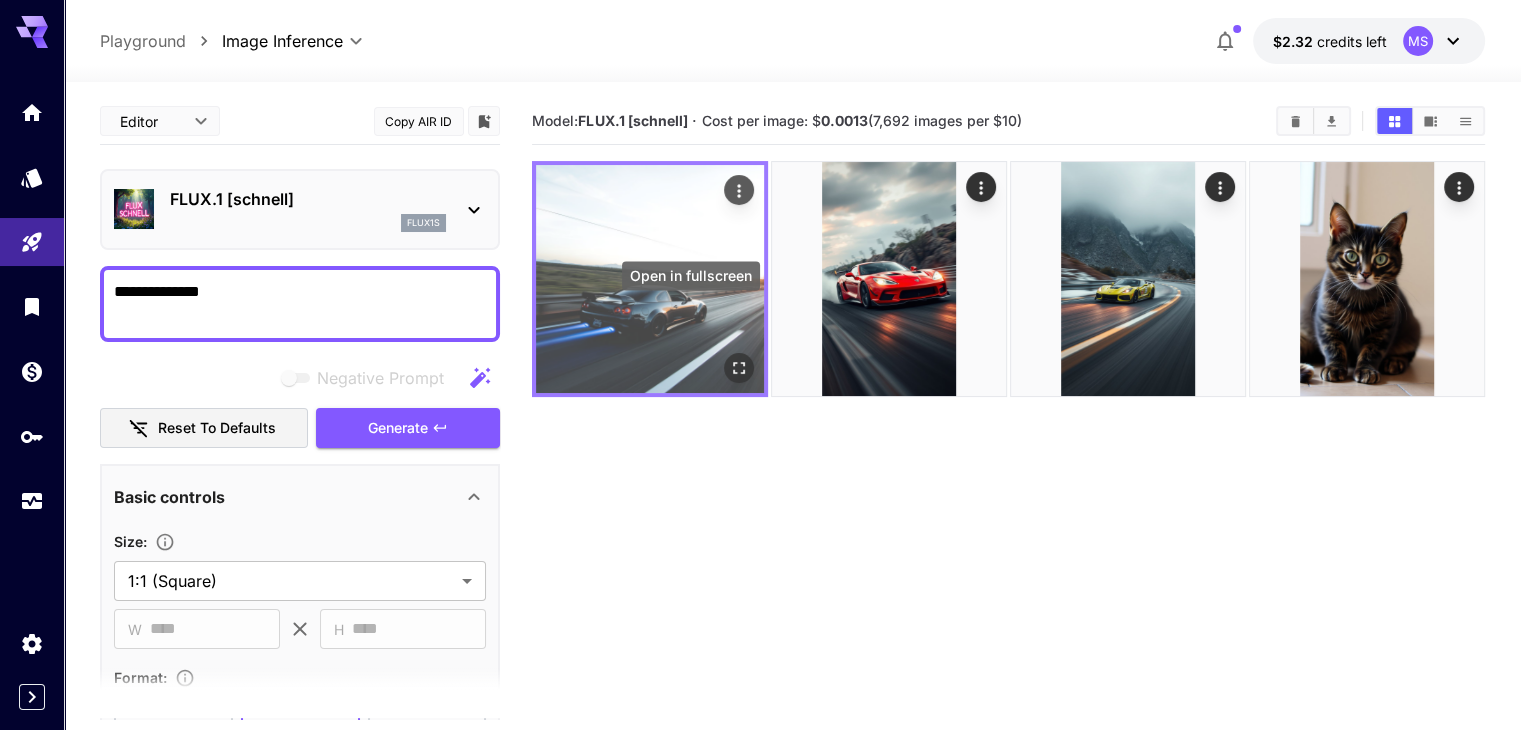 click 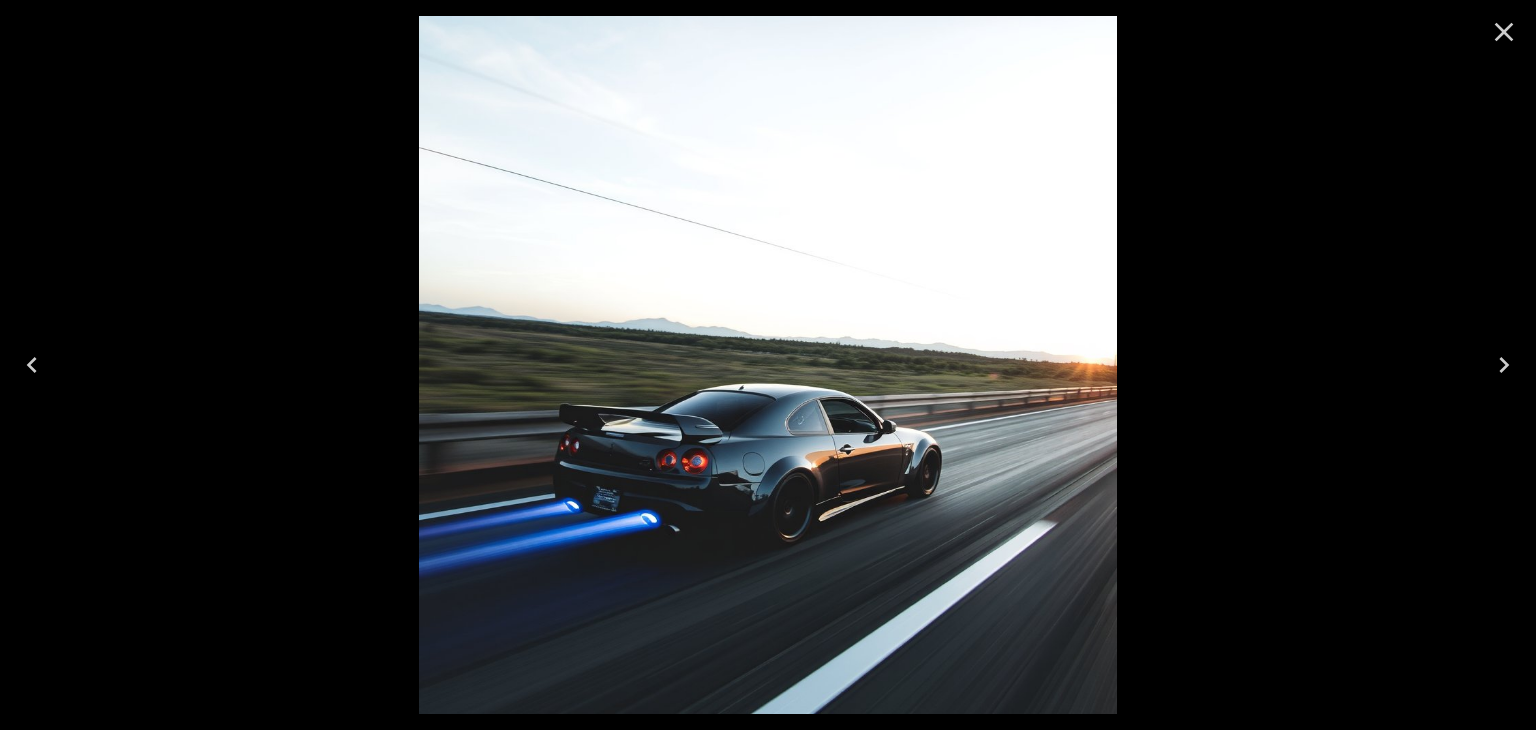 click 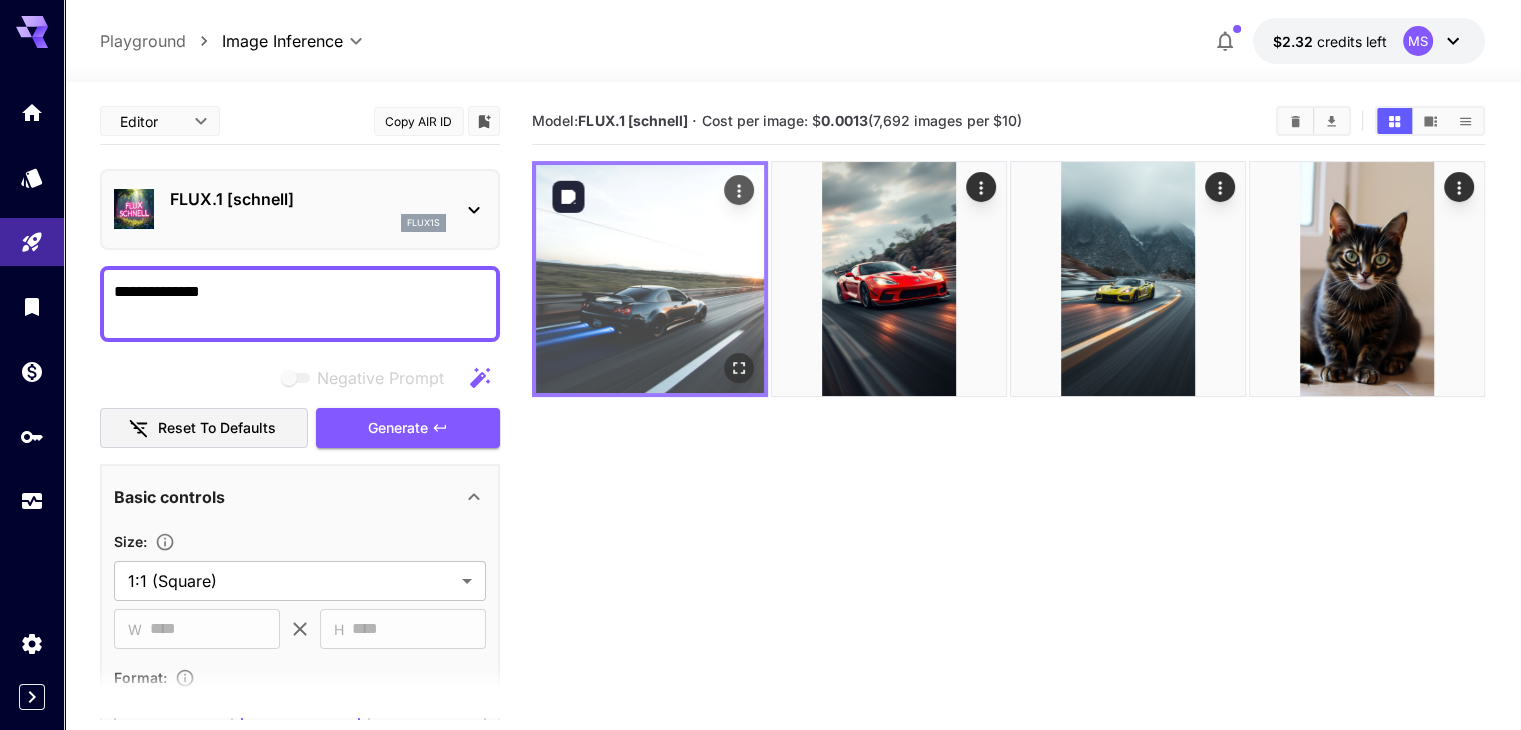 scroll, scrollTop: 158, scrollLeft: 0, axis: vertical 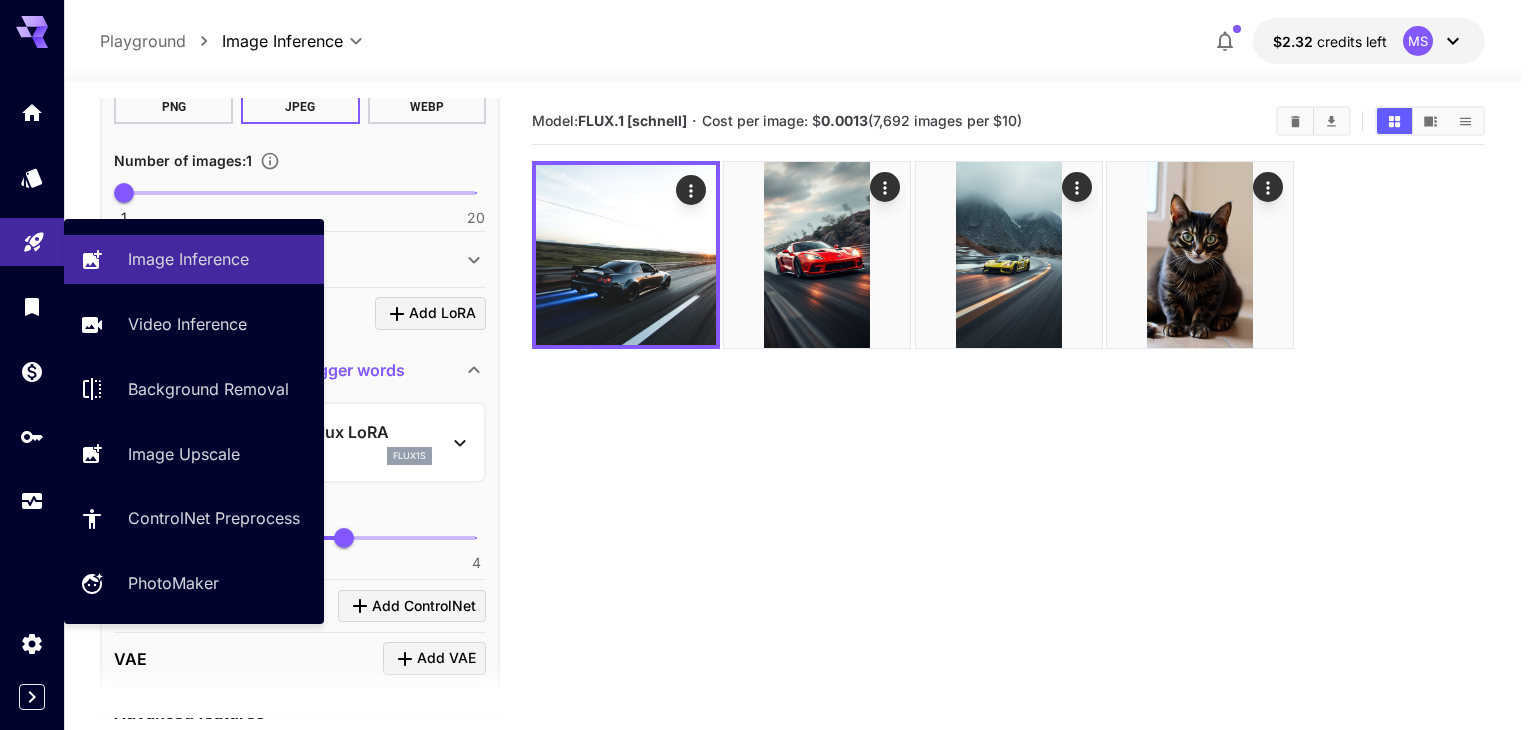 click at bounding box center [32, 242] 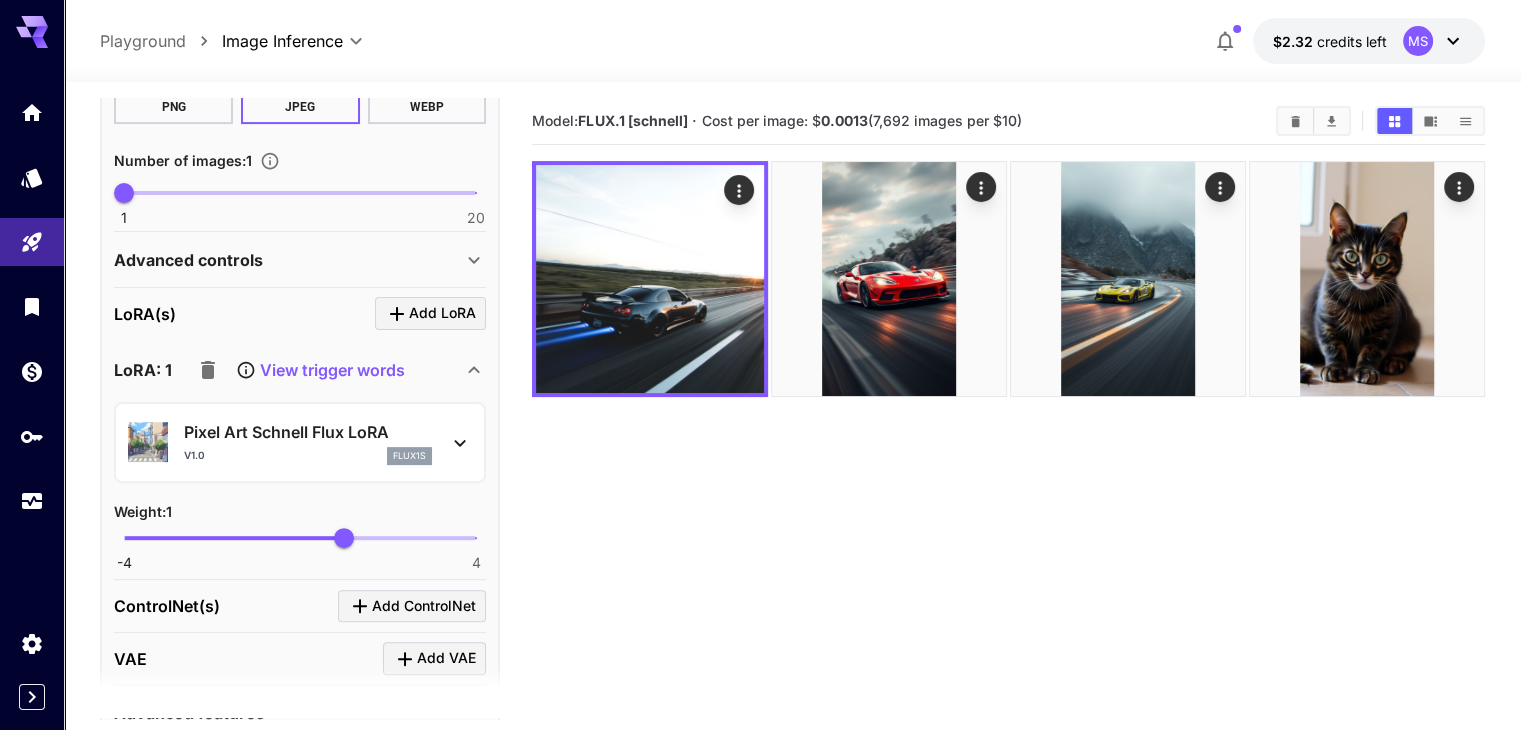 click at bounding box center [32, 24] 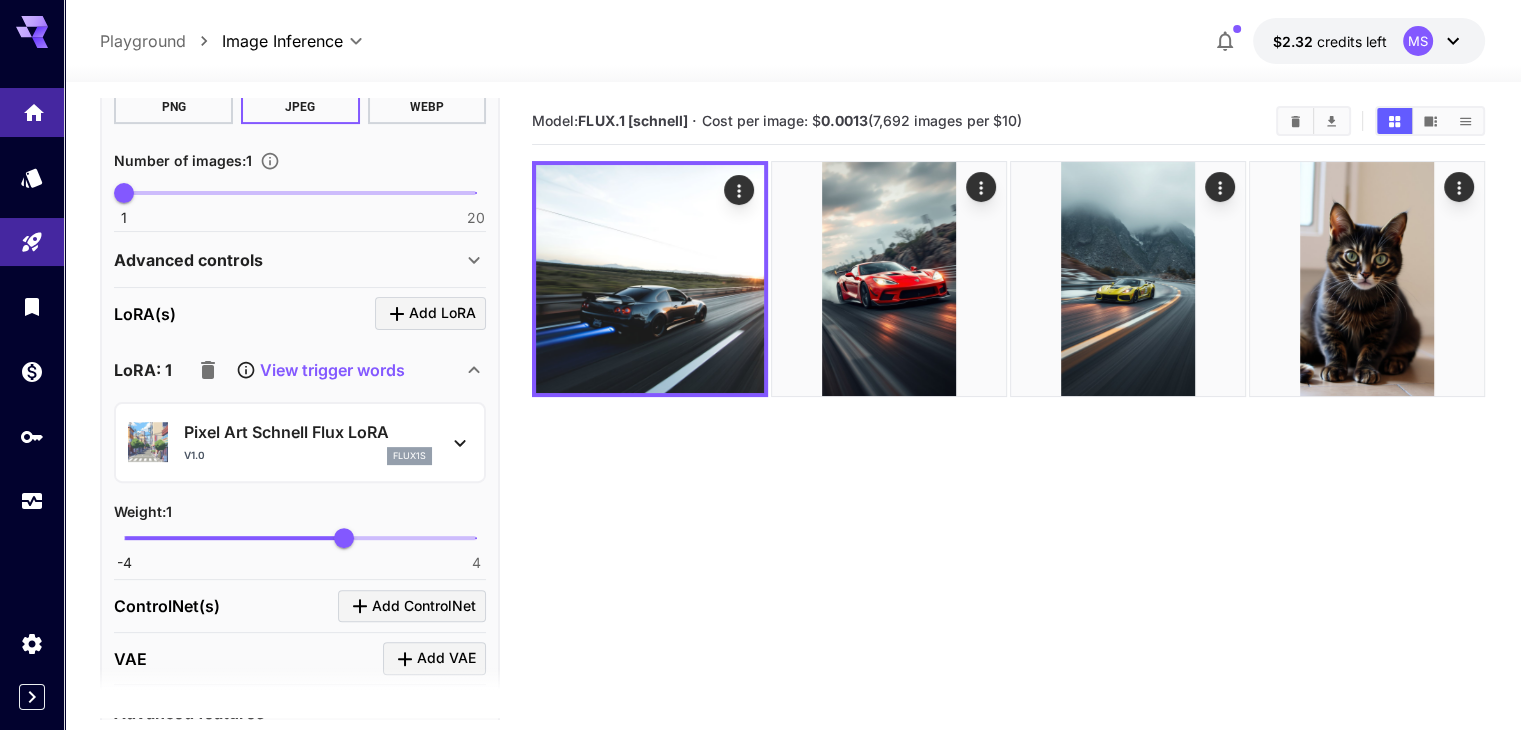 click 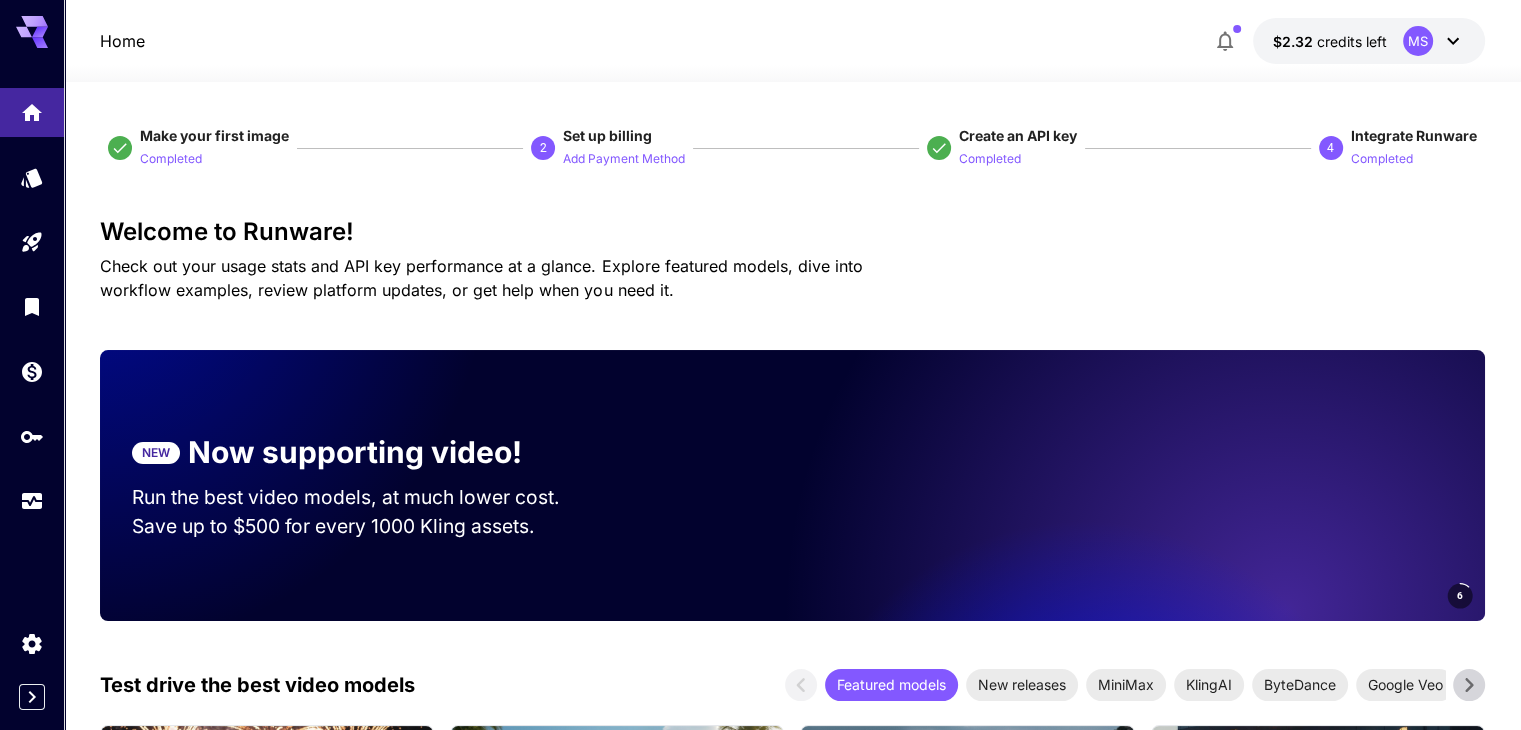 scroll, scrollTop: 84, scrollLeft: 0, axis: vertical 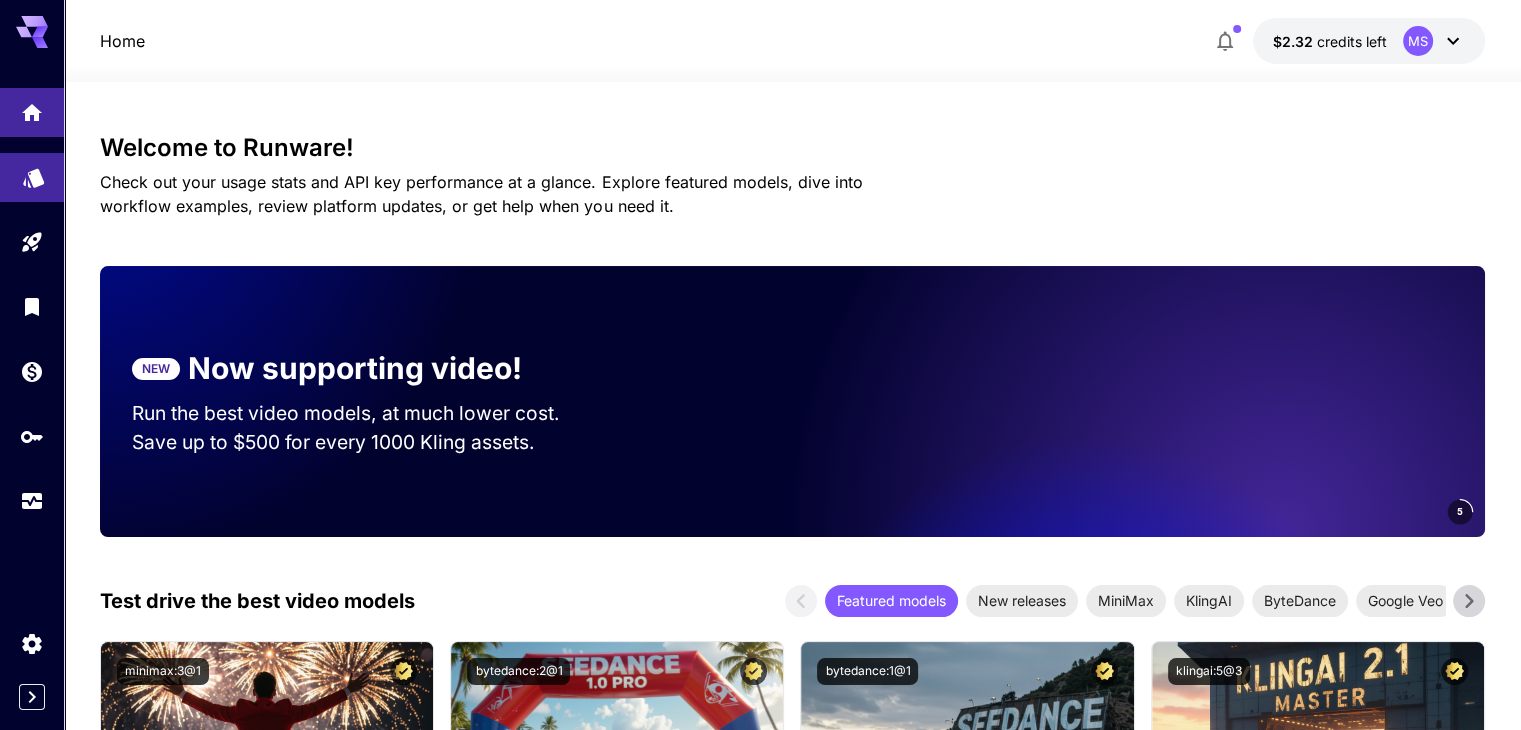 click 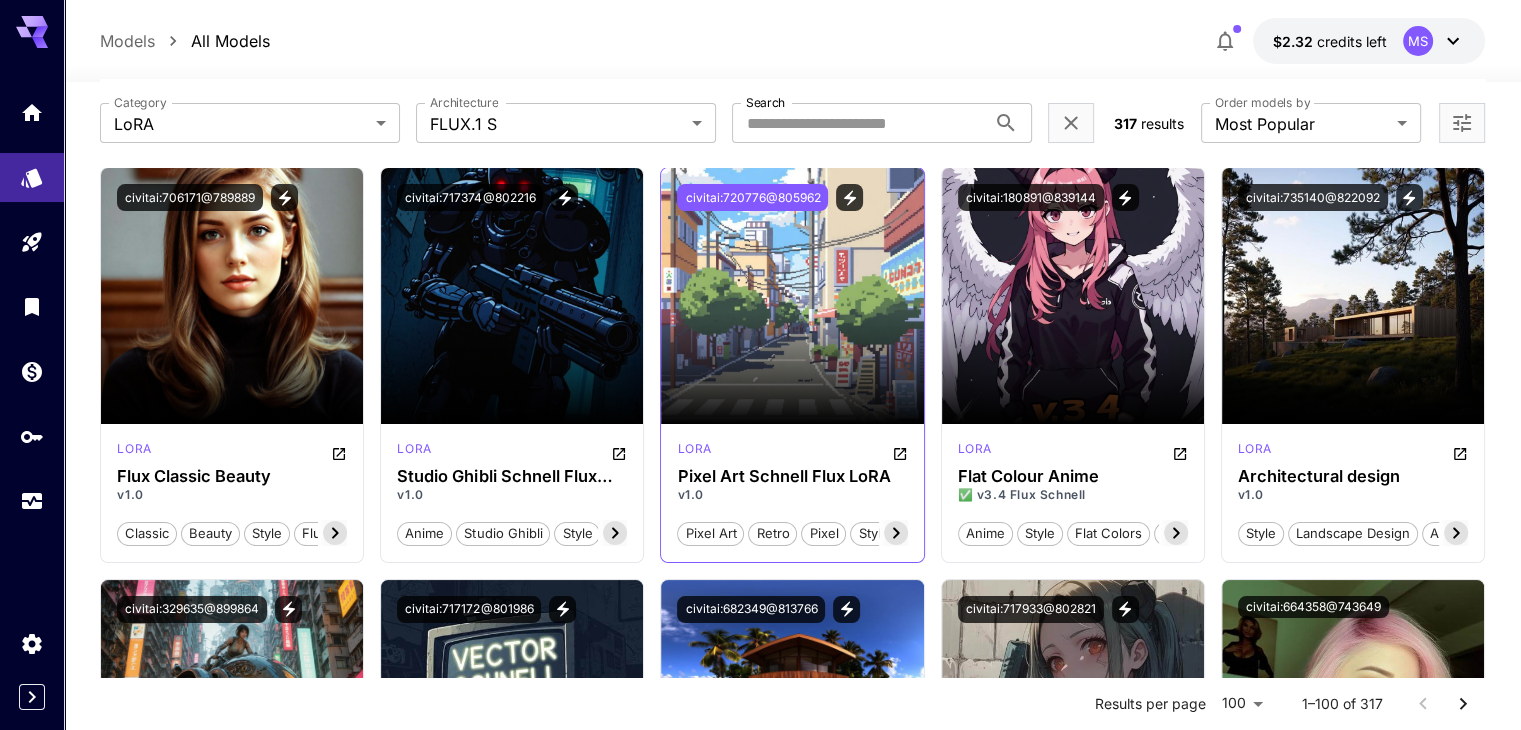 click on "civitai:720776@805962" at bounding box center (752, 197) 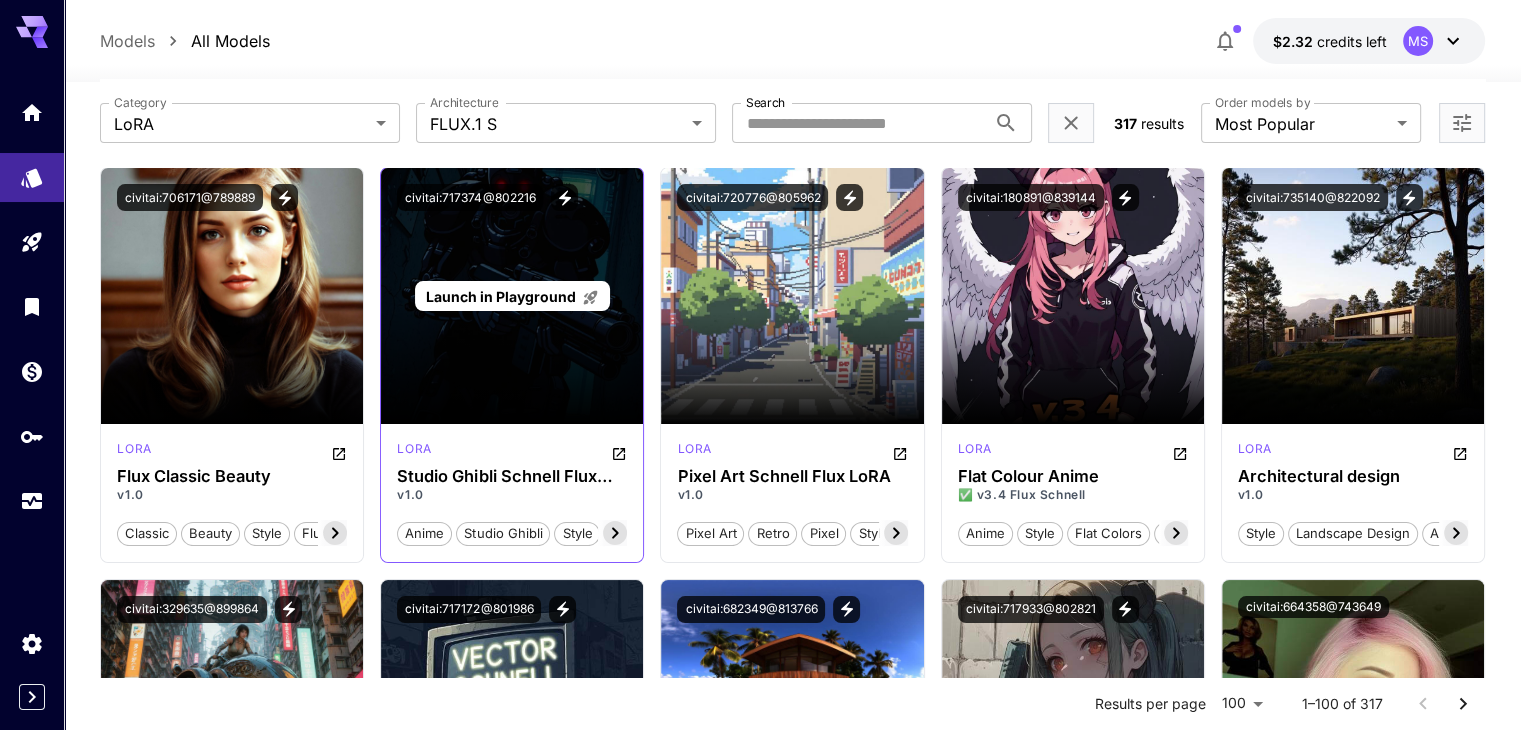 click on "Launch in Playground" at bounding box center [501, 296] 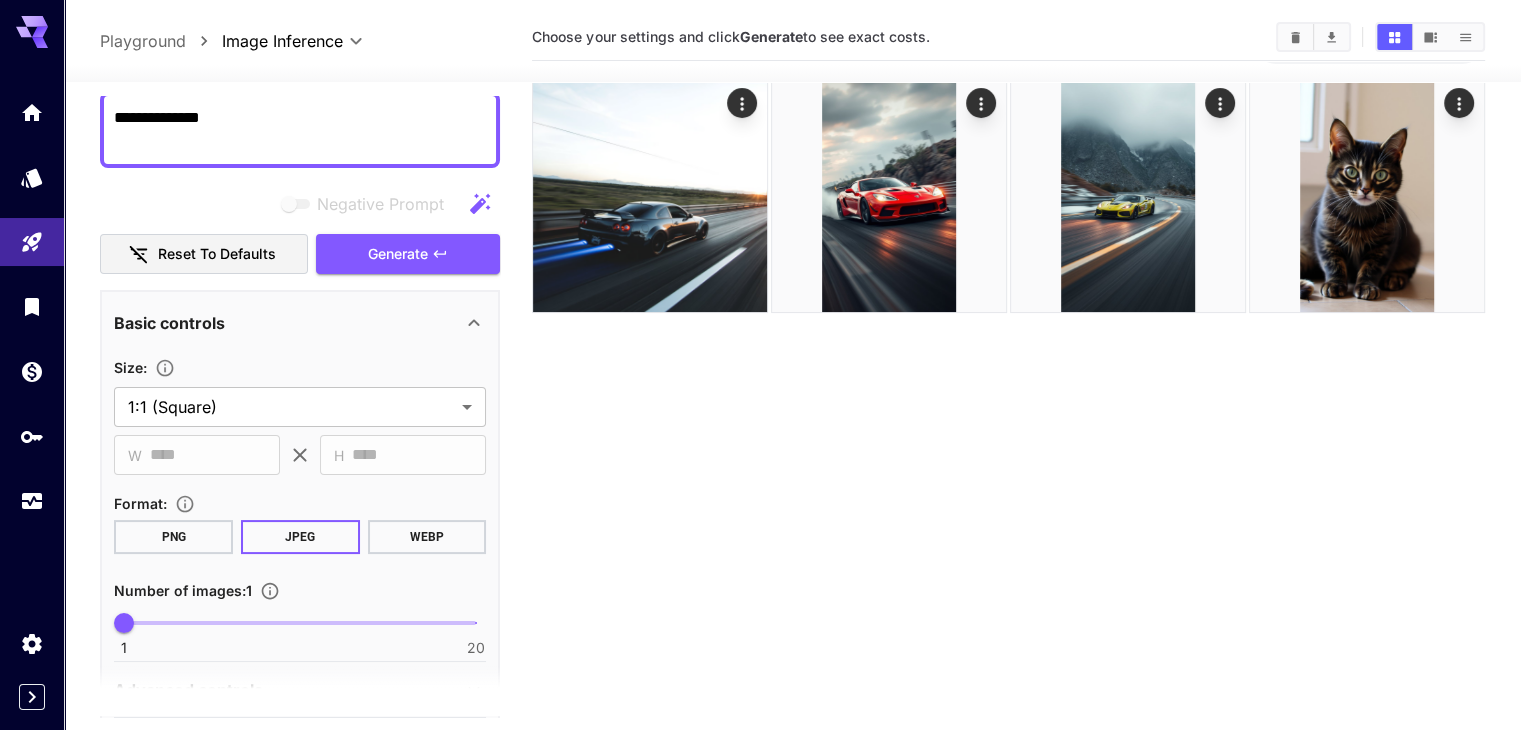 scroll, scrollTop: 0, scrollLeft: 0, axis: both 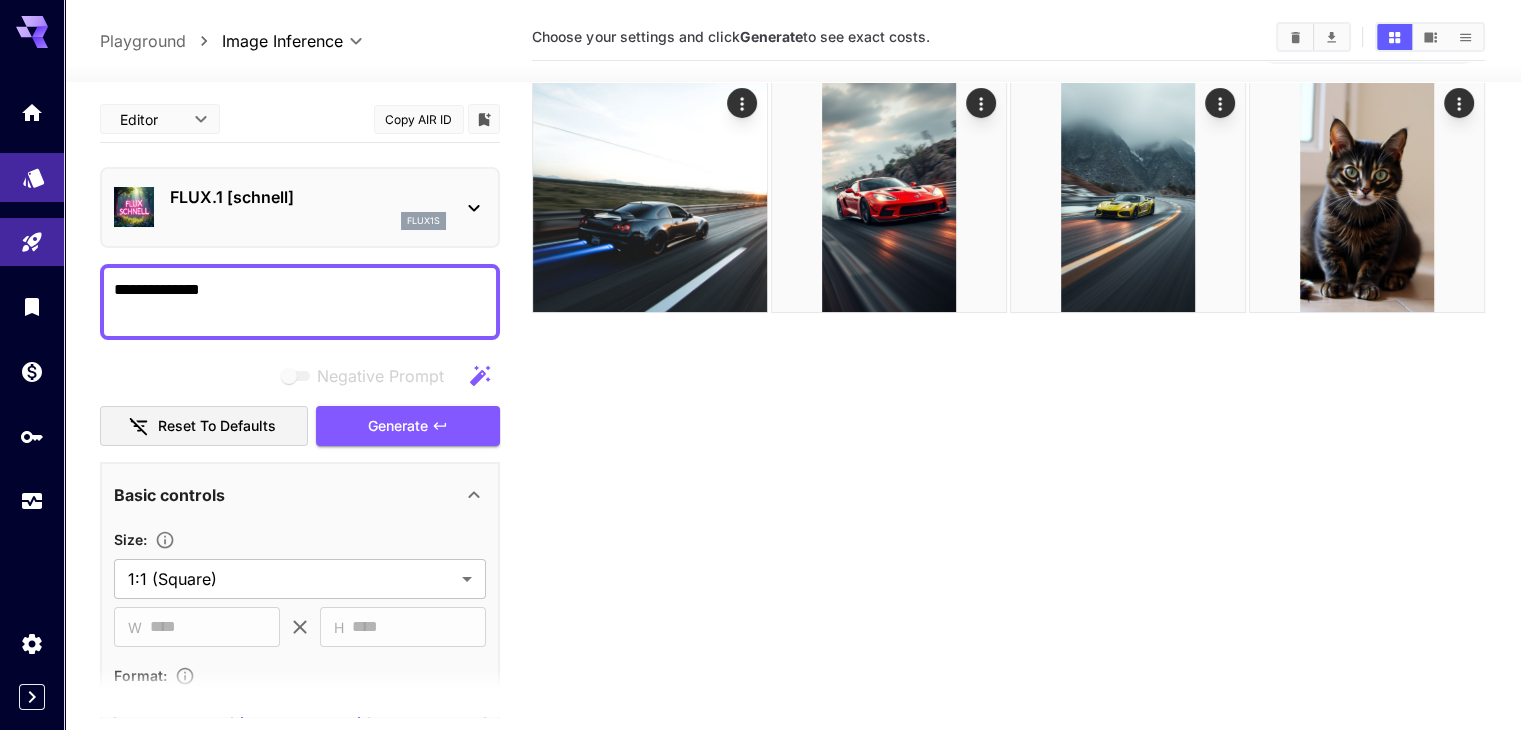 click at bounding box center [32, 177] 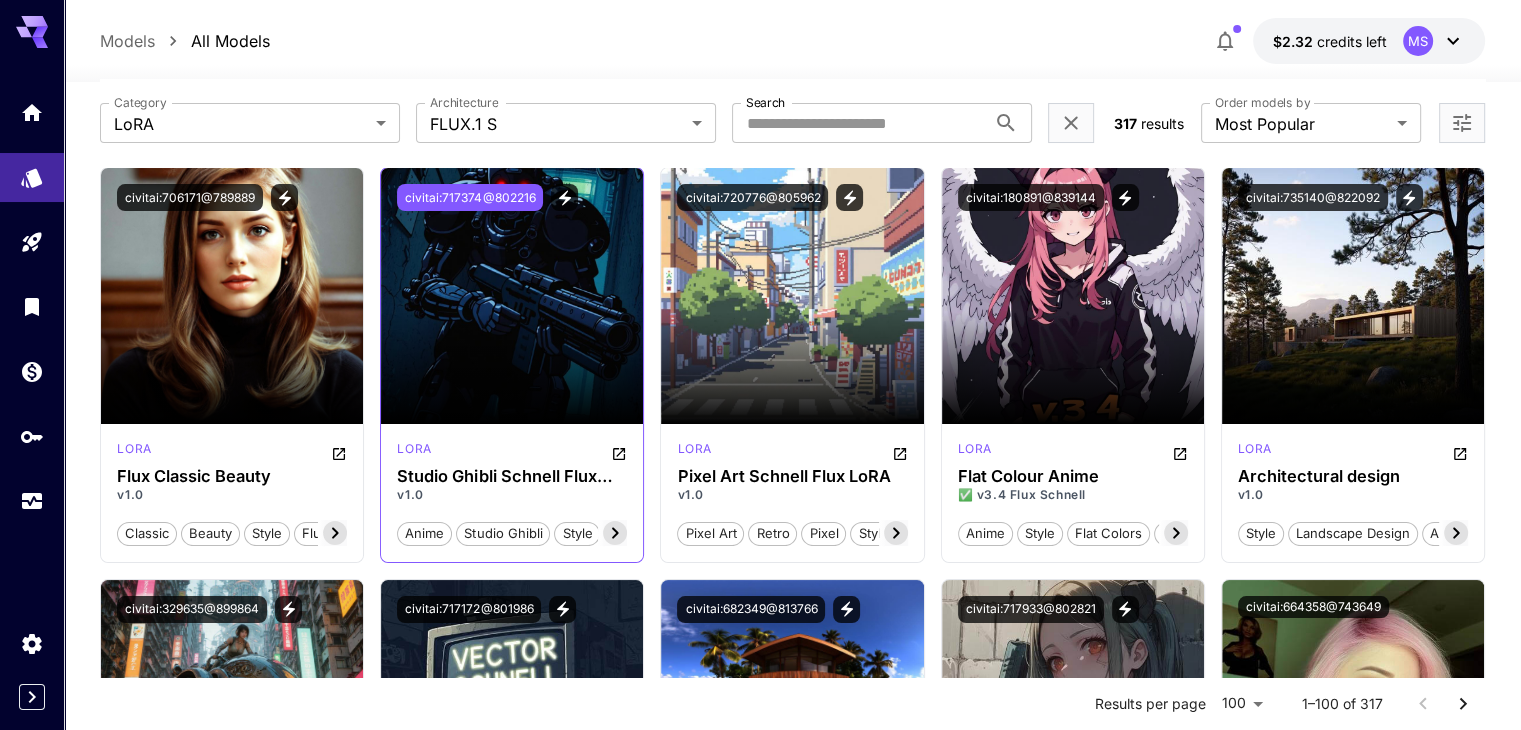 click on "civitai:717374@802216" at bounding box center [470, 197] 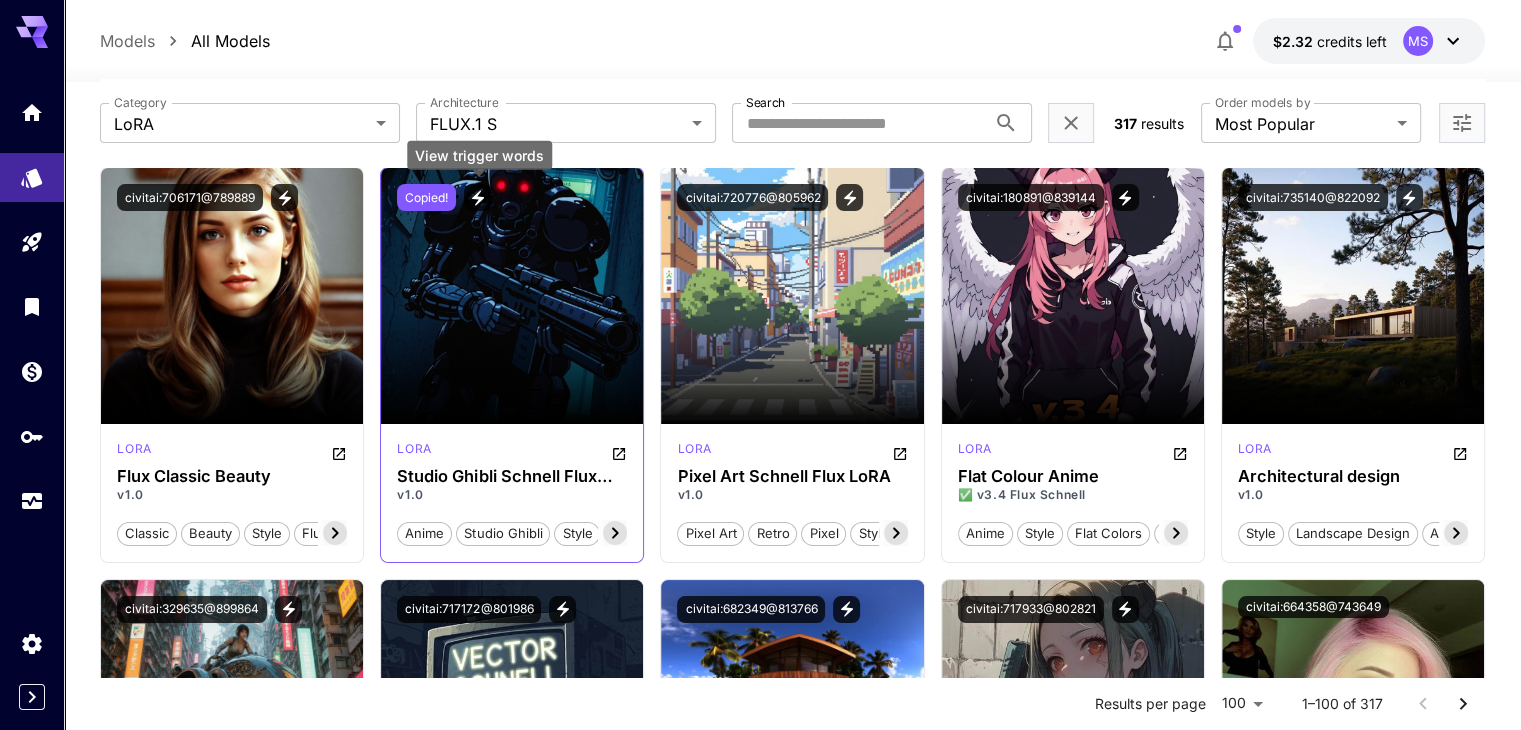 type 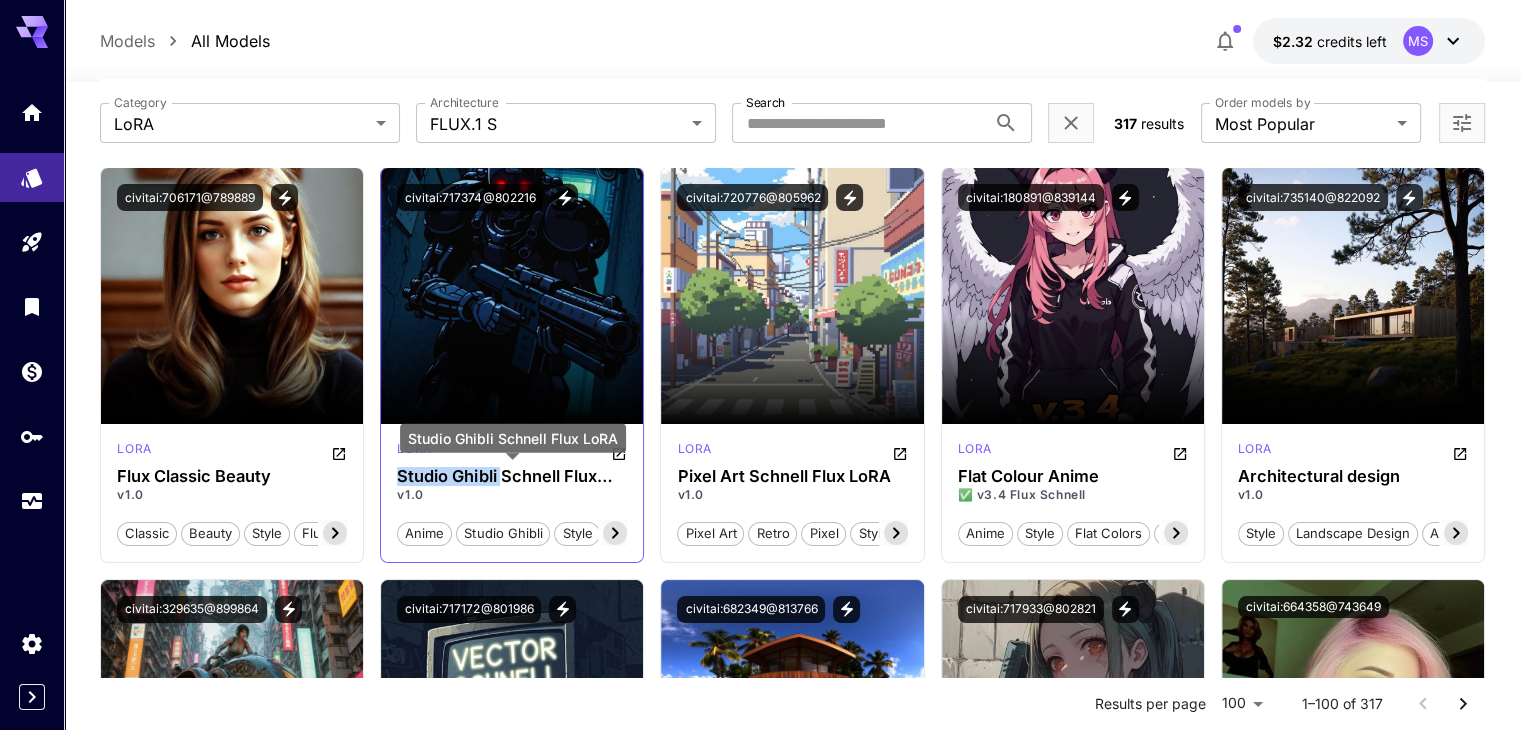 drag, startPoint x: 399, startPoint y: 472, endPoint x: 502, endPoint y: 474, distance: 103.01942 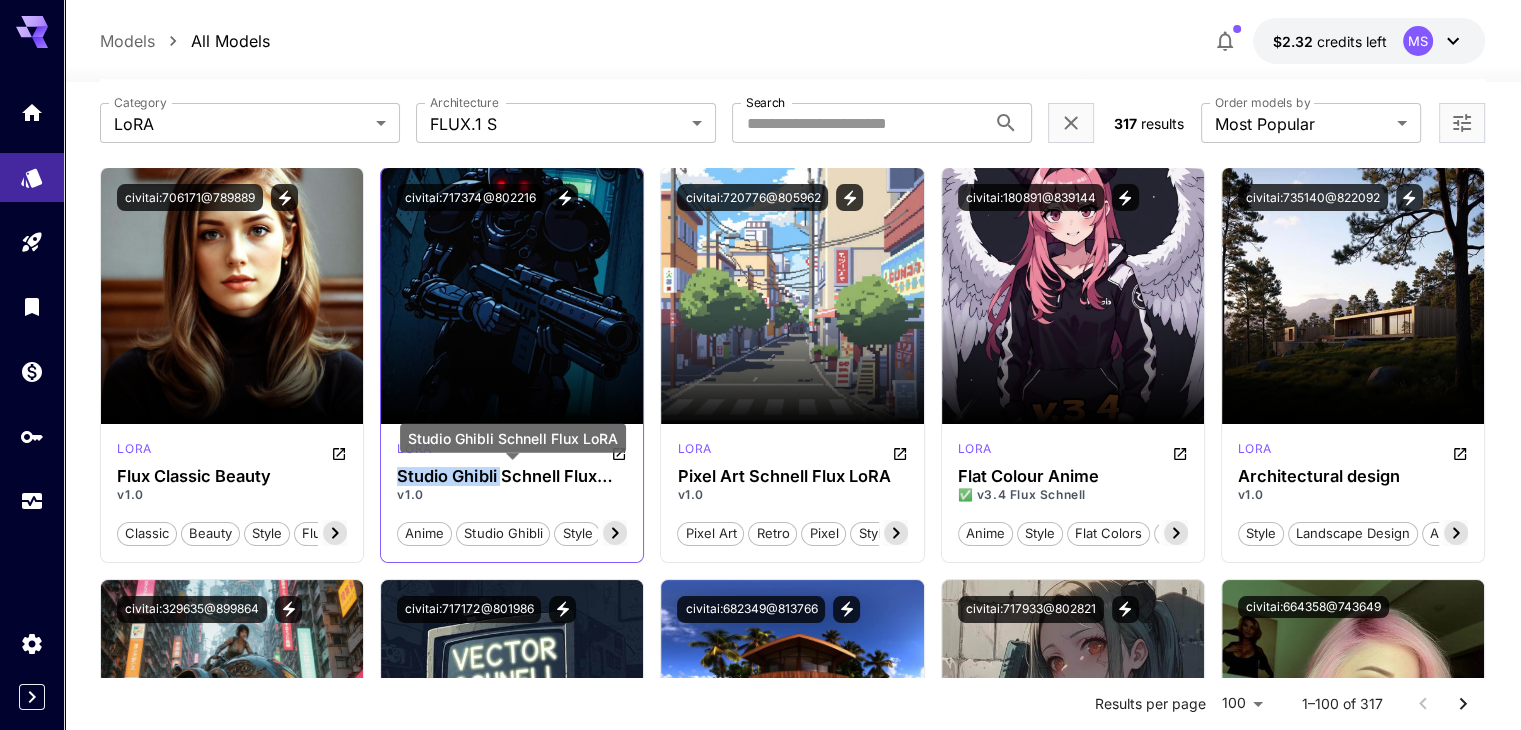 click on "Studio Ghibli Schnell Flux LoRA" at bounding box center (512, 476) 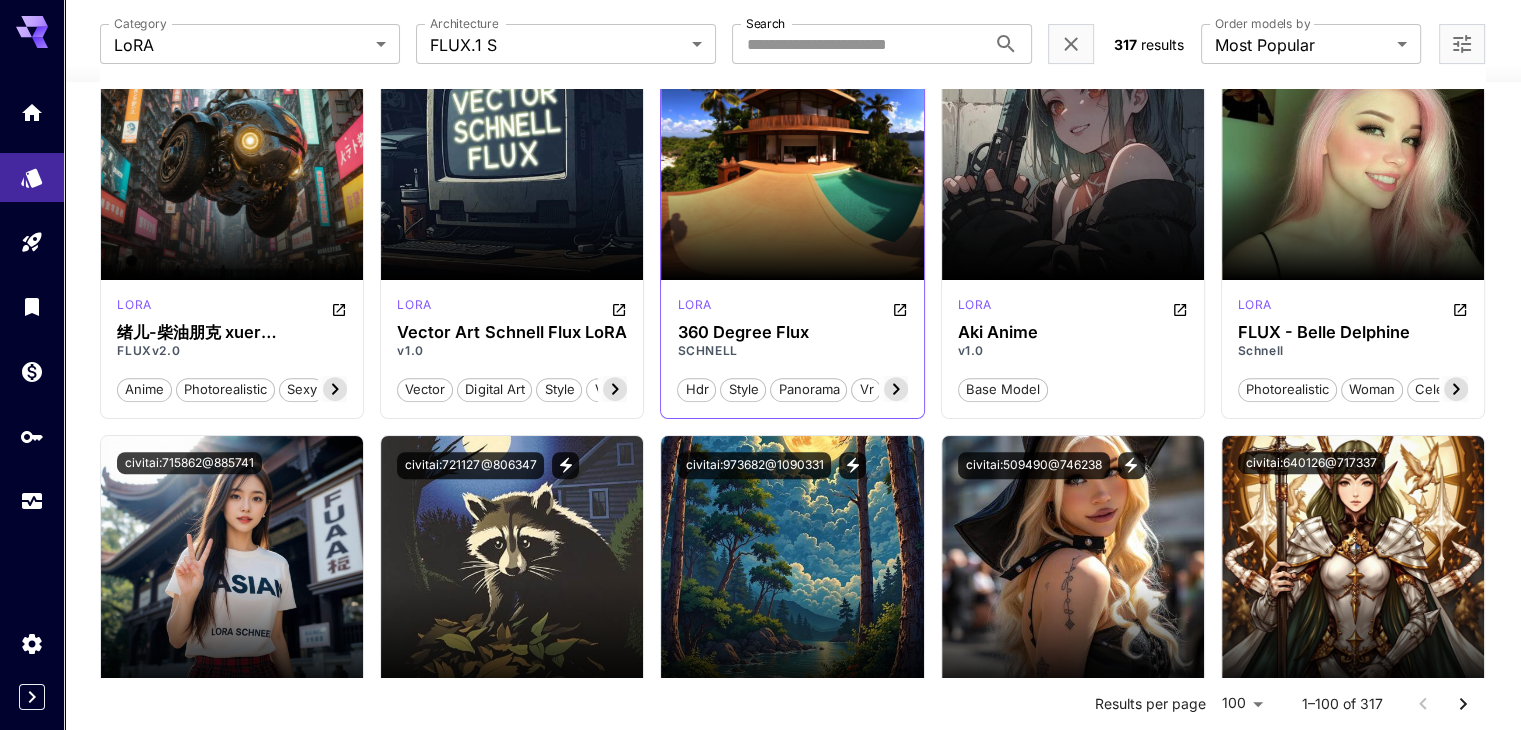 scroll, scrollTop: 830, scrollLeft: 0, axis: vertical 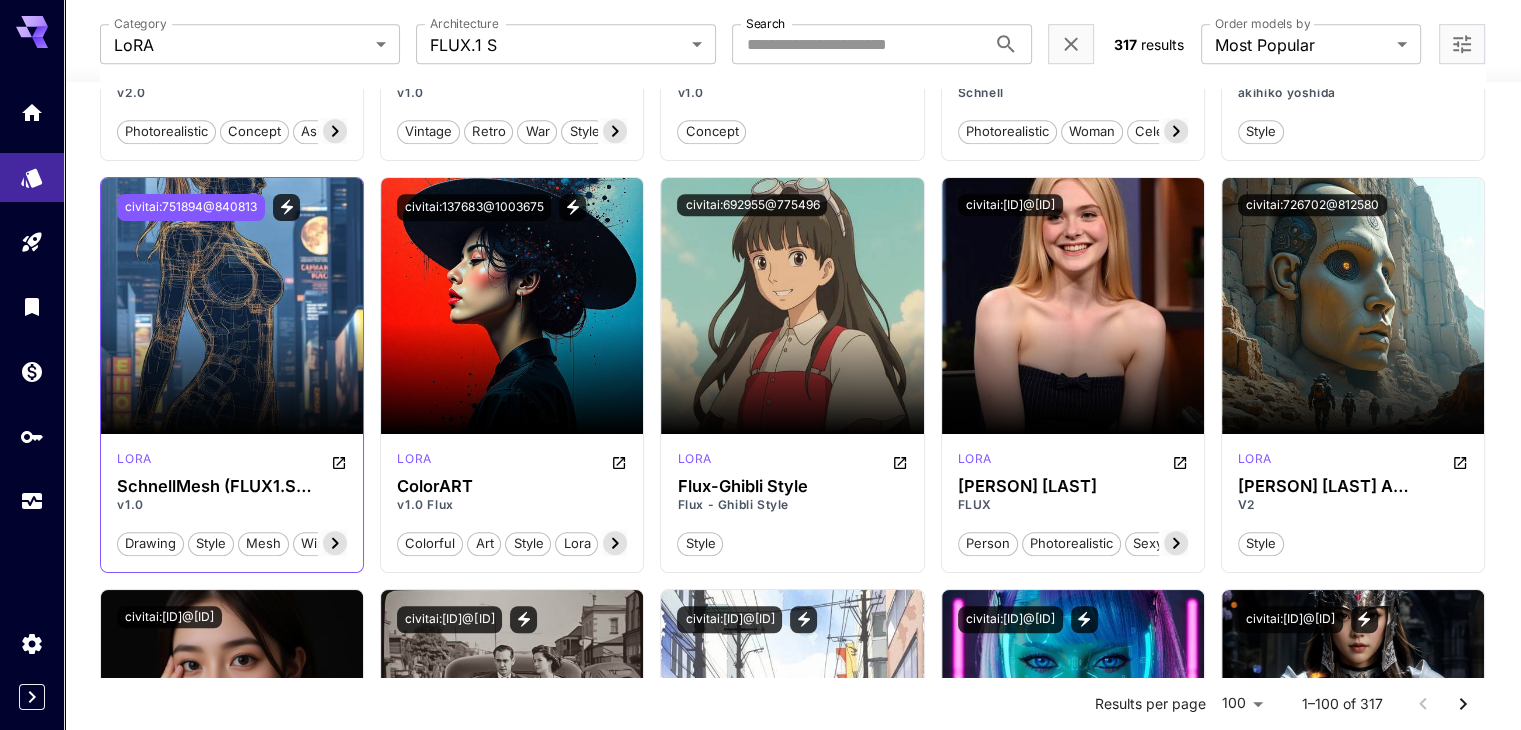 click on "civitai:751894@840813" at bounding box center (191, 207) 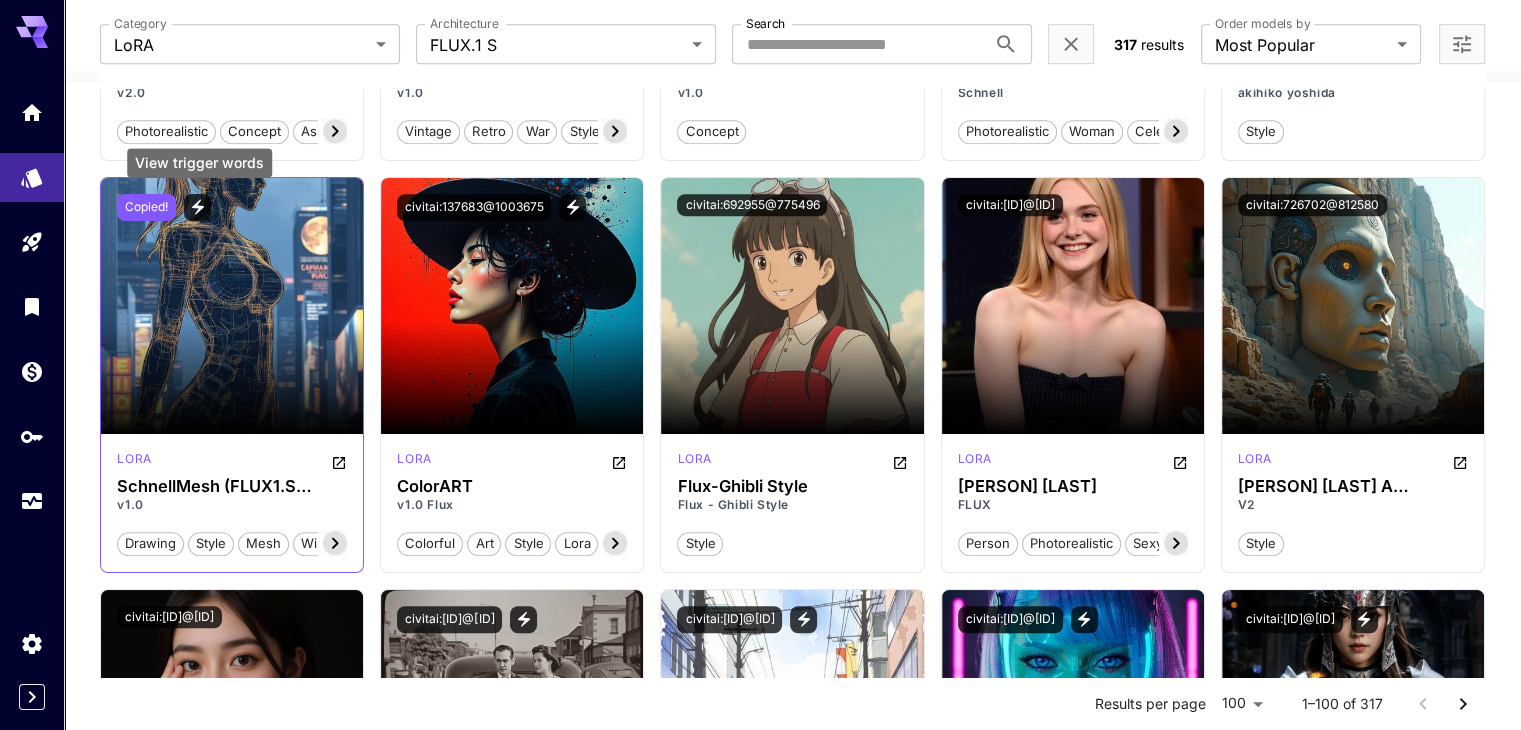 type 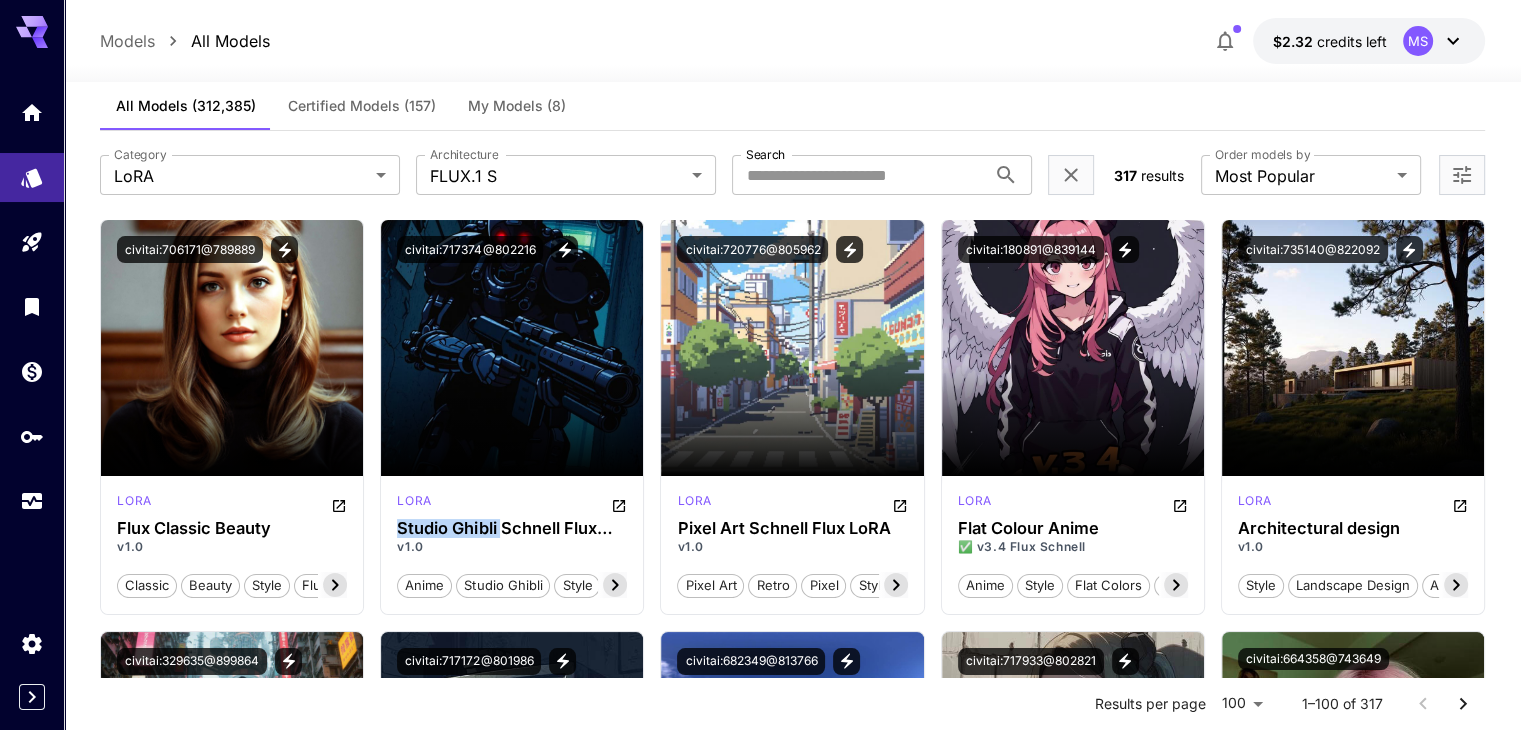 scroll, scrollTop: 0, scrollLeft: 0, axis: both 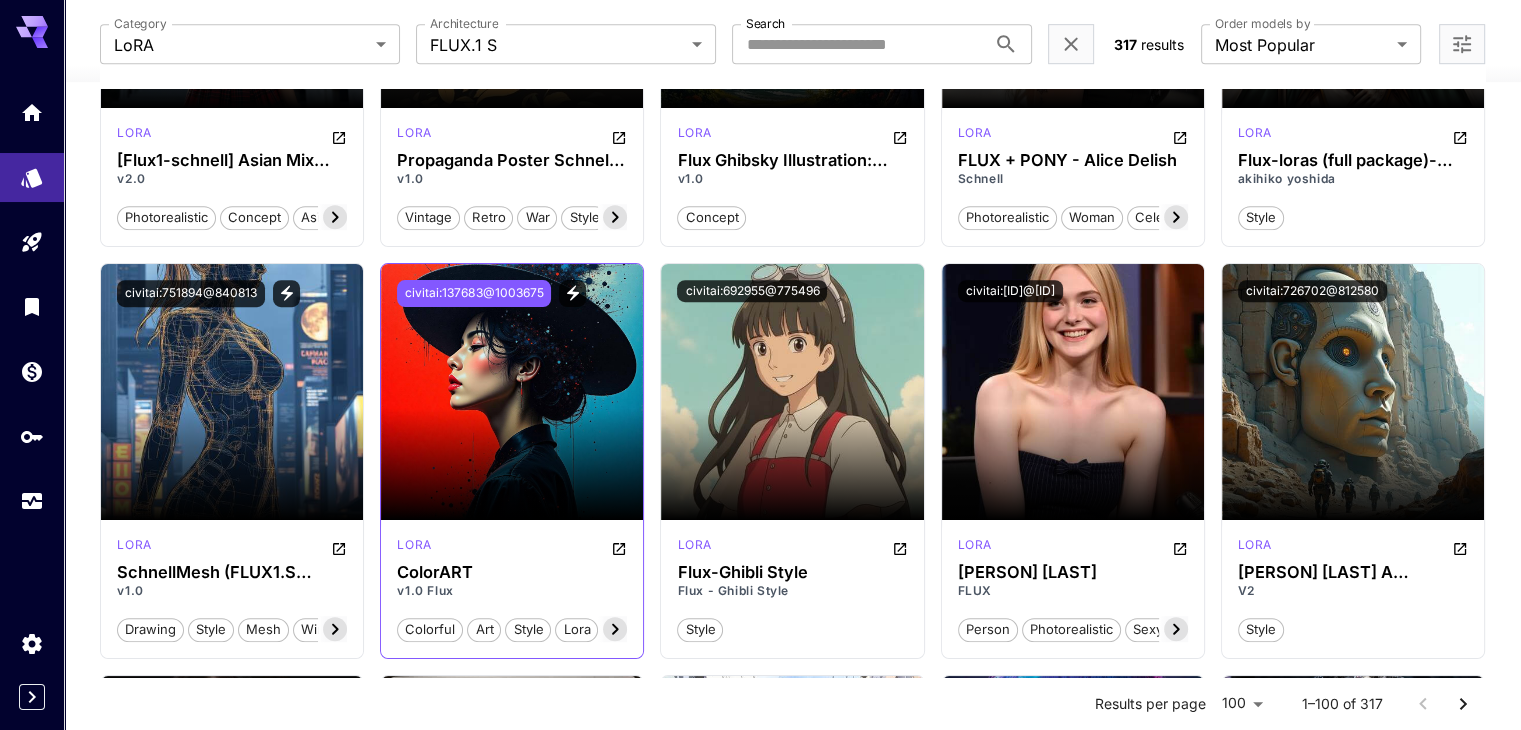 click on "civitai:137683@1003675" at bounding box center (474, 293) 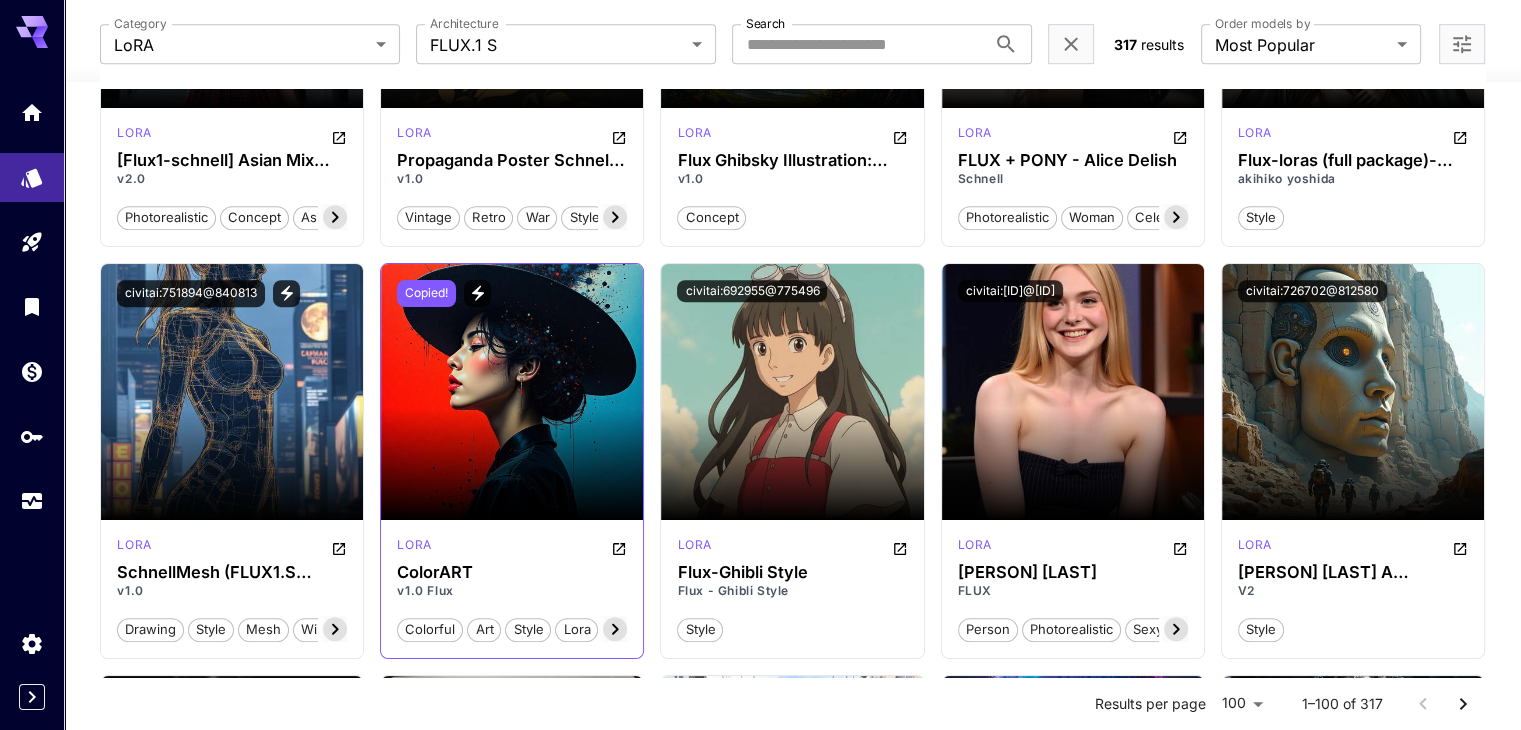 type 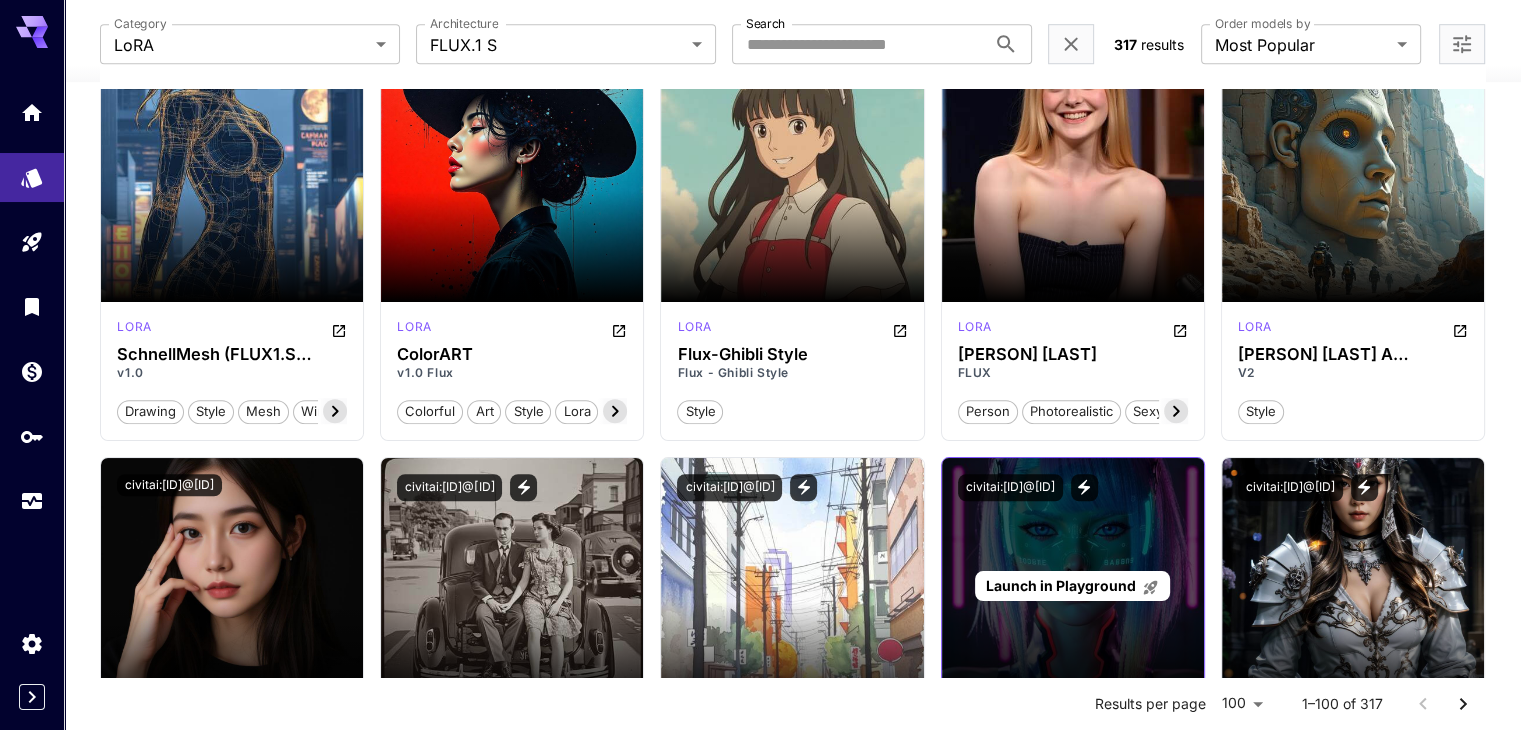 scroll, scrollTop: 1414, scrollLeft: 0, axis: vertical 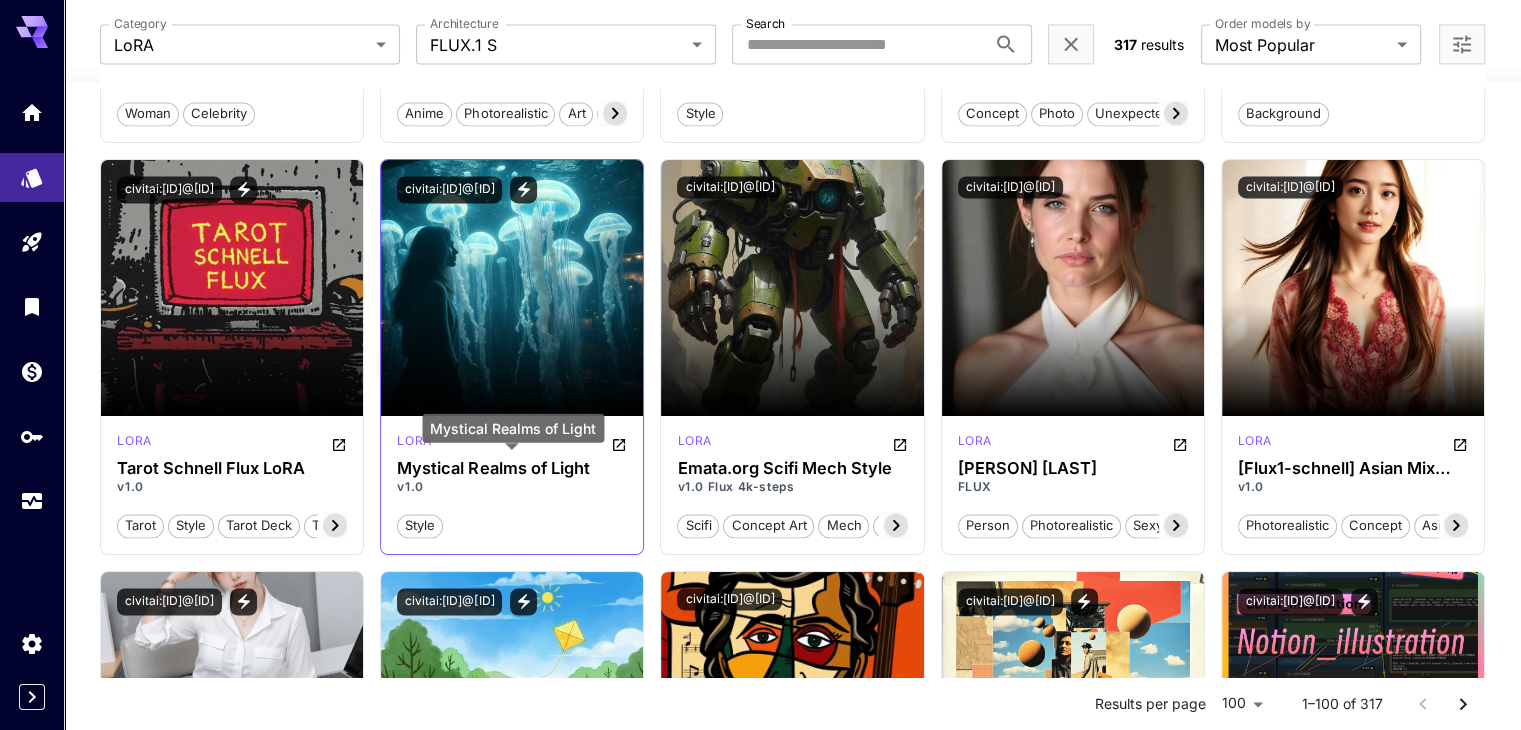 click on "Mystical Realms of Light" at bounding box center [512, 468] 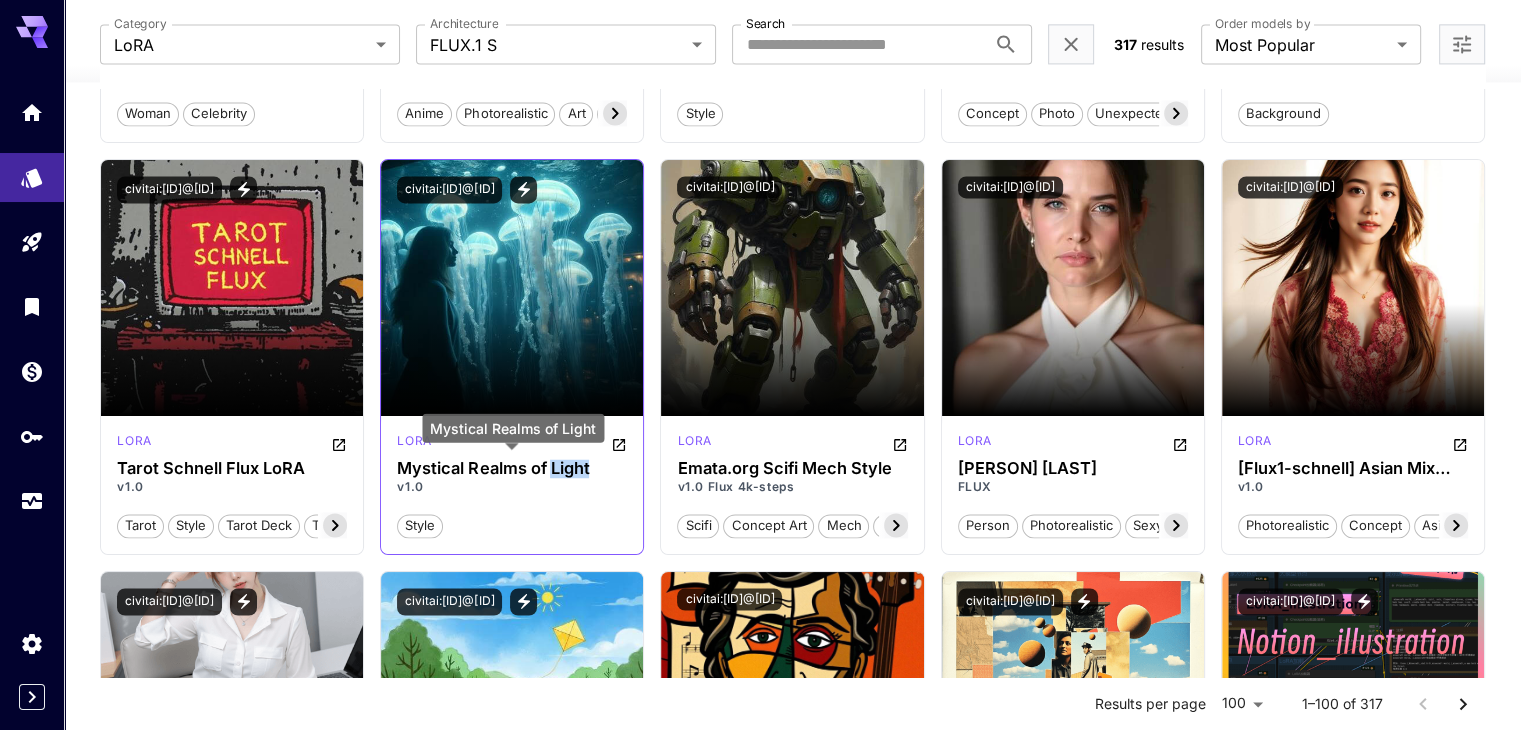 click on "Mystical Realms of Light" at bounding box center [512, 468] 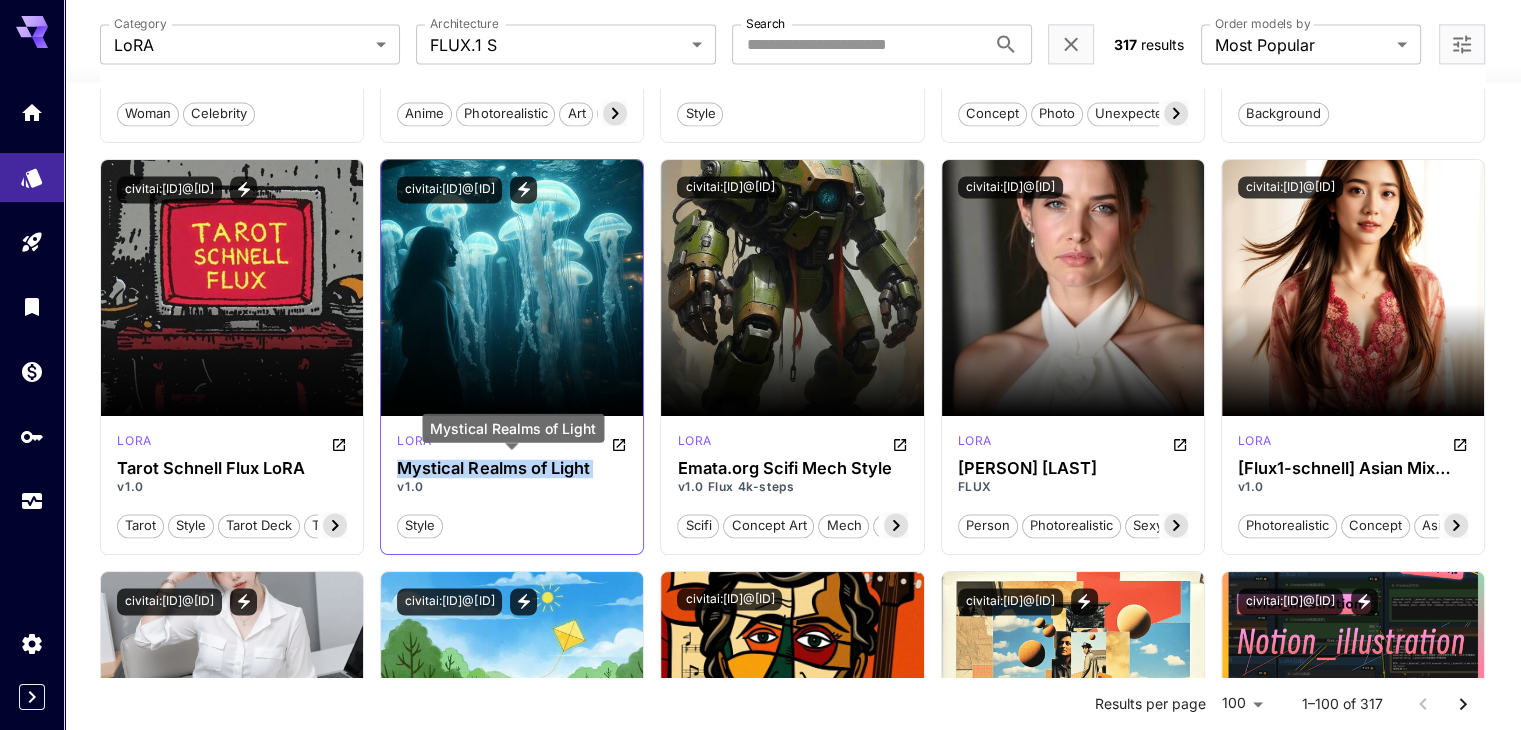 click on "Mystical Realms of Light" at bounding box center (512, 468) 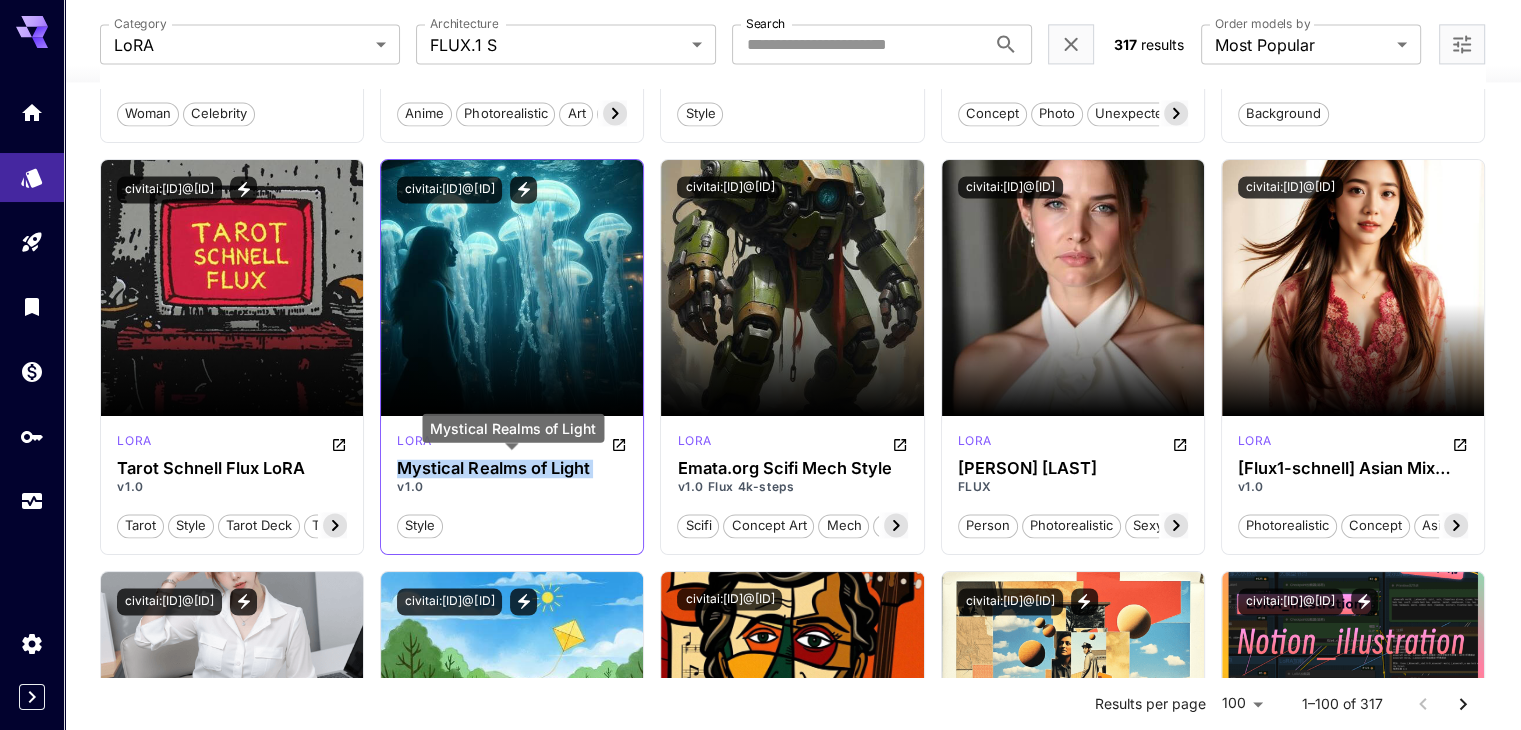 copy on "Mystical Realms of Light" 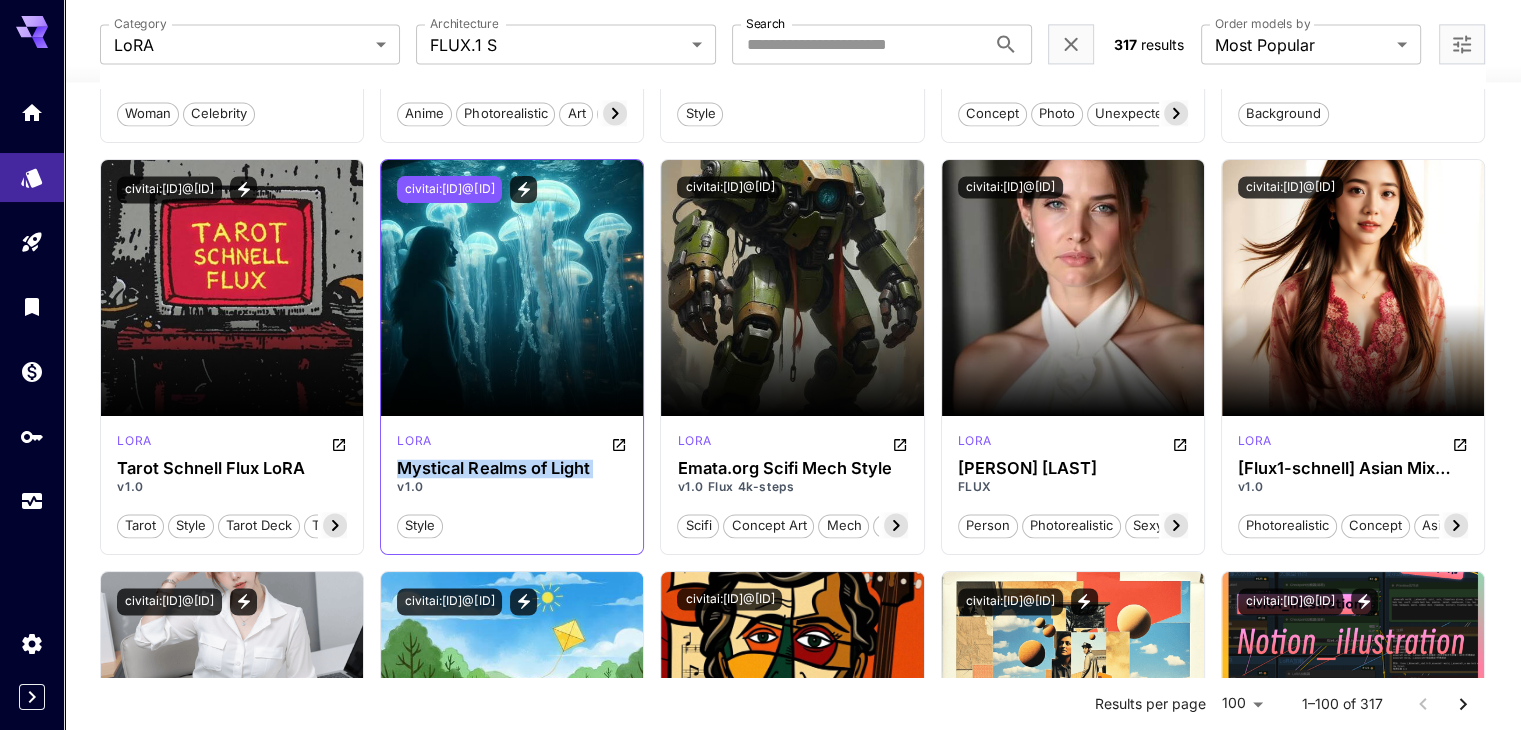 click on "civitai:881689@986970" at bounding box center [449, 189] 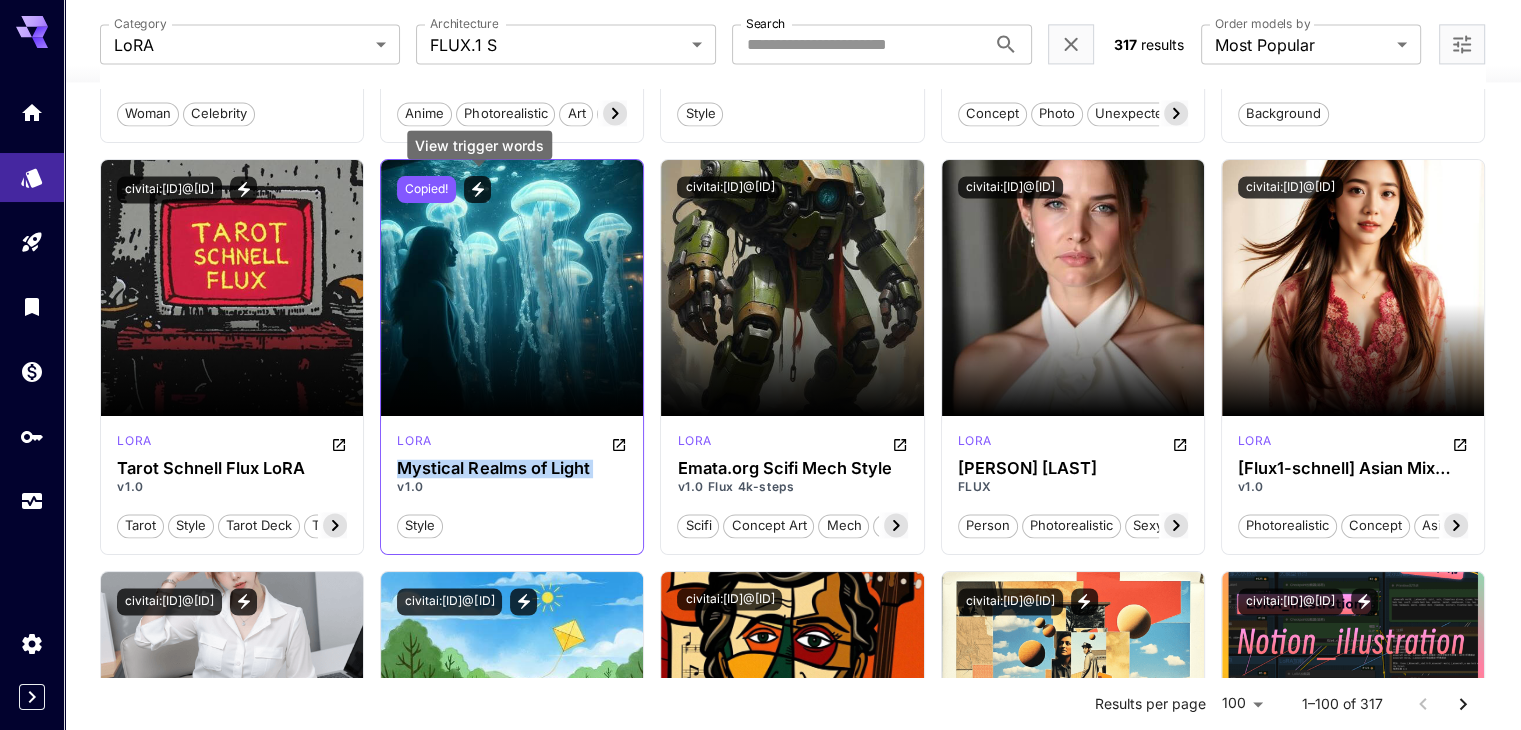 type 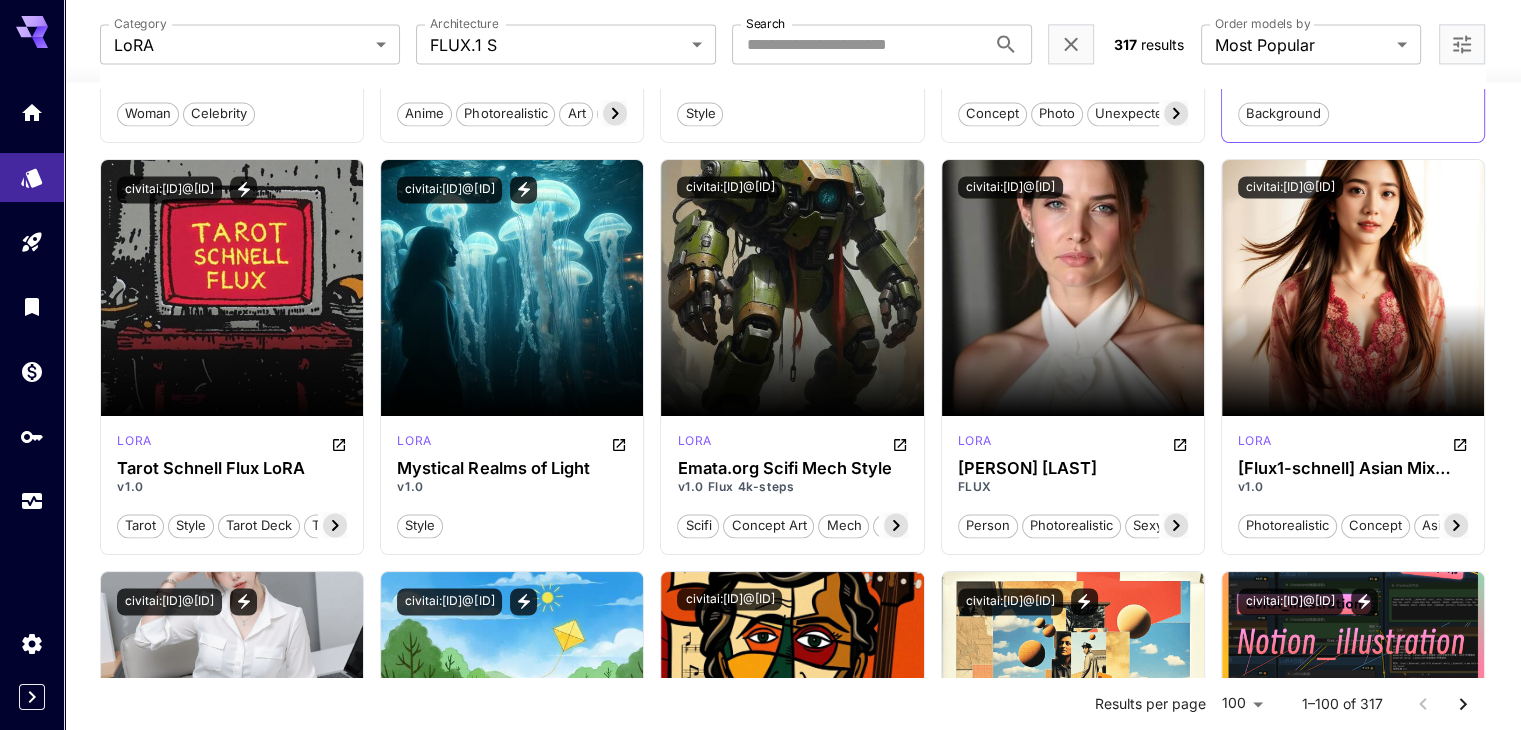 click on "background" at bounding box center [1353, 113] 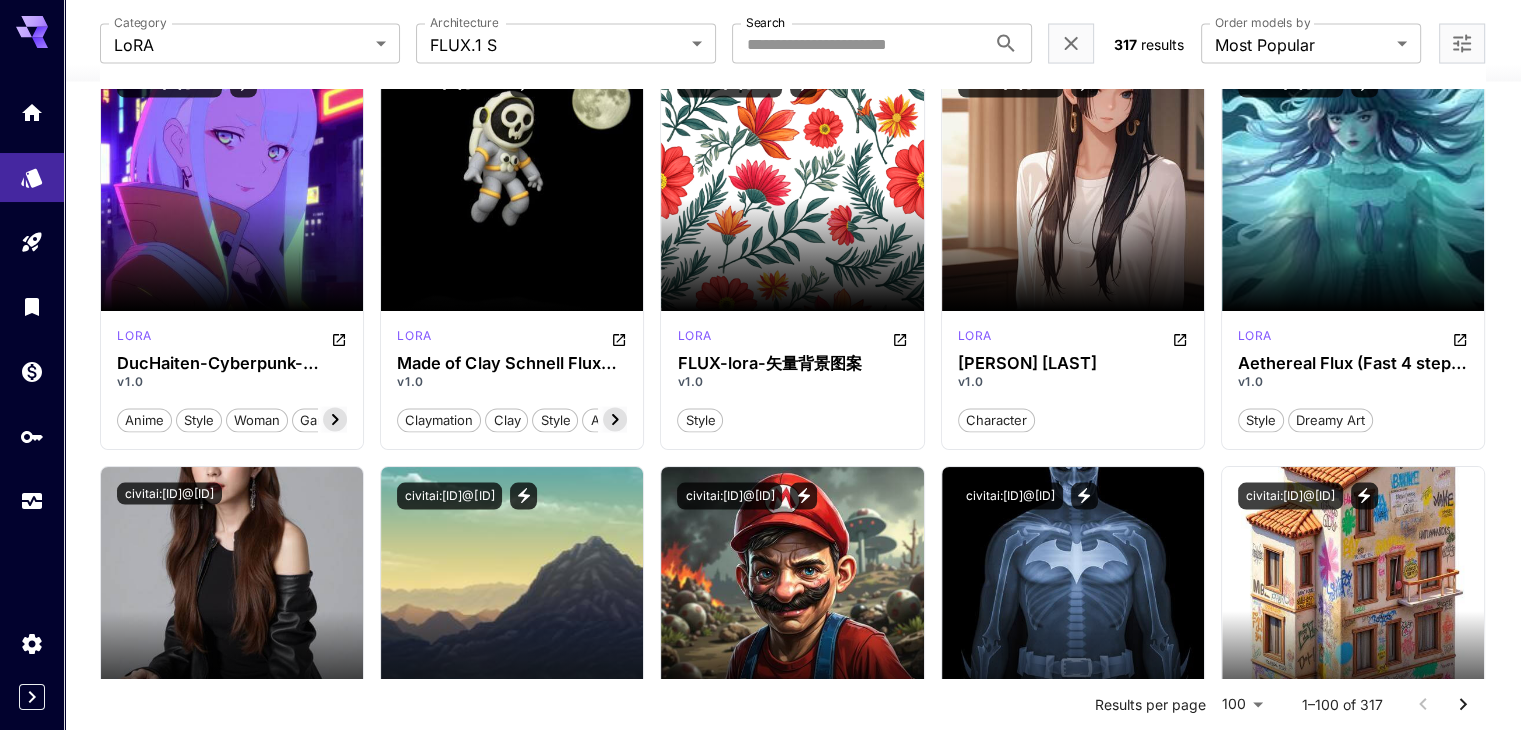 scroll, scrollTop: 4136, scrollLeft: 0, axis: vertical 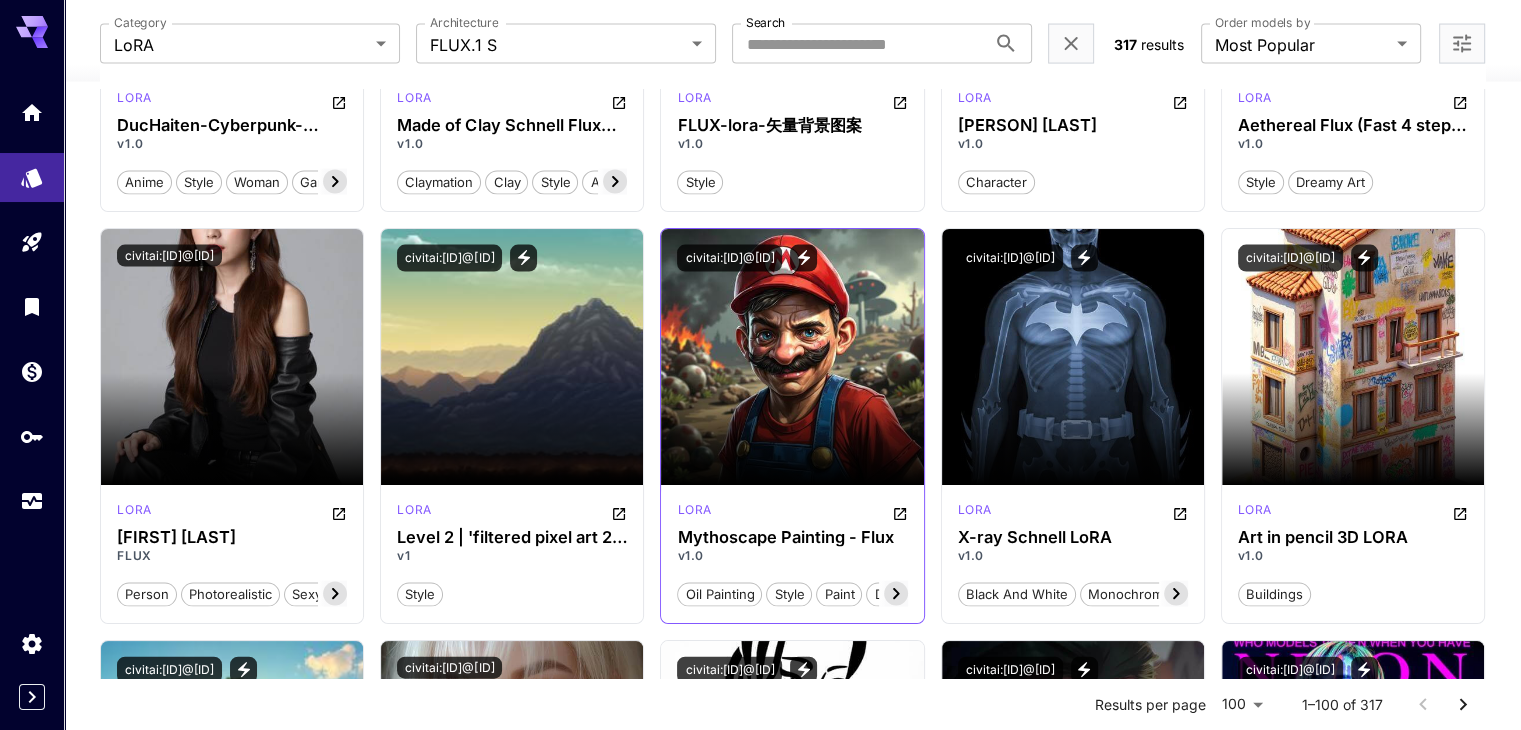 click on "lora" at bounding box center (792, 513) 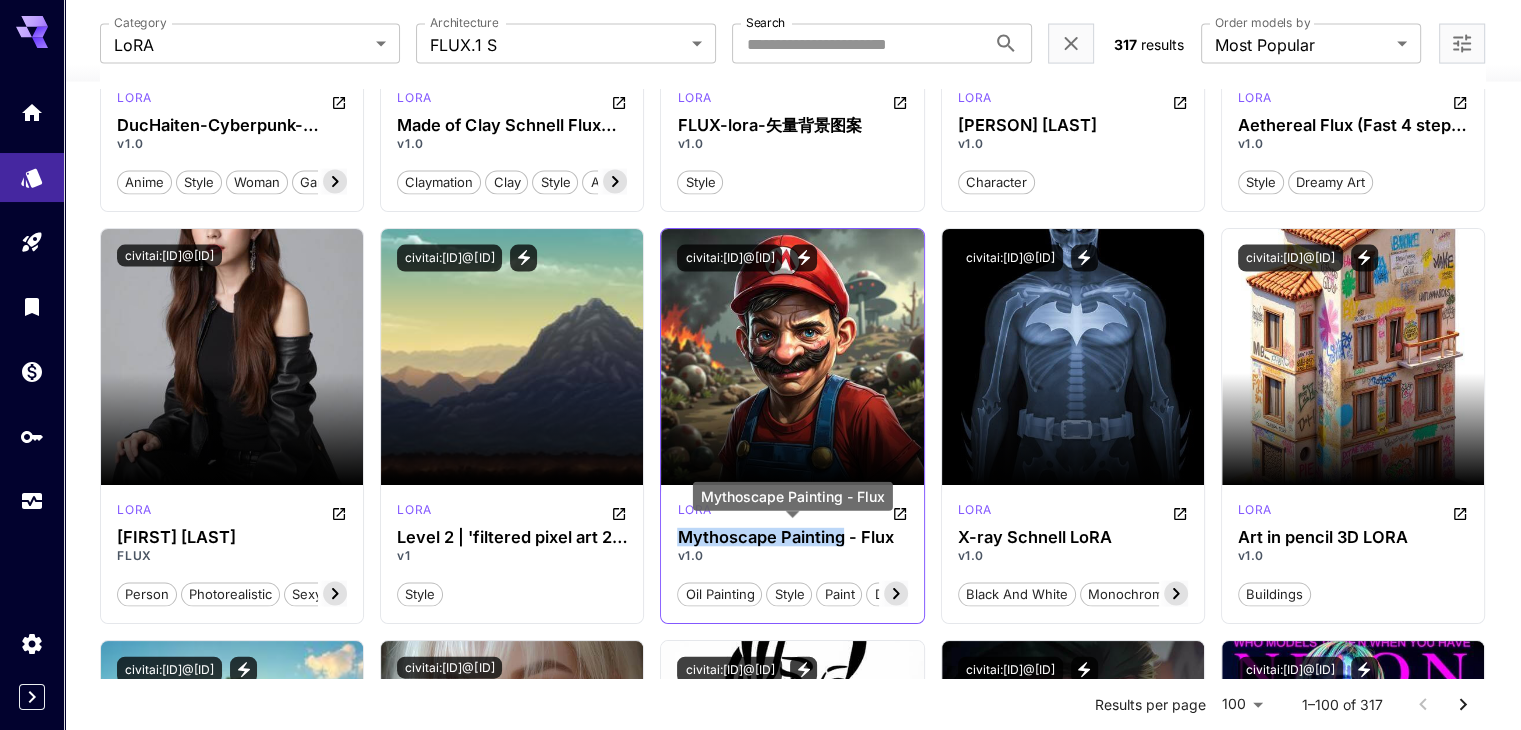 drag, startPoint x: 844, startPoint y: 536, endPoint x: 679, endPoint y: 523, distance: 165.51132 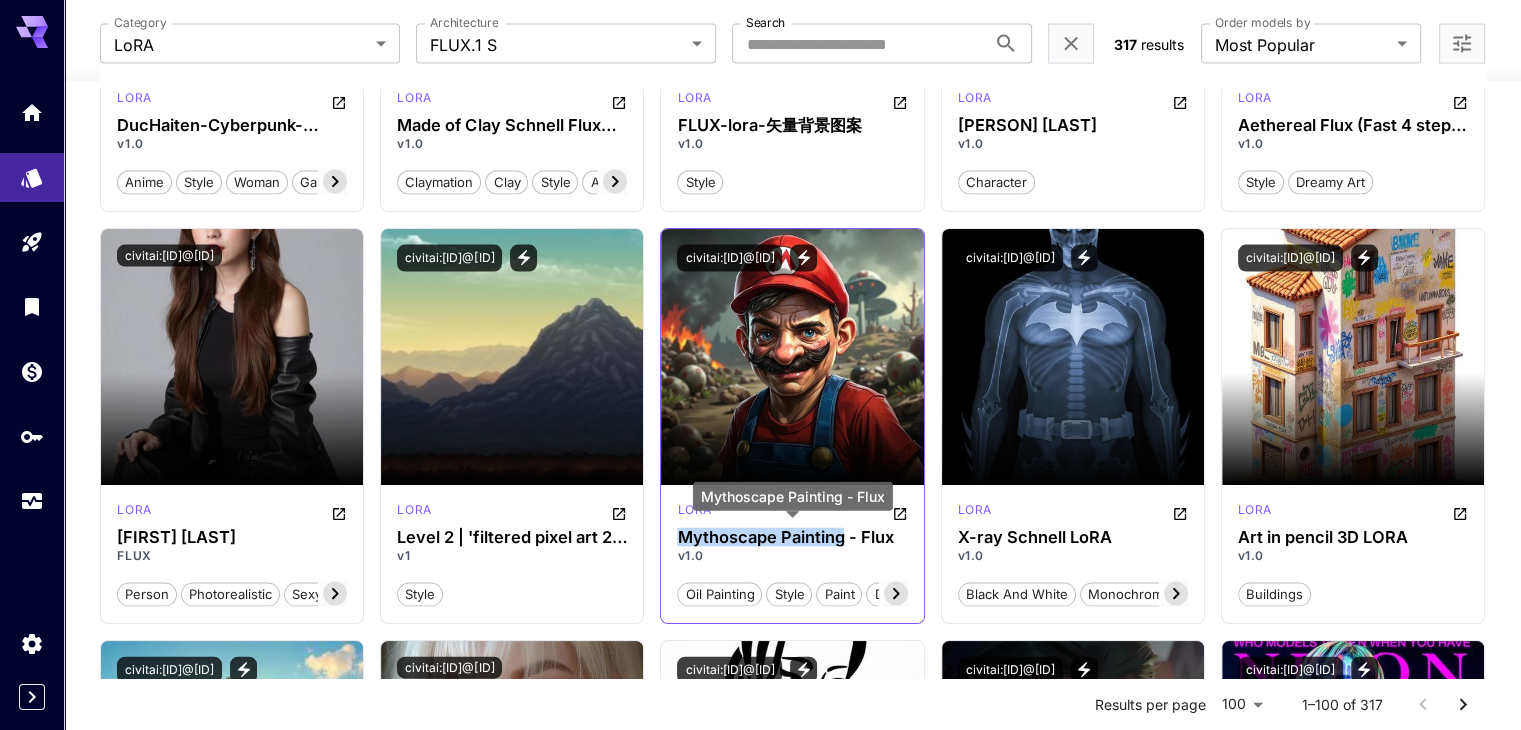 click on "lora Mythoscape Painting - Flux v1.0 oil painting style paint detailed gritty" at bounding box center (792, 554) 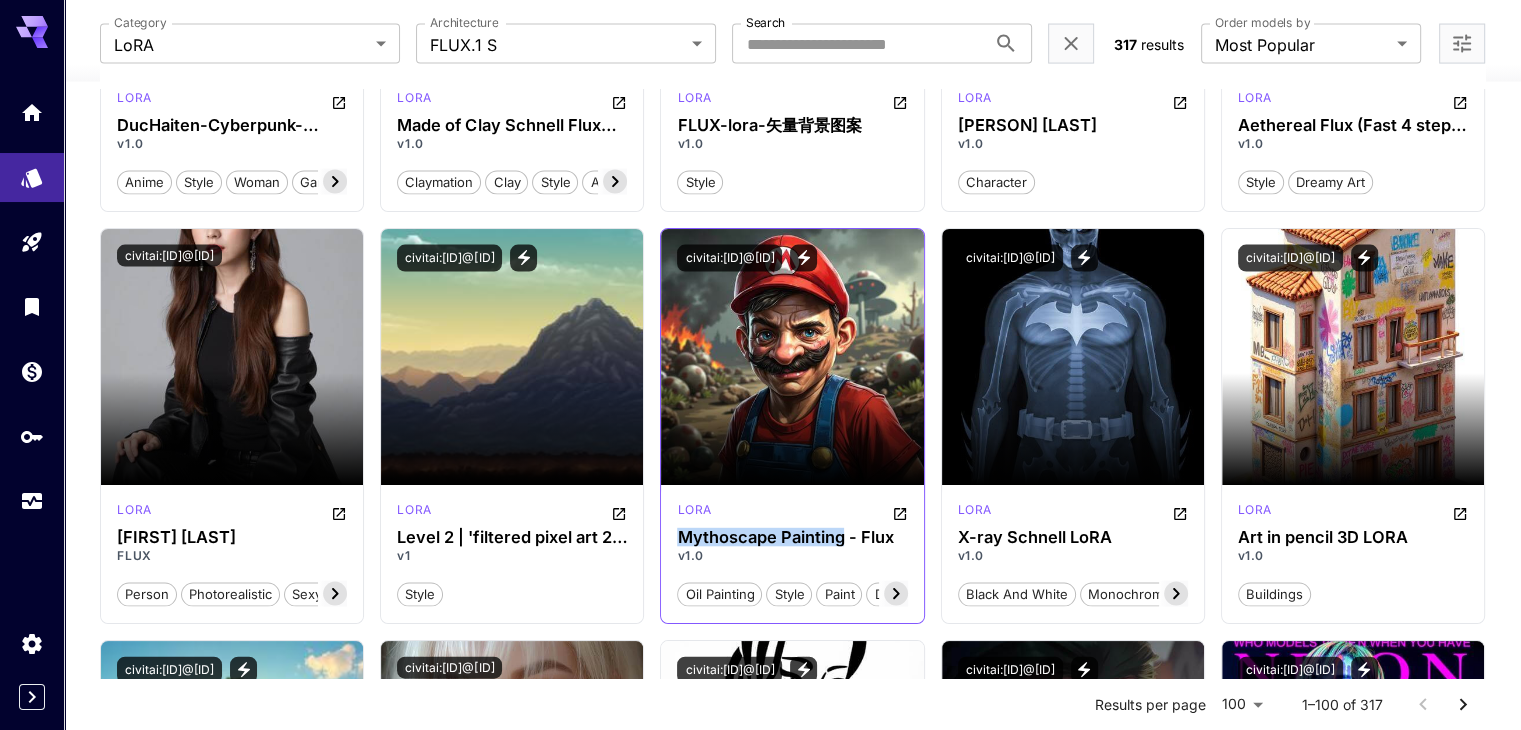 copy on "Mythoscape Painting" 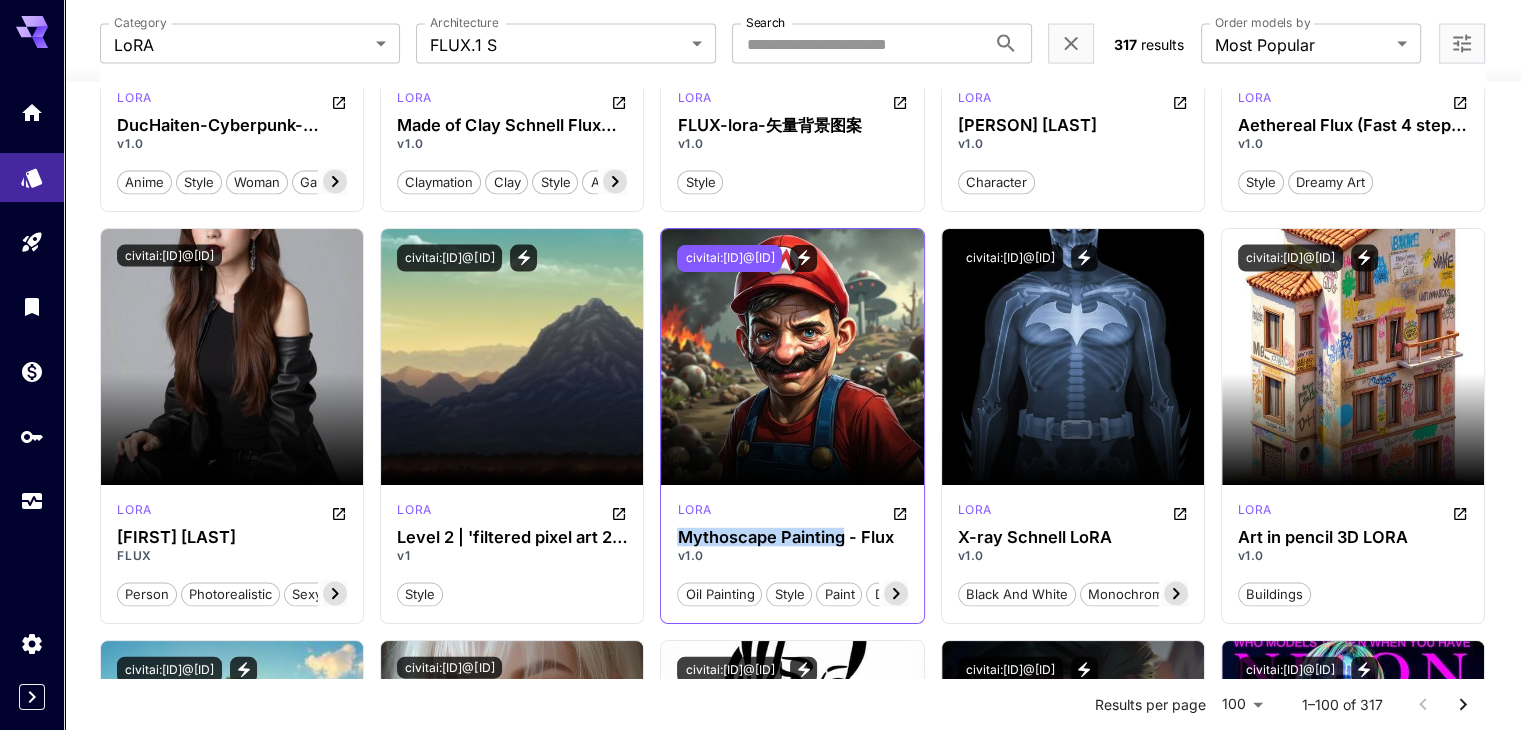 click on "civitai:863789@966523" at bounding box center (729, 258) 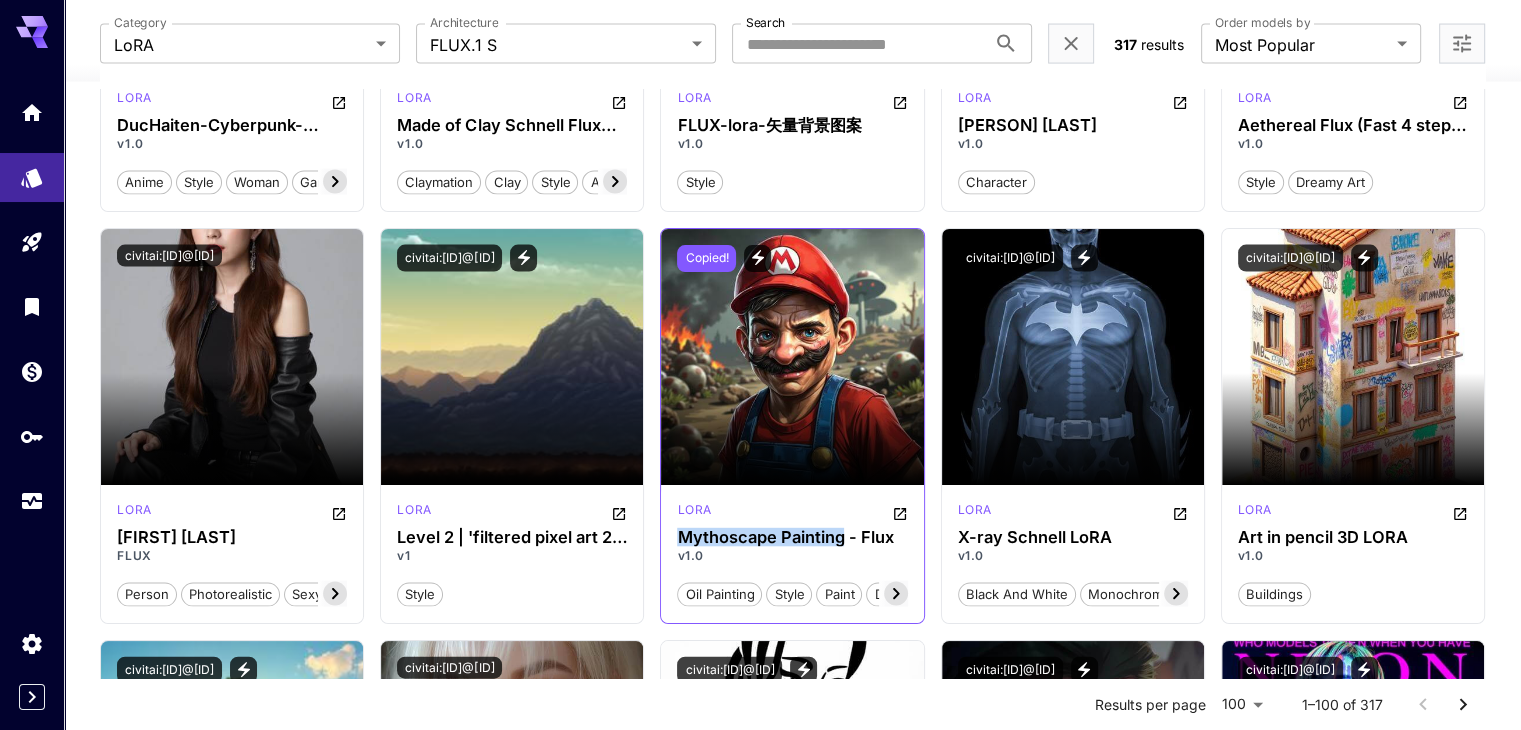 type 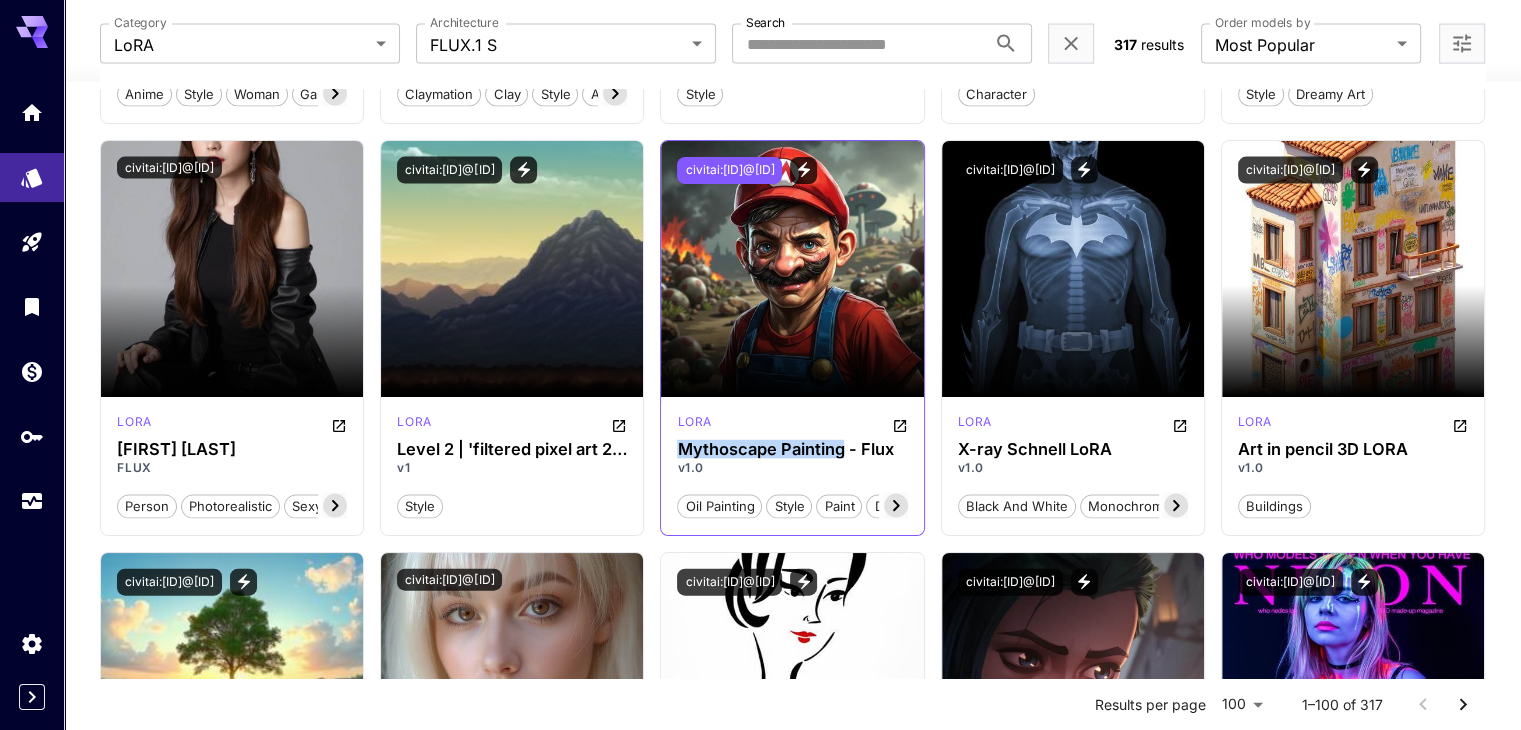 scroll, scrollTop: 4132, scrollLeft: 0, axis: vertical 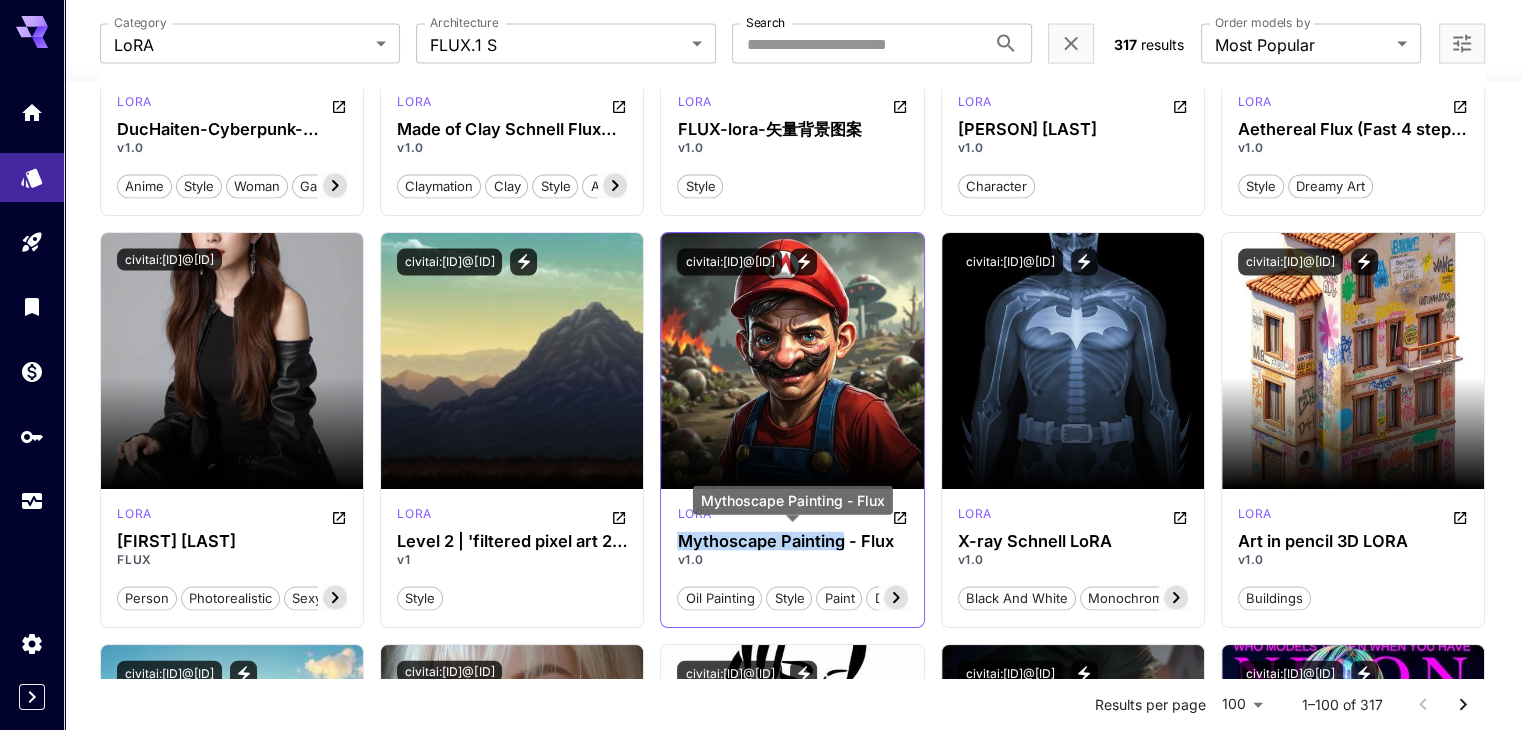 click on "Mythoscape Painting - Flux" at bounding box center [792, 541] 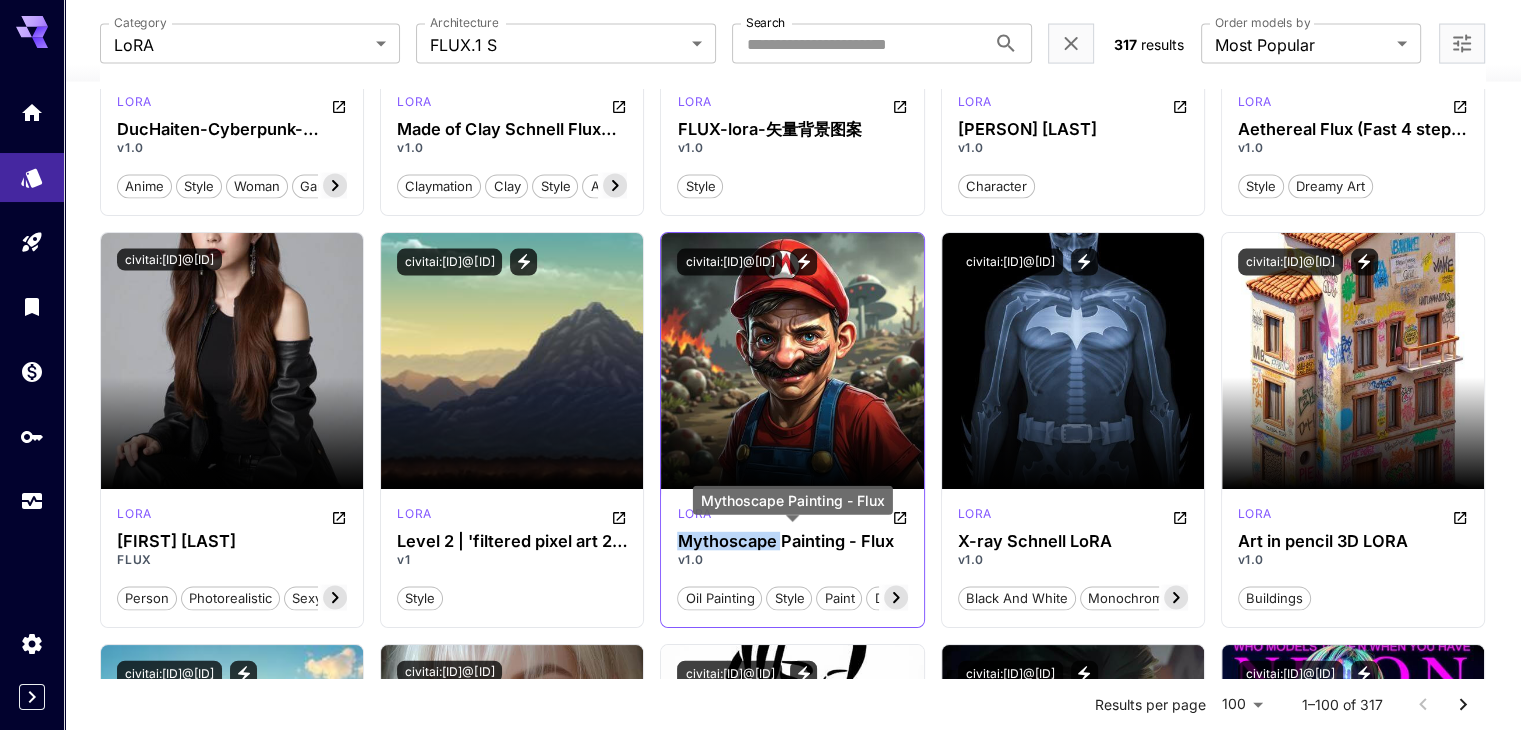 click on "Mythoscape Painting - Flux" at bounding box center [792, 541] 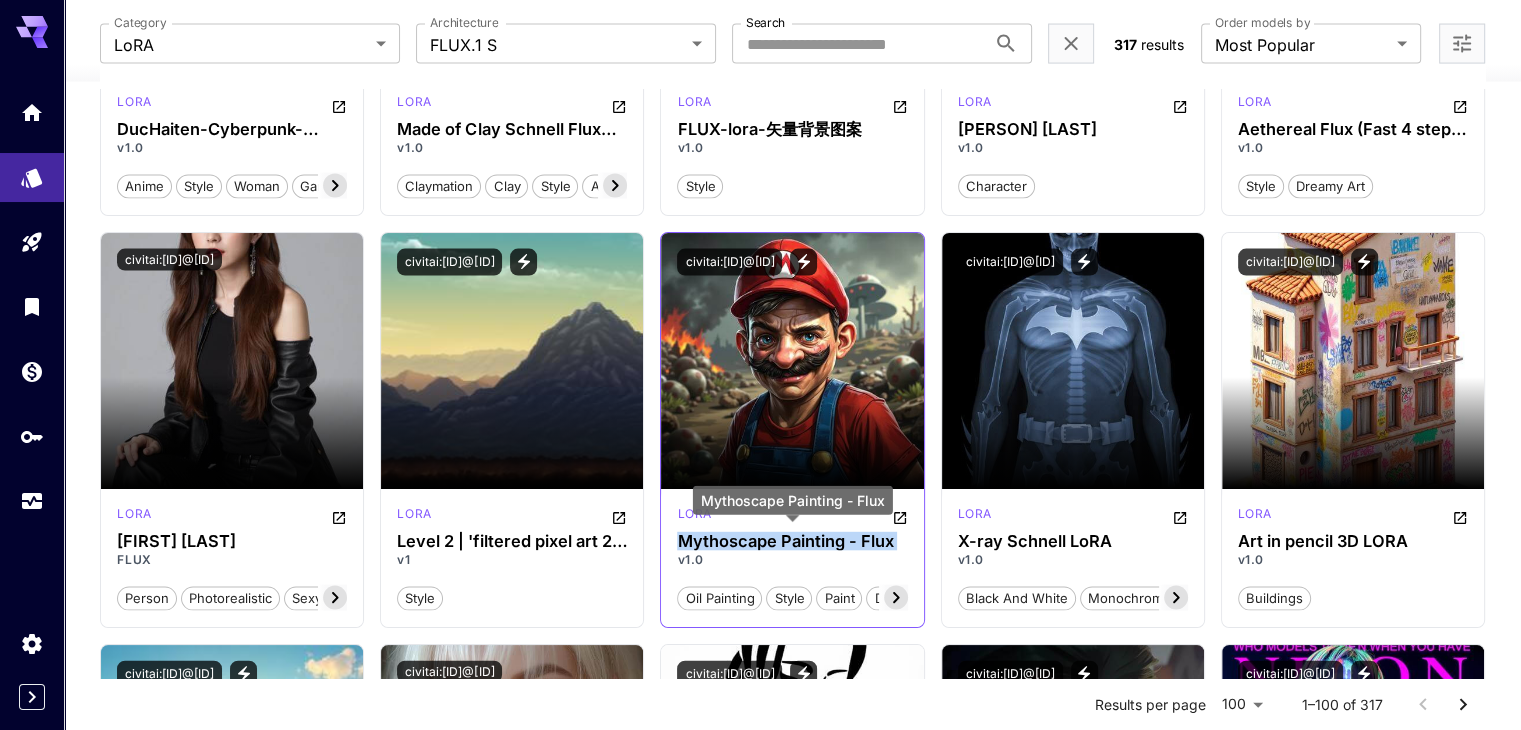click on "Mythoscape Painting - Flux" at bounding box center [792, 541] 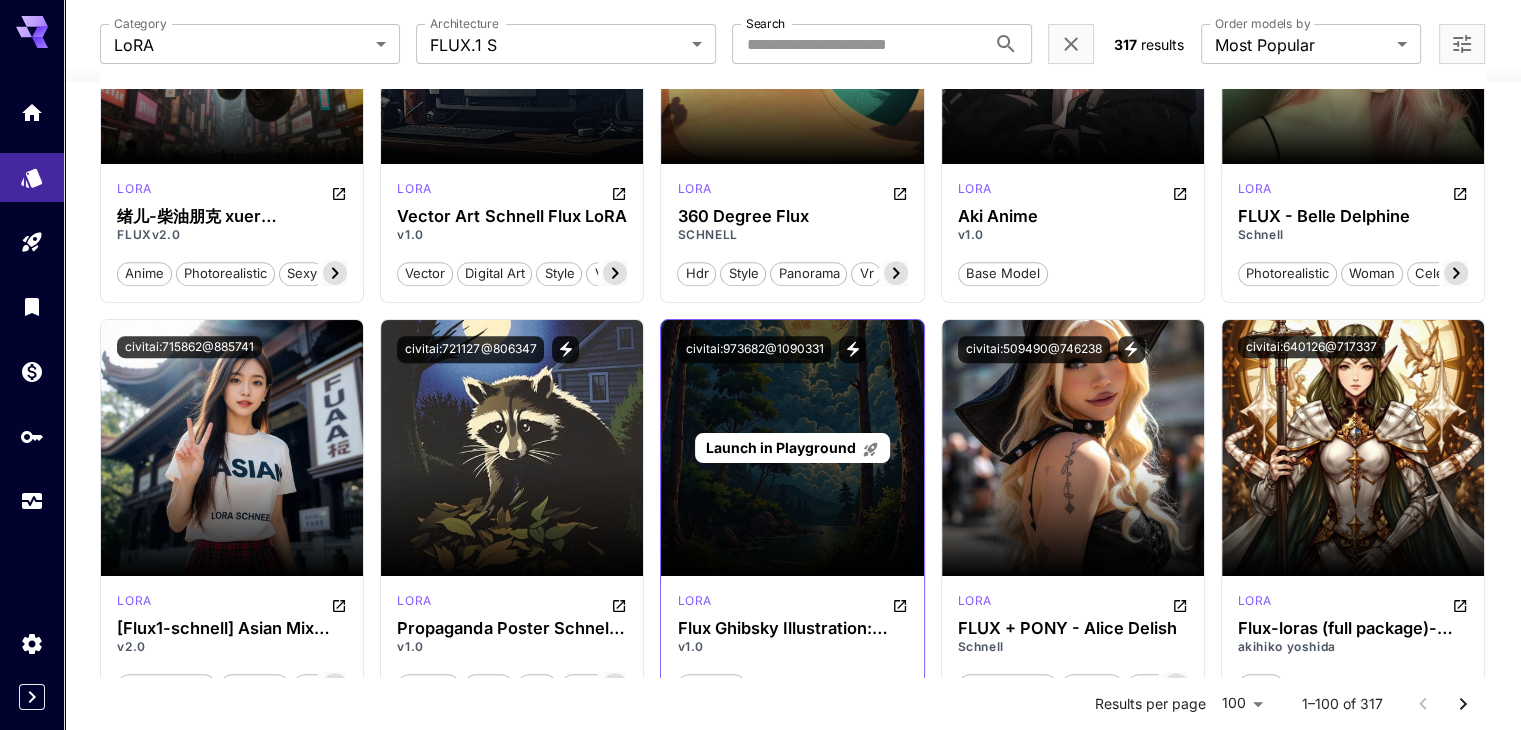 scroll, scrollTop: 1167, scrollLeft: 0, axis: vertical 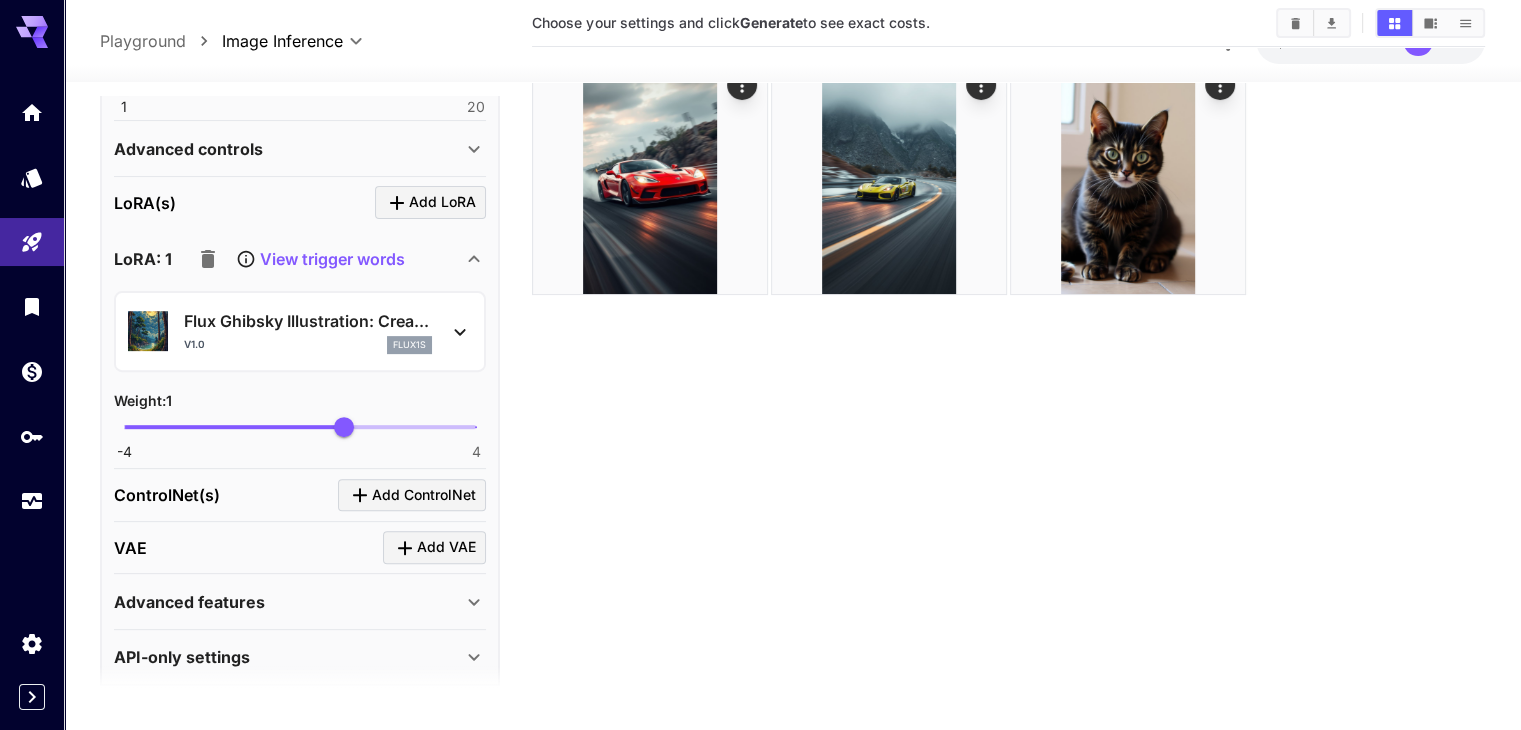 click at bounding box center [148, 331] 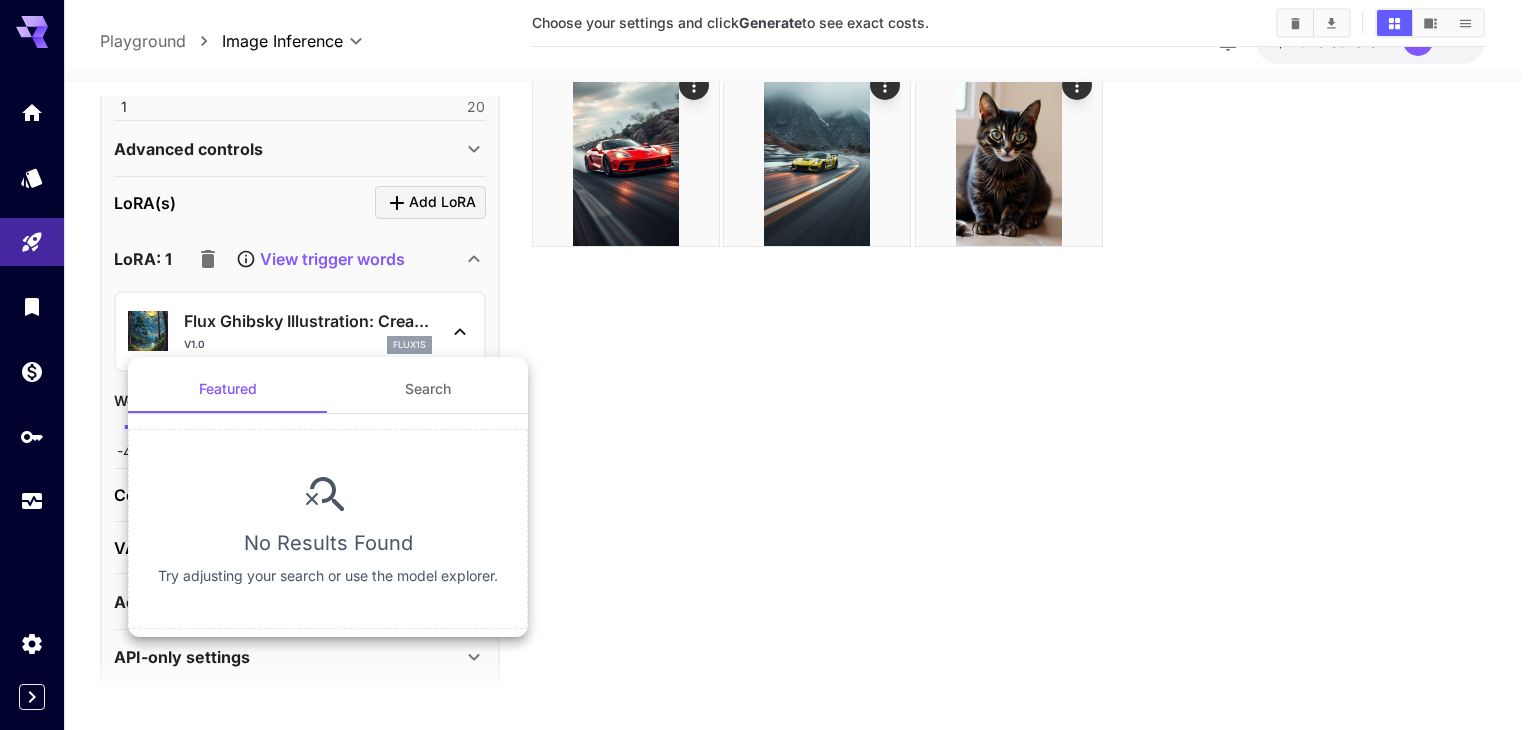 click at bounding box center (768, 365) 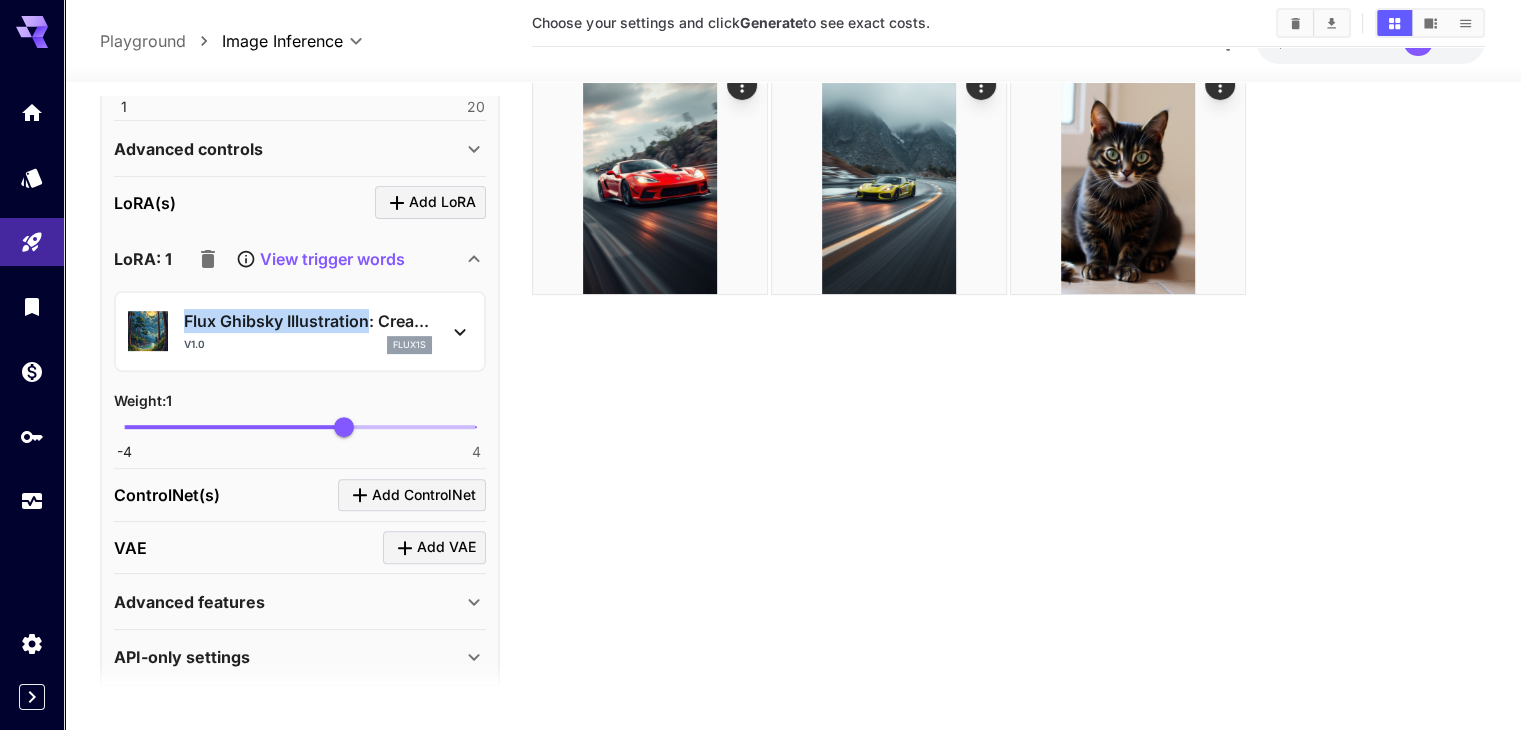 copy on "Flux Ghibsky Illustration" 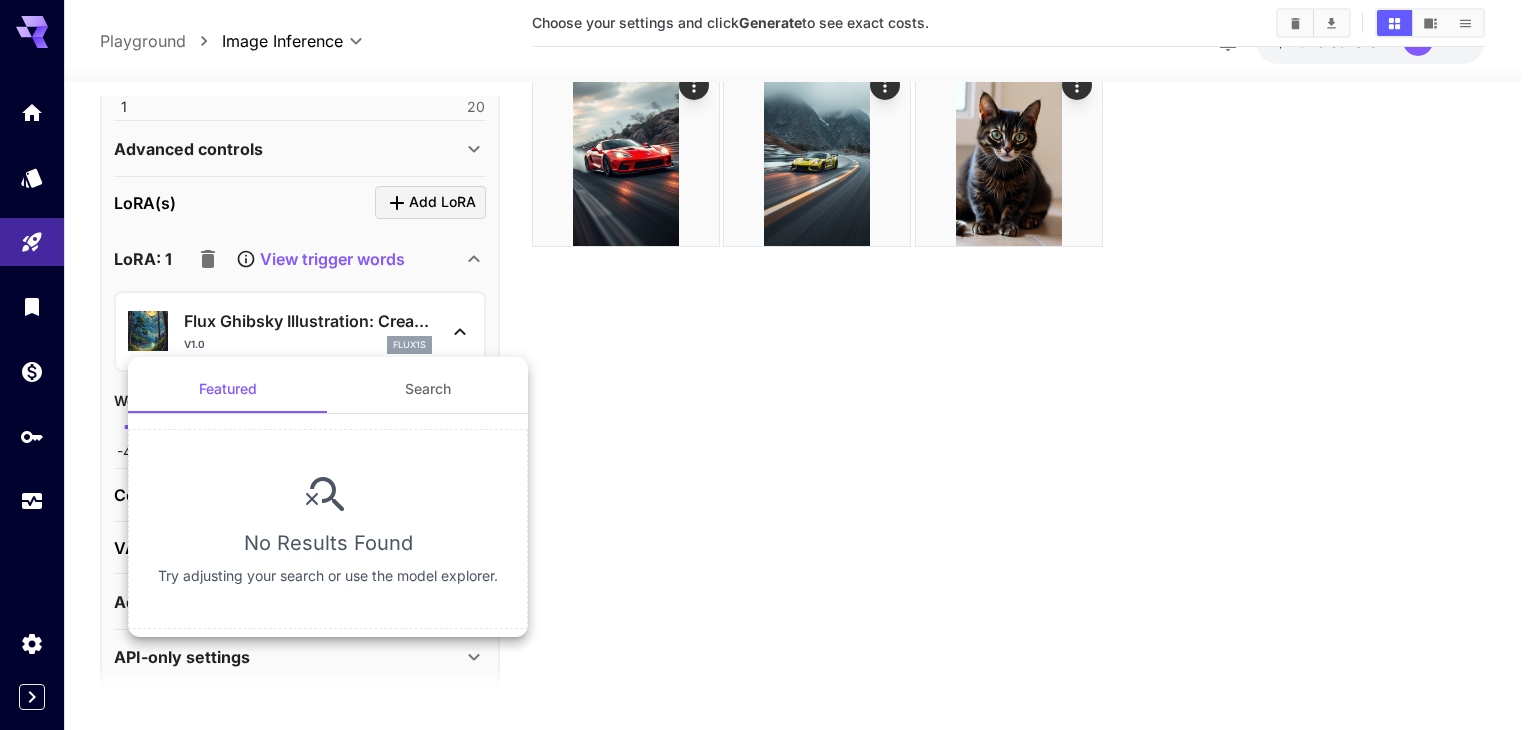 click at bounding box center (768, 365) 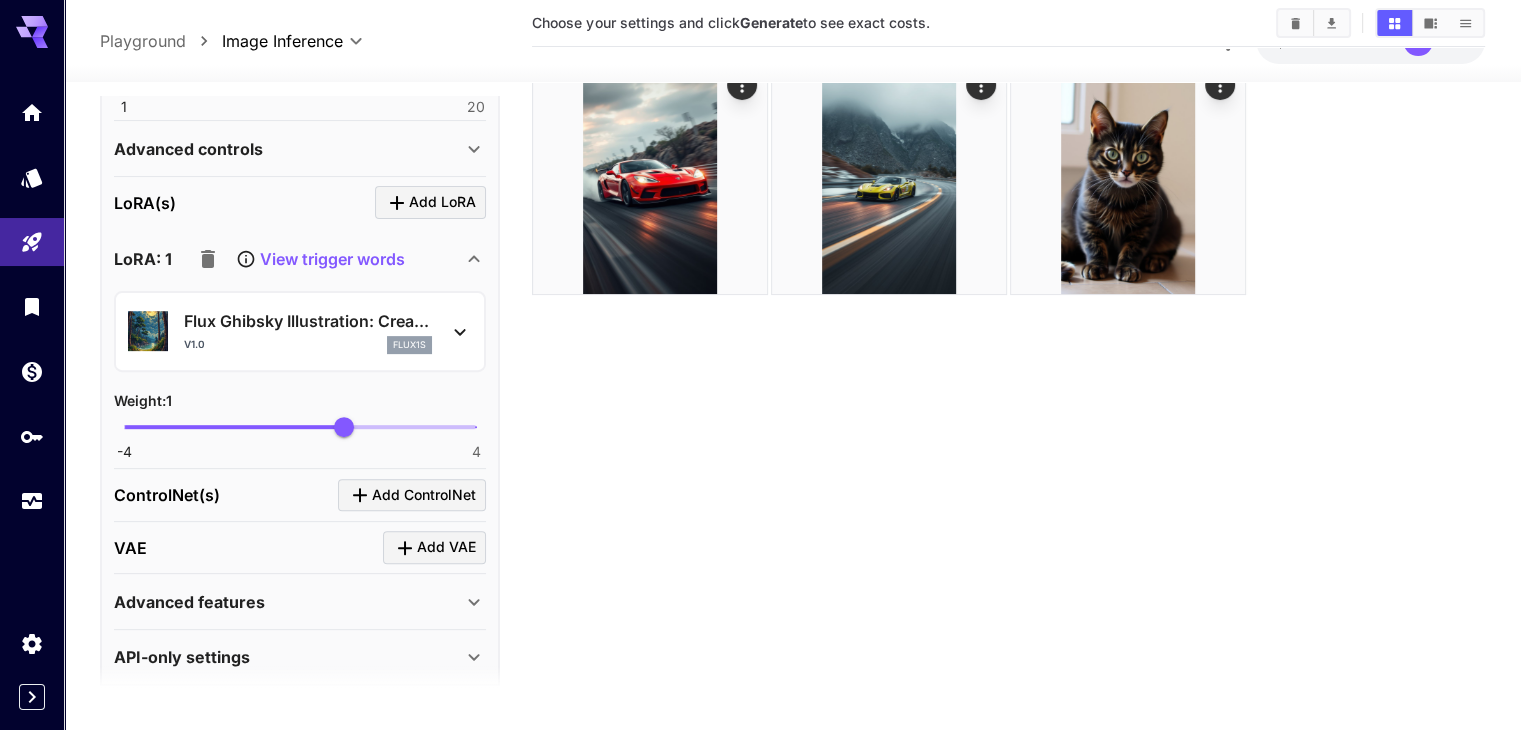 scroll, scrollTop: 726, scrollLeft: 0, axis: vertical 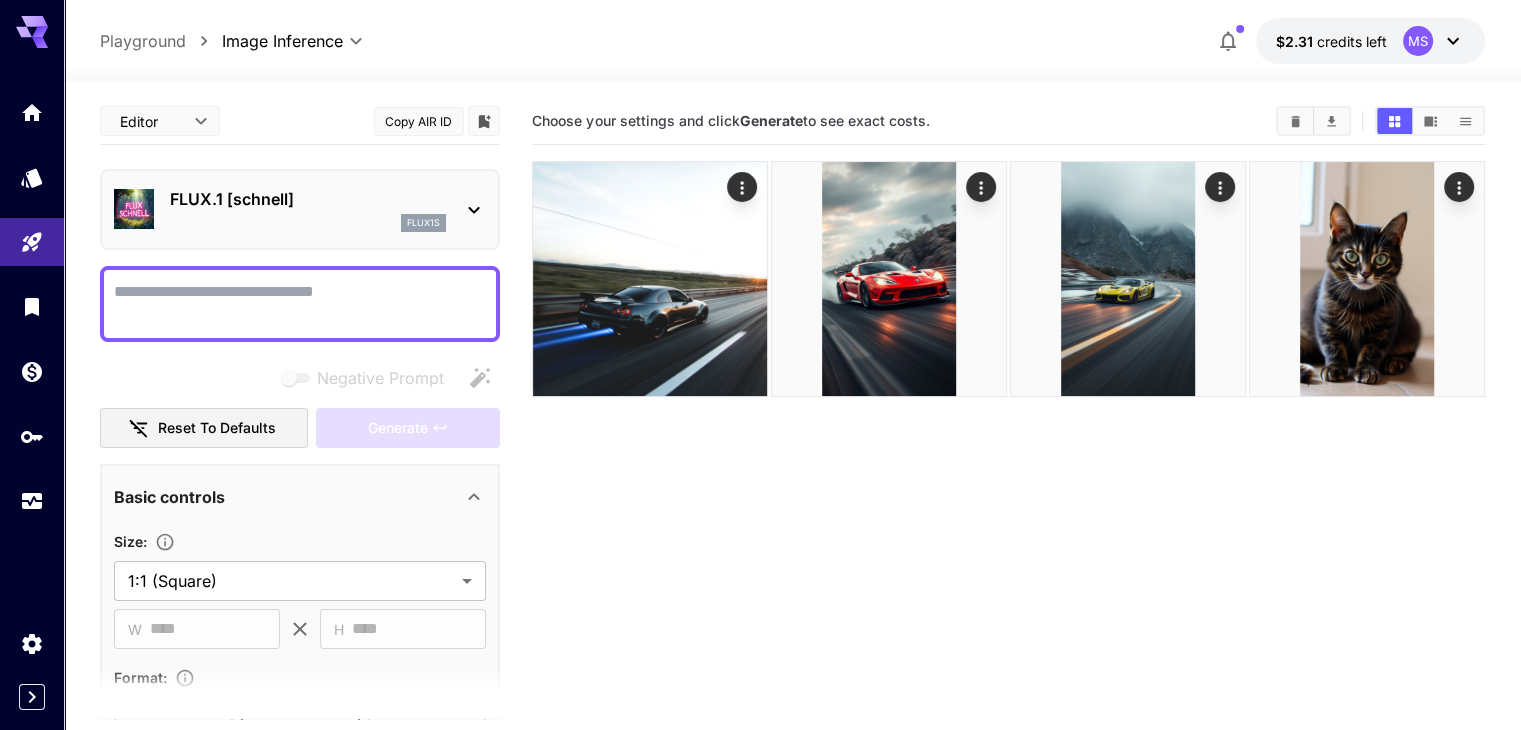 click on "Negative Prompt" at bounding box center (300, 304) 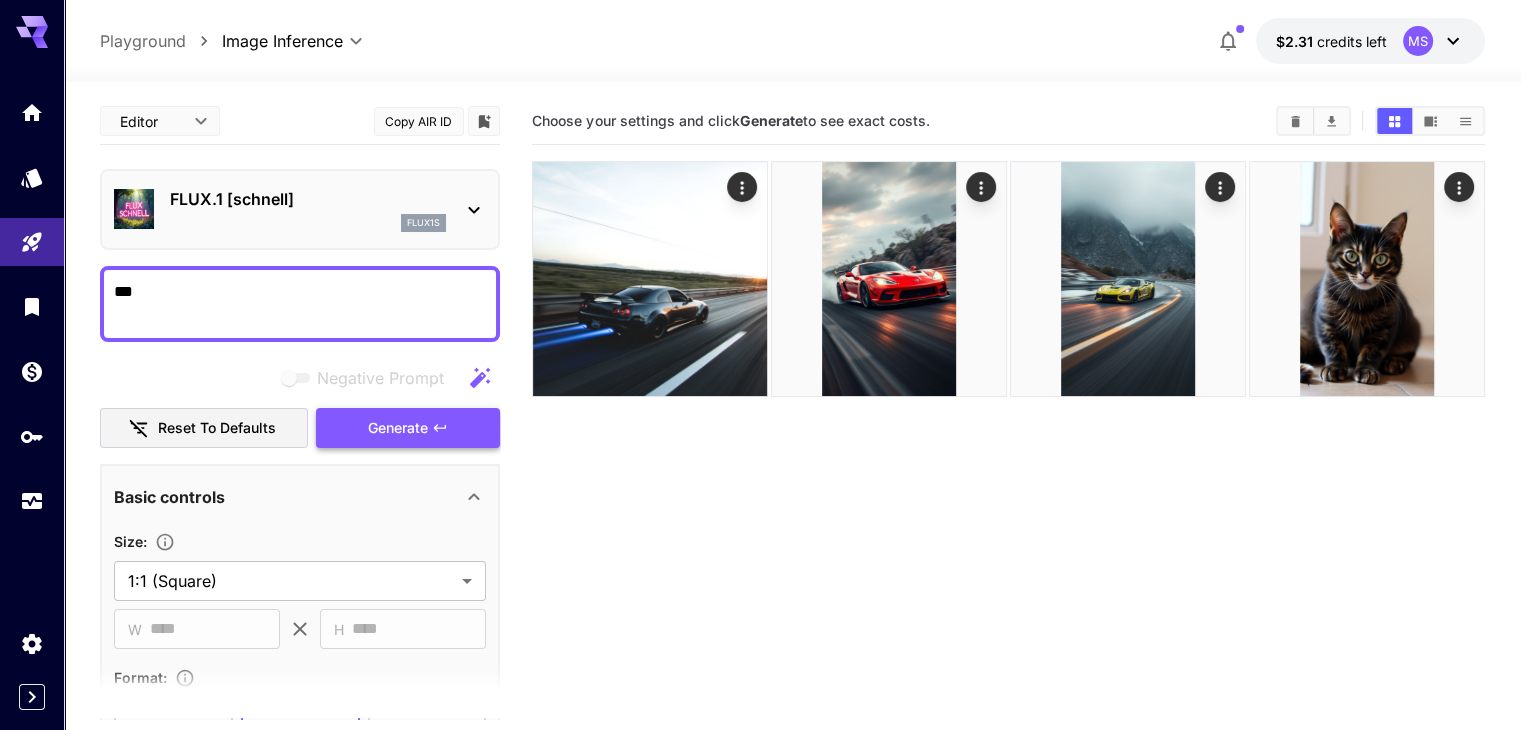 click on "Generate" at bounding box center [408, 428] 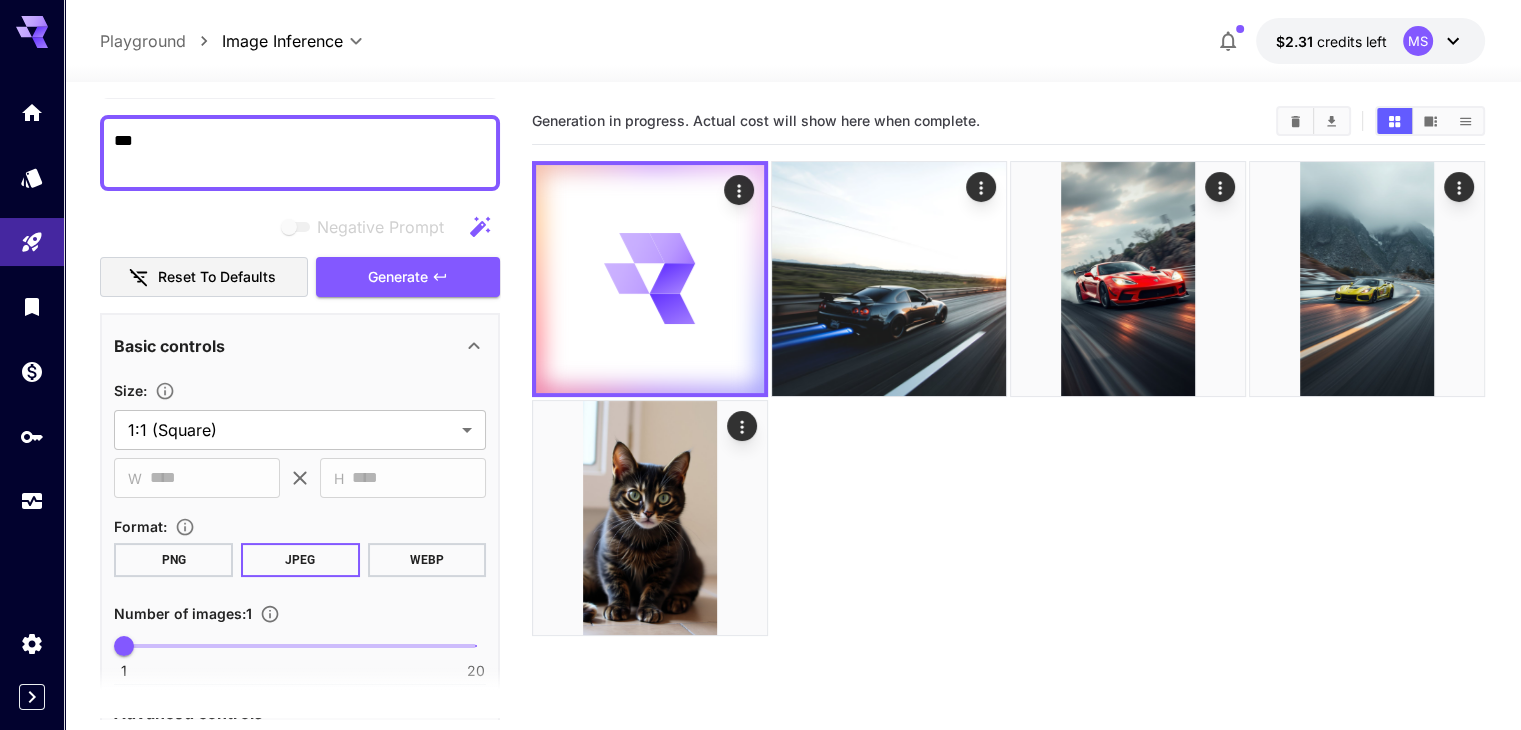 scroll, scrollTop: 0, scrollLeft: 0, axis: both 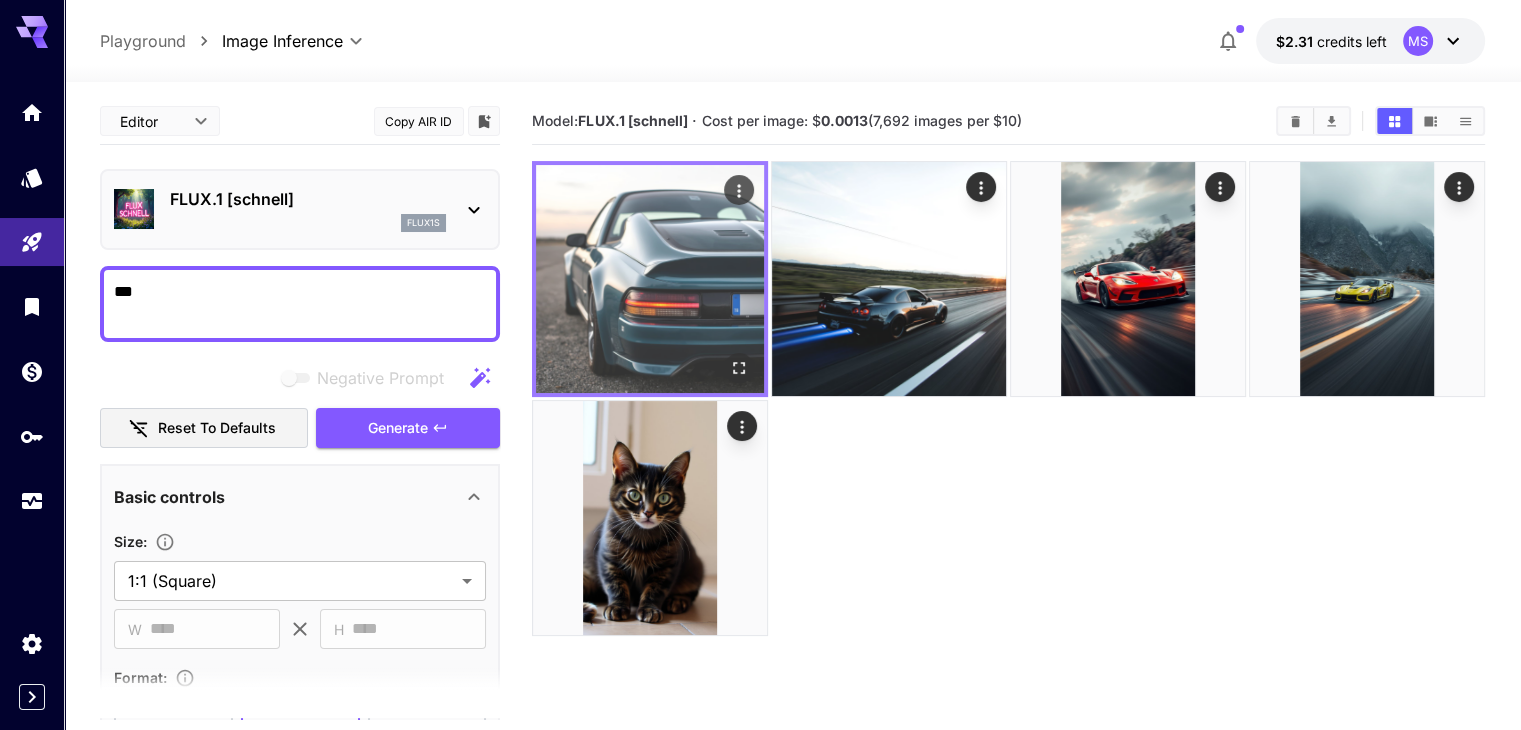 click 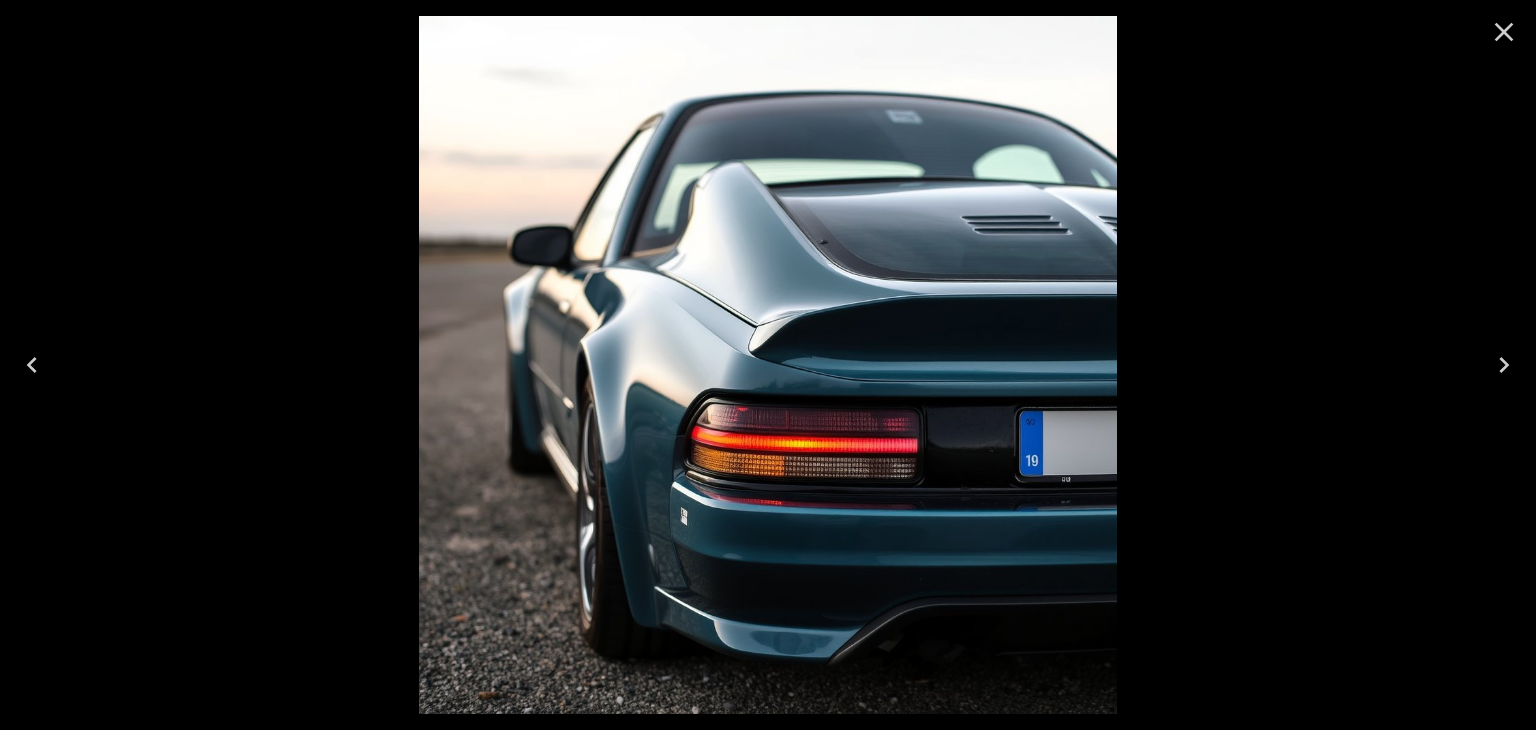 click 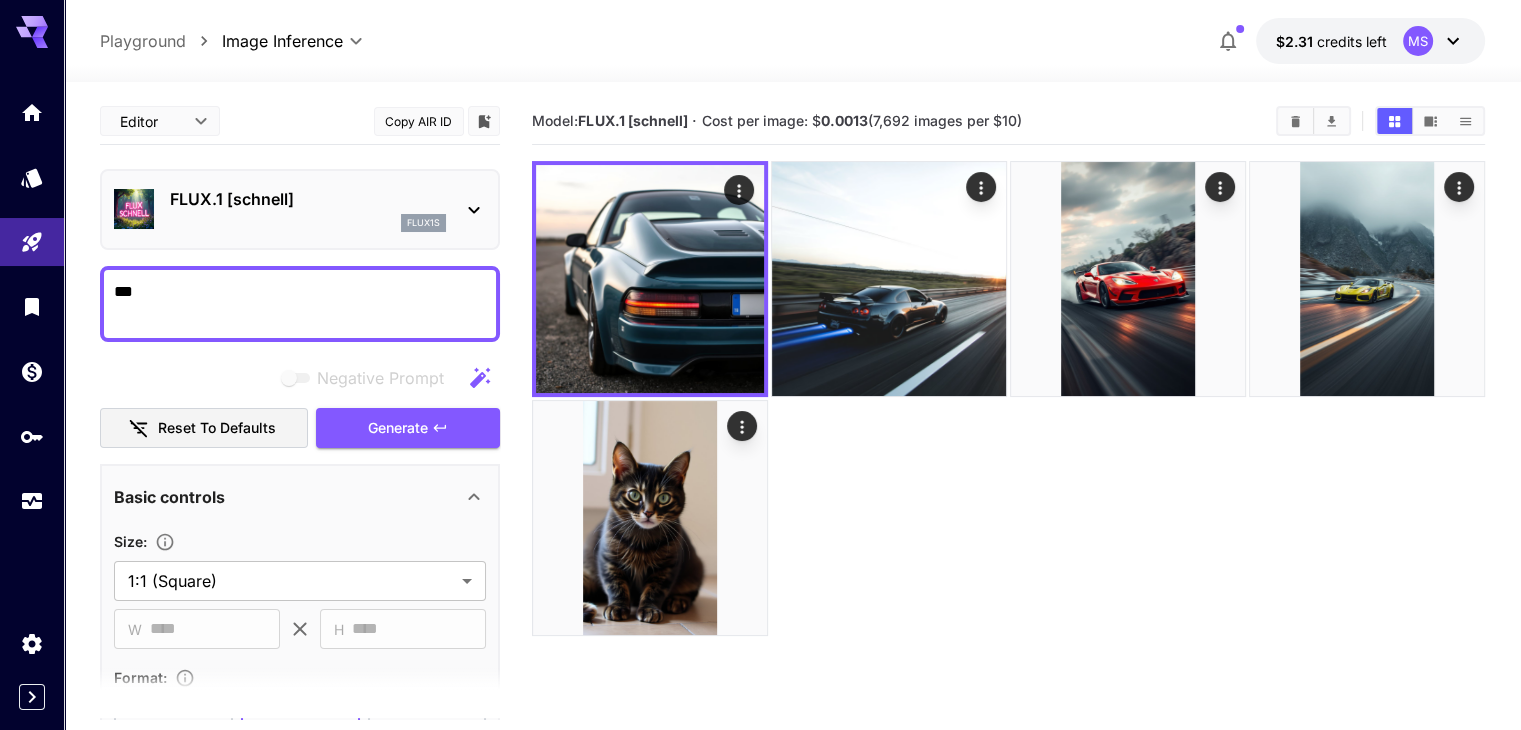 click on "***" at bounding box center (300, 304) 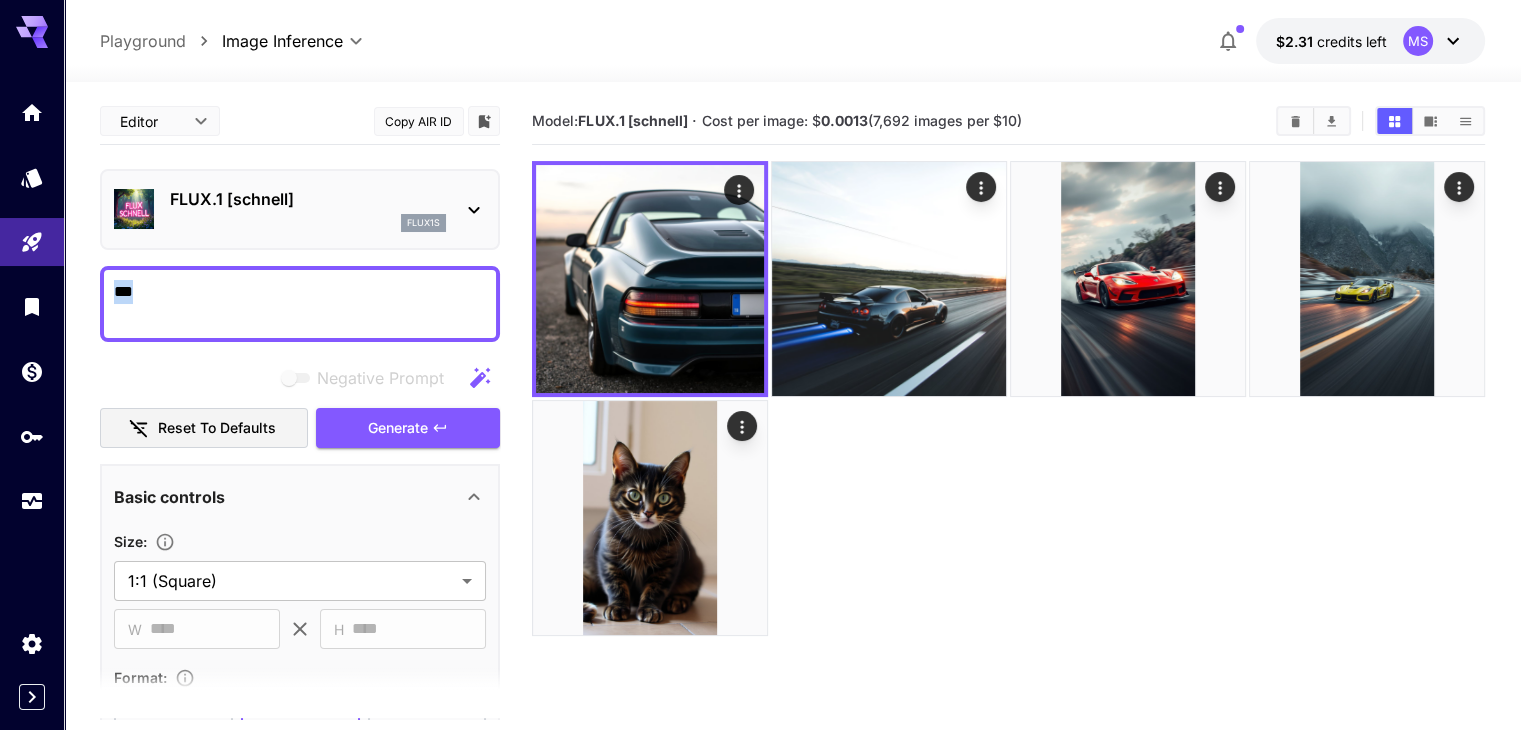click on "***" at bounding box center (300, 304) 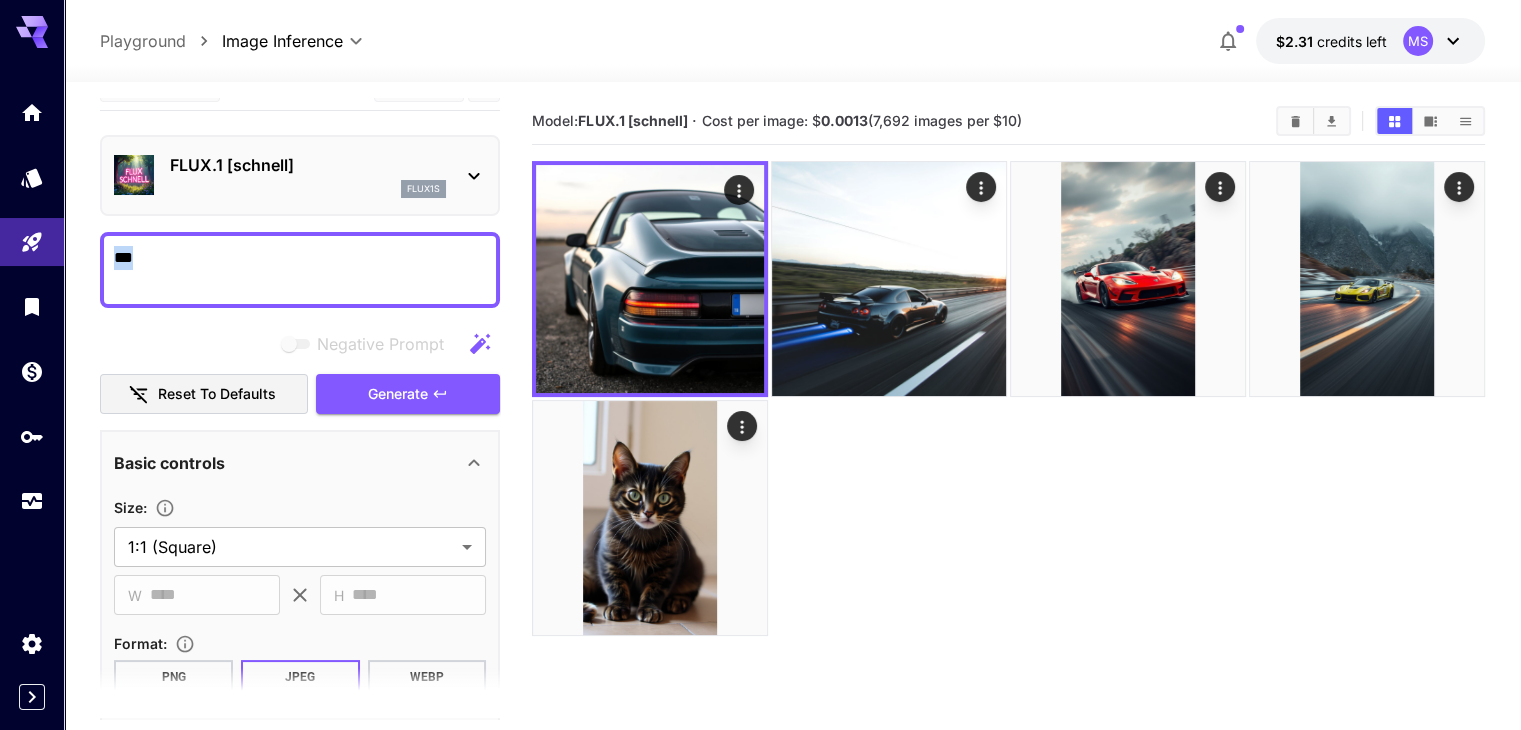 scroll, scrollTop: 0, scrollLeft: 0, axis: both 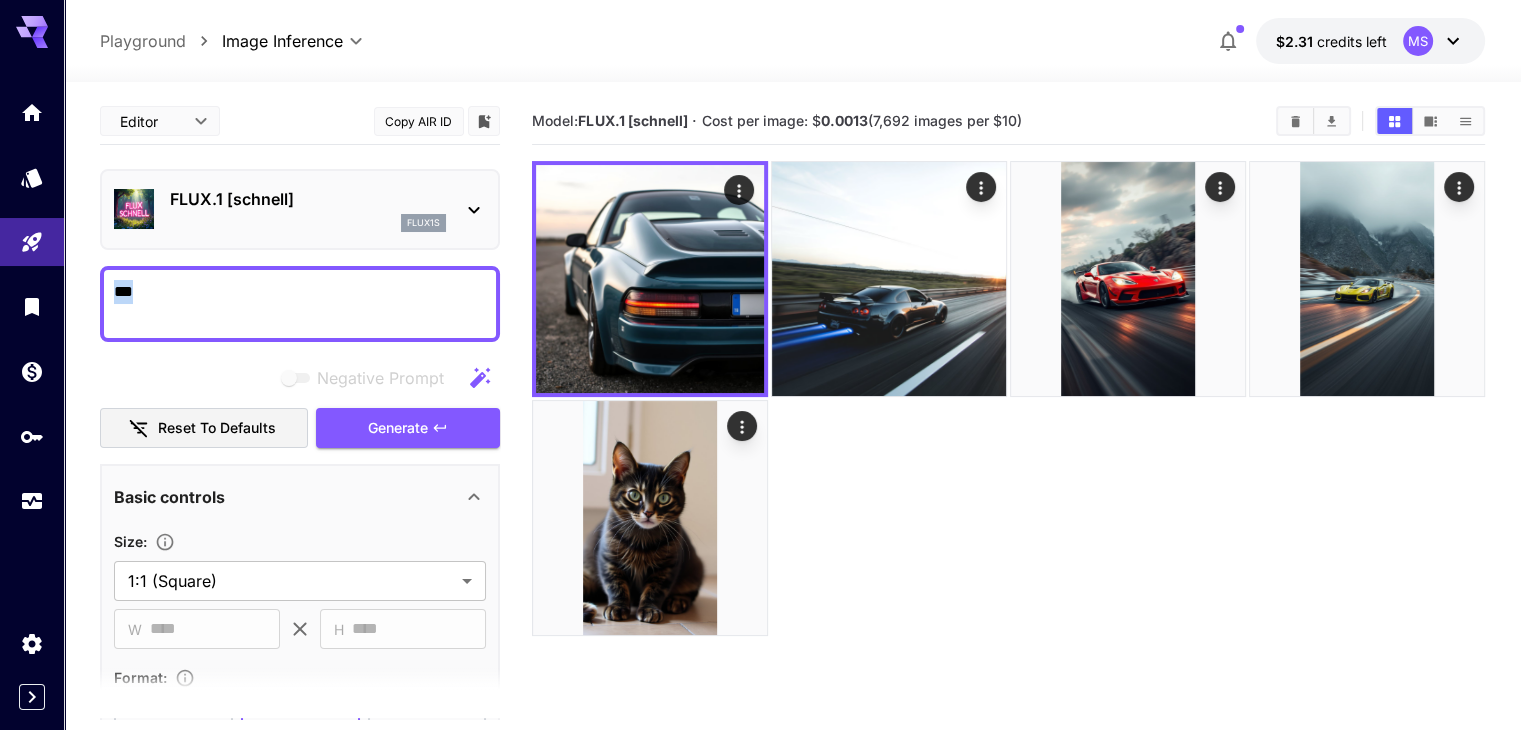 click on "***" at bounding box center [300, 304] 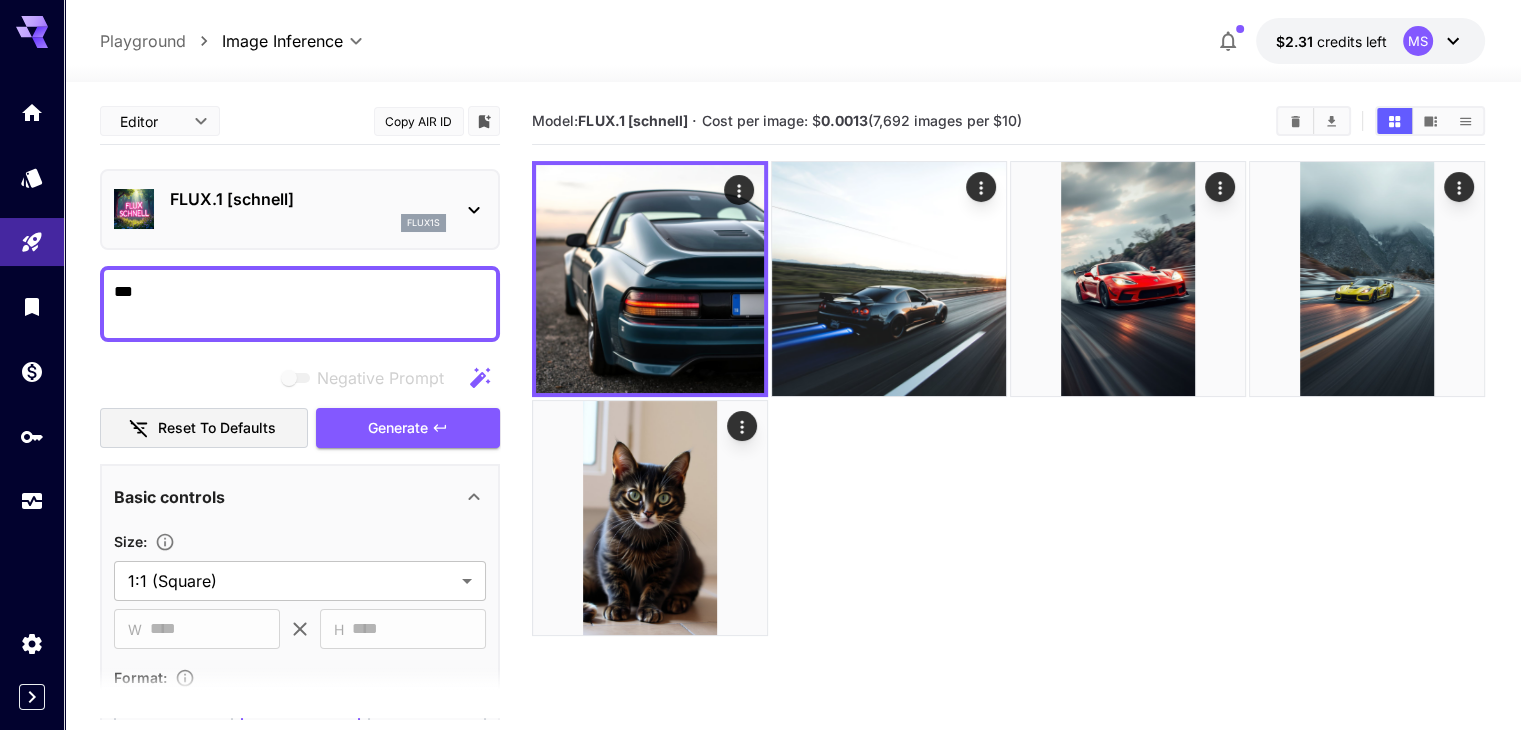 click on "***" at bounding box center [300, 304] 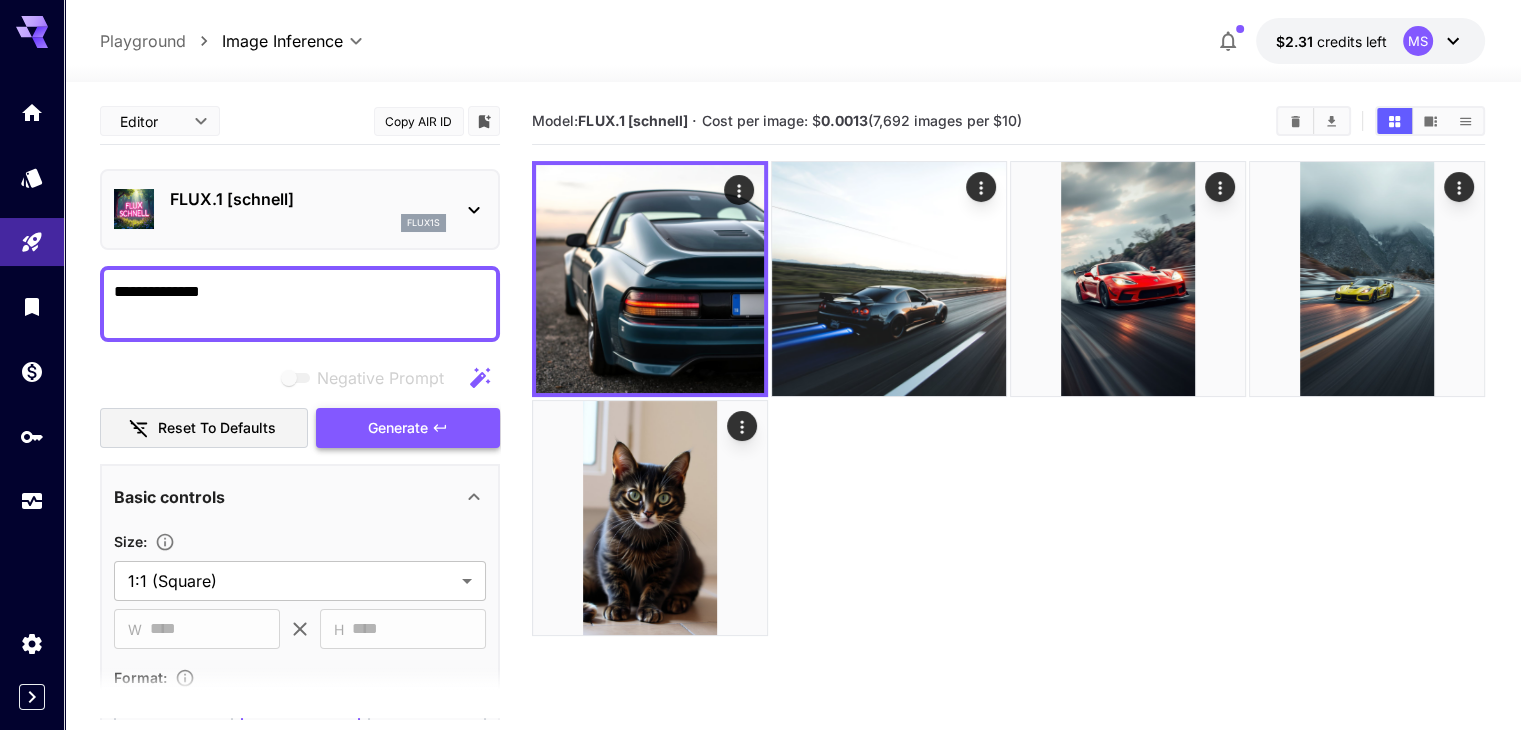 type on "**********" 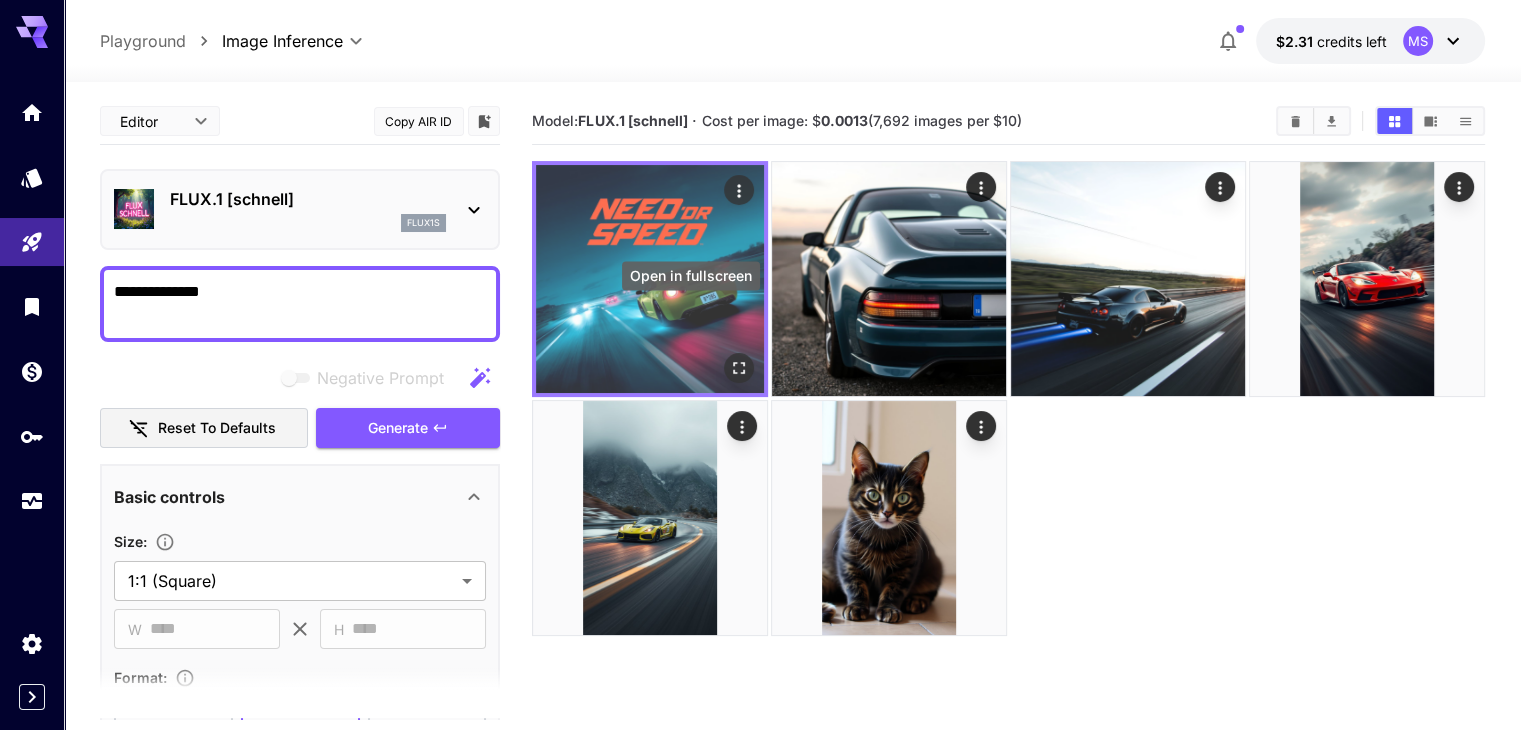 click 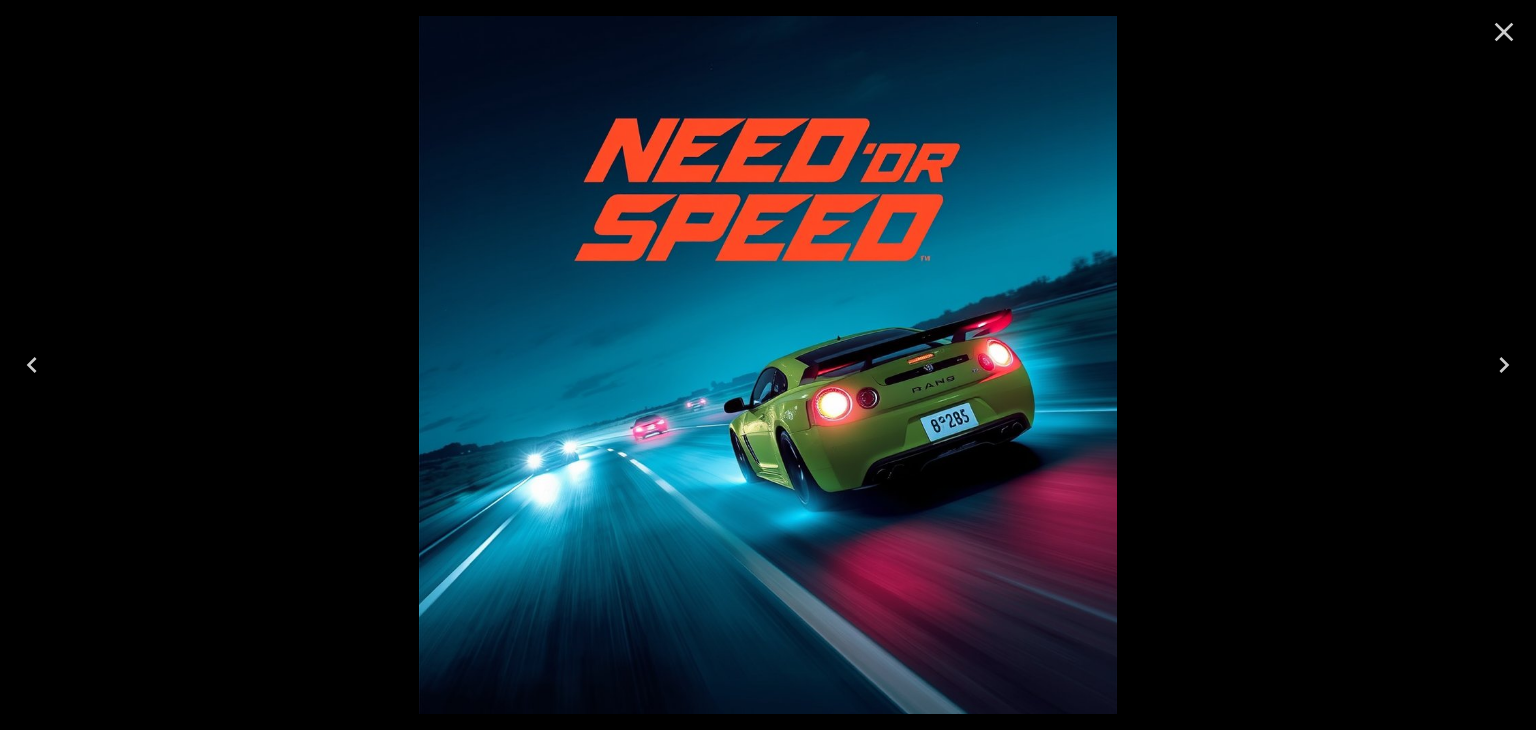 click 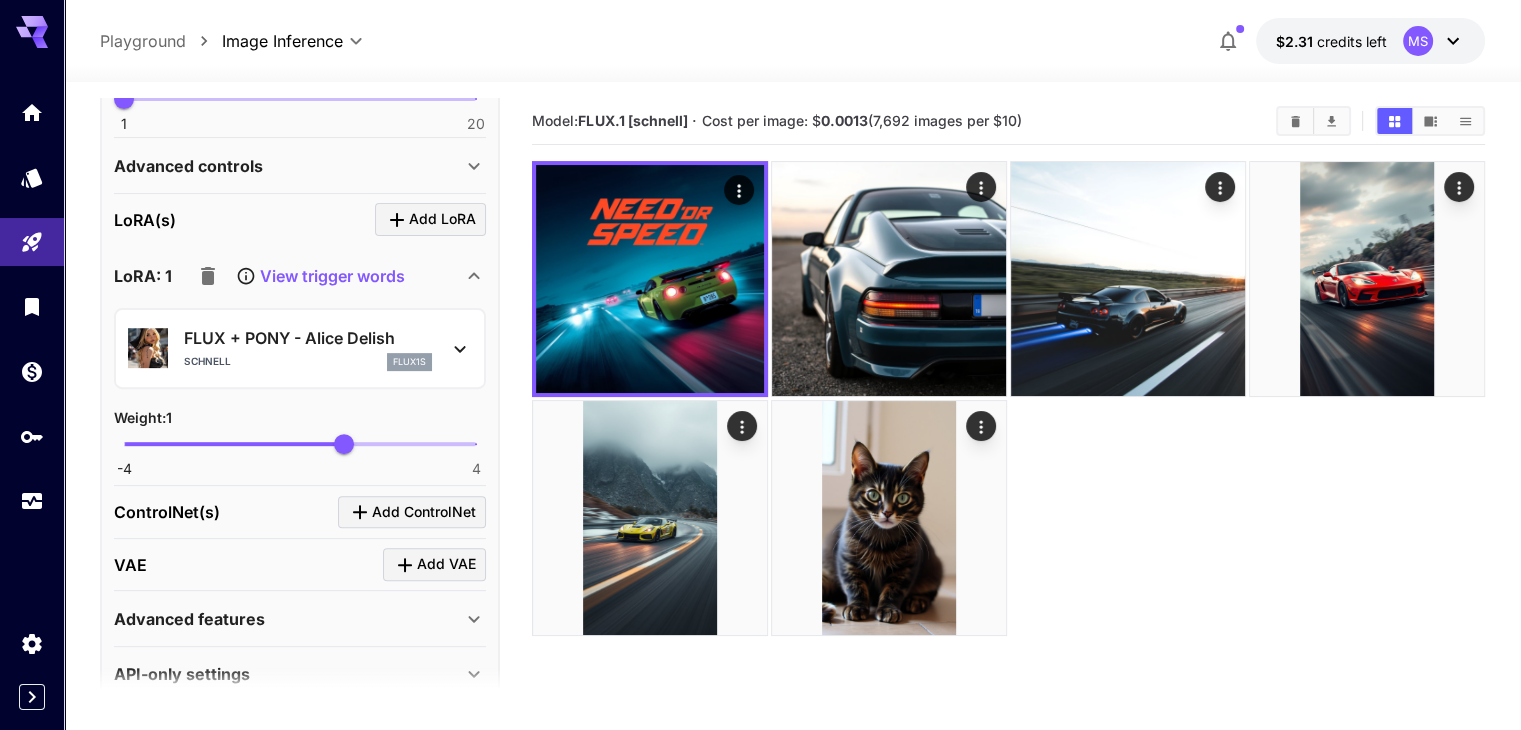 scroll, scrollTop: 697, scrollLeft: 0, axis: vertical 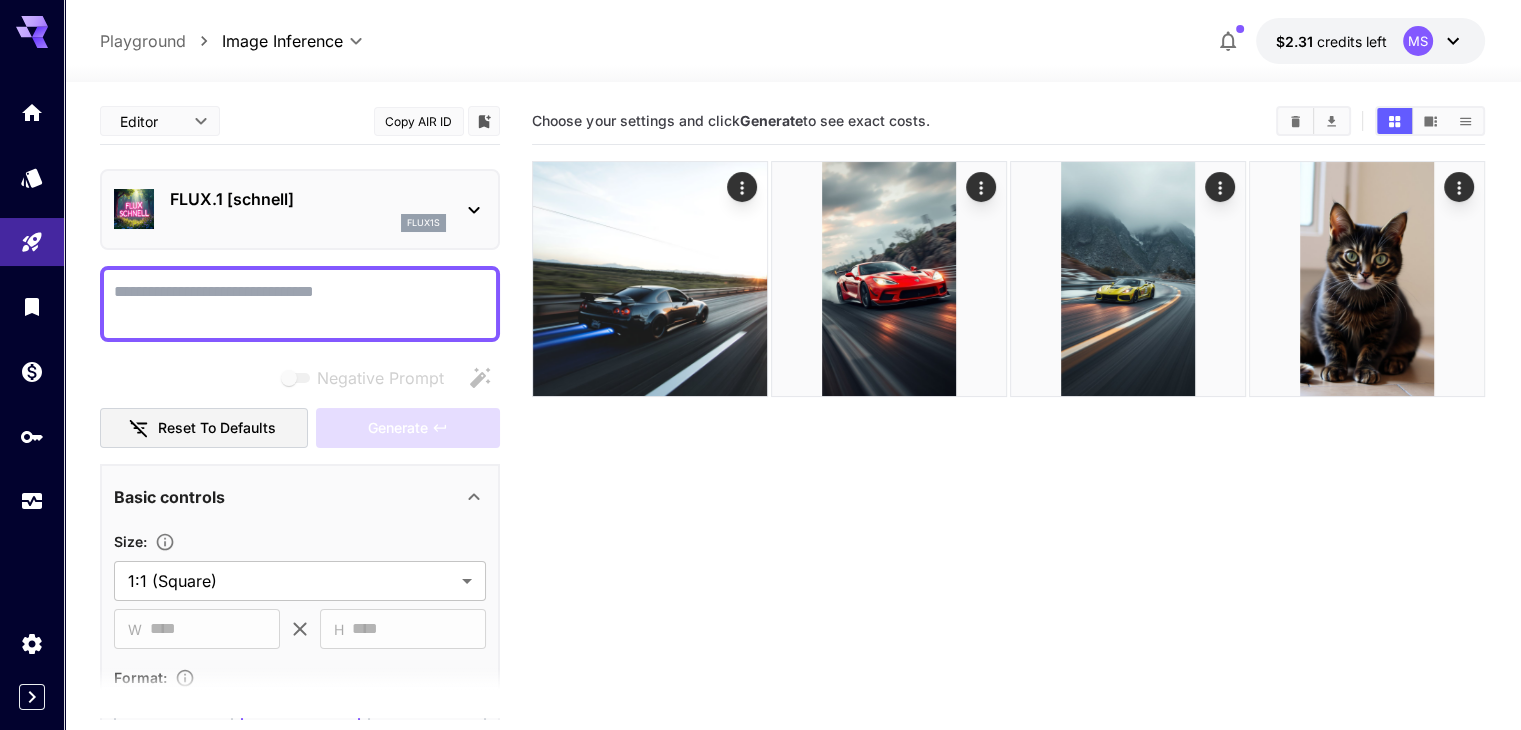click on "Negative Prompt" at bounding box center (300, 304) 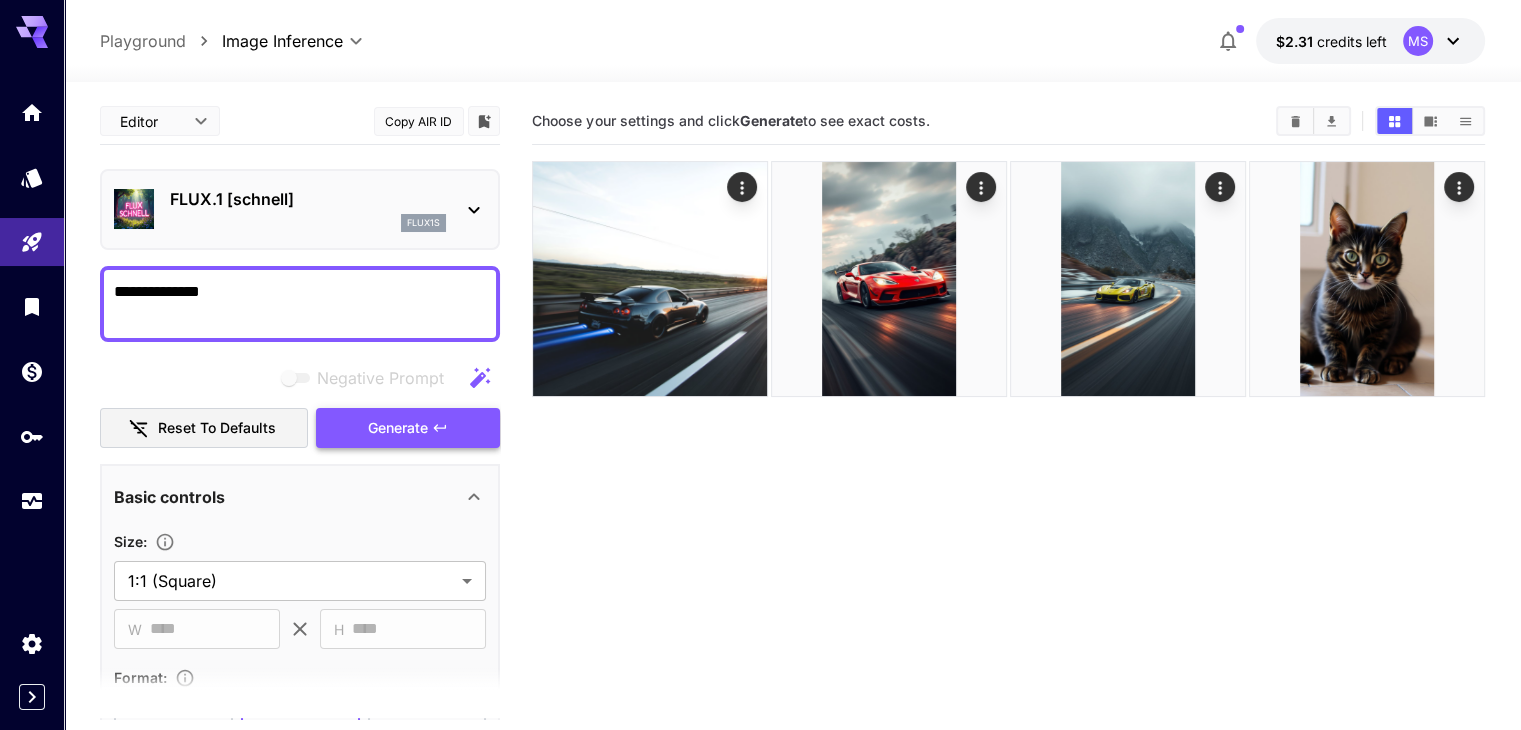 type on "**********" 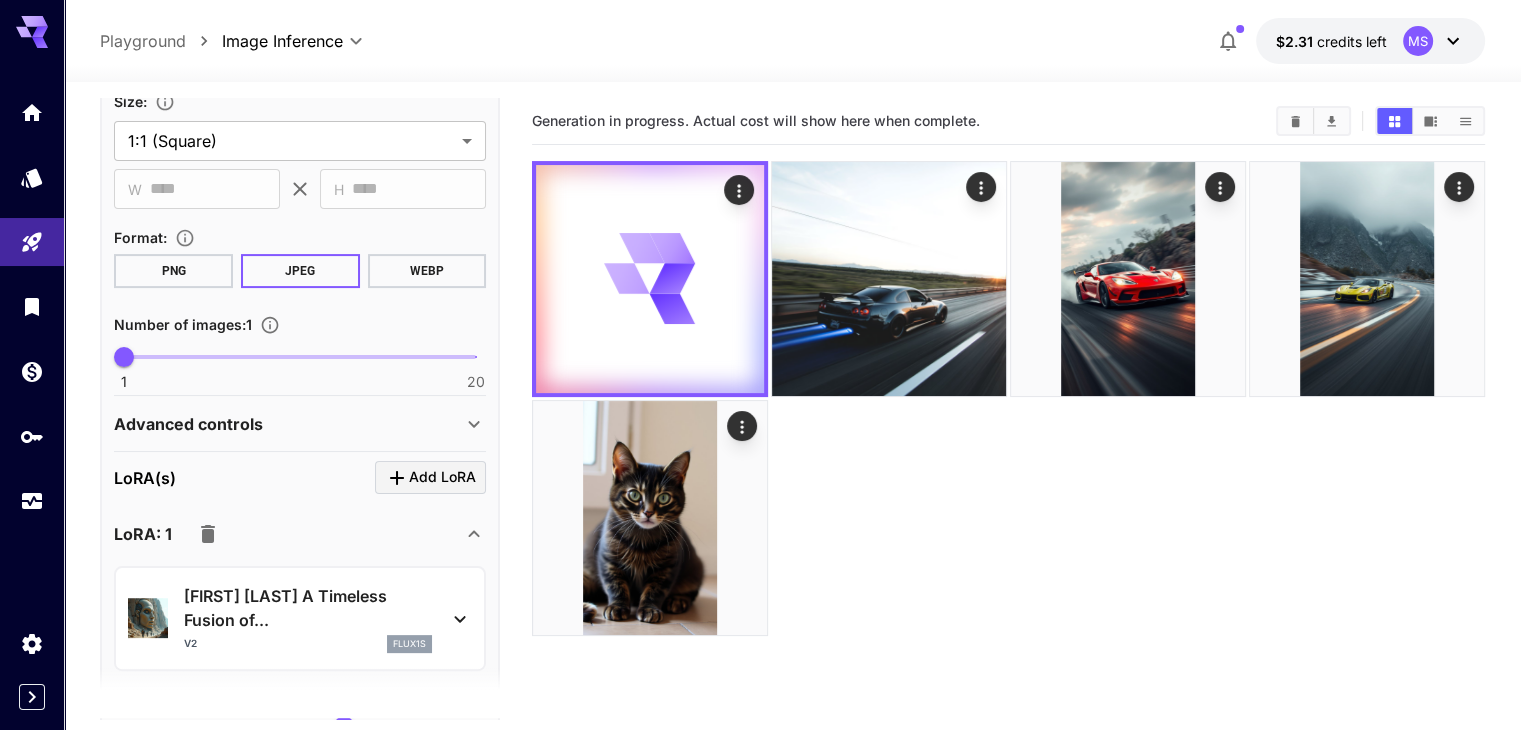 scroll, scrollTop: 491, scrollLeft: 0, axis: vertical 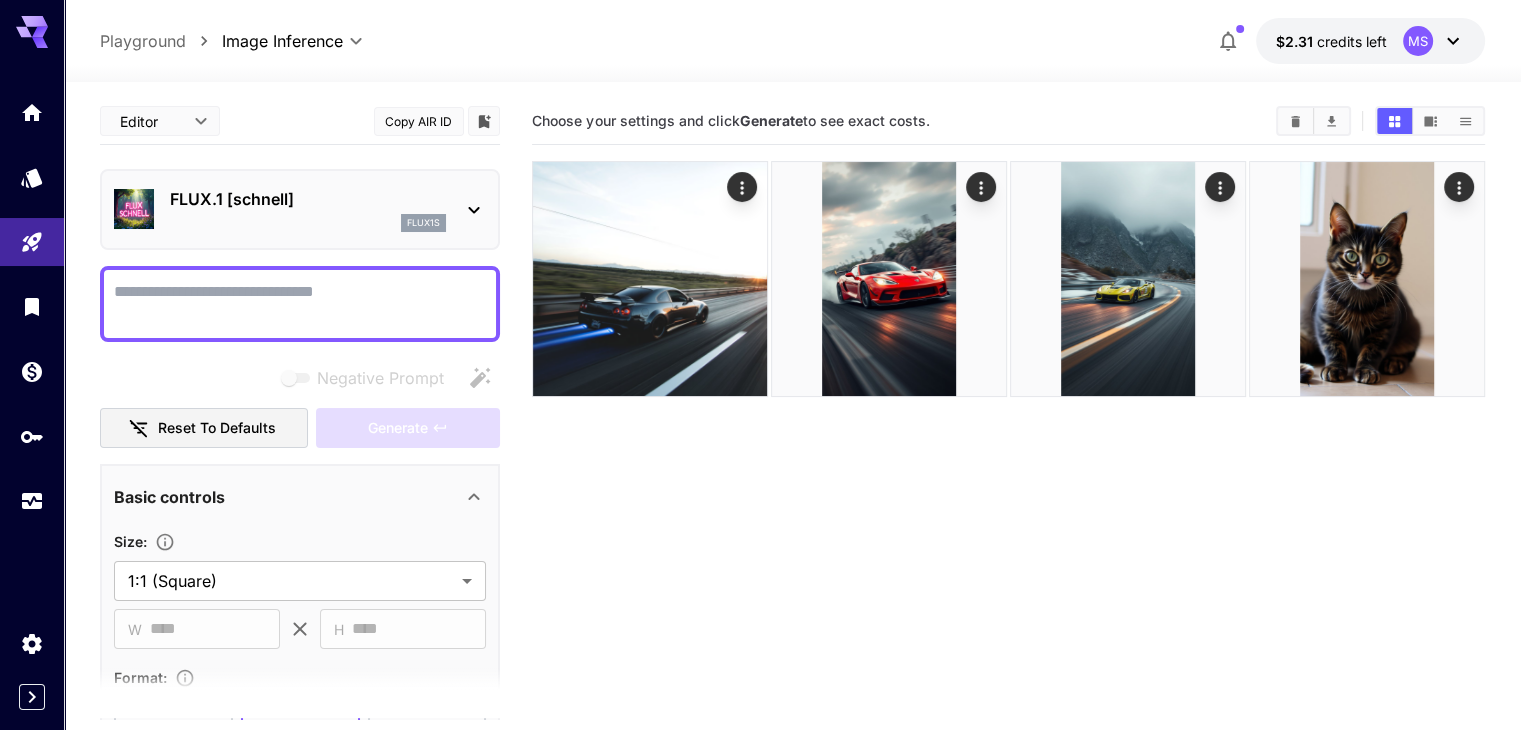 click on "Negative Prompt" at bounding box center [300, 304] 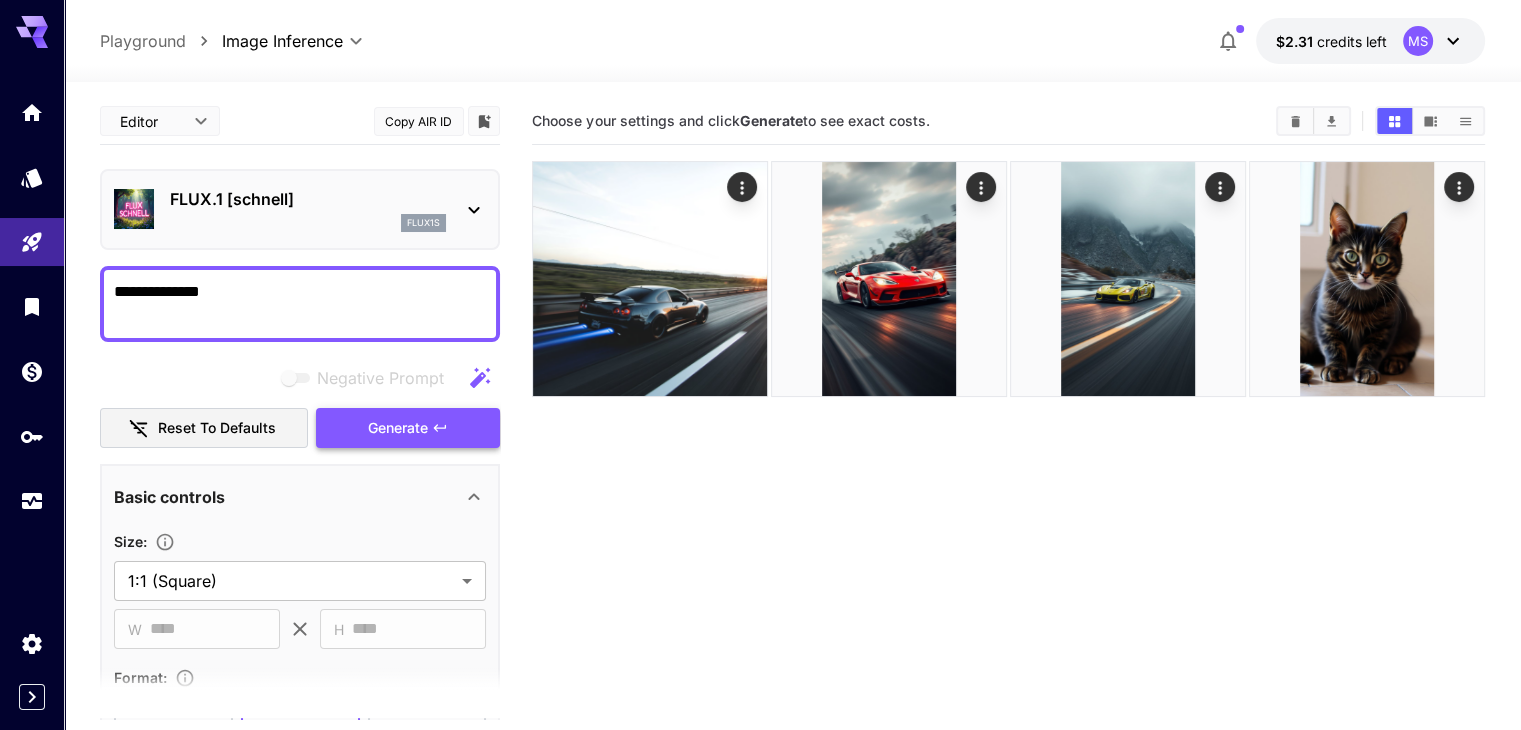click on "Generate" at bounding box center [408, 428] 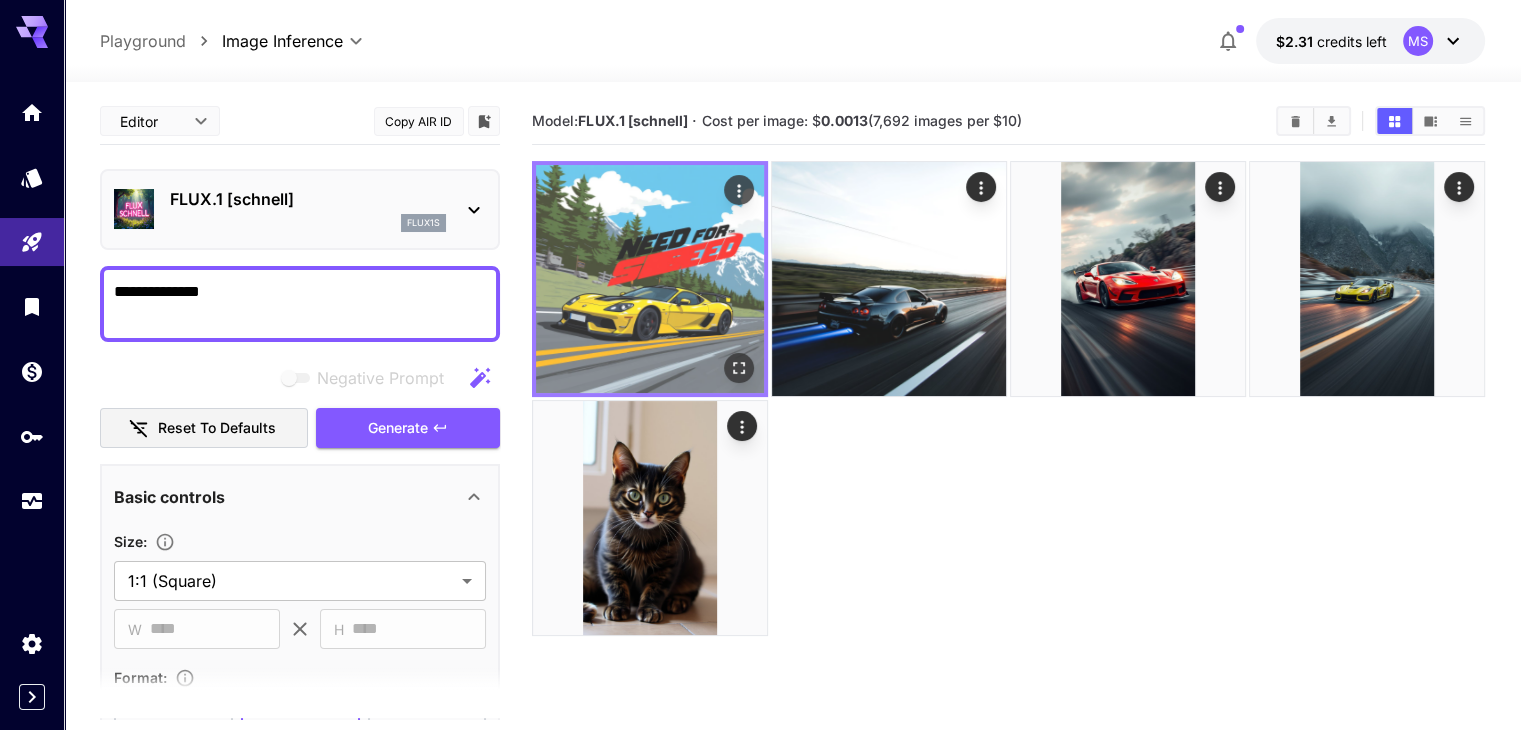 click 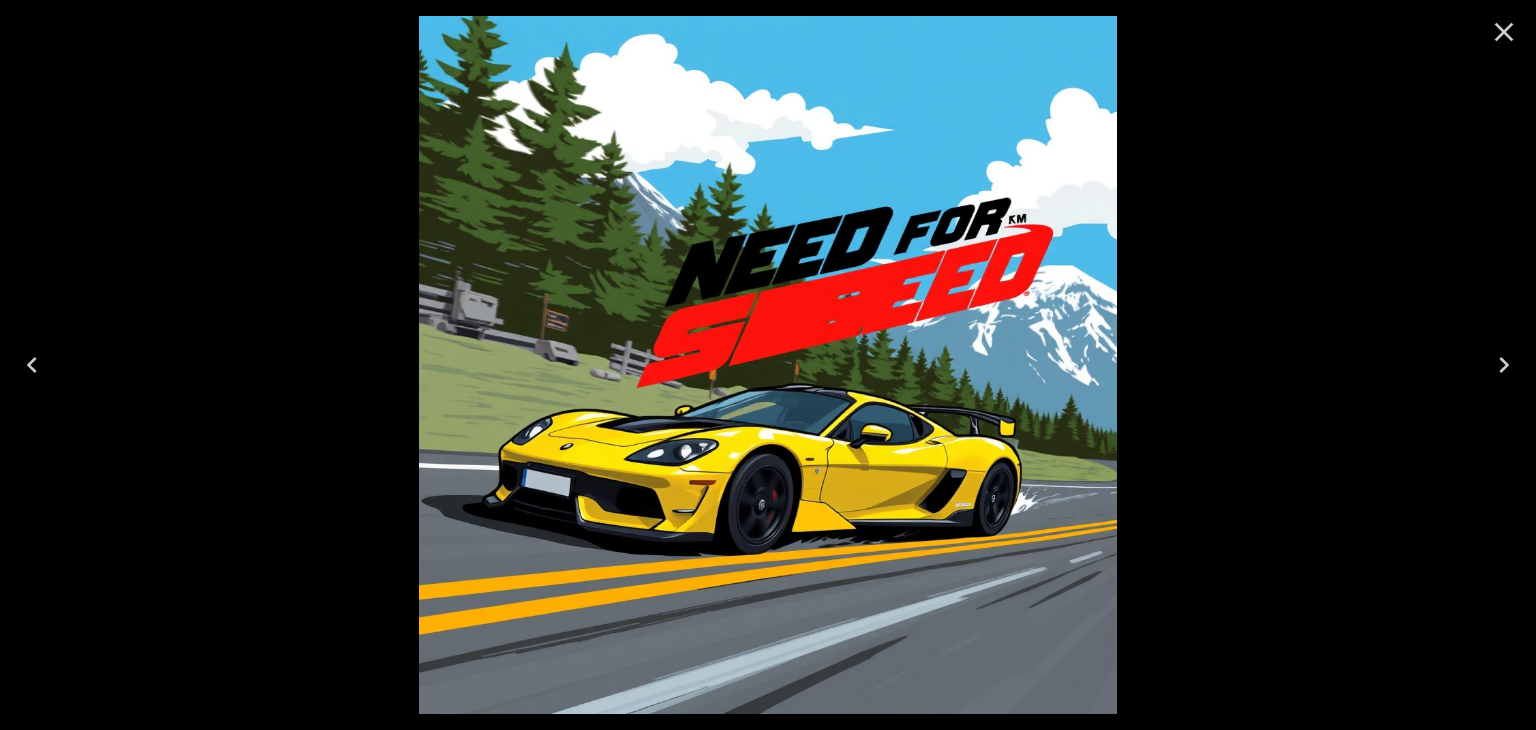 click 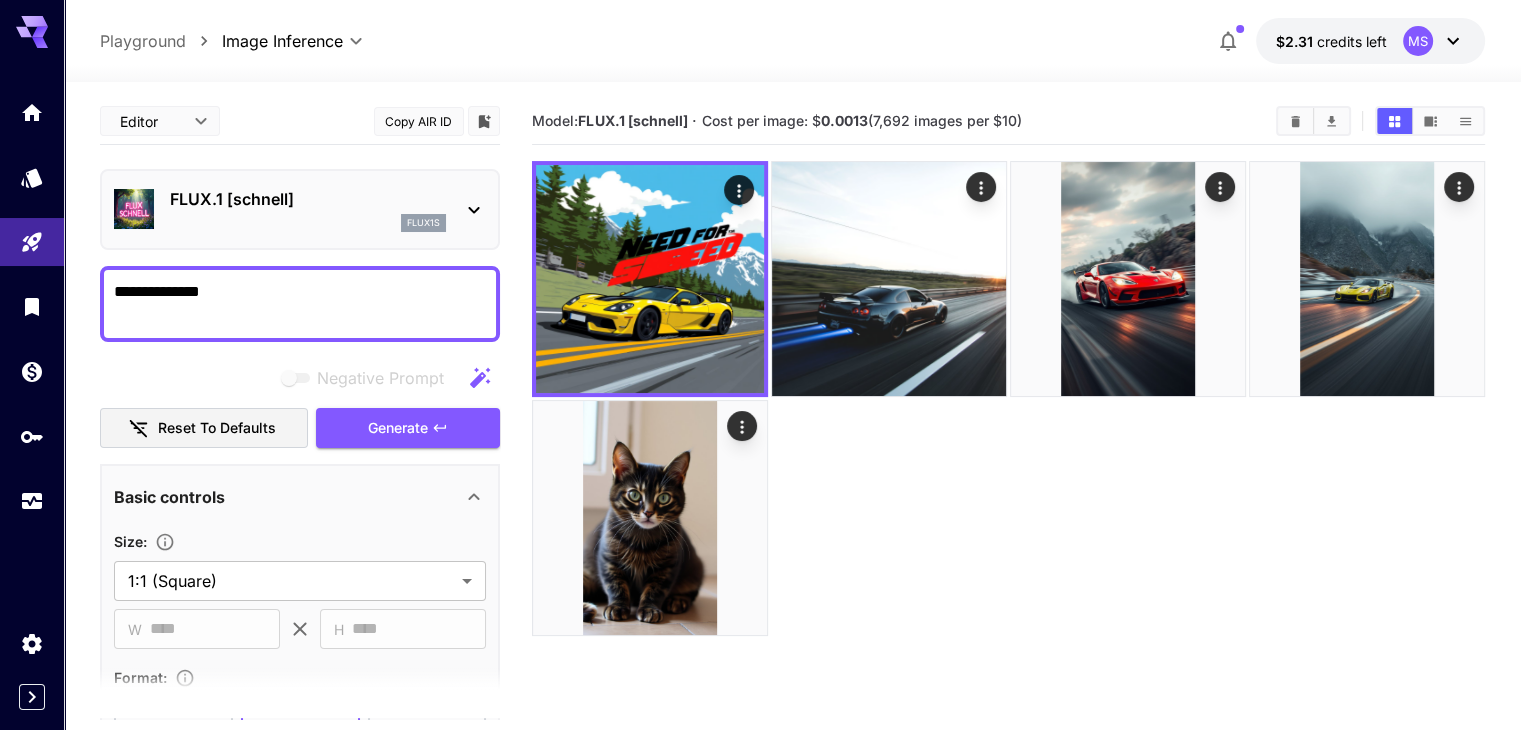 scroll, scrollTop: 158, scrollLeft: 0, axis: vertical 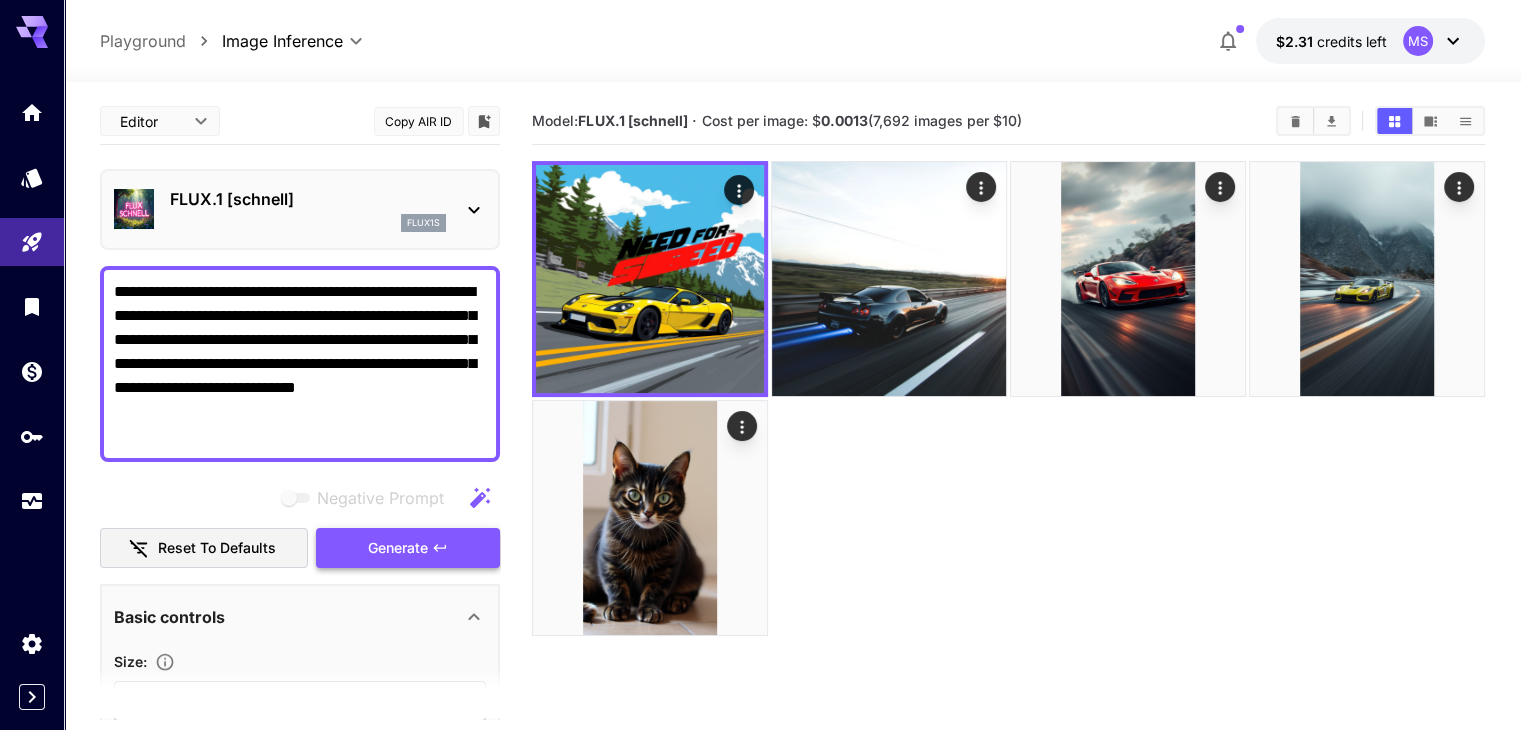 type on "**********" 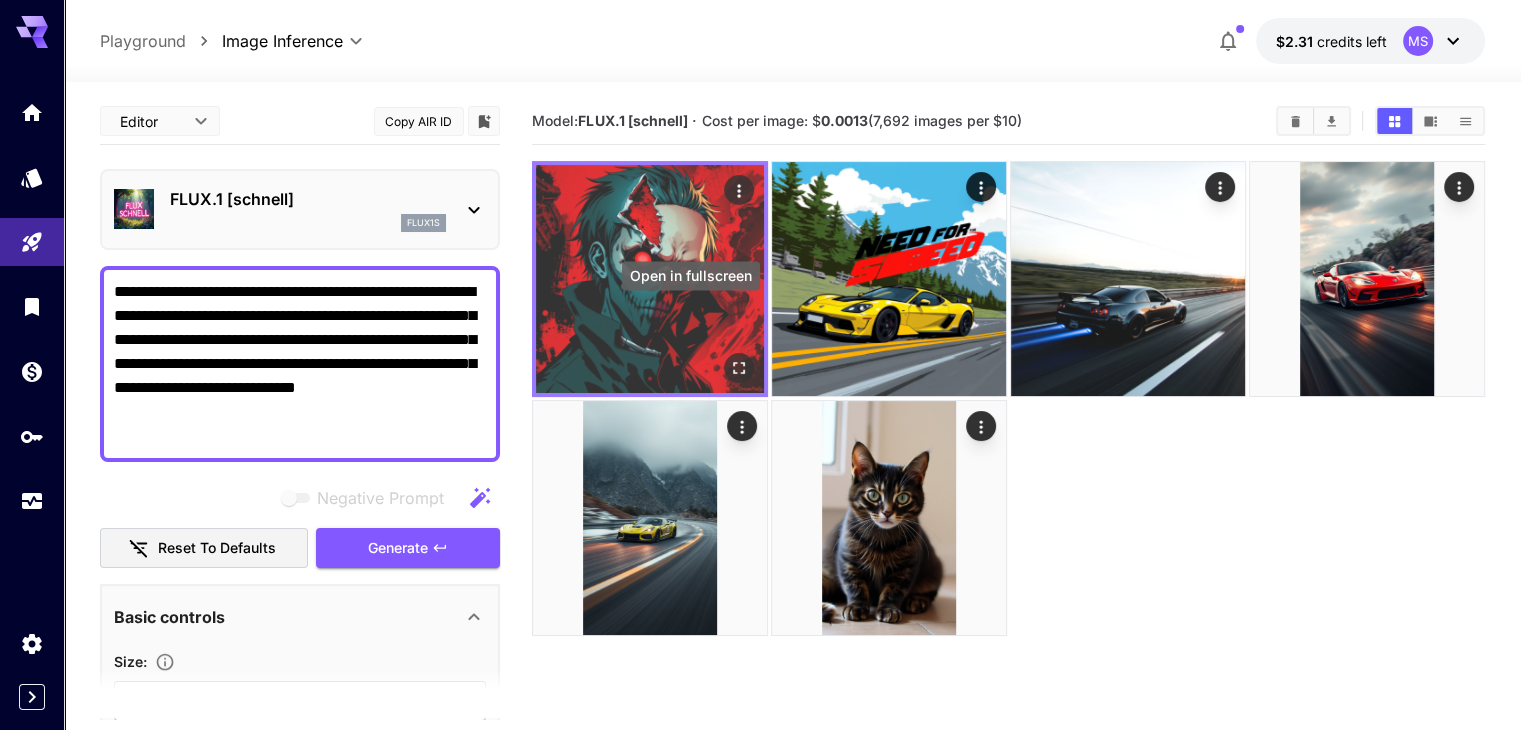 click 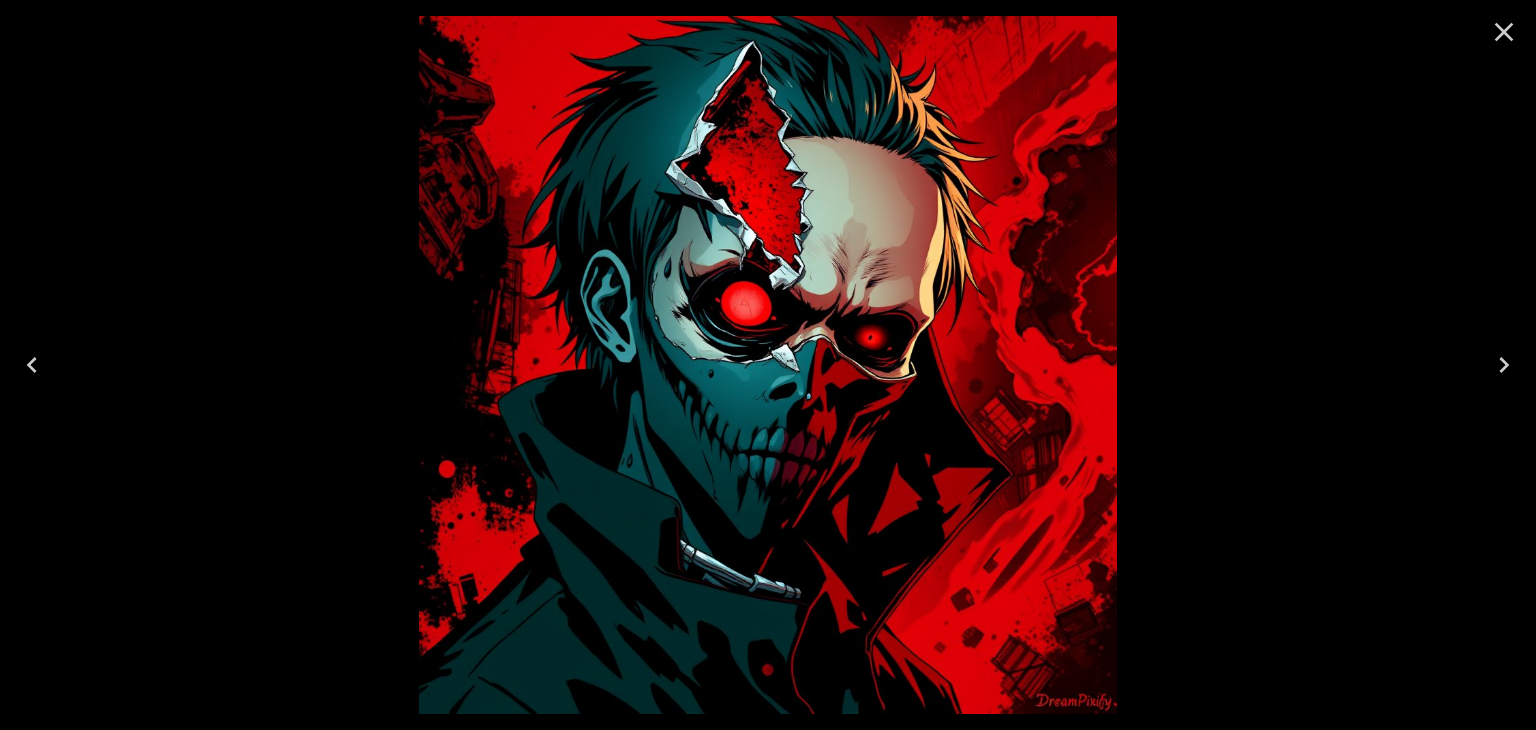 click 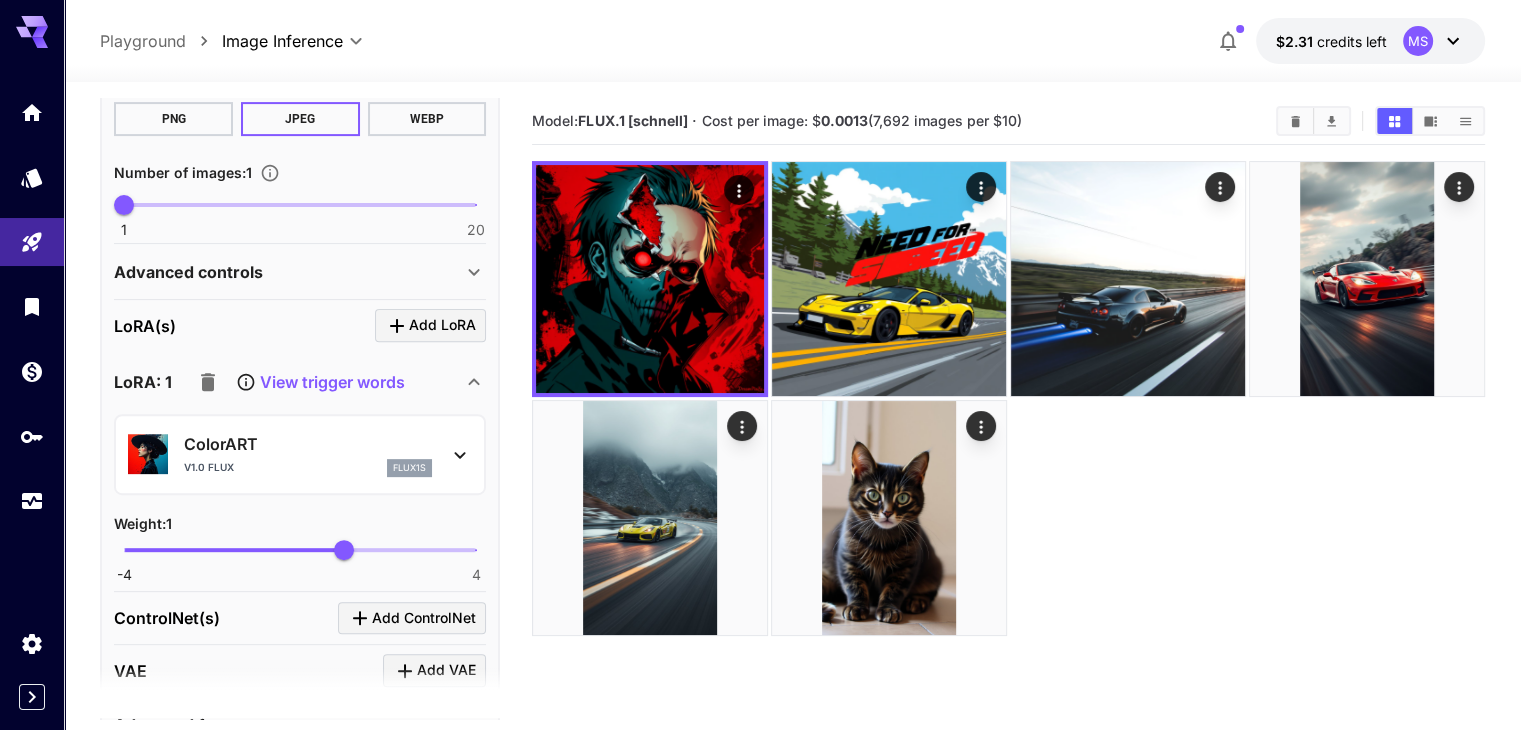 scroll, scrollTop: 0, scrollLeft: 0, axis: both 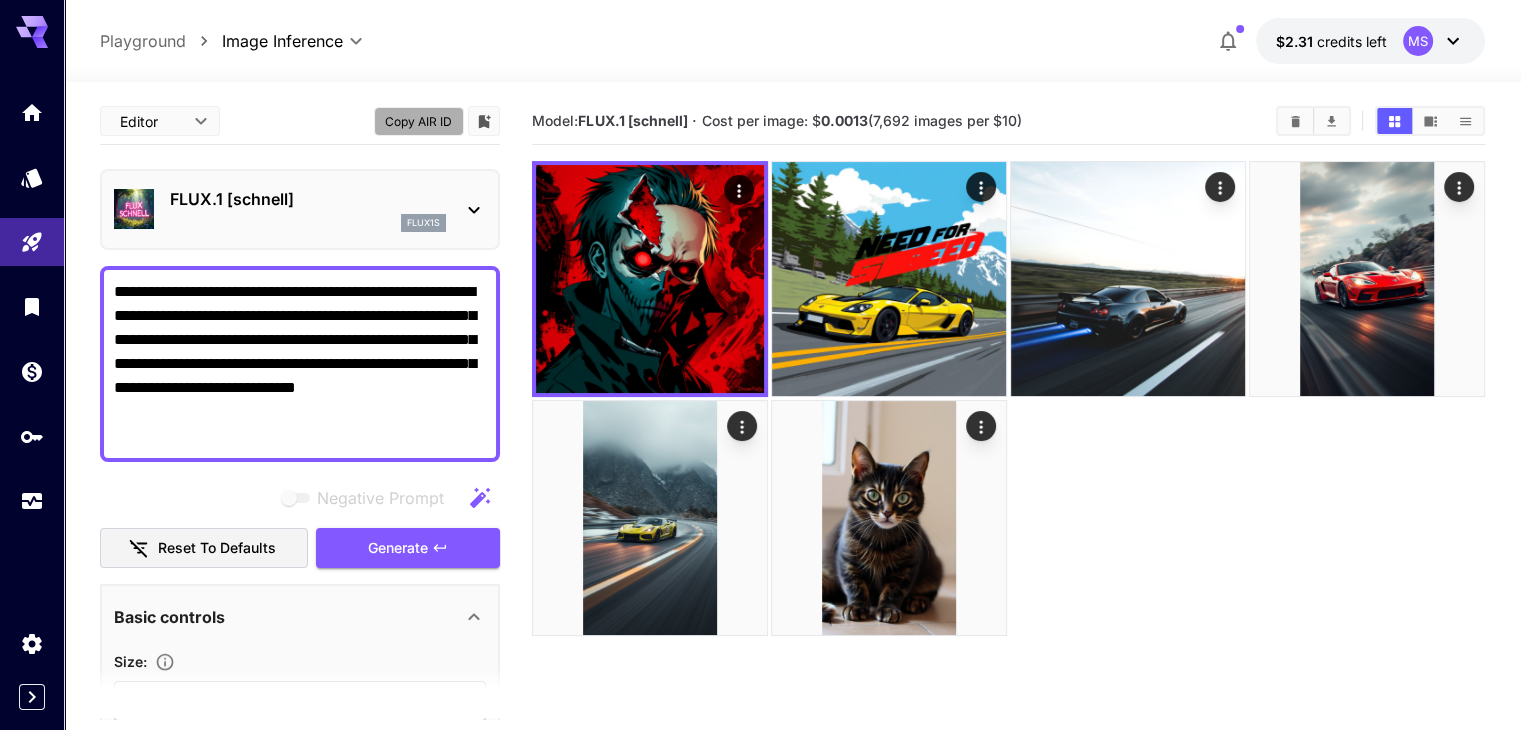 click on "Copy AIR ID" at bounding box center (419, 121) 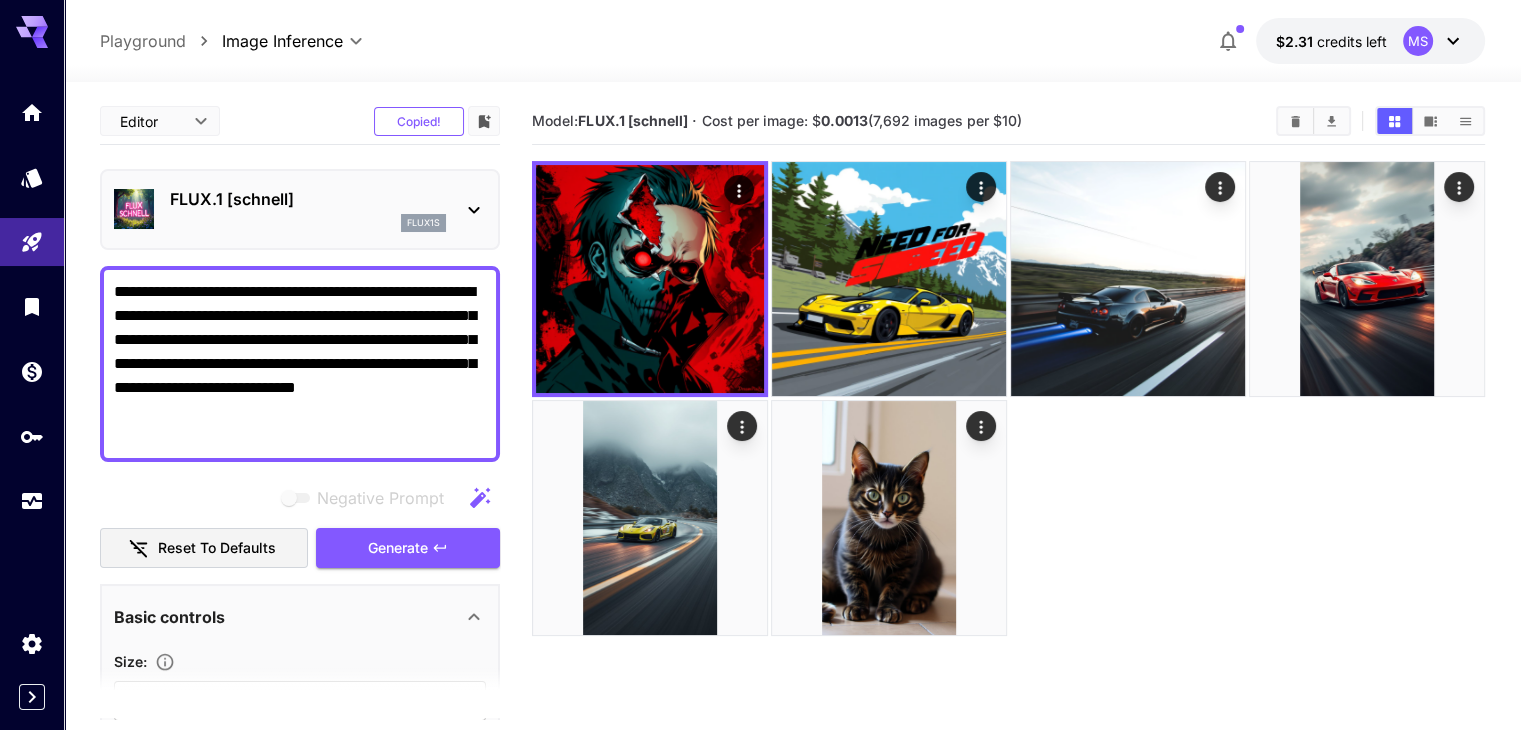 type 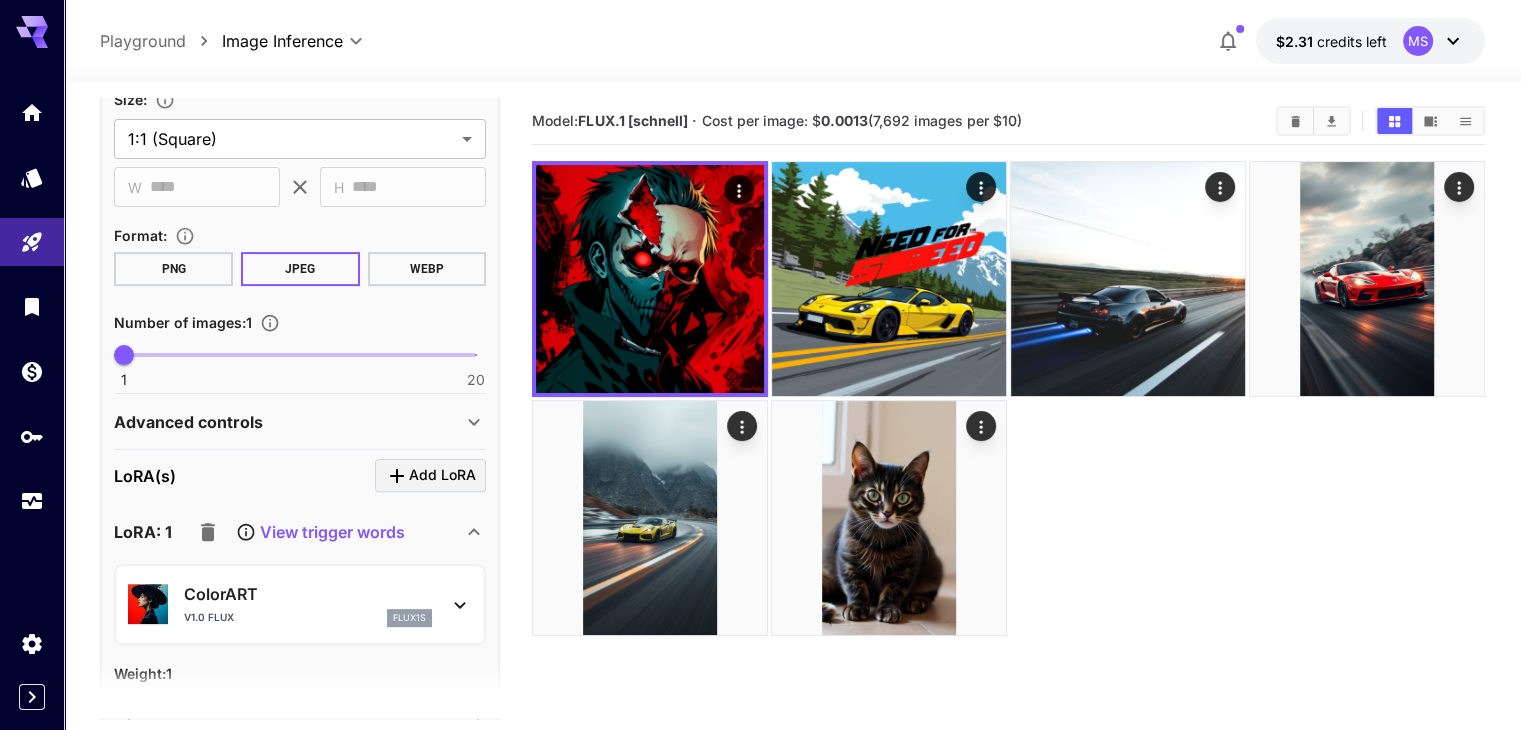 scroll, scrollTop: 692, scrollLeft: 0, axis: vertical 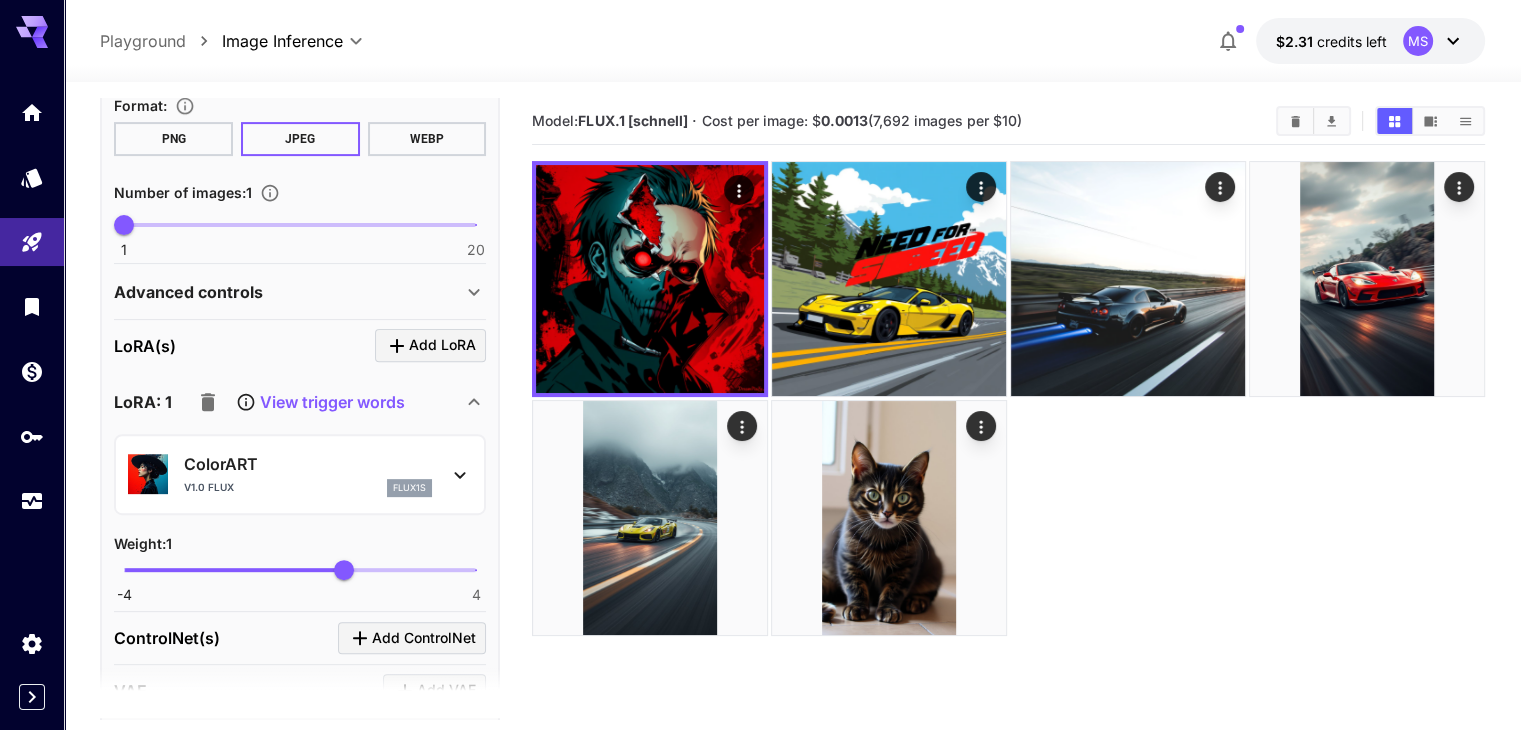 click on "View trigger words" at bounding box center (332, 402) 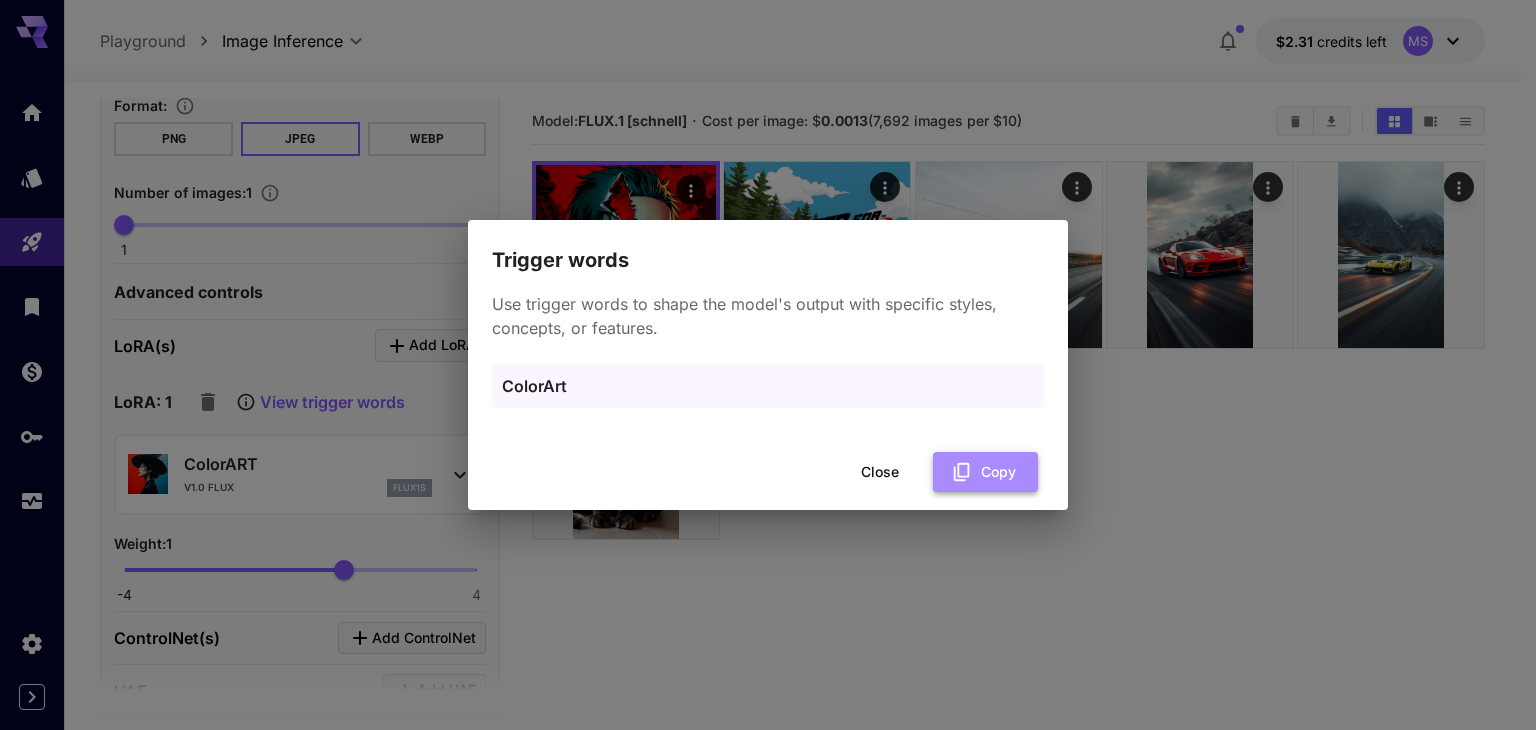click on "Copy" at bounding box center (985, 472) 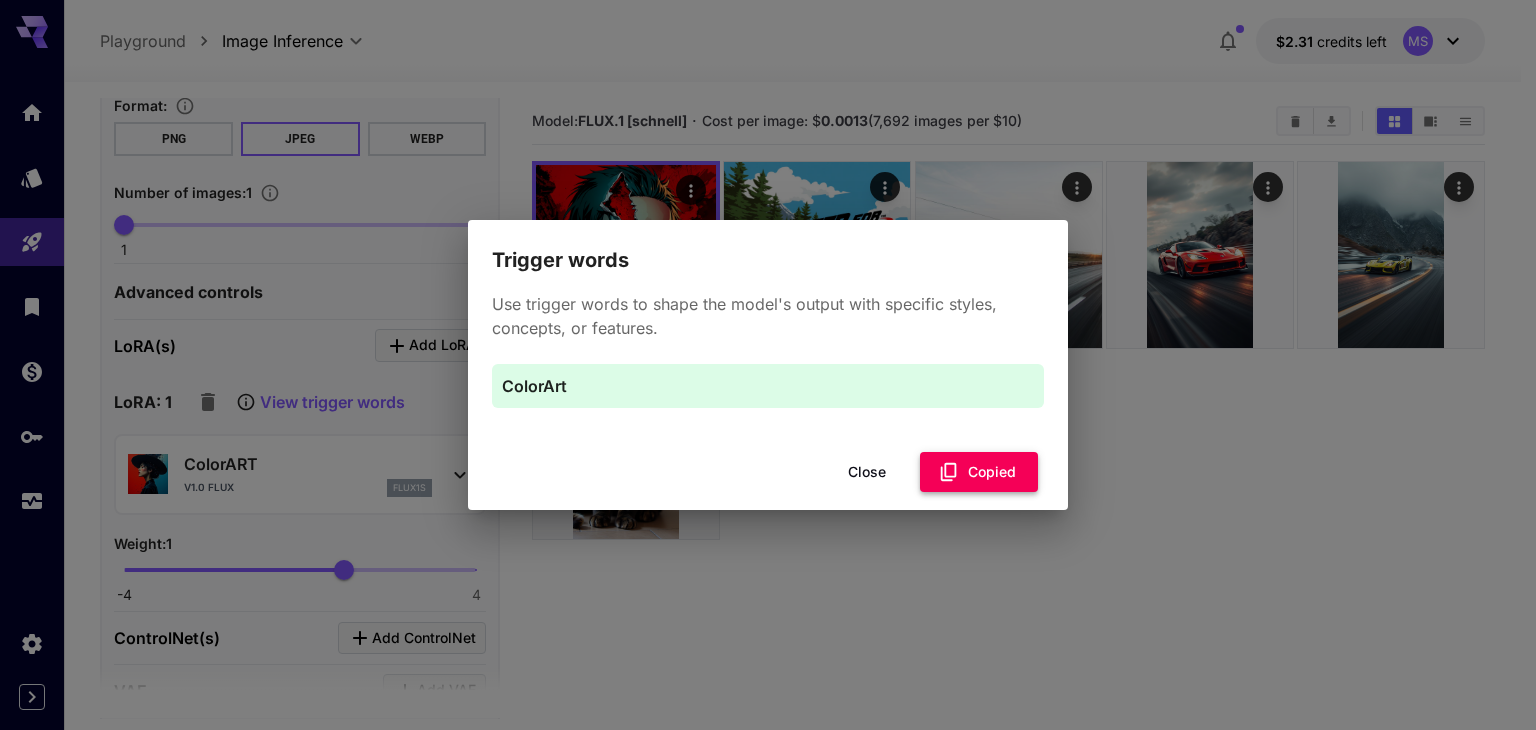 type 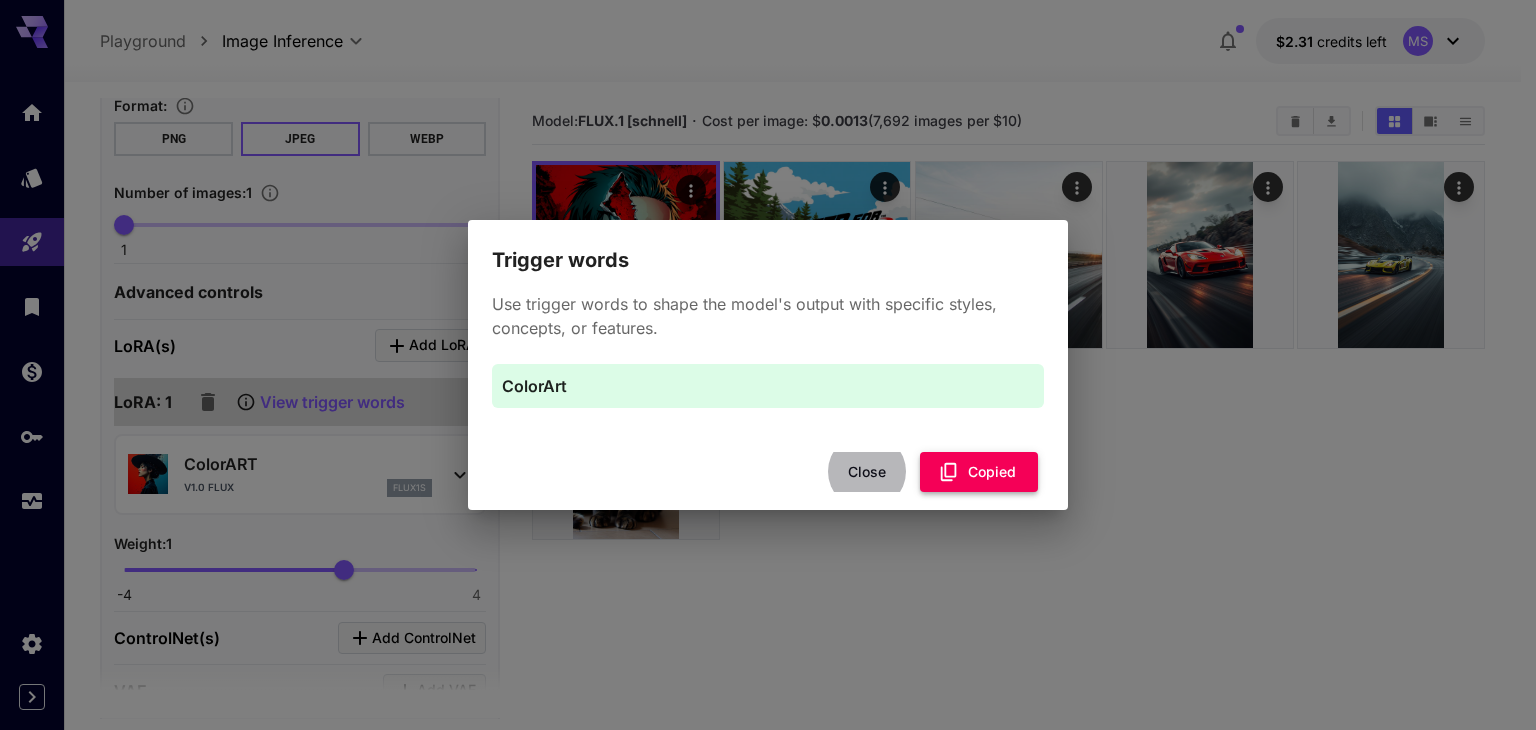type 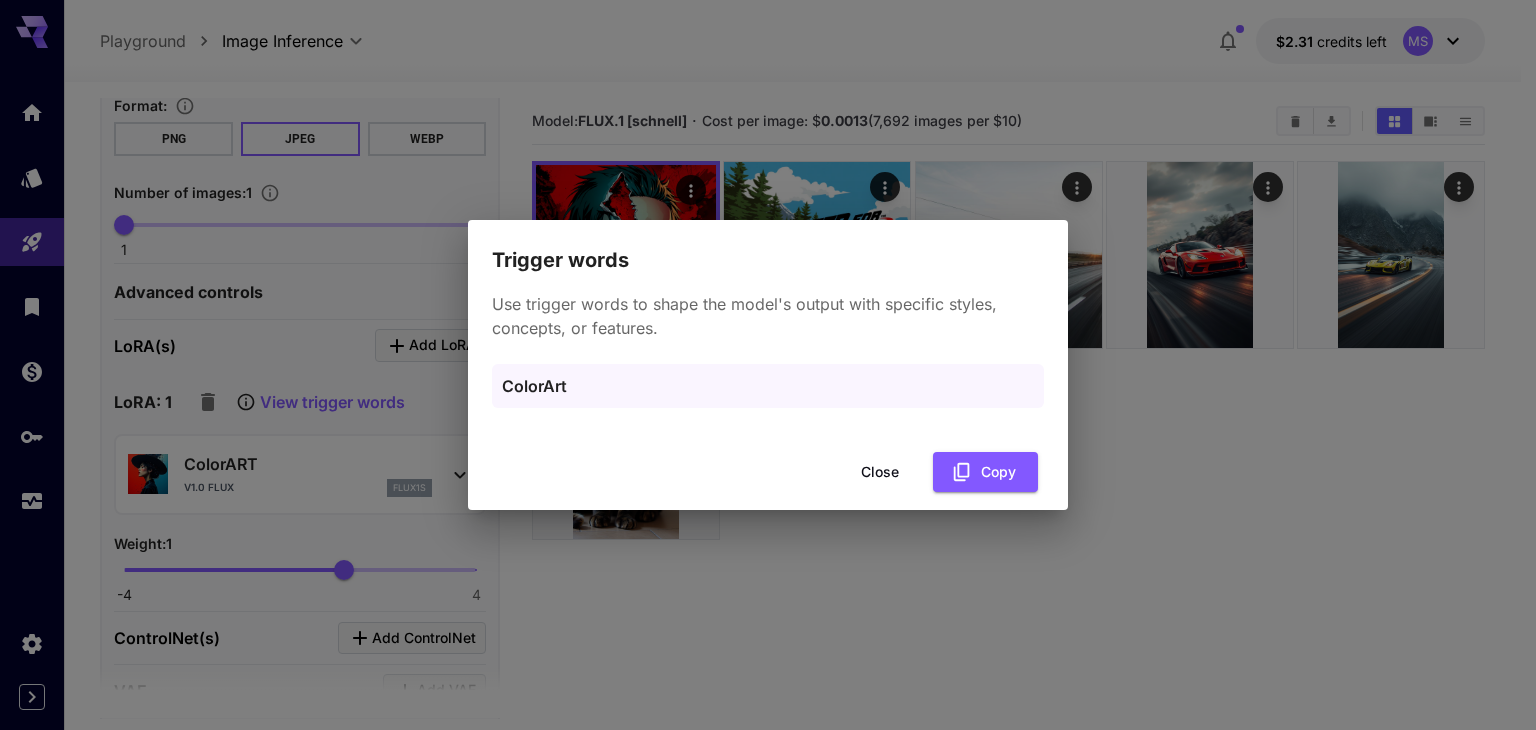 click on "Trigger words Use trigger words to shape the model's output with specific styles, concepts, or features. ColorArt Close Copy" at bounding box center [768, 365] 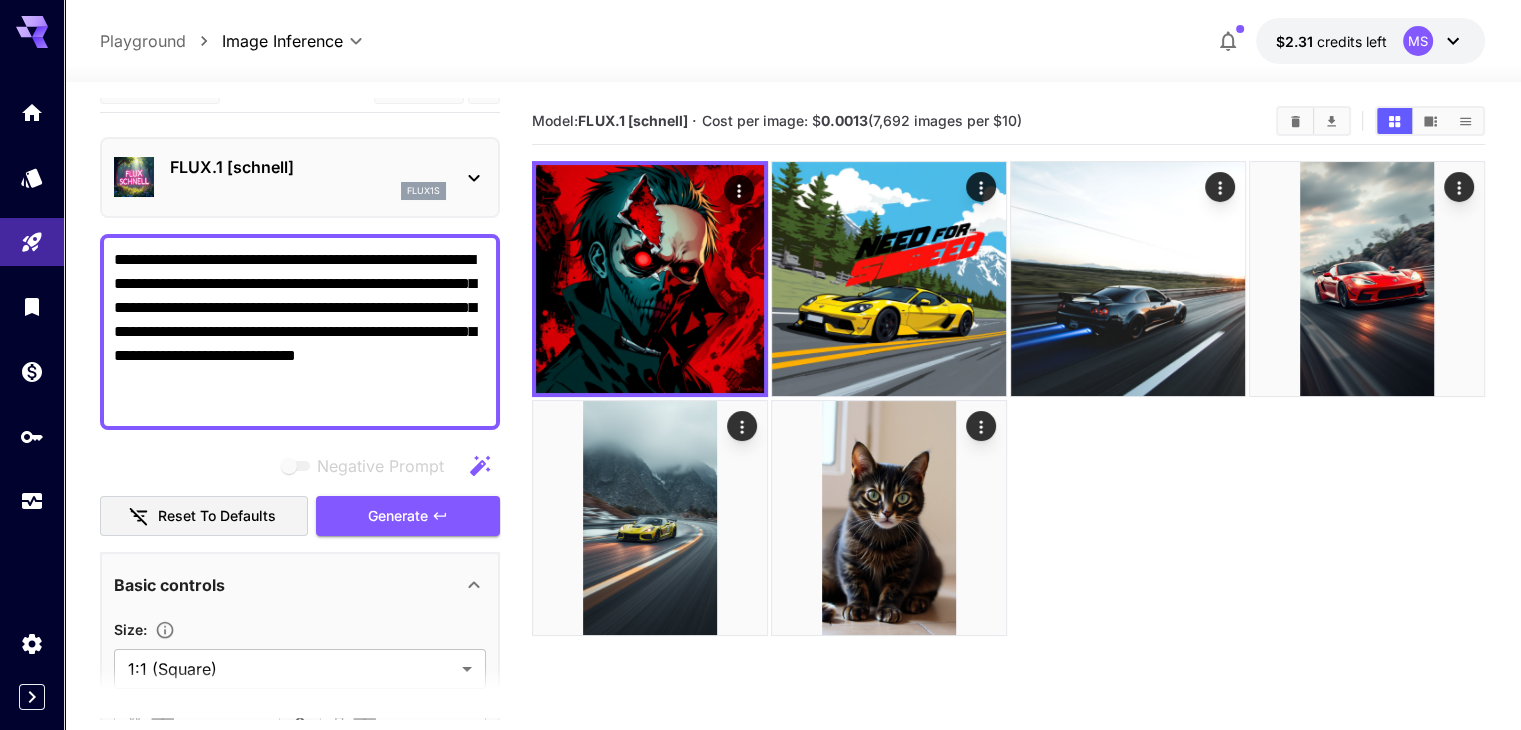 scroll, scrollTop: 0, scrollLeft: 0, axis: both 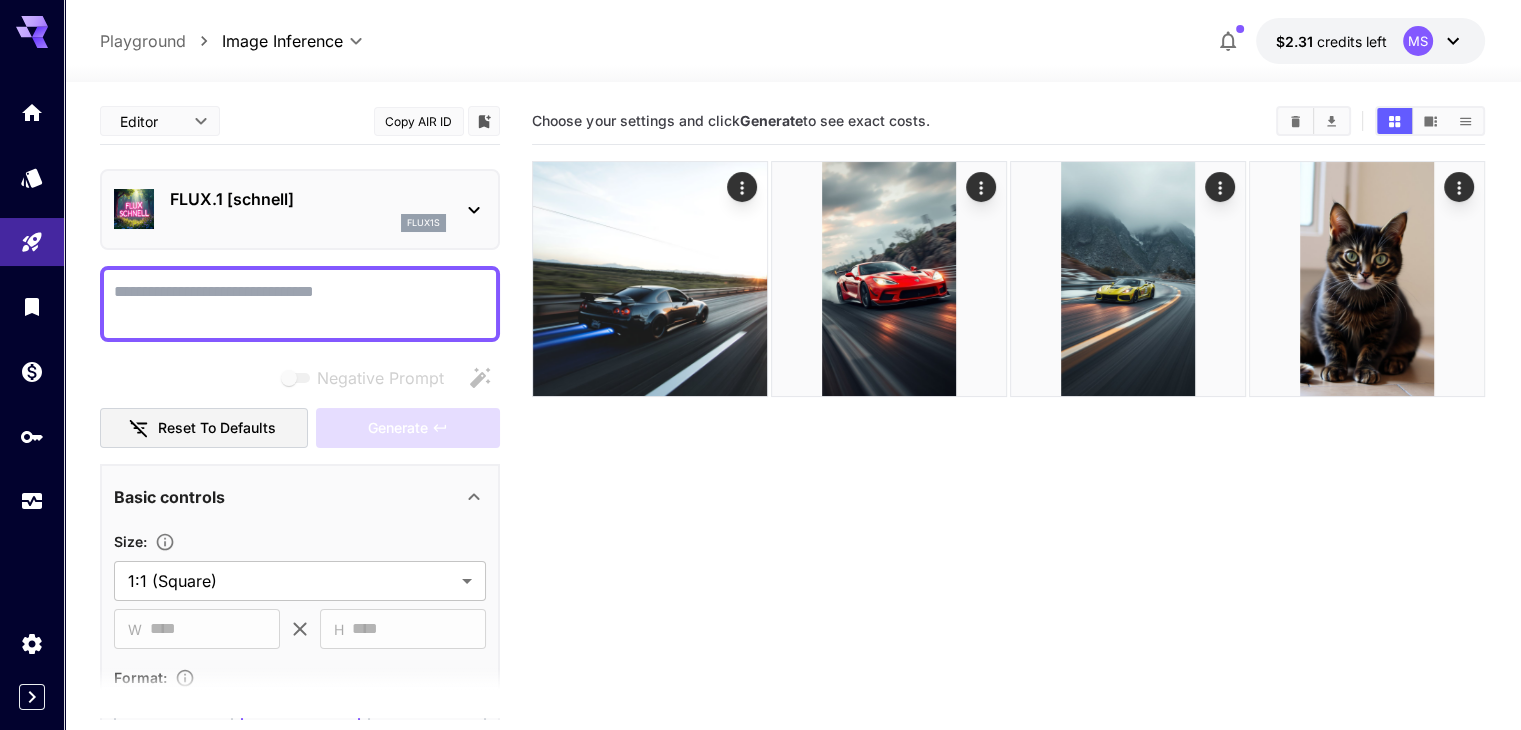 click on "FLUX.1 [schnell] flux1s" at bounding box center (300, 209) 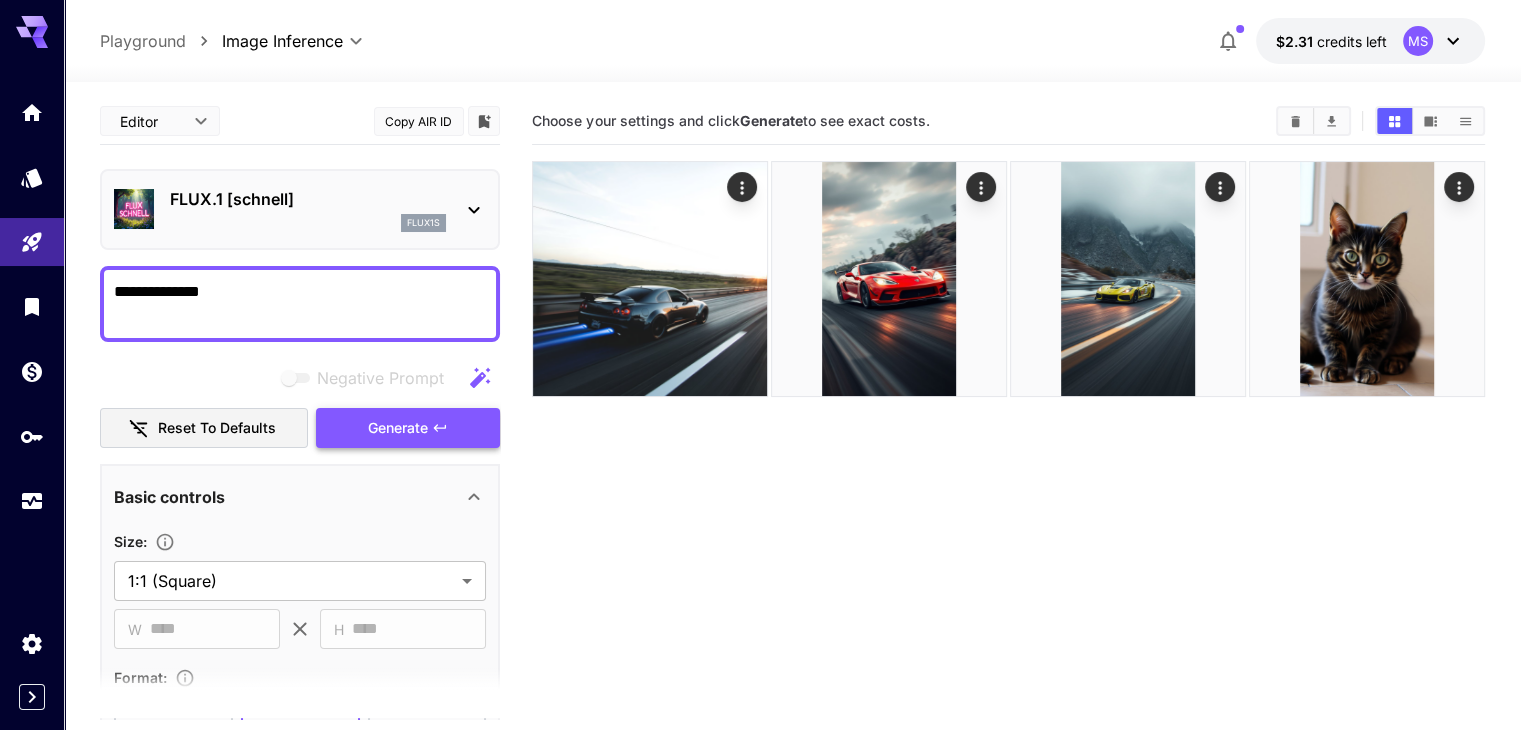 type on "**********" 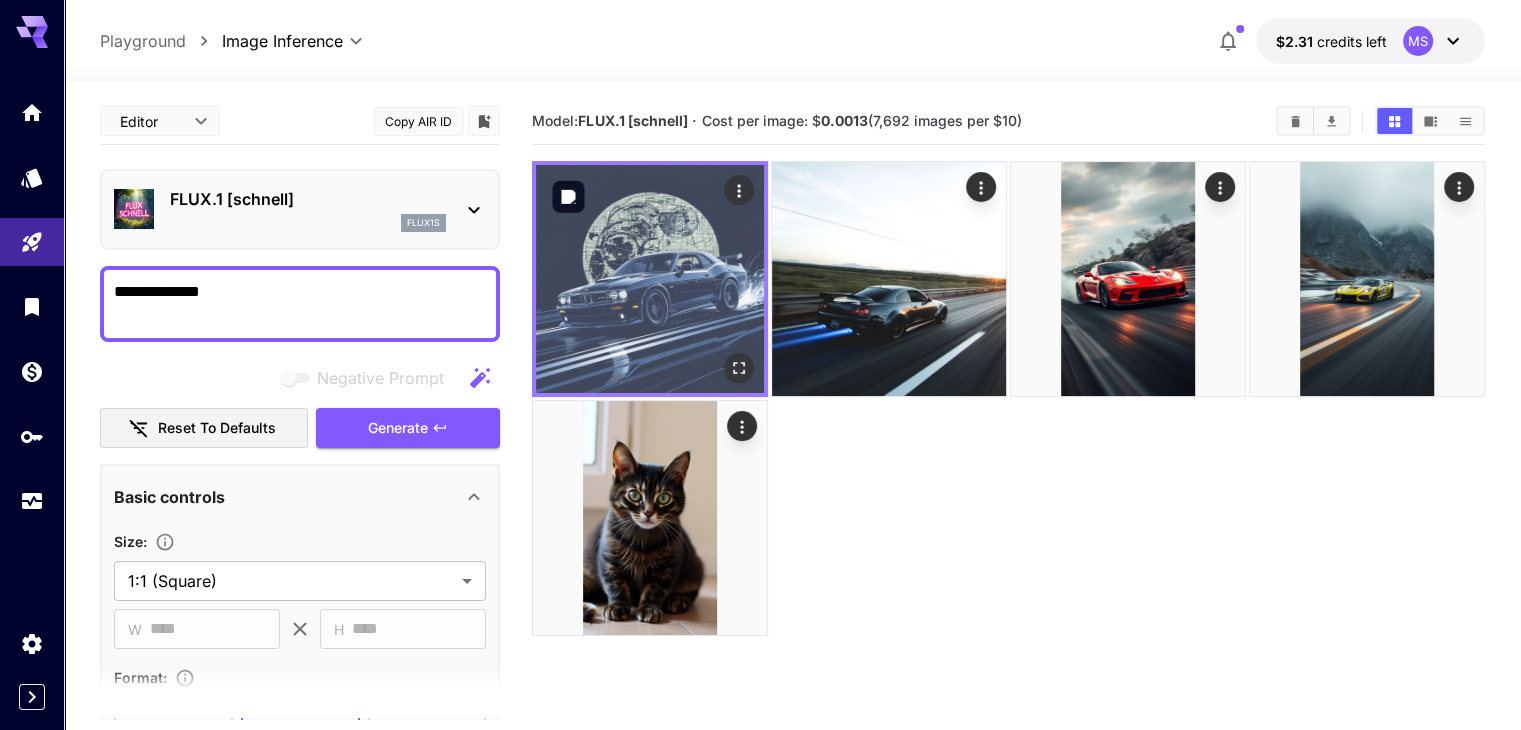 click at bounding box center [739, 368] 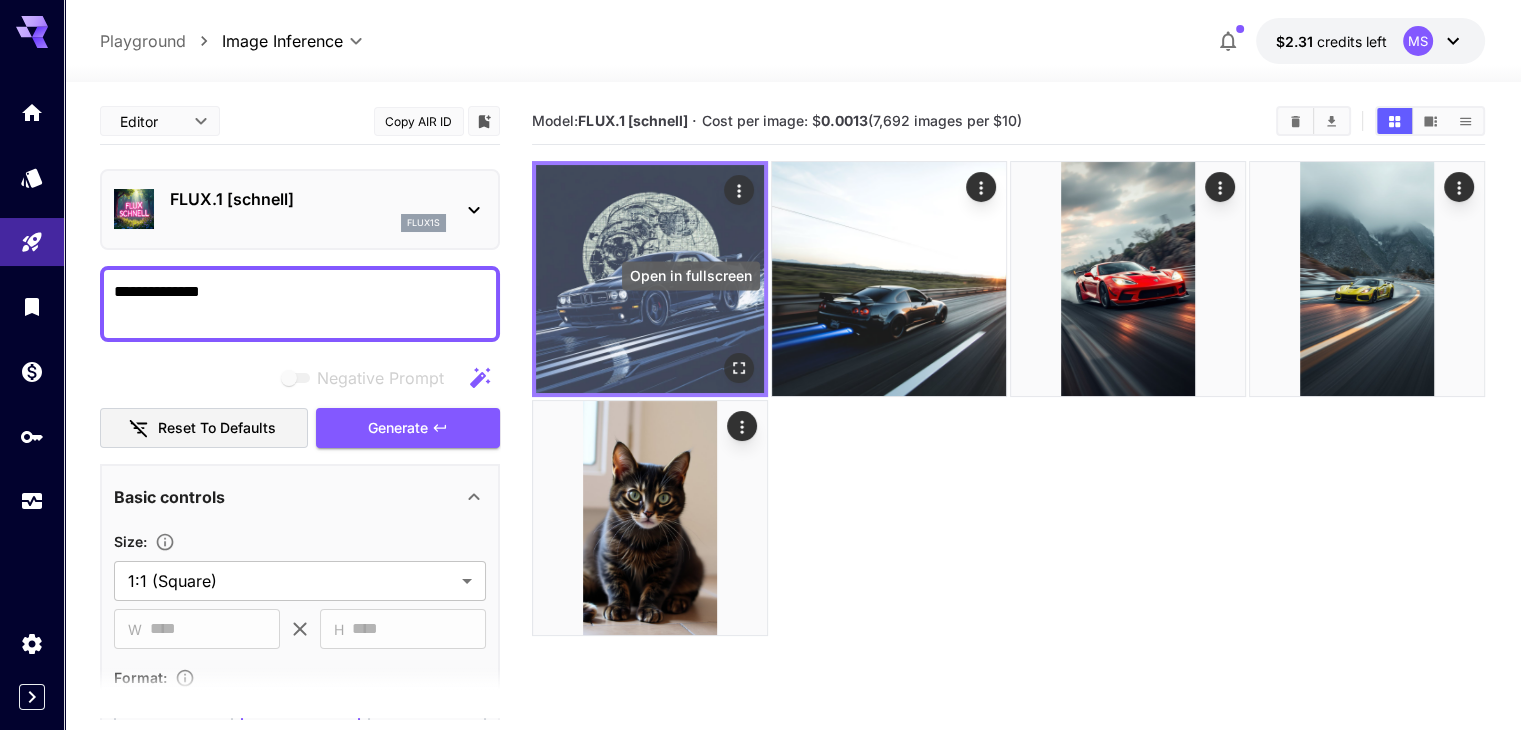 click 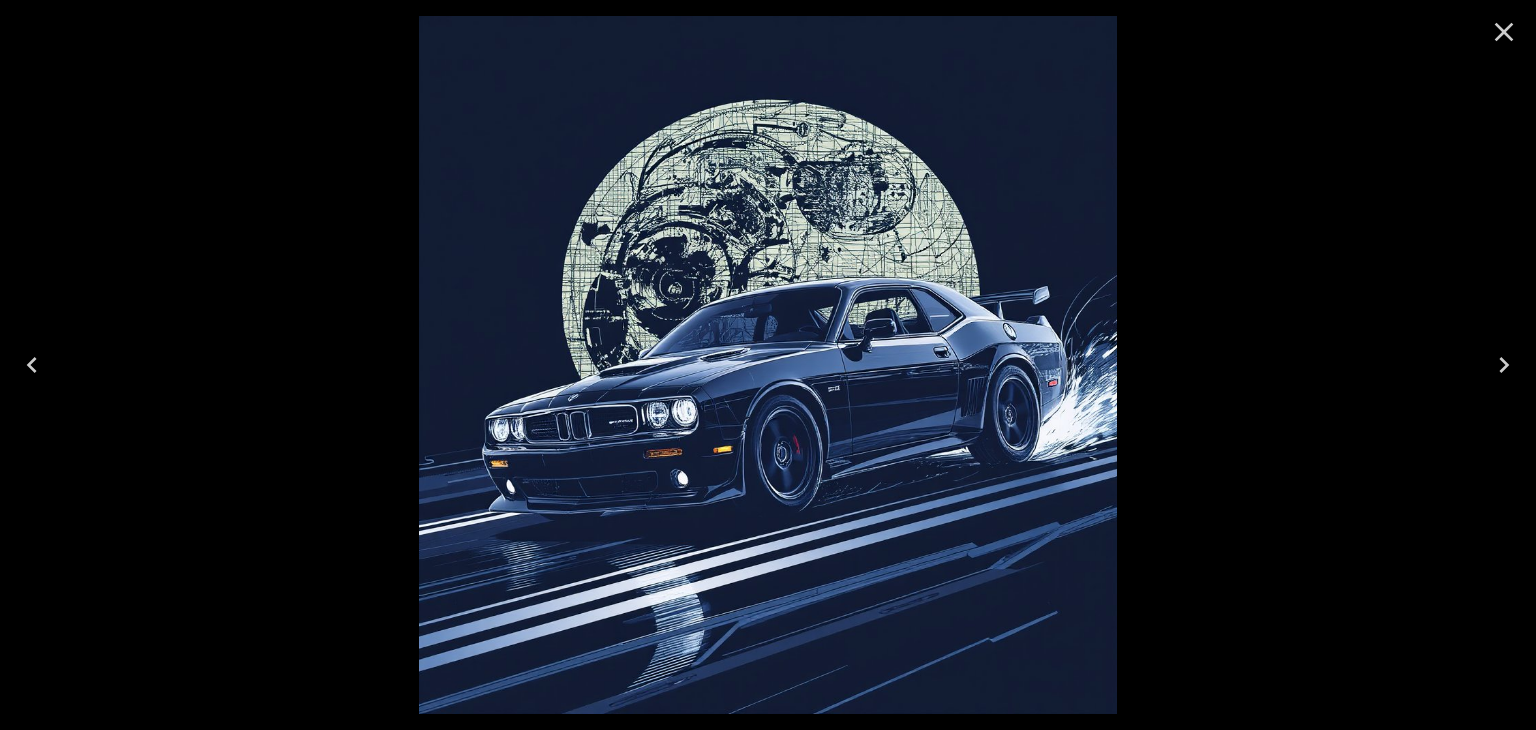 click 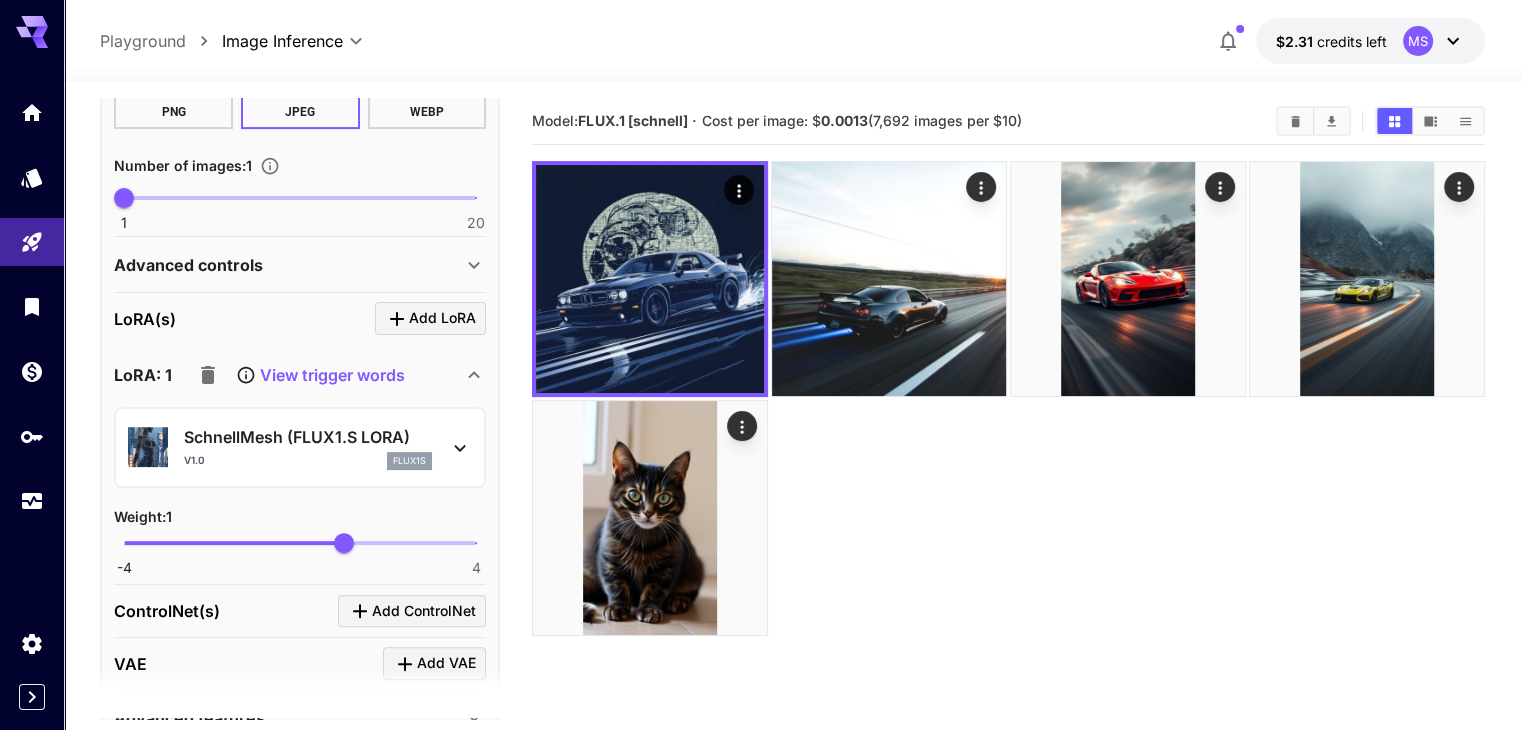 scroll, scrollTop: 608, scrollLeft: 0, axis: vertical 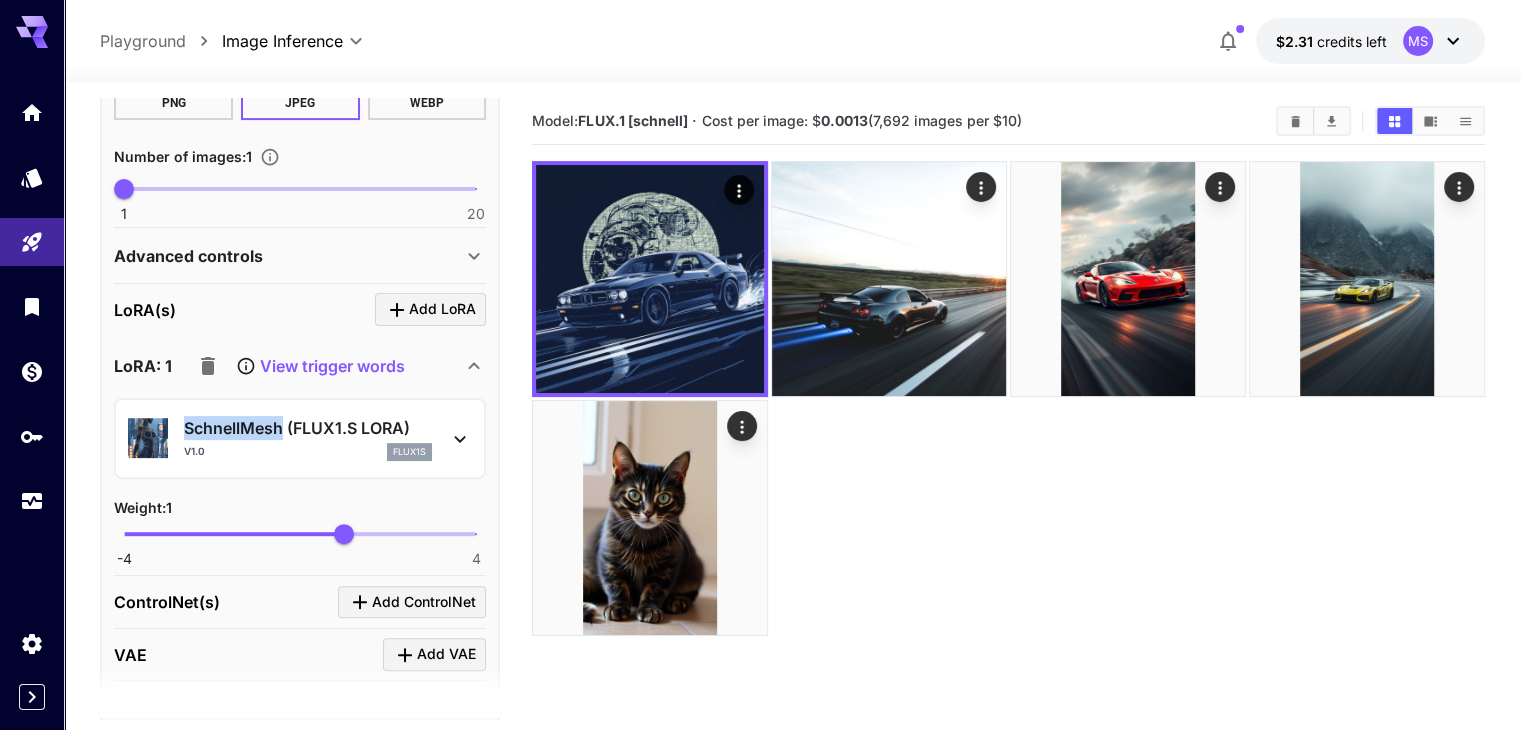 copy on "SchnellMesh" 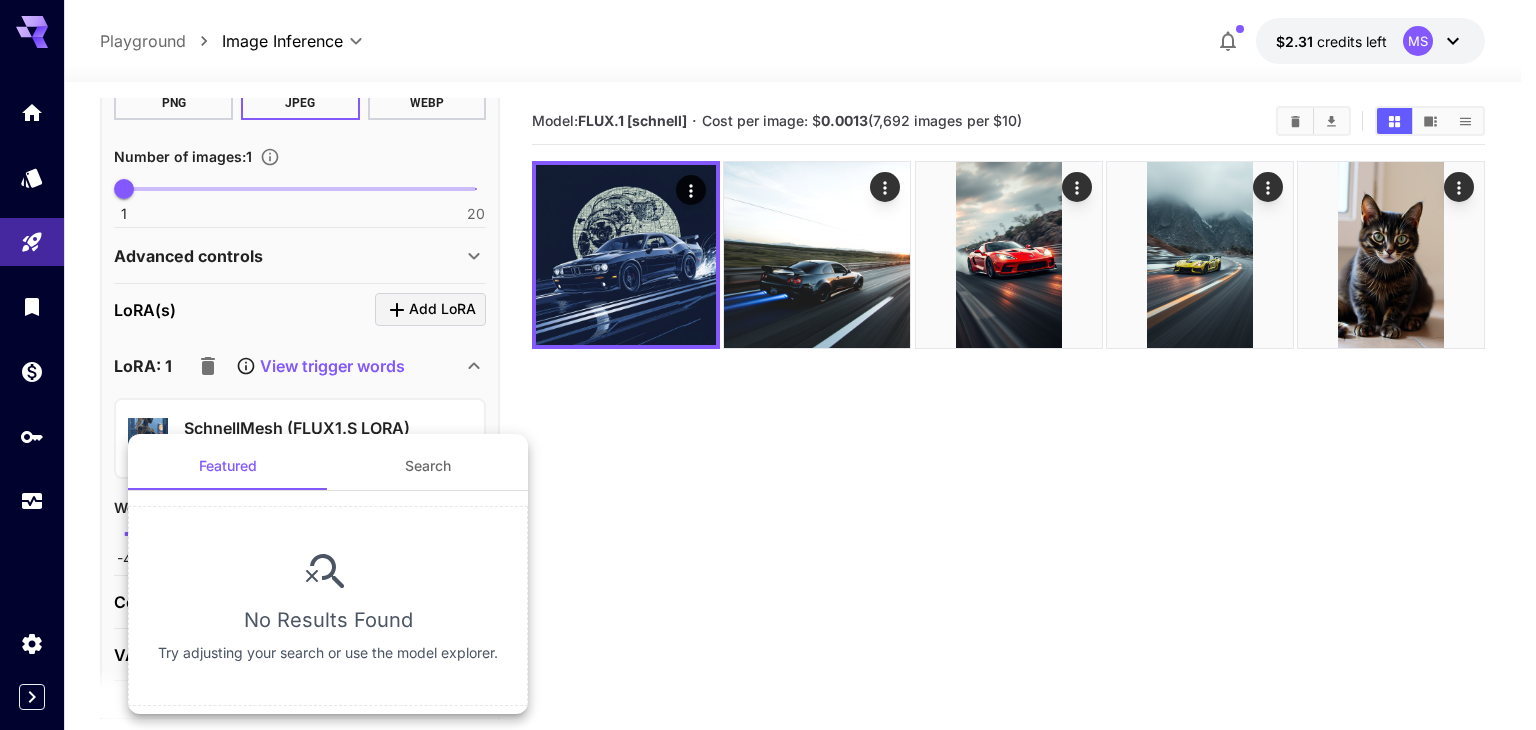 click at bounding box center [768, 365] 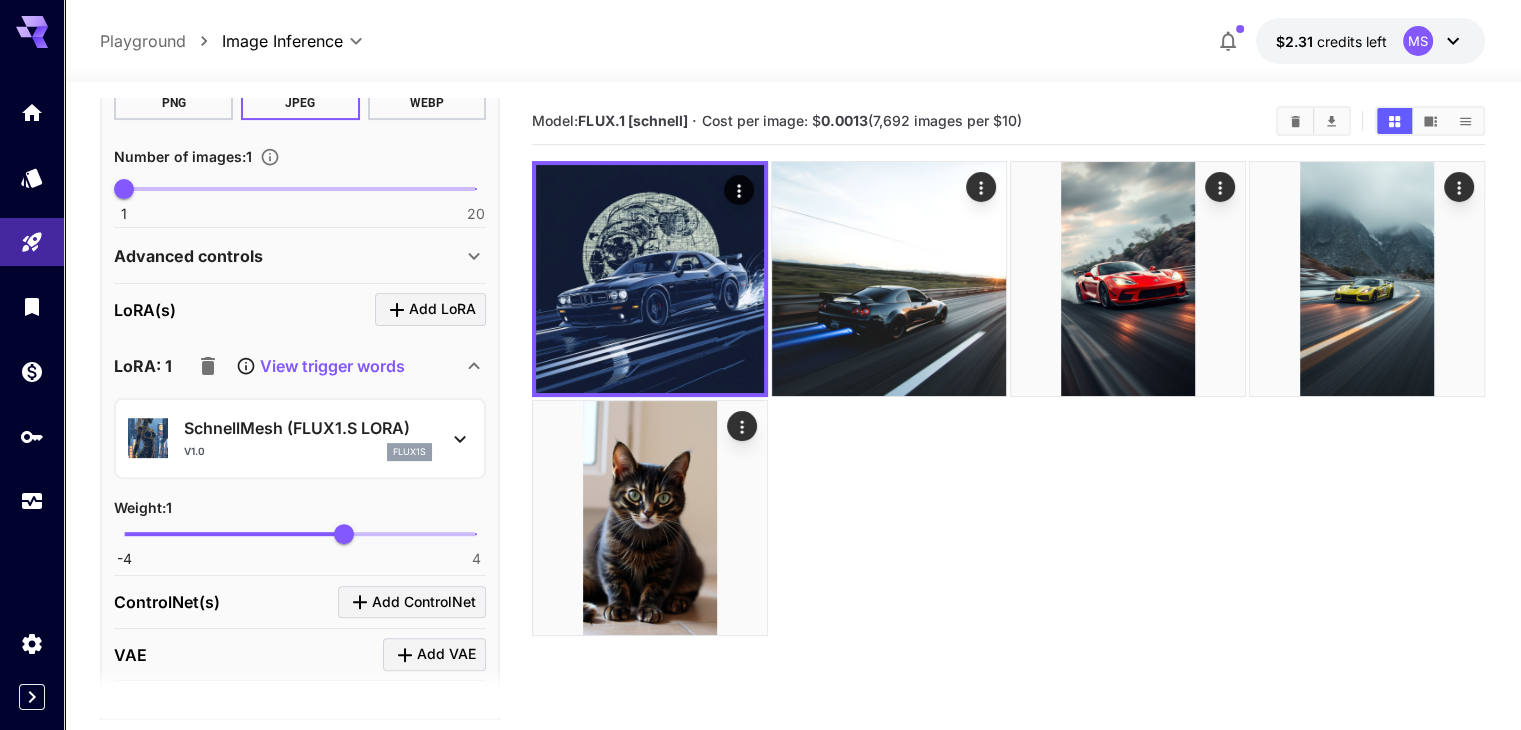 scroll, scrollTop: 0, scrollLeft: 0, axis: both 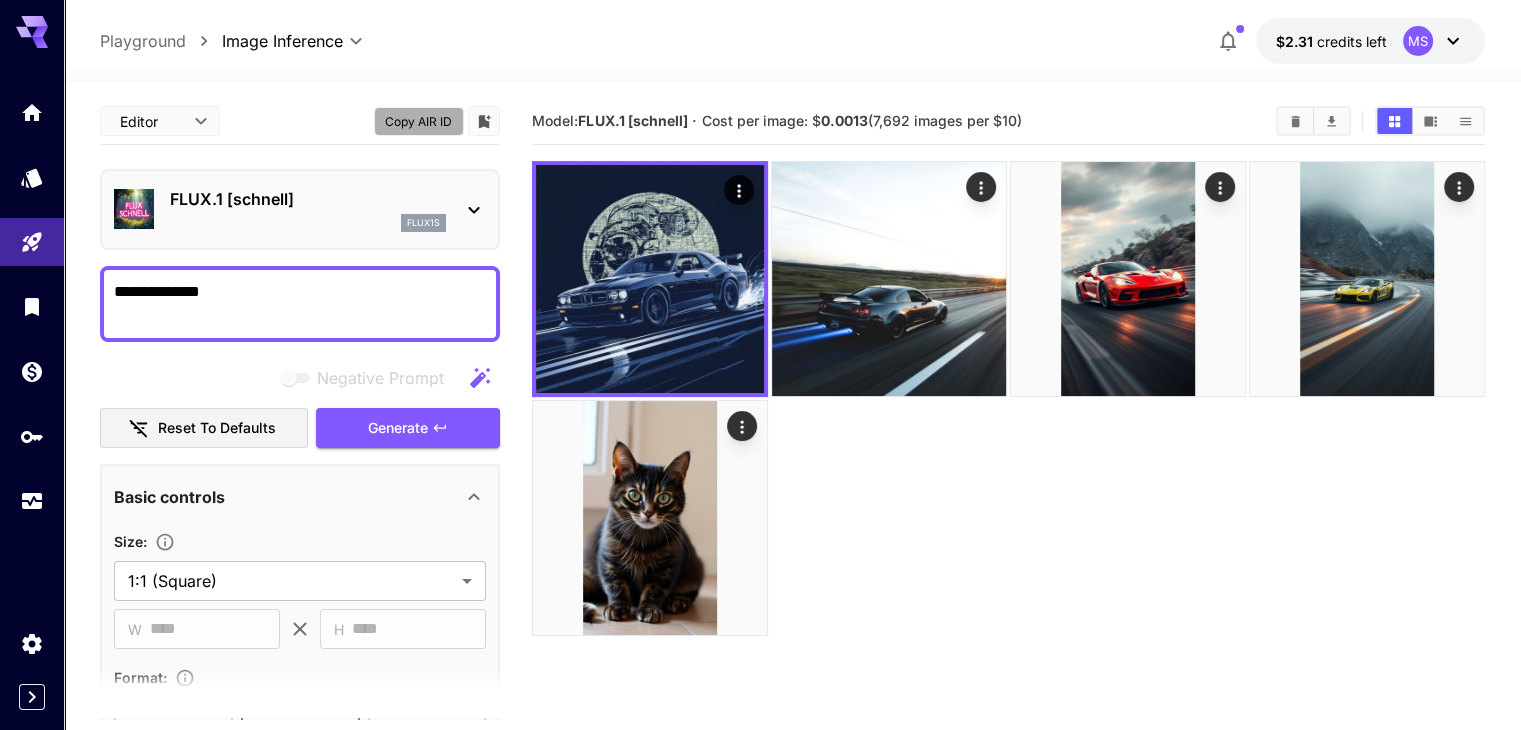 click on "Copy AIR ID" at bounding box center [419, 121] 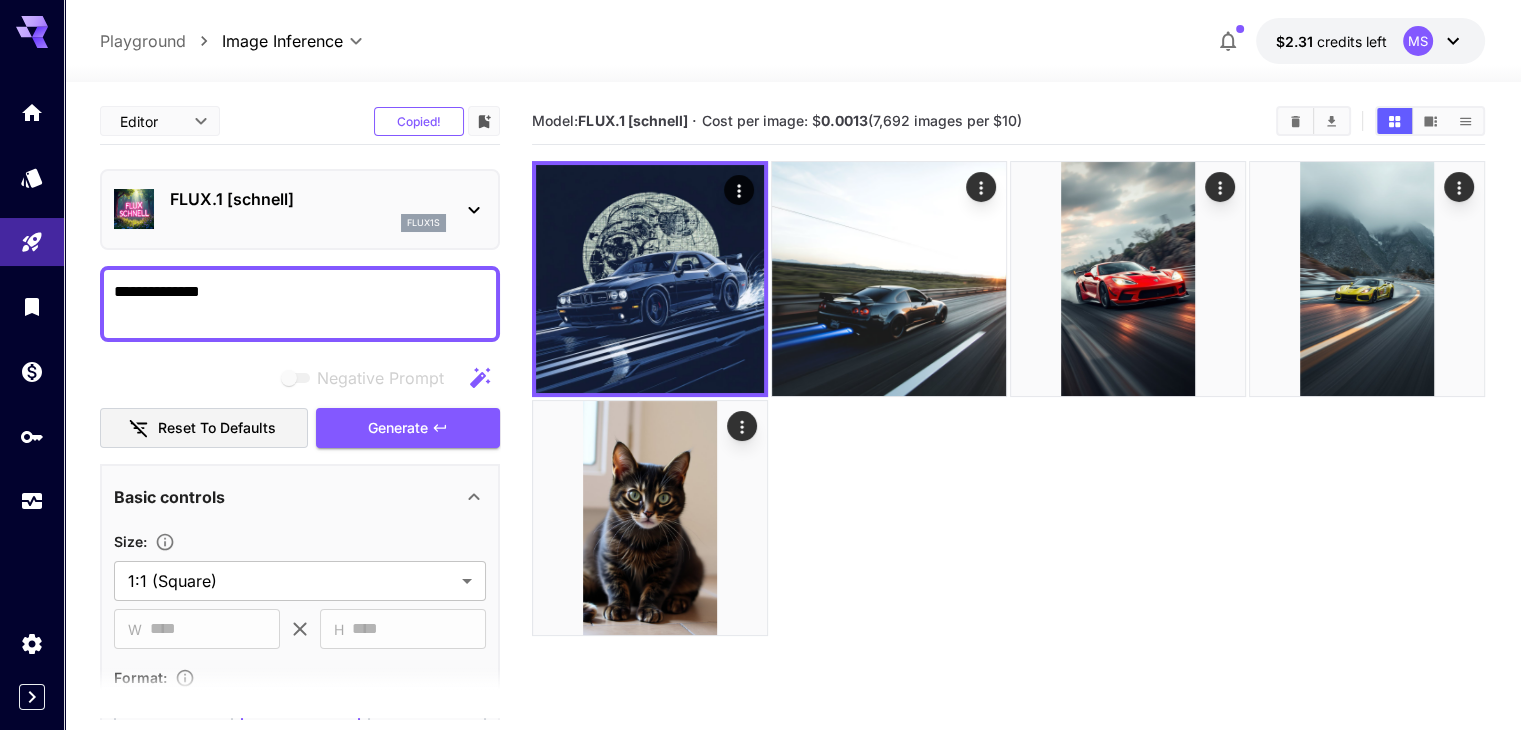 type 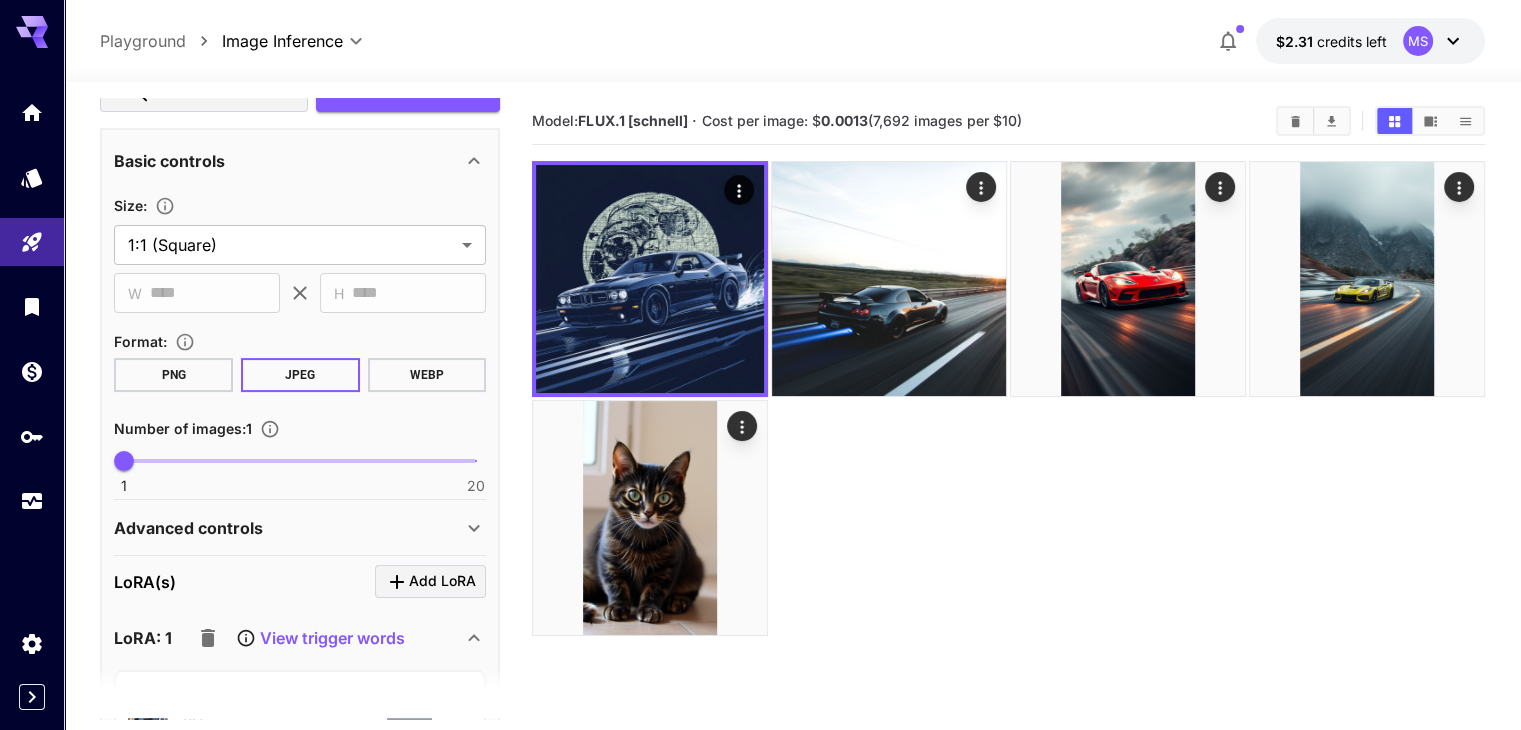 scroll, scrollTop: 0, scrollLeft: 0, axis: both 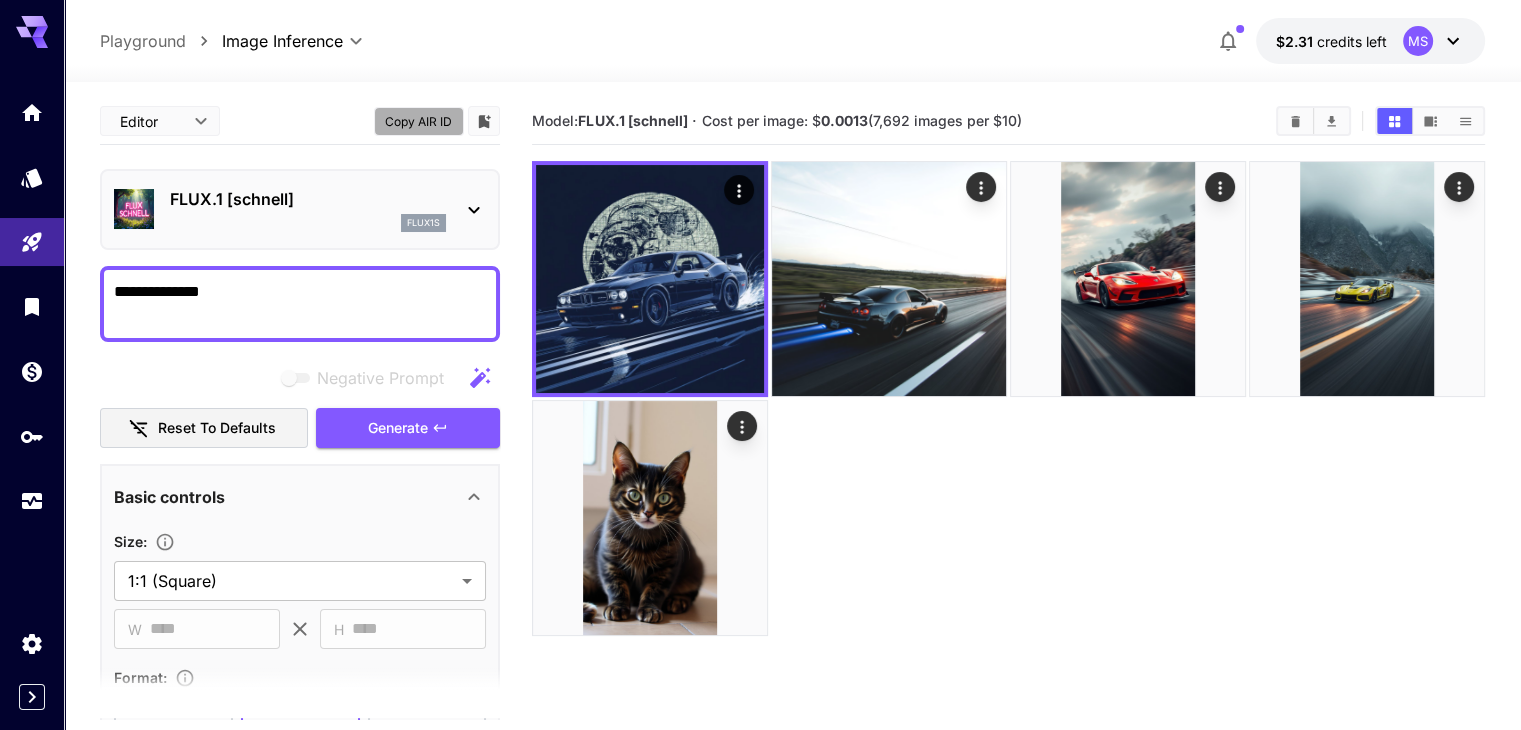 click on "Copy AIR ID" at bounding box center (419, 121) 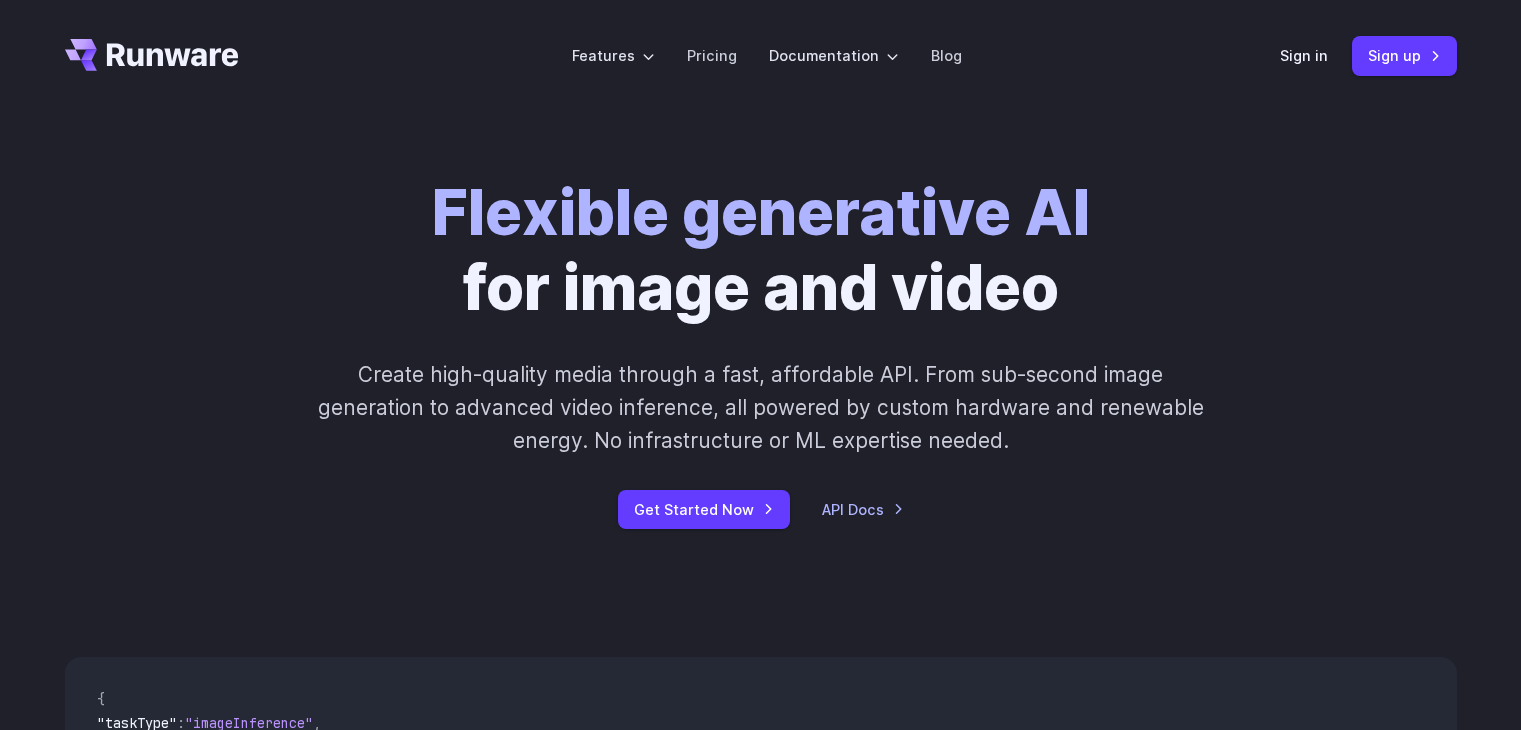 scroll, scrollTop: 0, scrollLeft: 0, axis: both 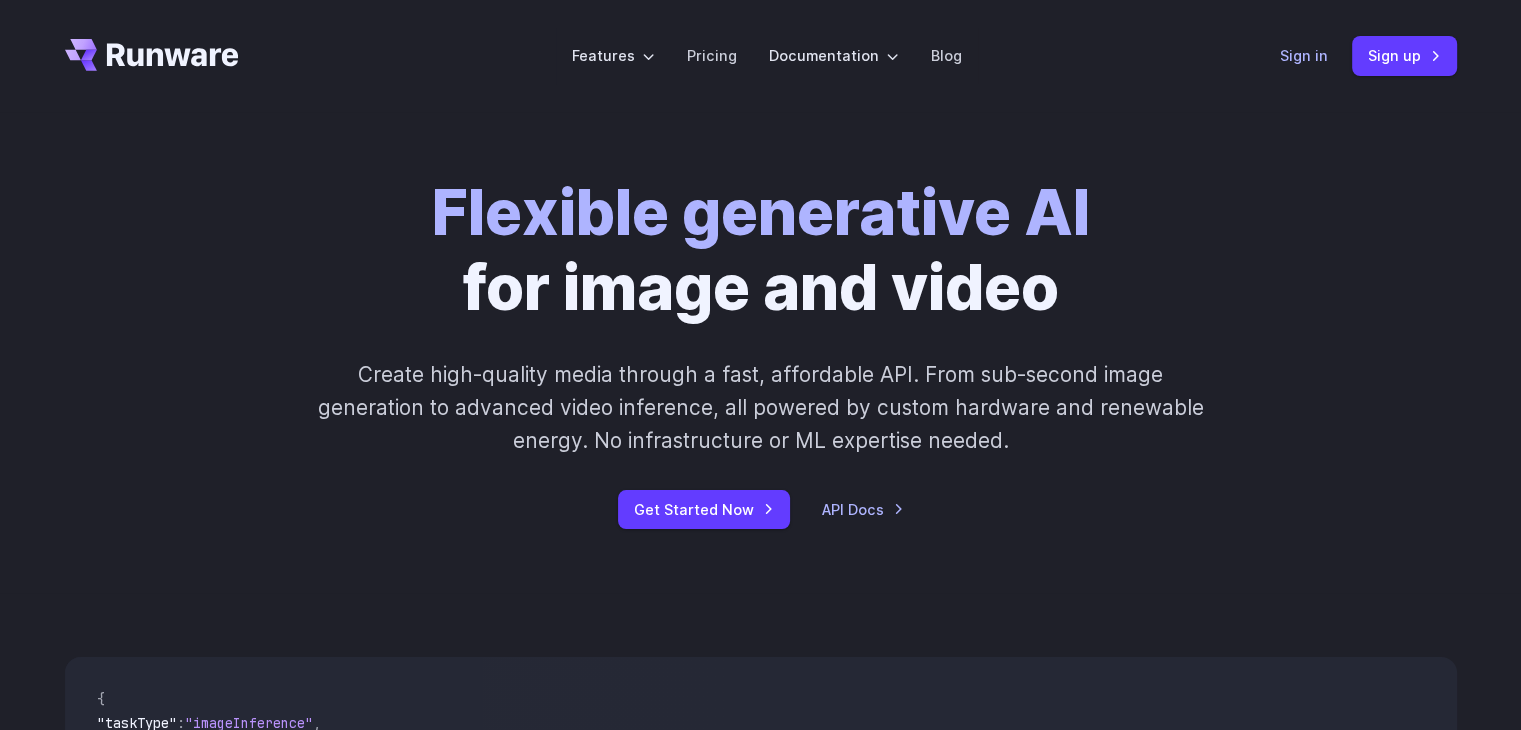 click on "Sign in        Sign up" at bounding box center (1368, 55) 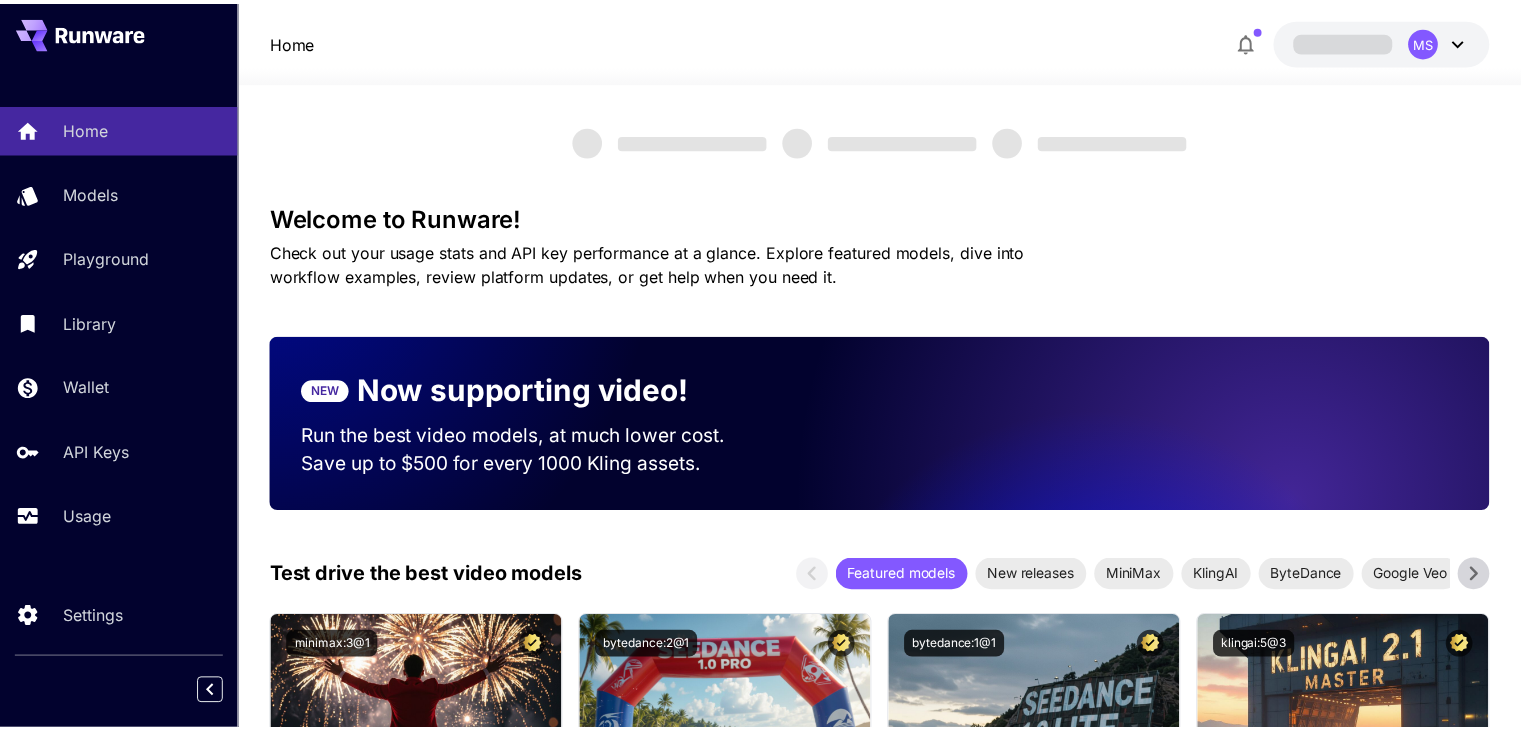 scroll, scrollTop: 0, scrollLeft: 0, axis: both 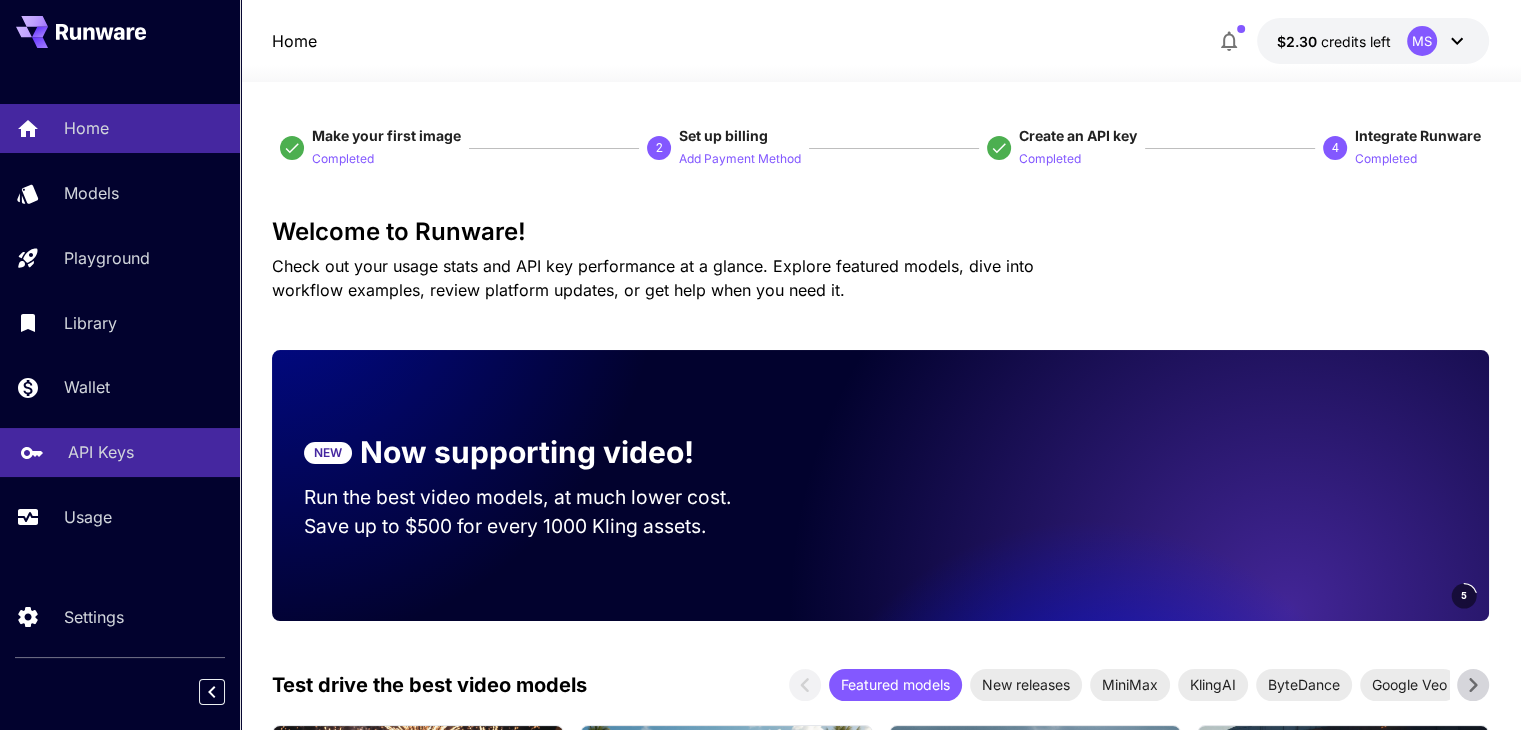 click on "API Keys" at bounding box center [101, 452] 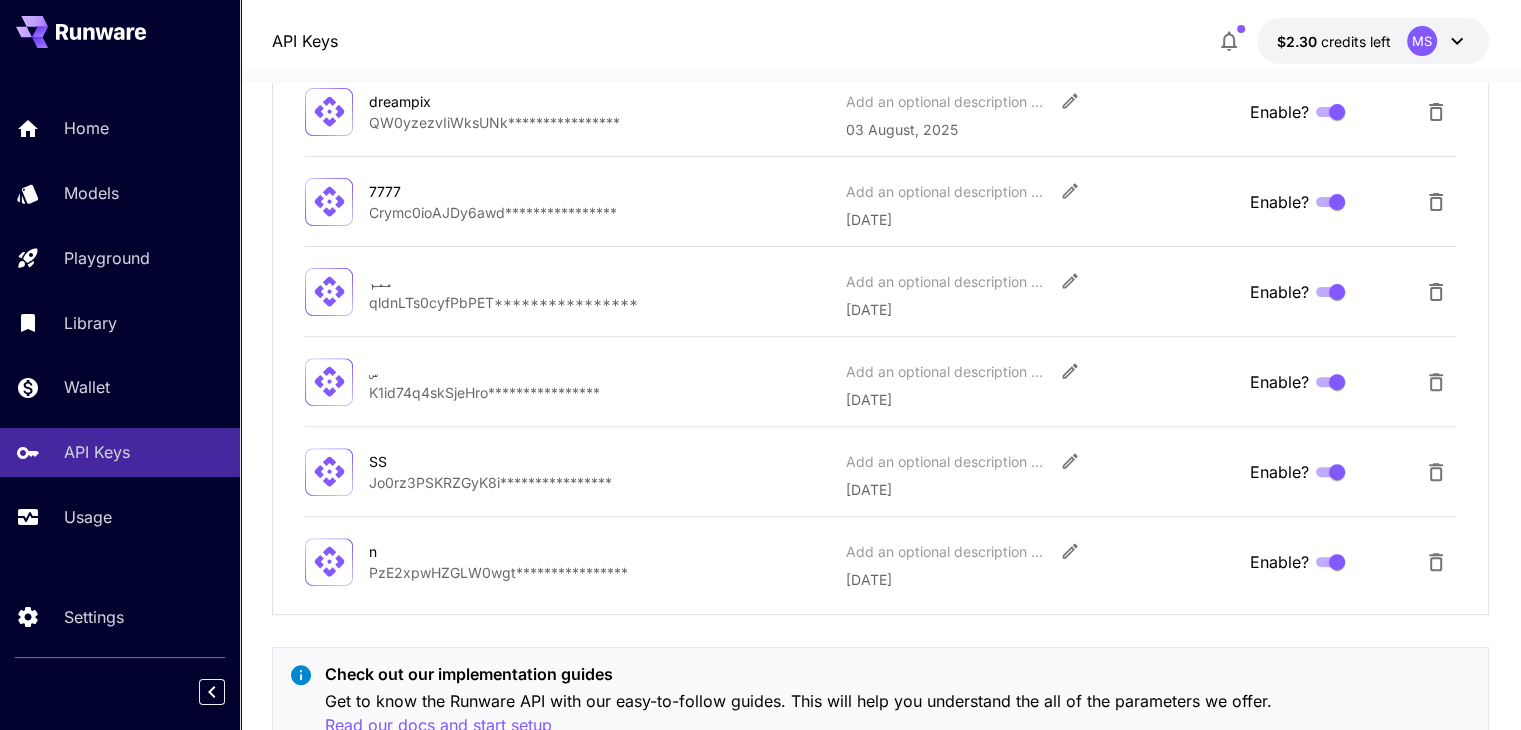 scroll, scrollTop: 712, scrollLeft: 0, axis: vertical 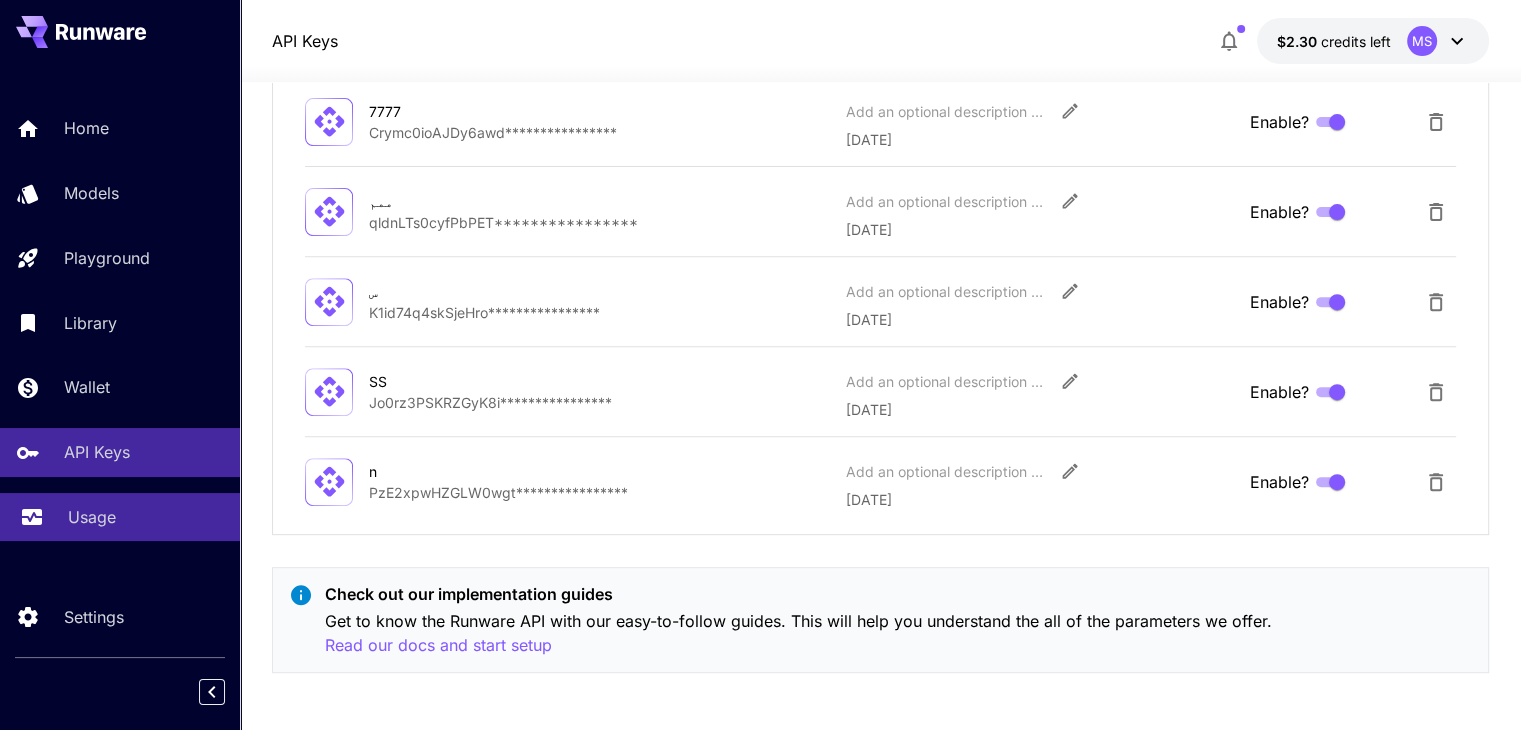 click on "Usage" at bounding box center (146, 517) 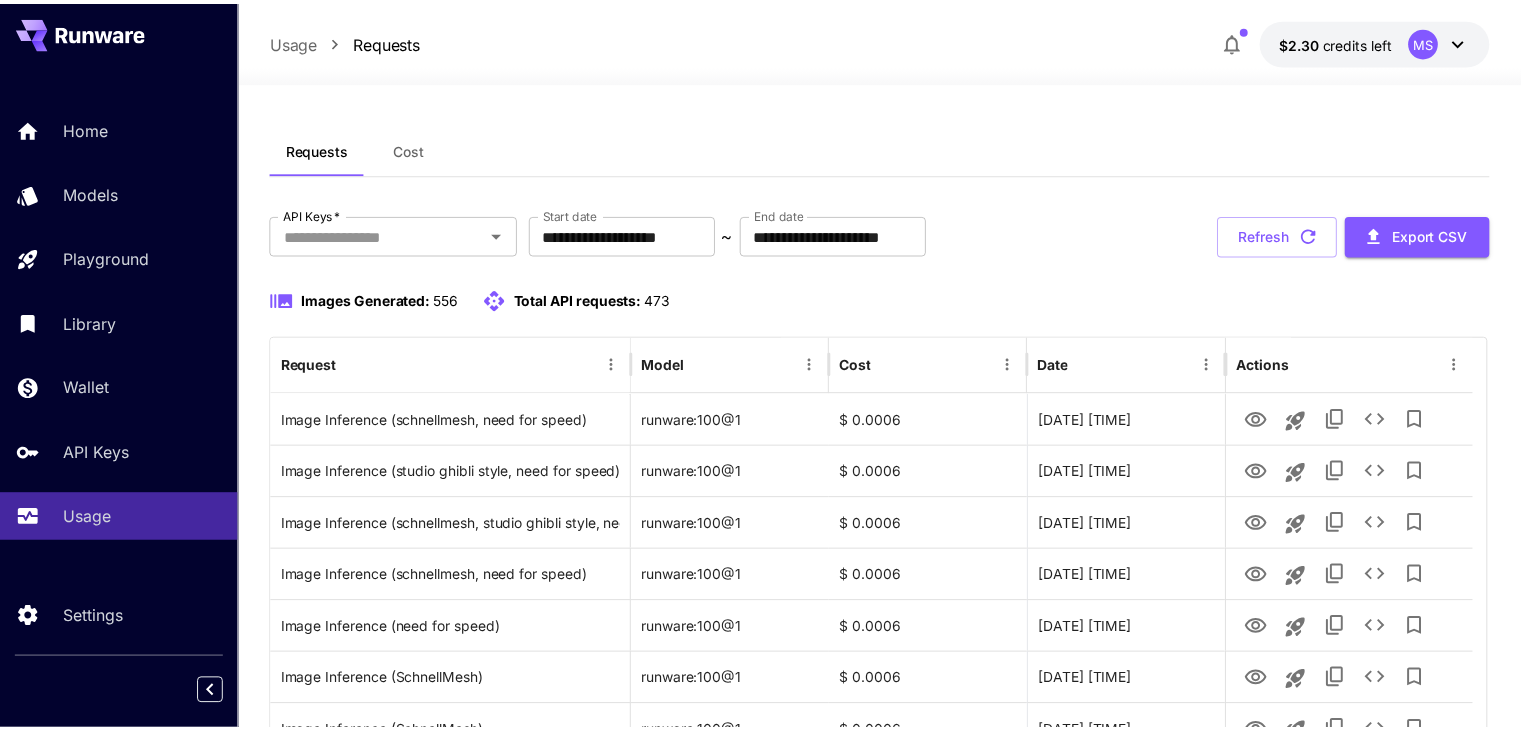 scroll, scrollTop: 251, scrollLeft: 0, axis: vertical 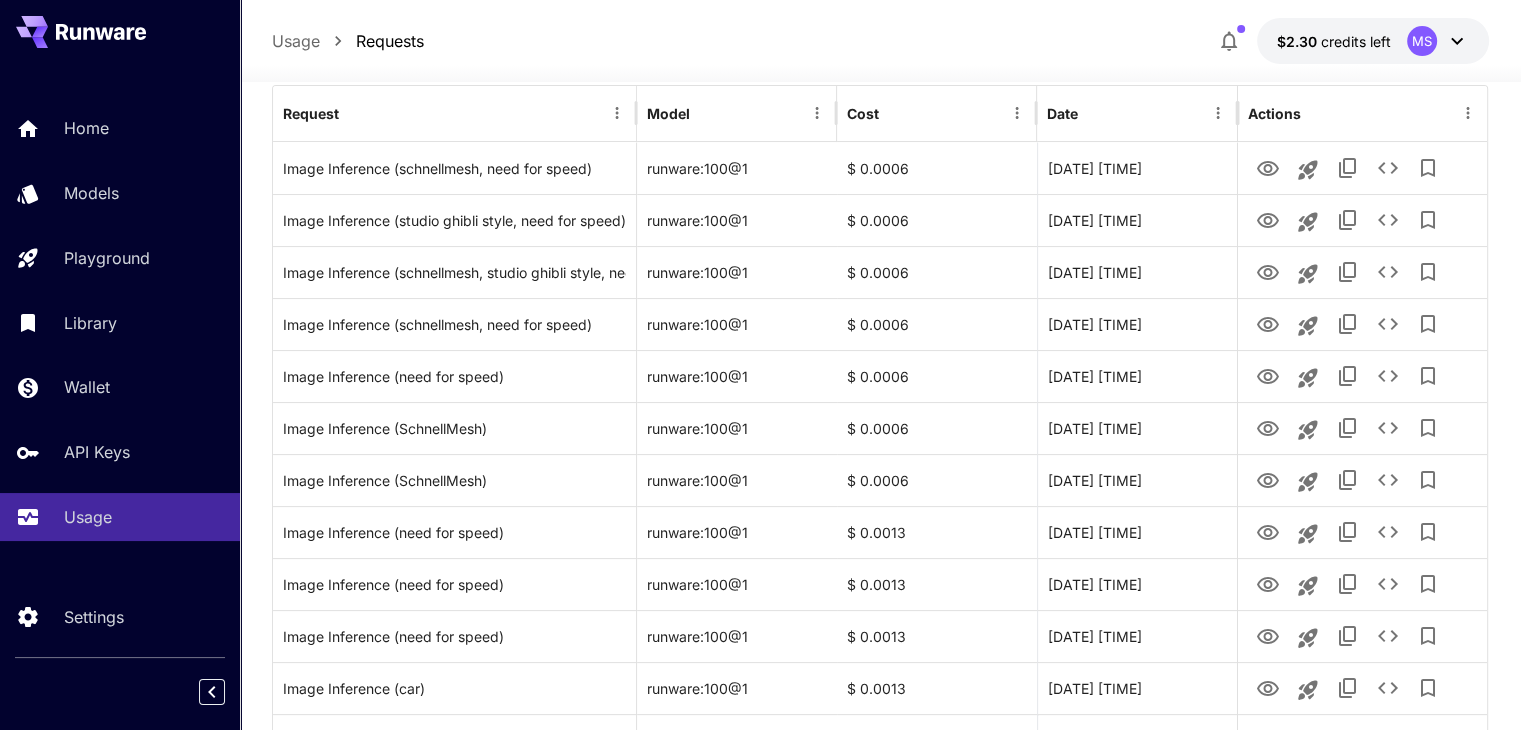 click on "Usage Requests $2.30    credits left  MS" at bounding box center [880, 41] 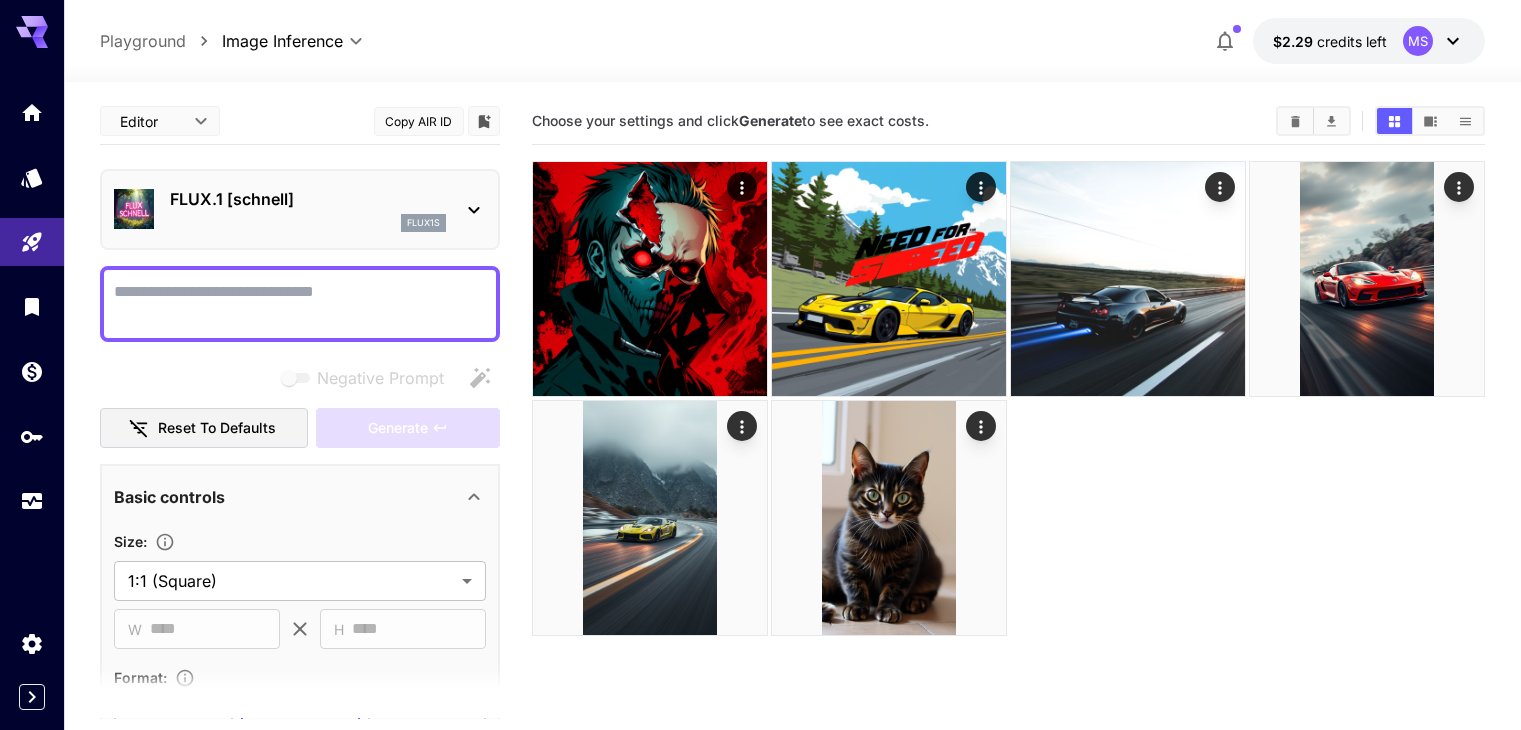 scroll, scrollTop: 0, scrollLeft: 0, axis: both 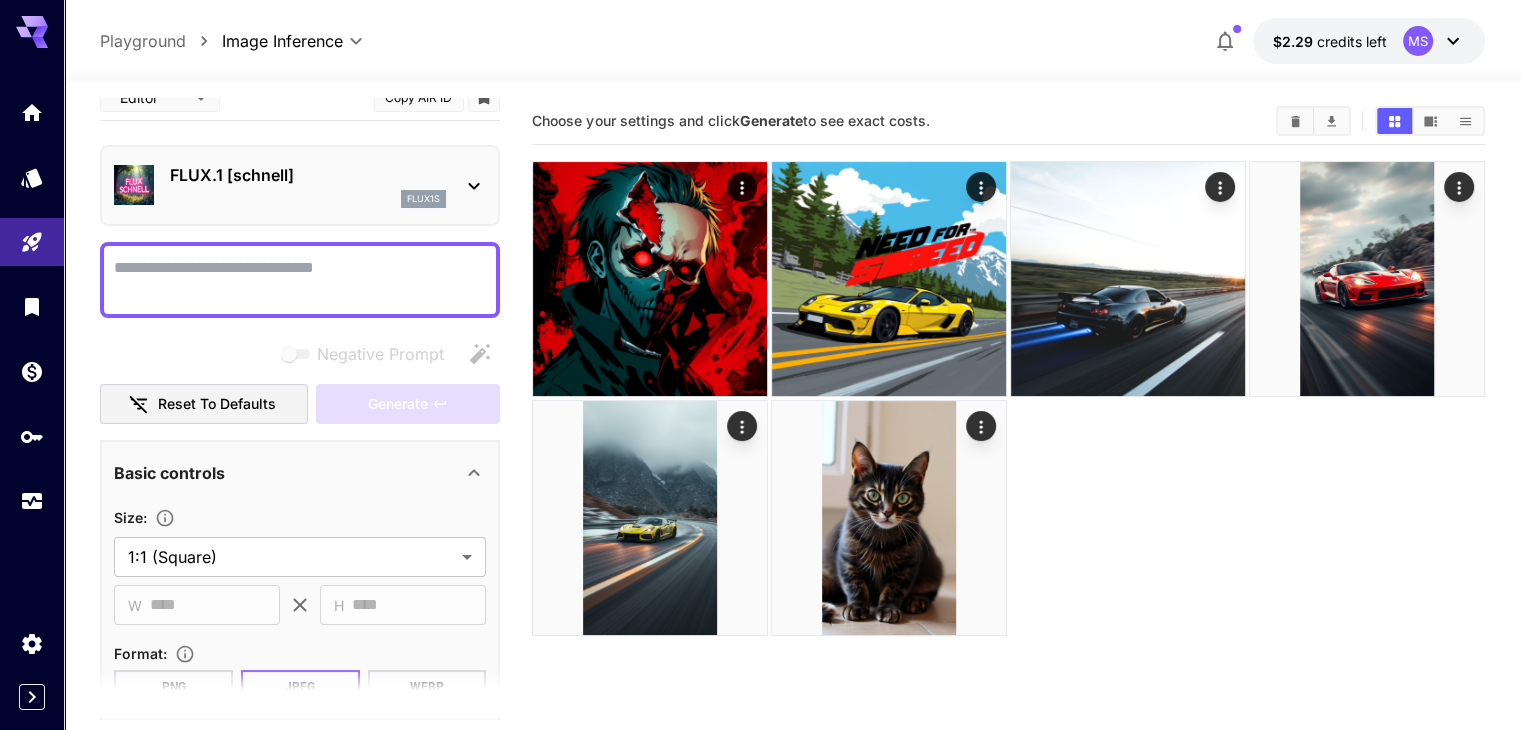 paste on "**********" 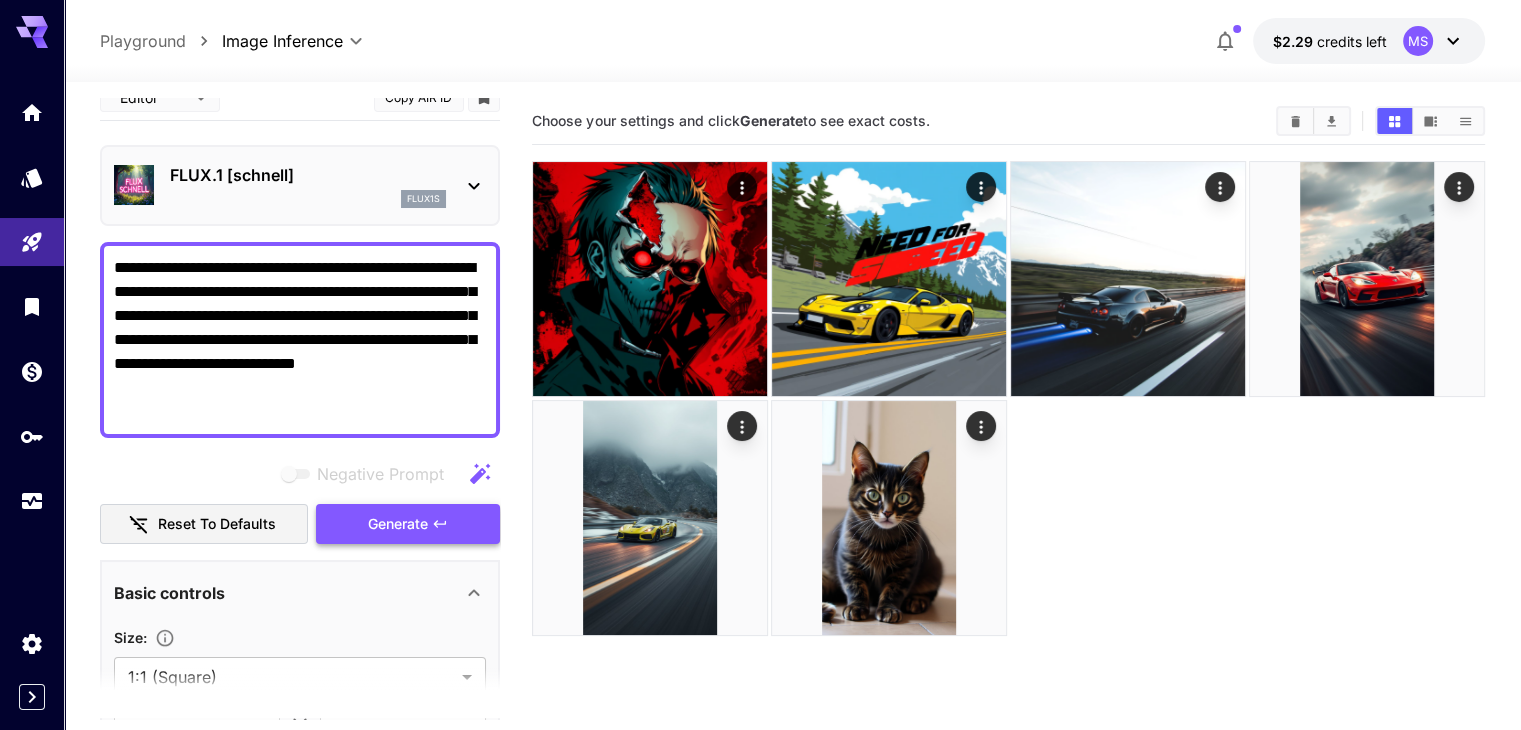 type on "**********" 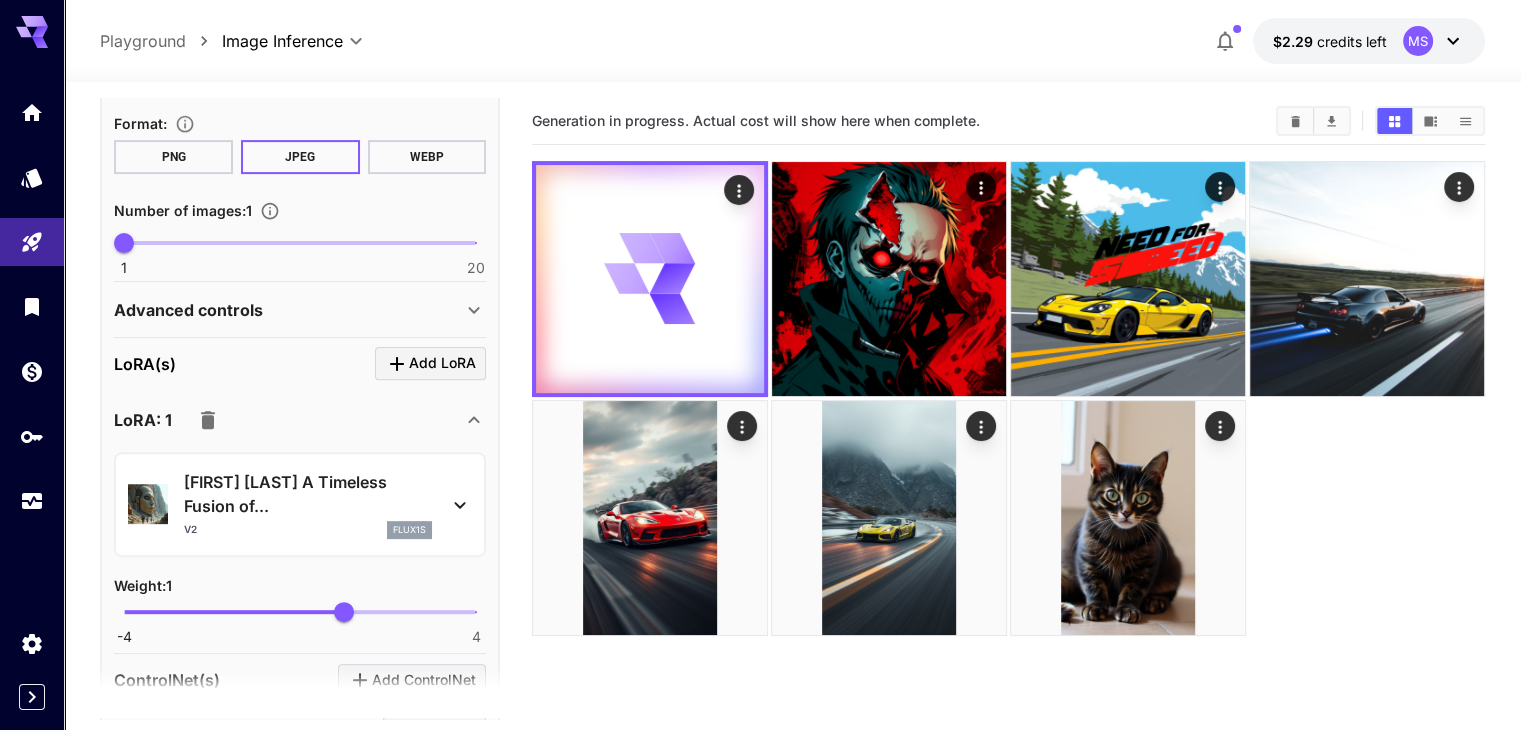 scroll, scrollTop: 672, scrollLeft: 0, axis: vertical 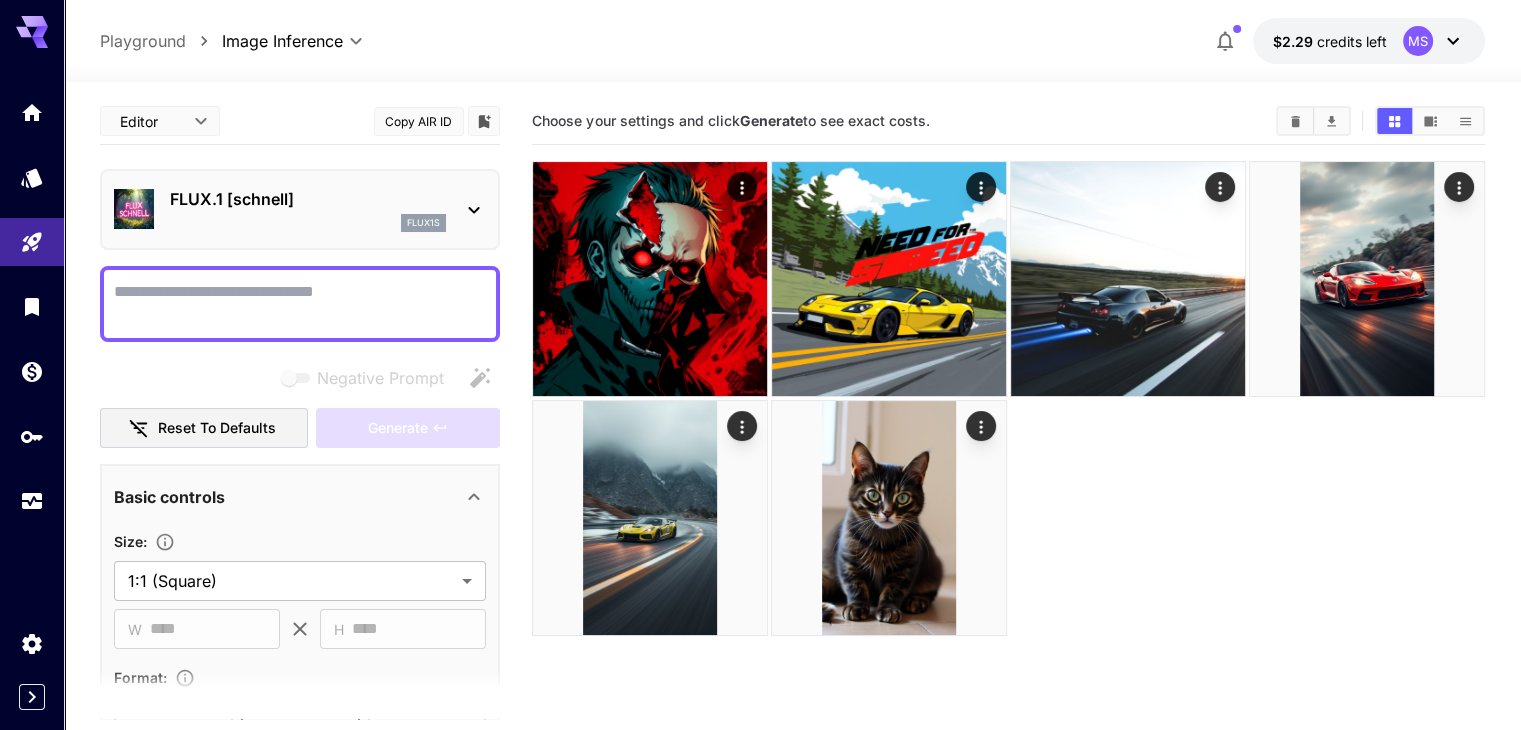 paste on "**********" 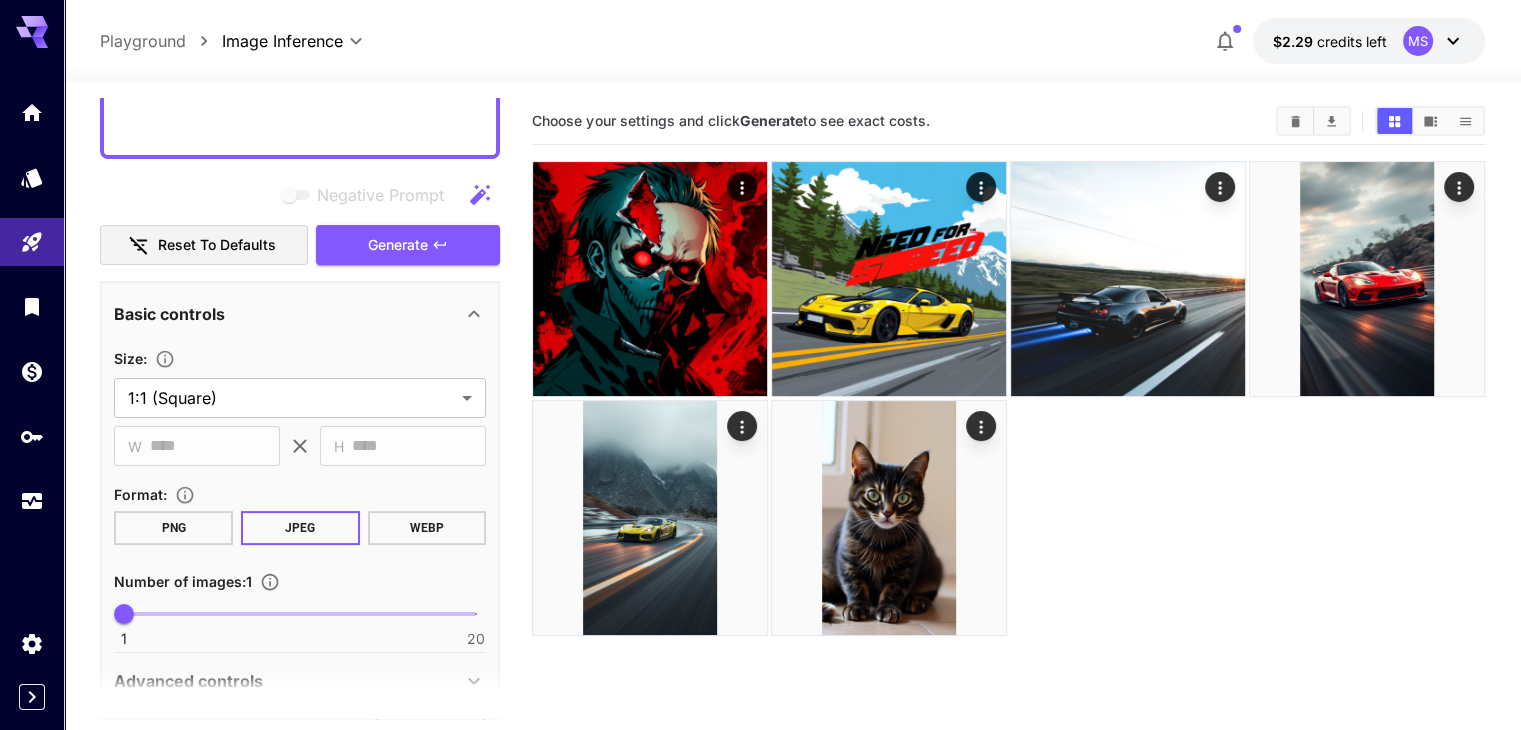 scroll, scrollTop: 344, scrollLeft: 0, axis: vertical 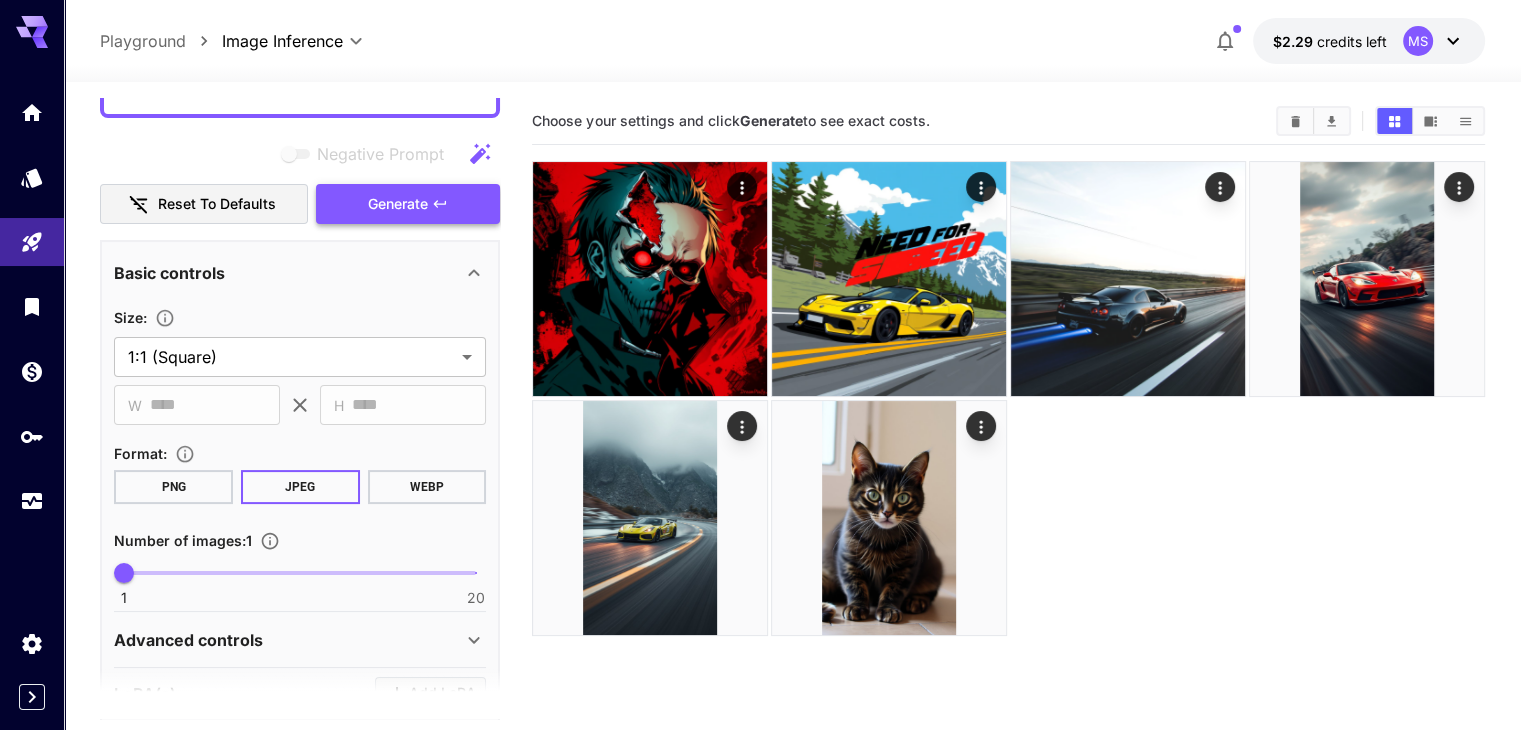 click on "Generate" at bounding box center (398, 204) 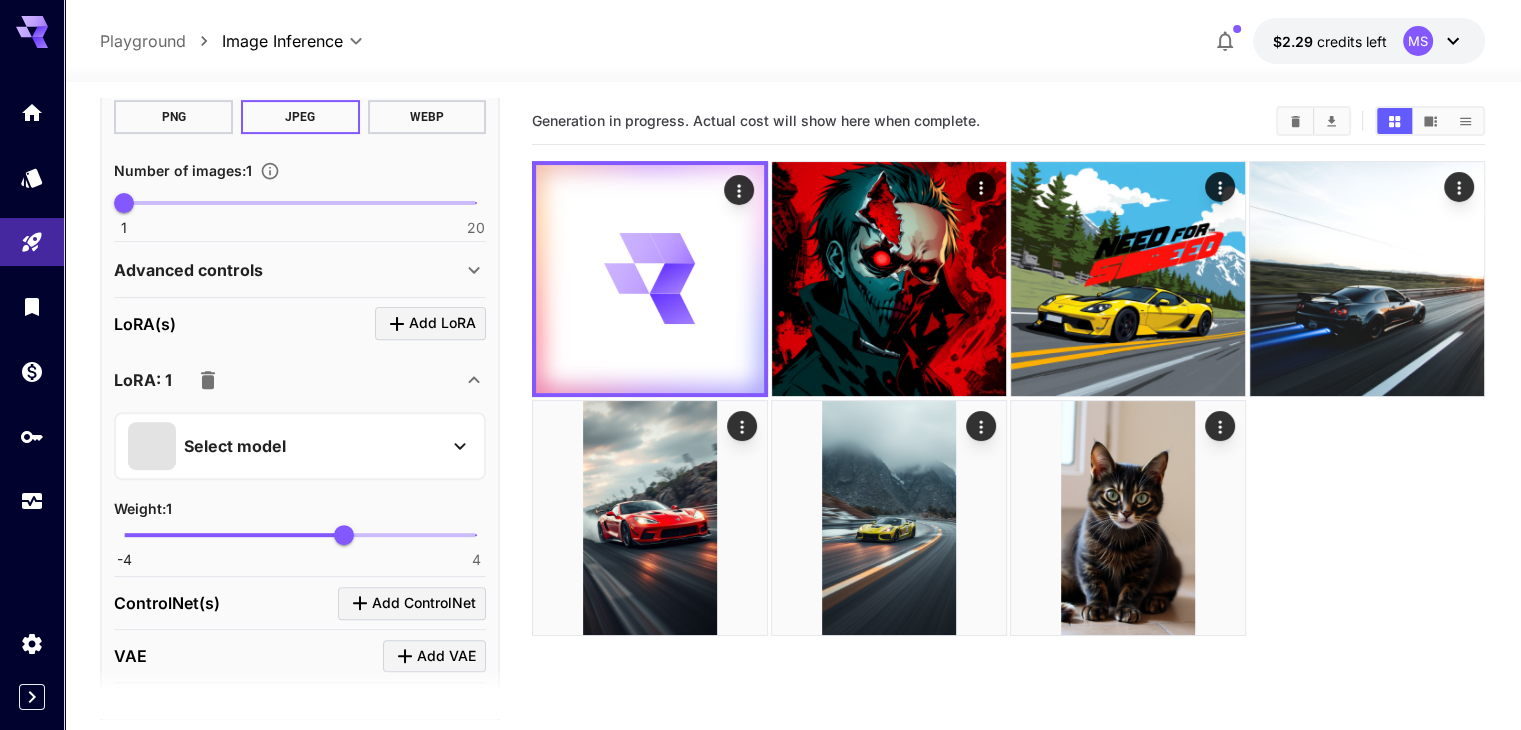 scroll, scrollTop: 833, scrollLeft: 0, axis: vertical 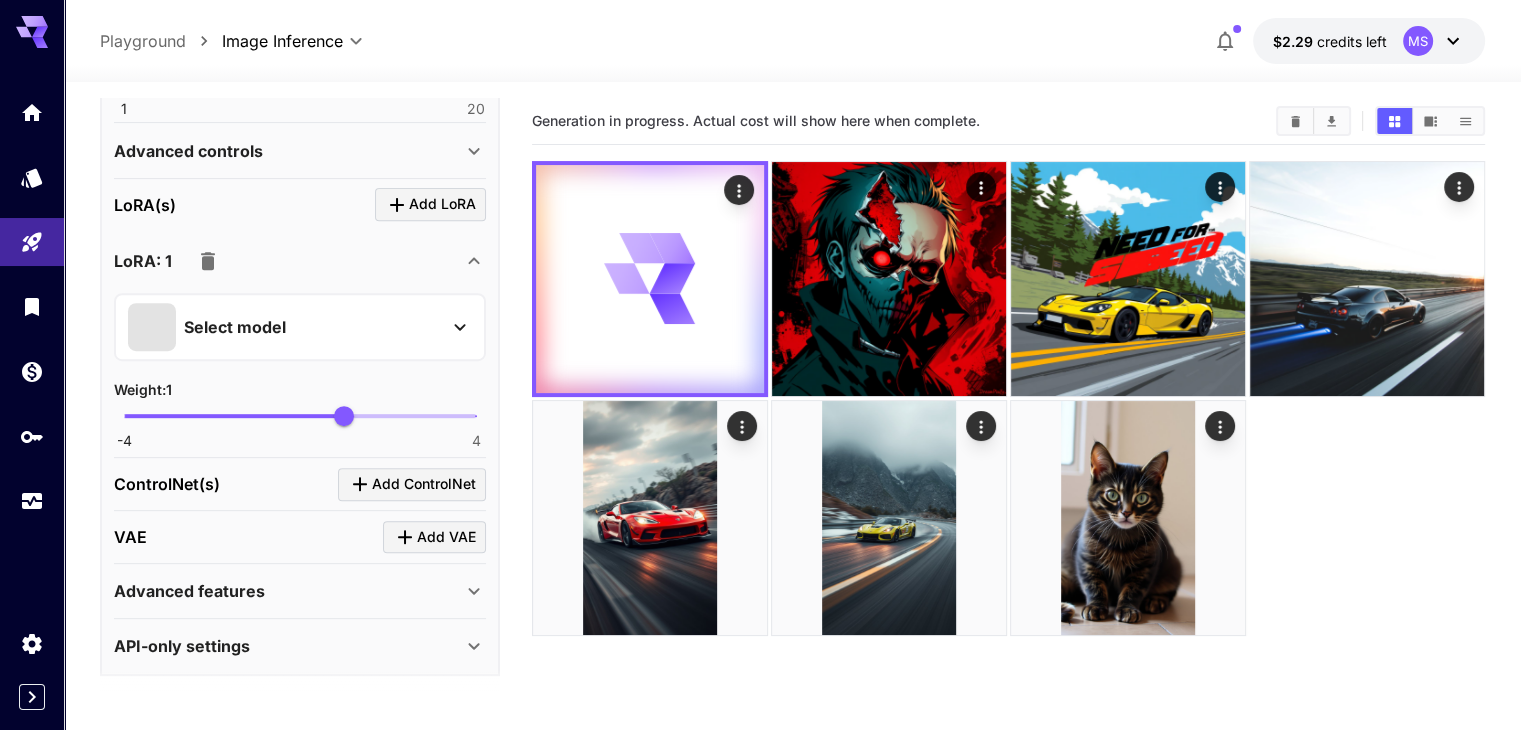 click on "Select model" at bounding box center (284, 327) 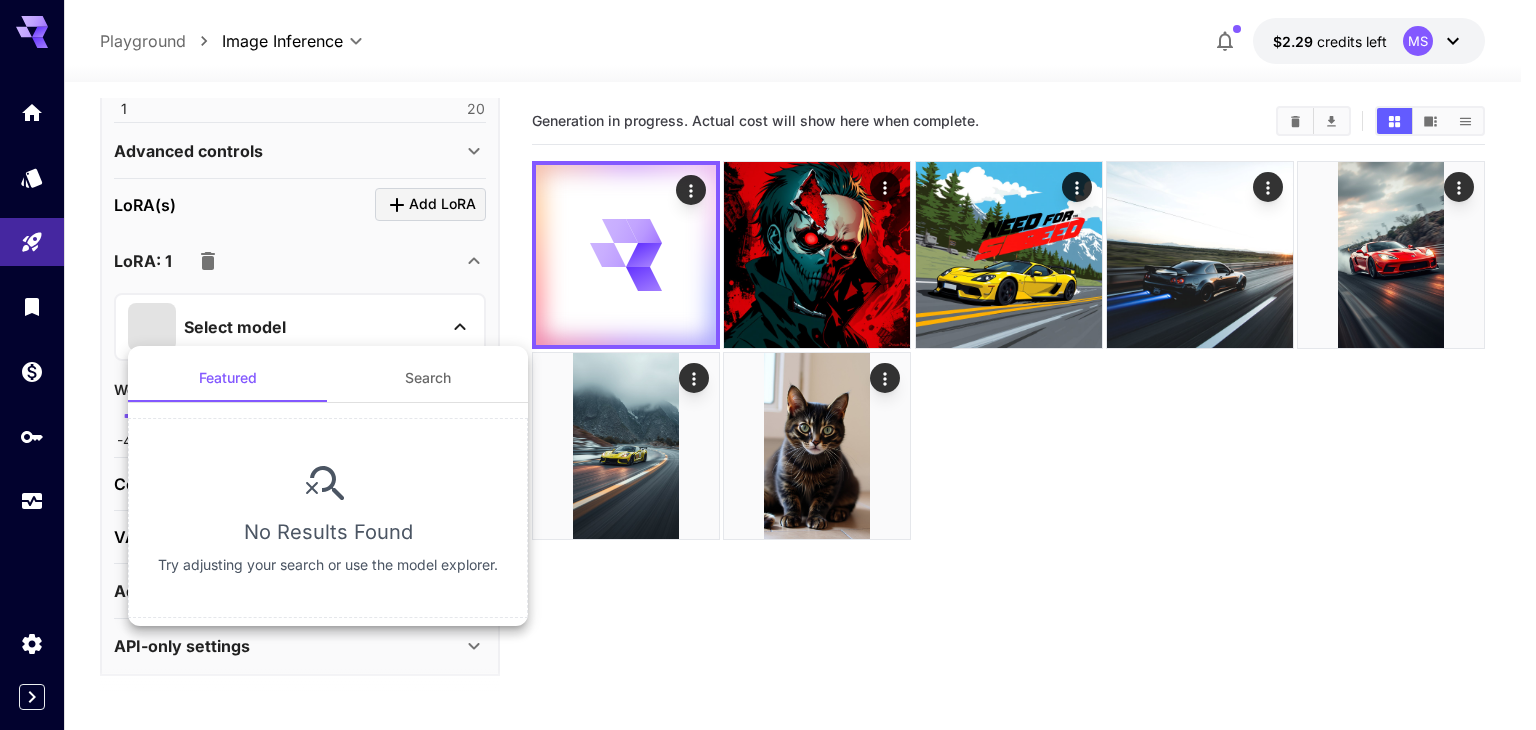 click at bounding box center [768, 365] 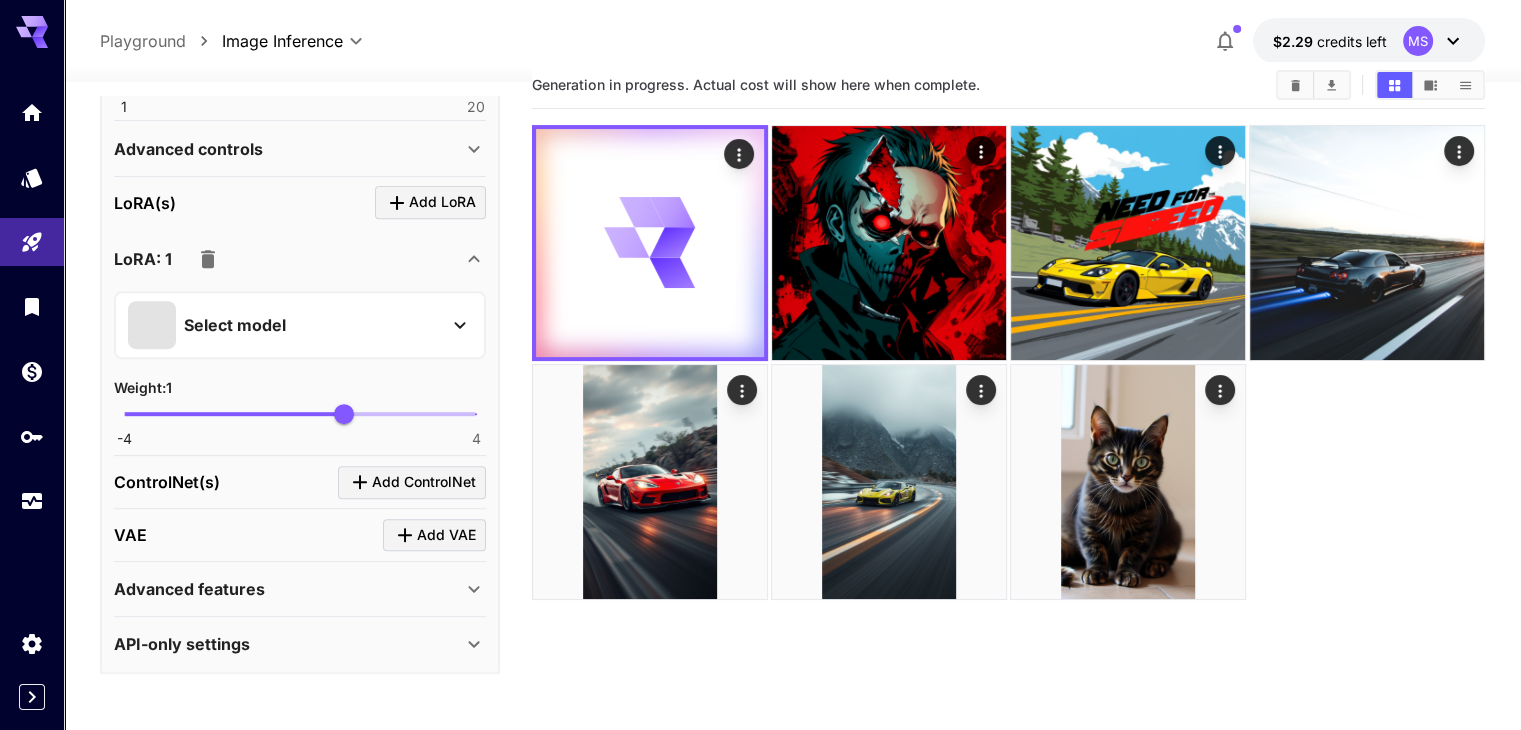 scroll, scrollTop: 38, scrollLeft: 0, axis: vertical 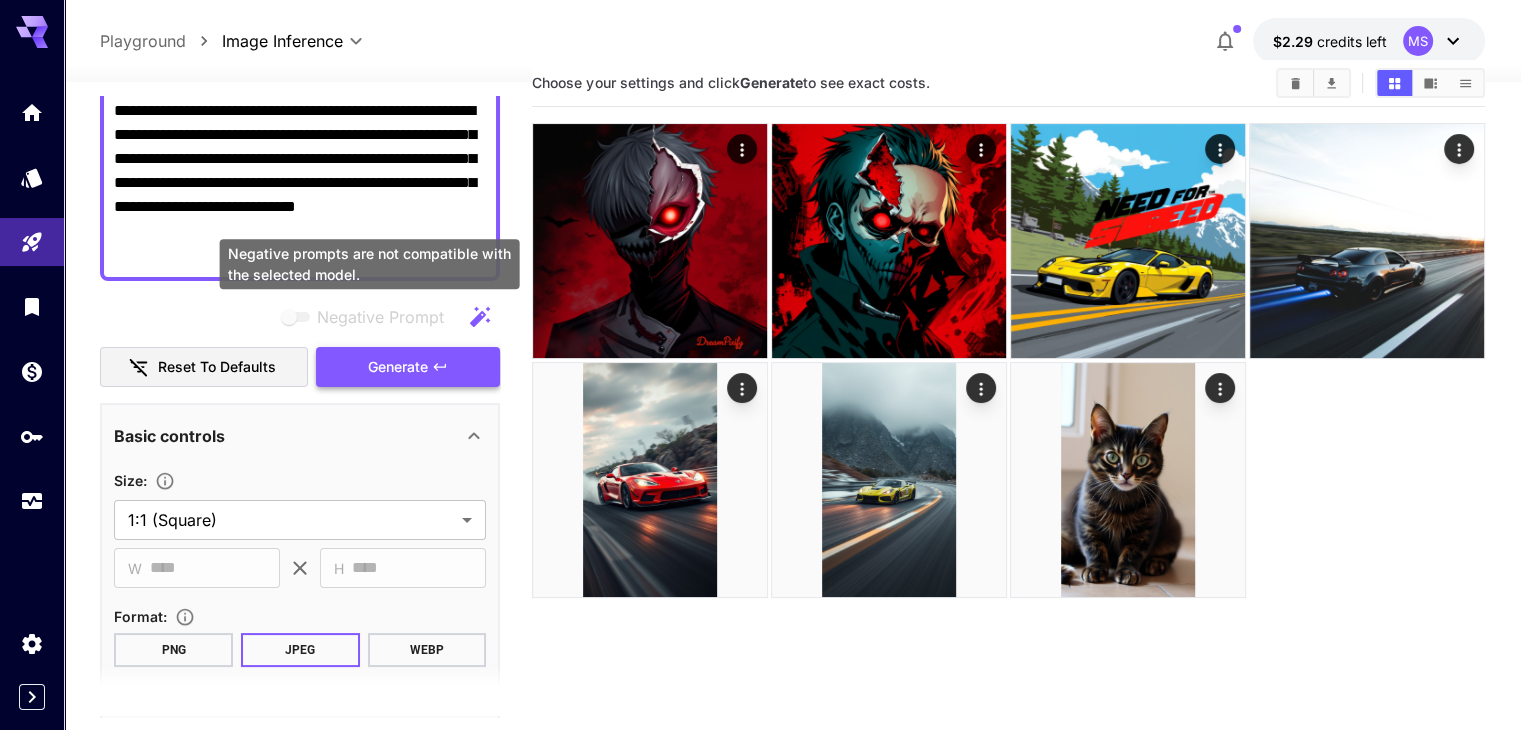 click on "Generate" at bounding box center (398, 367) 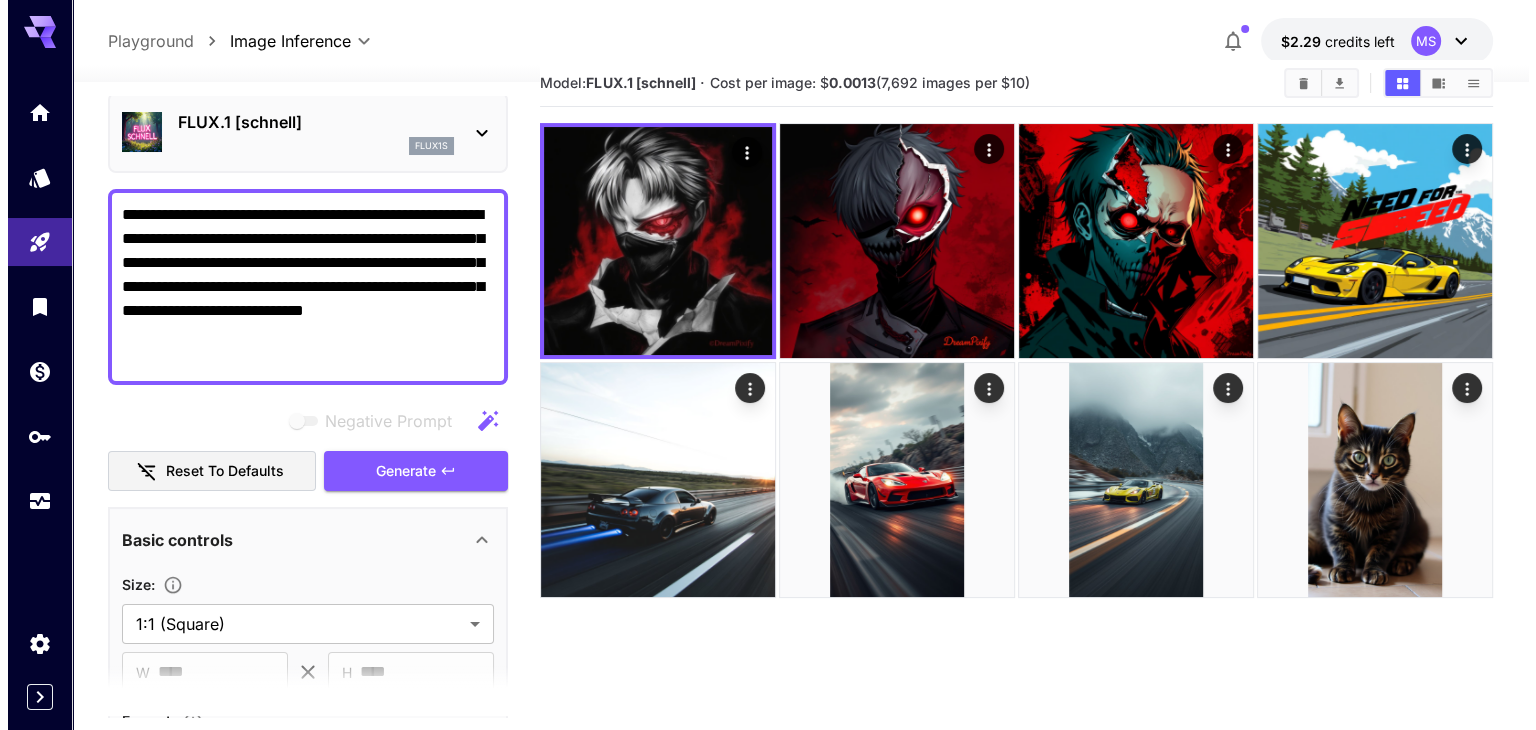 scroll, scrollTop: 0, scrollLeft: 0, axis: both 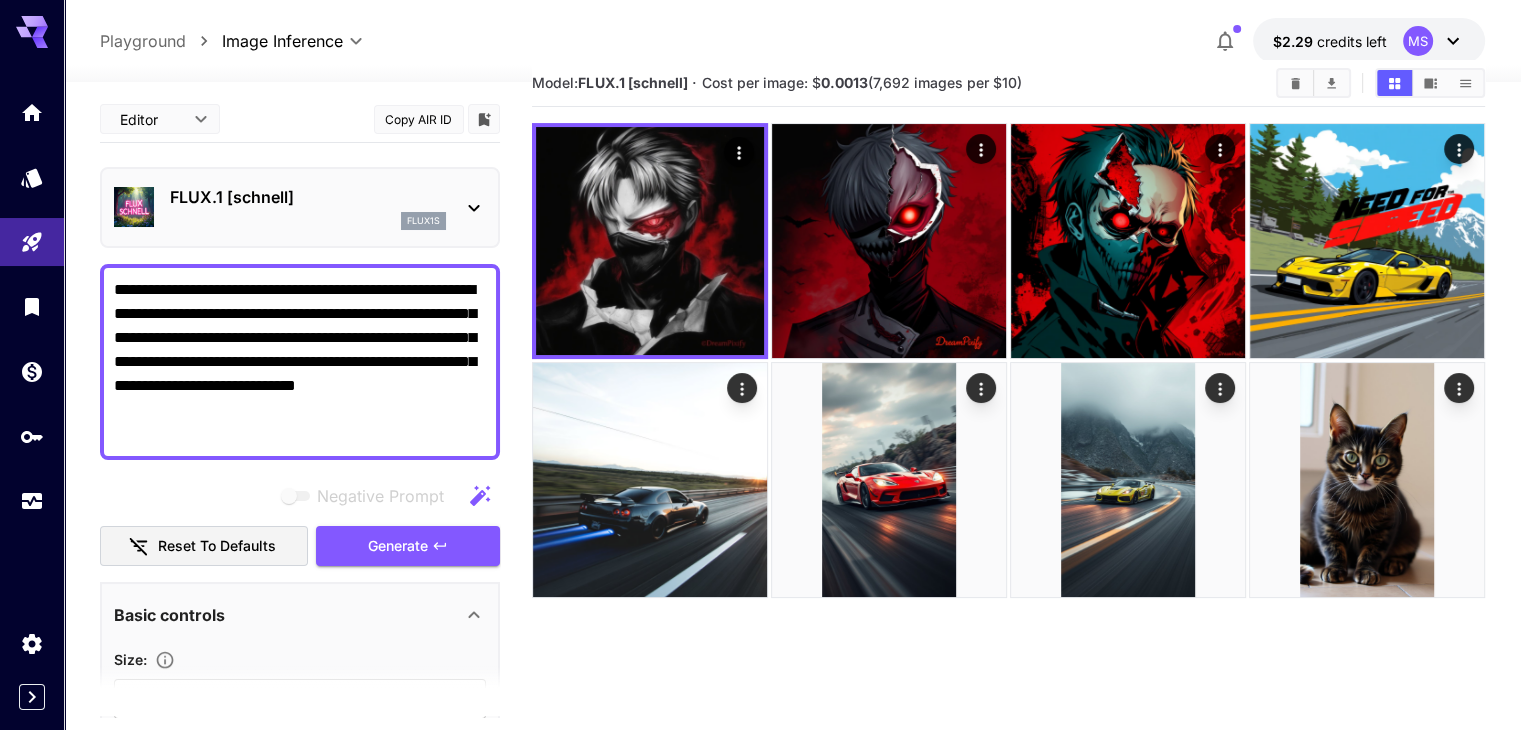 click on "**********" at bounding box center [300, 362] 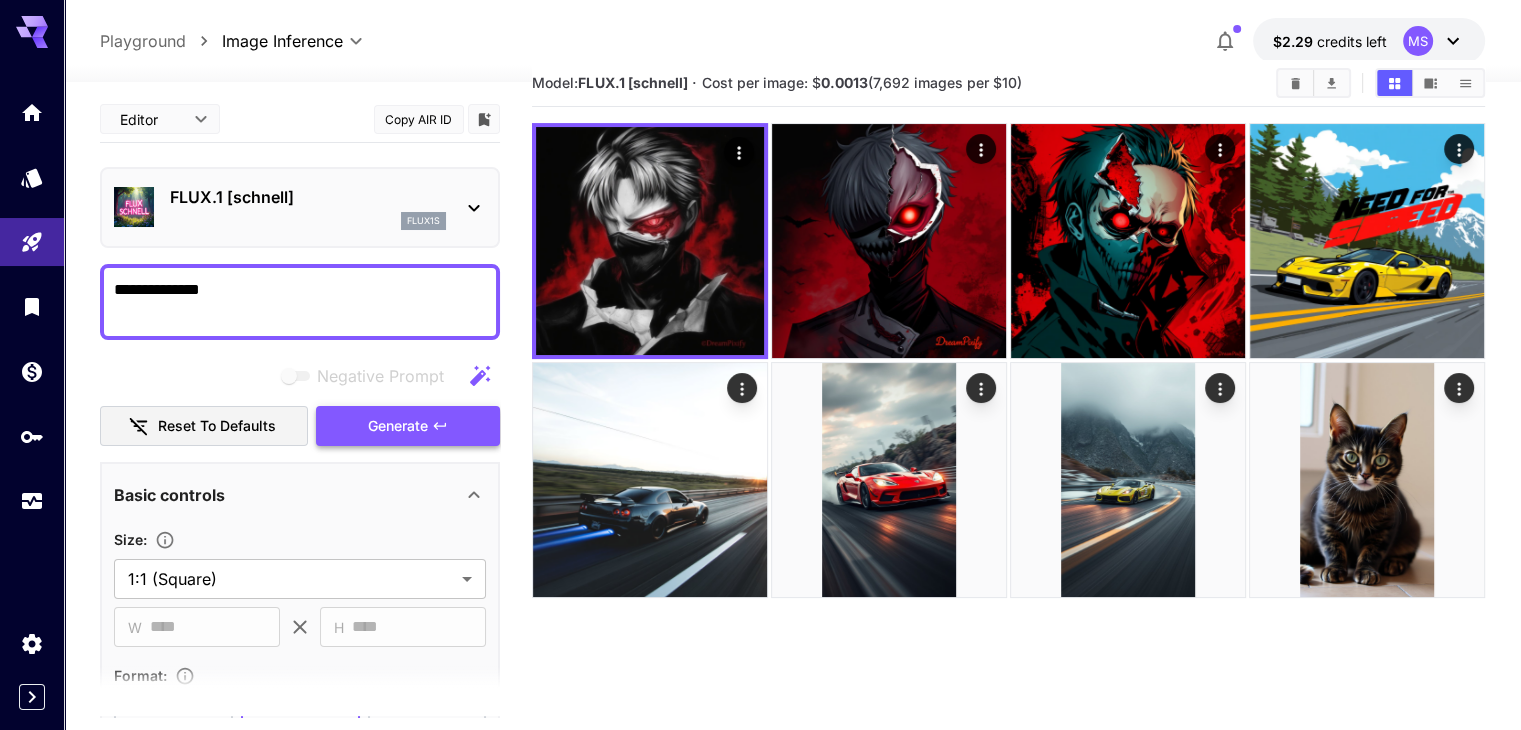 type on "**********" 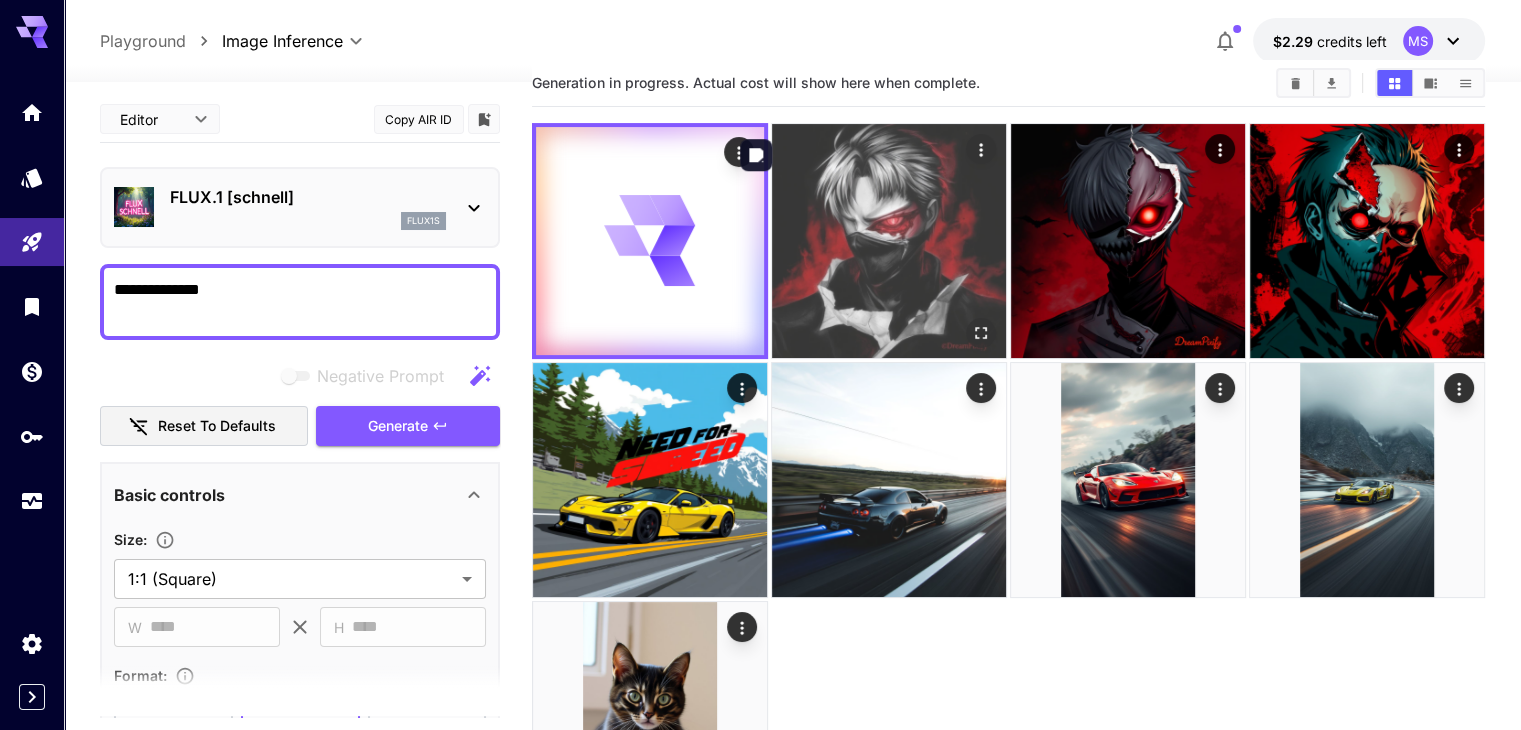 click at bounding box center [889, 241] 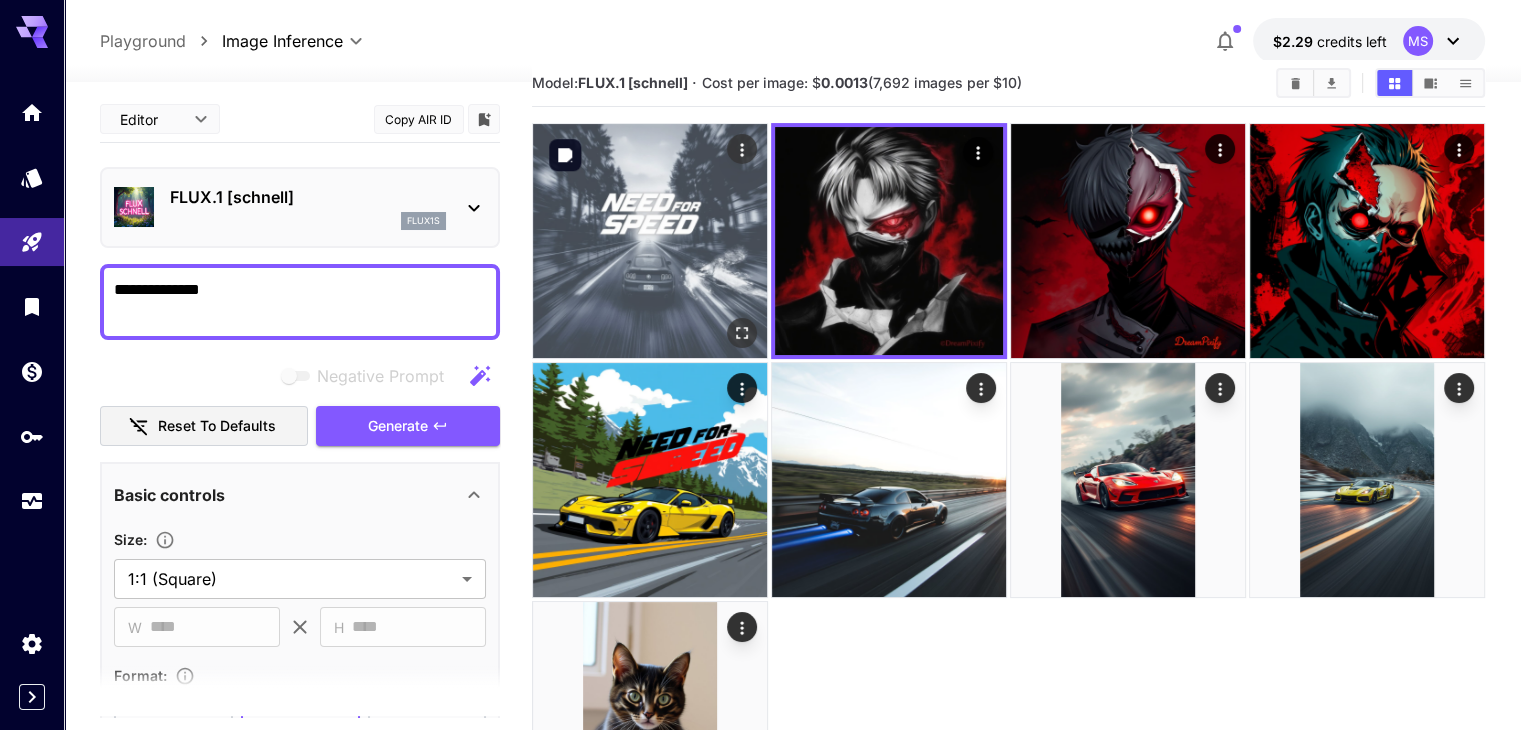 click at bounding box center (742, 333) 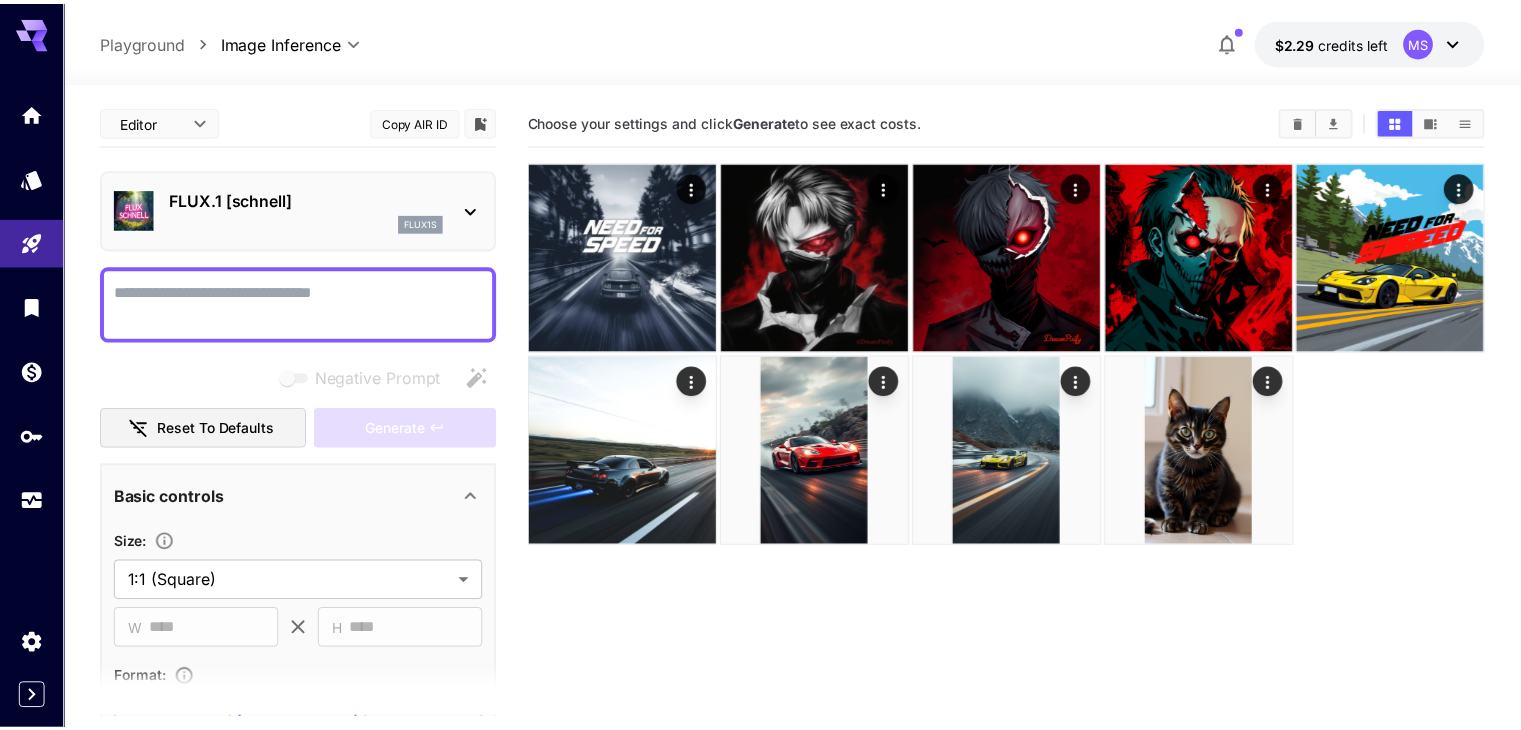 scroll, scrollTop: 0, scrollLeft: 0, axis: both 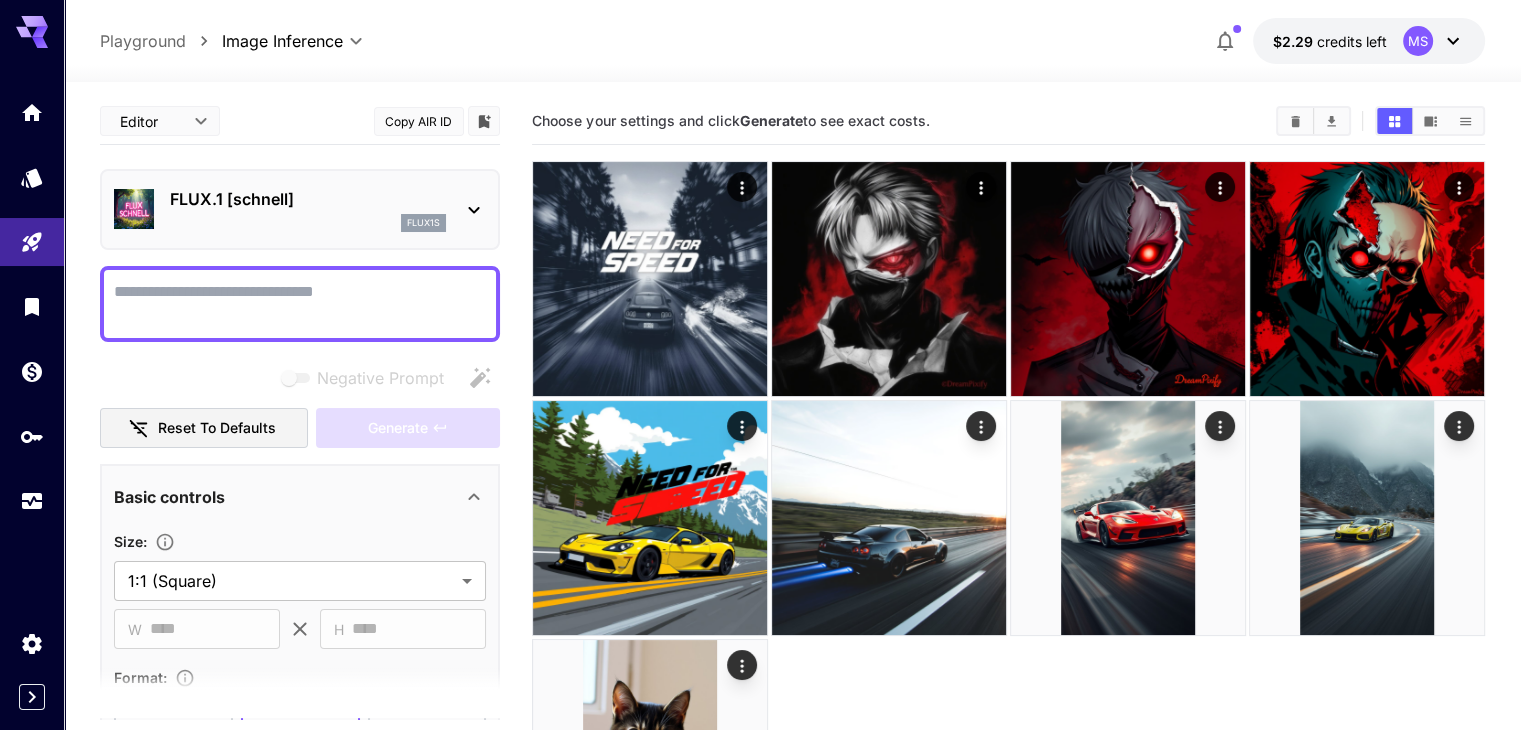 click on "Negative Prompt" at bounding box center [300, 304] 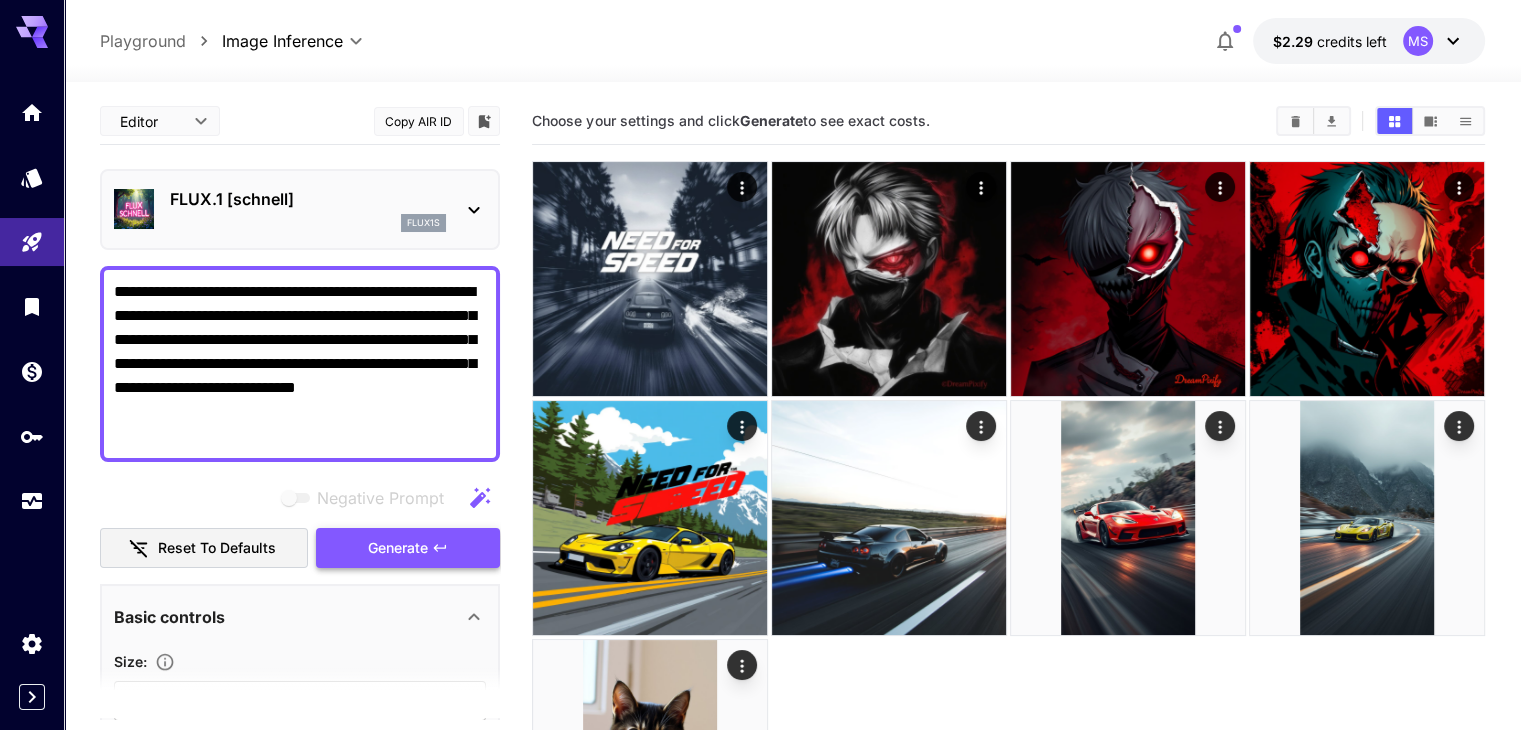 click on "Generate" at bounding box center [398, 548] 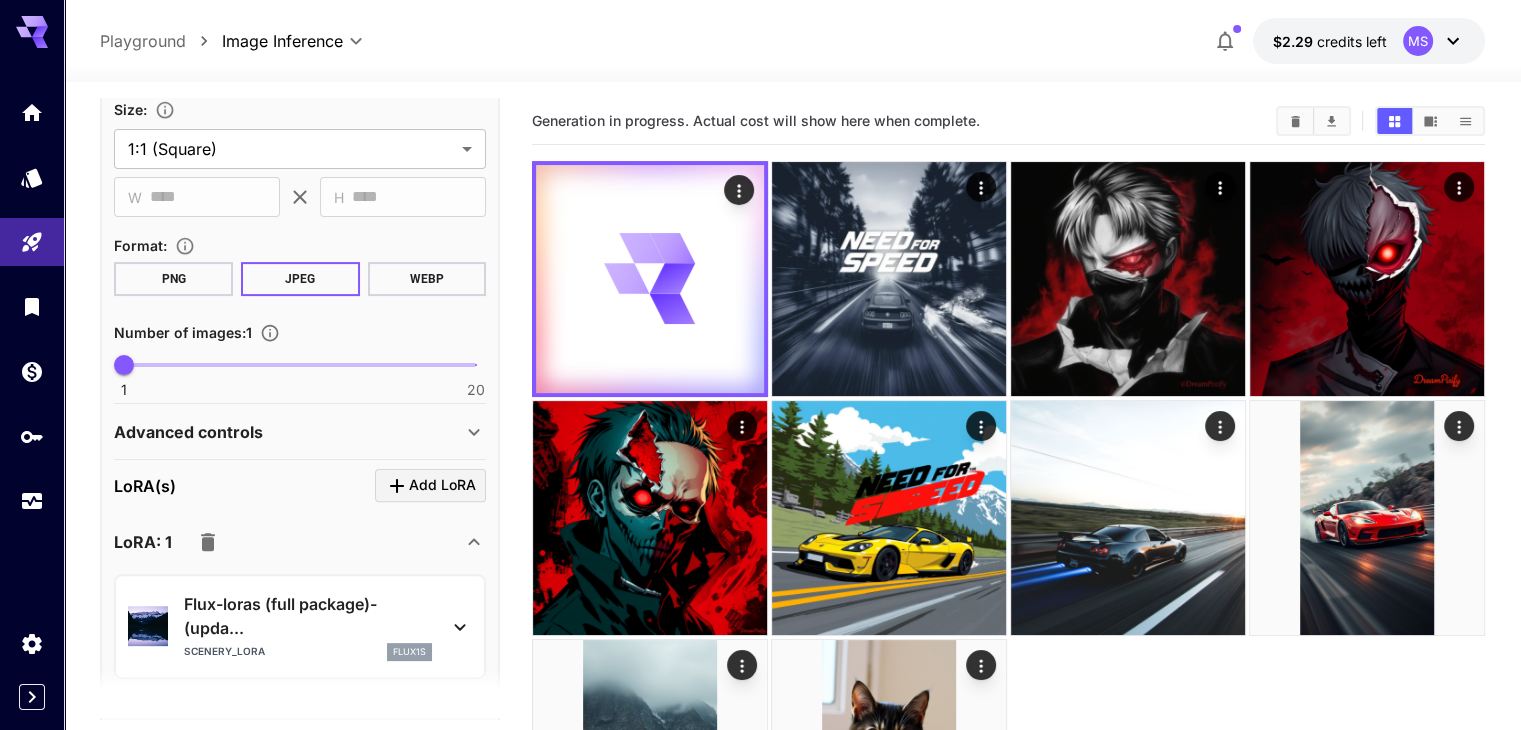 scroll, scrollTop: 652, scrollLeft: 0, axis: vertical 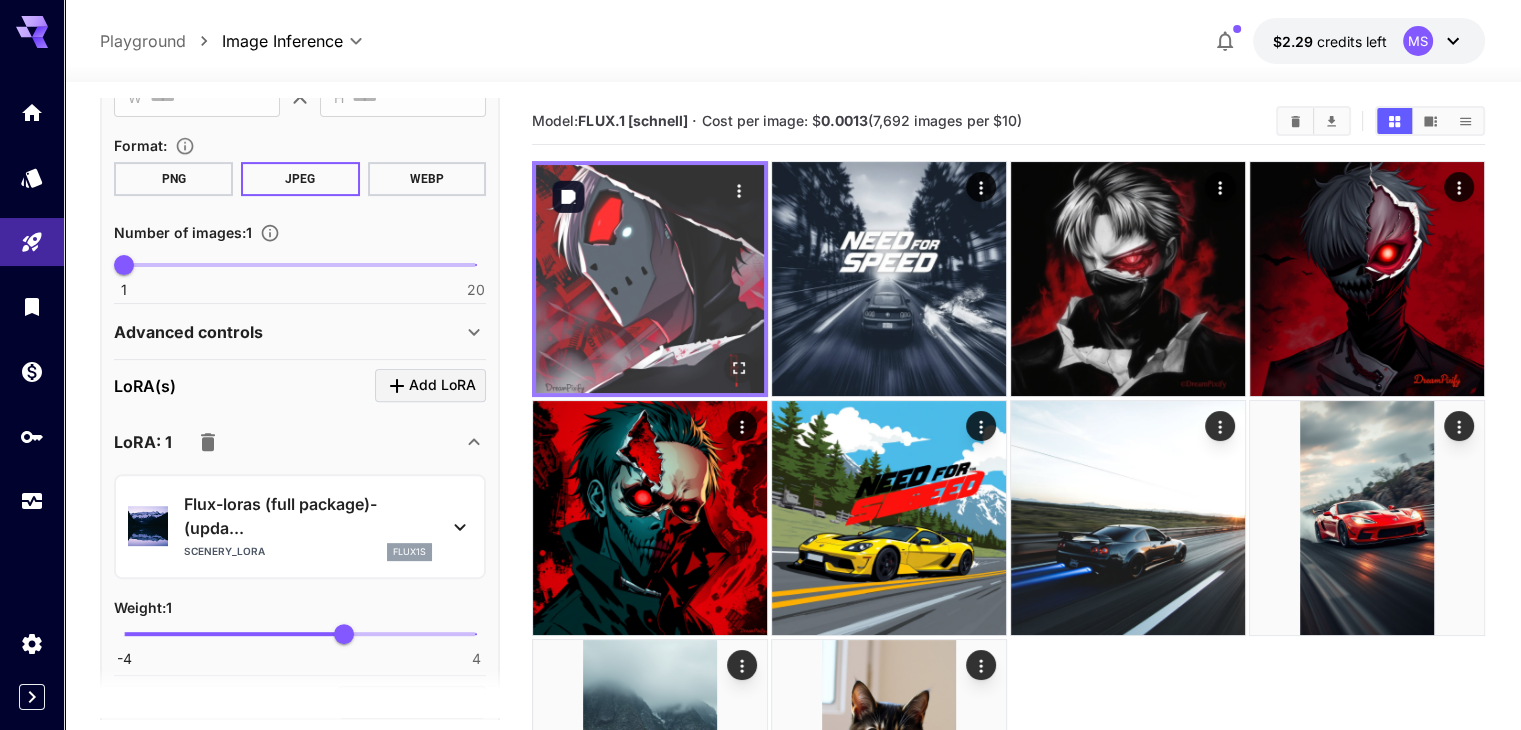 click at bounding box center (650, 279) 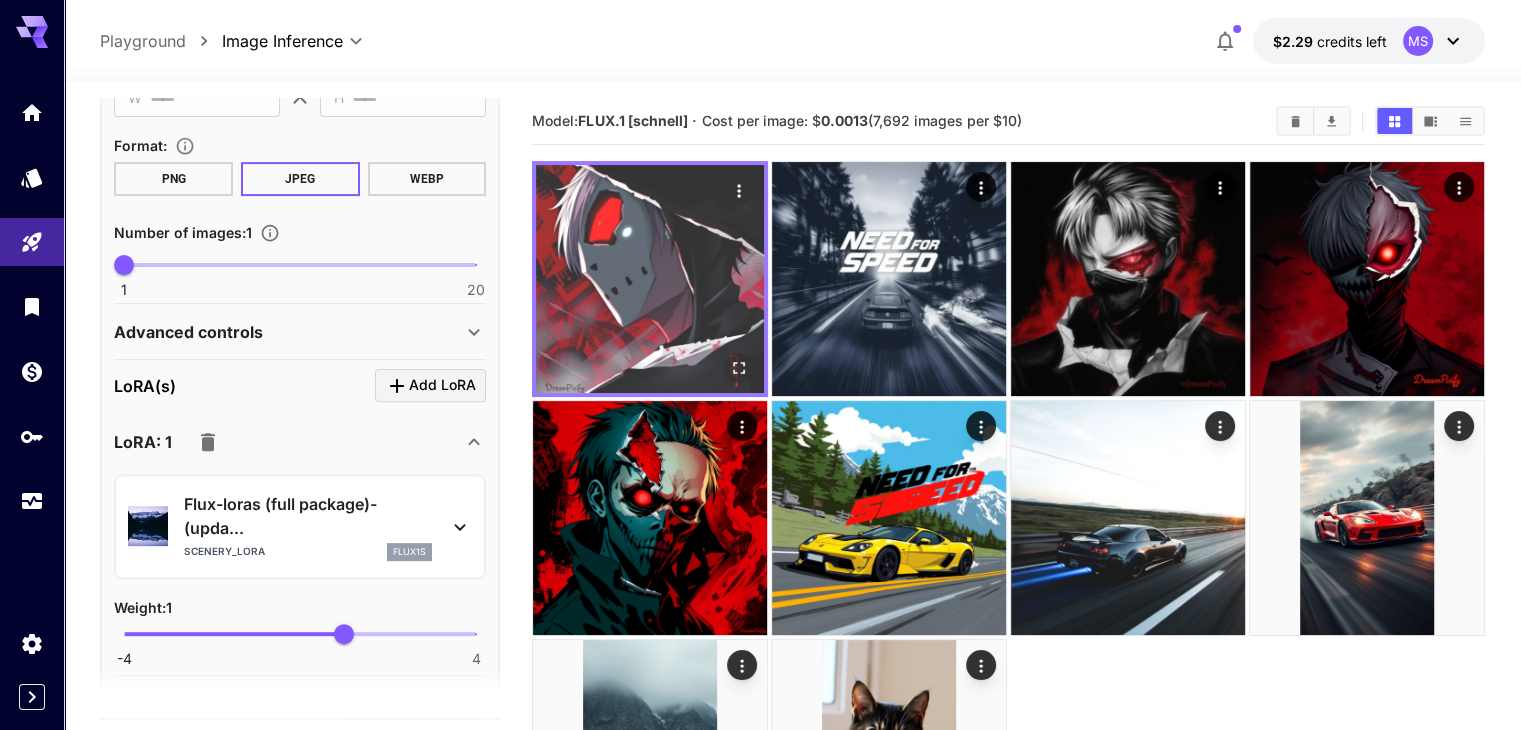 click 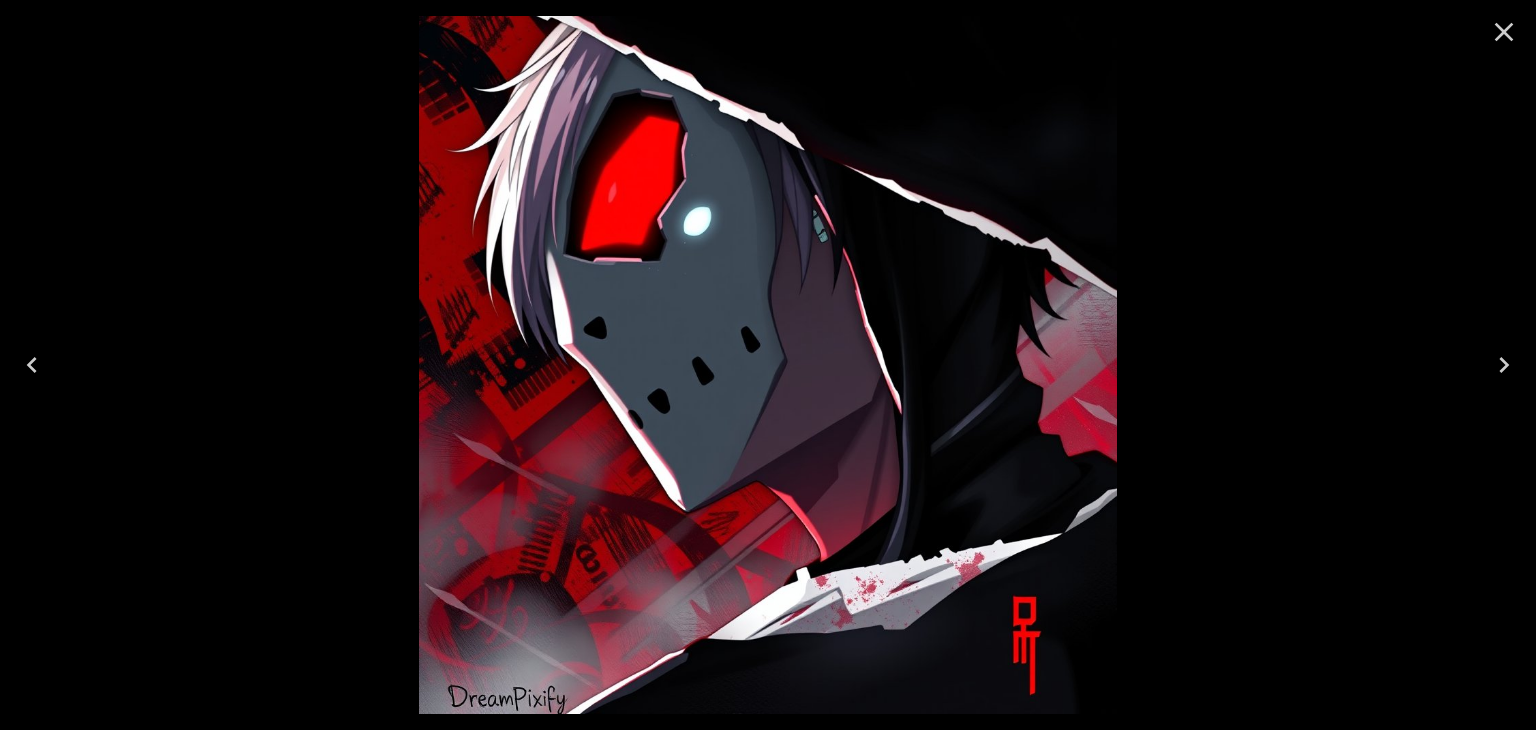click 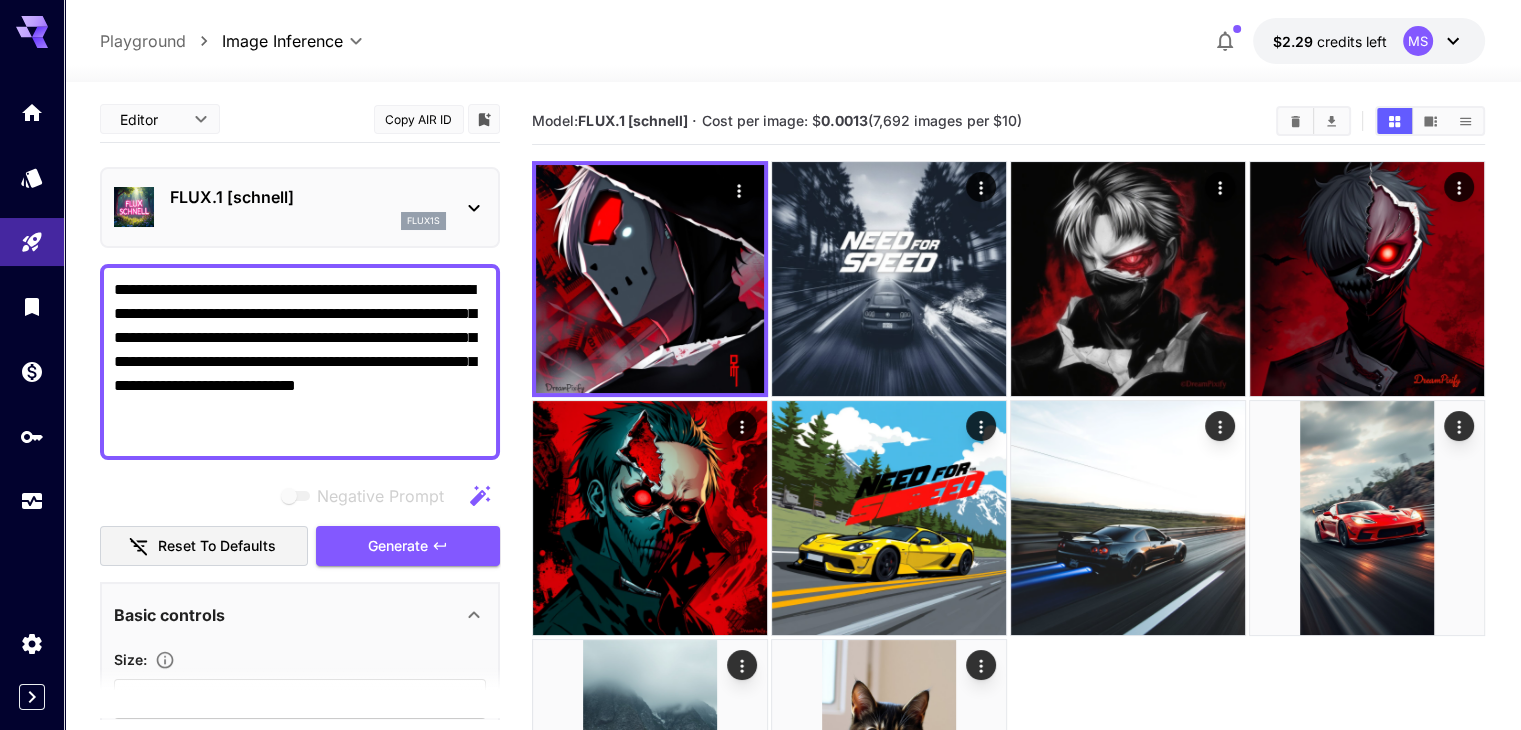 scroll, scrollTop: 0, scrollLeft: 0, axis: both 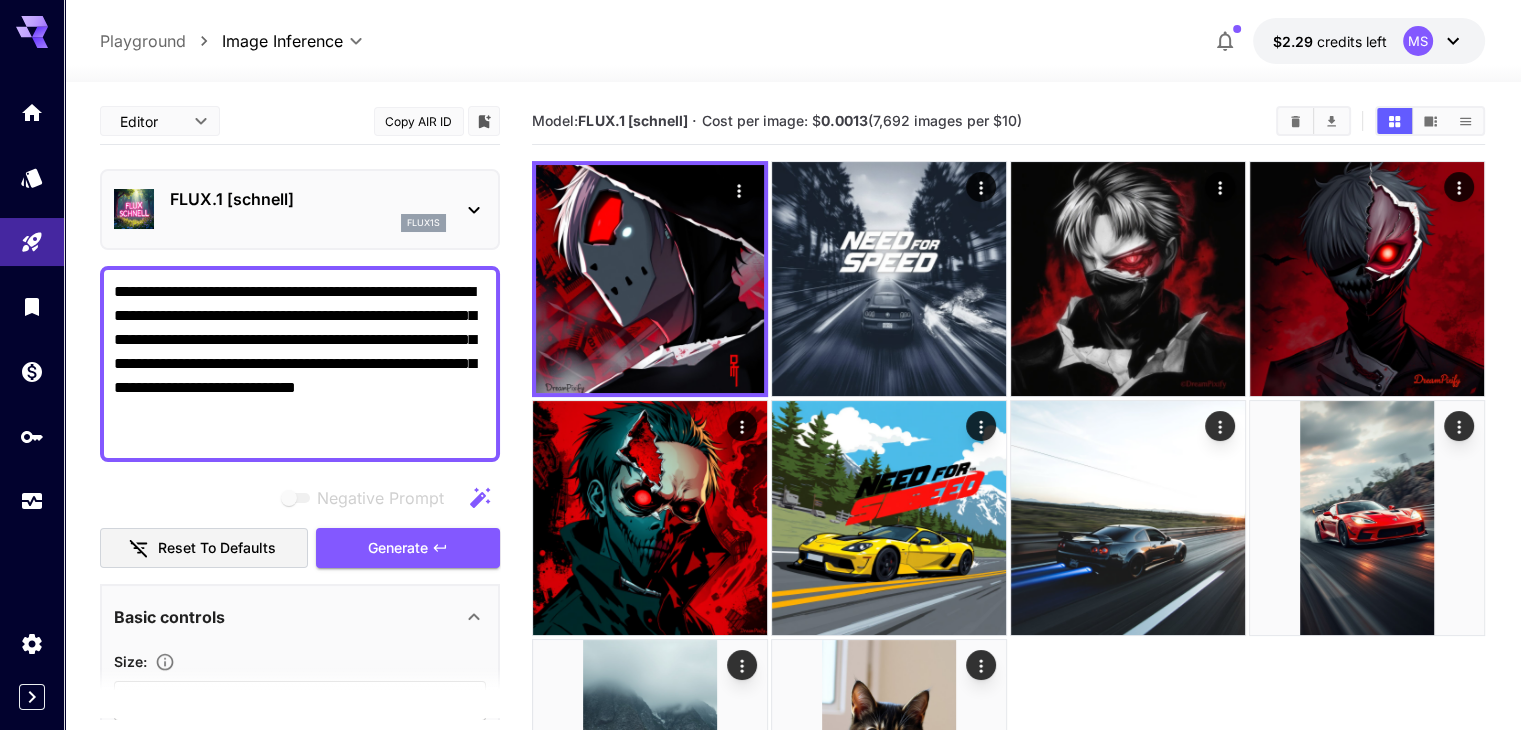 click on "**********" at bounding box center (300, 364) 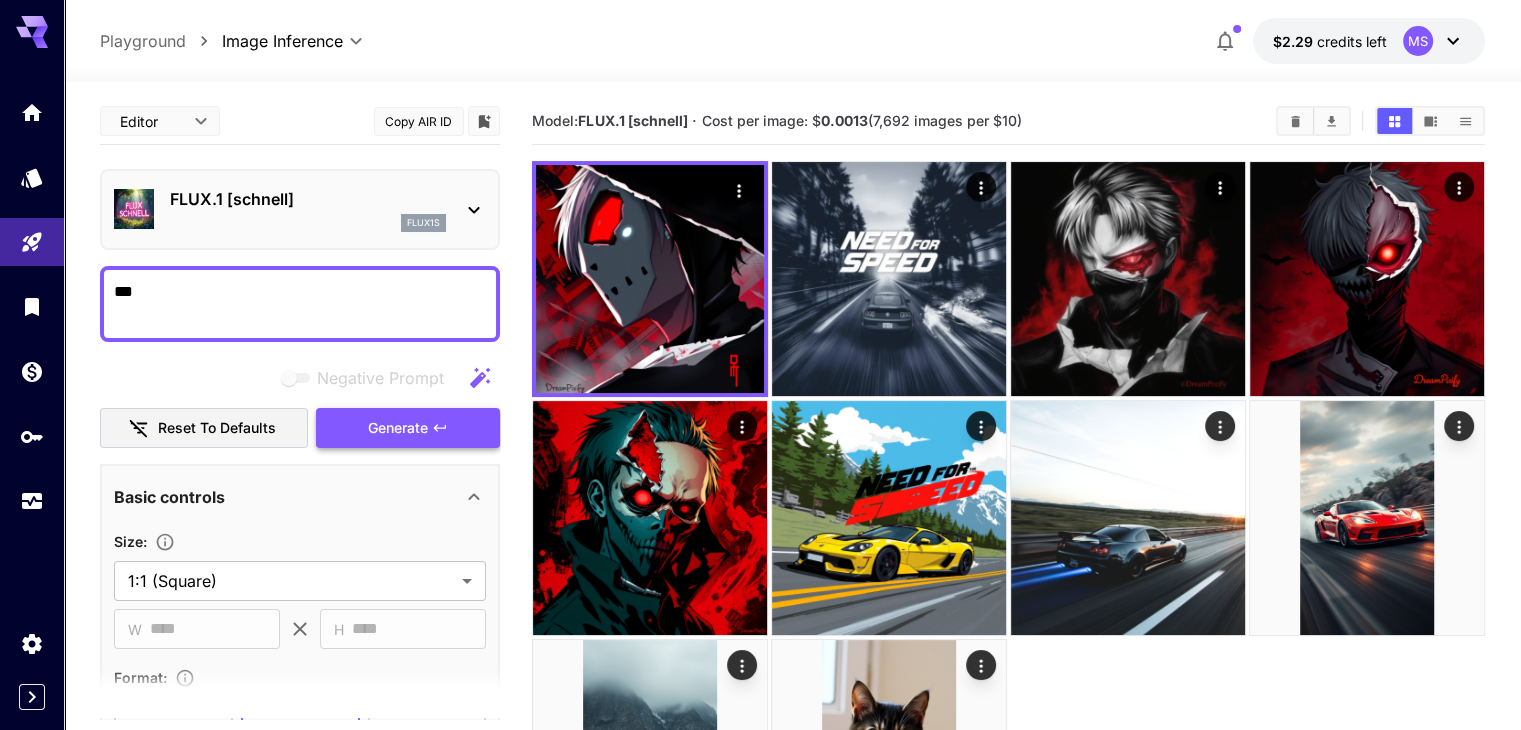 type on "***" 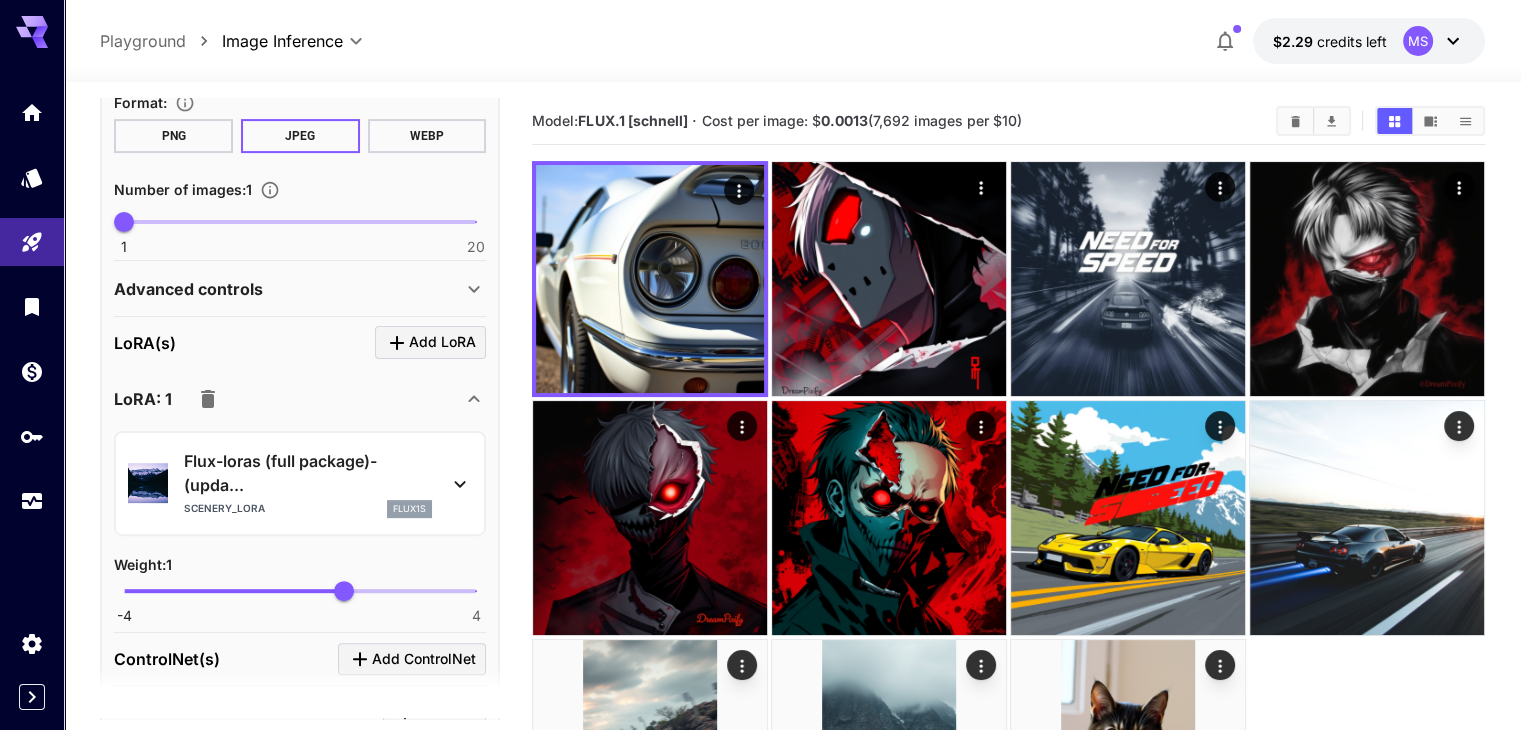 scroll, scrollTop: 574, scrollLeft: 0, axis: vertical 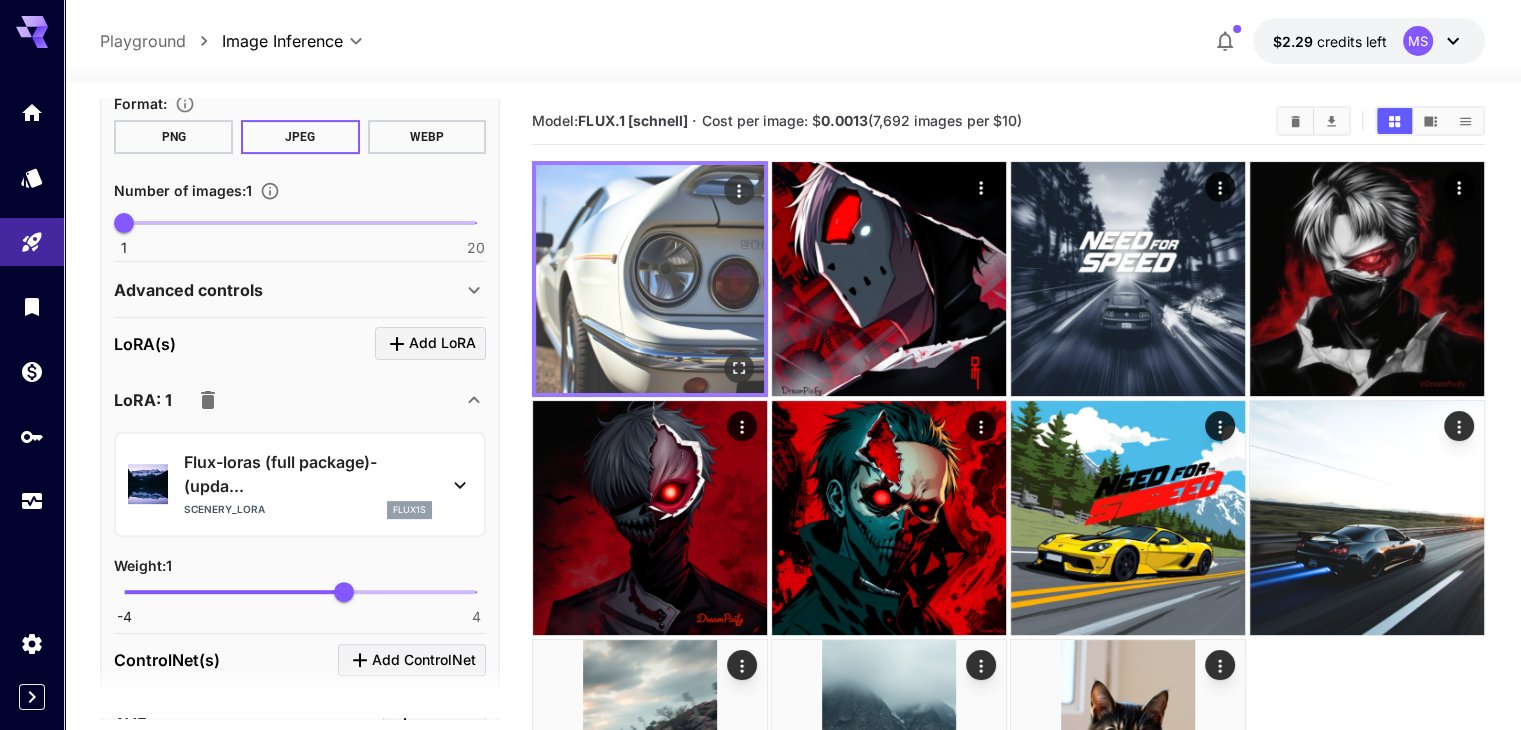 click 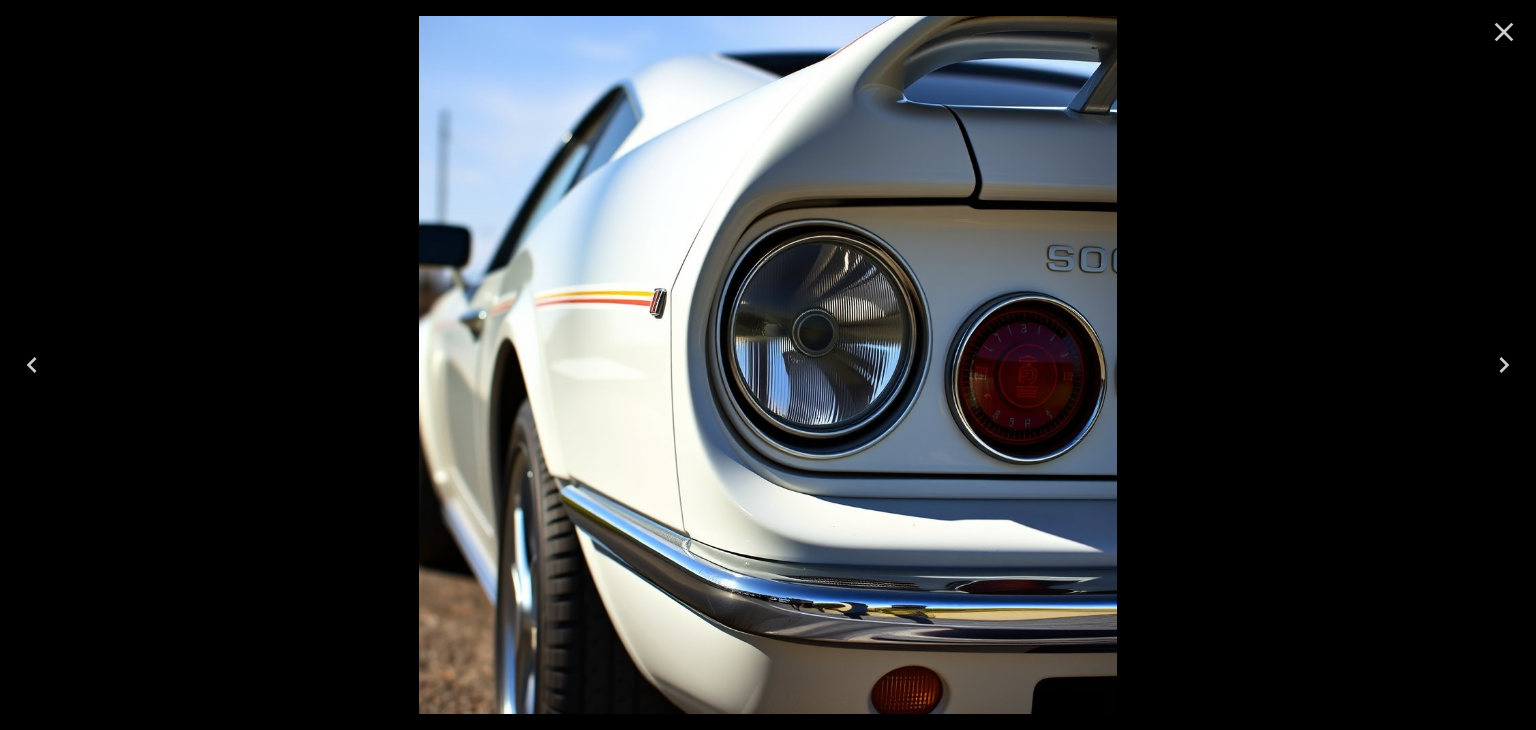 click 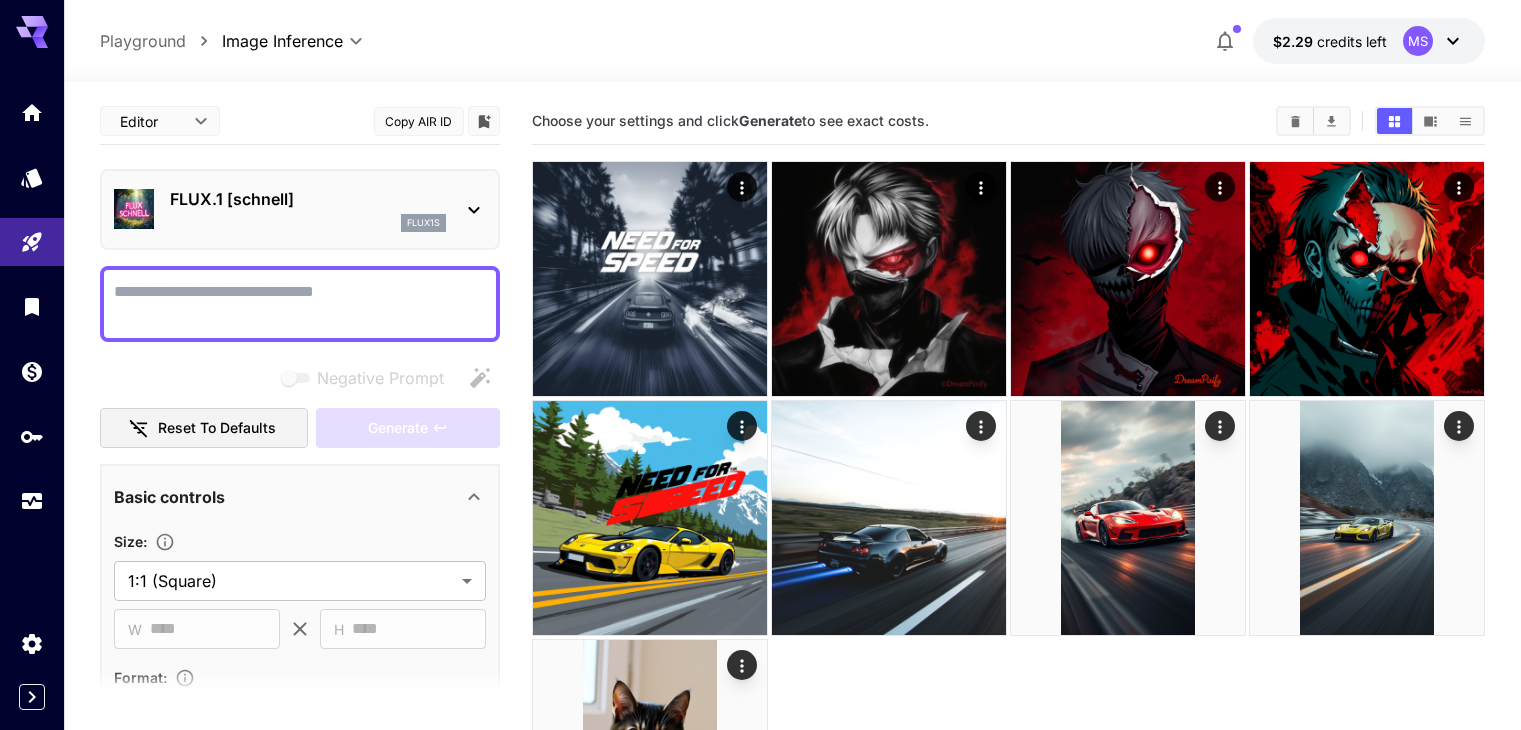 scroll, scrollTop: 0, scrollLeft: 0, axis: both 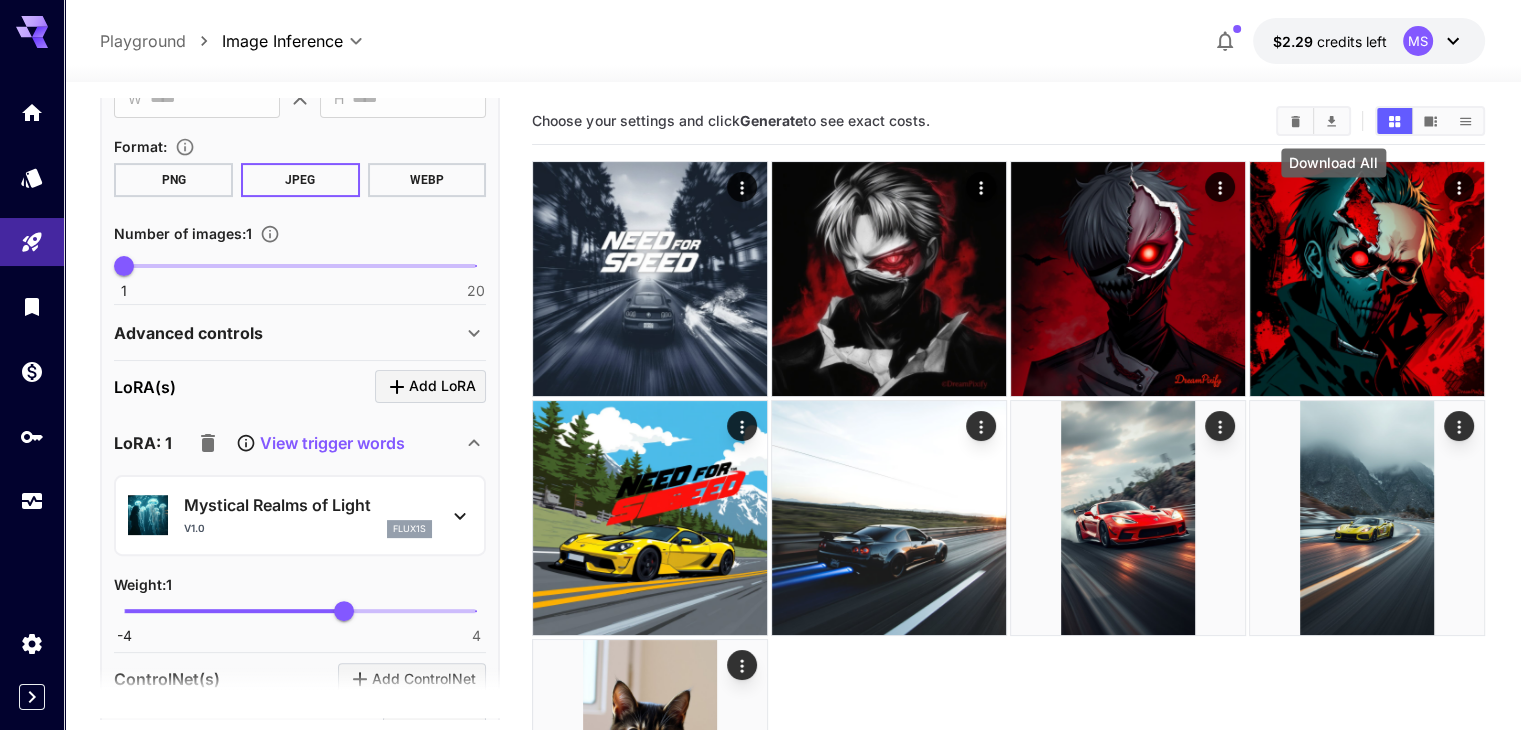 click at bounding box center [1331, 121] 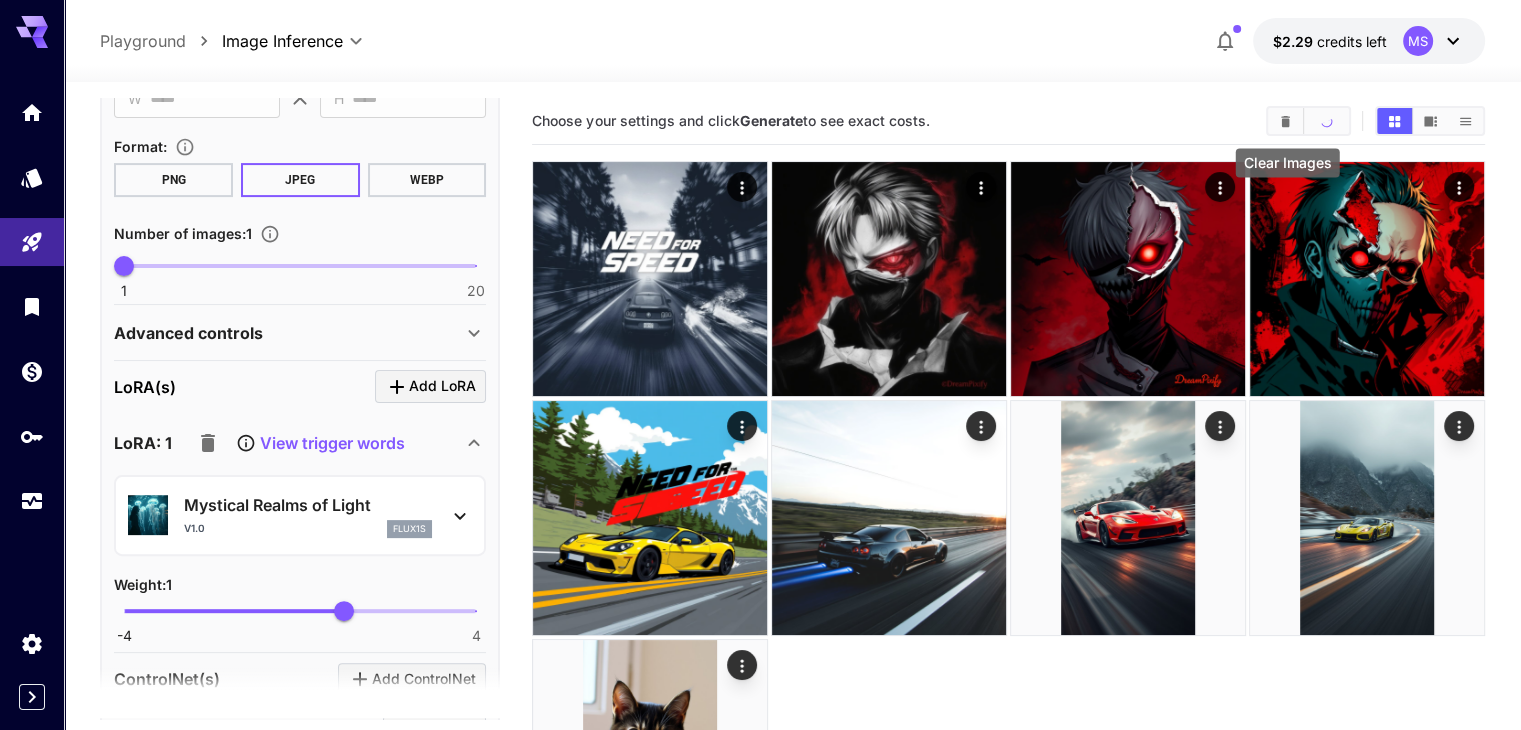 click at bounding box center (1285, 121) 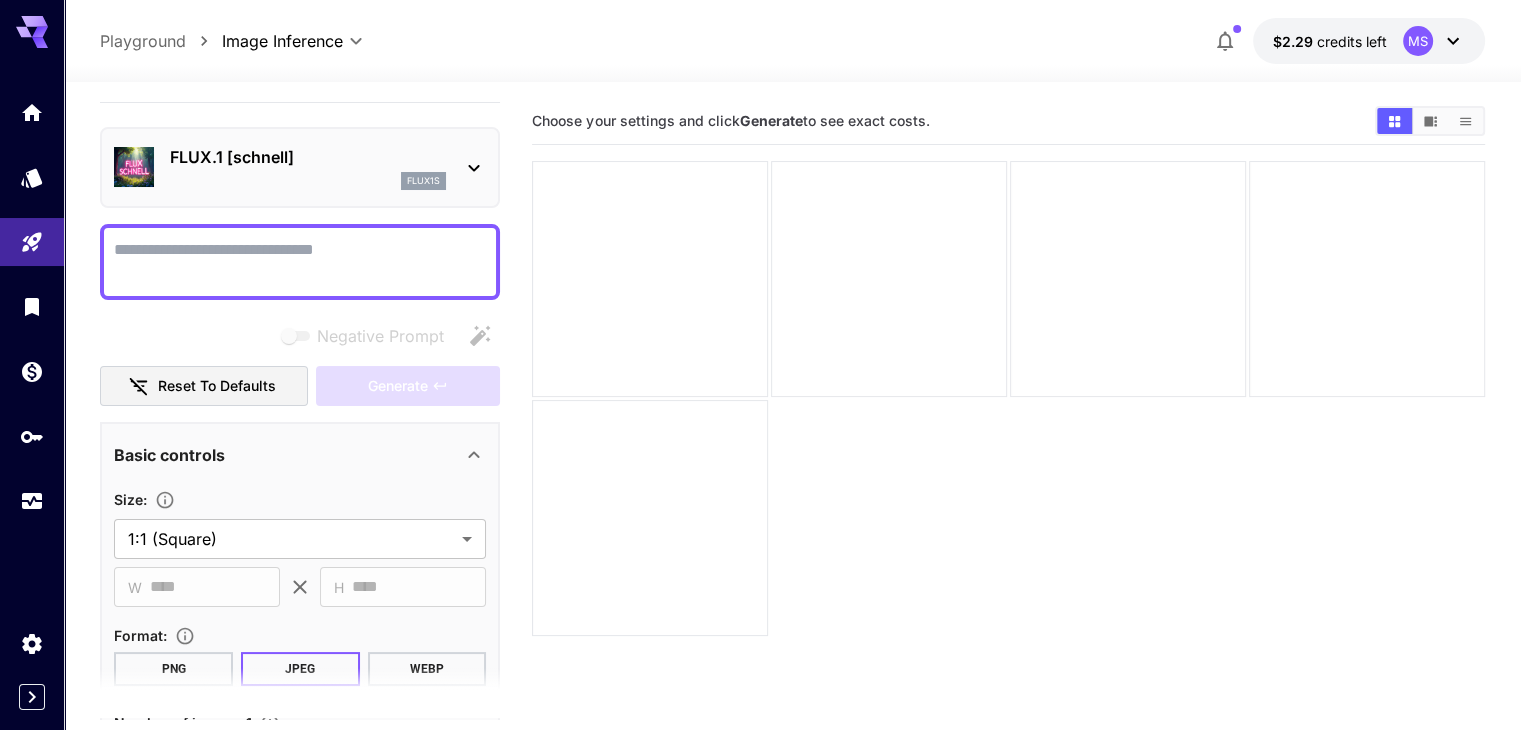 scroll, scrollTop: 0, scrollLeft: 0, axis: both 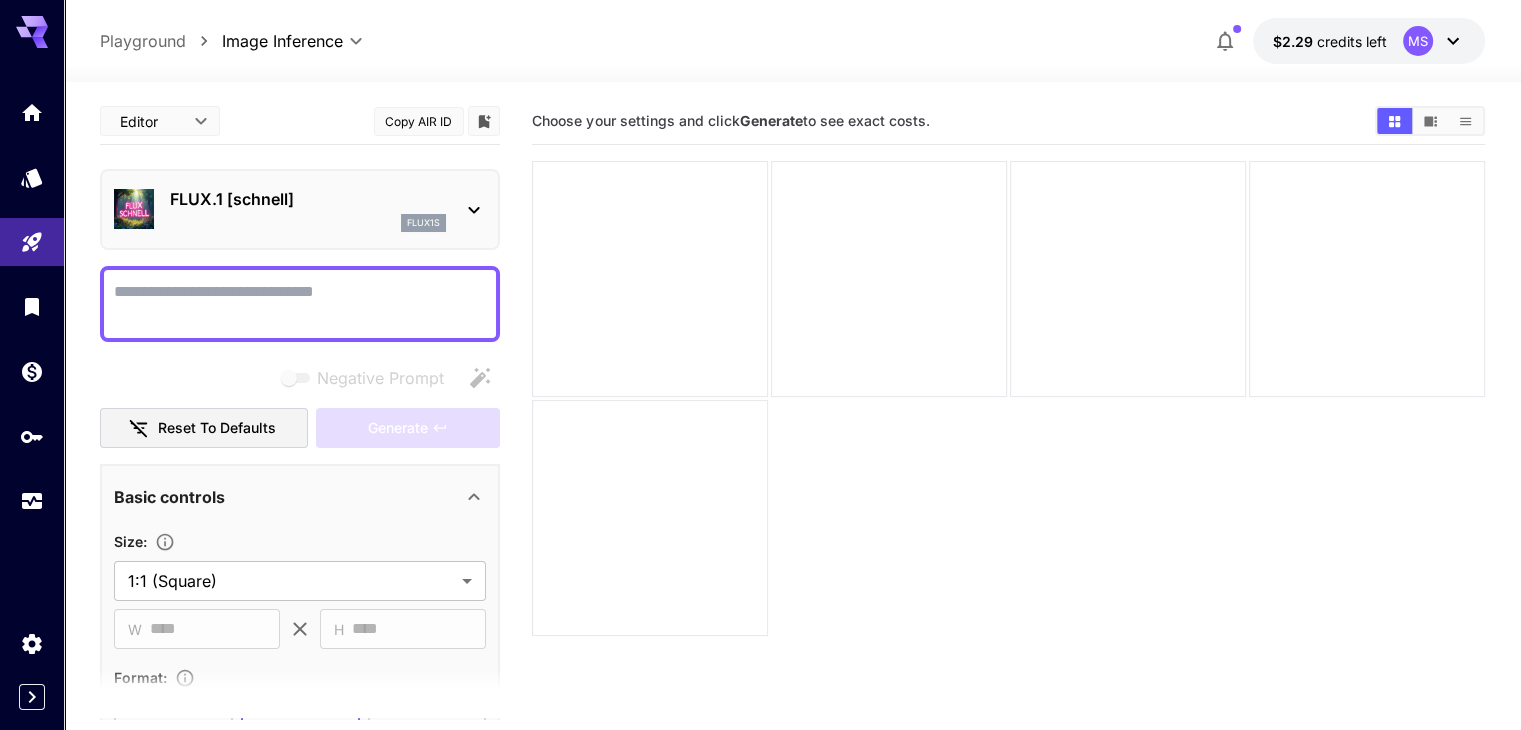 click on "Negative Prompt" at bounding box center (300, 304) 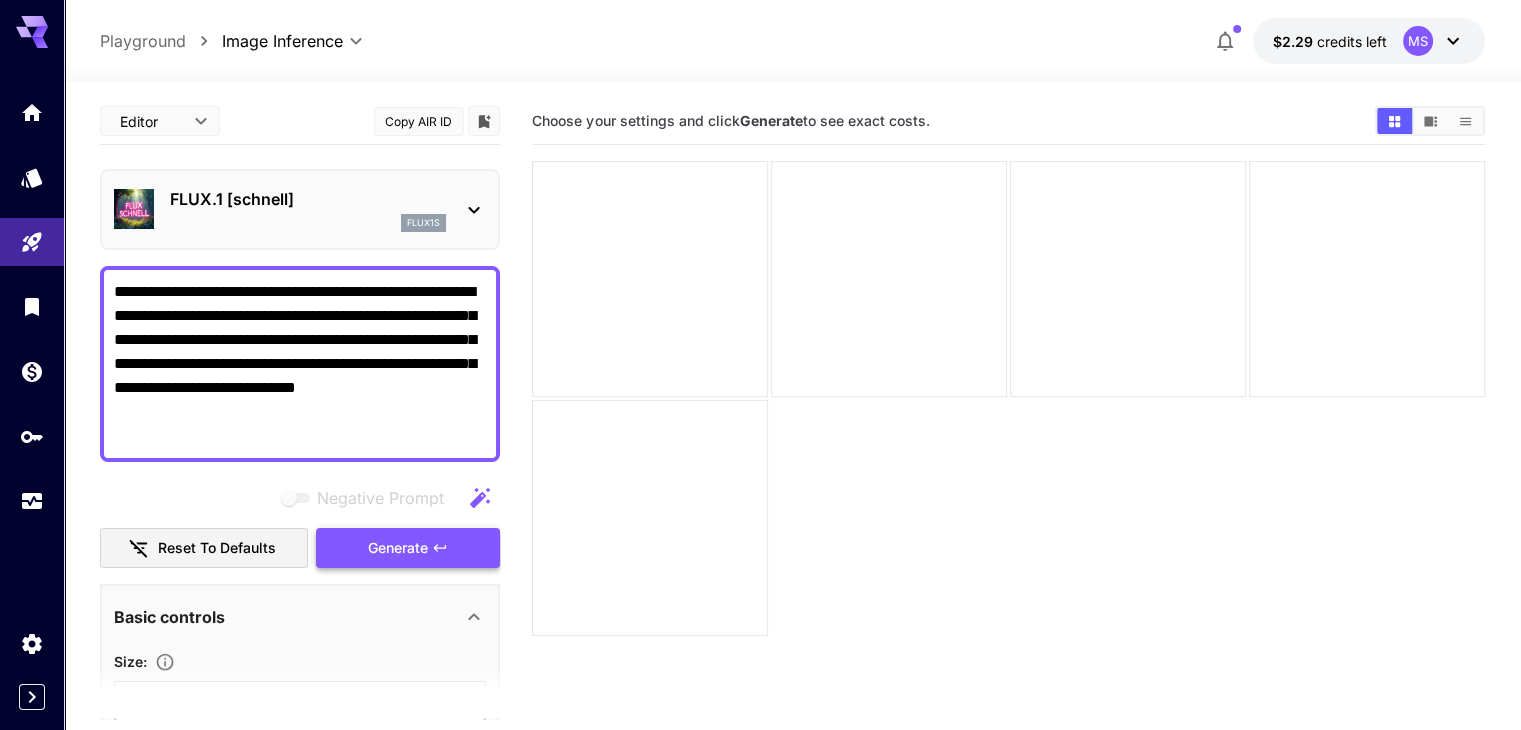 click on "Generate" at bounding box center (398, 548) 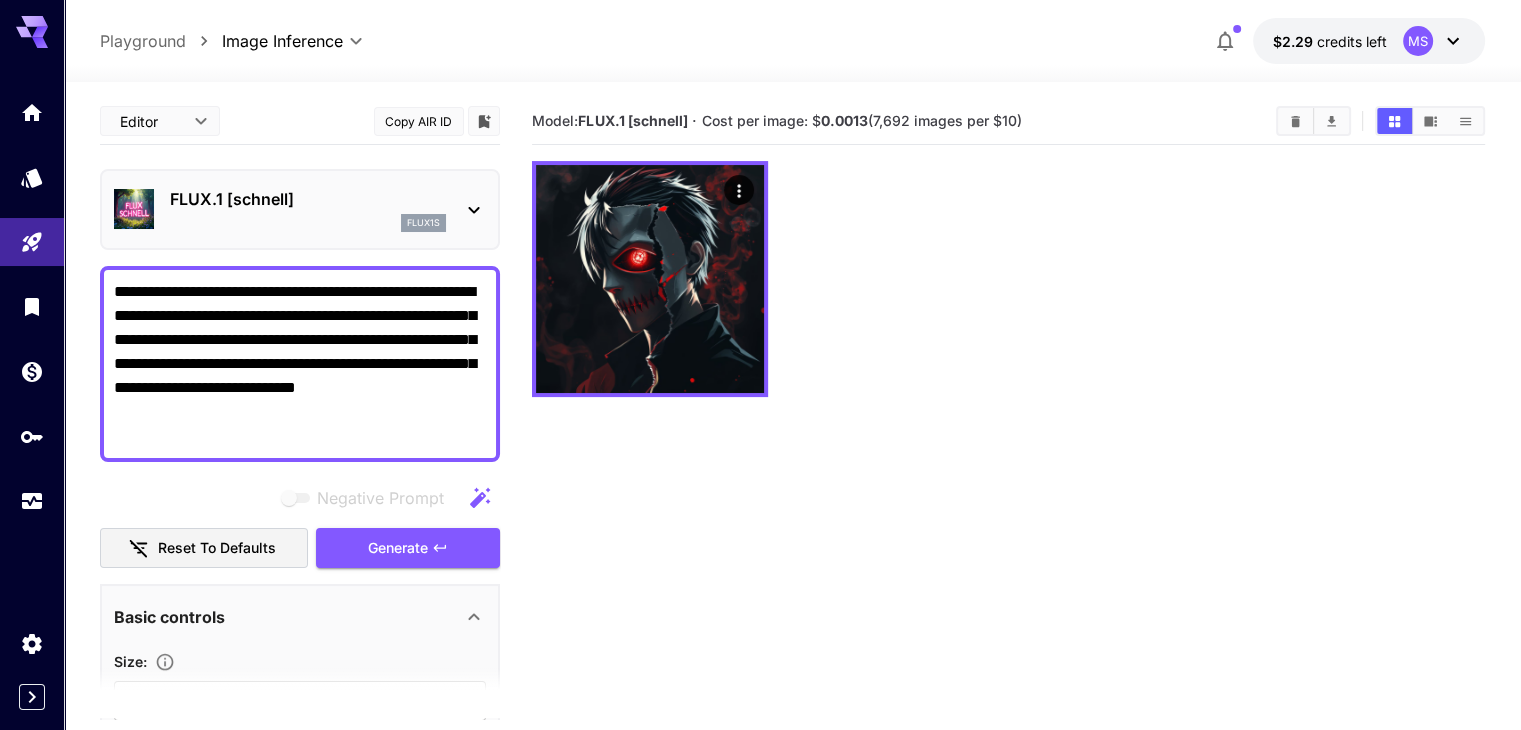 click on "**********" at bounding box center [300, 364] 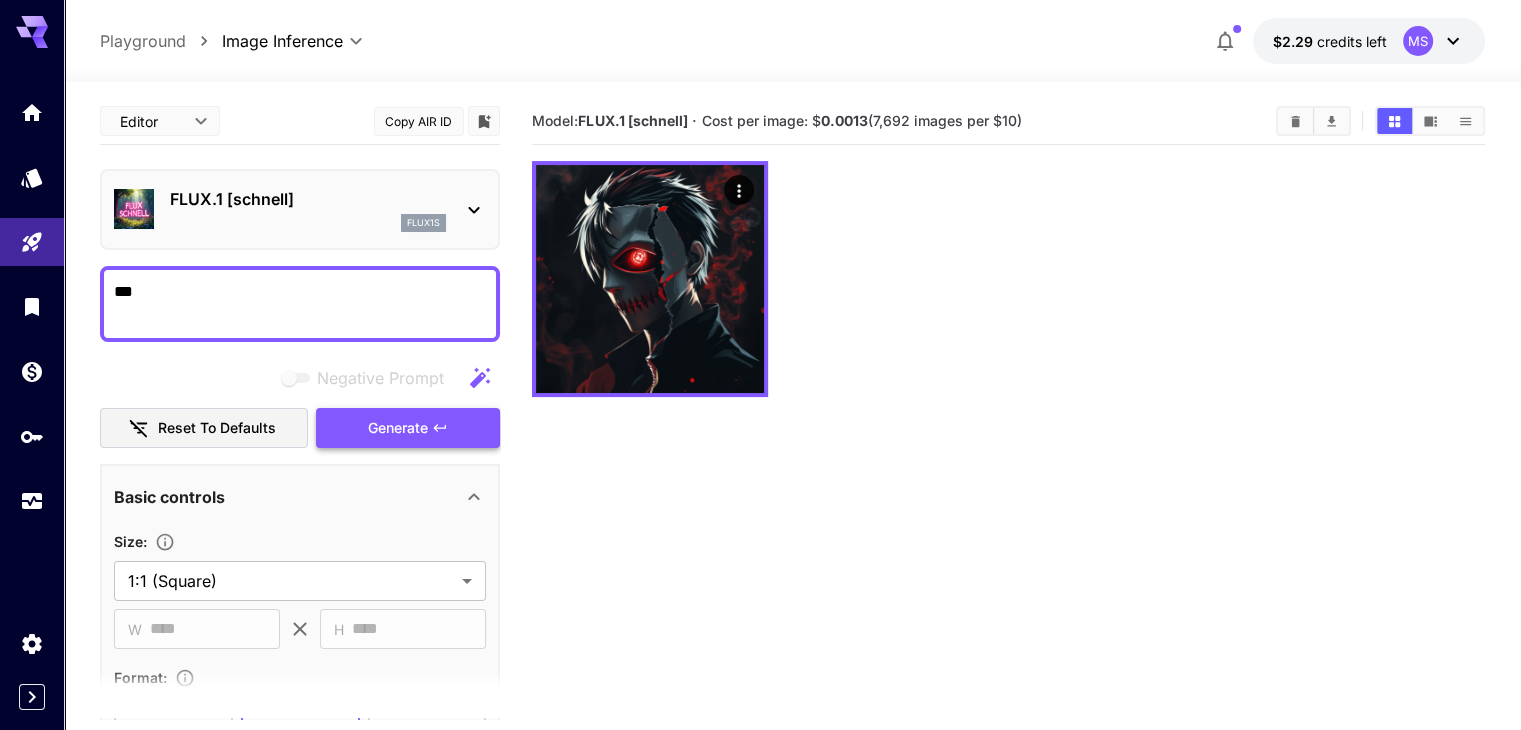 click on "Generate" at bounding box center [398, 428] 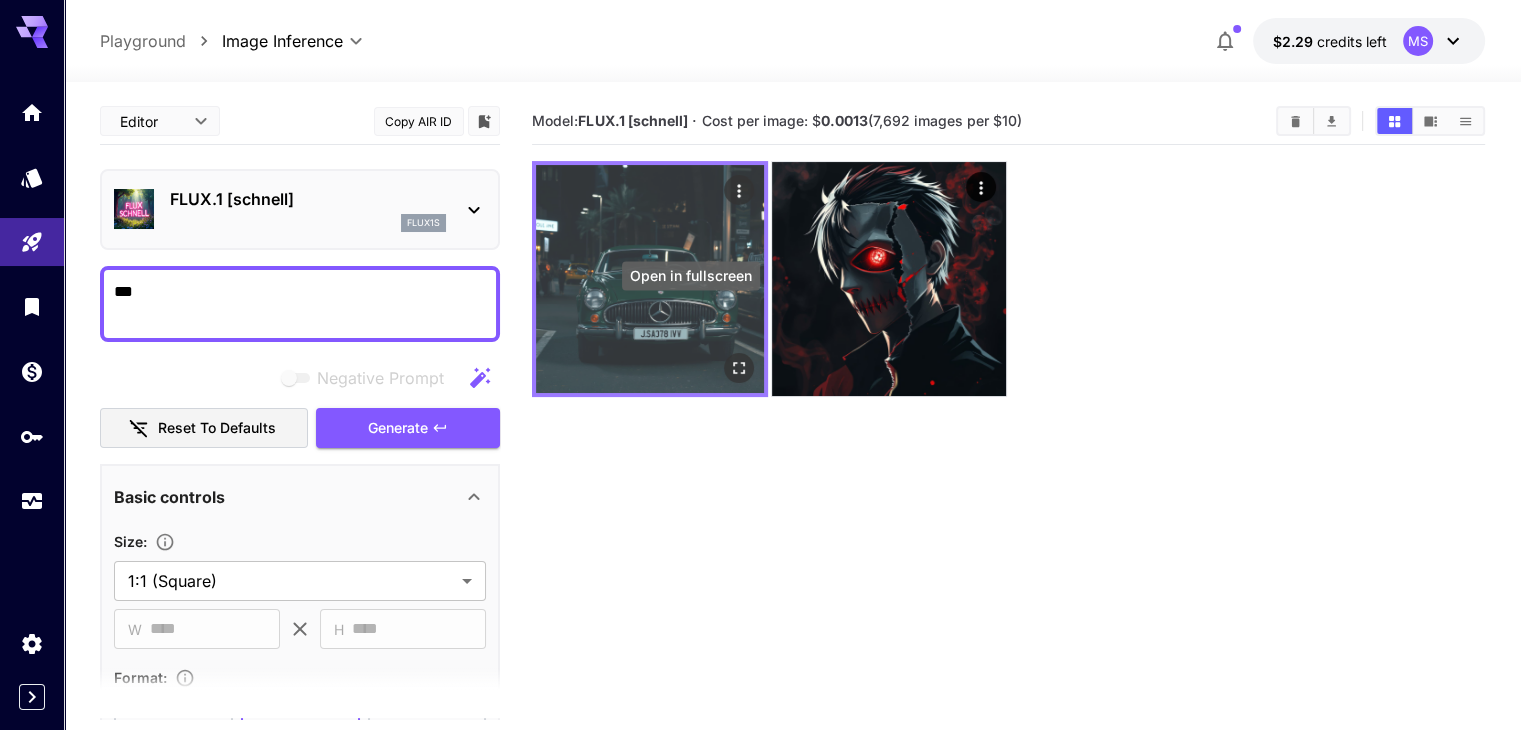 click at bounding box center [739, 368] 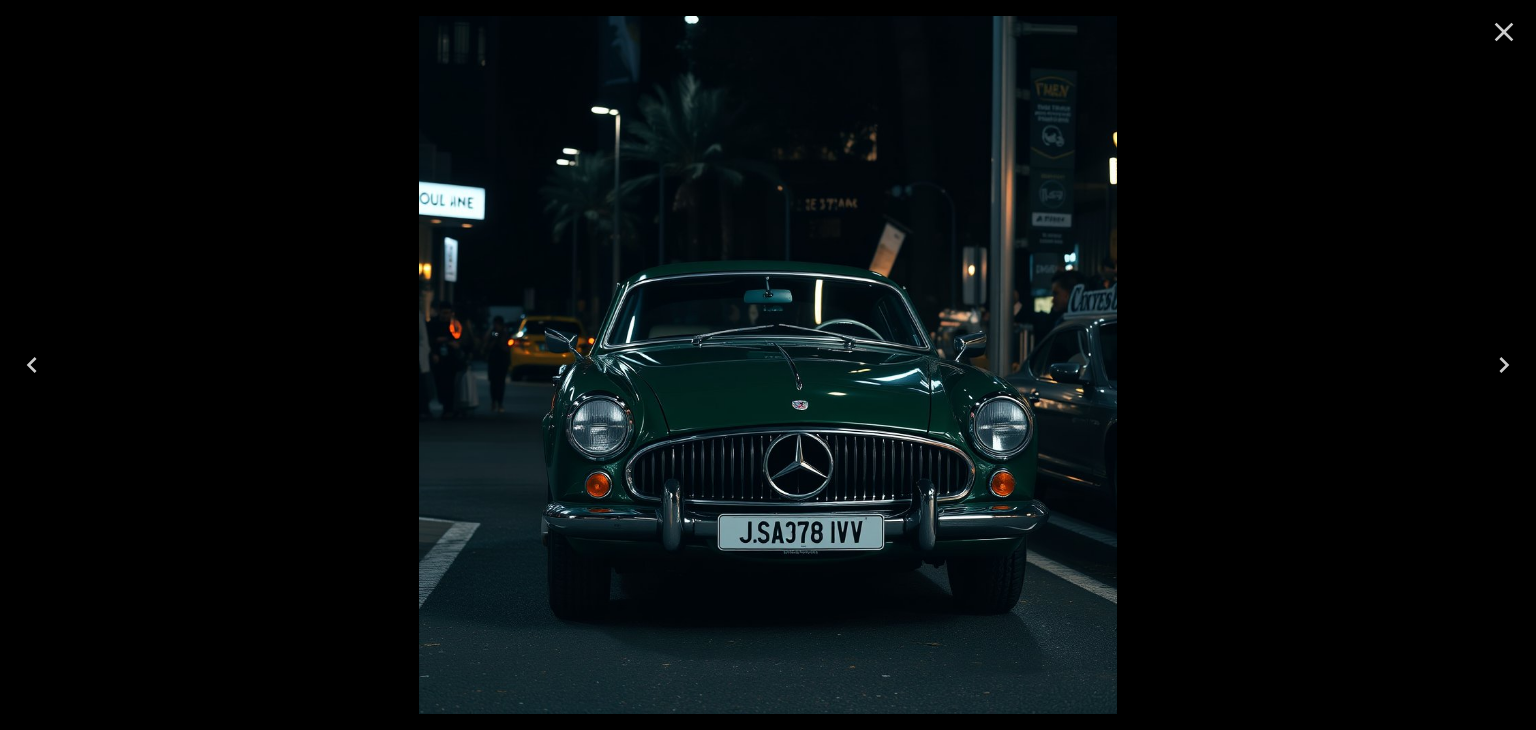 click 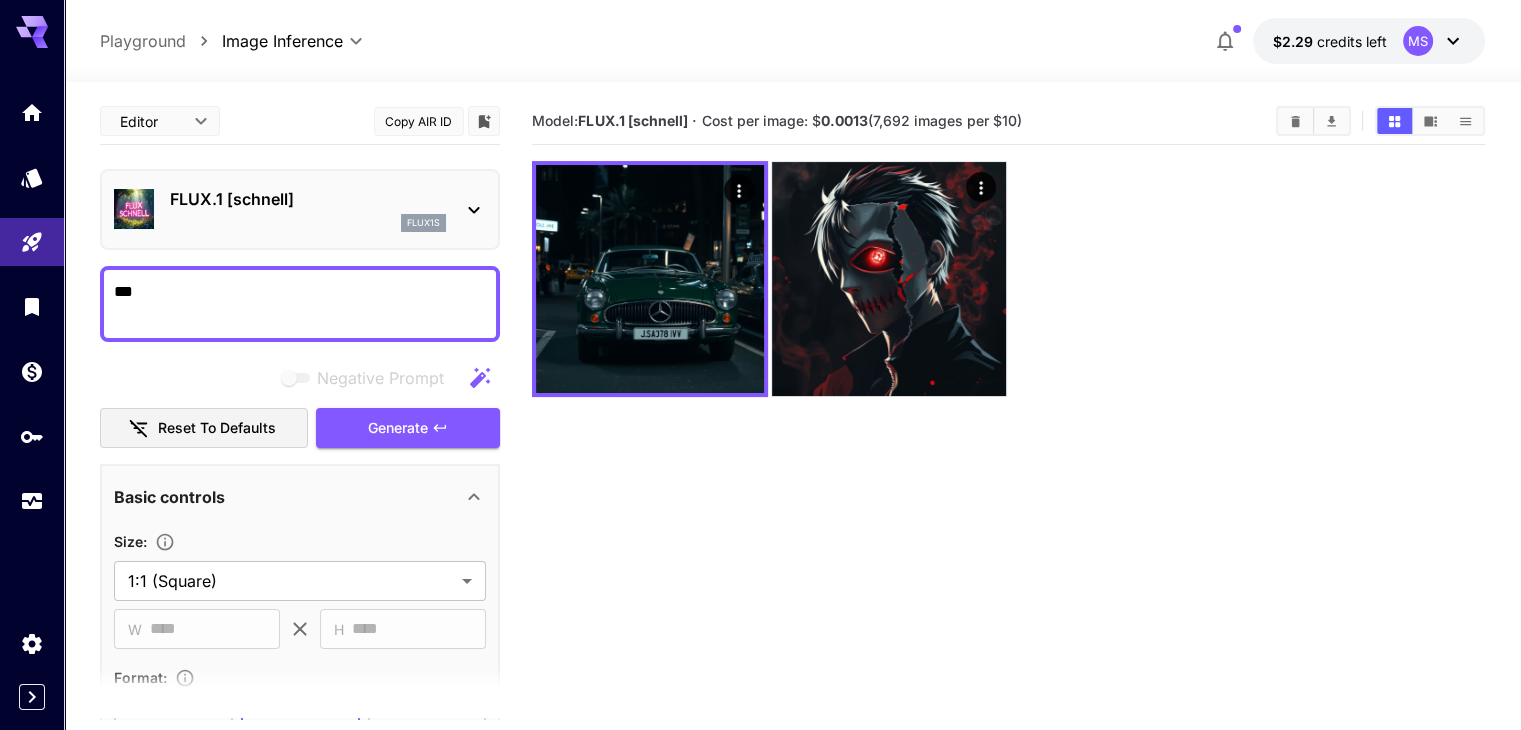 scroll, scrollTop: 158, scrollLeft: 0, axis: vertical 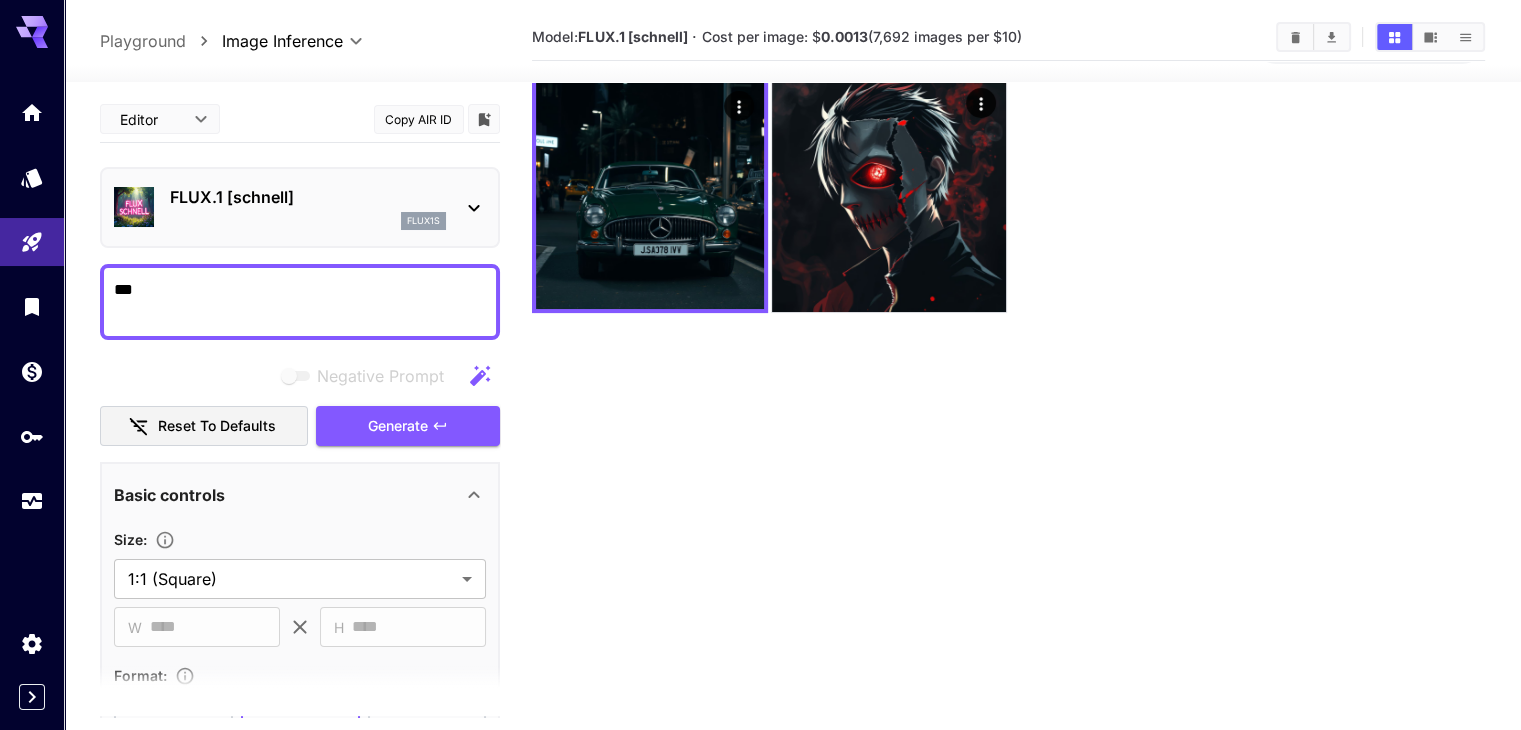 click on "***" at bounding box center (300, 302) 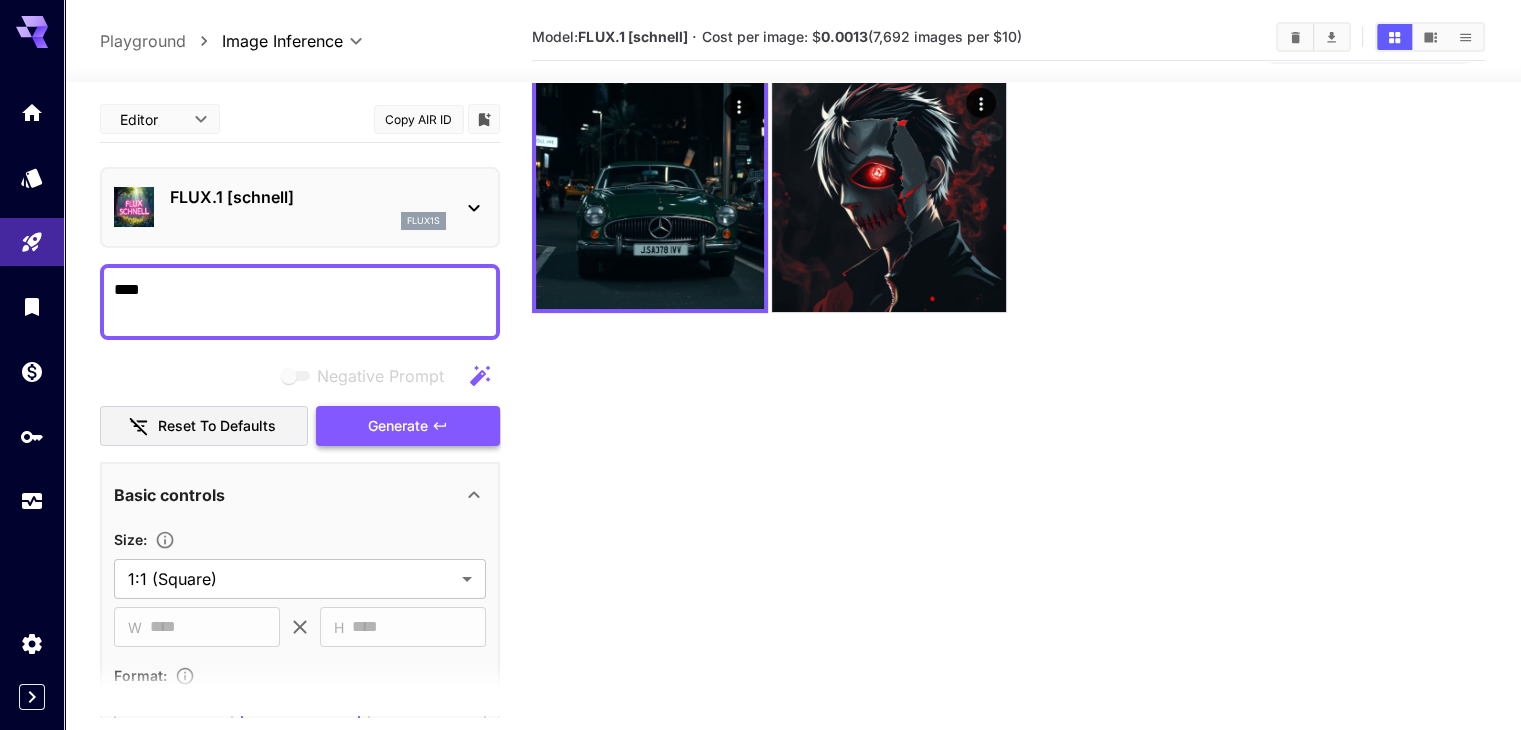 type on "****" 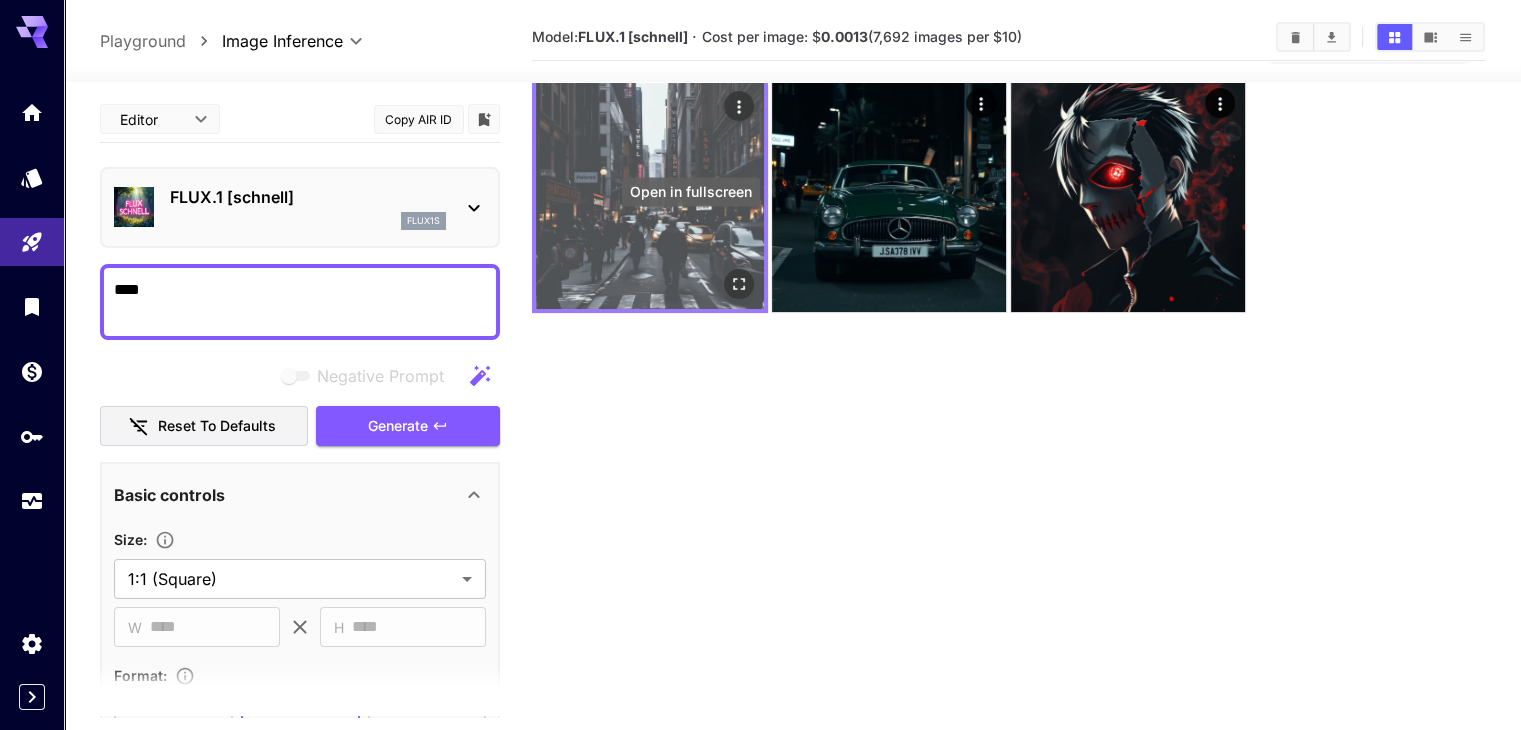 click 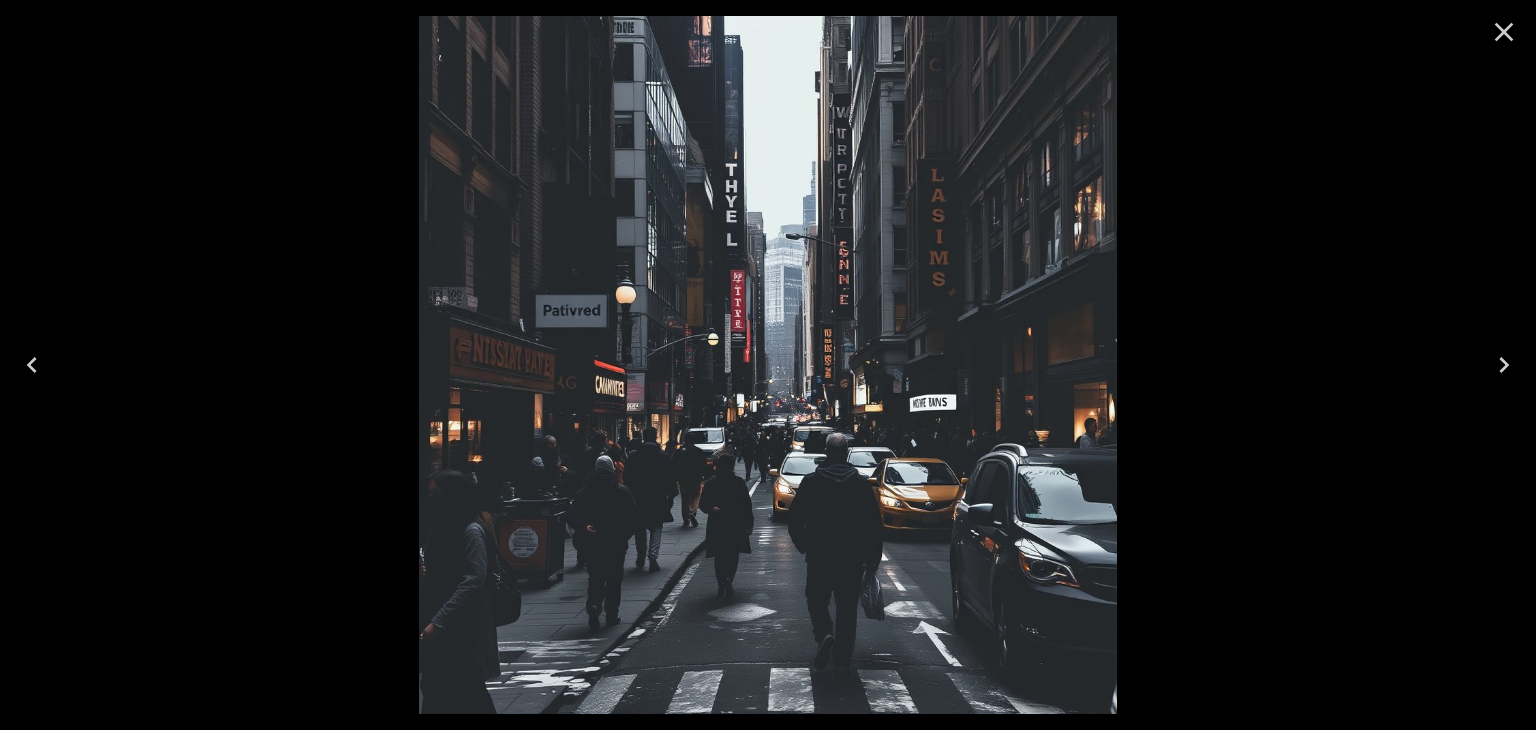 click 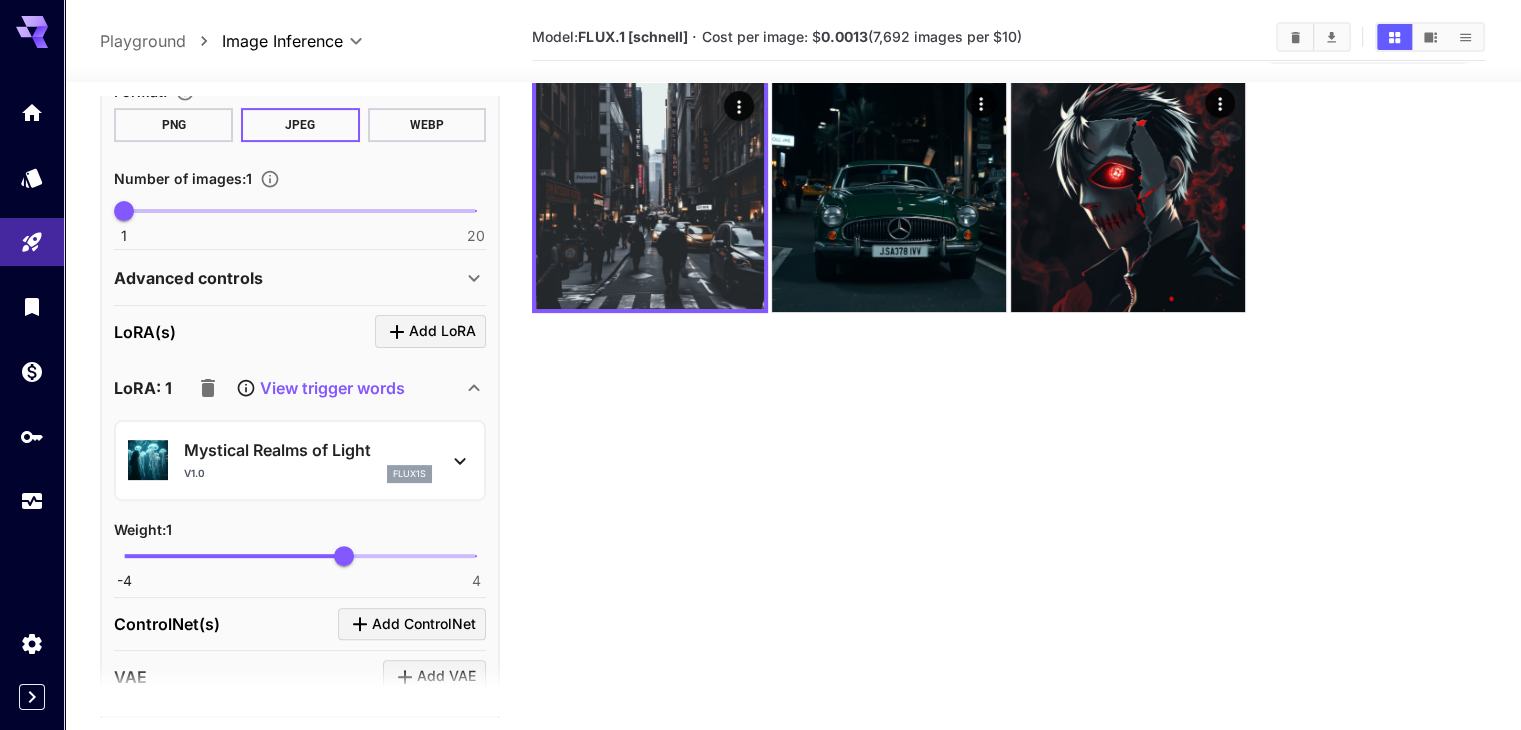 scroll, scrollTop: 726, scrollLeft: 0, axis: vertical 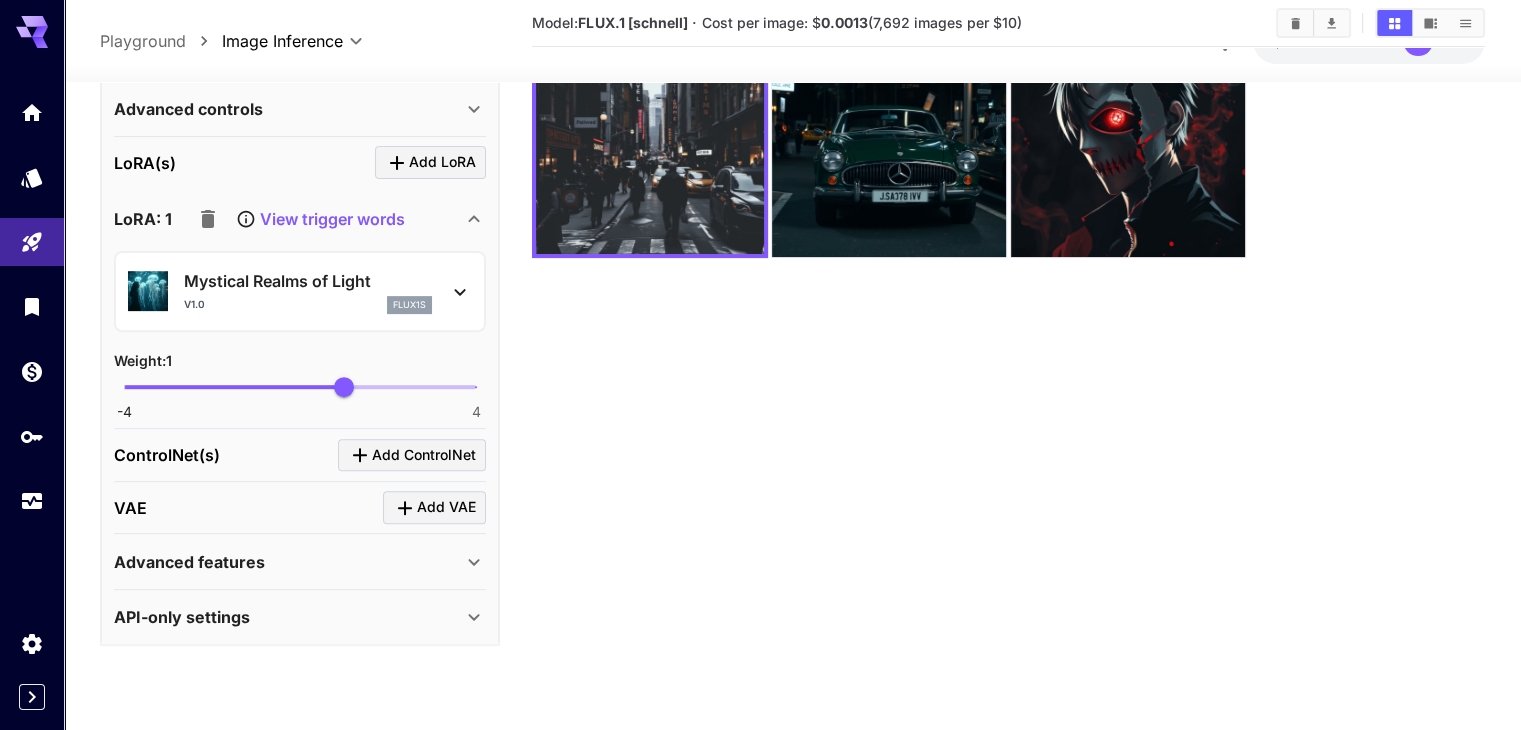 click on "View trigger words" at bounding box center [332, 218] 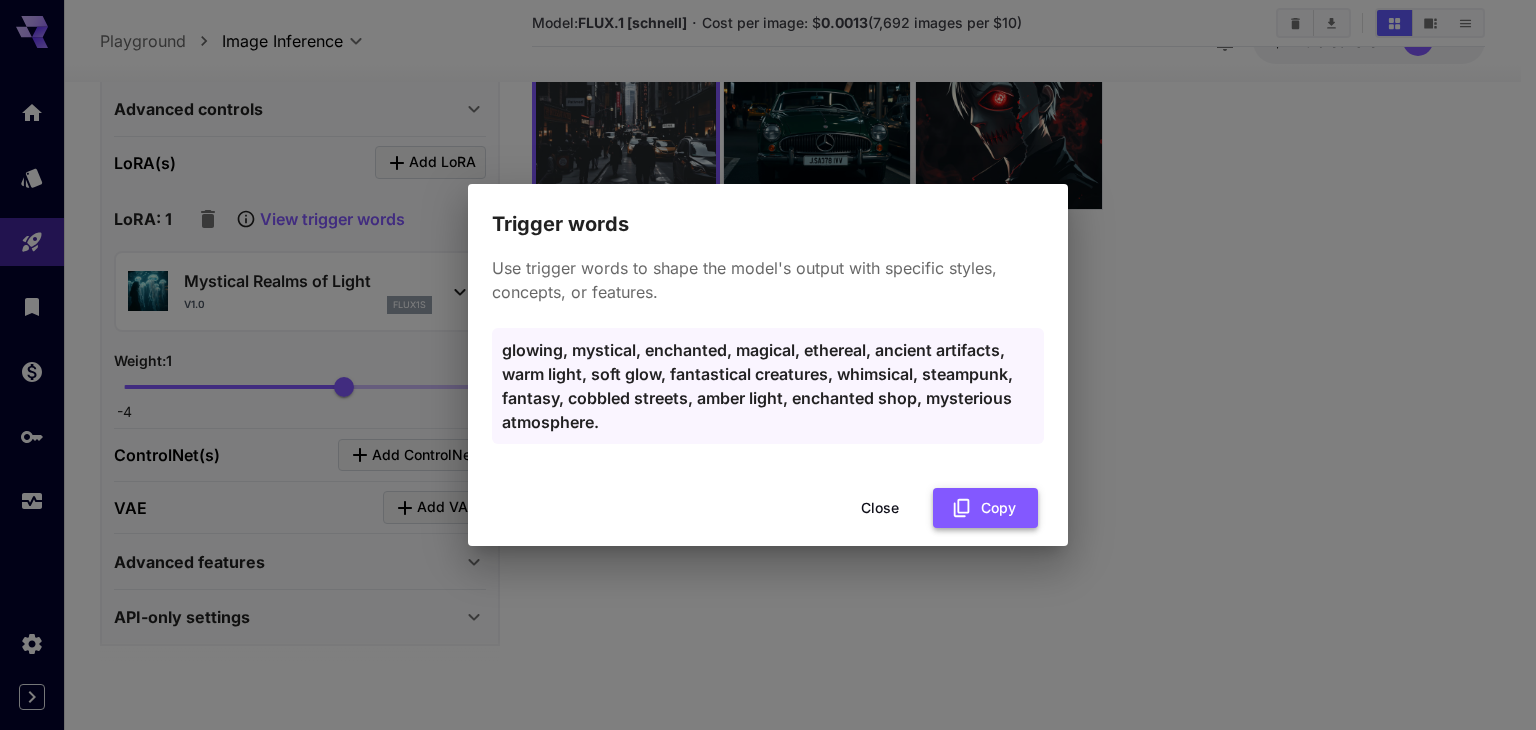 click 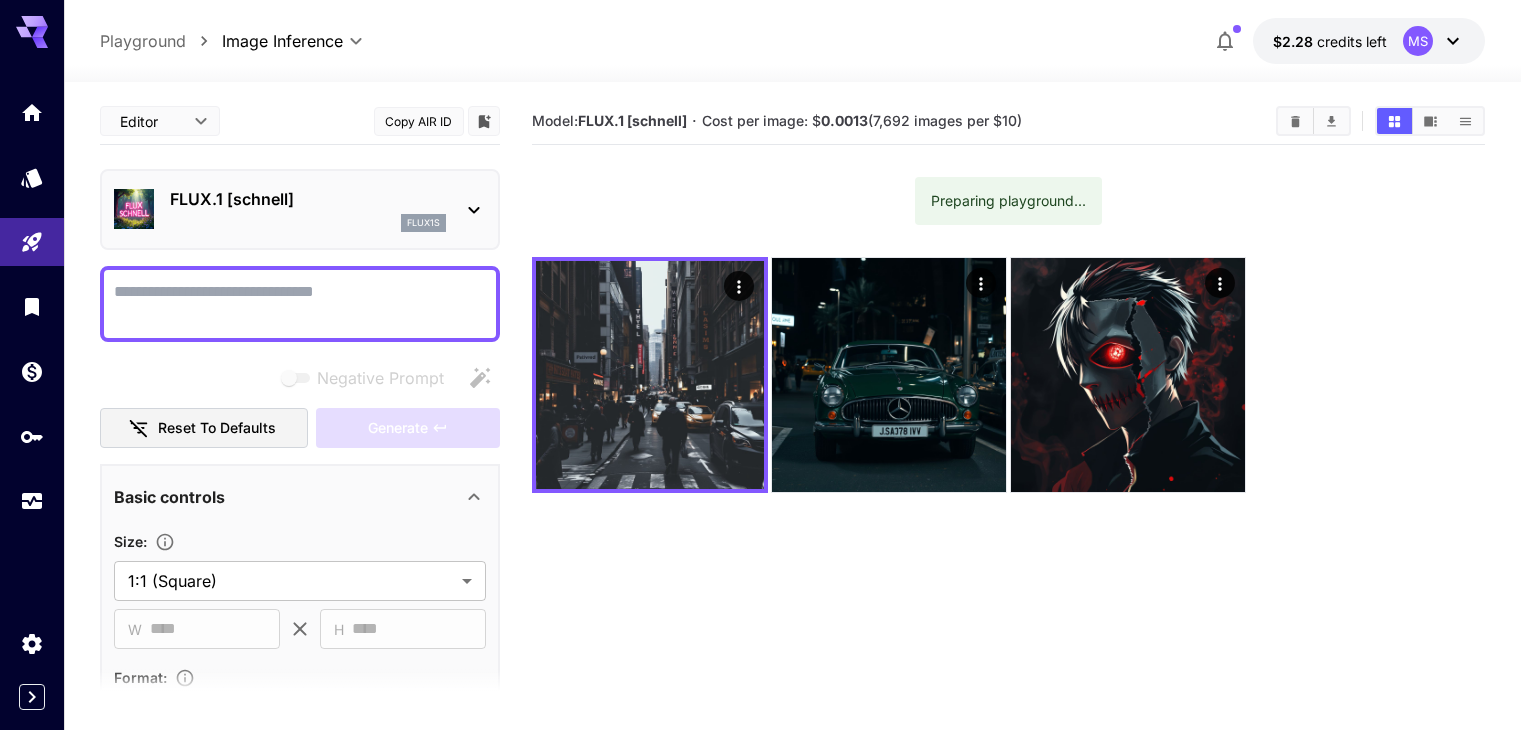 scroll, scrollTop: 0, scrollLeft: 0, axis: both 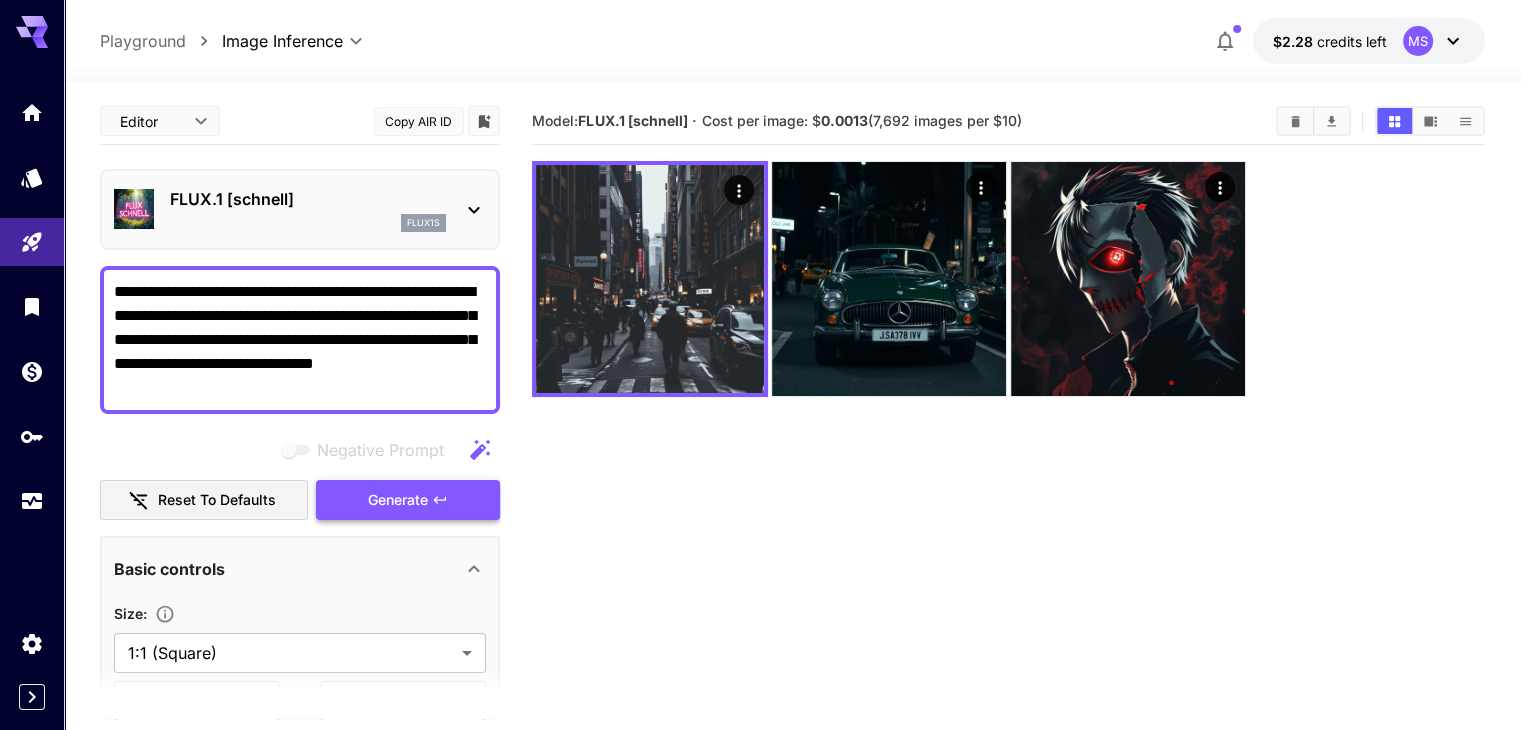 type on "**********" 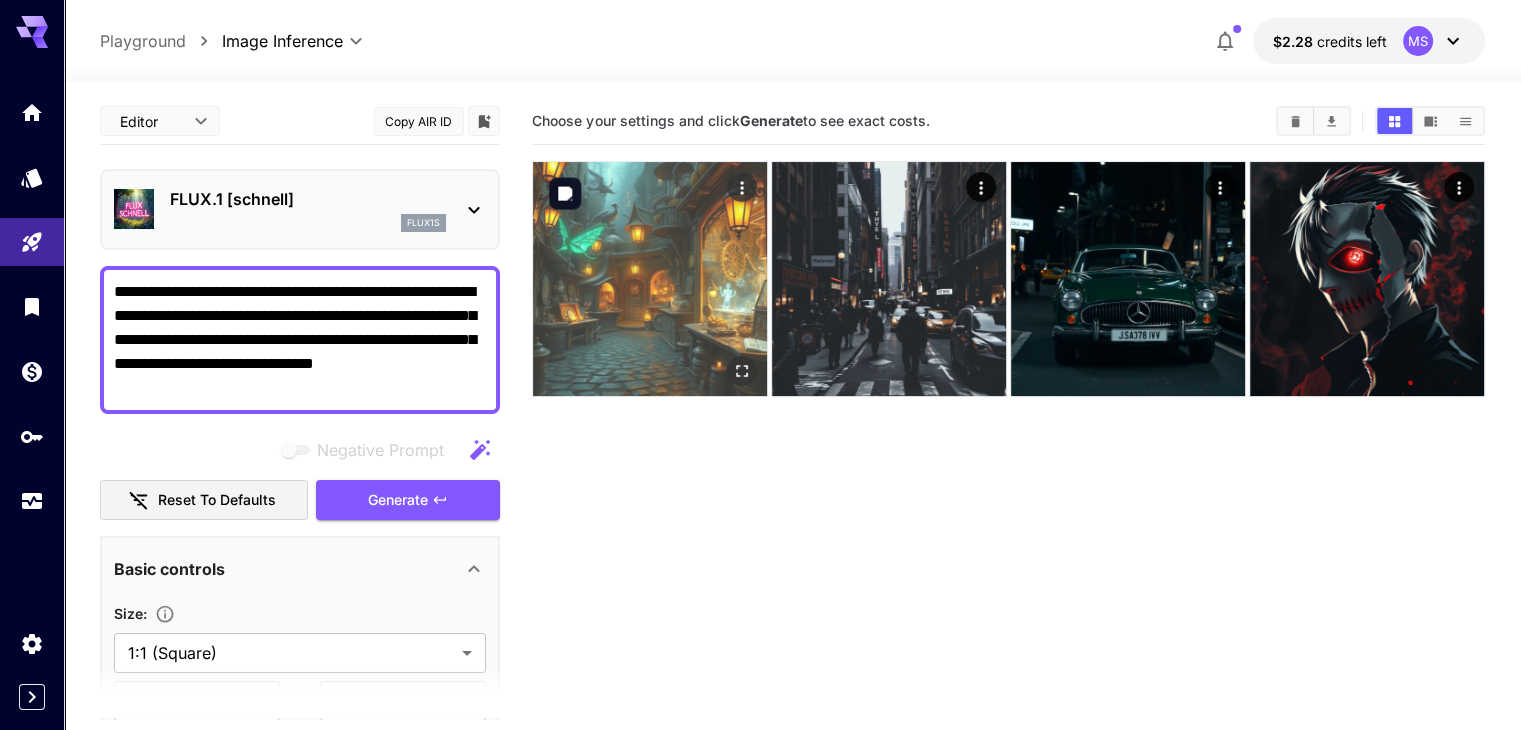 click at bounding box center (742, 371) 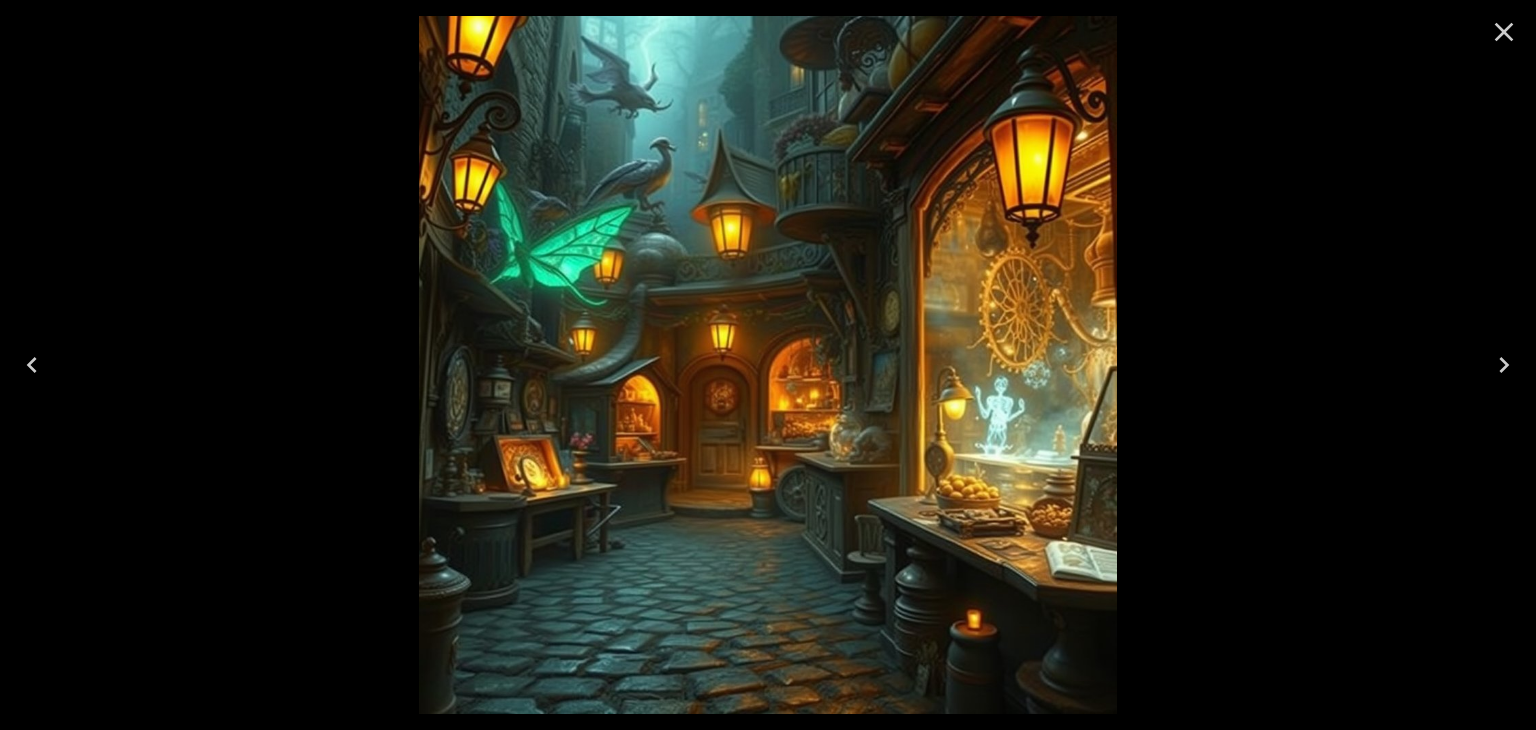 click at bounding box center [1504, 32] 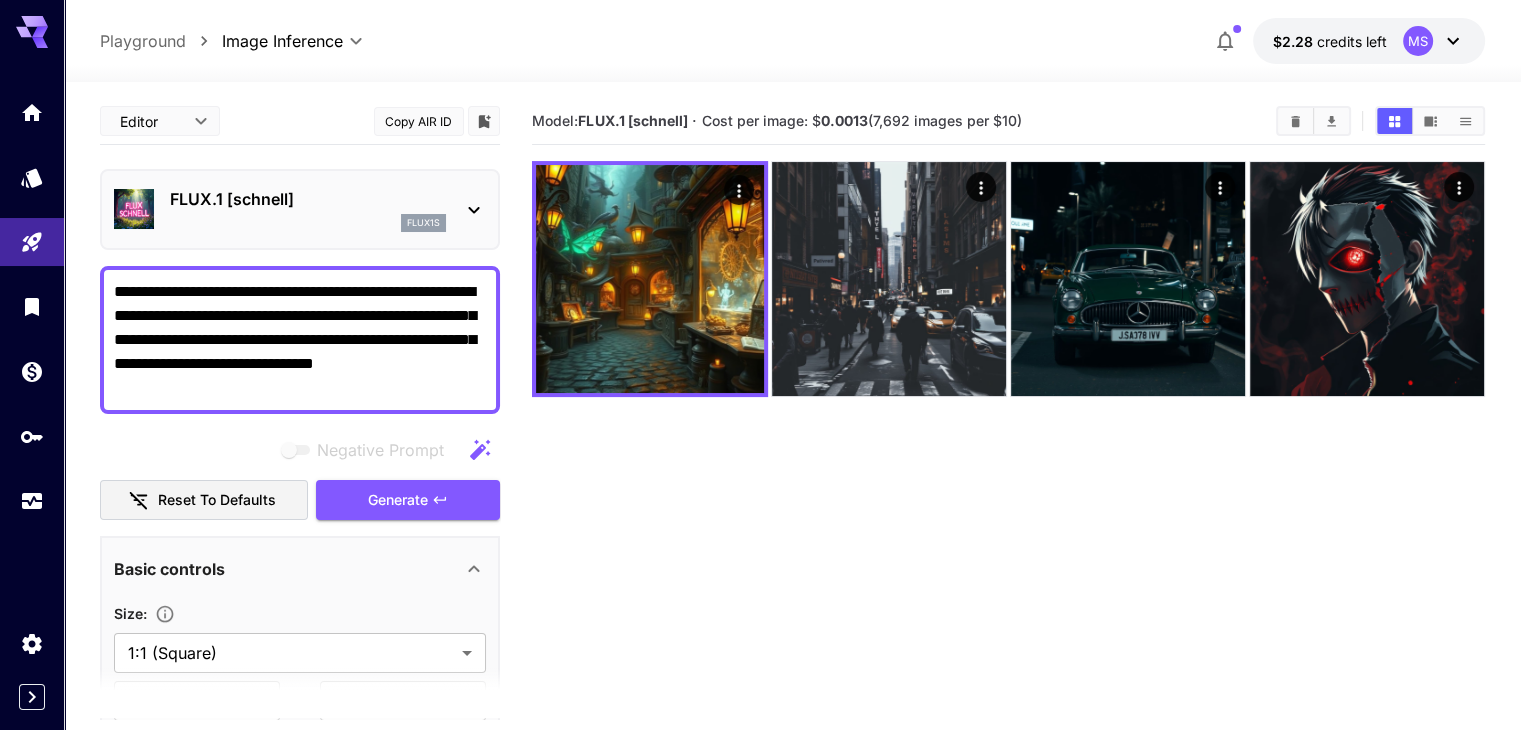 scroll, scrollTop: 158, scrollLeft: 0, axis: vertical 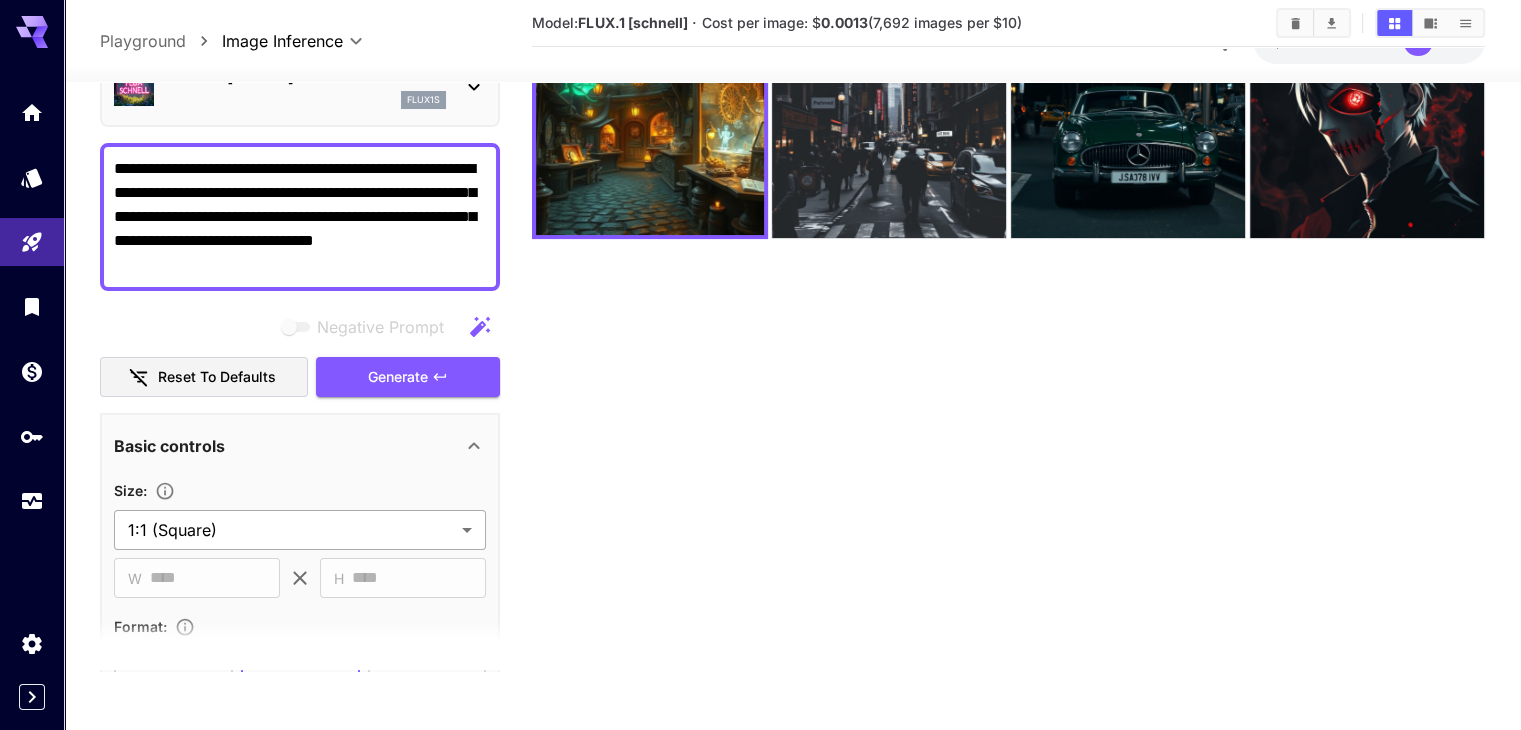 click on "**********" at bounding box center (760, 286) 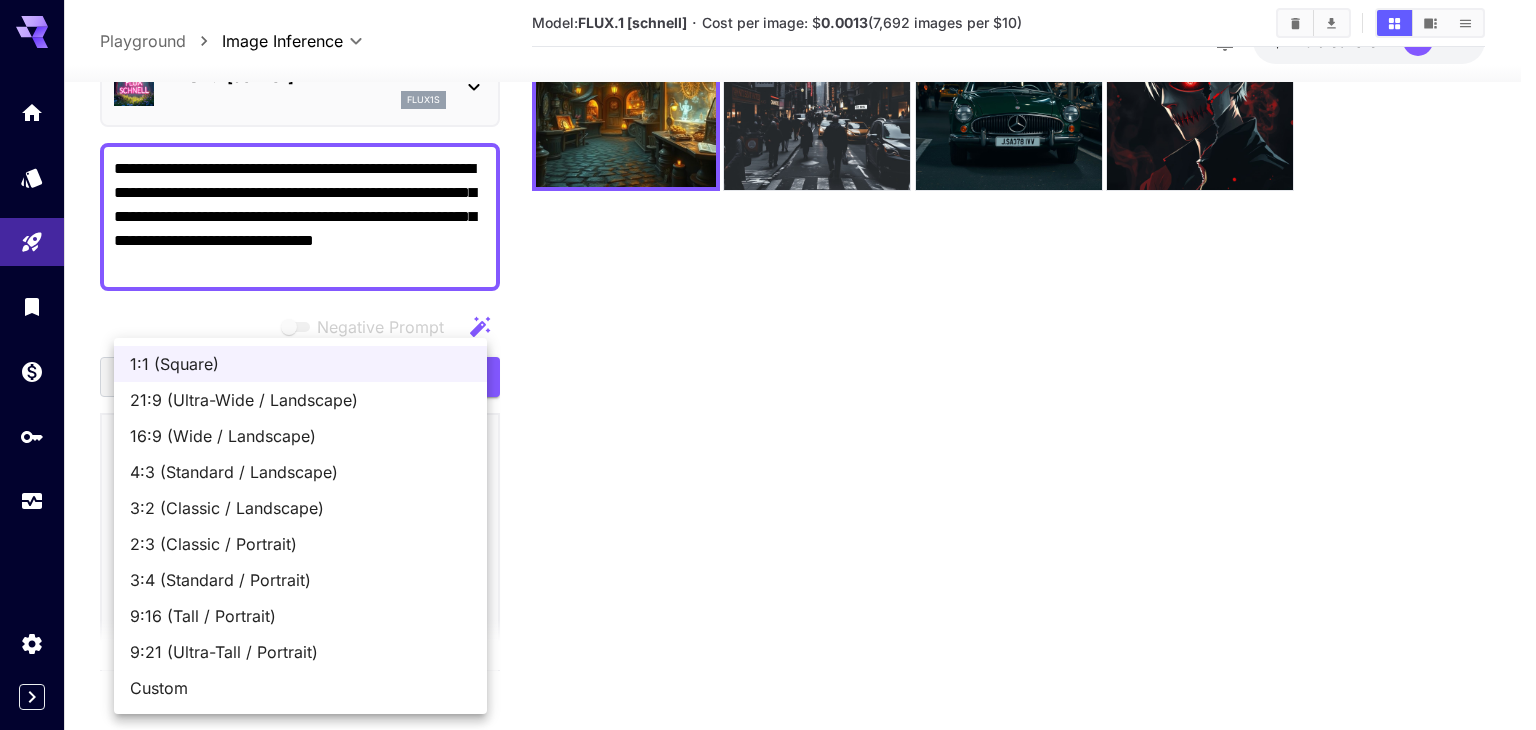 click on "9:21 (Ultra-Tall / Portrait)" at bounding box center (300, 652) 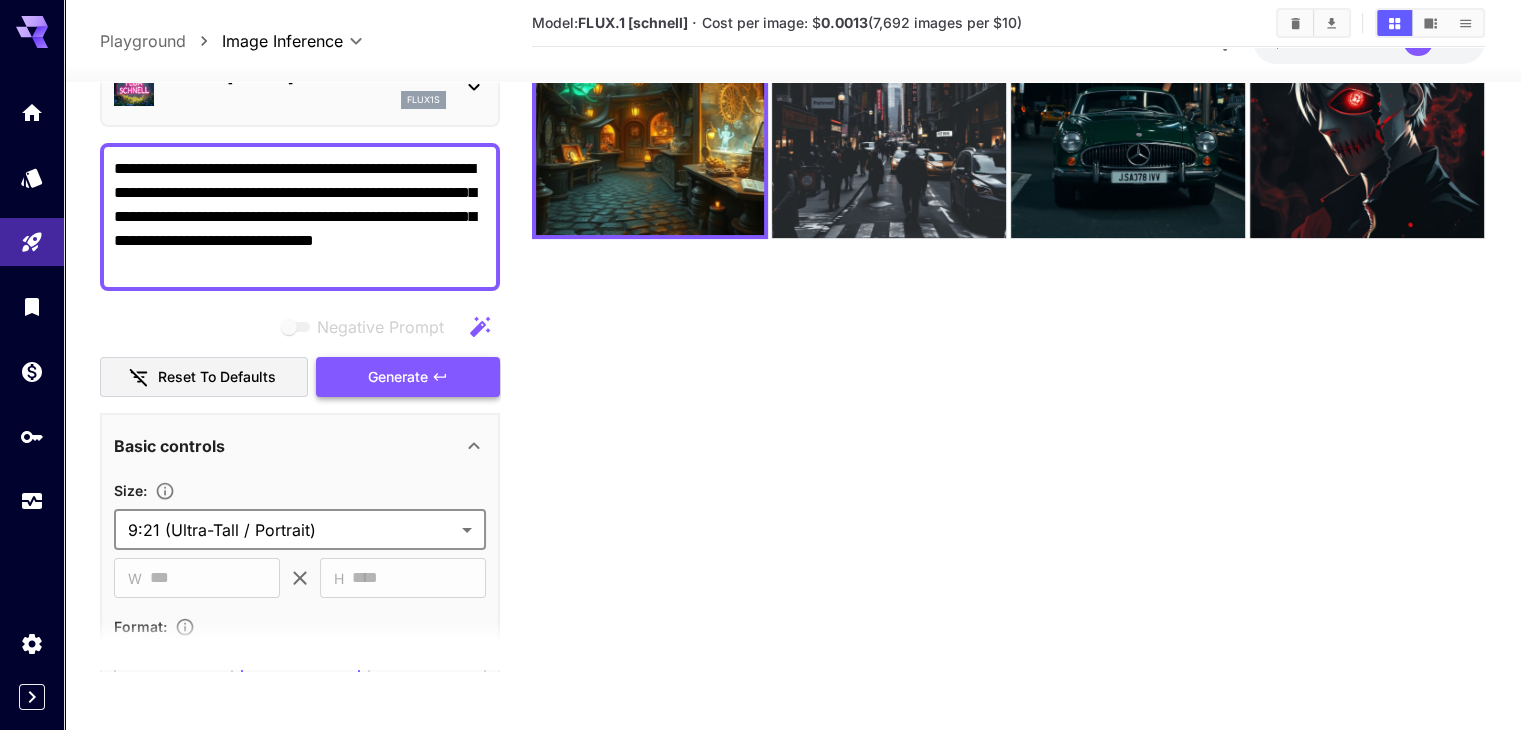 click on "Generate" at bounding box center [398, 376] 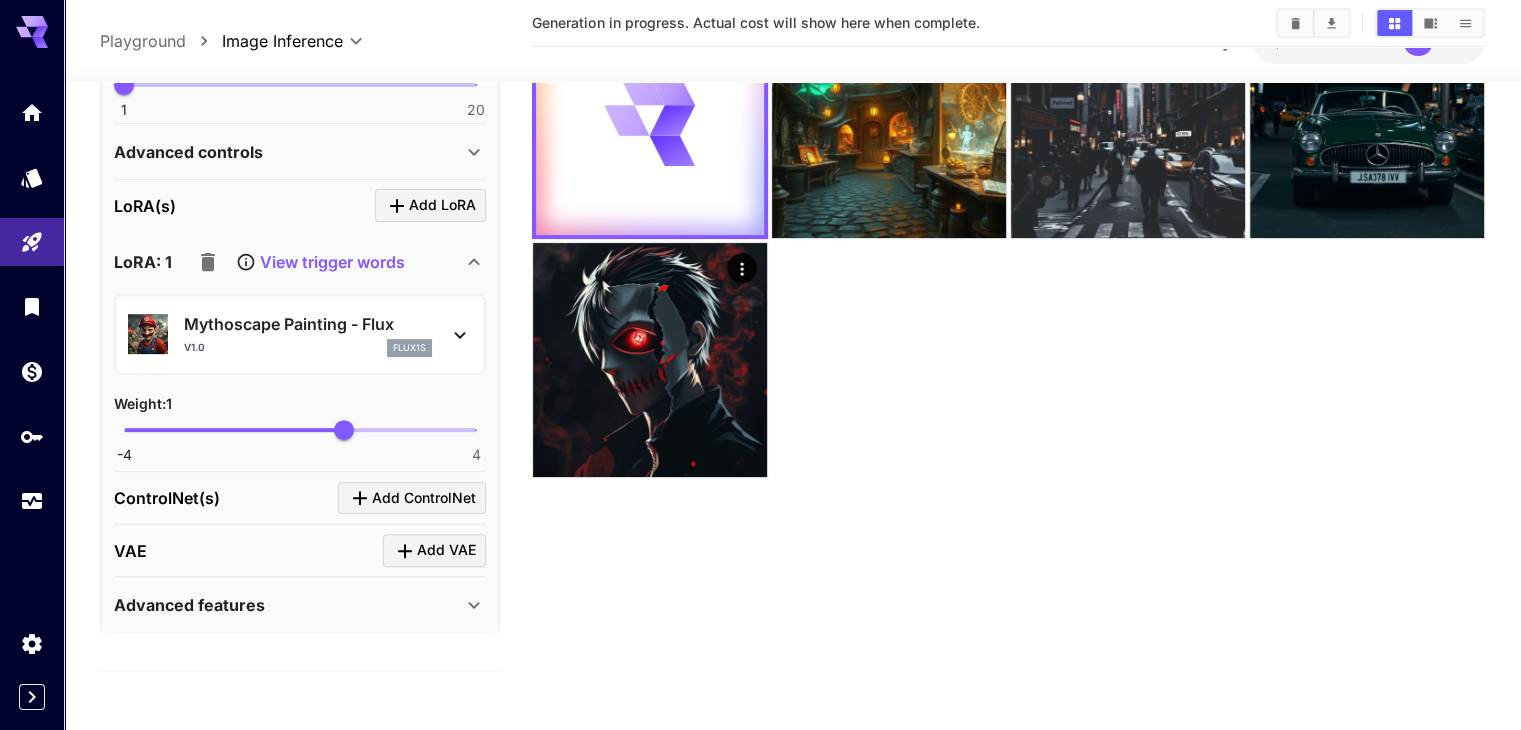 scroll, scrollTop: 733, scrollLeft: 0, axis: vertical 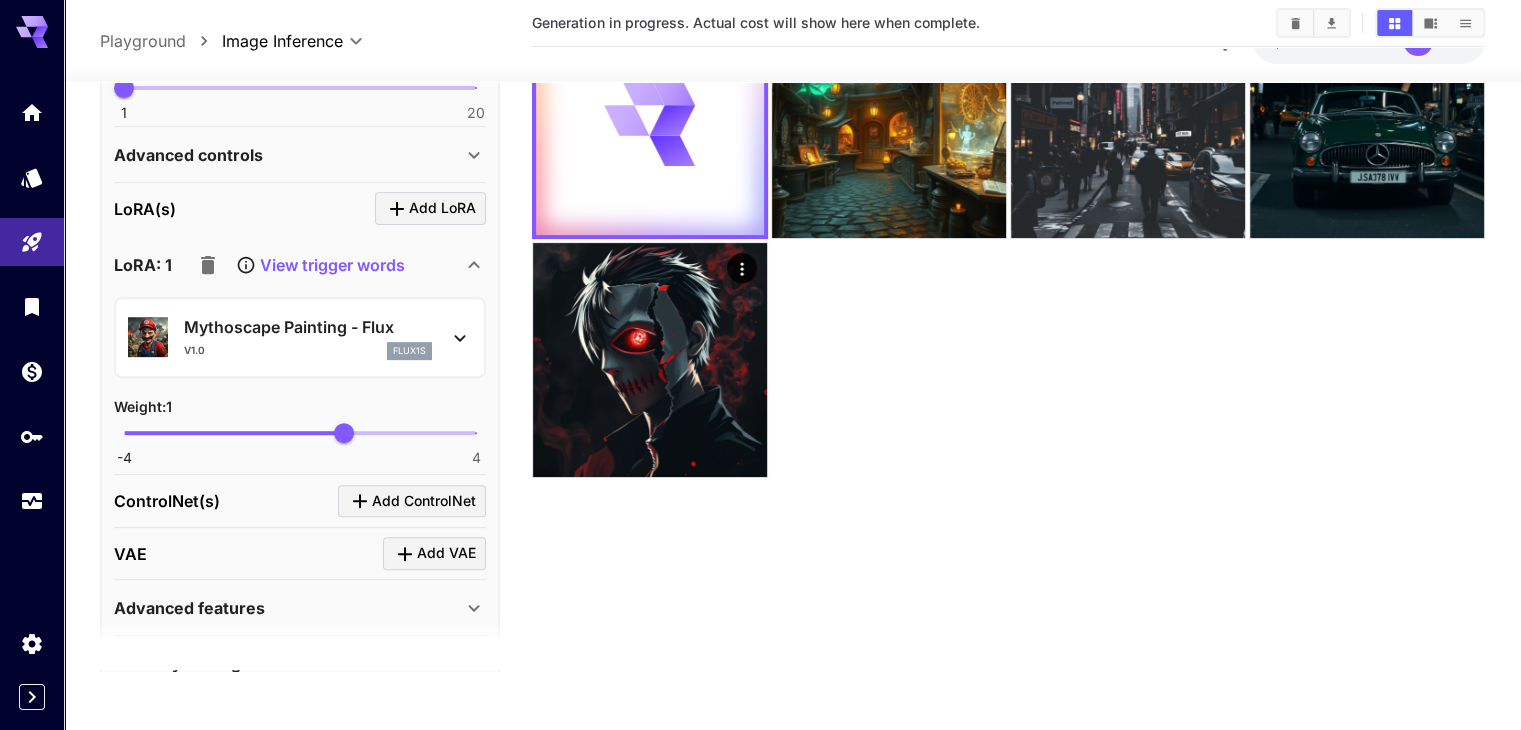click on "Advanced features" at bounding box center [288, 607] 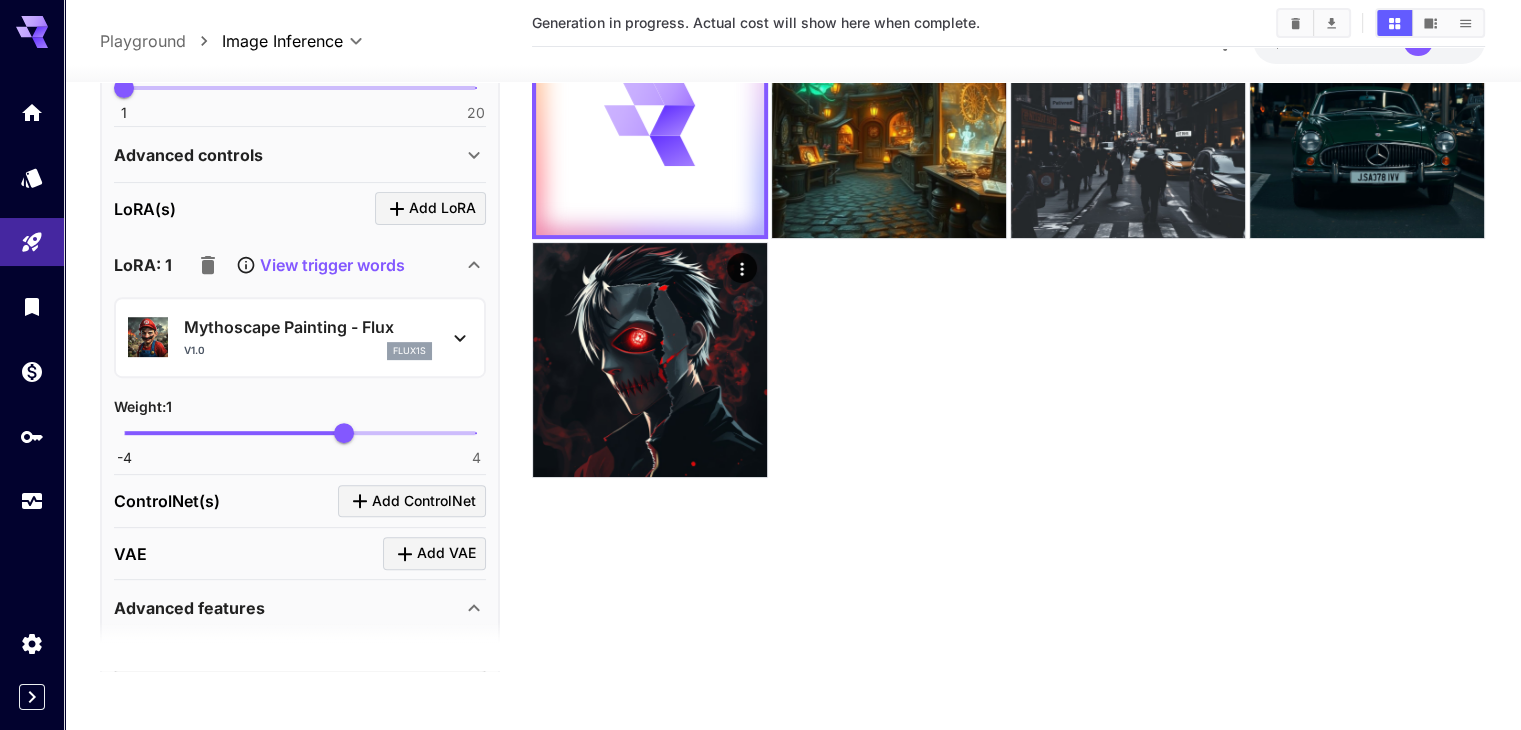 scroll, scrollTop: 964, scrollLeft: 0, axis: vertical 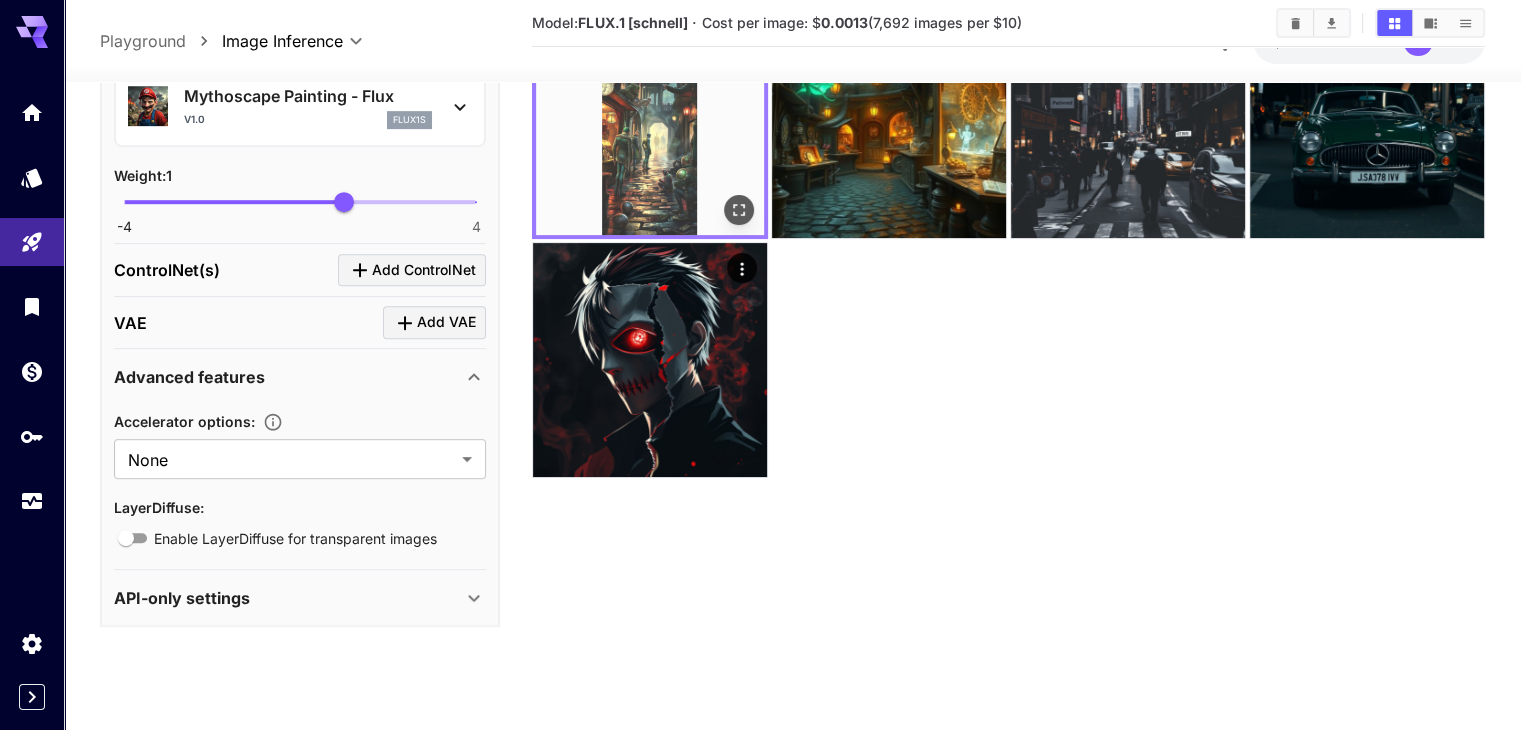 click 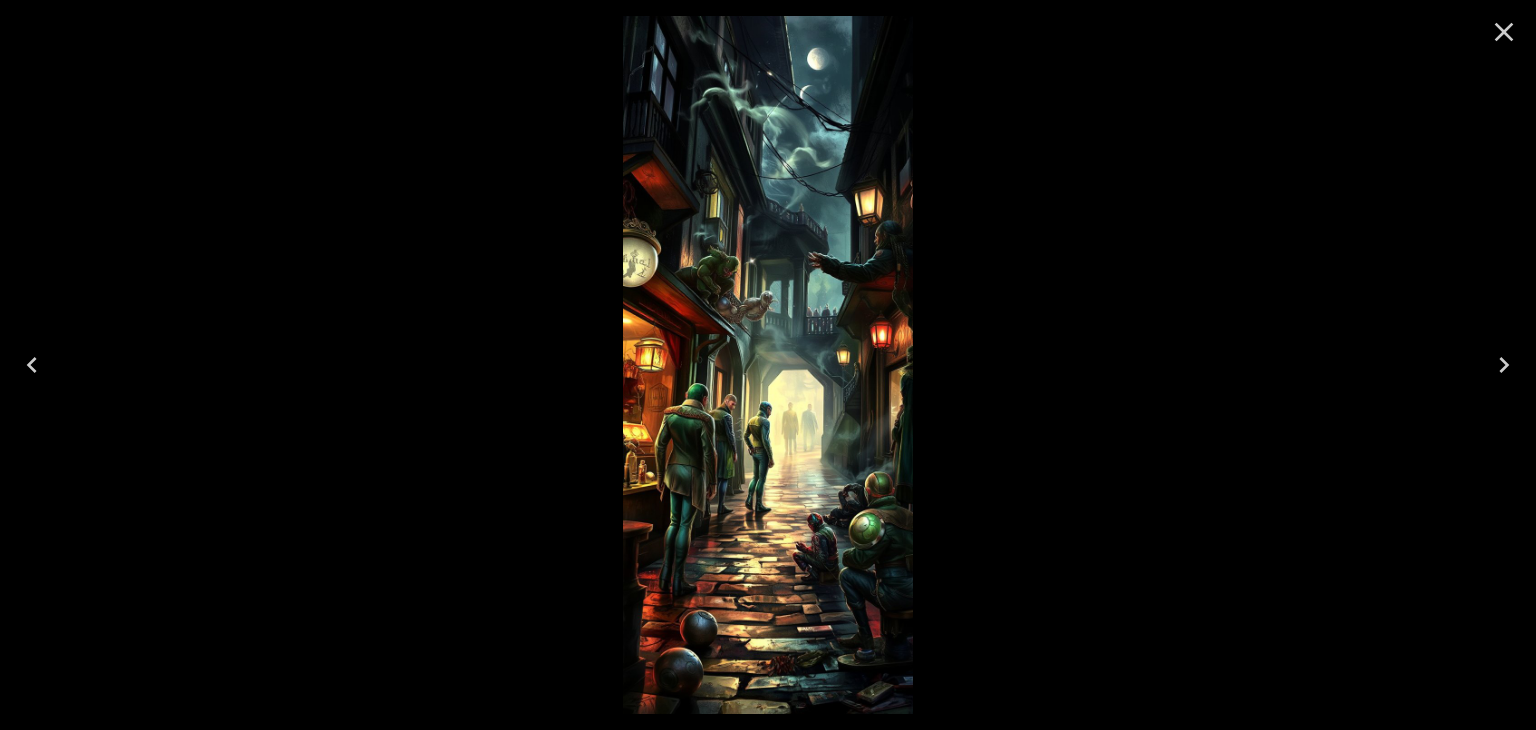 click 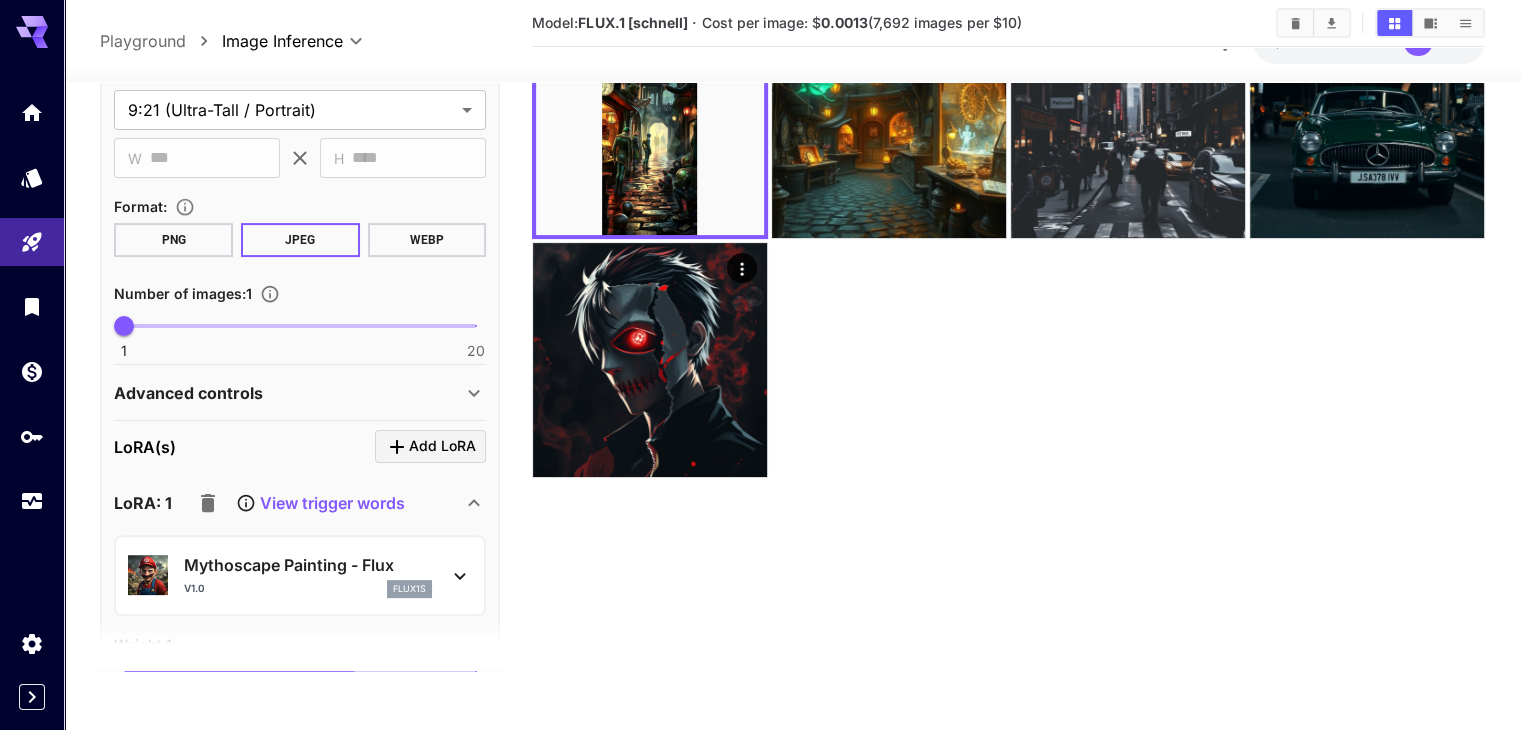 scroll, scrollTop: 494, scrollLeft: 0, axis: vertical 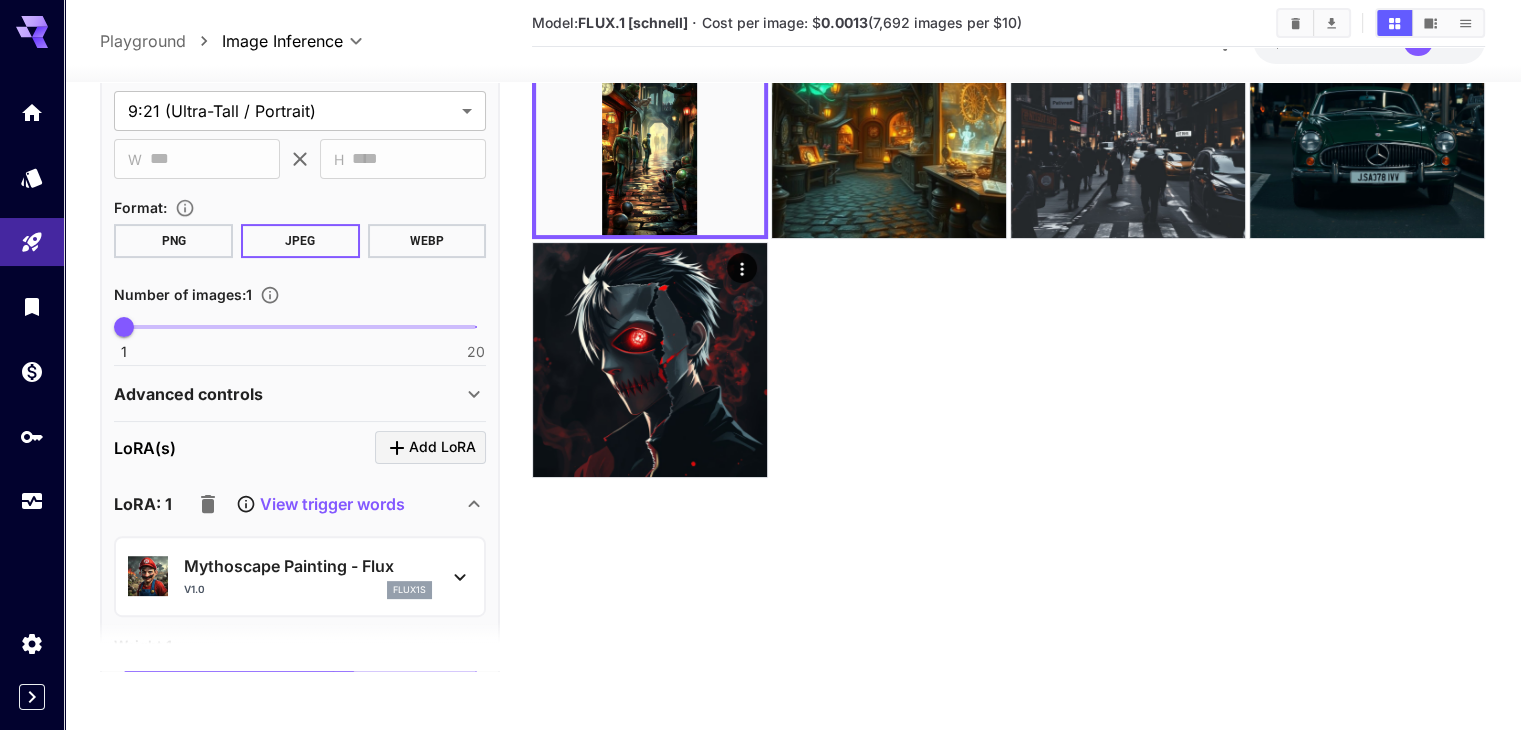 click on "Advanced controls" at bounding box center (188, 393) 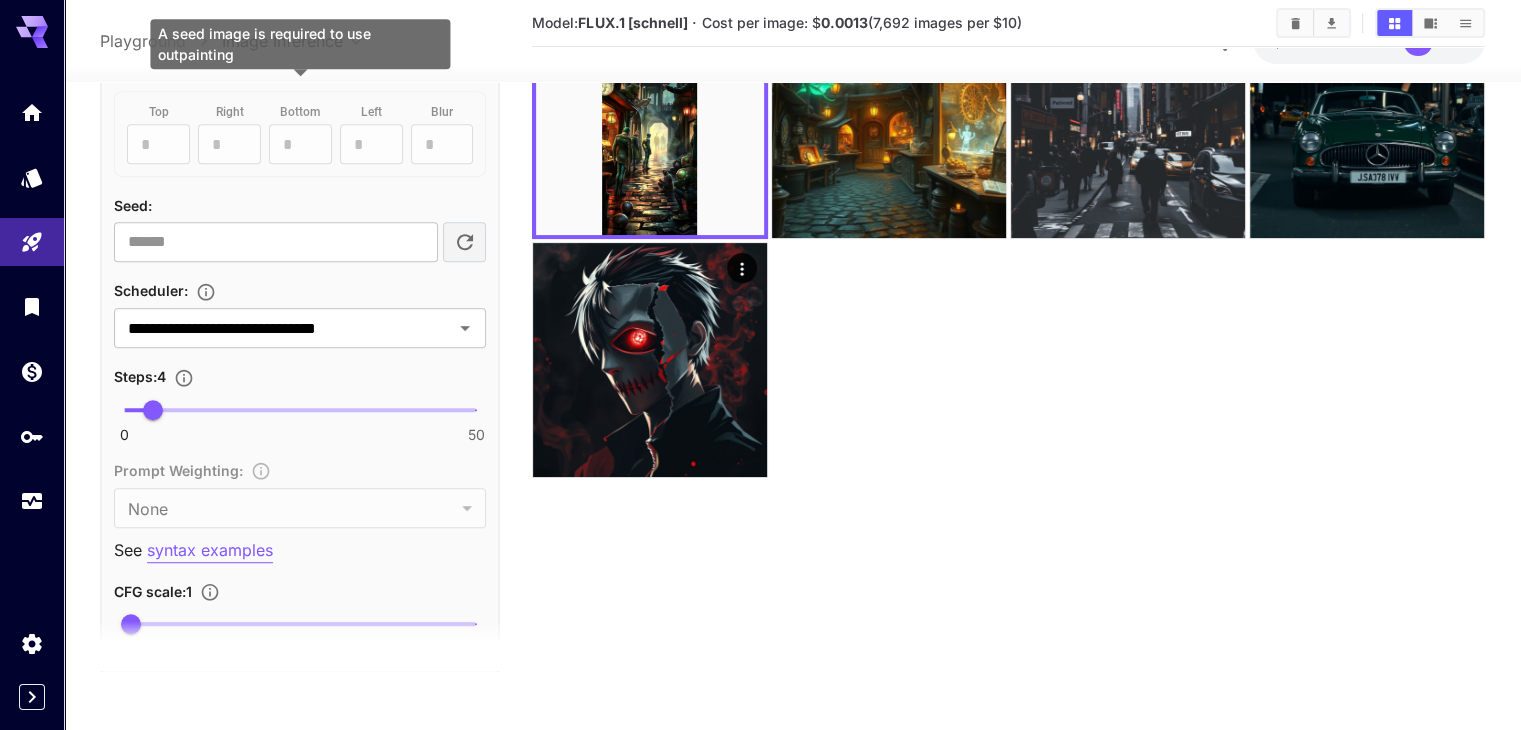 scroll, scrollTop: 1156, scrollLeft: 0, axis: vertical 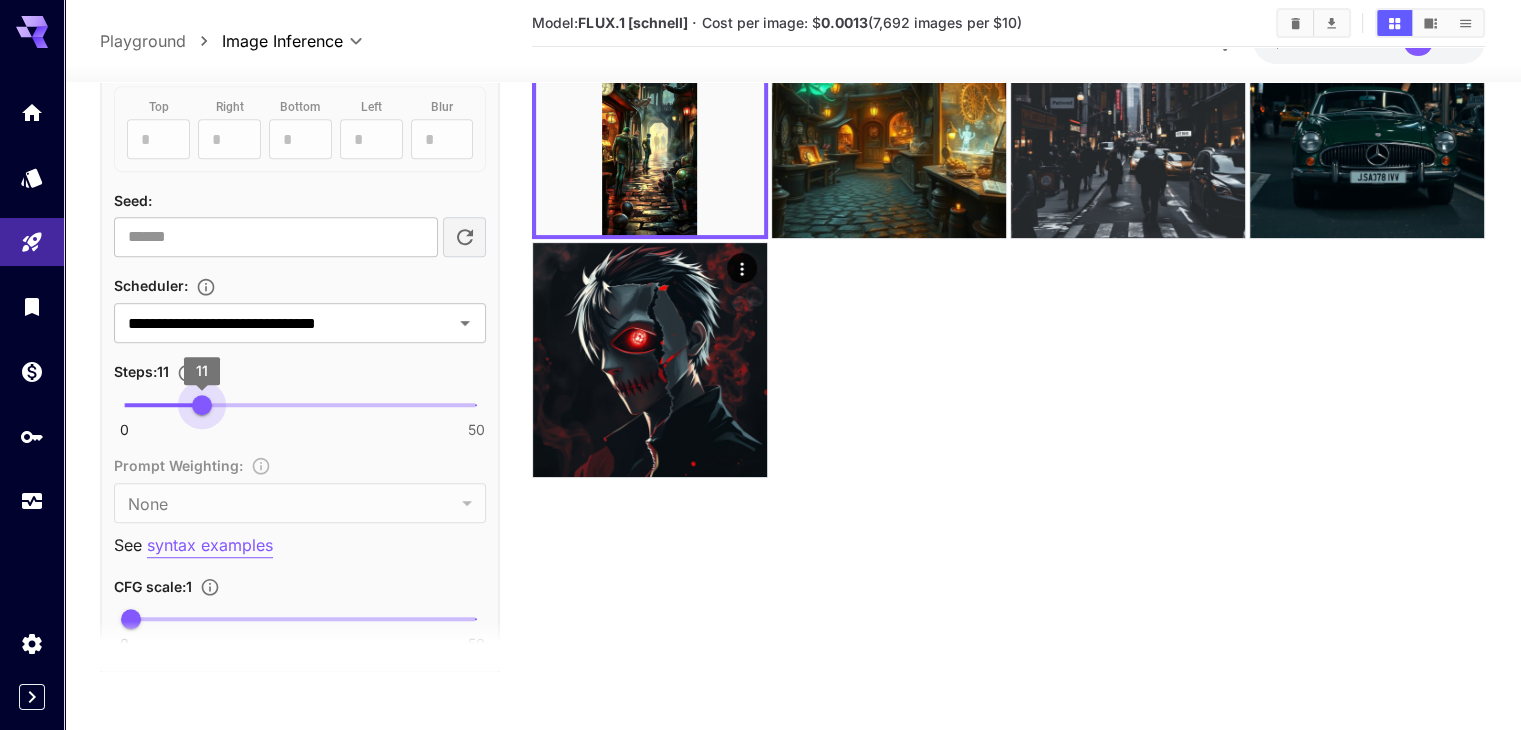 type on "**" 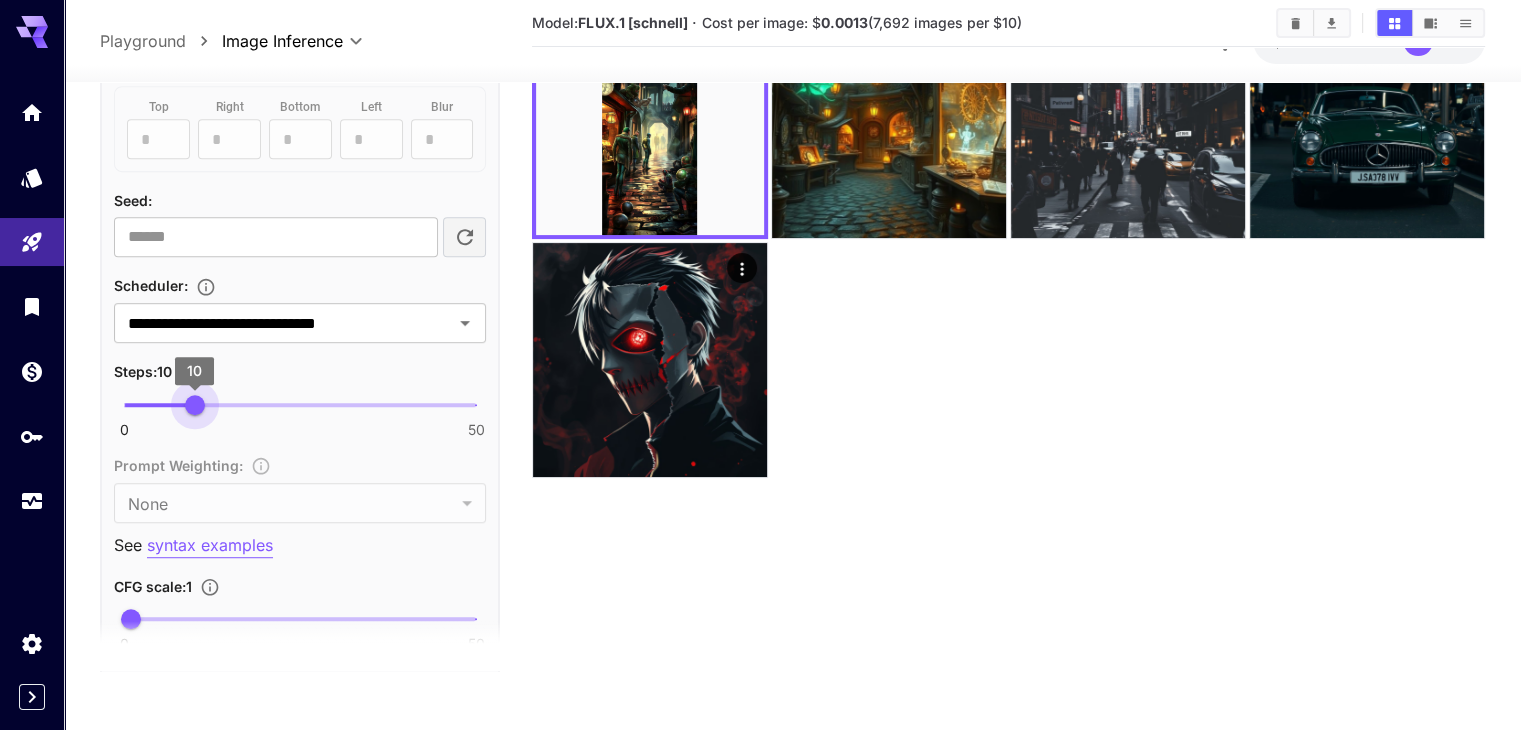 drag, startPoint x: 153, startPoint y: 389, endPoint x: 198, endPoint y: 386, distance: 45.099888 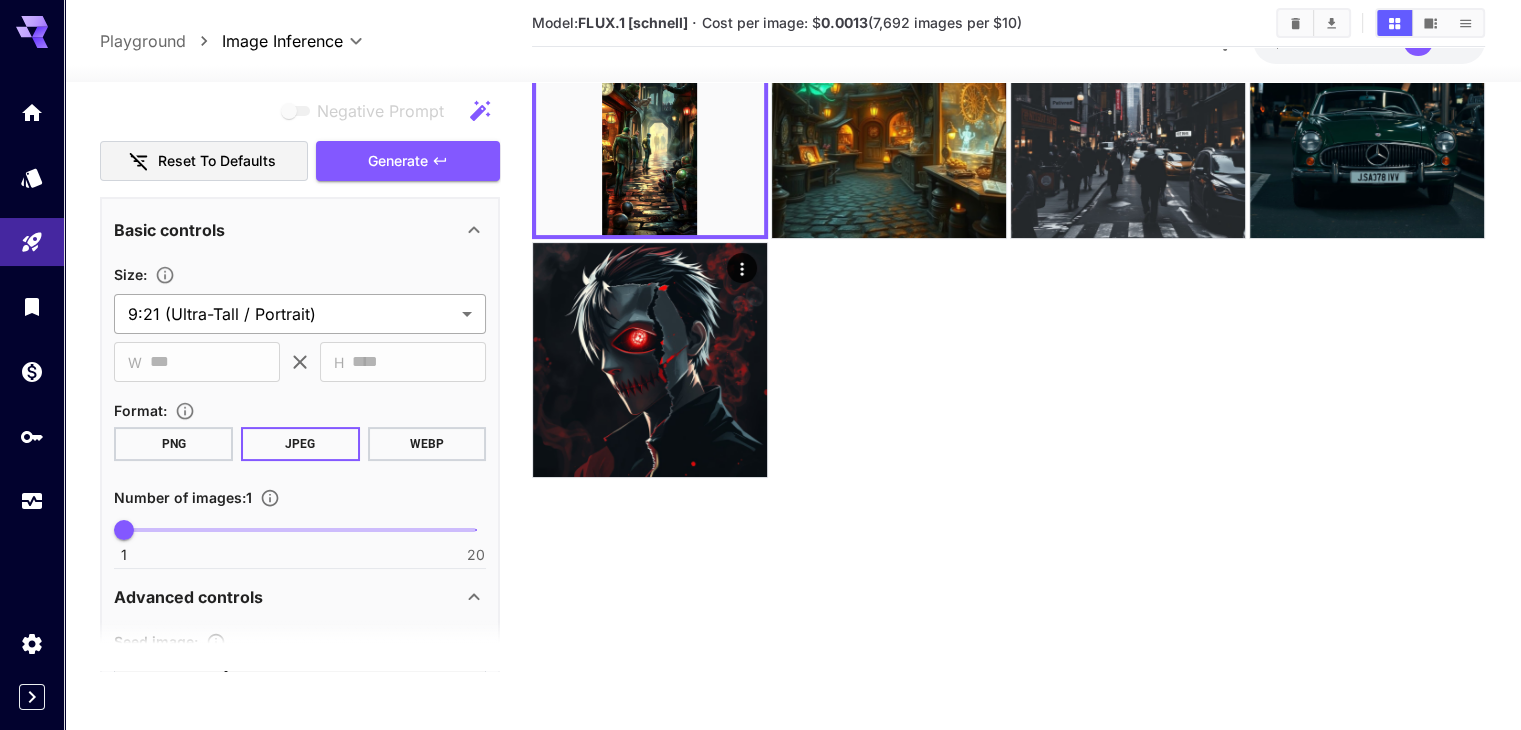 scroll, scrollTop: 267, scrollLeft: 0, axis: vertical 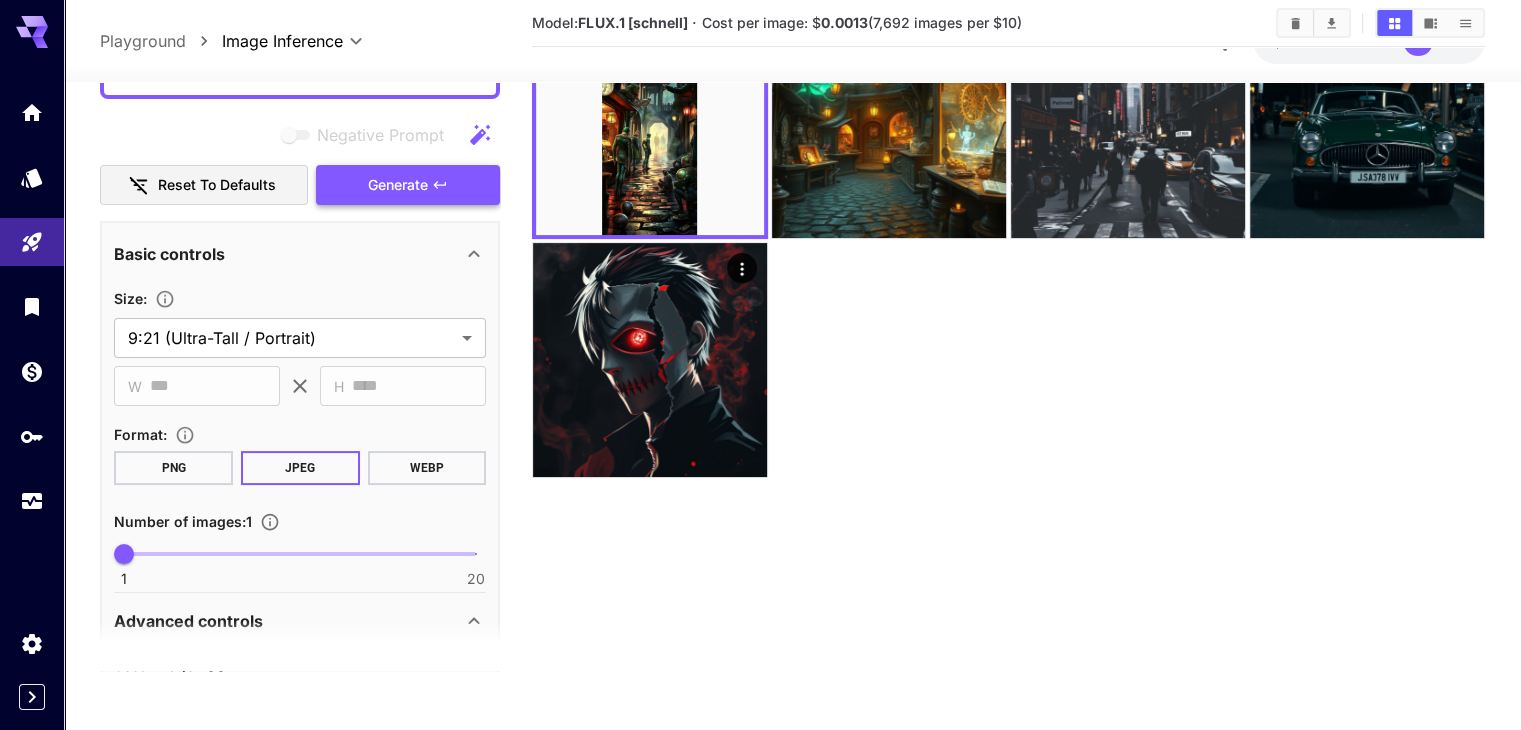 click on "Generate" at bounding box center (398, 184) 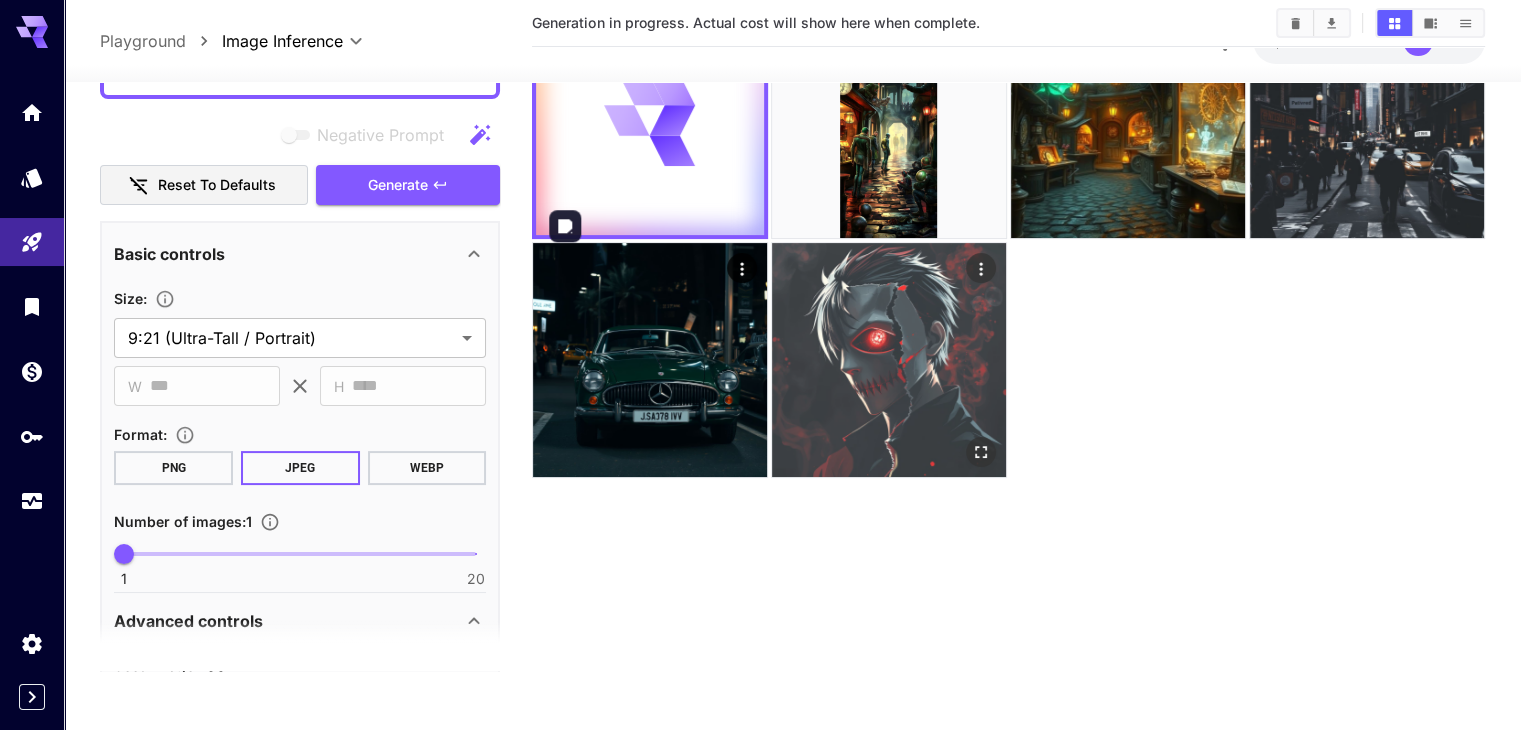 scroll, scrollTop: 0, scrollLeft: 0, axis: both 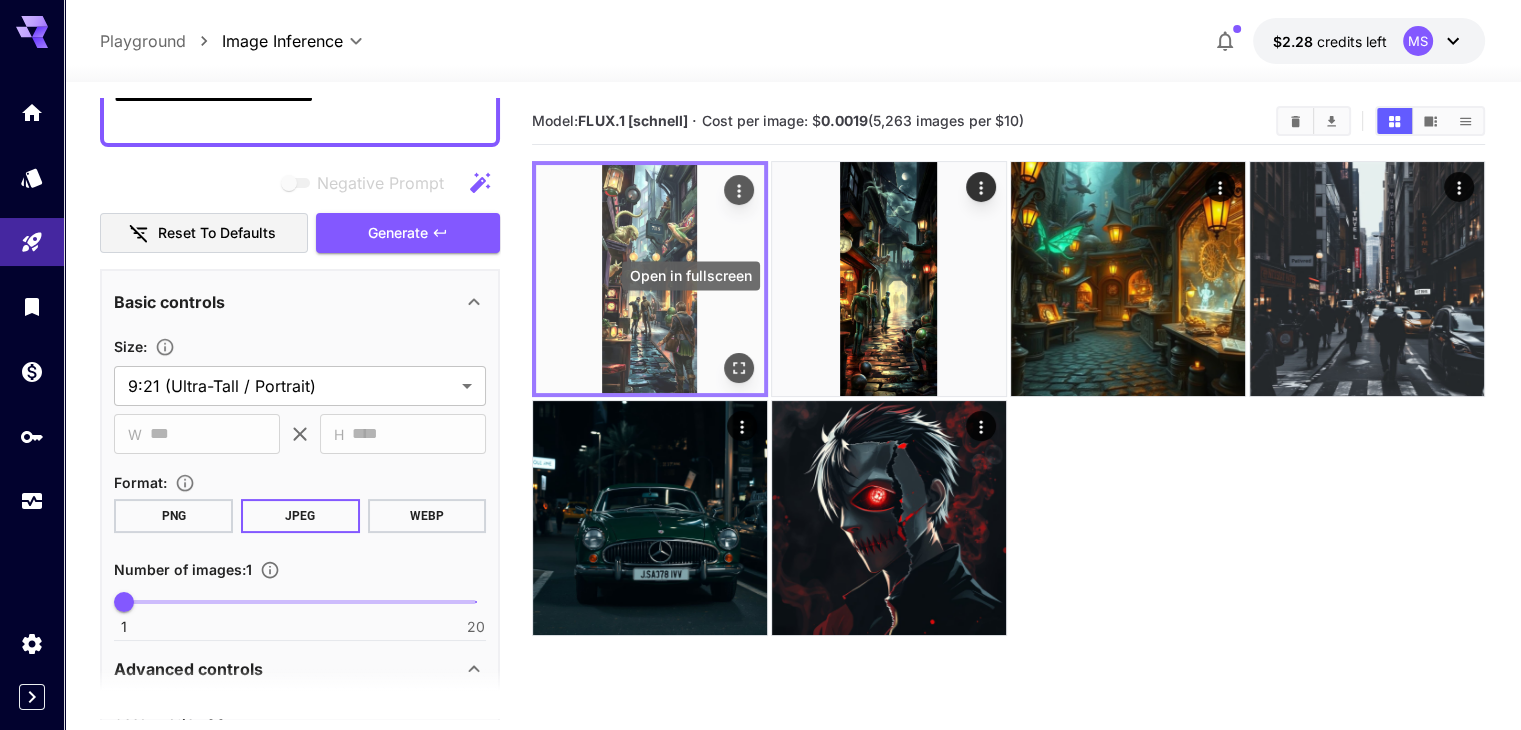 click 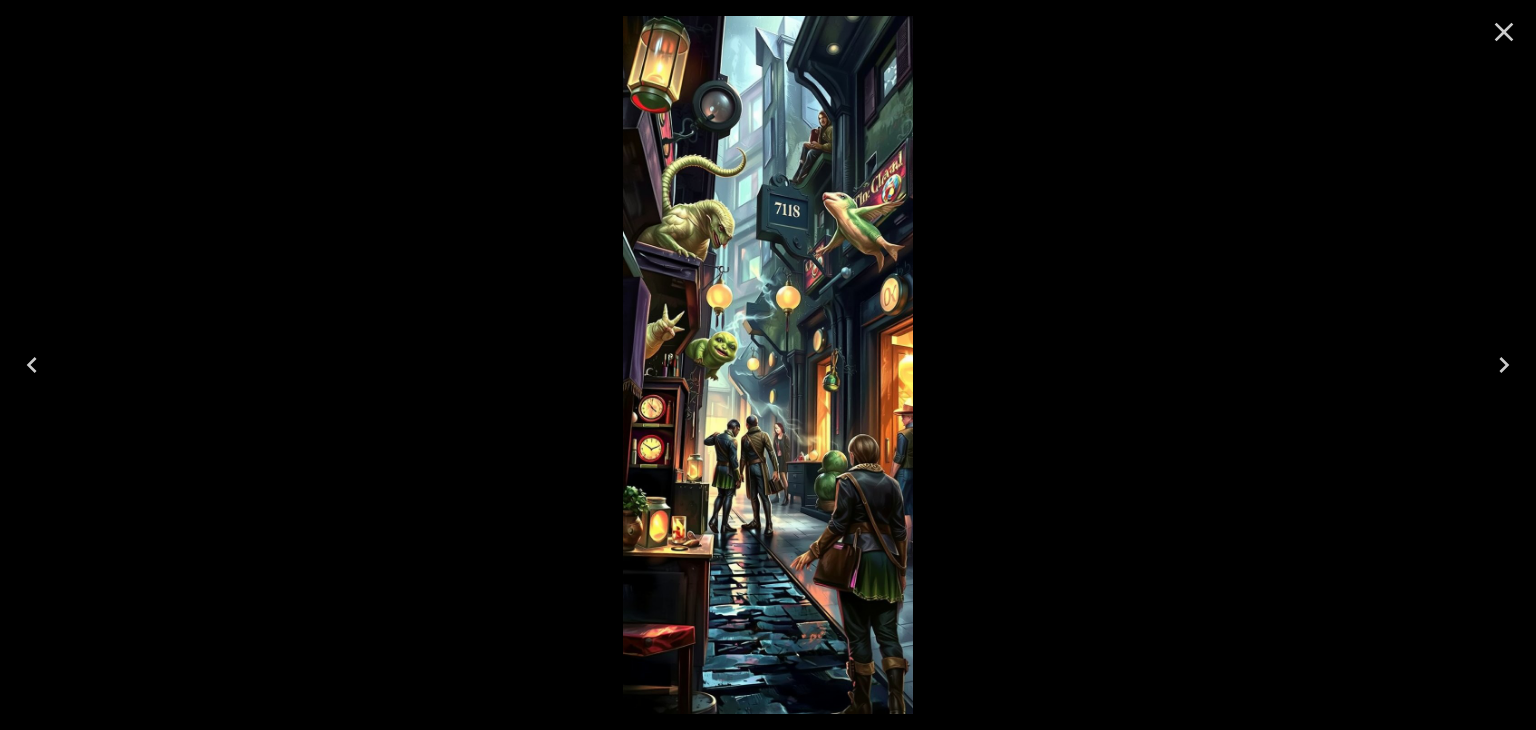 drag, startPoint x: 1506, startPoint y: 2, endPoint x: 1115, endPoint y: 151, distance: 418.428 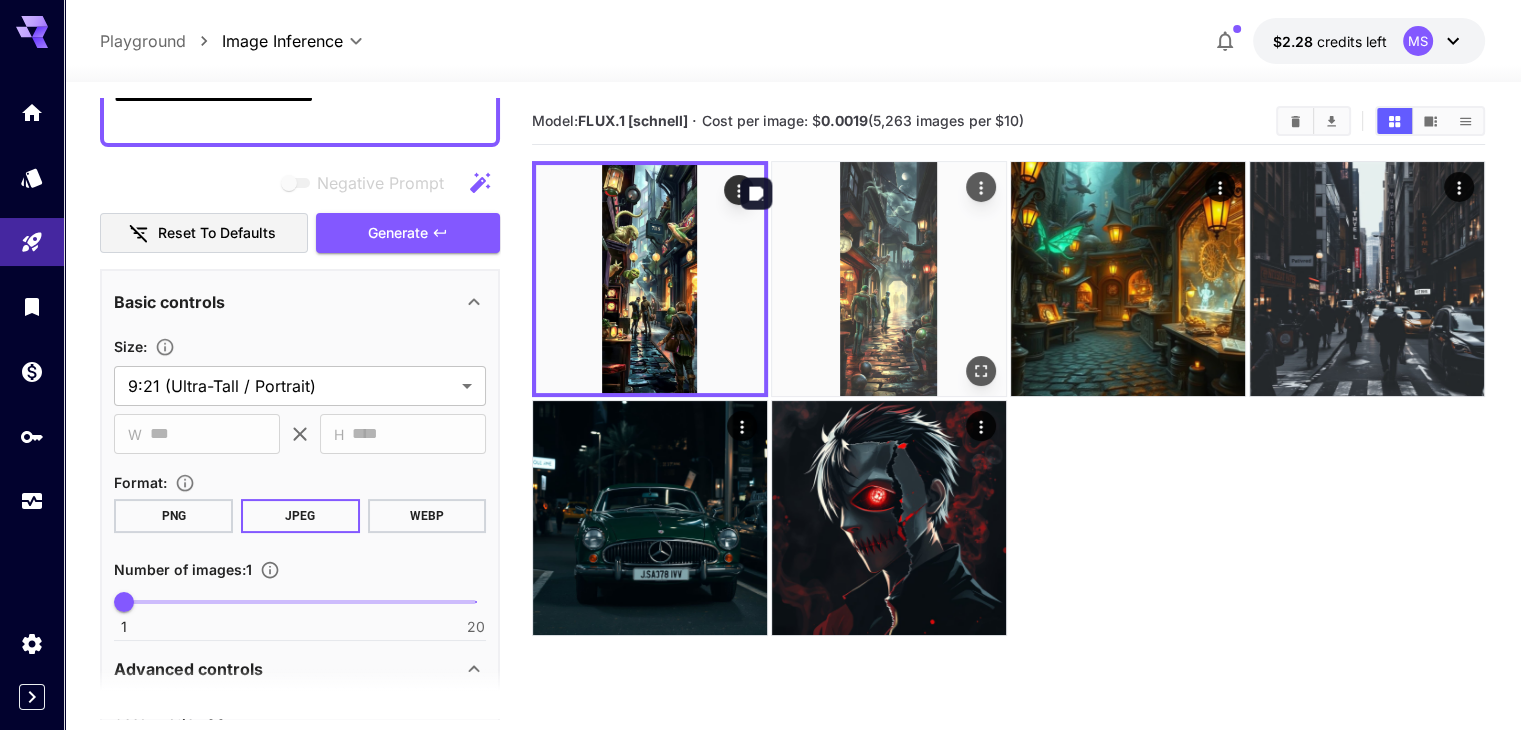 click at bounding box center [889, 279] 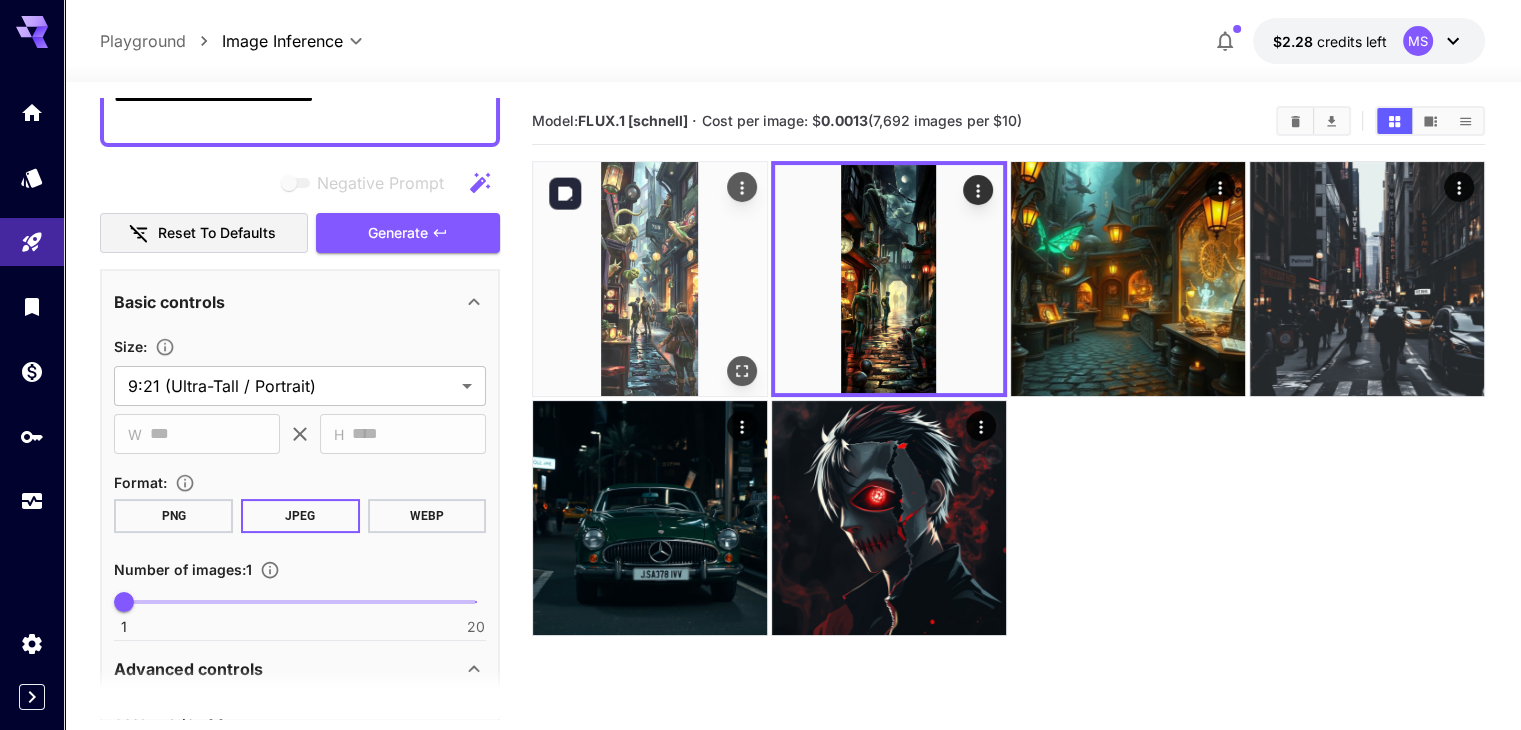 click at bounding box center (650, 279) 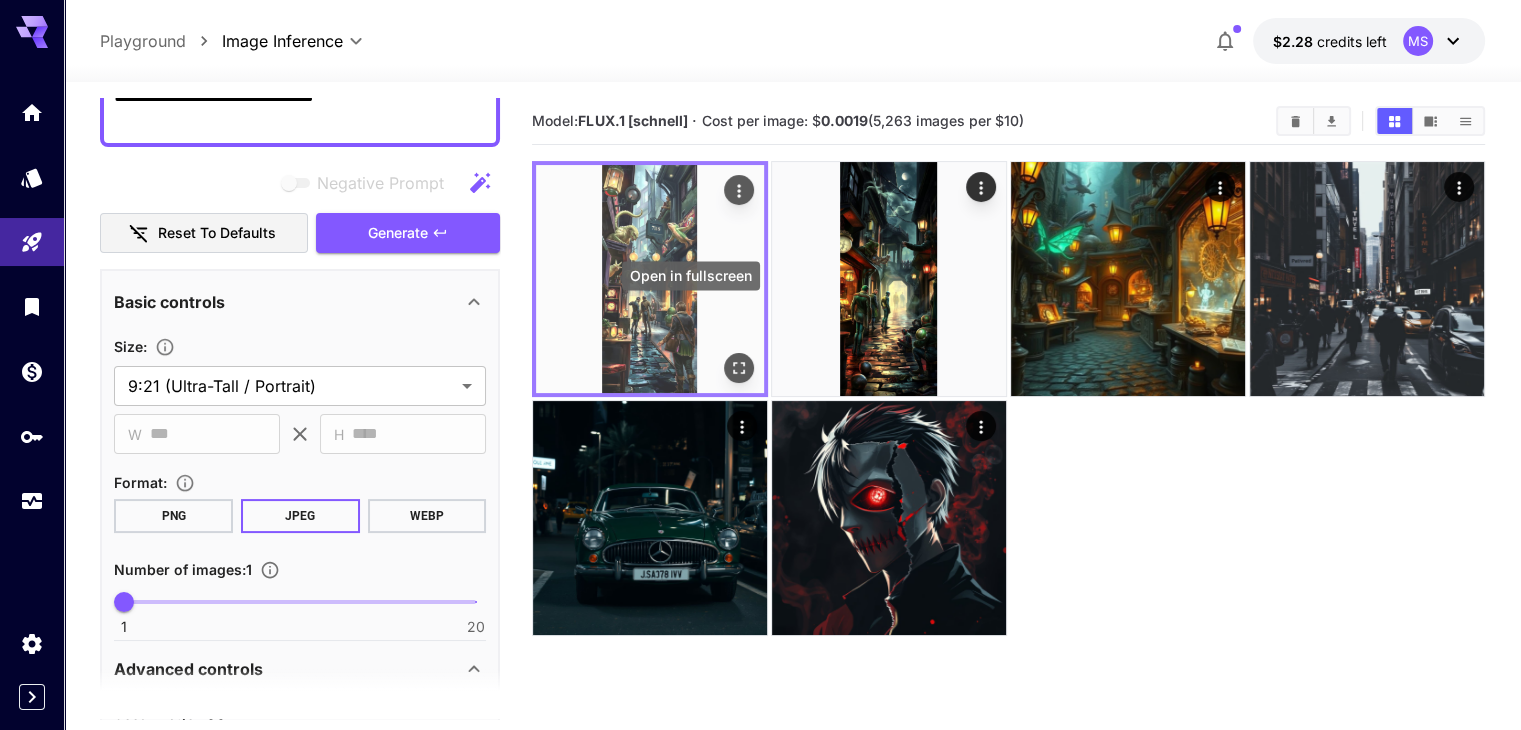 click 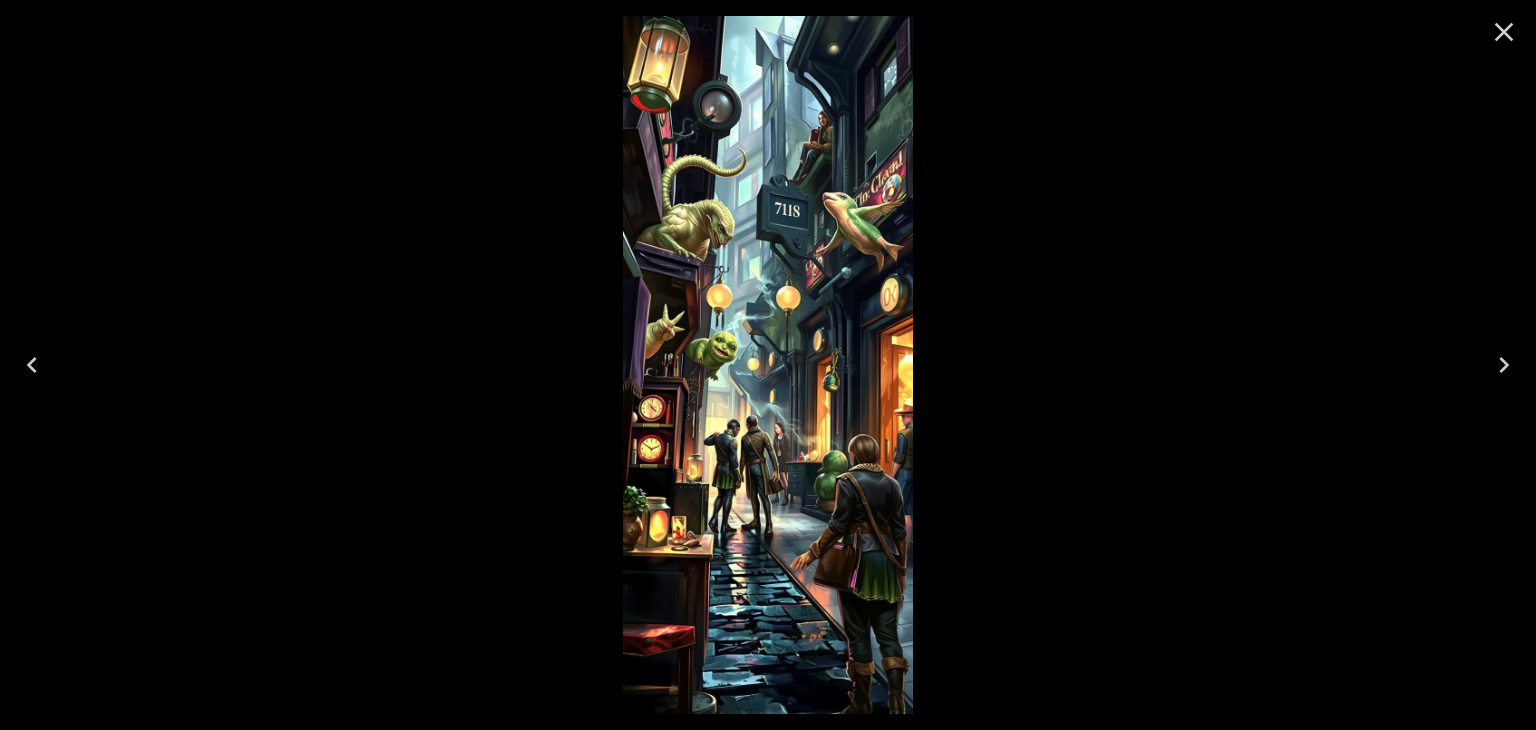 click at bounding box center [1504, 32] 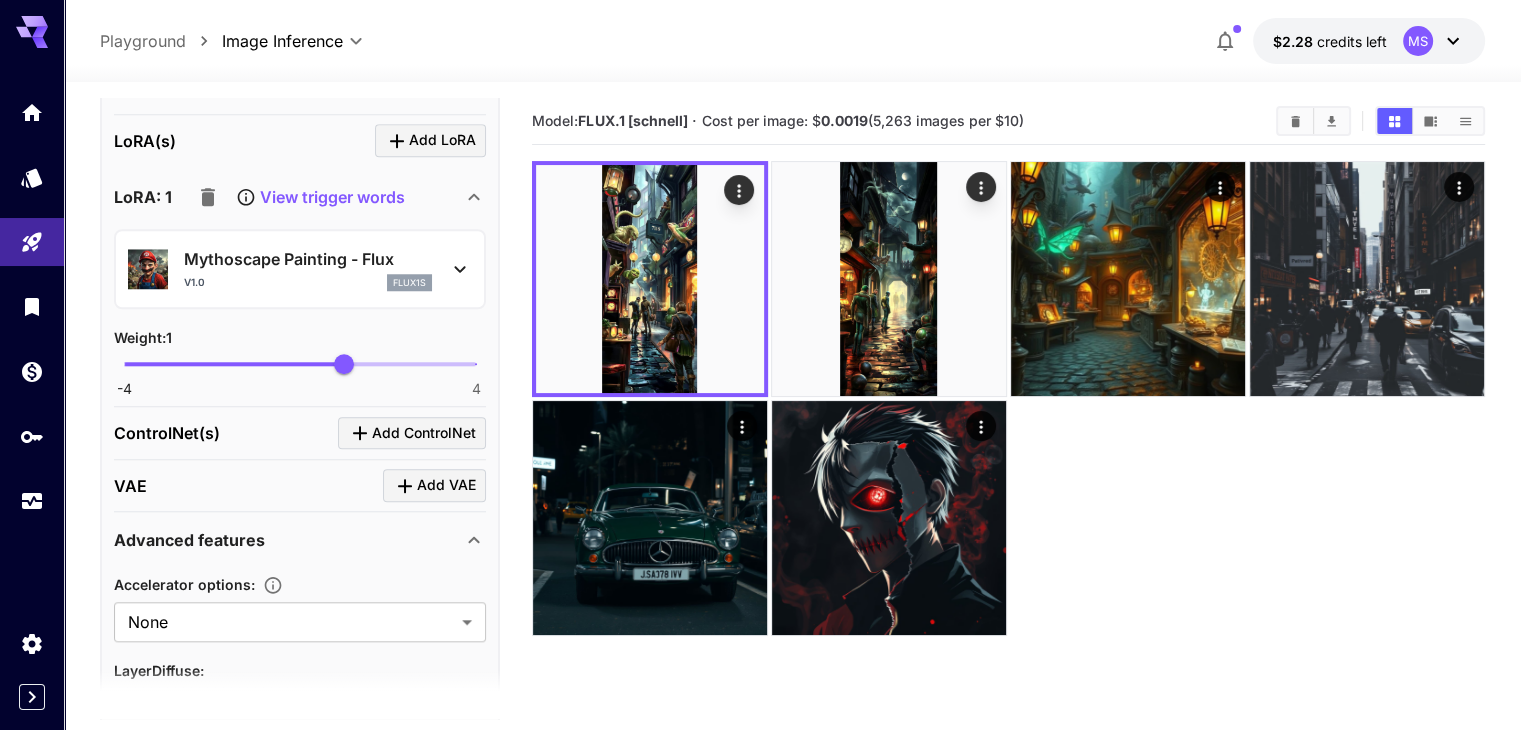 scroll, scrollTop: 1840, scrollLeft: 0, axis: vertical 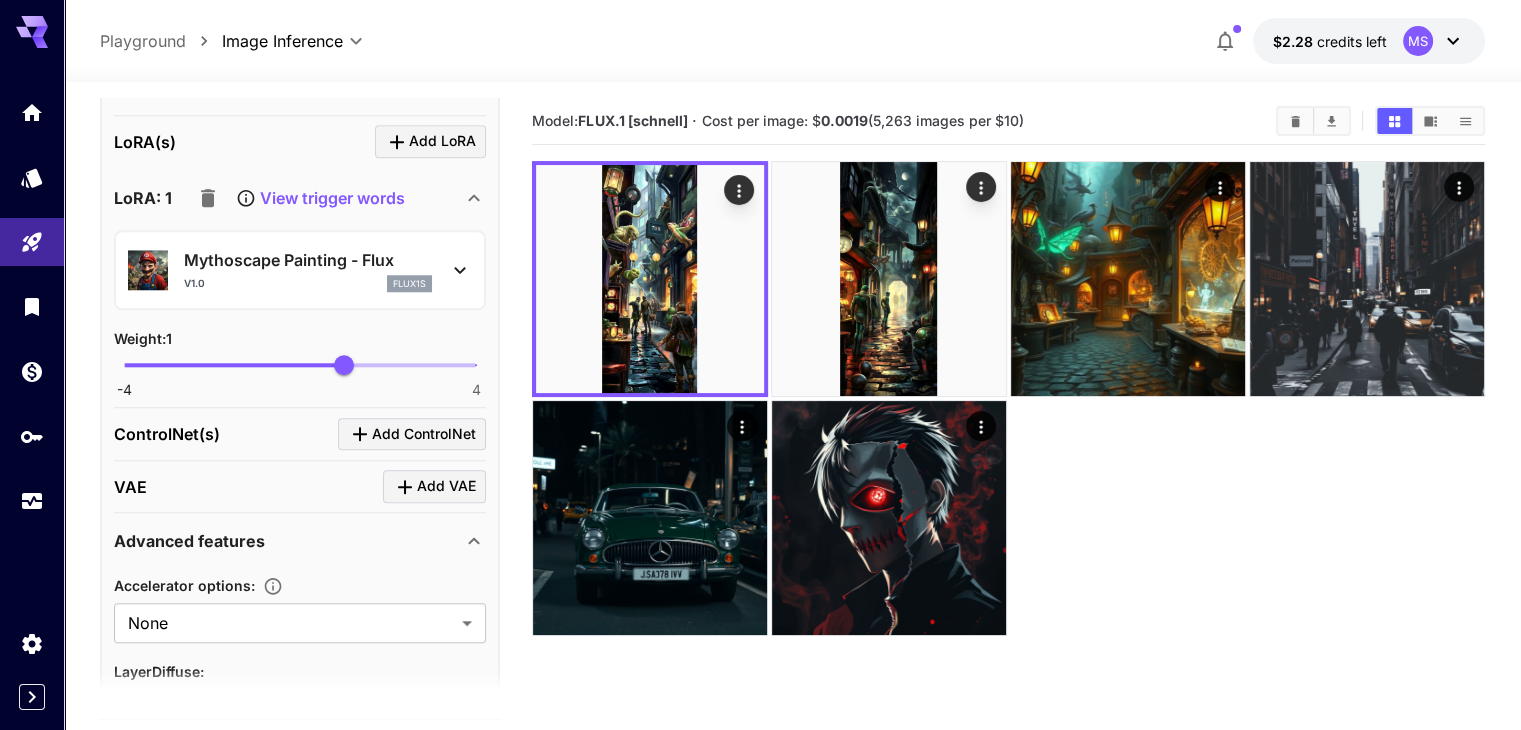 click on "View trigger words" at bounding box center (332, 198) 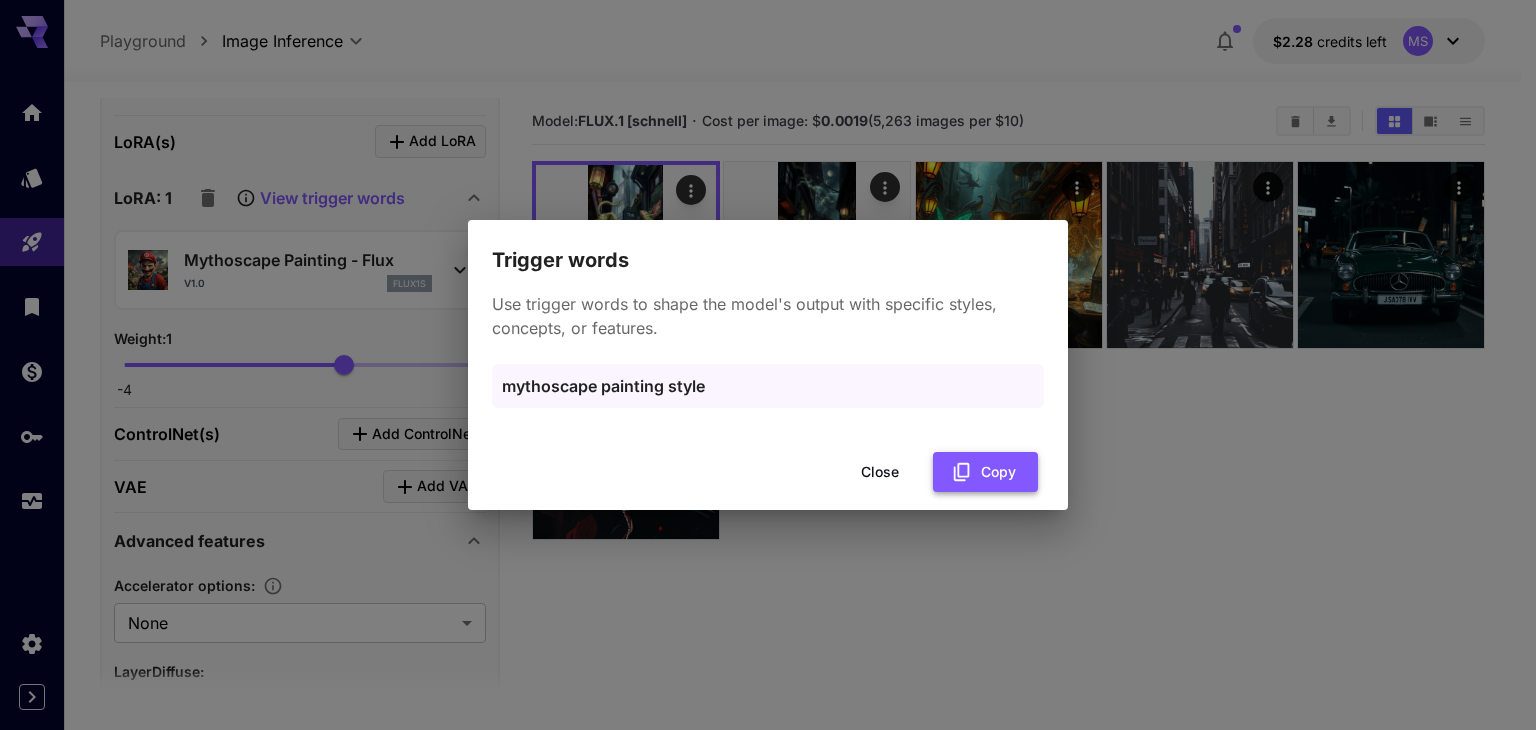click on "Copy" at bounding box center [985, 472] 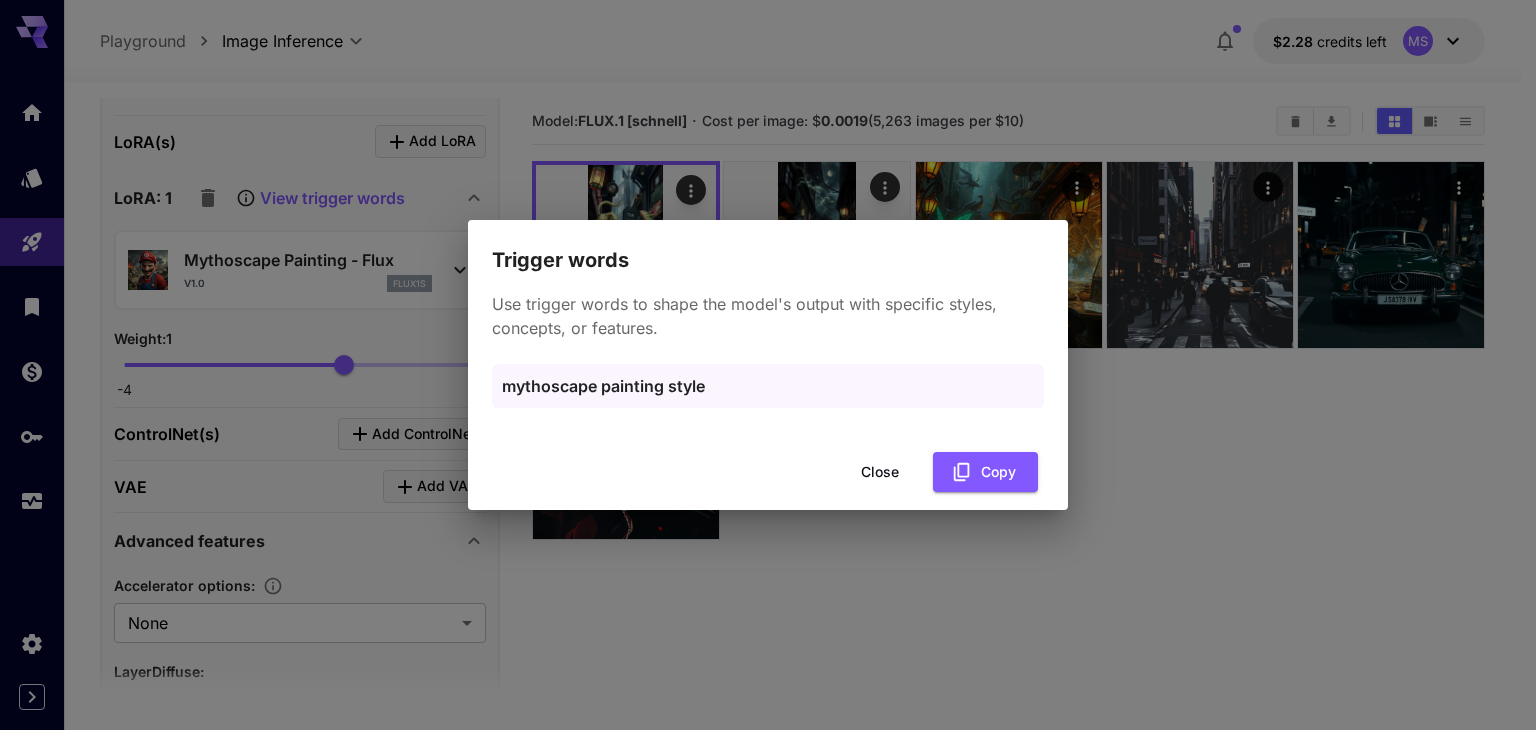 type 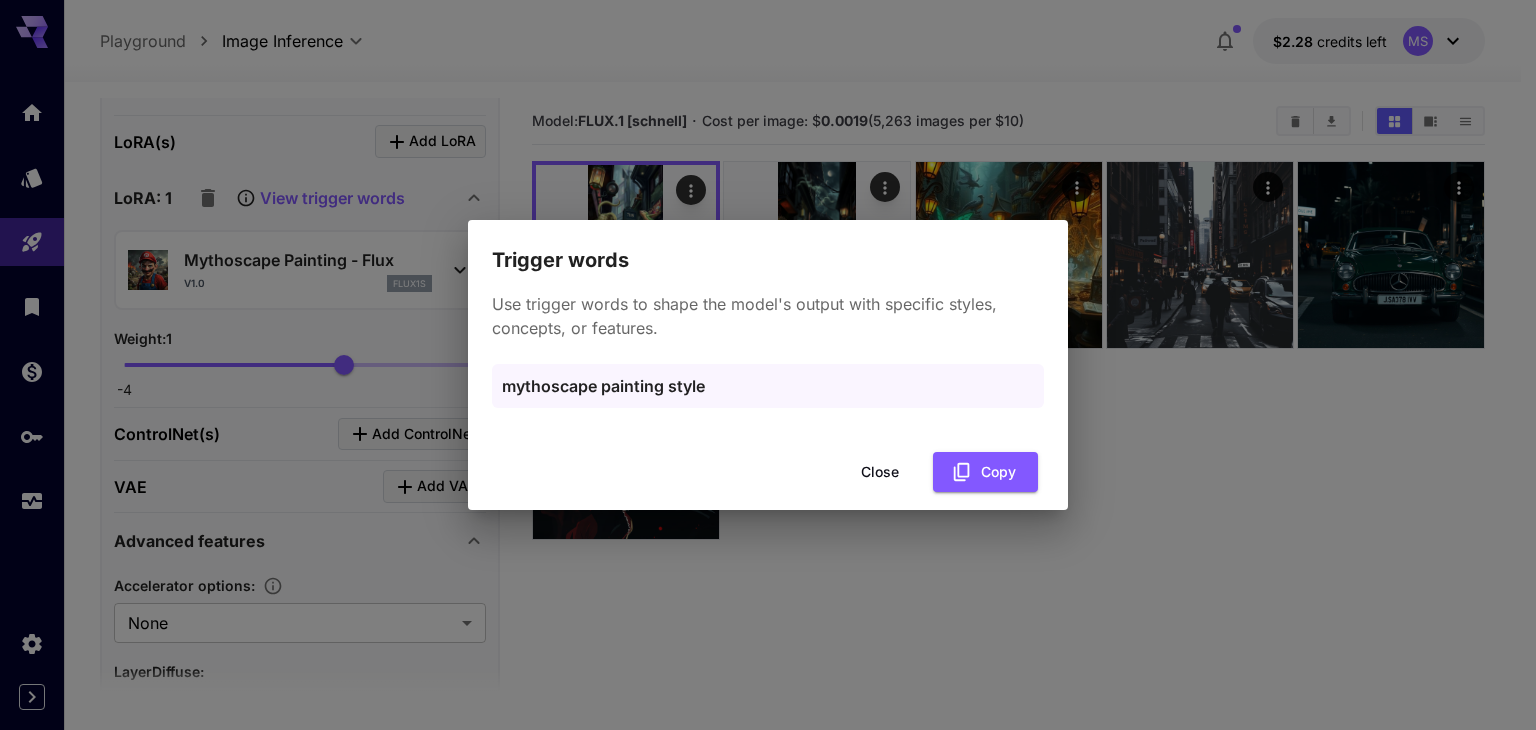 click on "Close" at bounding box center (880, 472) 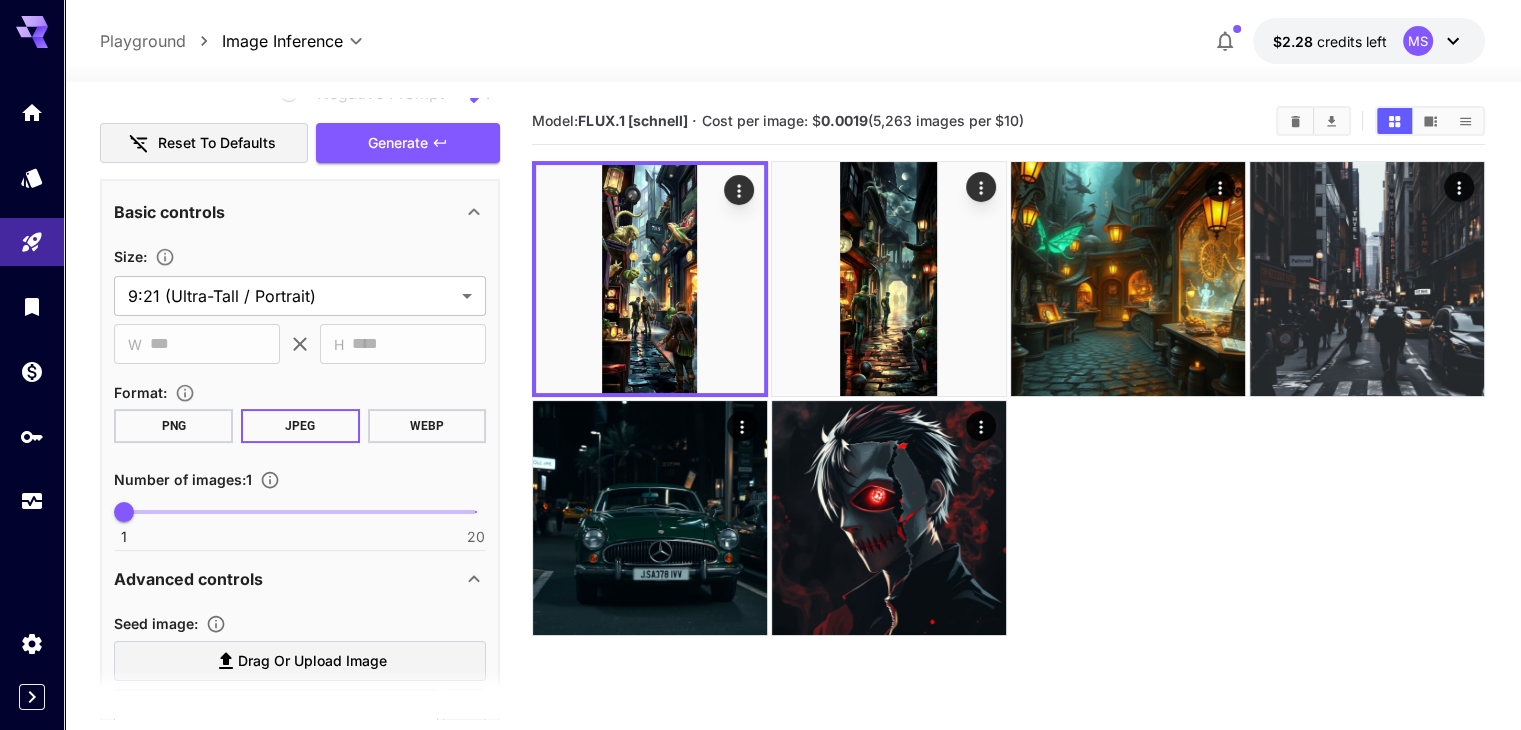 scroll, scrollTop: 347, scrollLeft: 0, axis: vertical 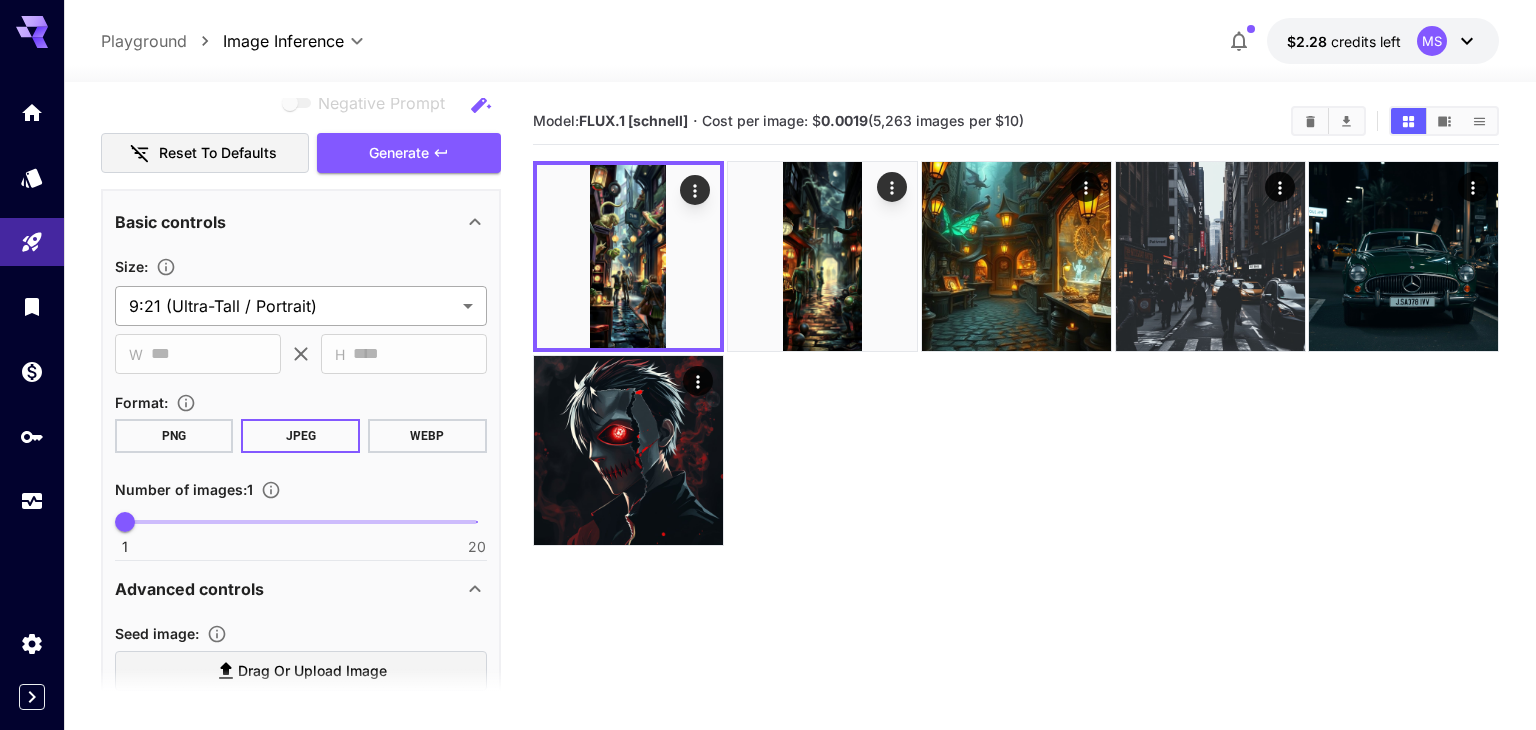 click on "**********" at bounding box center (768, 444) 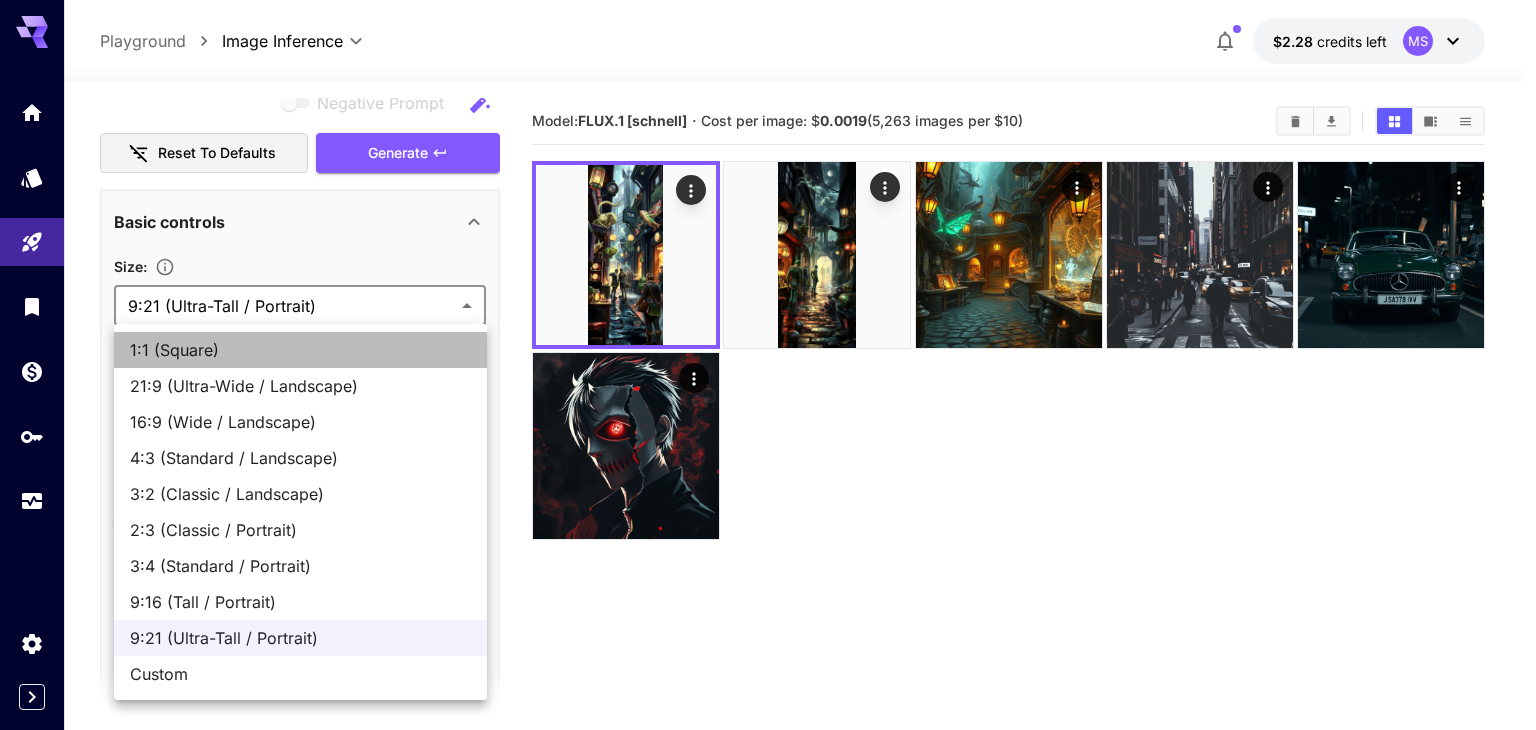 click on "1:1 (Square)" at bounding box center (300, 350) 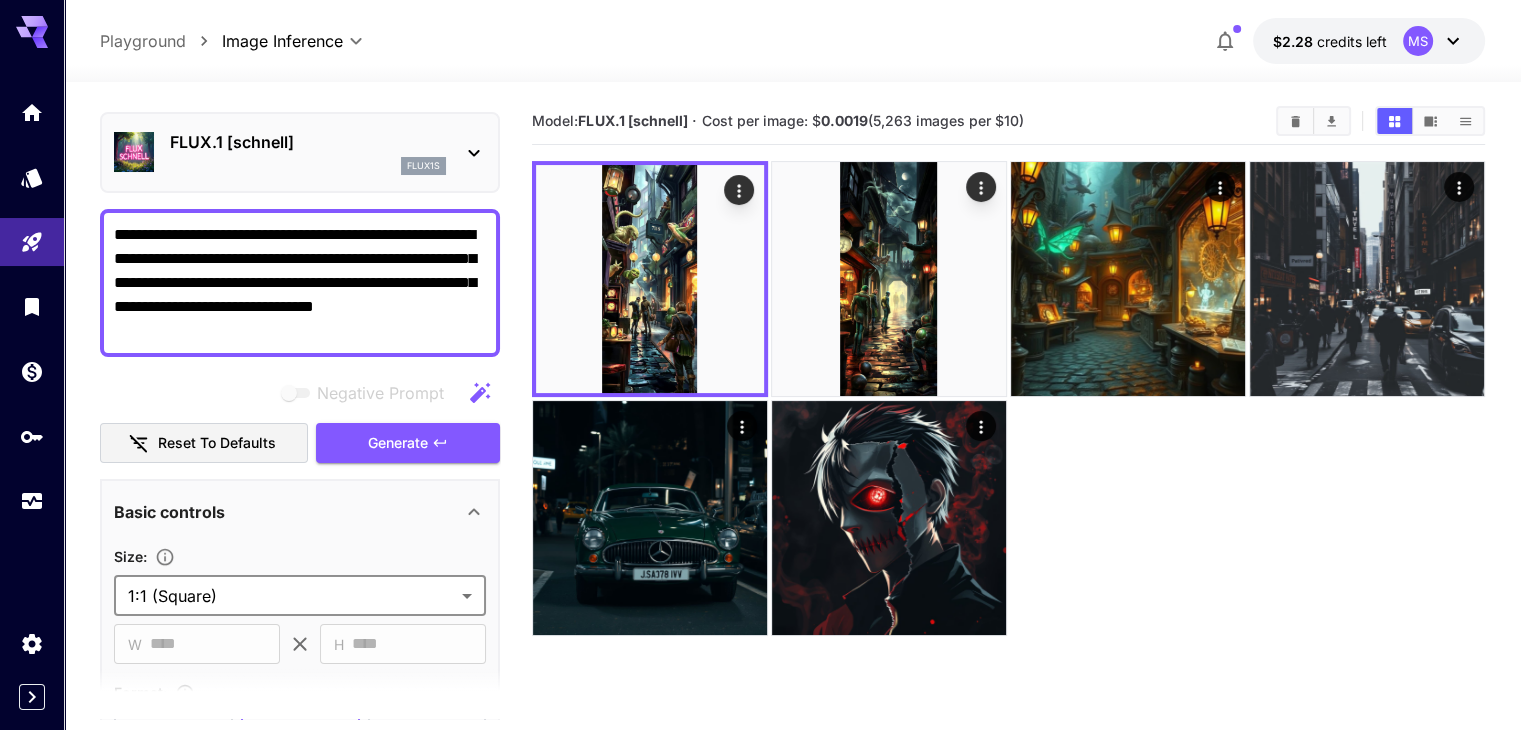 scroll, scrollTop: 0, scrollLeft: 0, axis: both 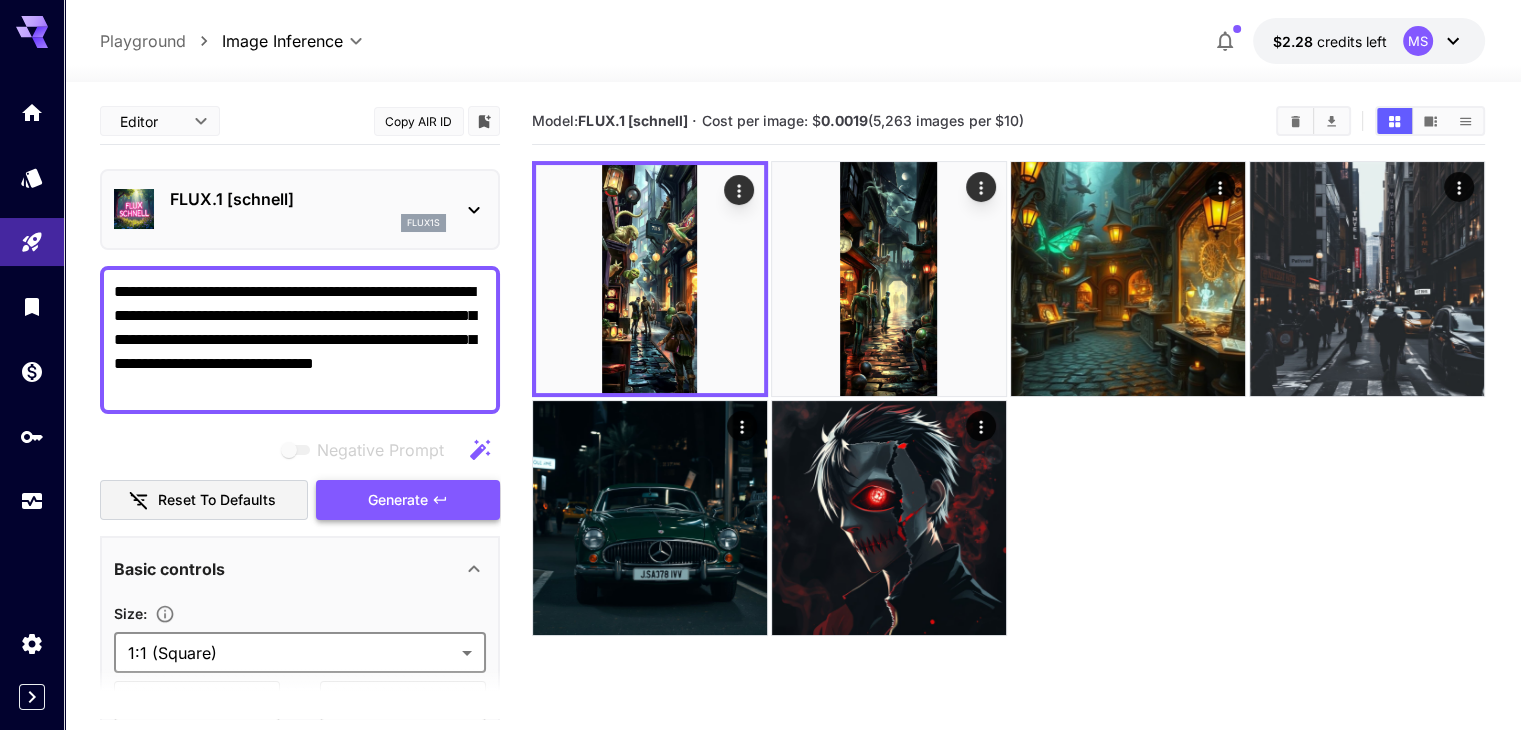 click on "Generate" at bounding box center [398, 500] 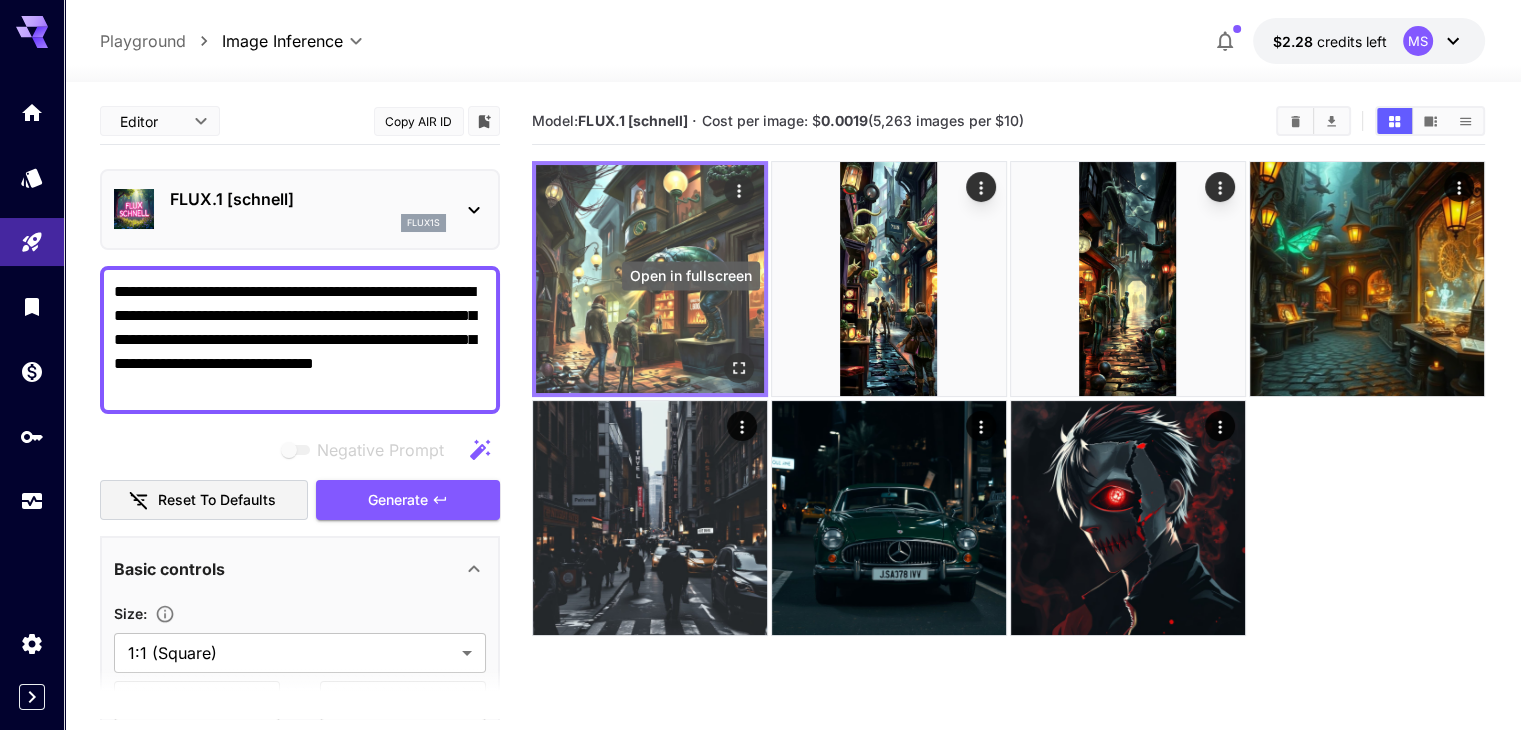 click 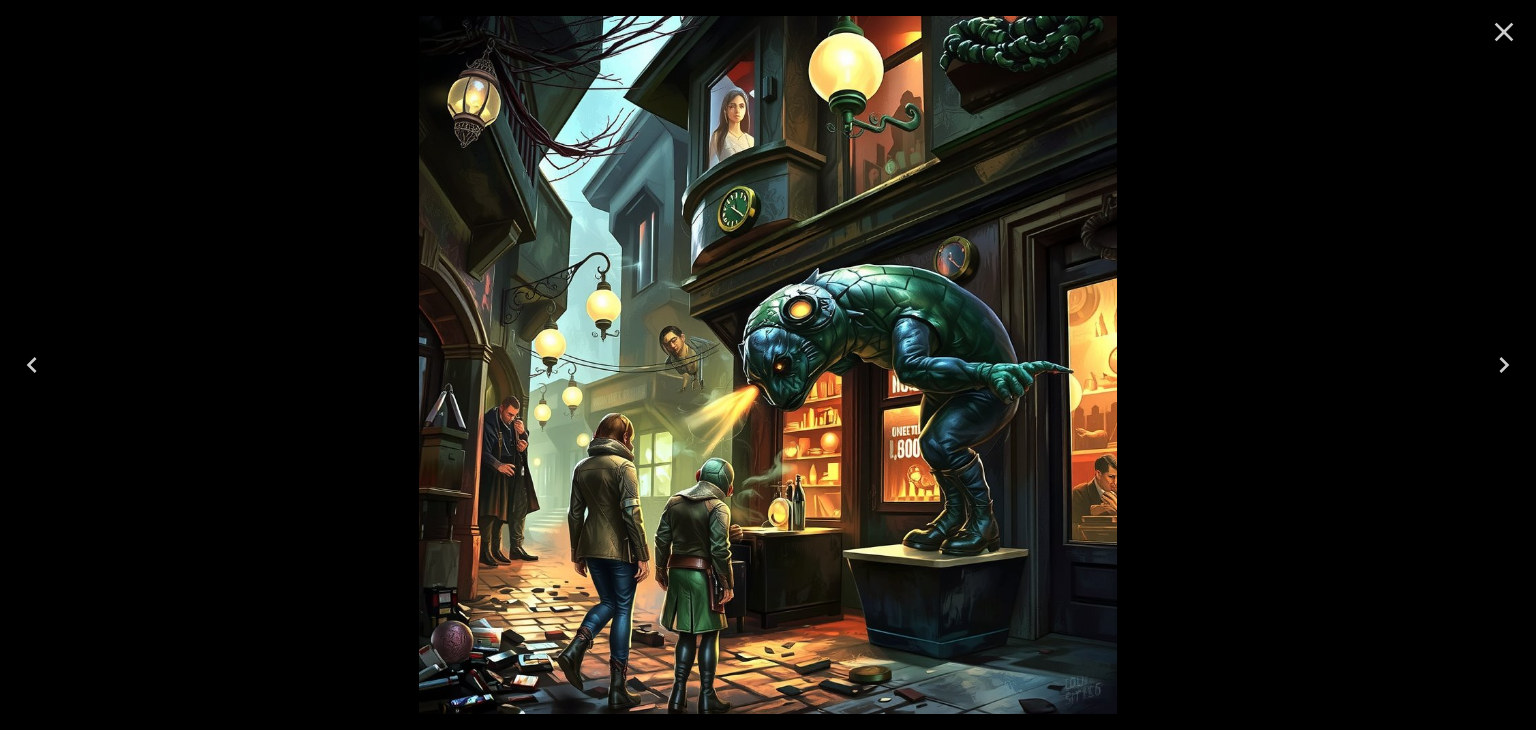 click 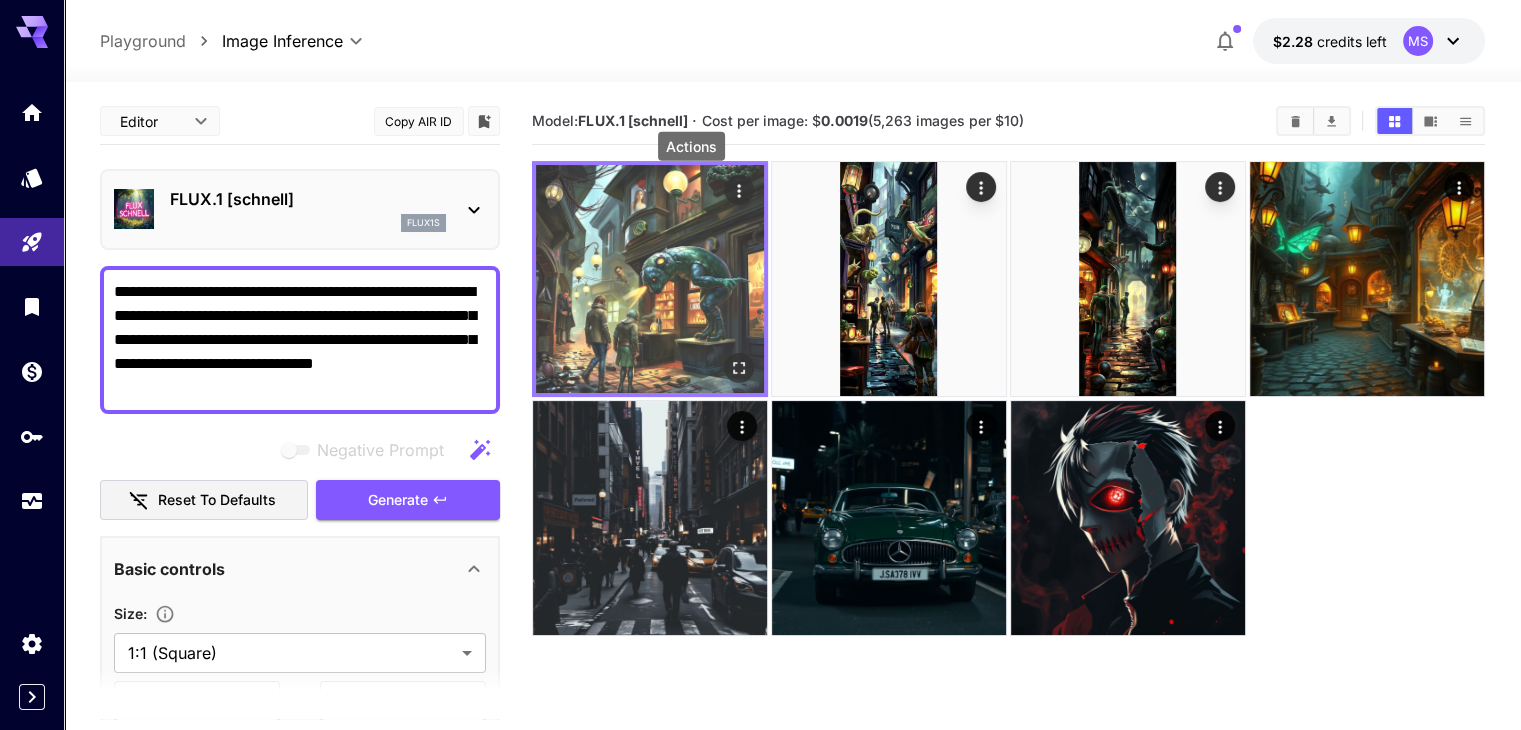 click 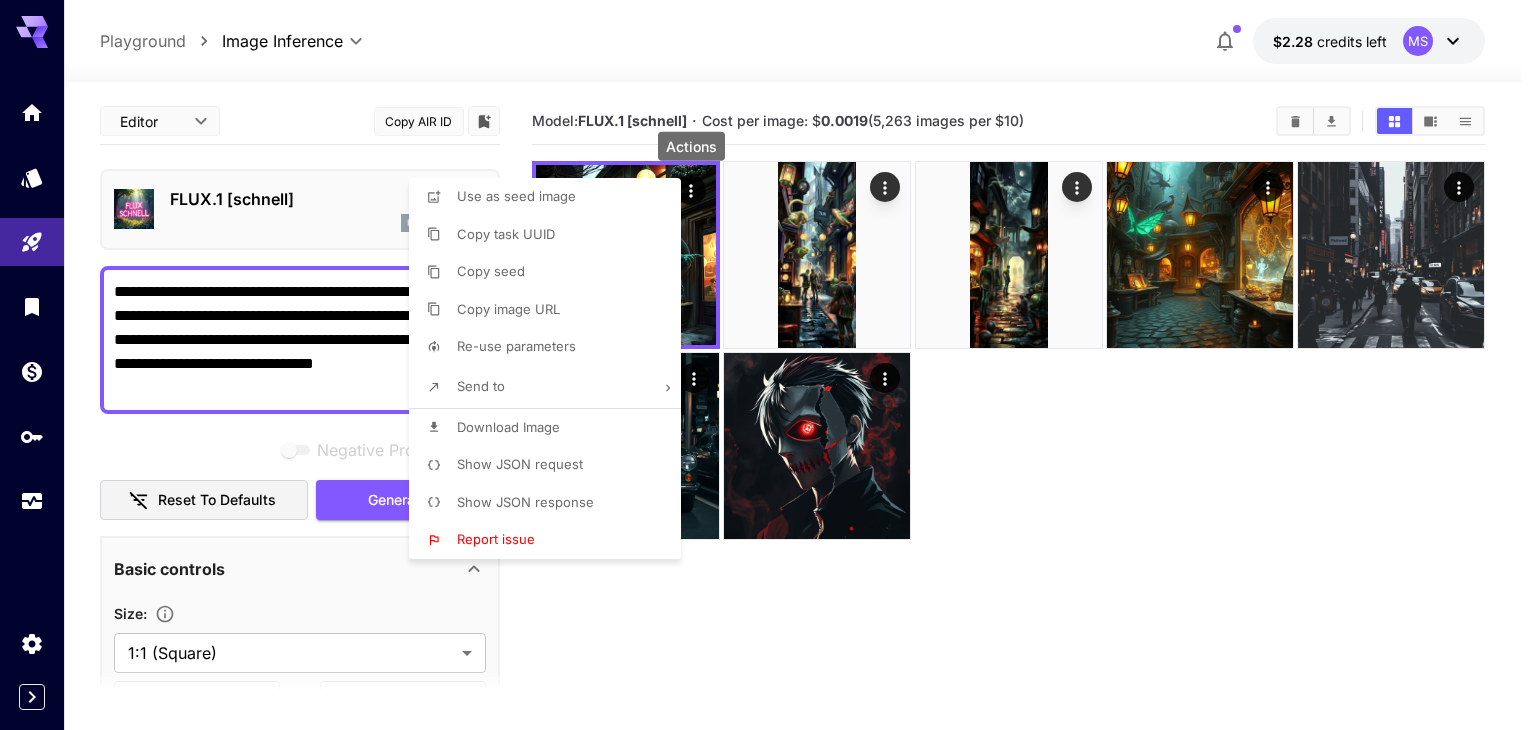 click on "Download Image" at bounding box center (551, 428) 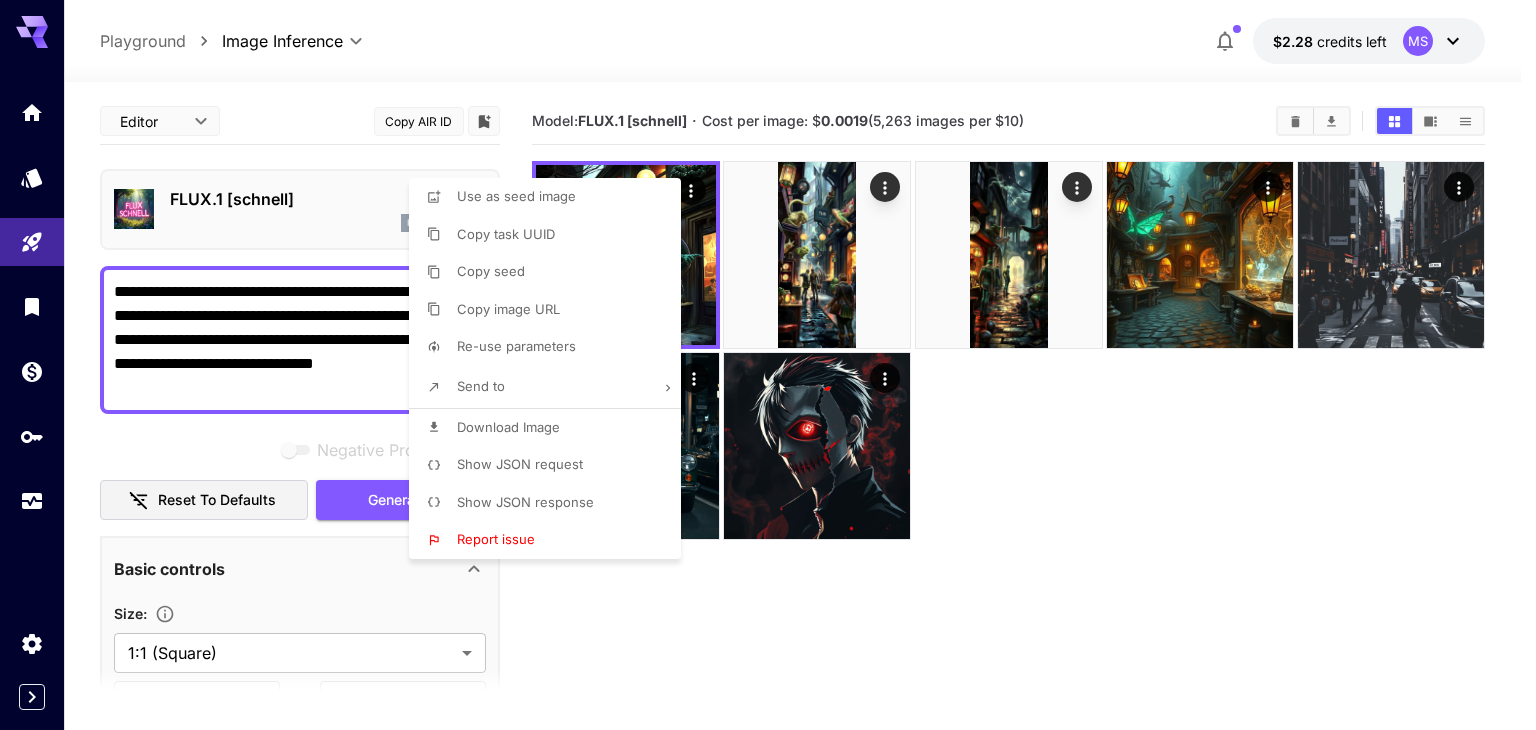 click at bounding box center [768, 365] 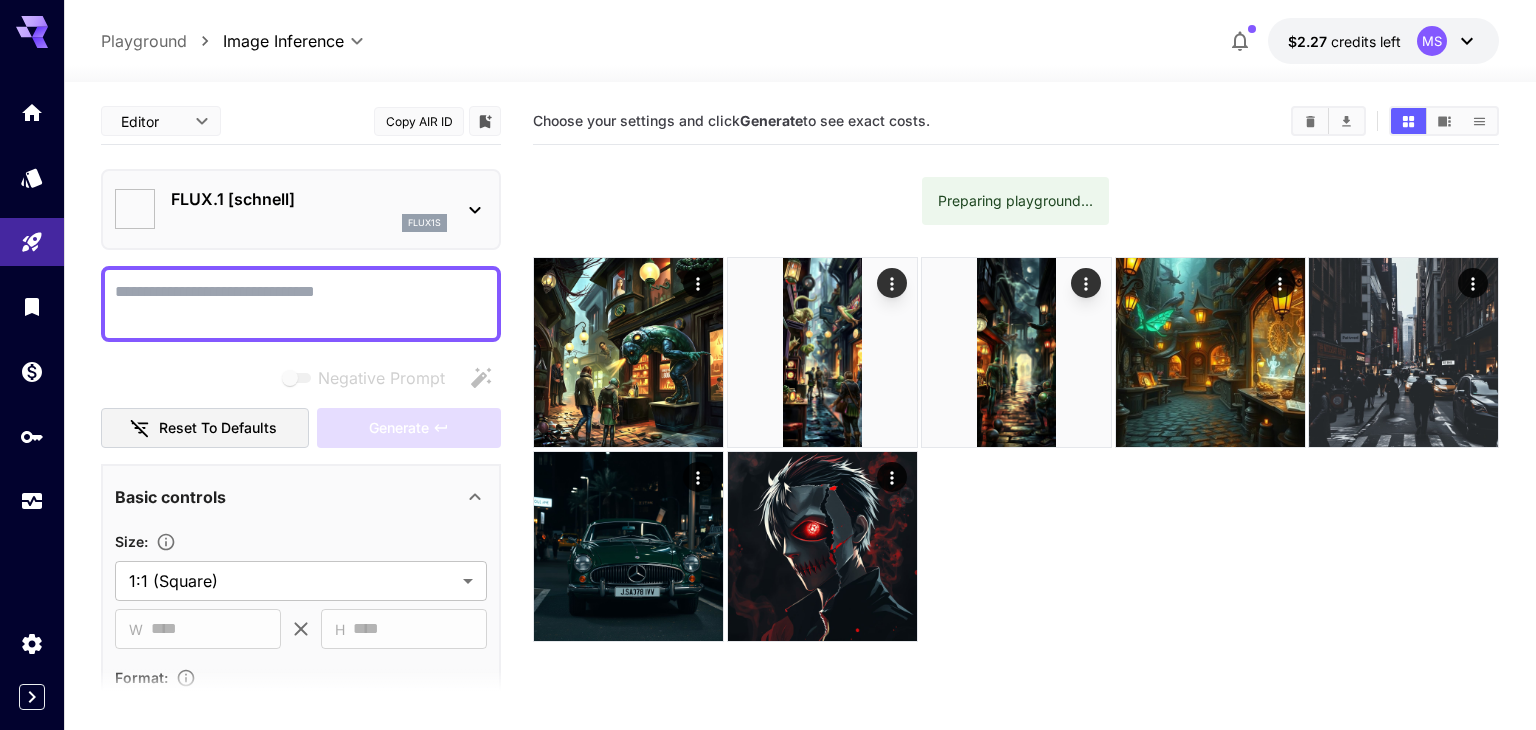 type on "**********" 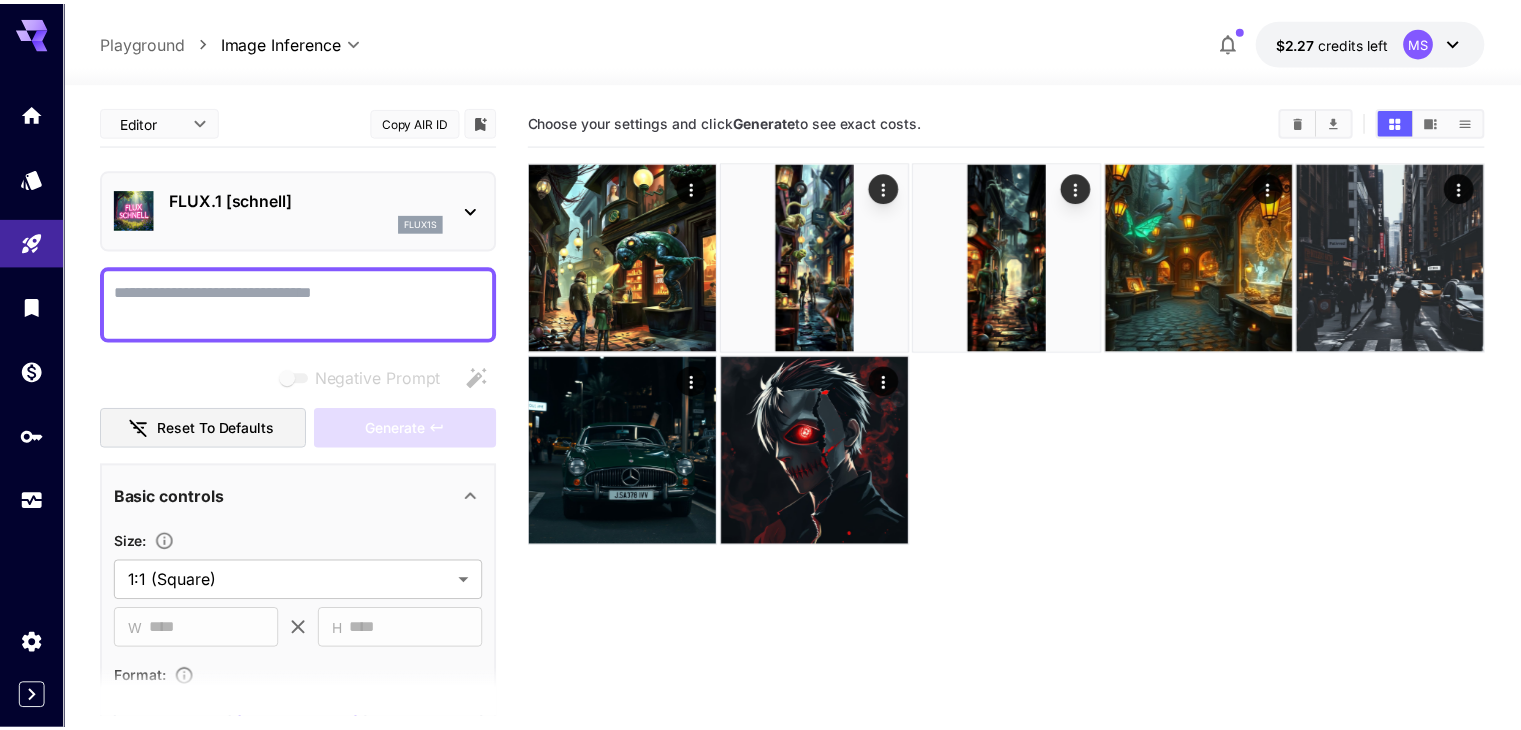 scroll, scrollTop: 0, scrollLeft: 0, axis: both 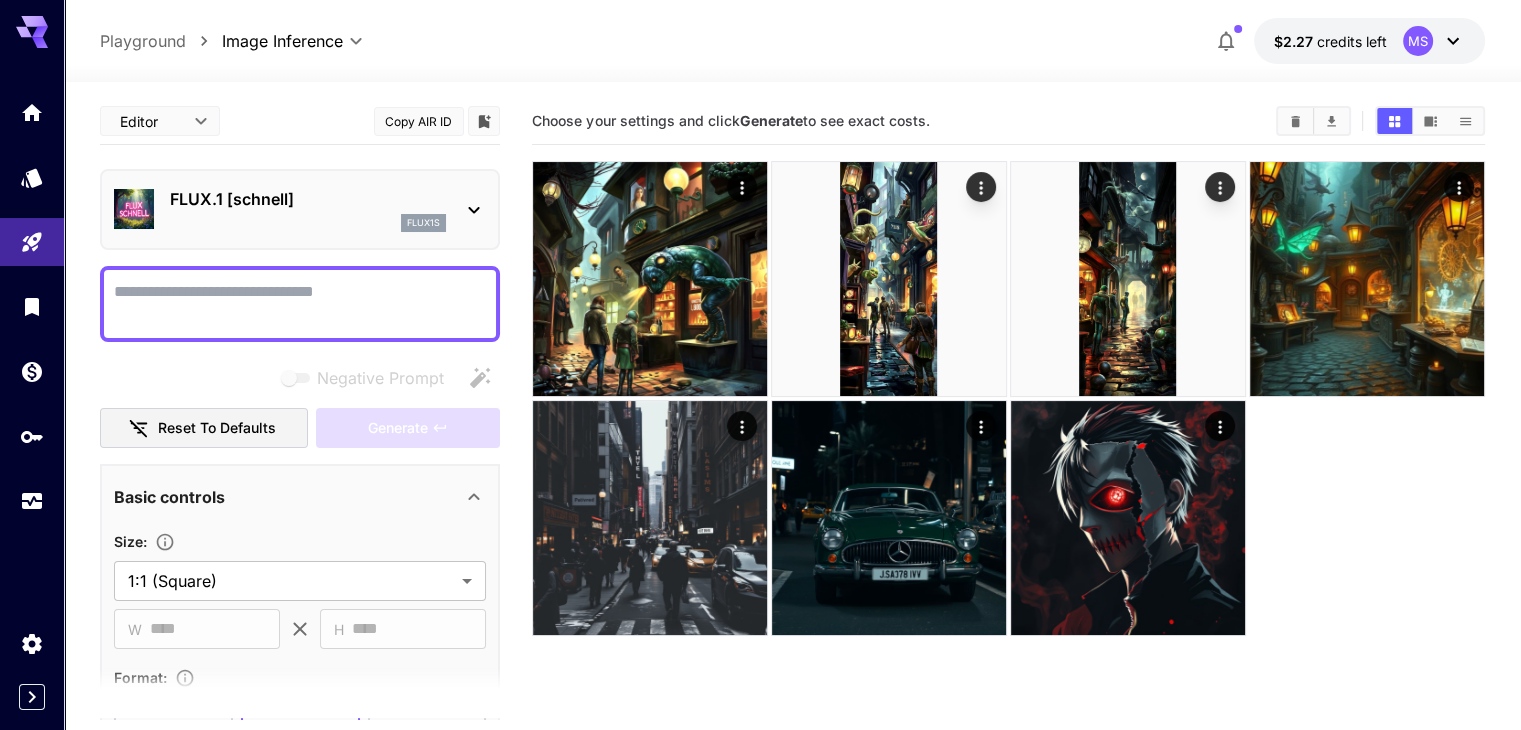click on "Negative Prompt" at bounding box center [300, 304] 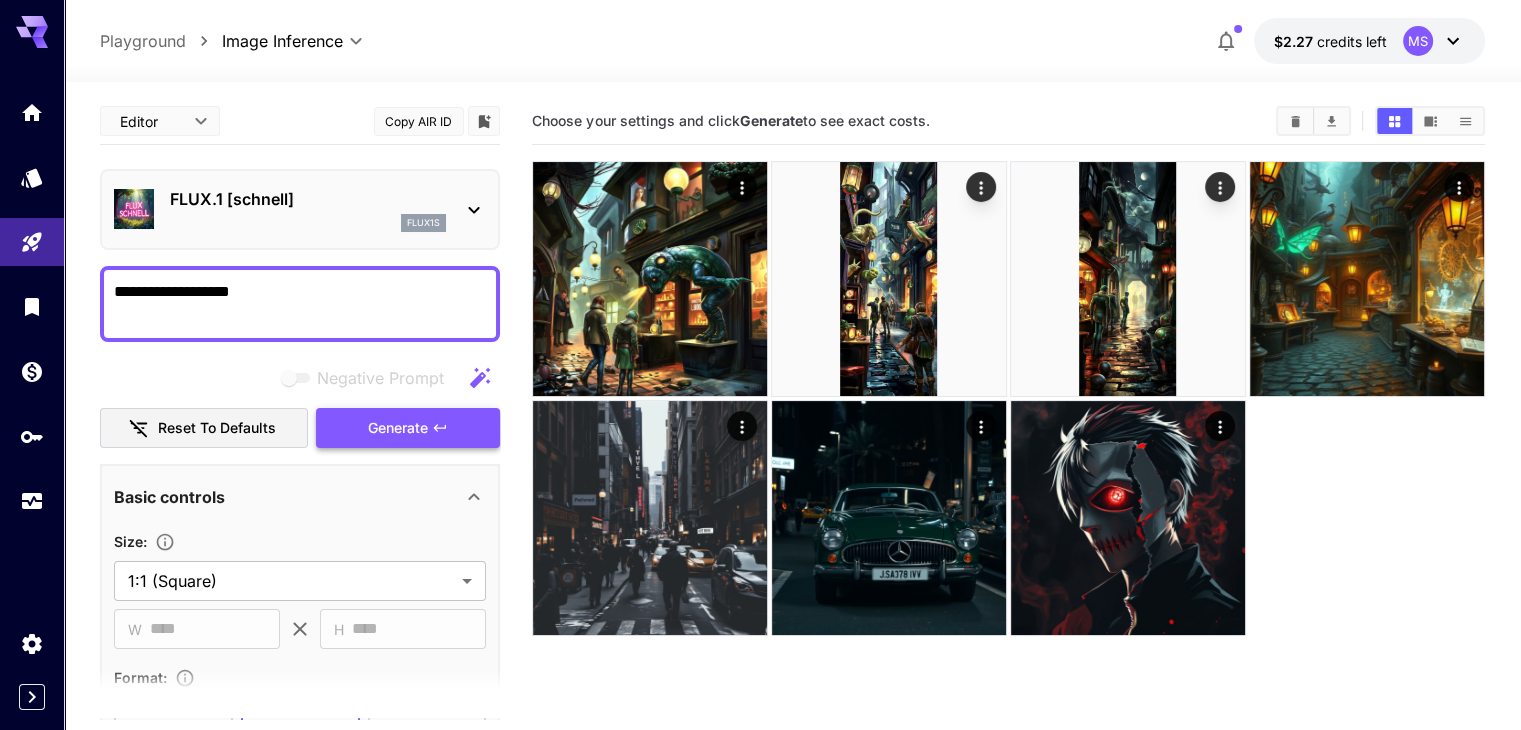 type on "**********" 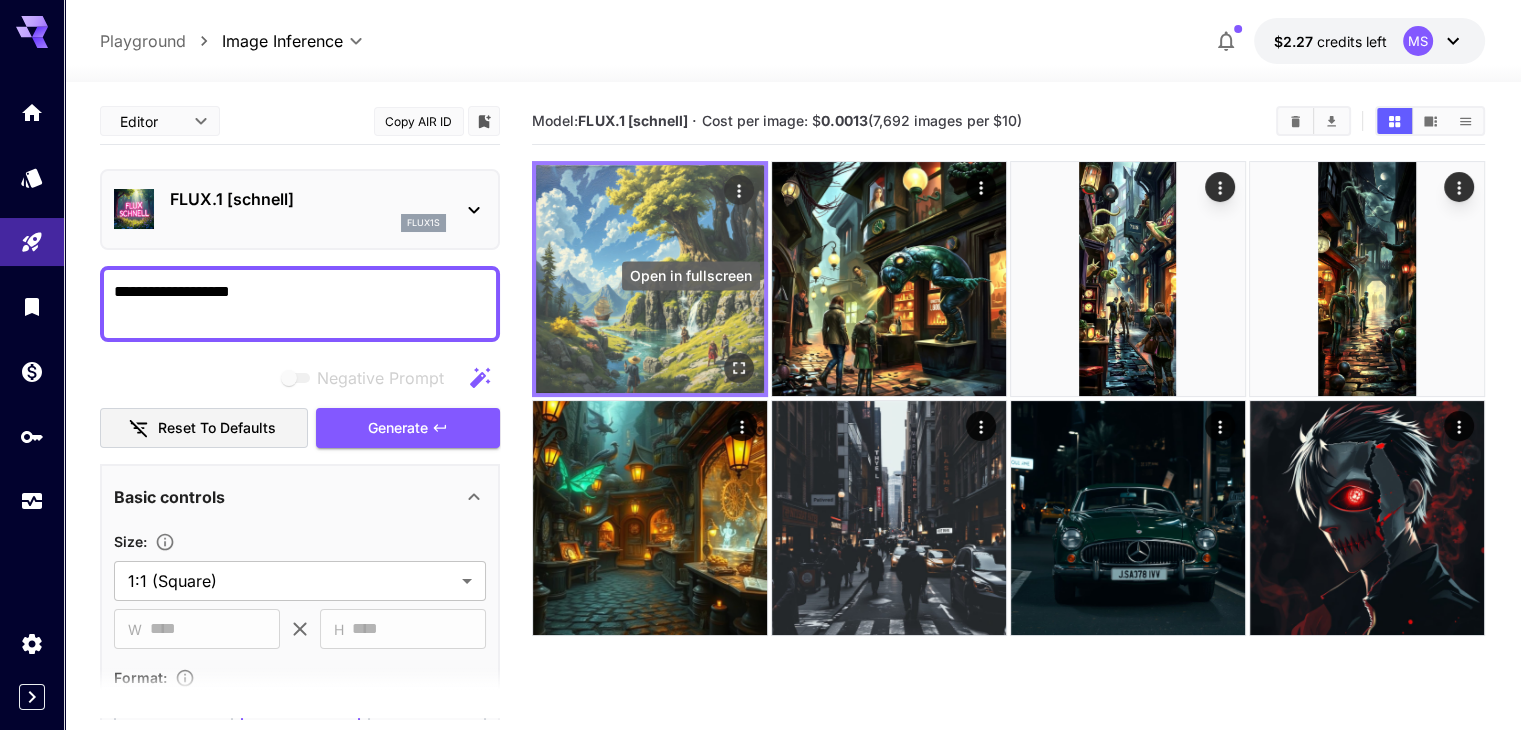 click 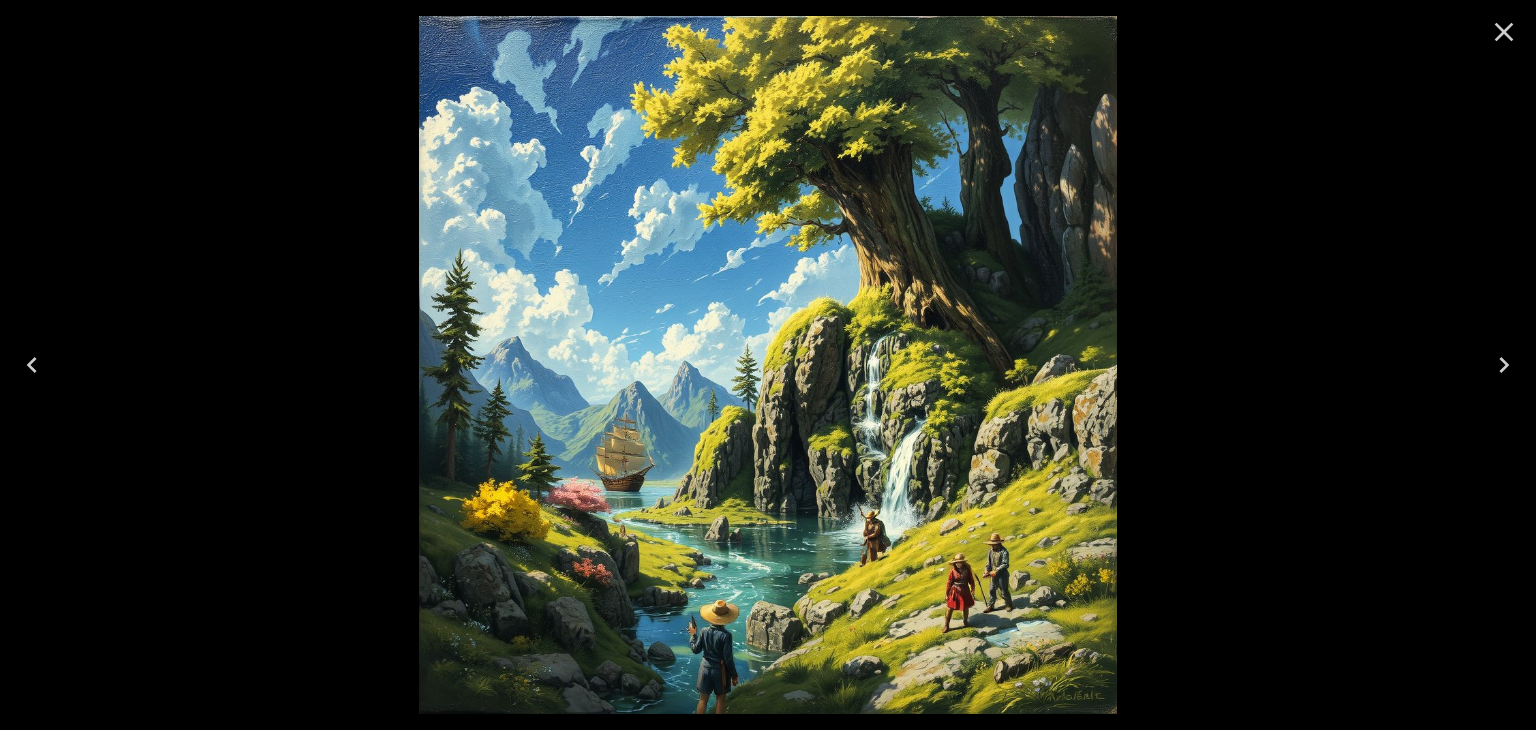 click 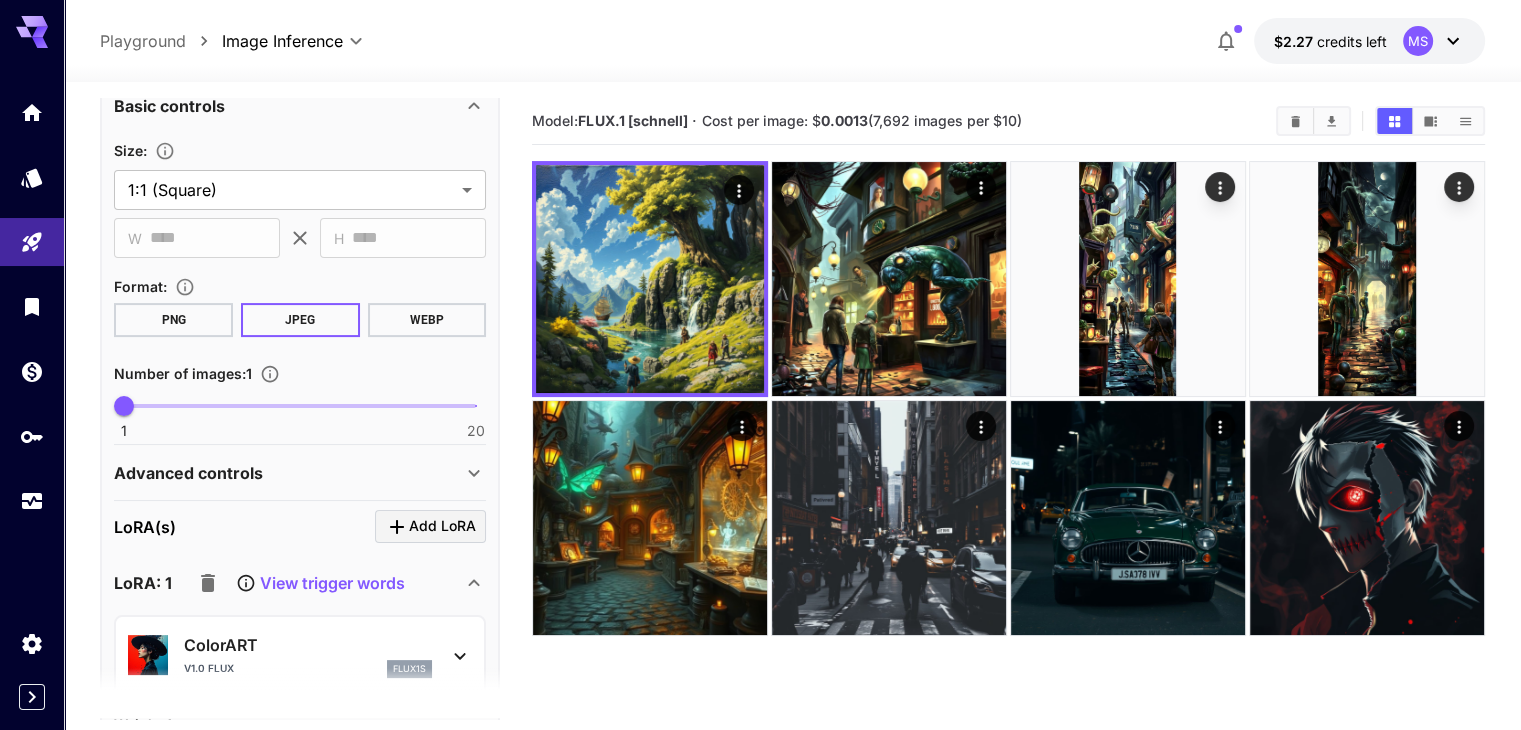 scroll, scrollTop: 0, scrollLeft: 0, axis: both 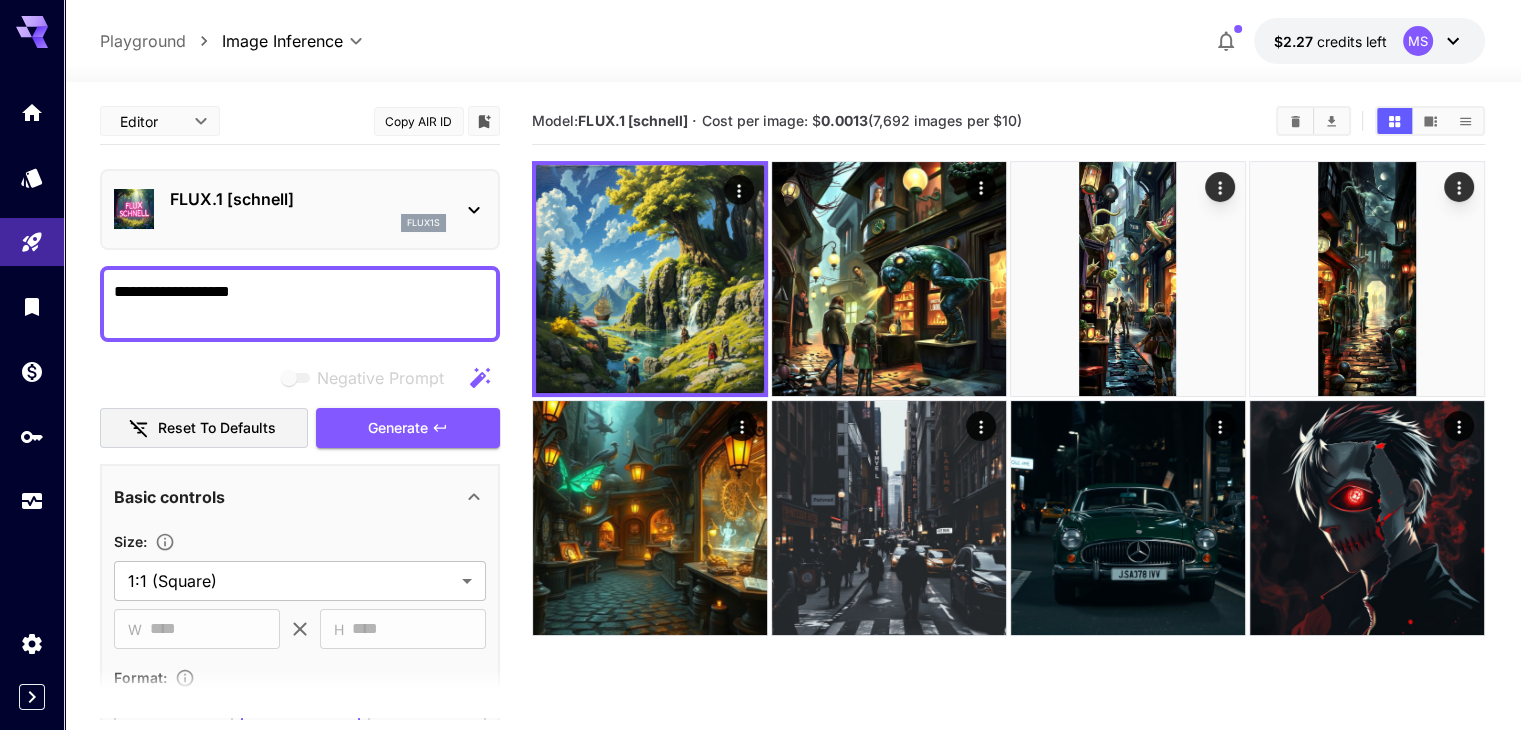 click on "**********" at bounding box center (300, 304) 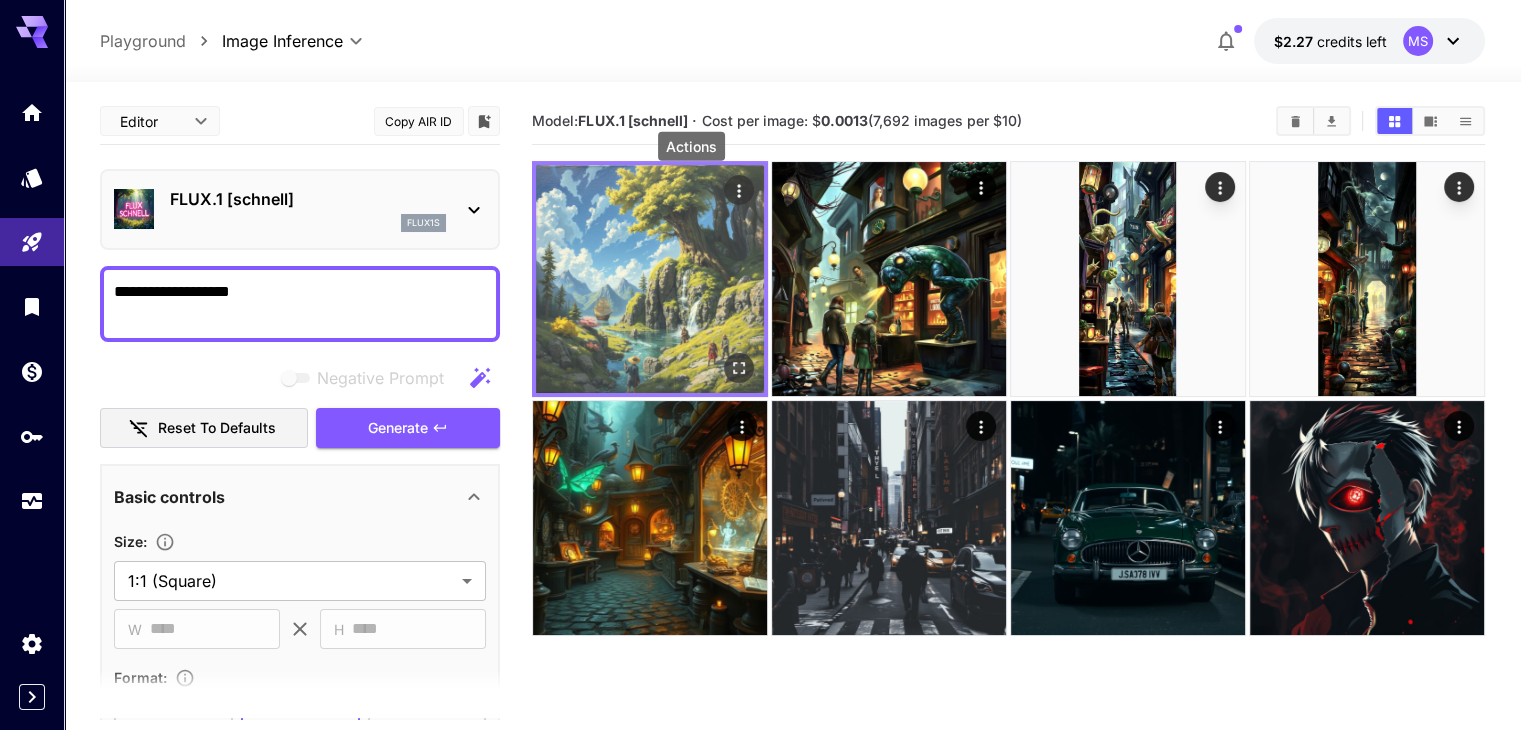 click 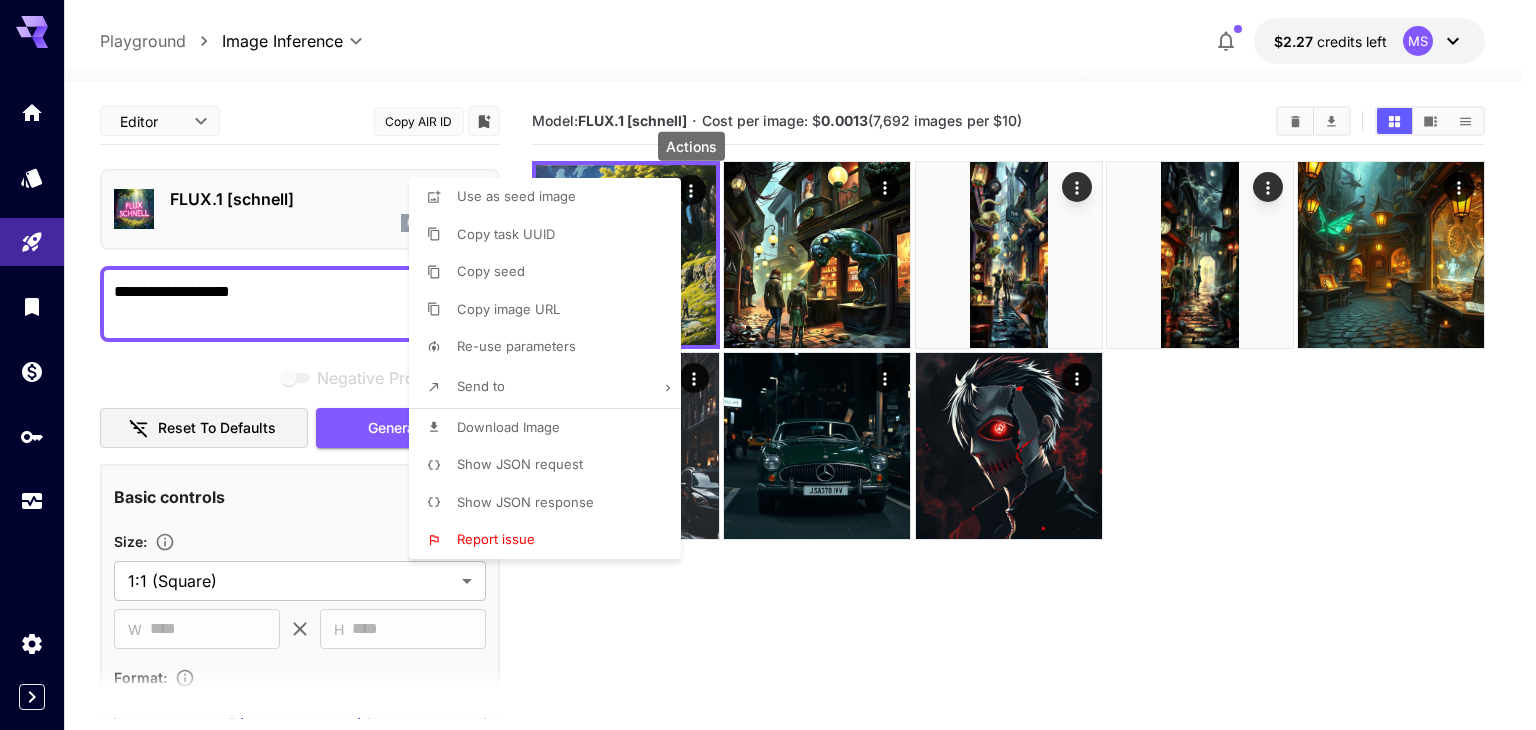 click at bounding box center (768, 365) 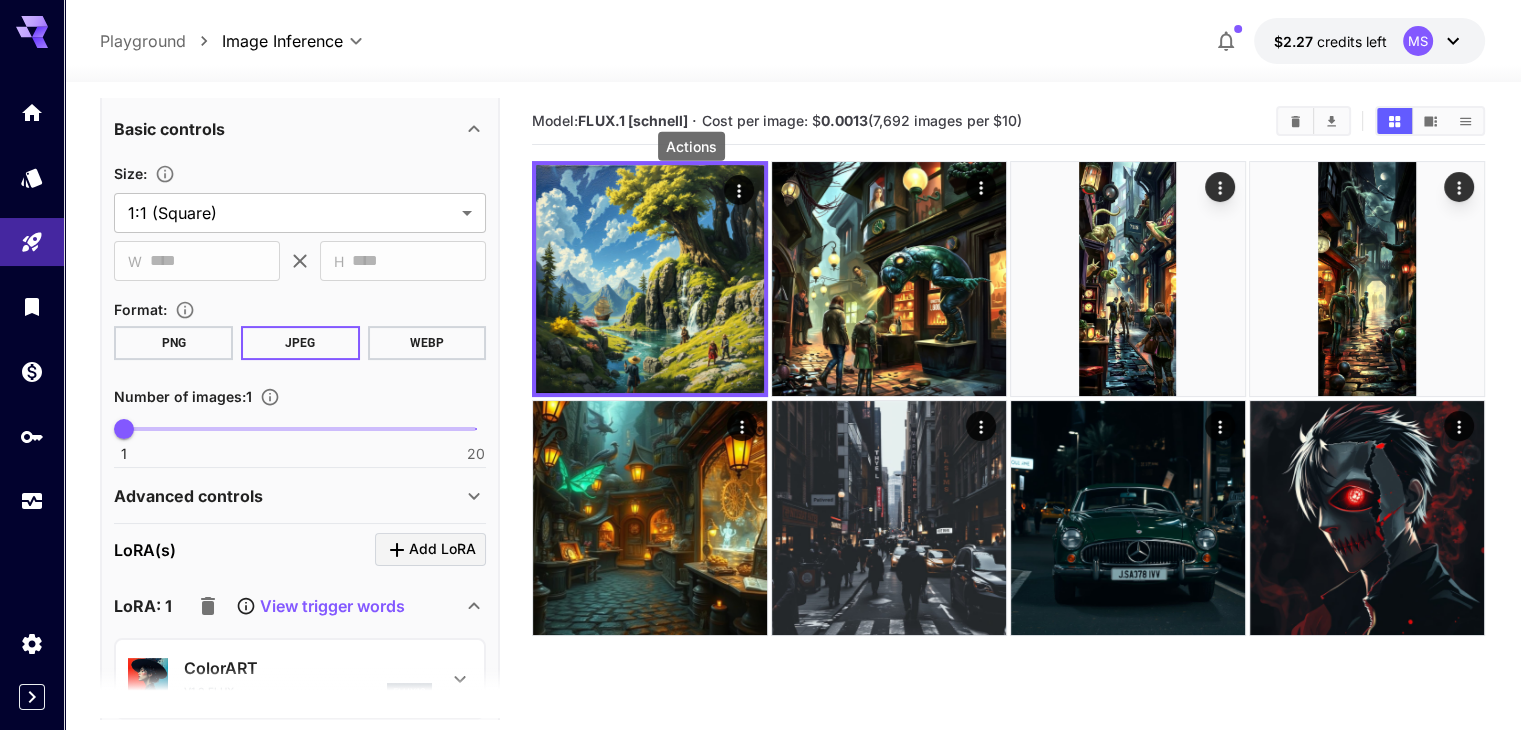 scroll, scrollTop: 436, scrollLeft: 0, axis: vertical 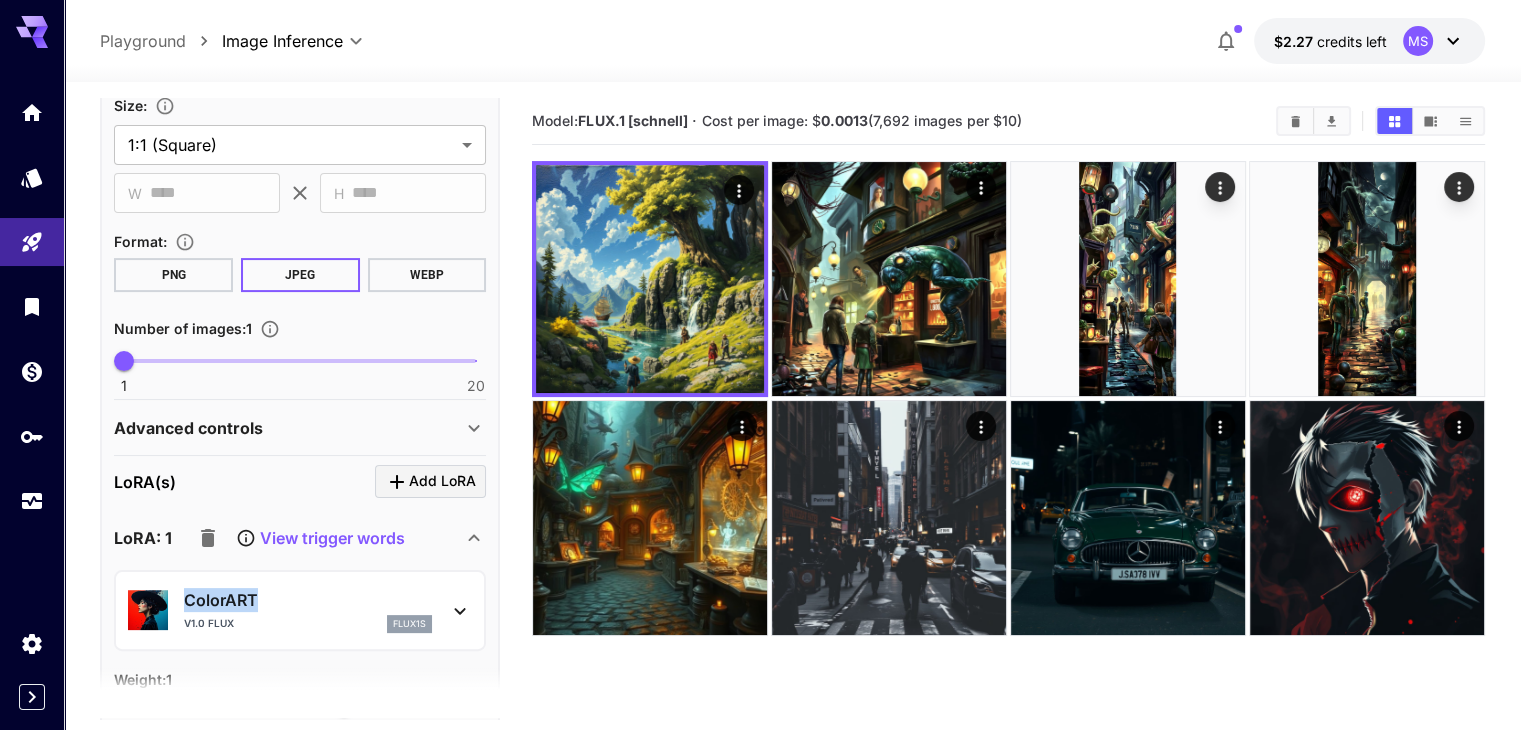 copy on "ColorART" 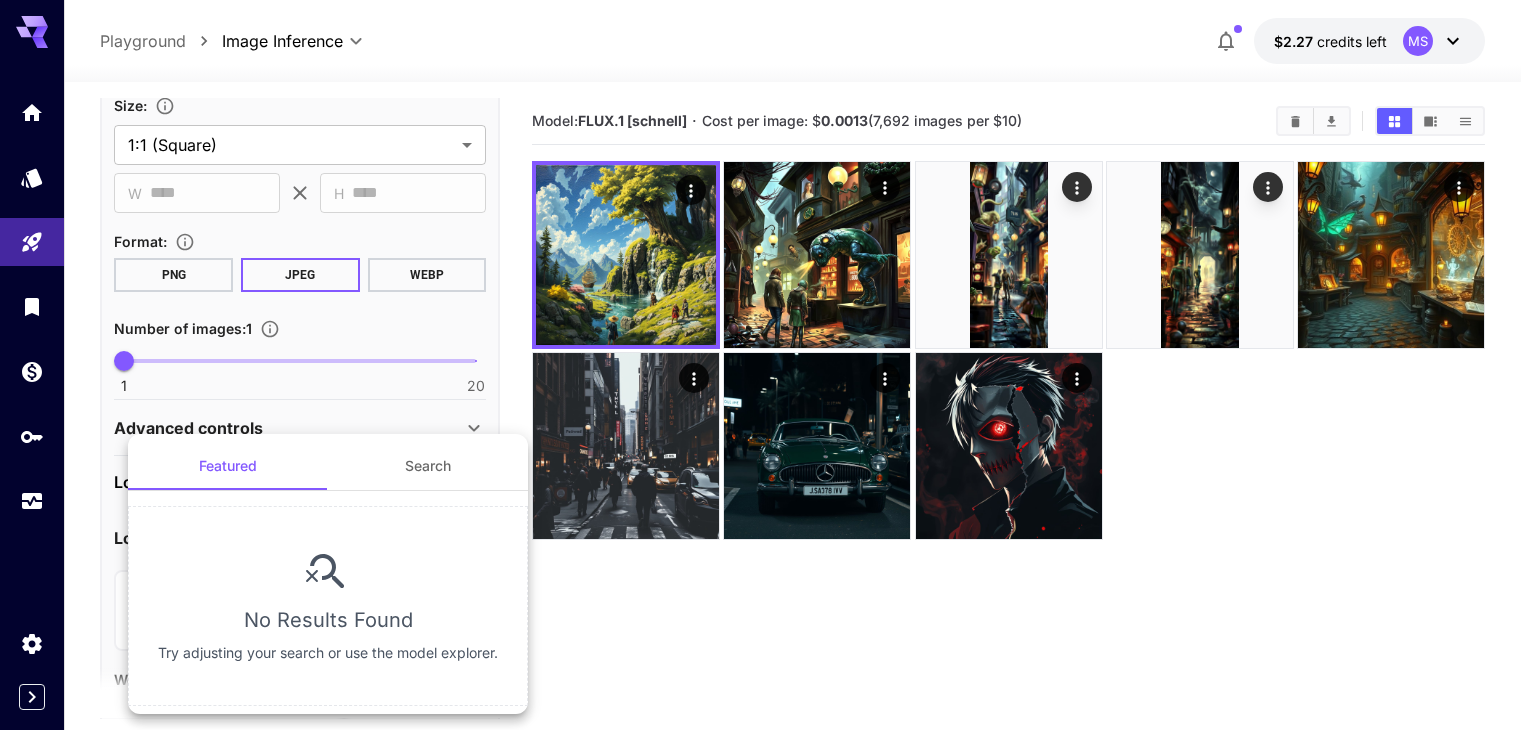 click at bounding box center (768, 365) 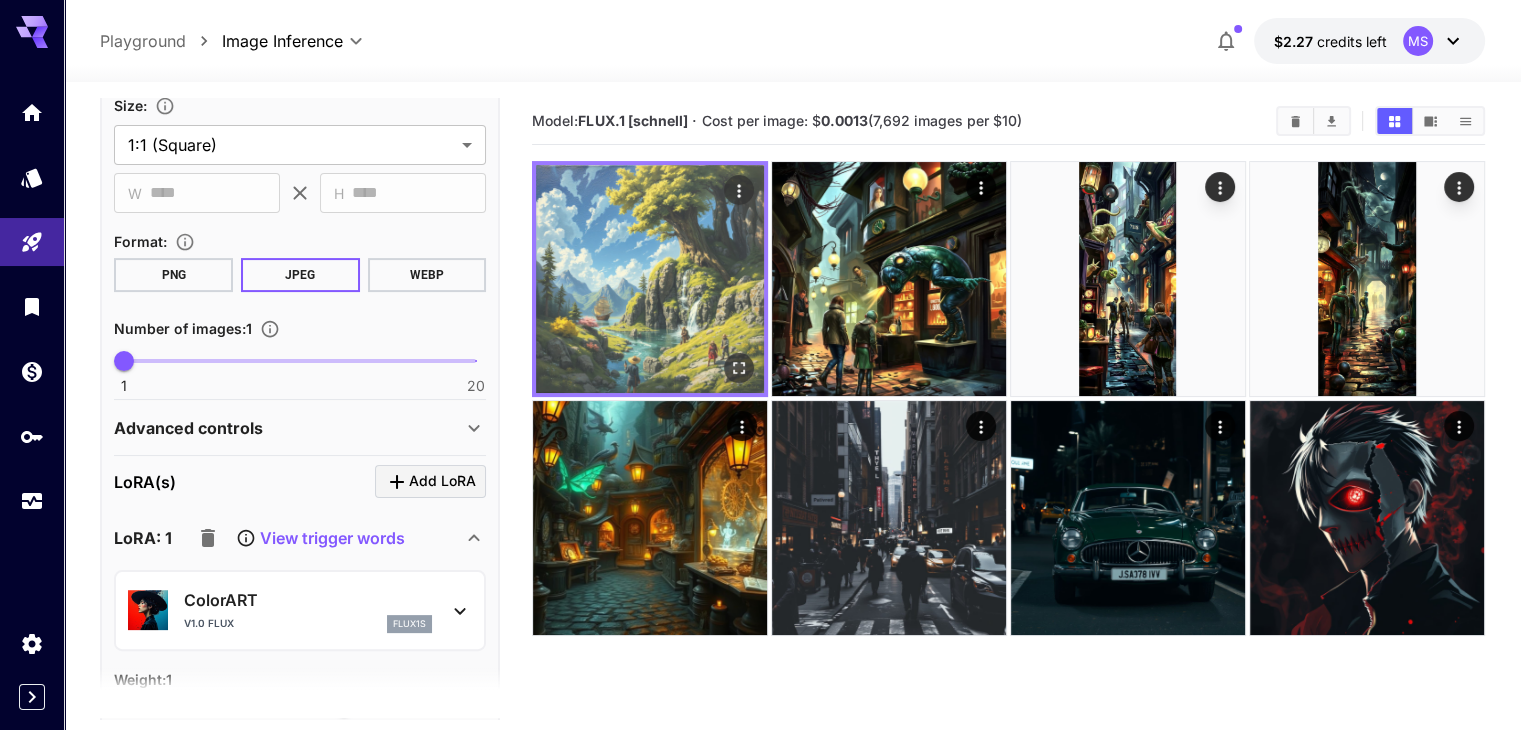 click 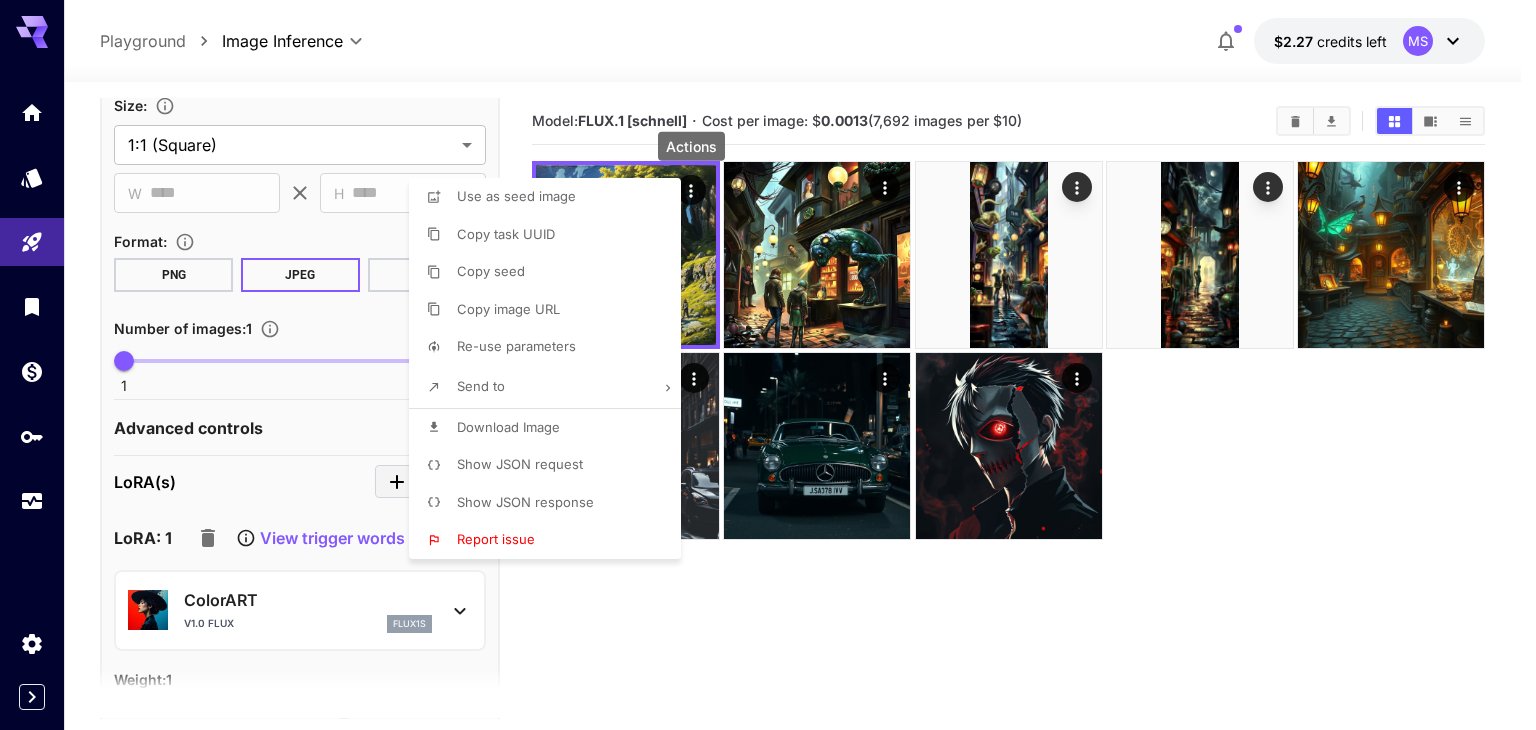 click on "Download Image" at bounding box center (551, 428) 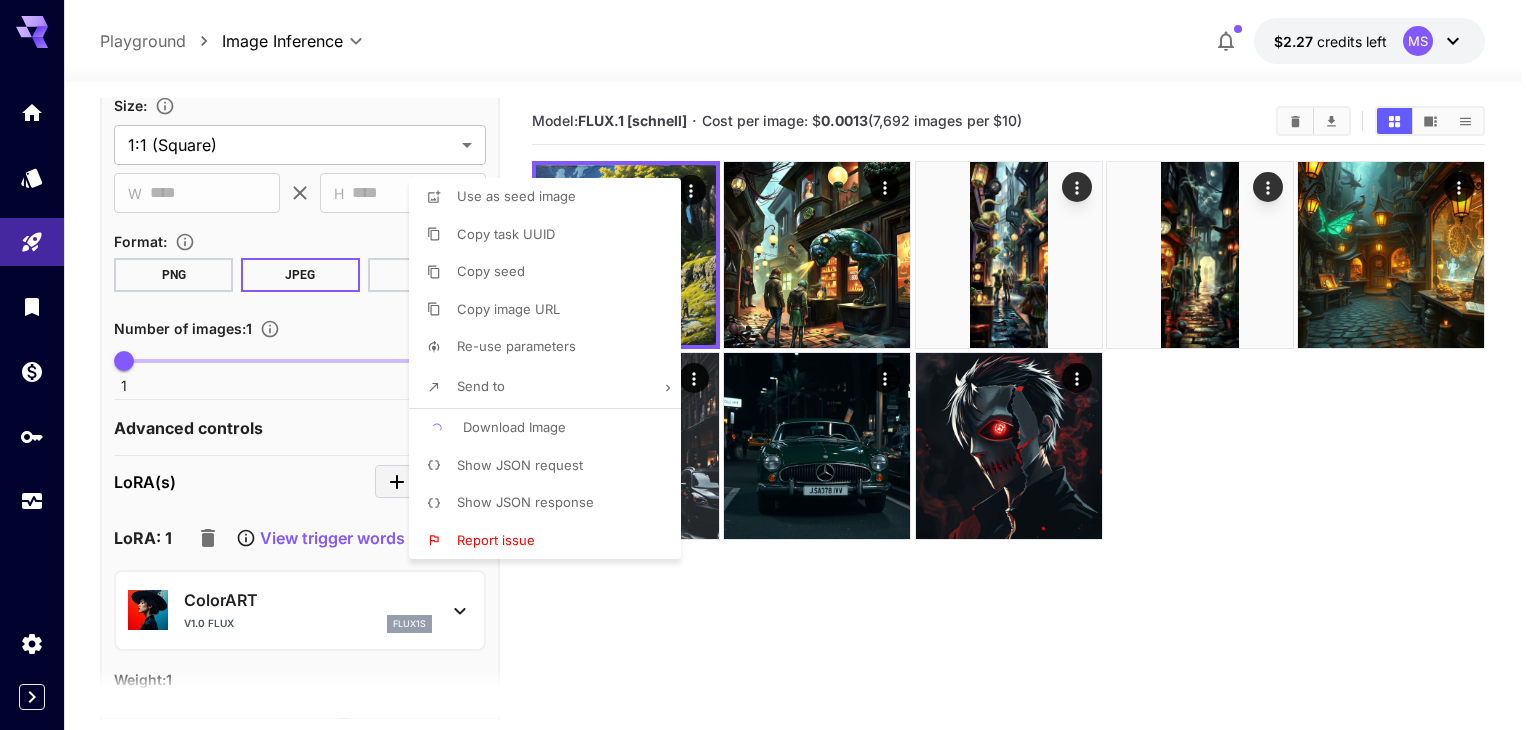 type 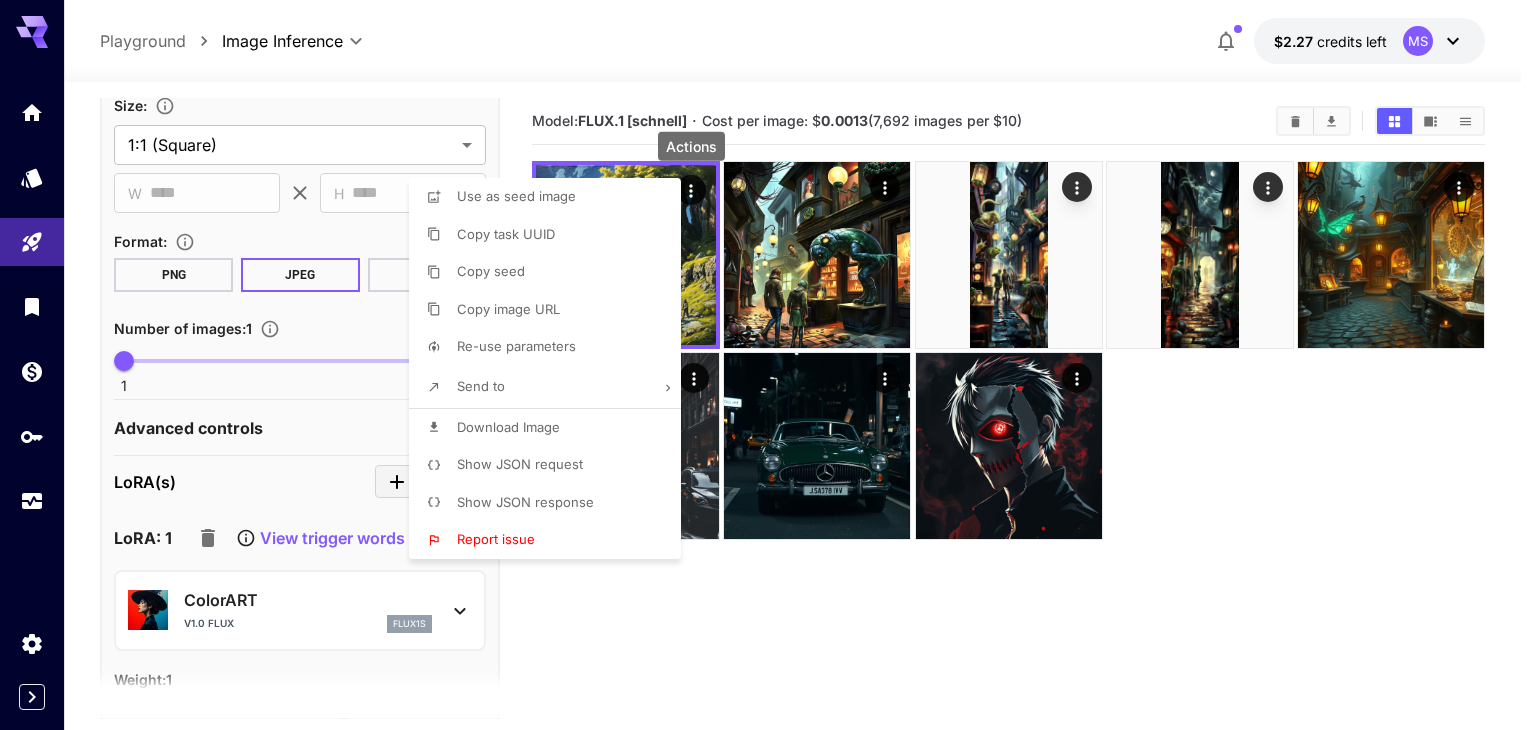 click at bounding box center [768, 365] 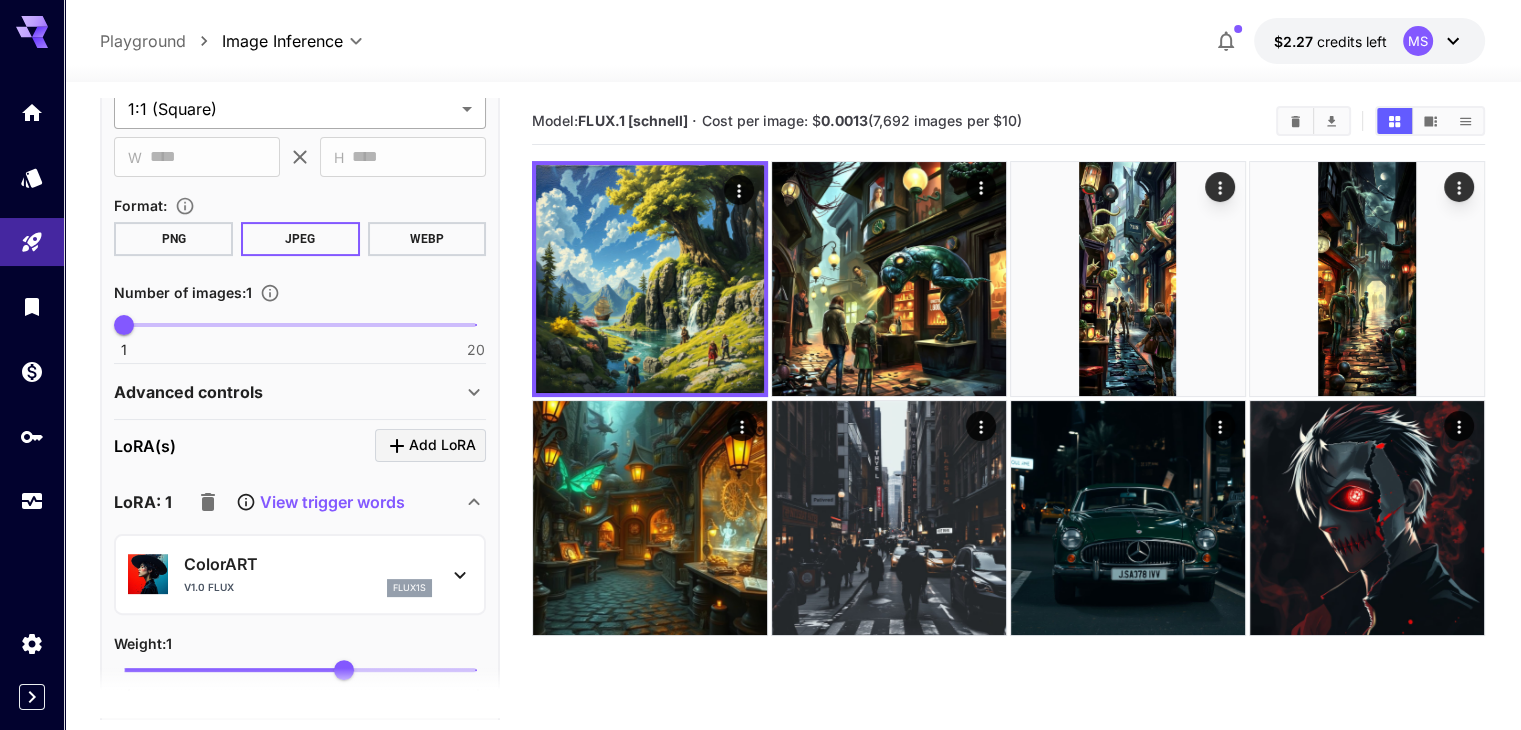 scroll, scrollTop: 0, scrollLeft: 0, axis: both 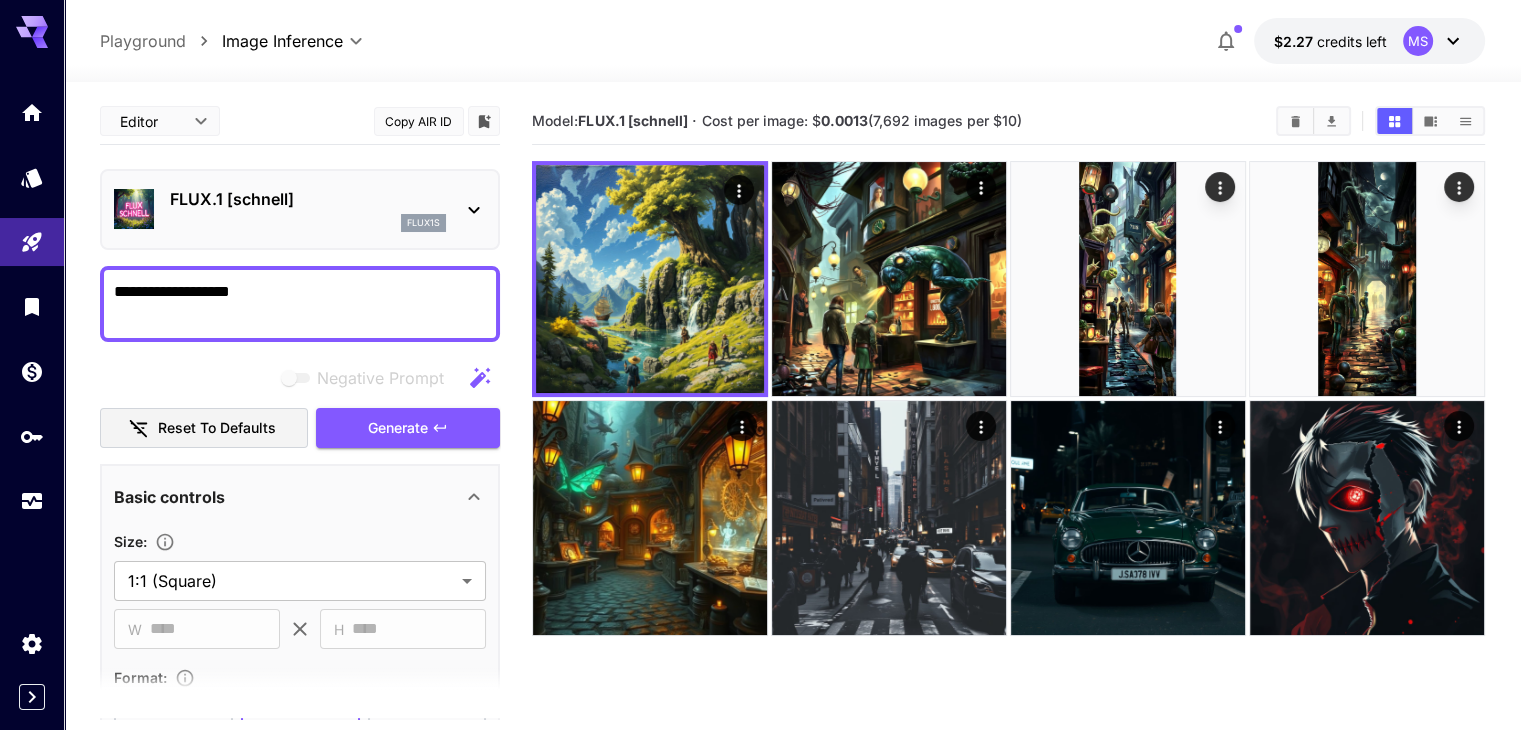 click on "**********" at bounding box center (300, 304) 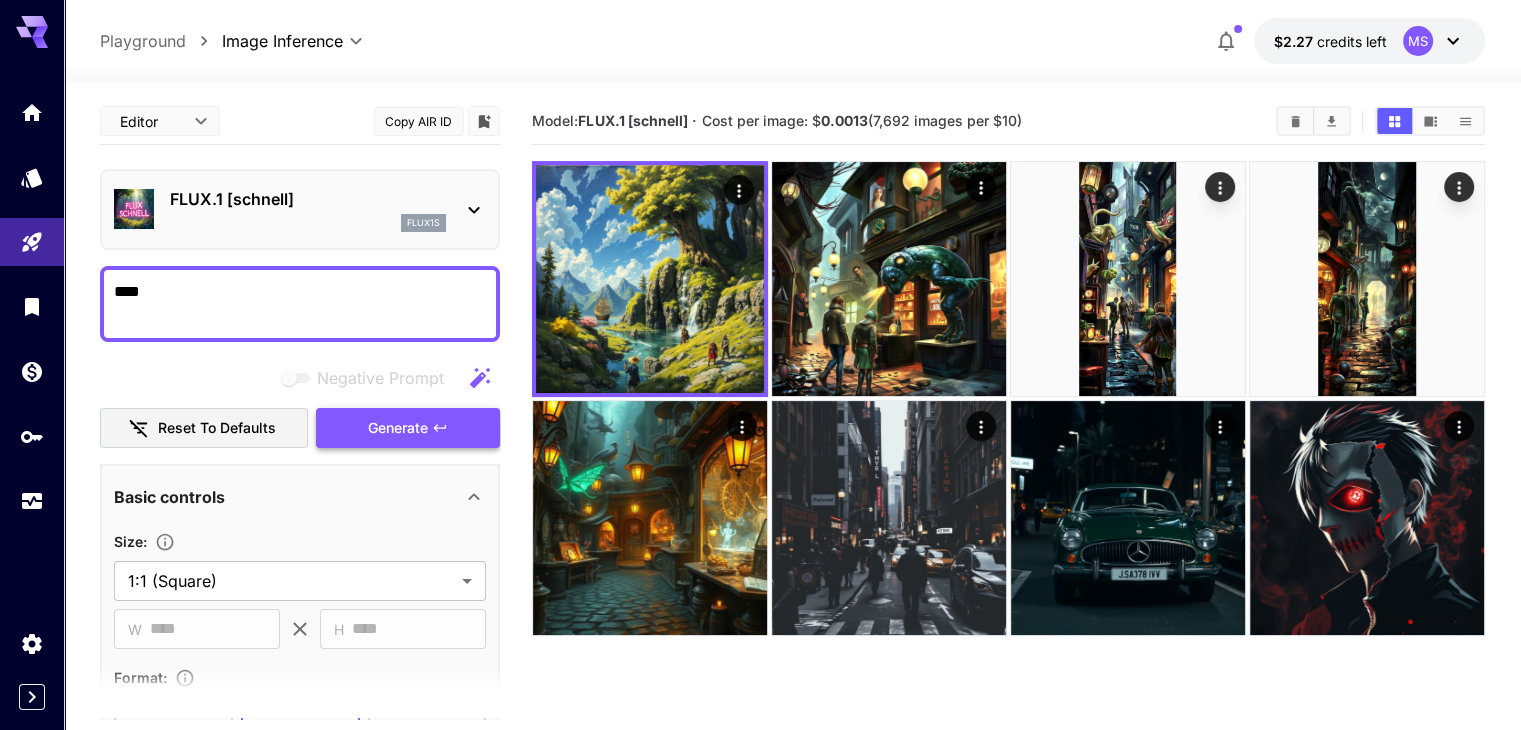 type on "****" 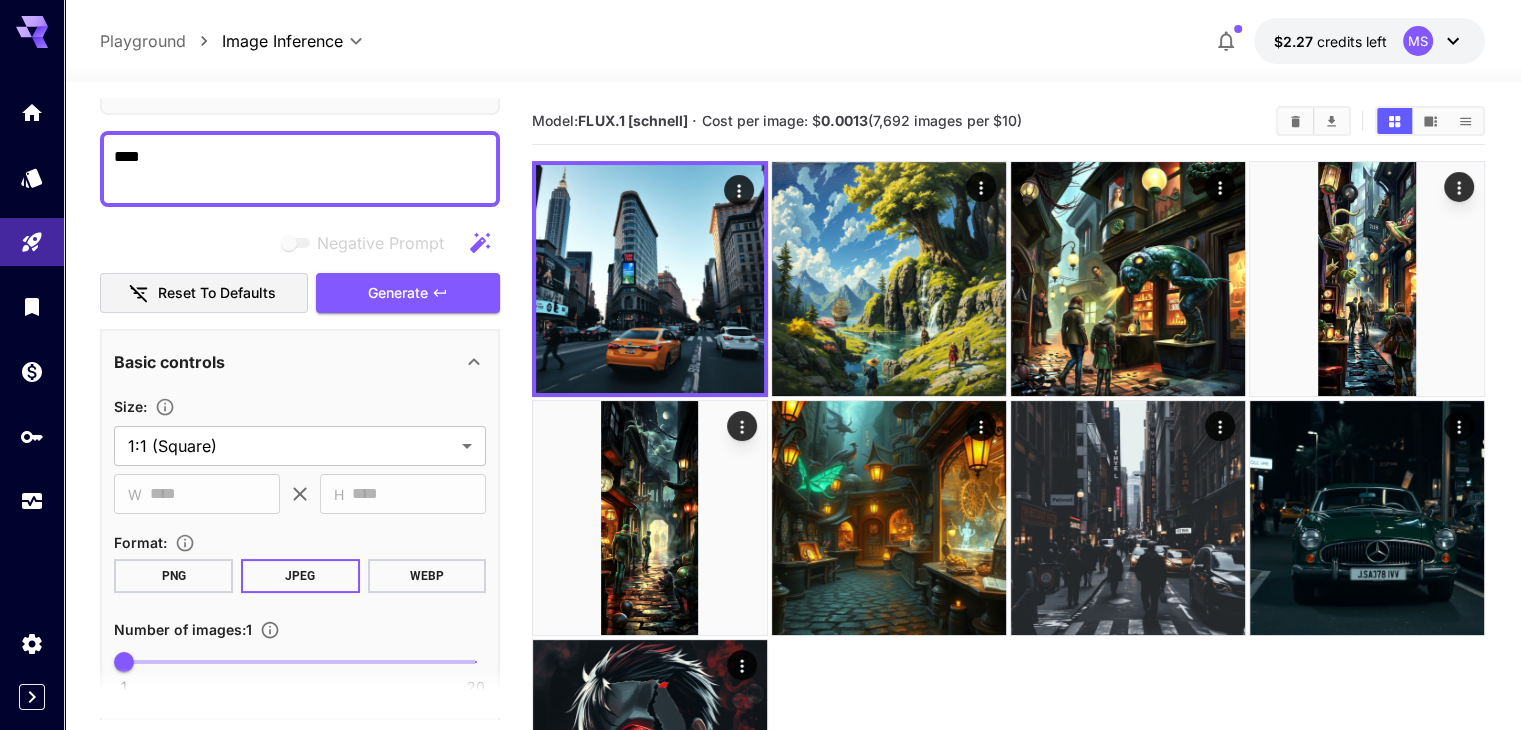 scroll, scrollTop: 92, scrollLeft: 0, axis: vertical 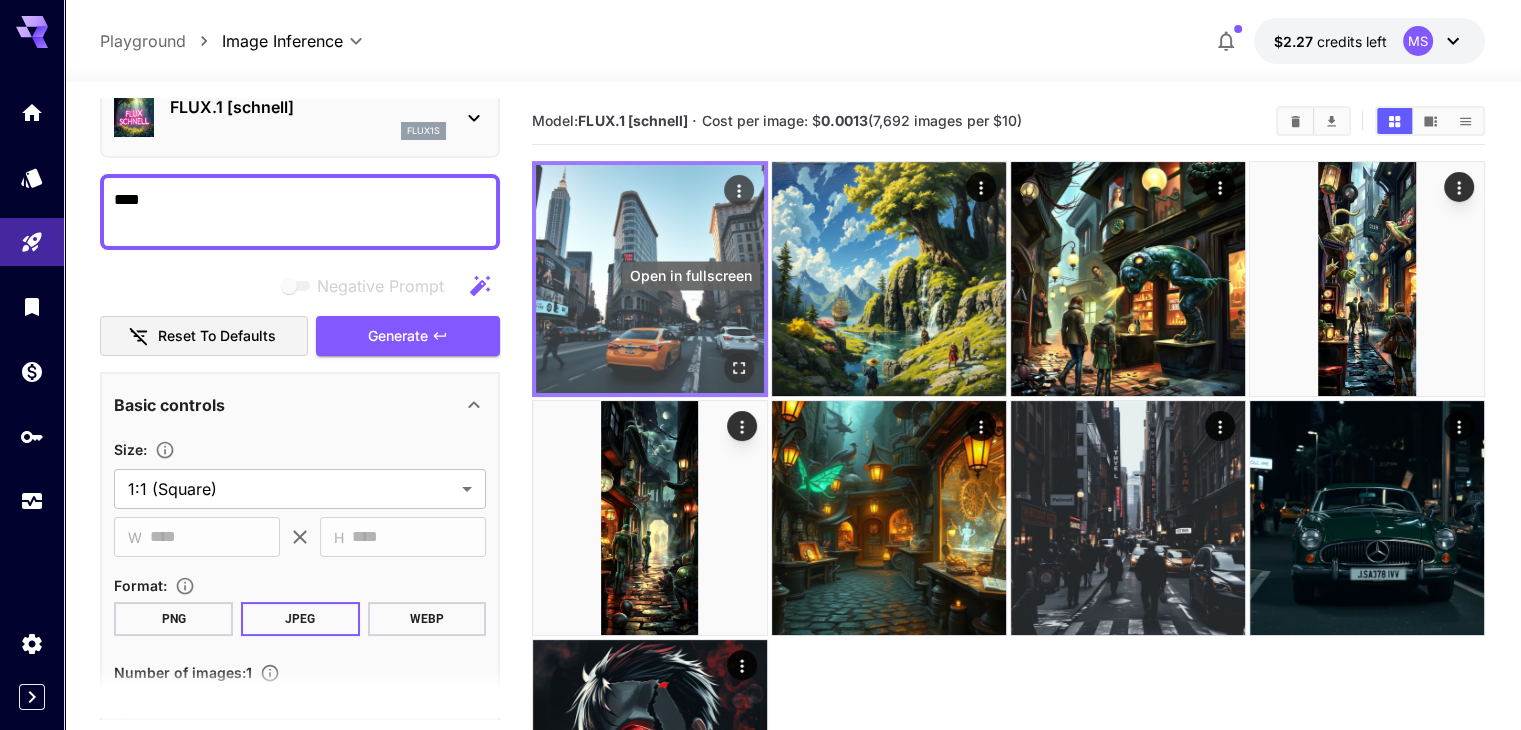 click 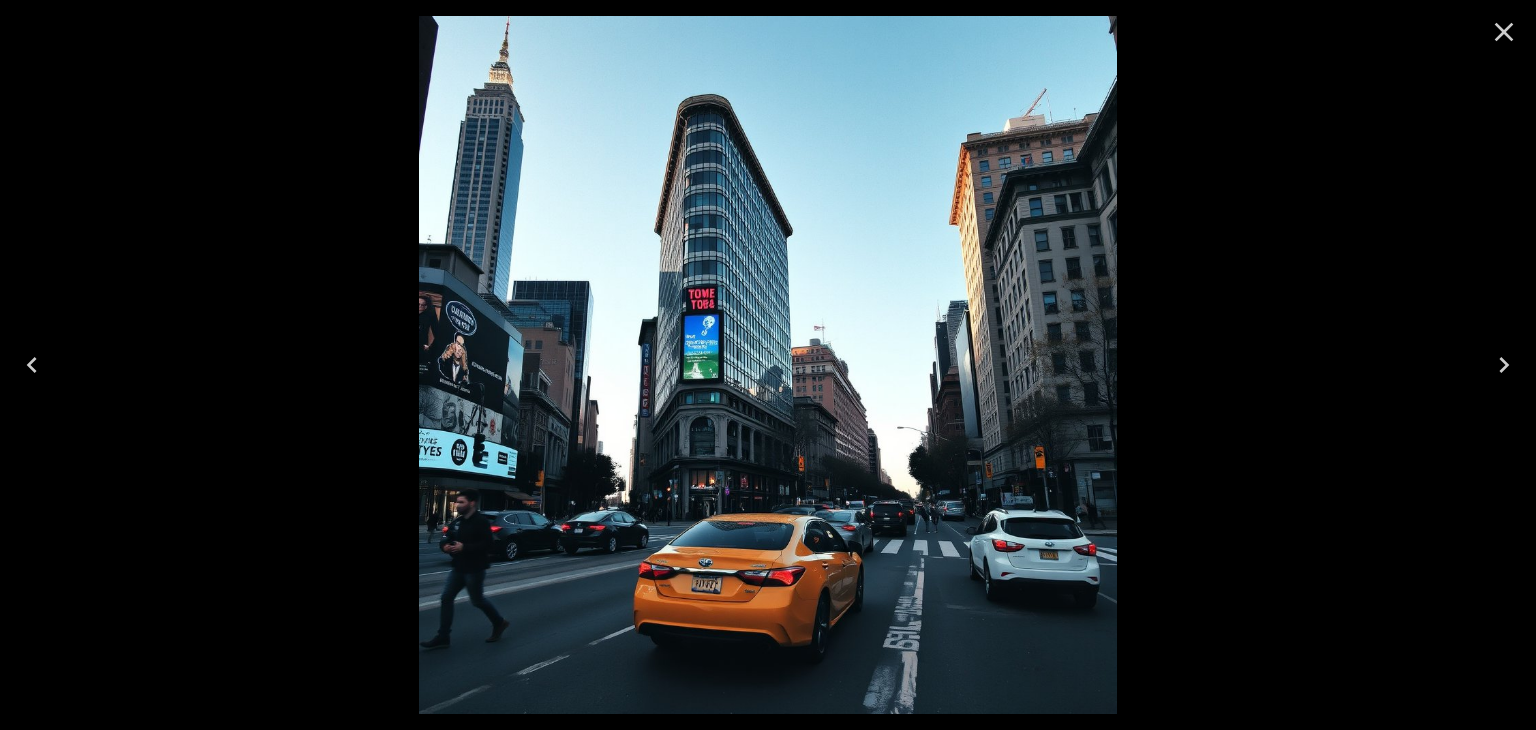 click 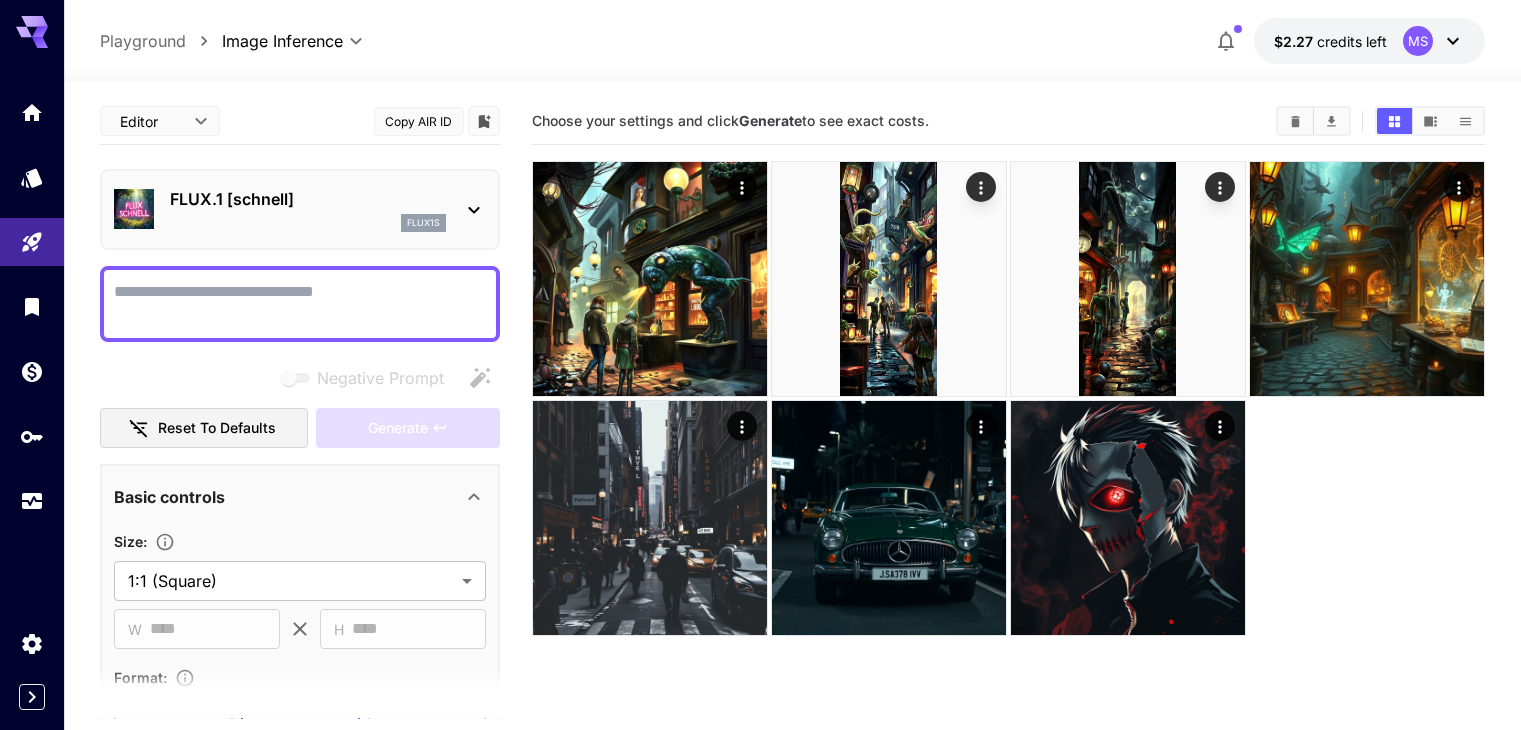 scroll, scrollTop: 0, scrollLeft: 0, axis: both 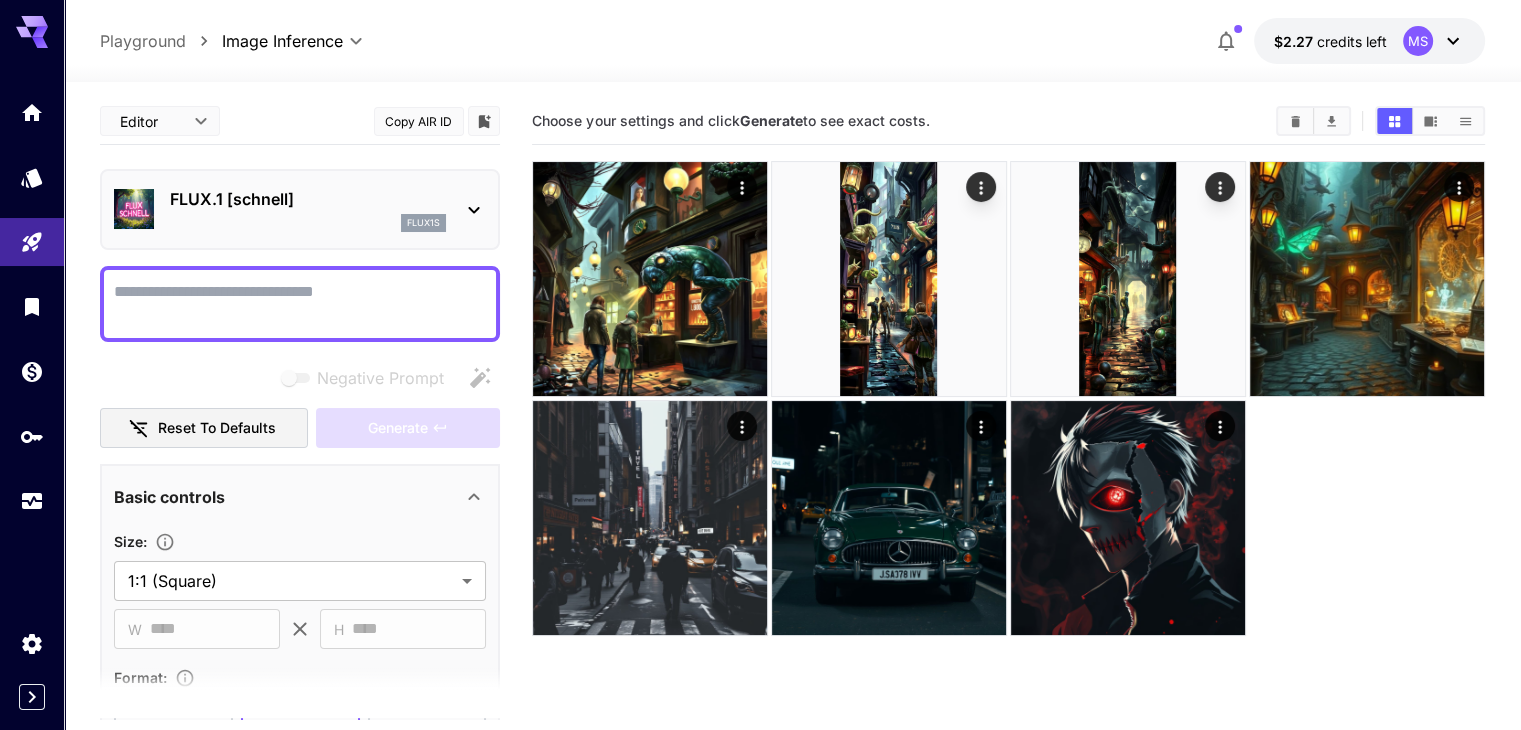 click on "Negative Prompt" at bounding box center (300, 304) 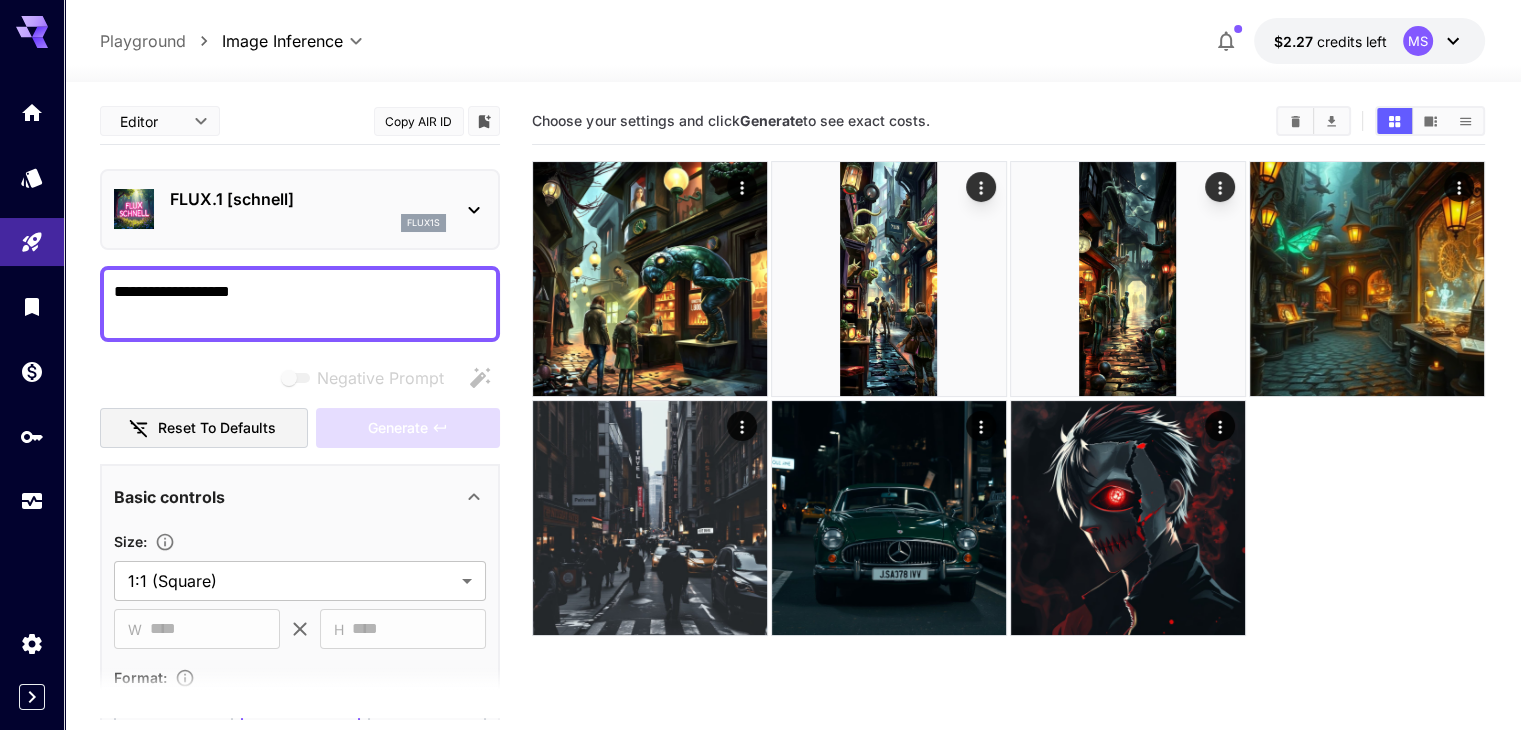 paste on "**********" 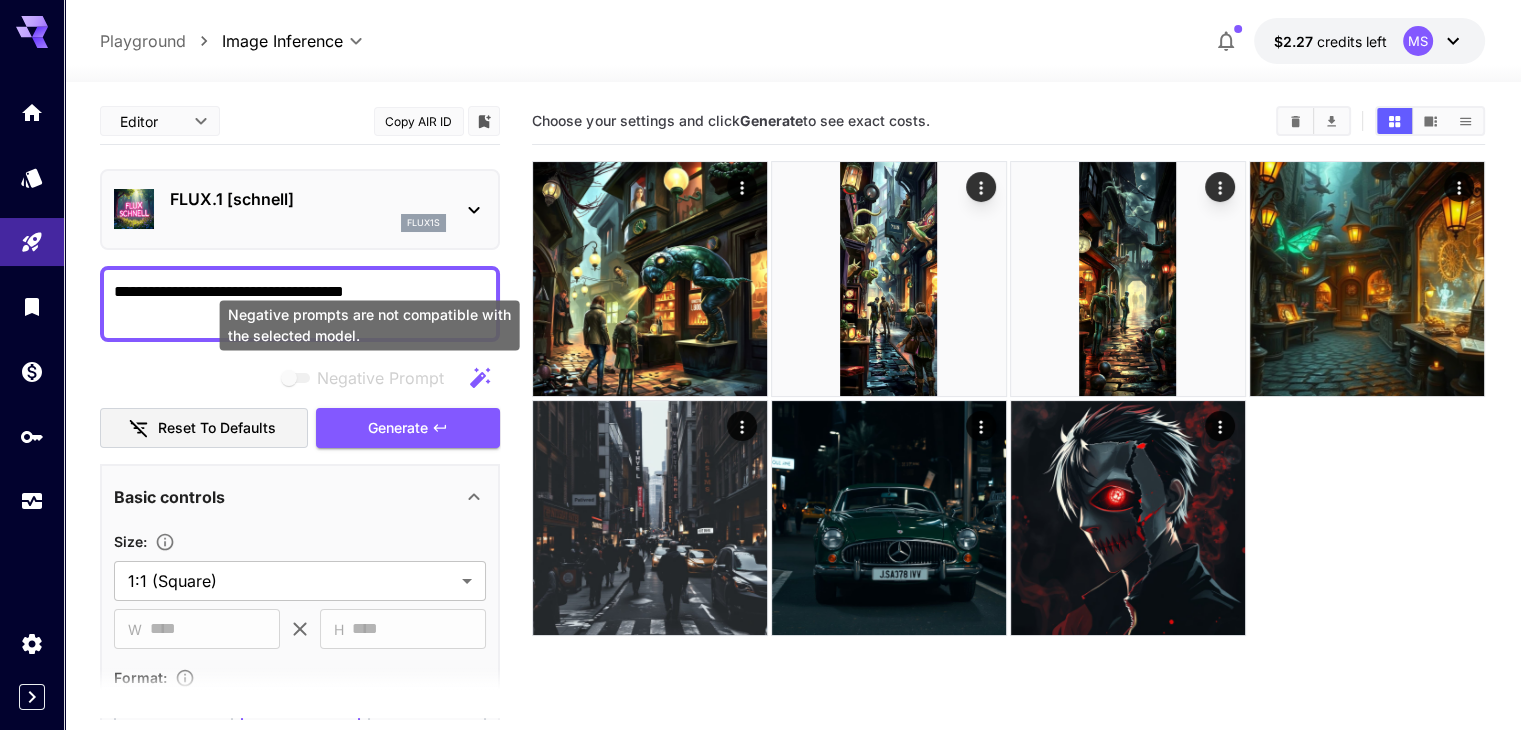 click on "Negative prompts are not compatible with the selected model." at bounding box center (370, 325) 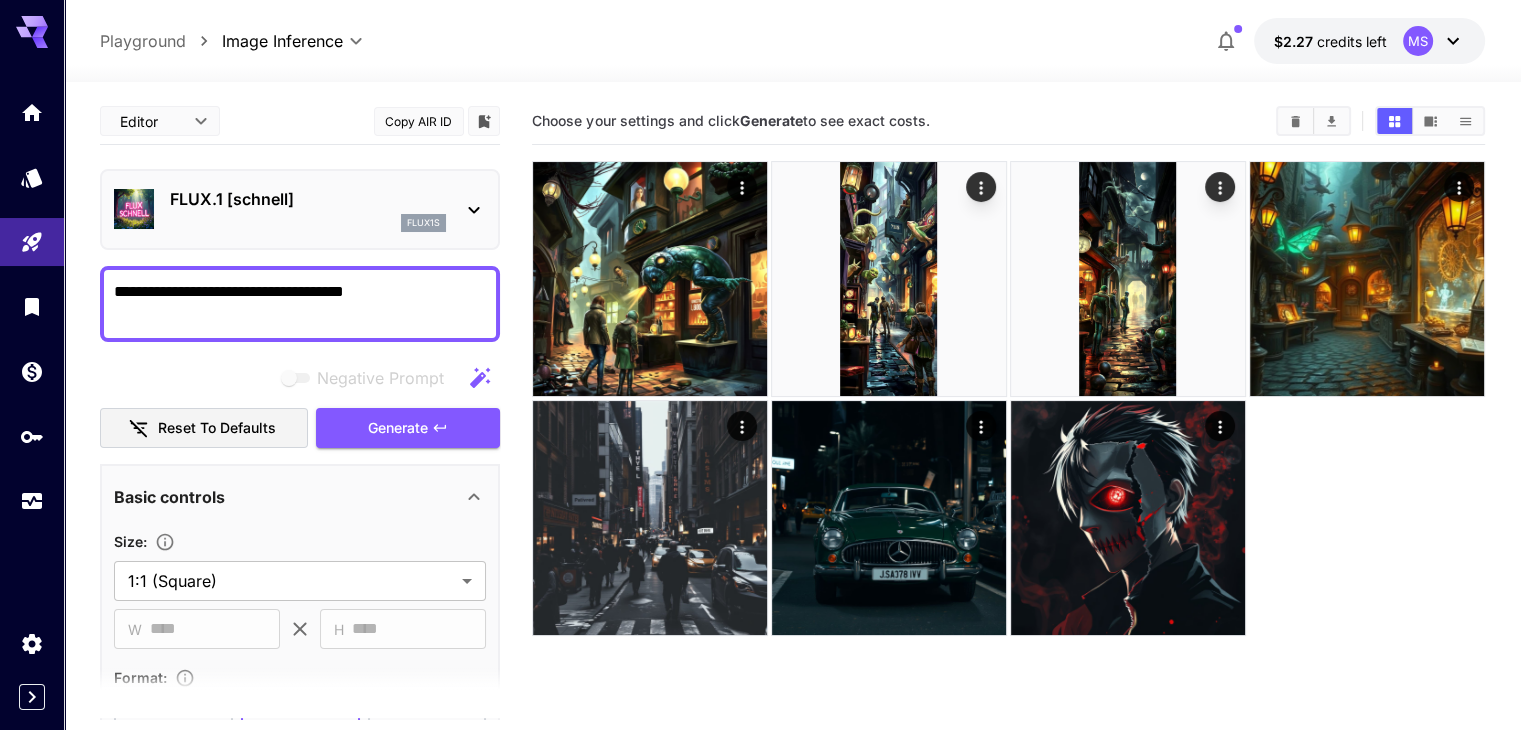 click on "**********" at bounding box center (300, 304) 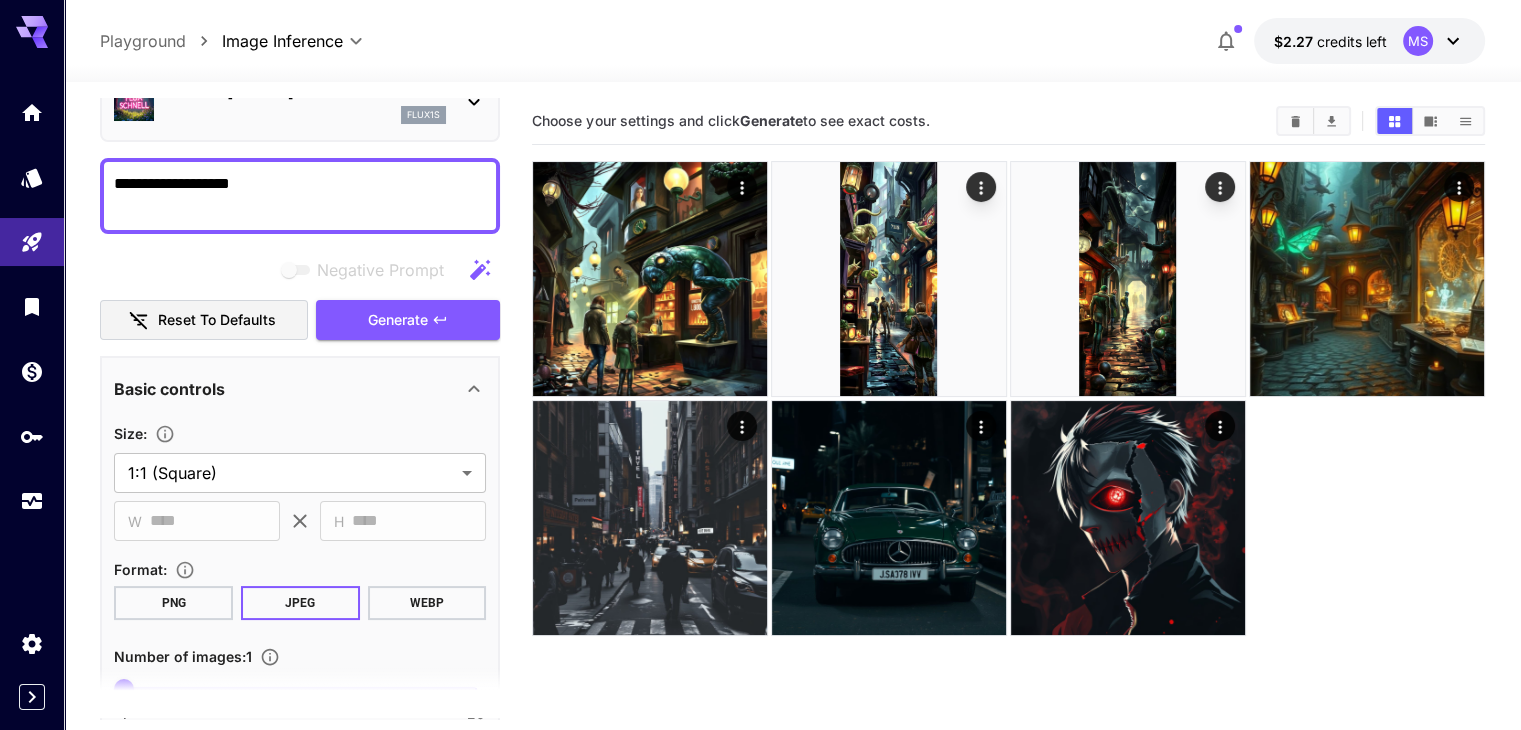 scroll, scrollTop: 0, scrollLeft: 0, axis: both 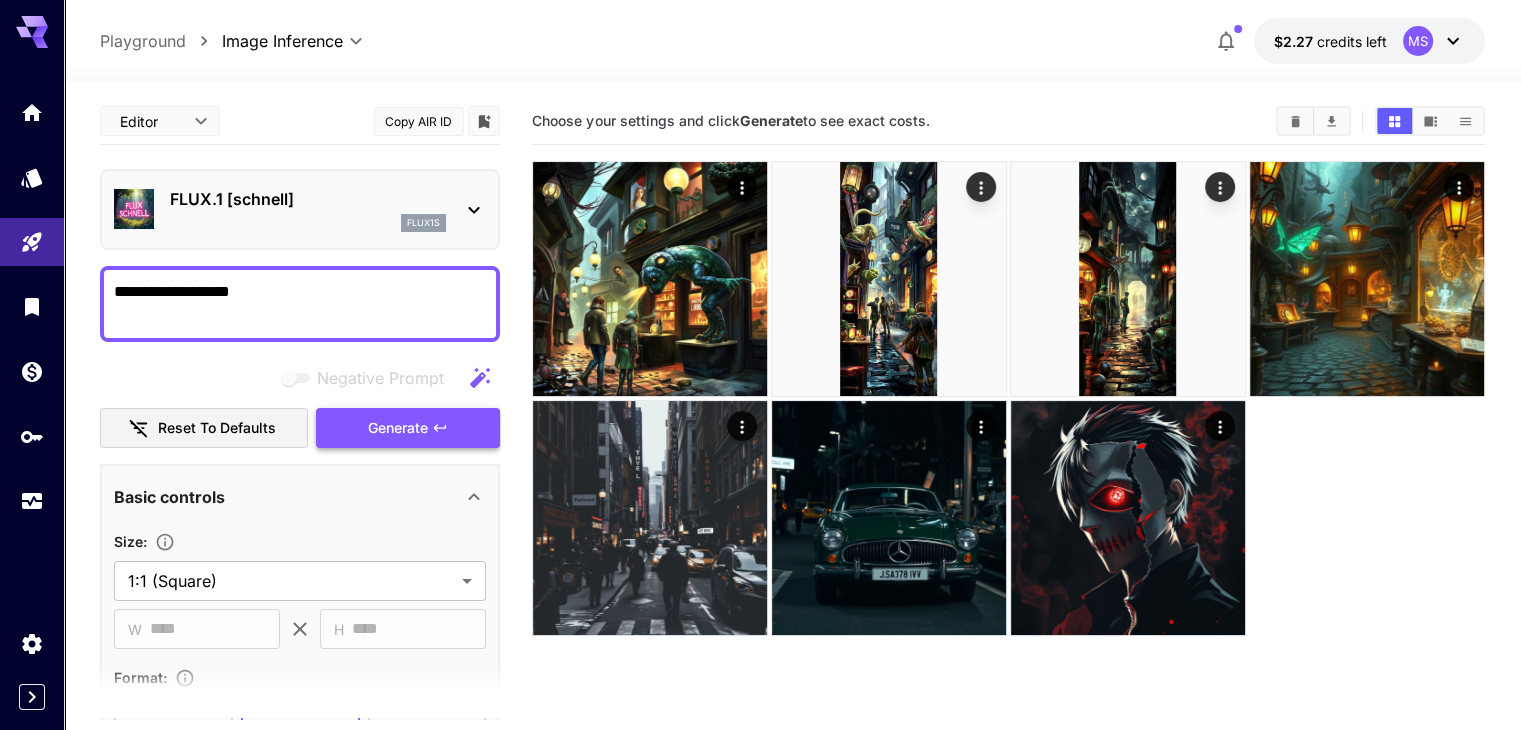 type on "**********" 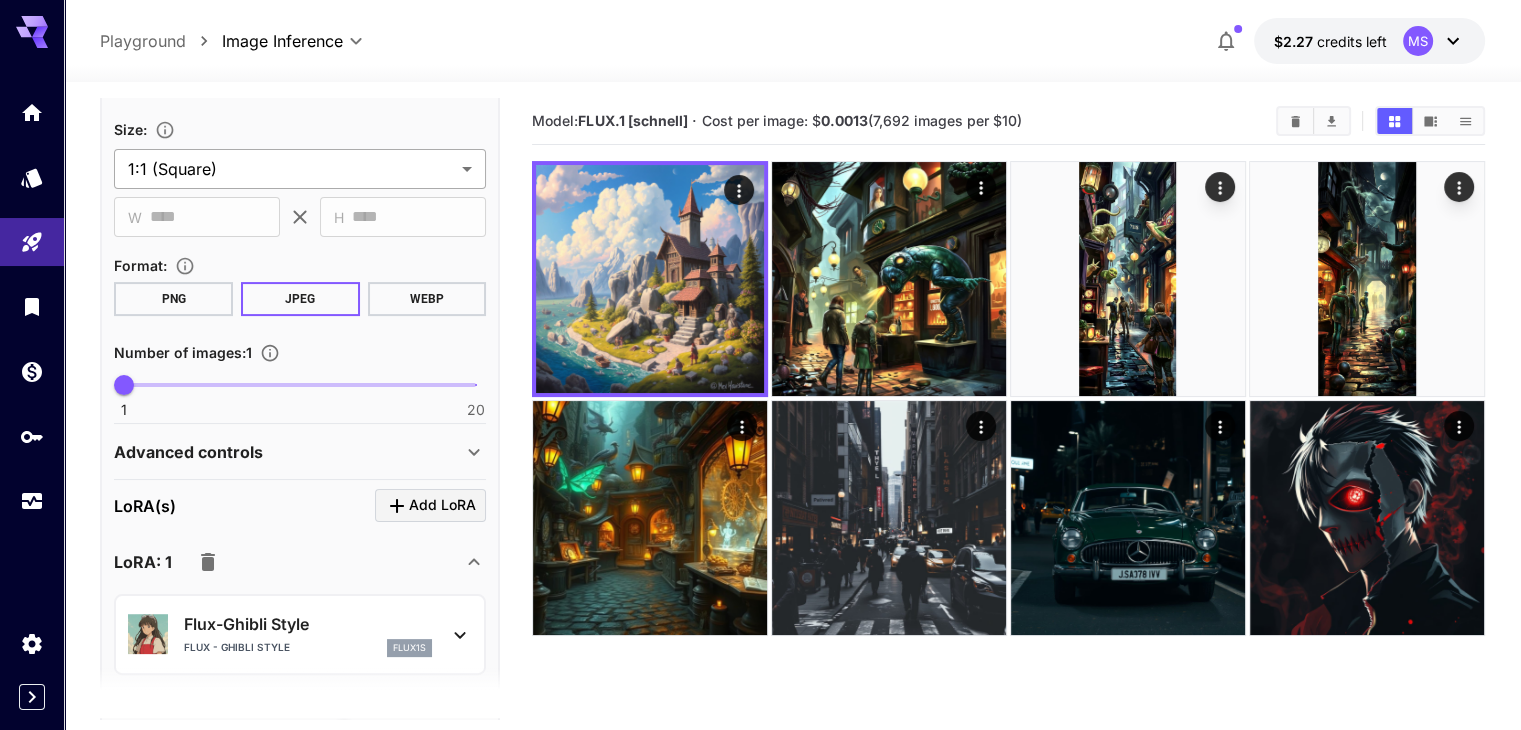 scroll, scrollTop: 0, scrollLeft: 0, axis: both 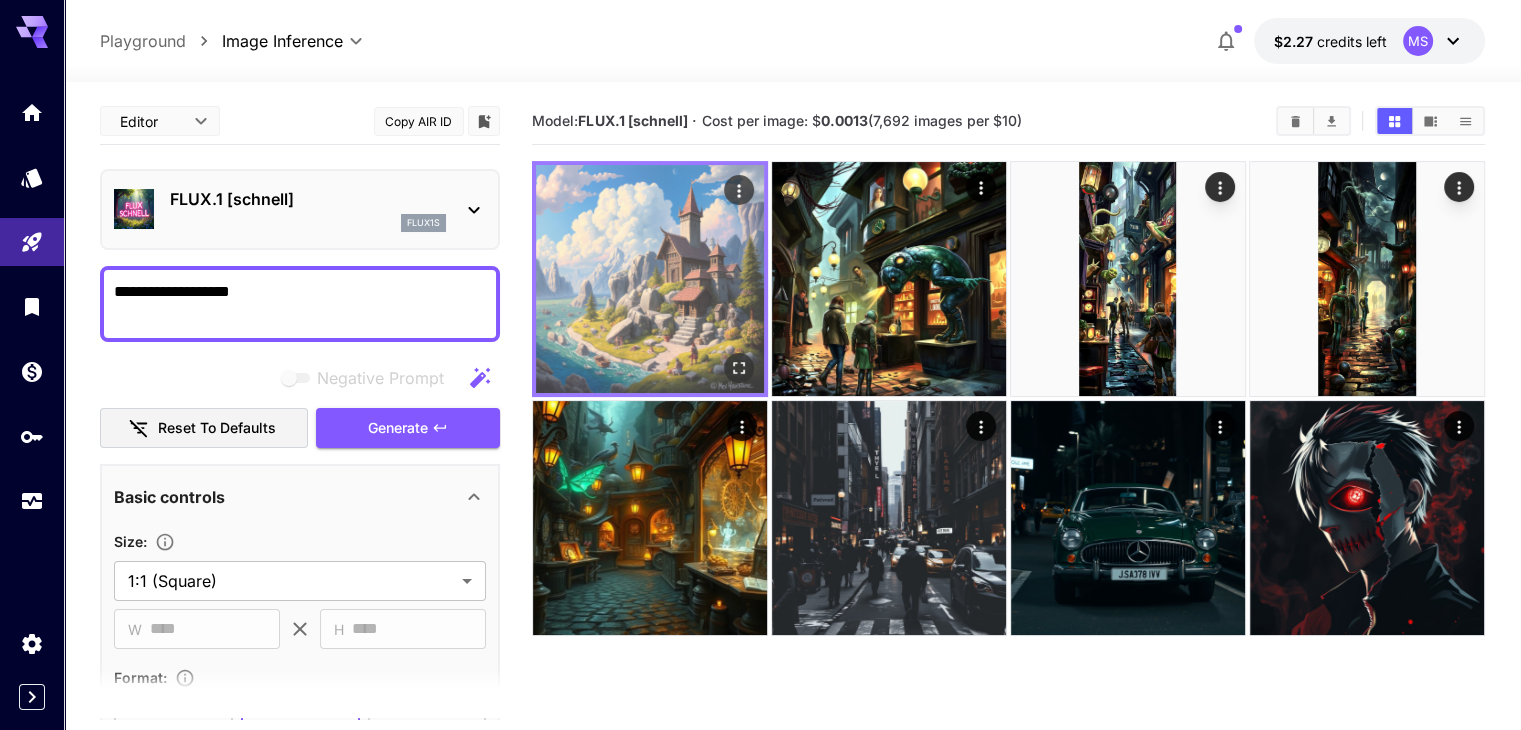 click 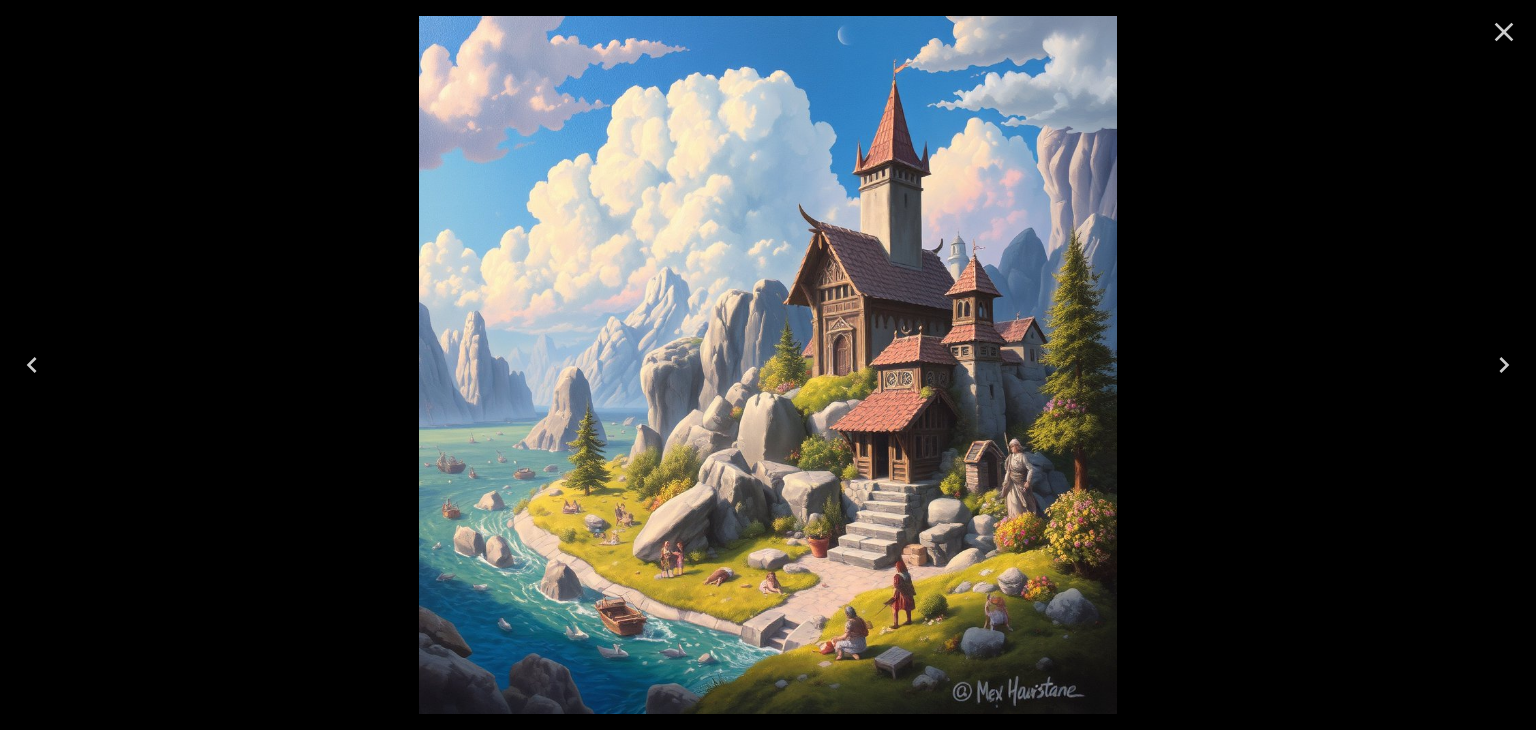 click at bounding box center [1504, 32] 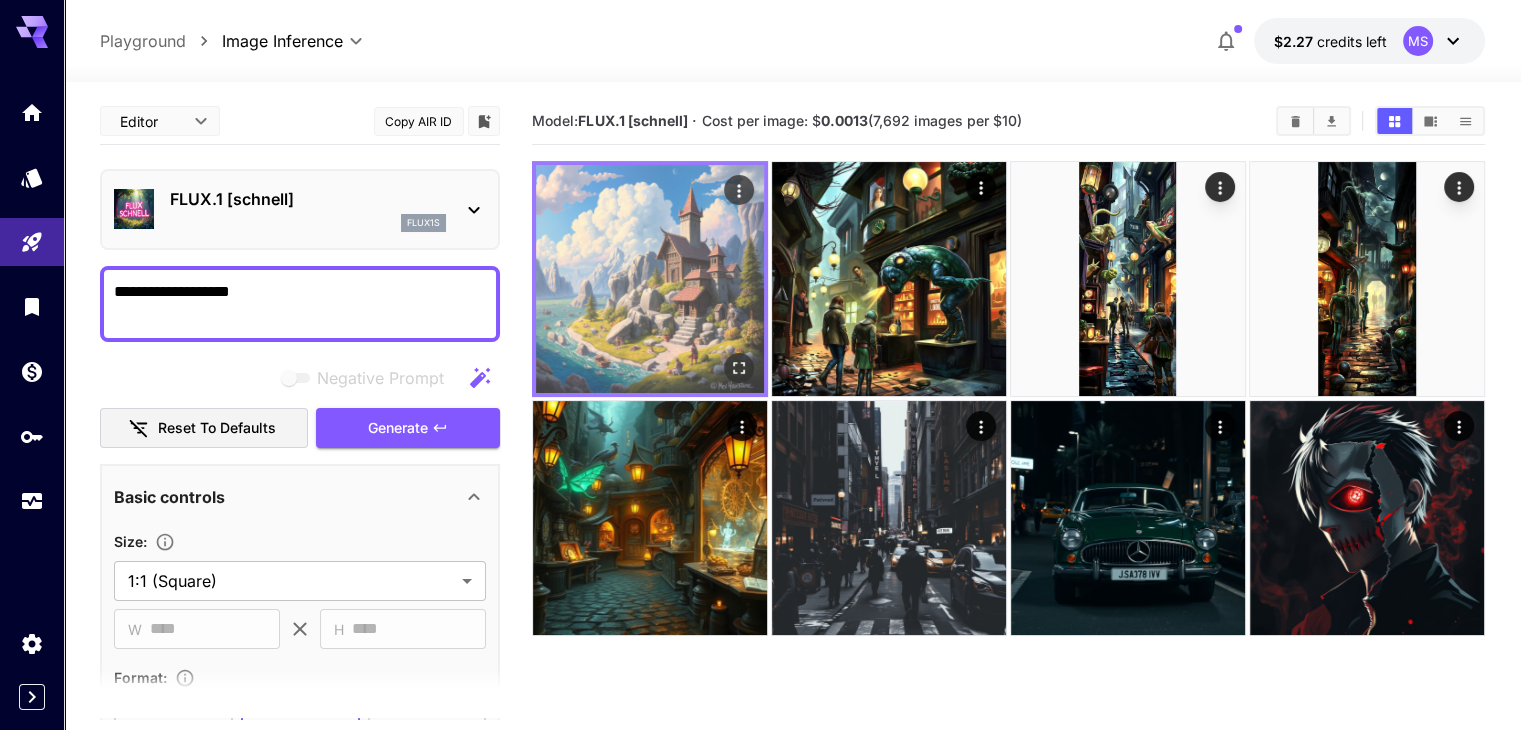 click at bounding box center (739, 190) 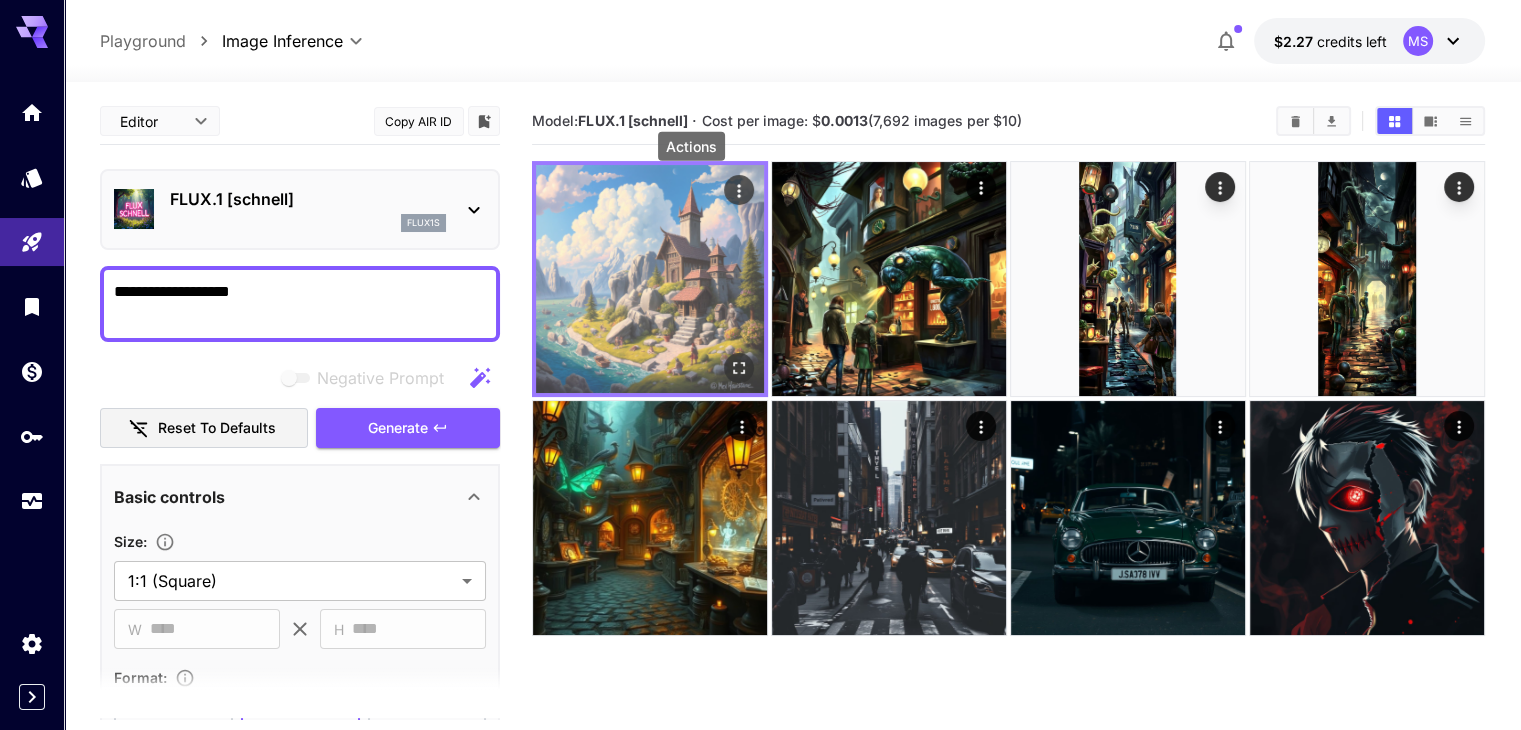 click 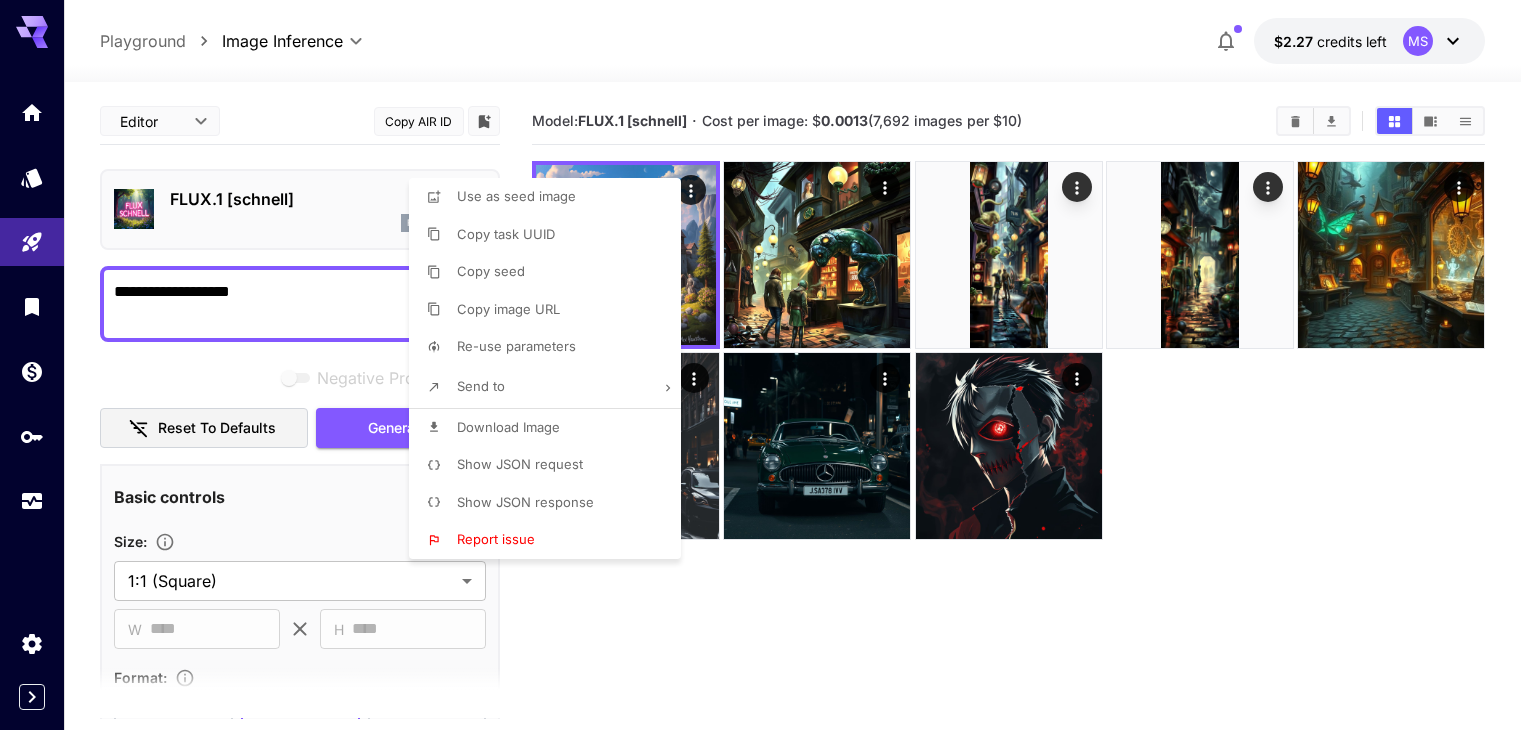 click at bounding box center [768, 365] 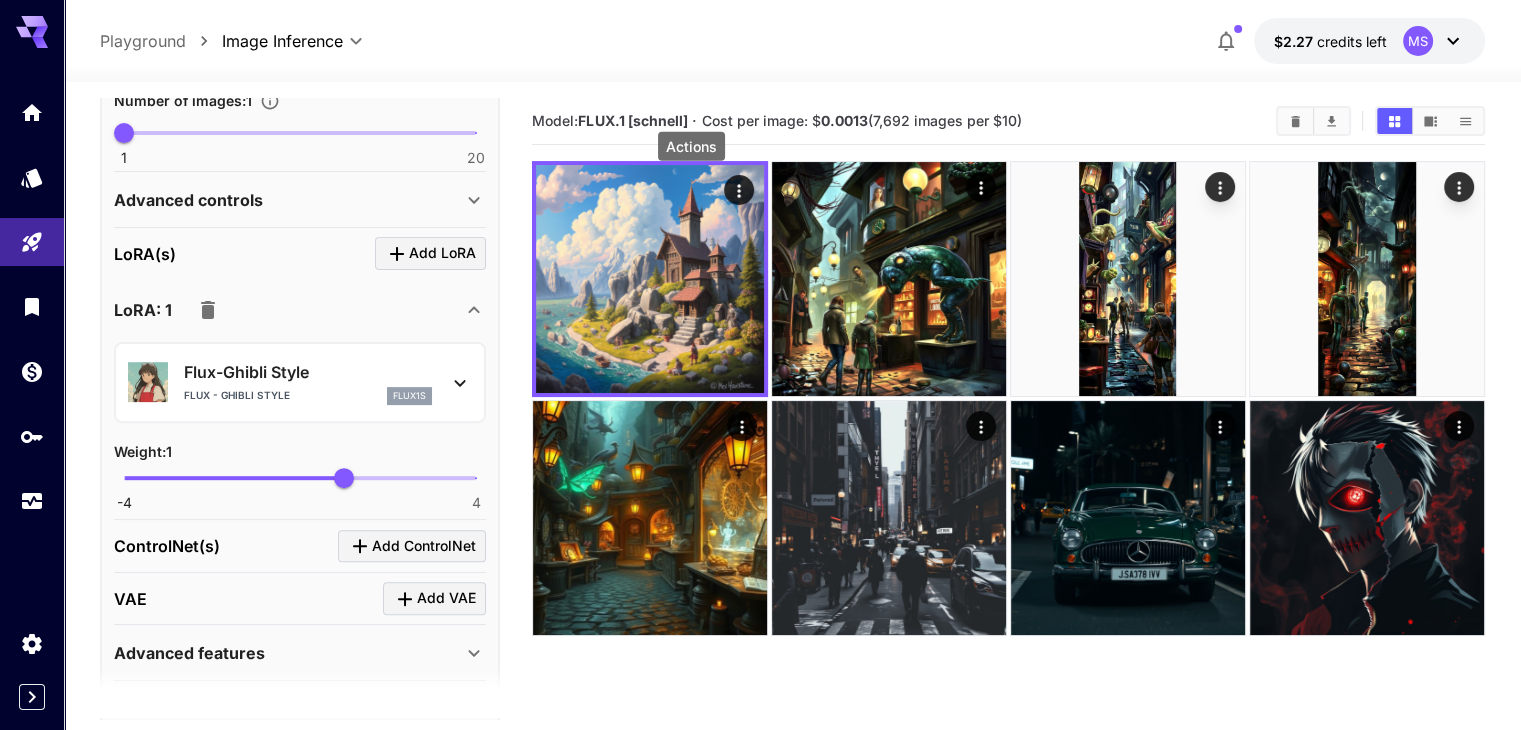 scroll, scrollTop: 664, scrollLeft: 0, axis: vertical 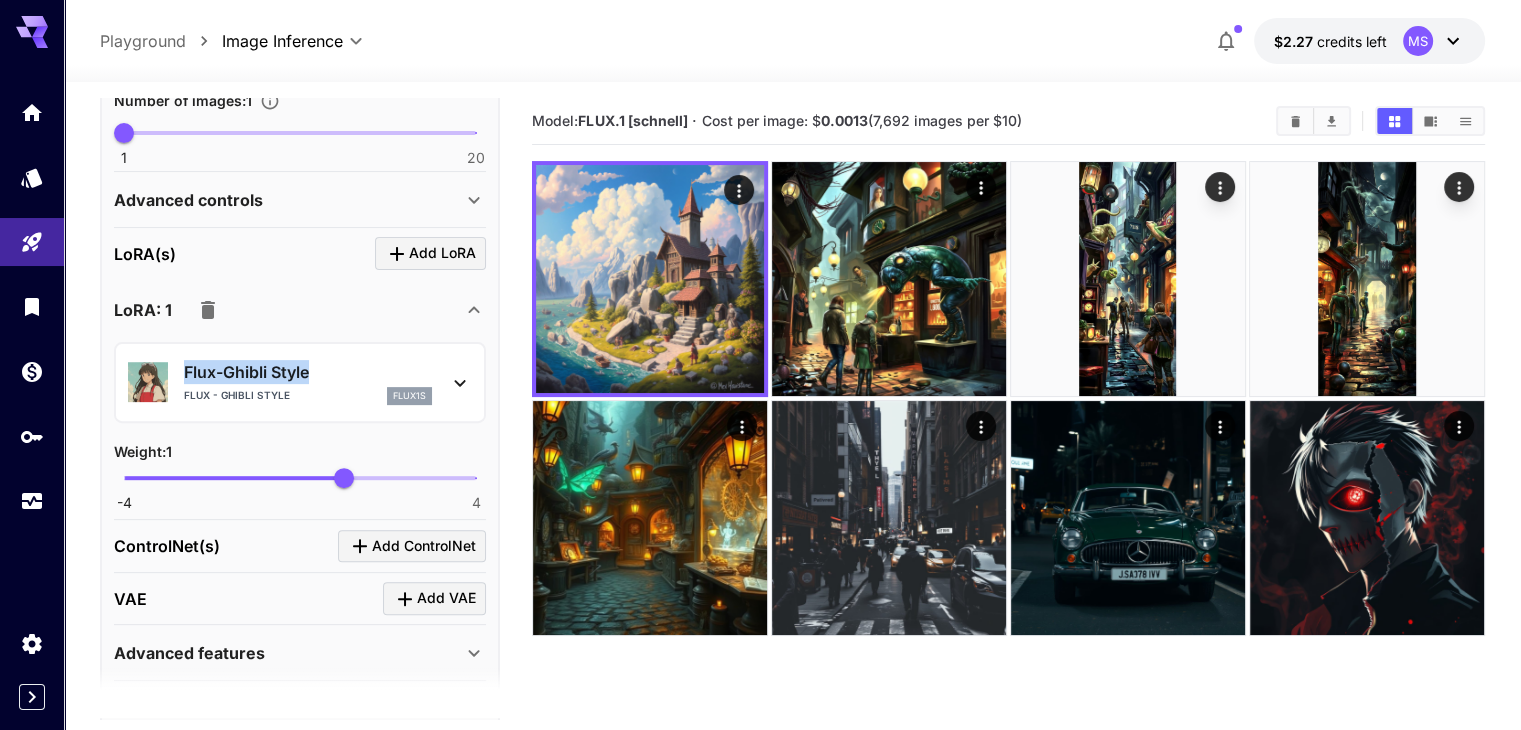 drag, startPoint x: 312, startPoint y: 366, endPoint x: 182, endPoint y: 366, distance: 130 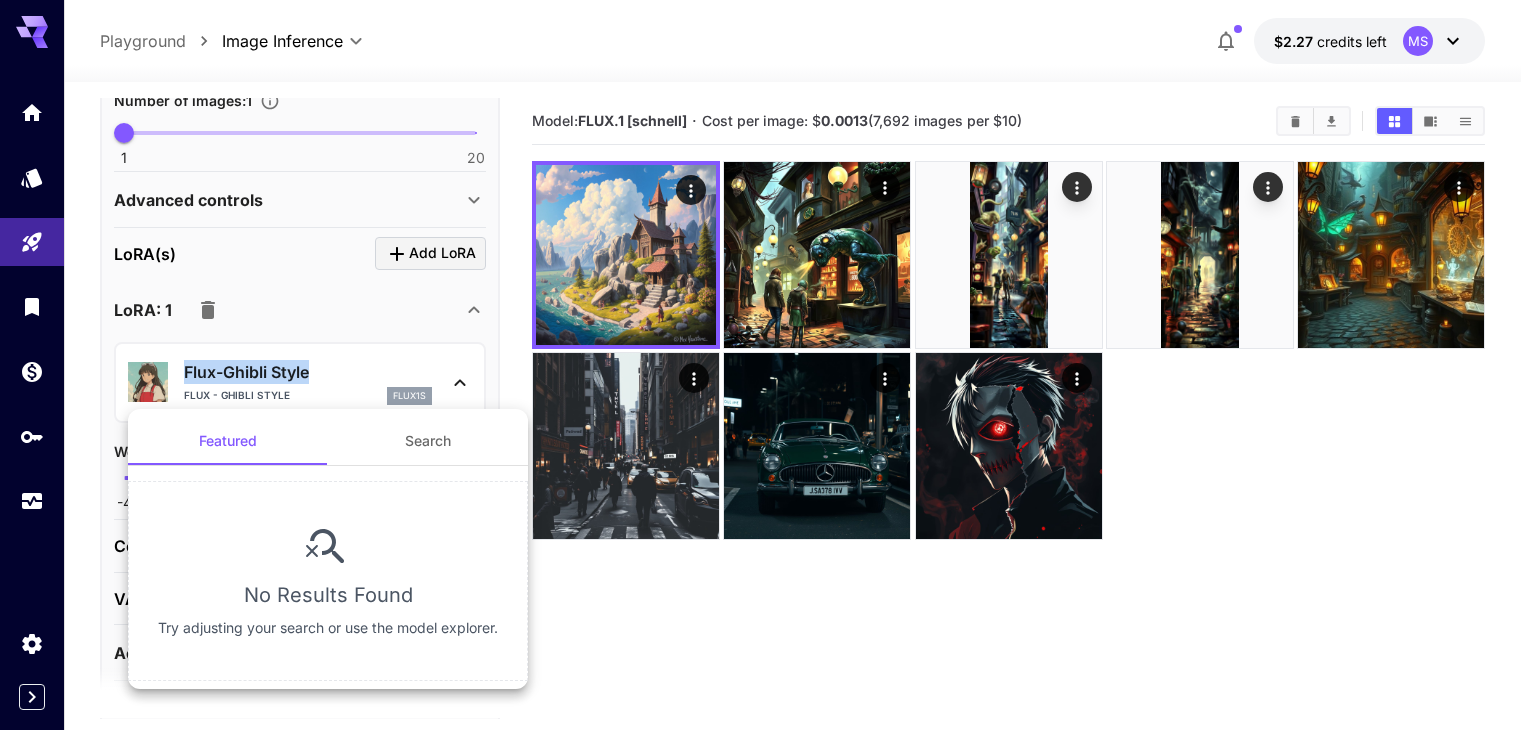 copy on "Flux-Ghibli Style" 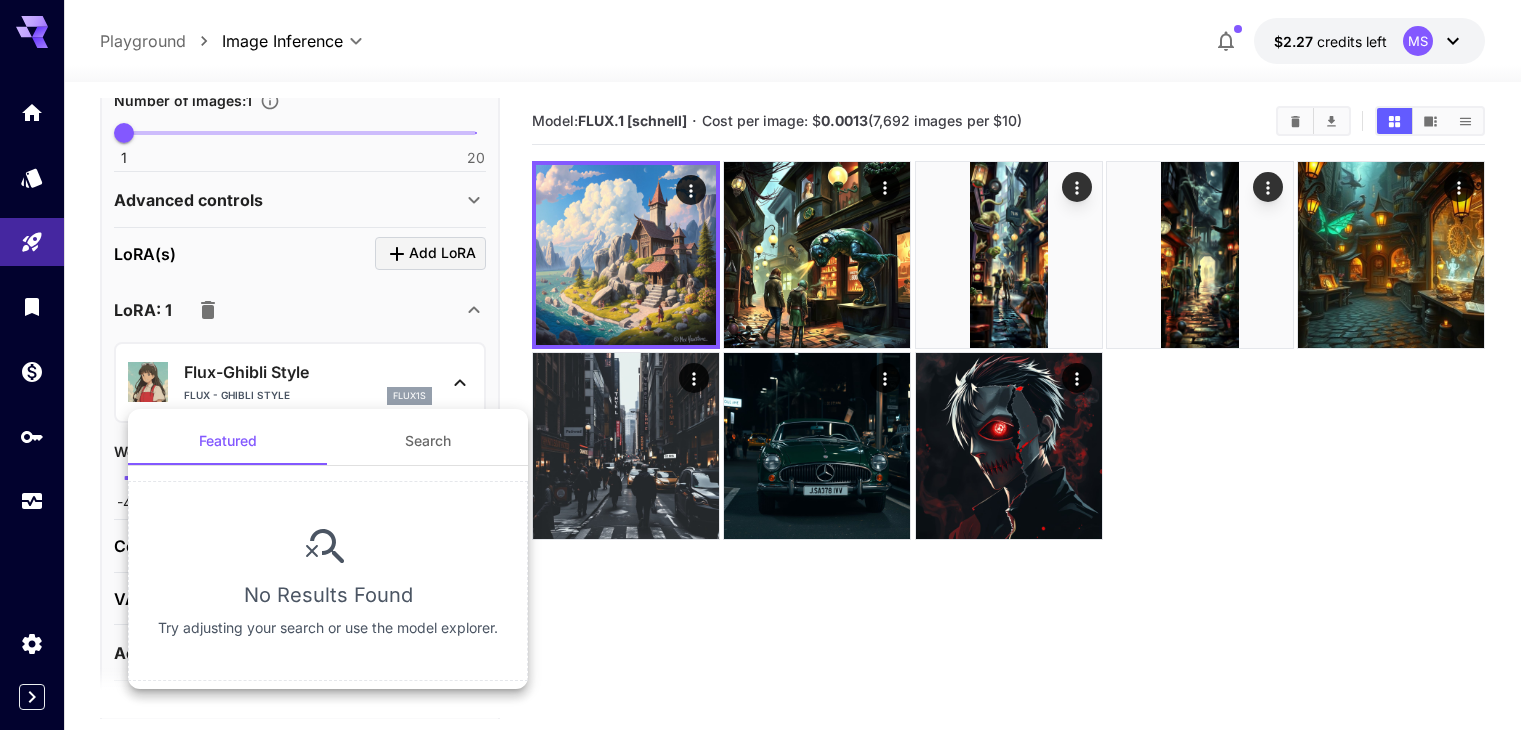 click at bounding box center [768, 365] 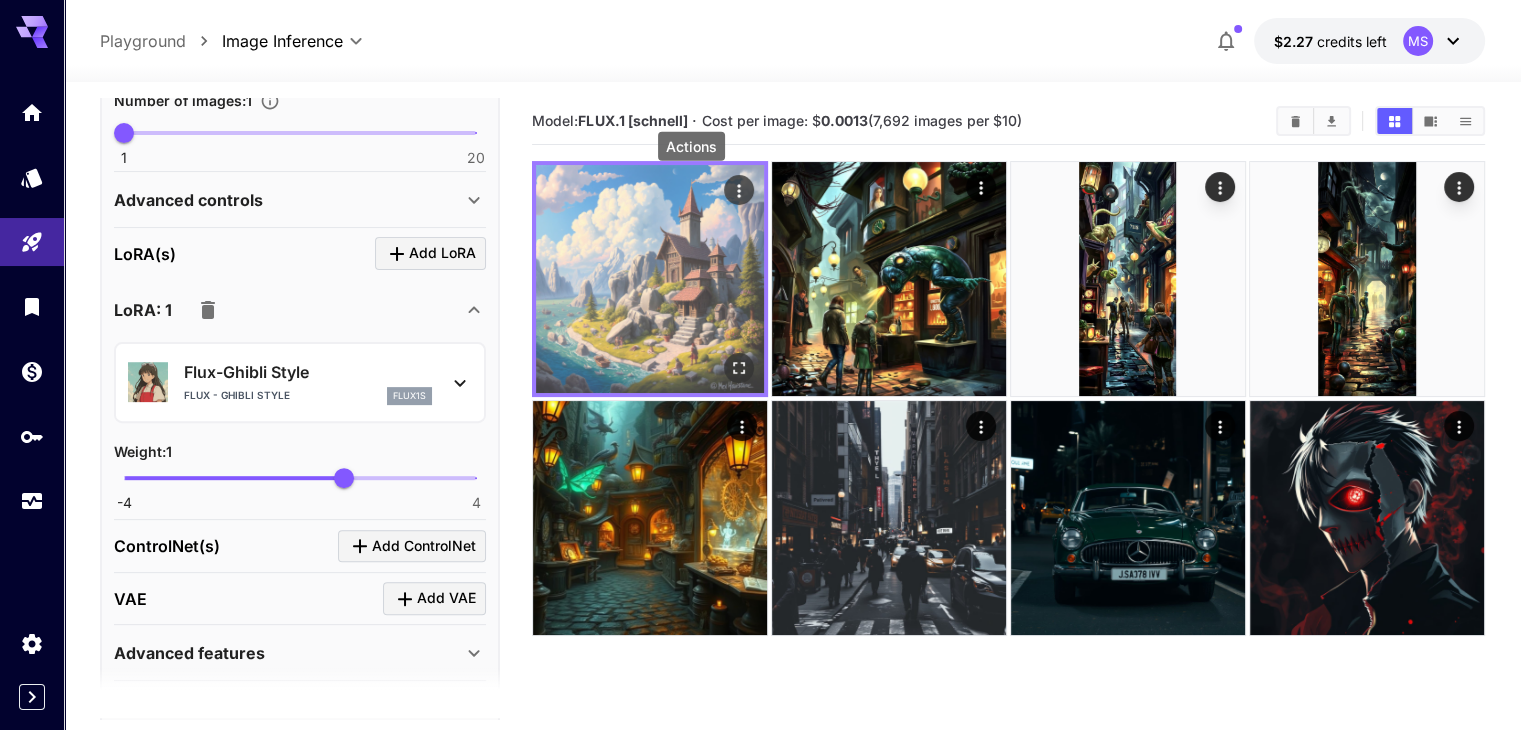 click 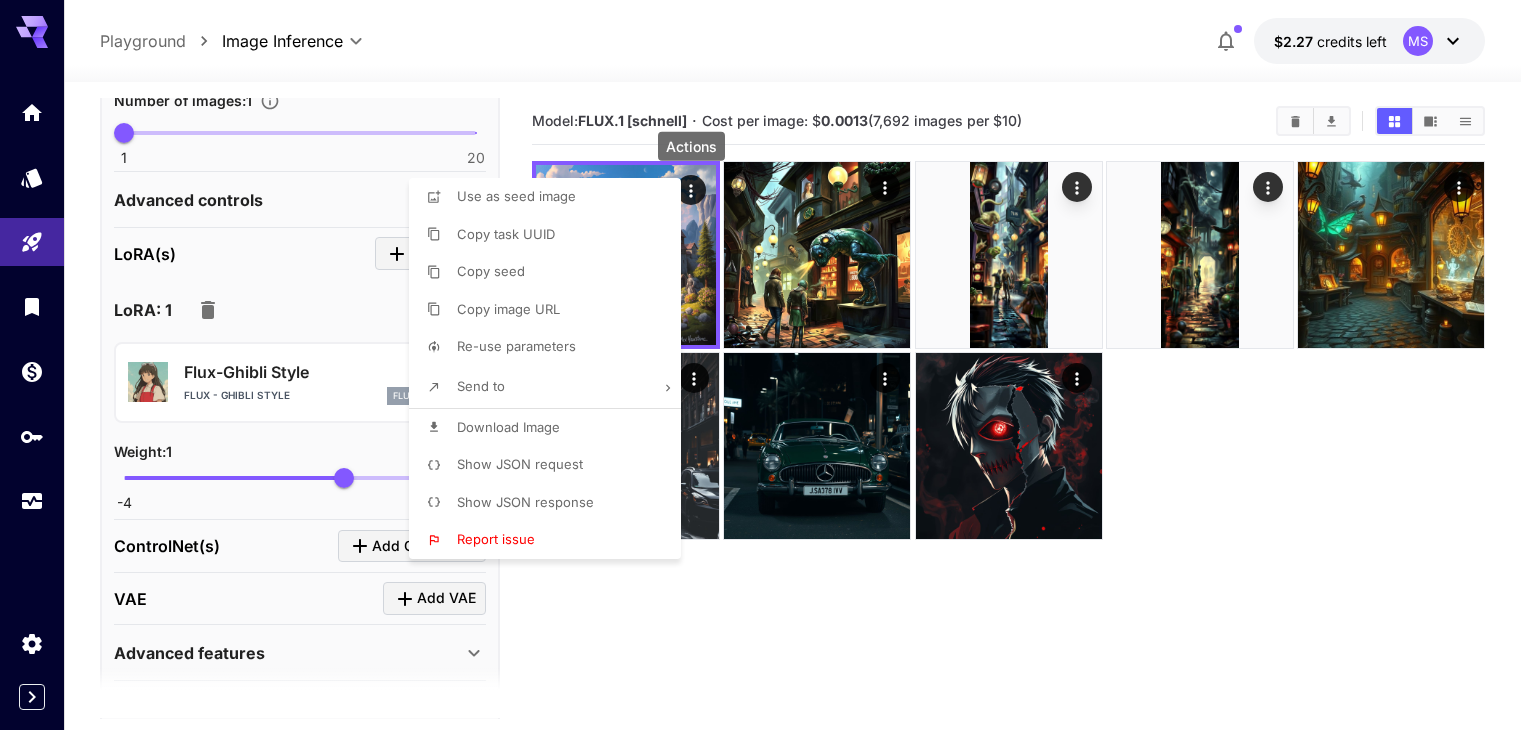 click on "Download Image" at bounding box center (508, 427) 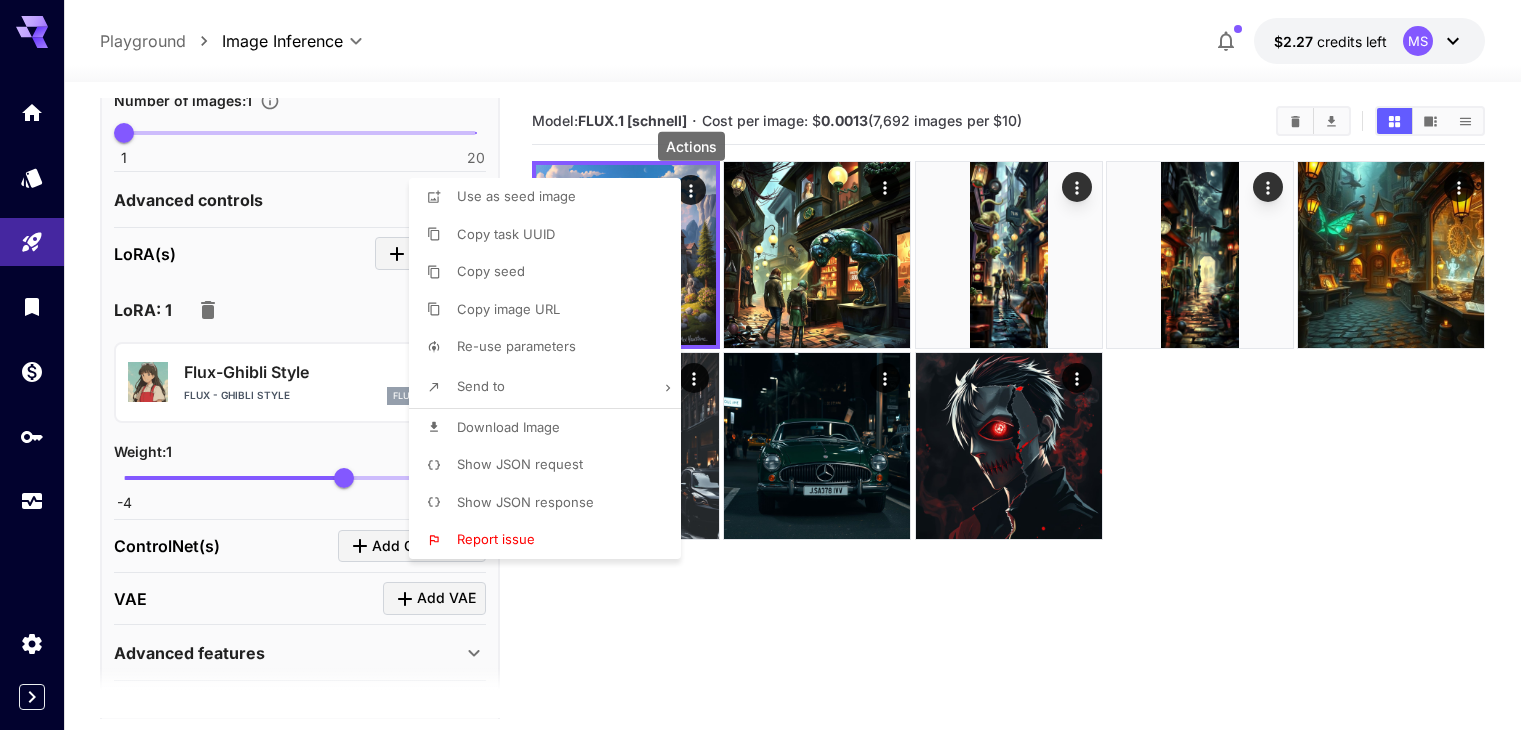 click at bounding box center [768, 365] 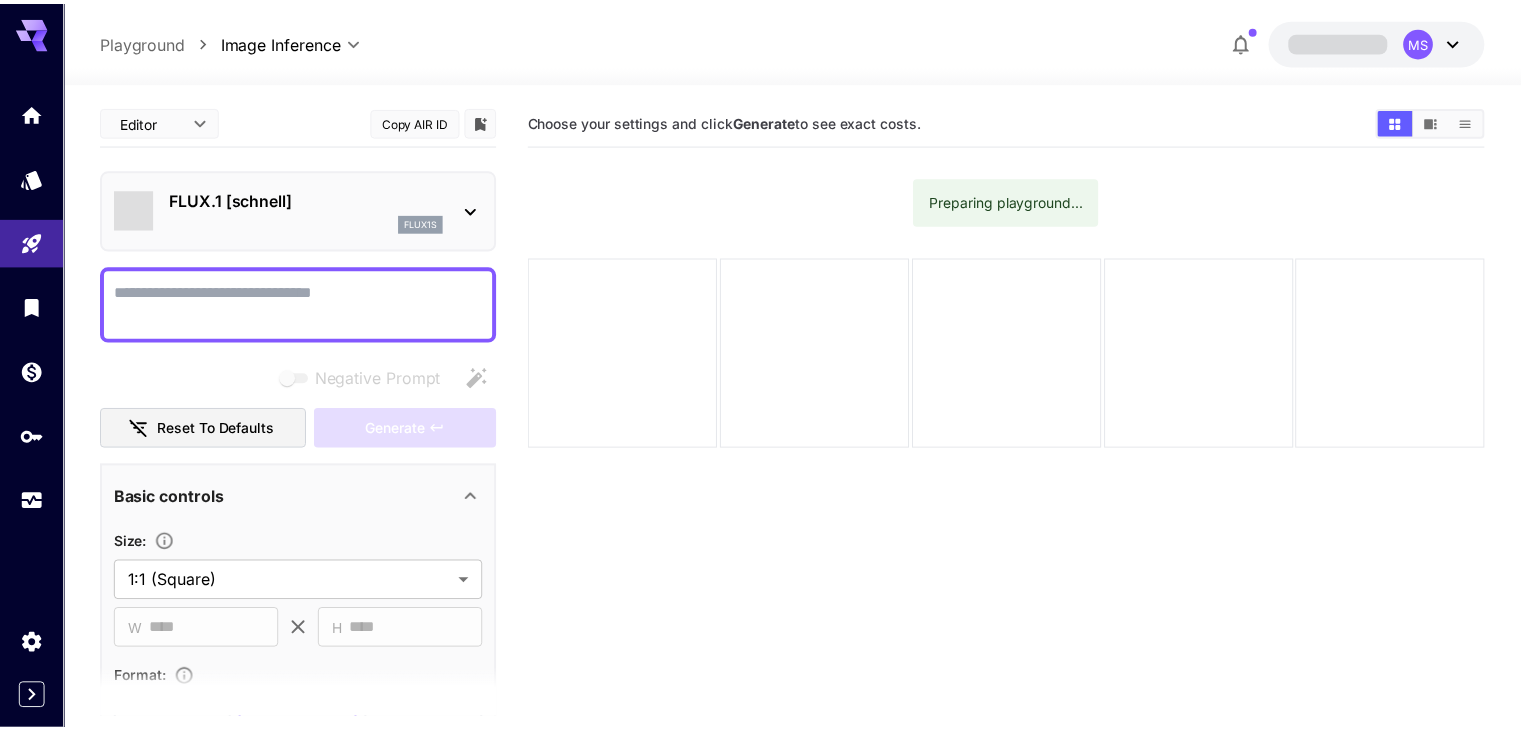 scroll, scrollTop: 0, scrollLeft: 0, axis: both 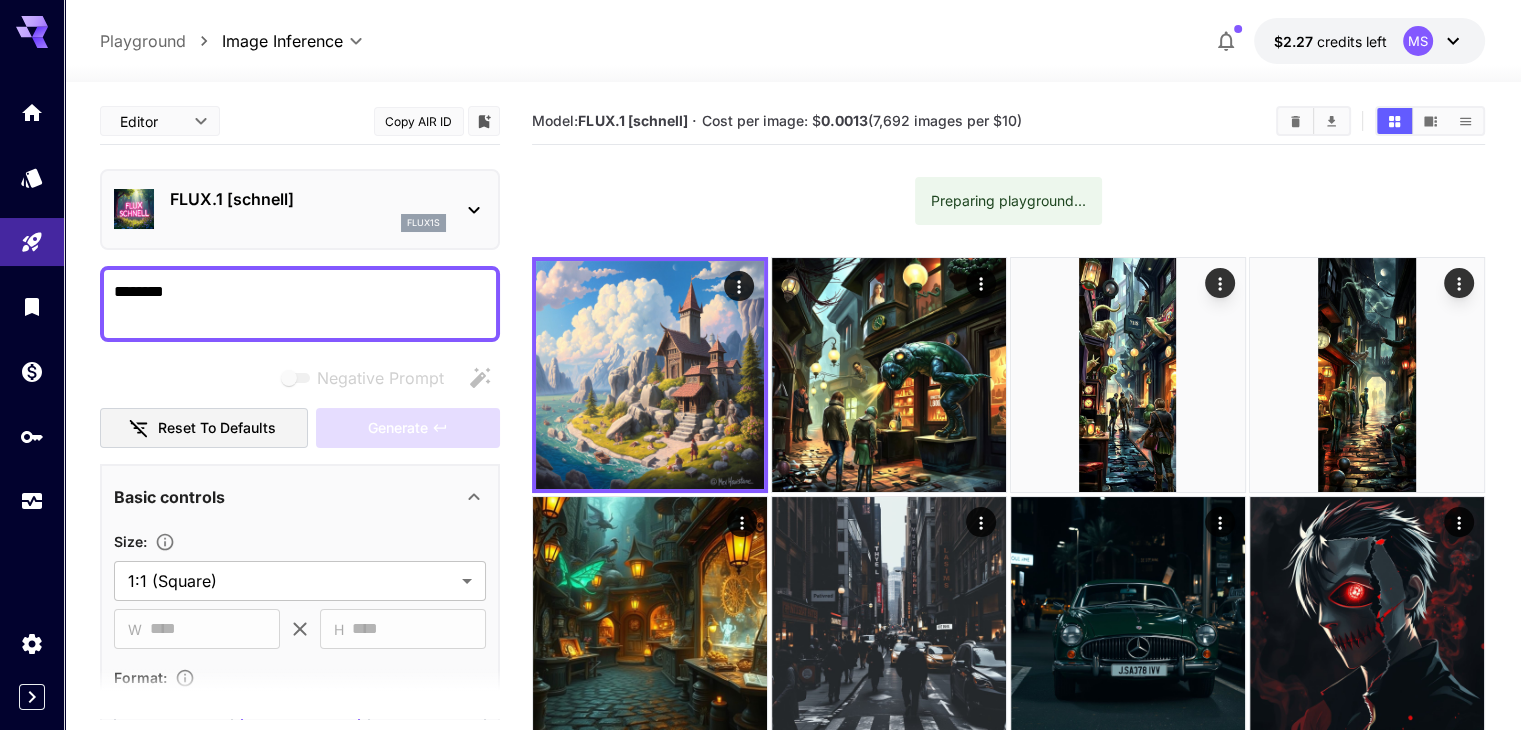 click on "********" at bounding box center (300, 304) 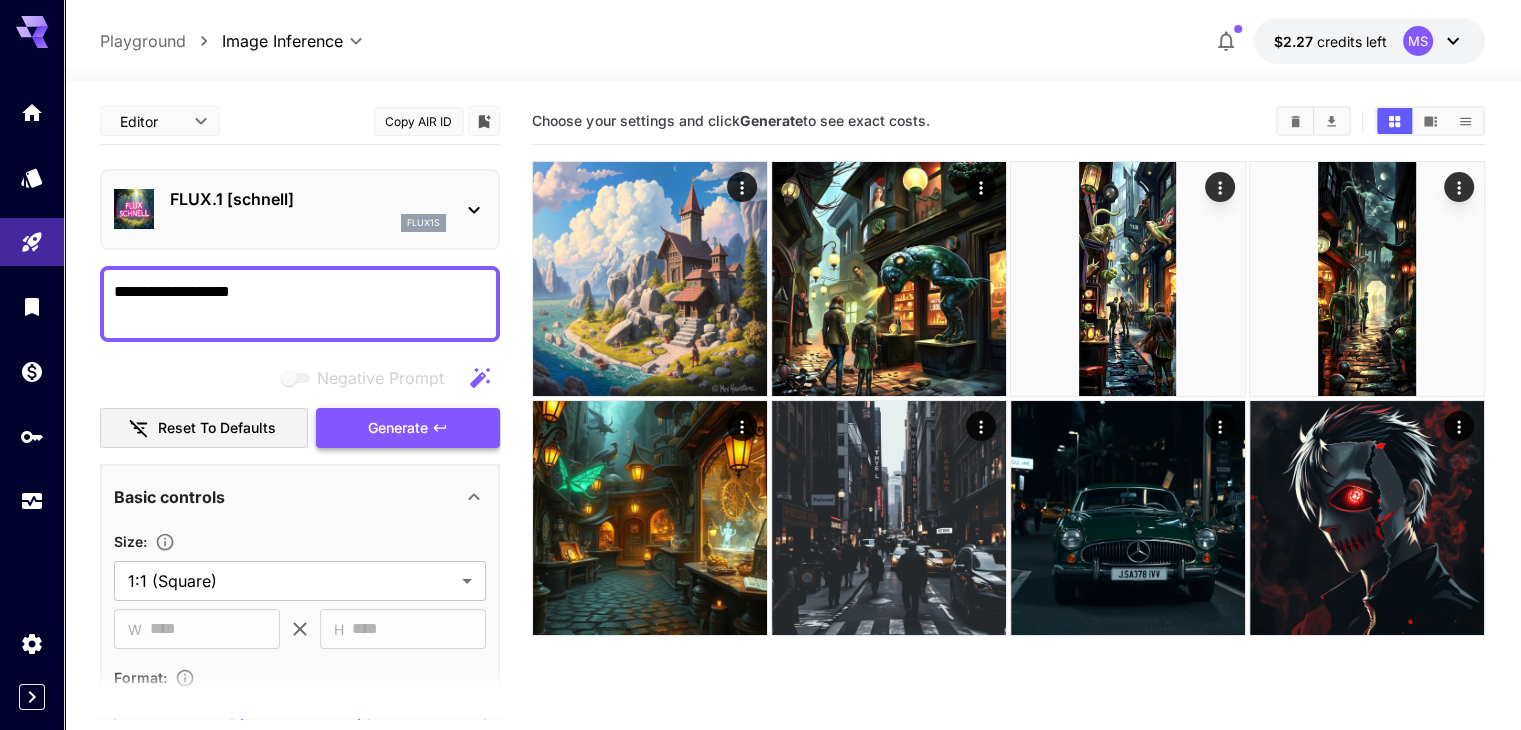 click on "Generate" at bounding box center [398, 428] 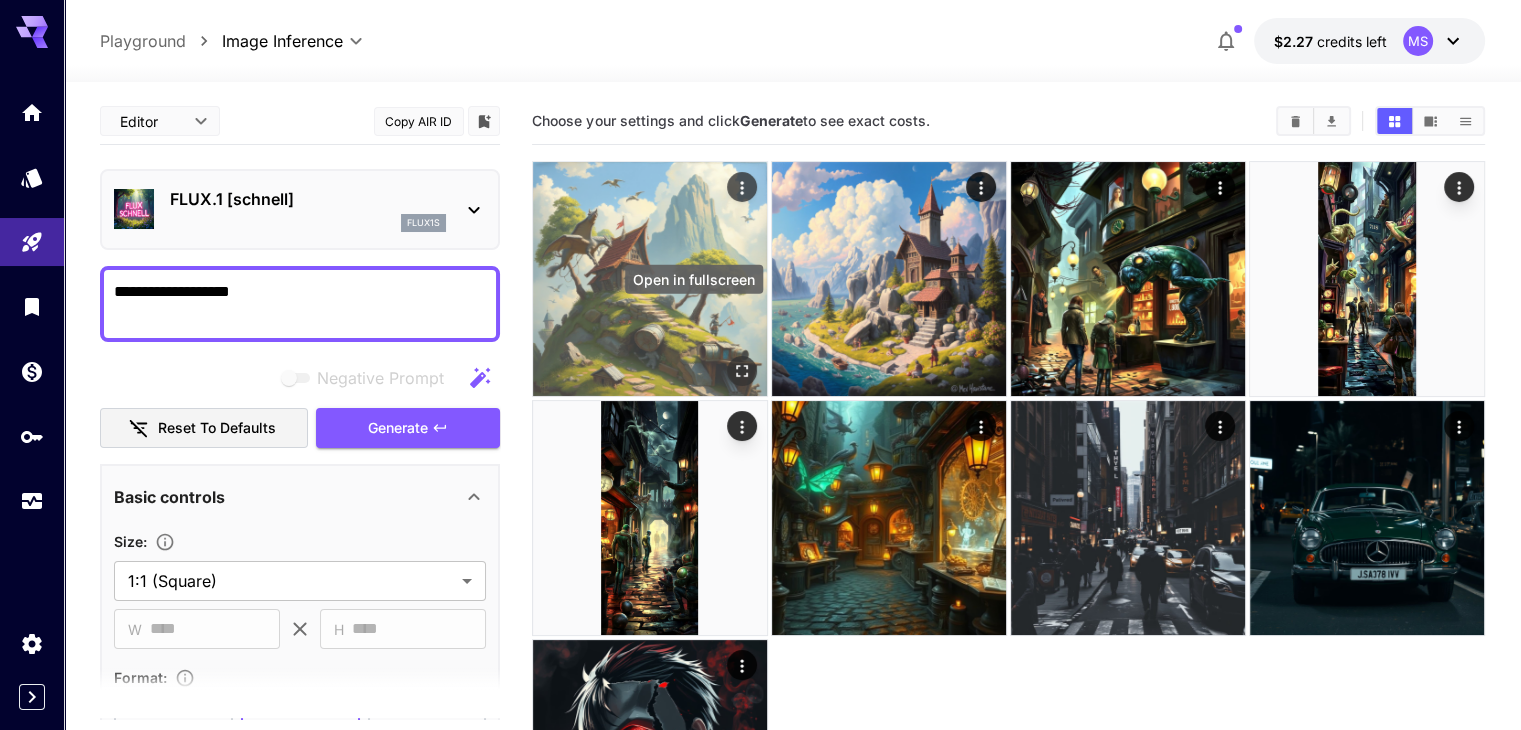 click 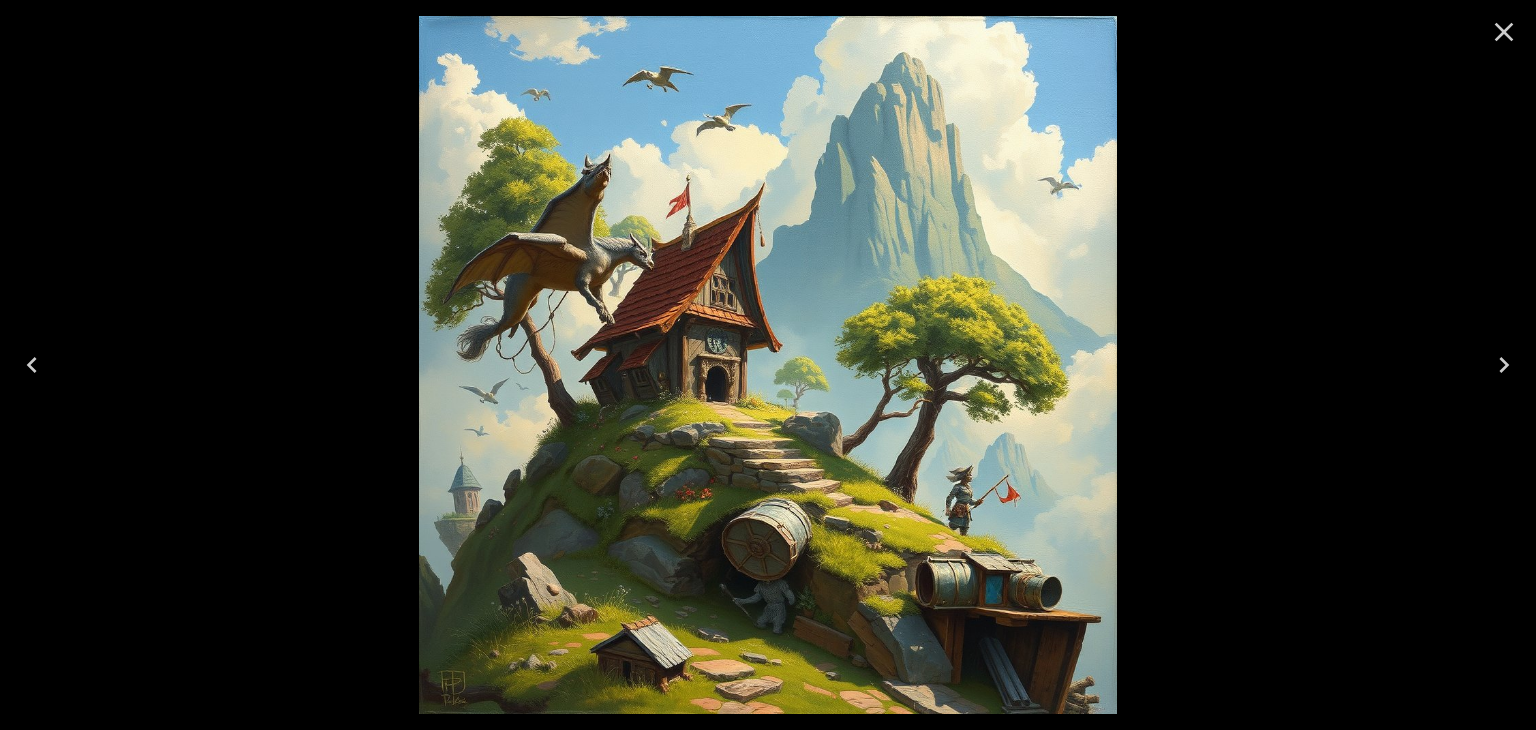 click 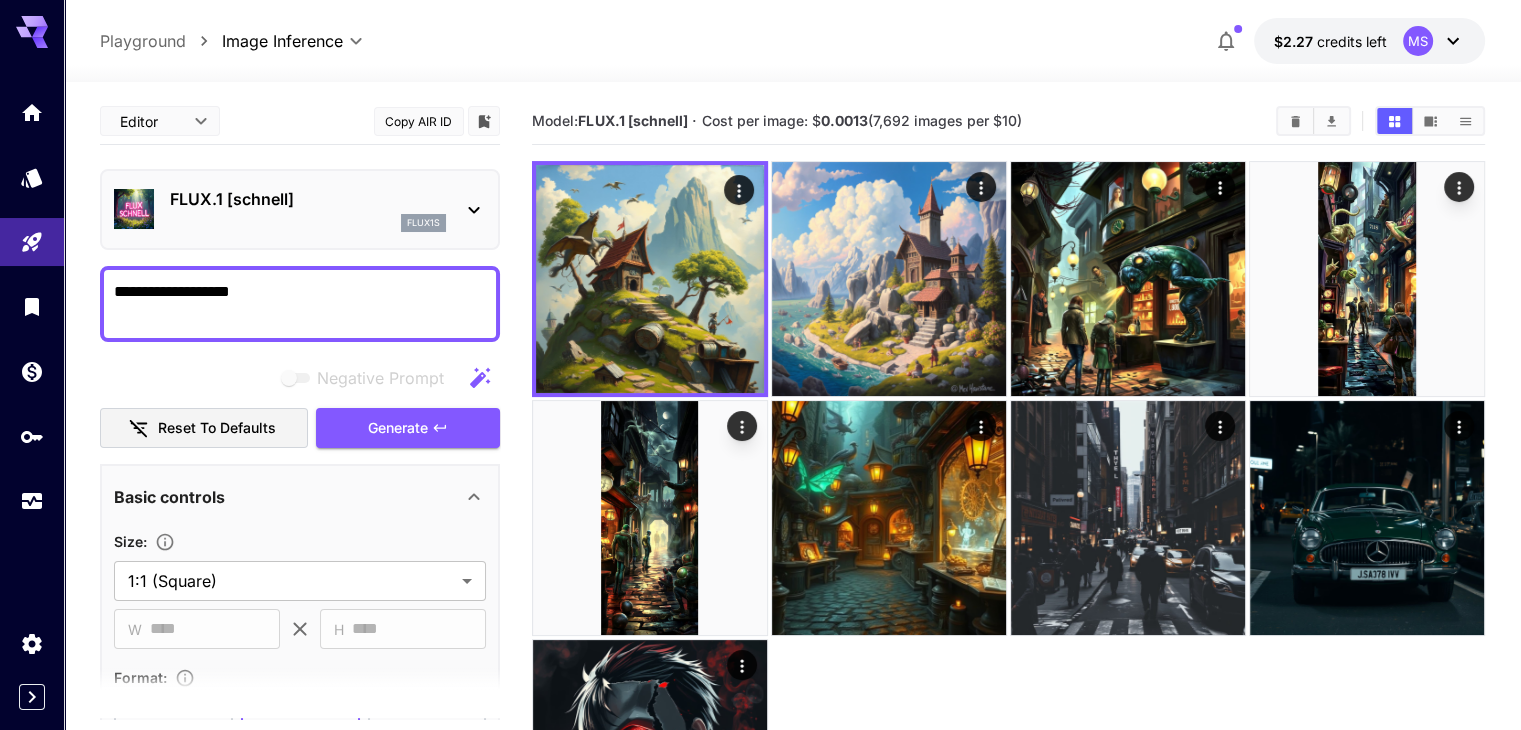 click on "**********" at bounding box center (300, 304) 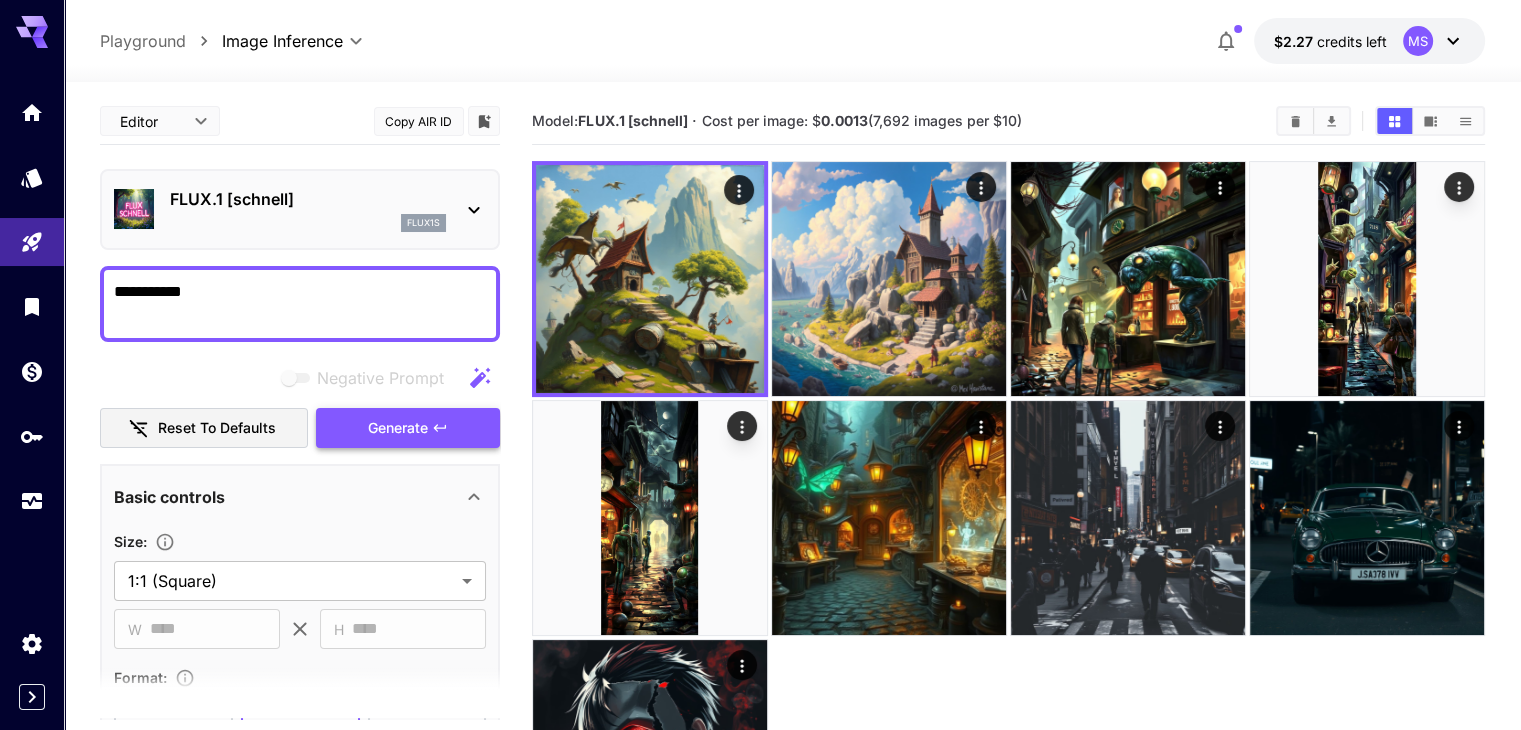 click on "Generate" at bounding box center [408, 428] 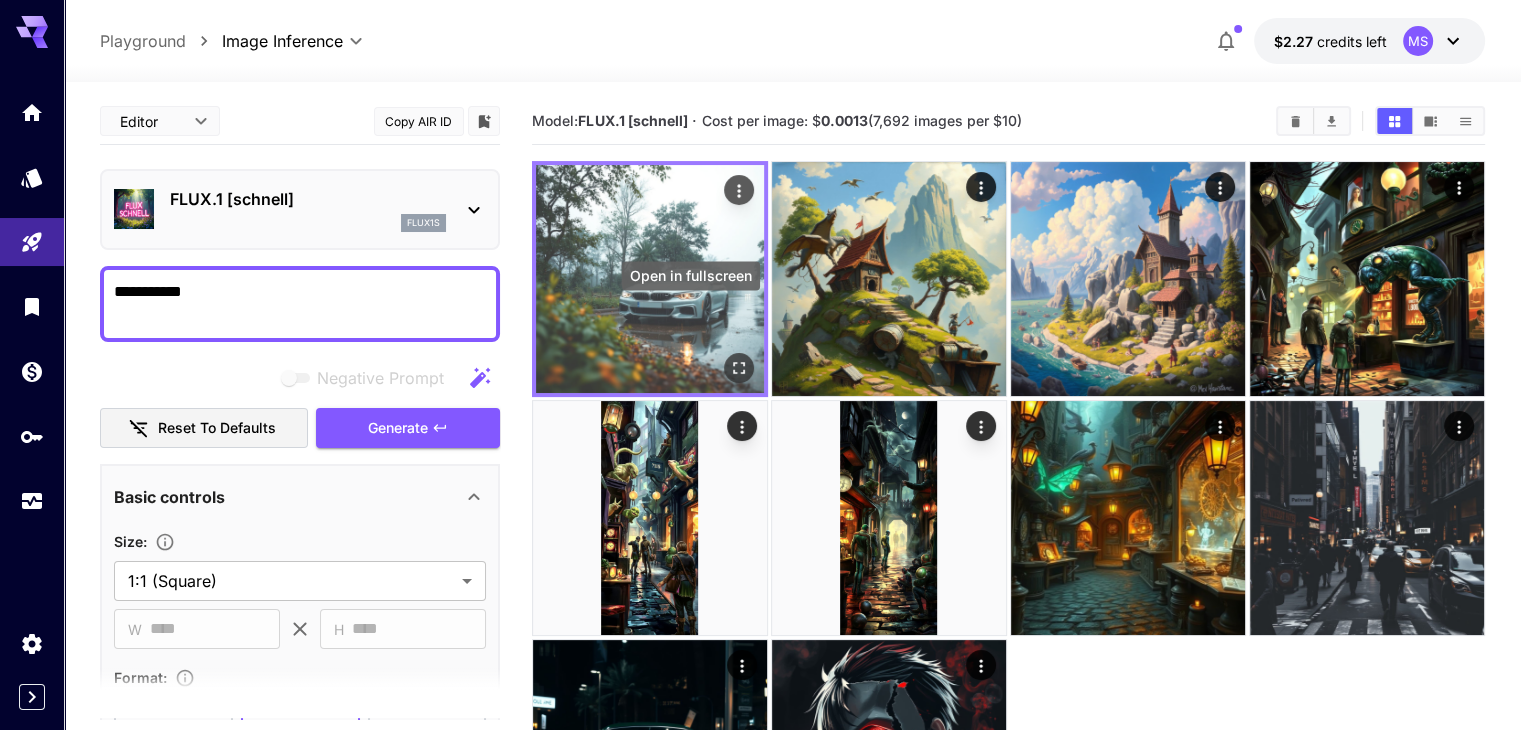 click 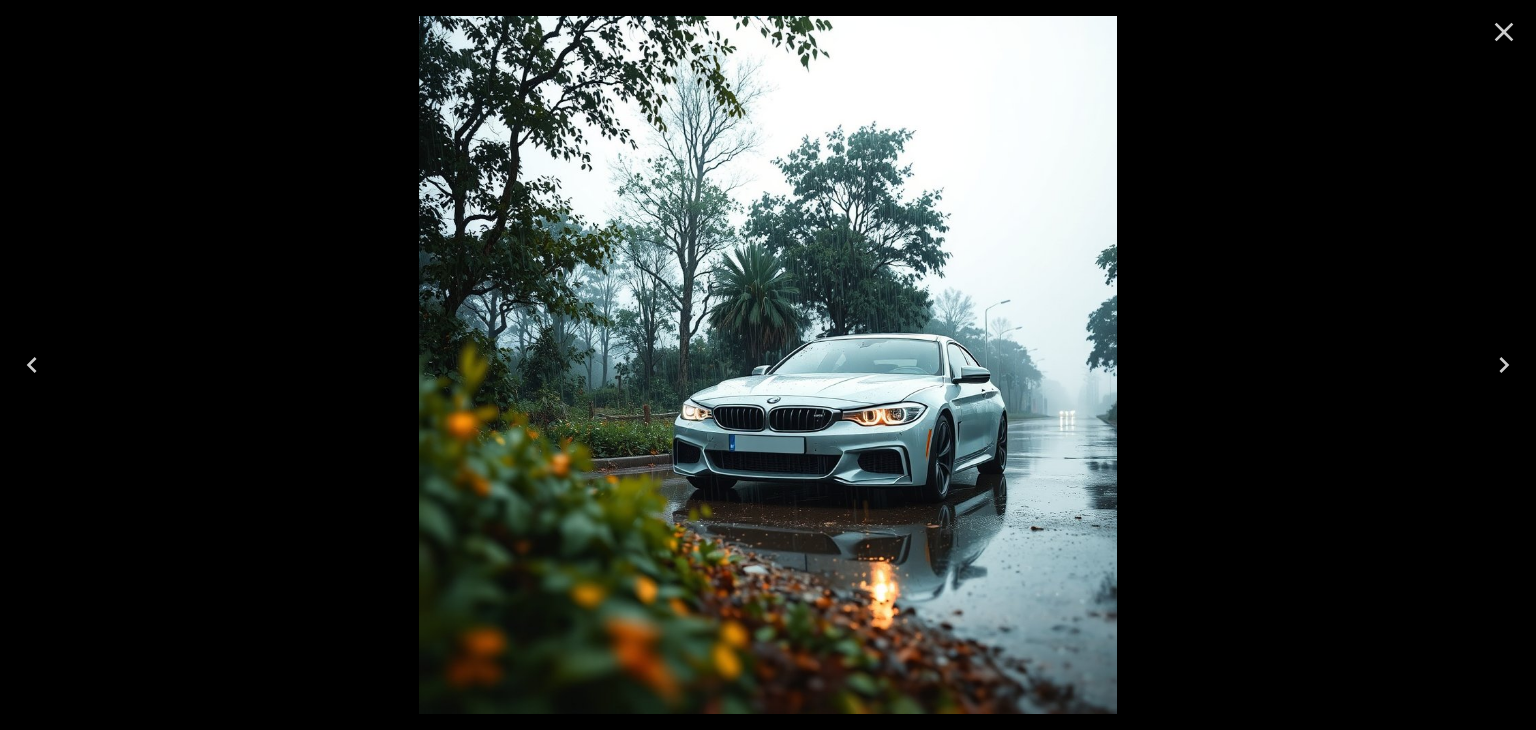 click 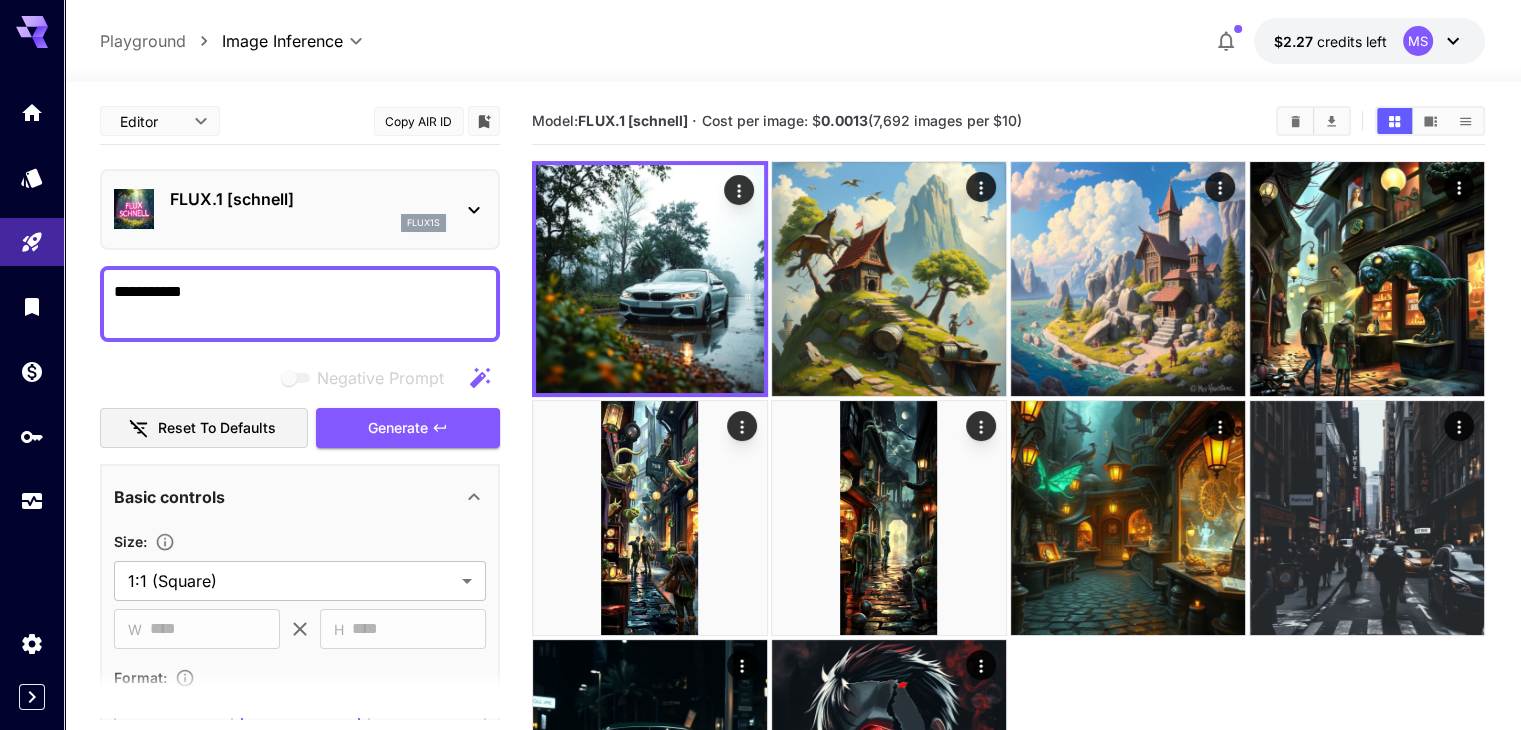 click on "**********" at bounding box center (300, 304) 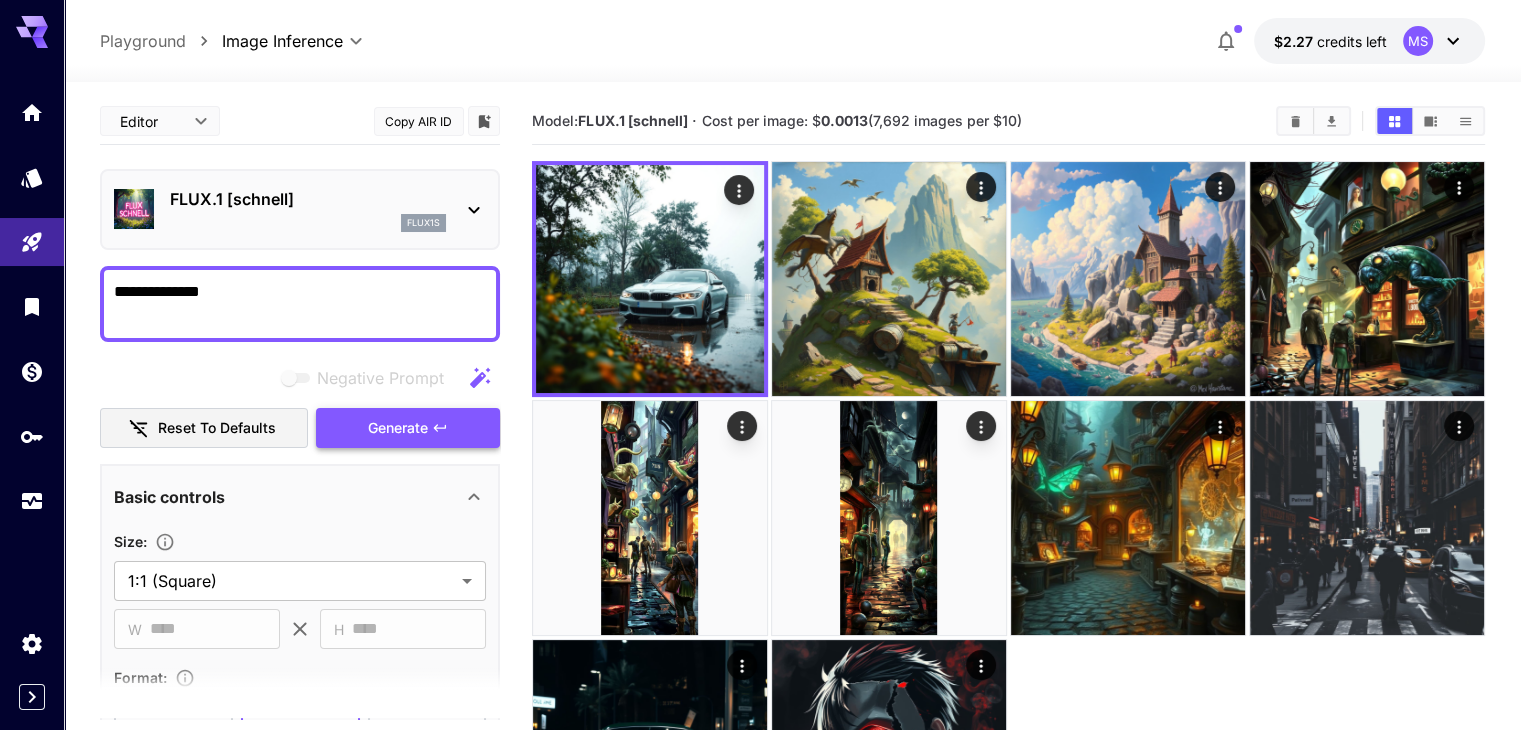 type on "**********" 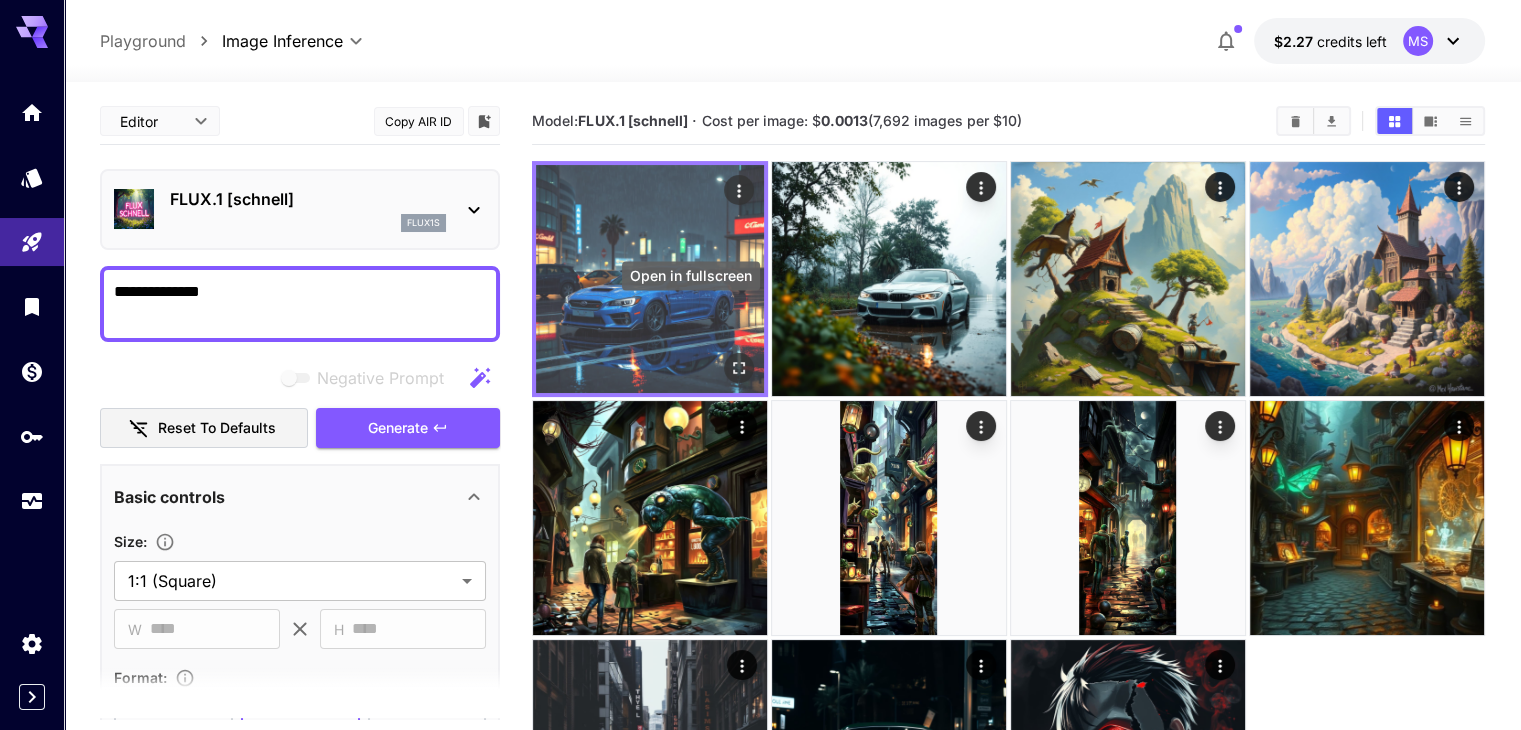click 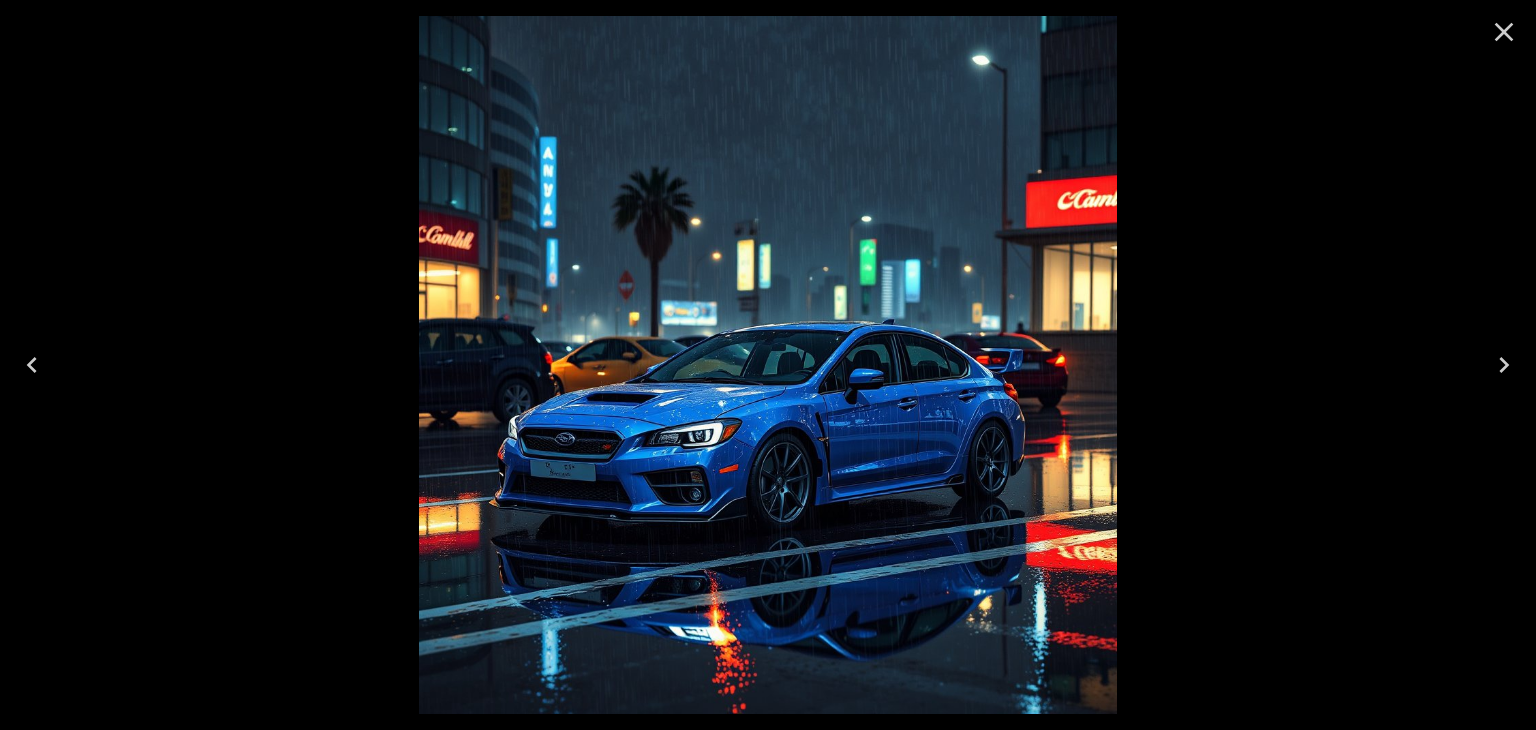click 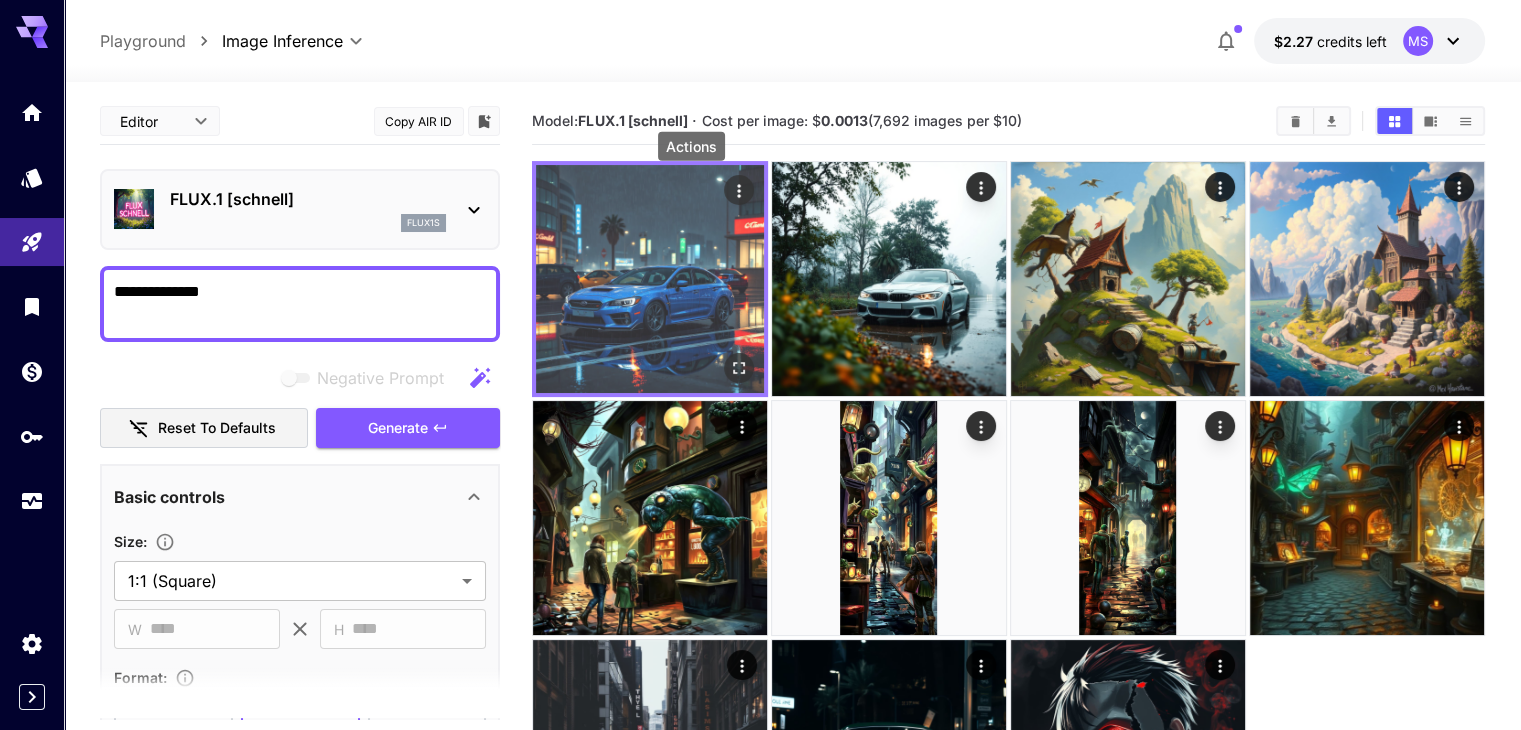 click 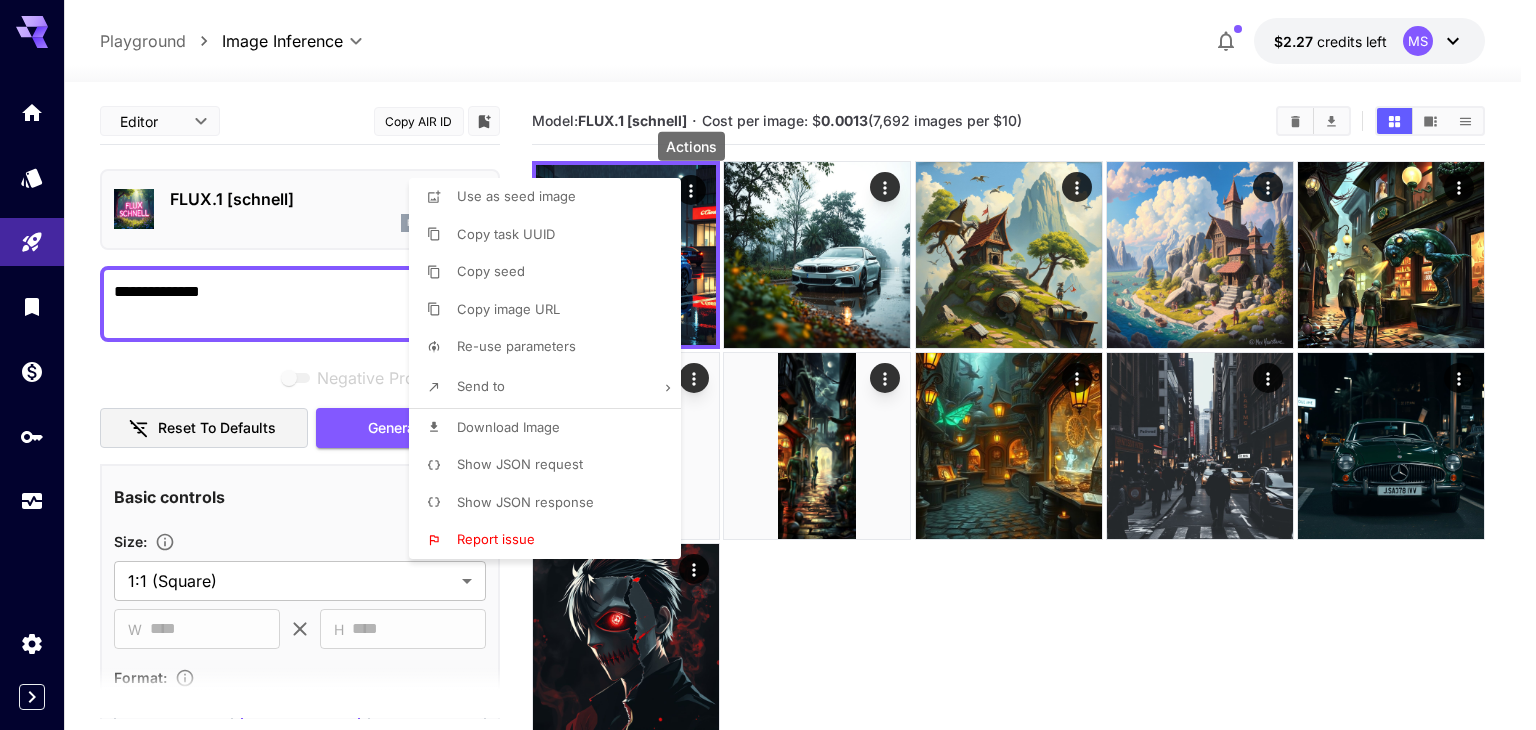click on "Download Image" at bounding box center (551, 428) 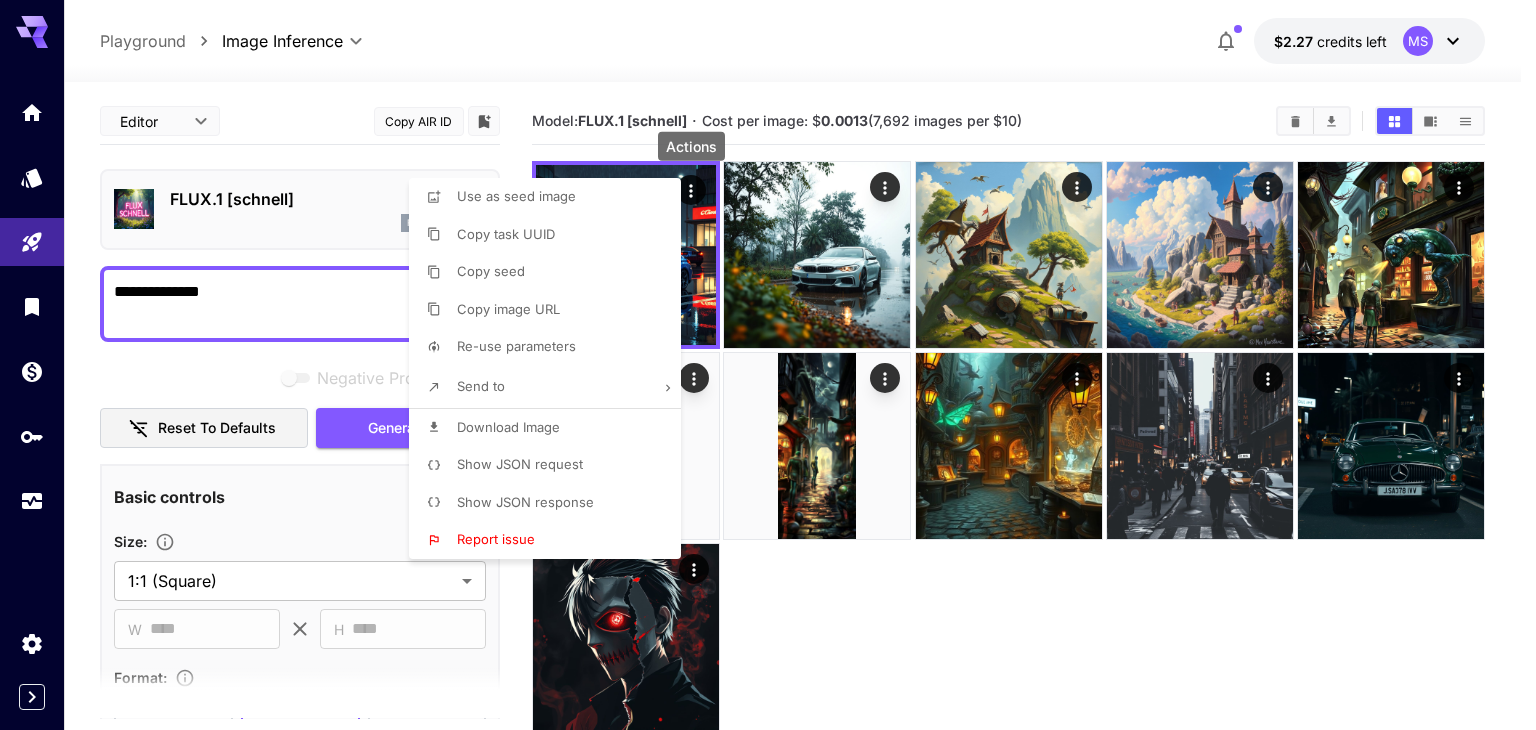 click at bounding box center (768, 365) 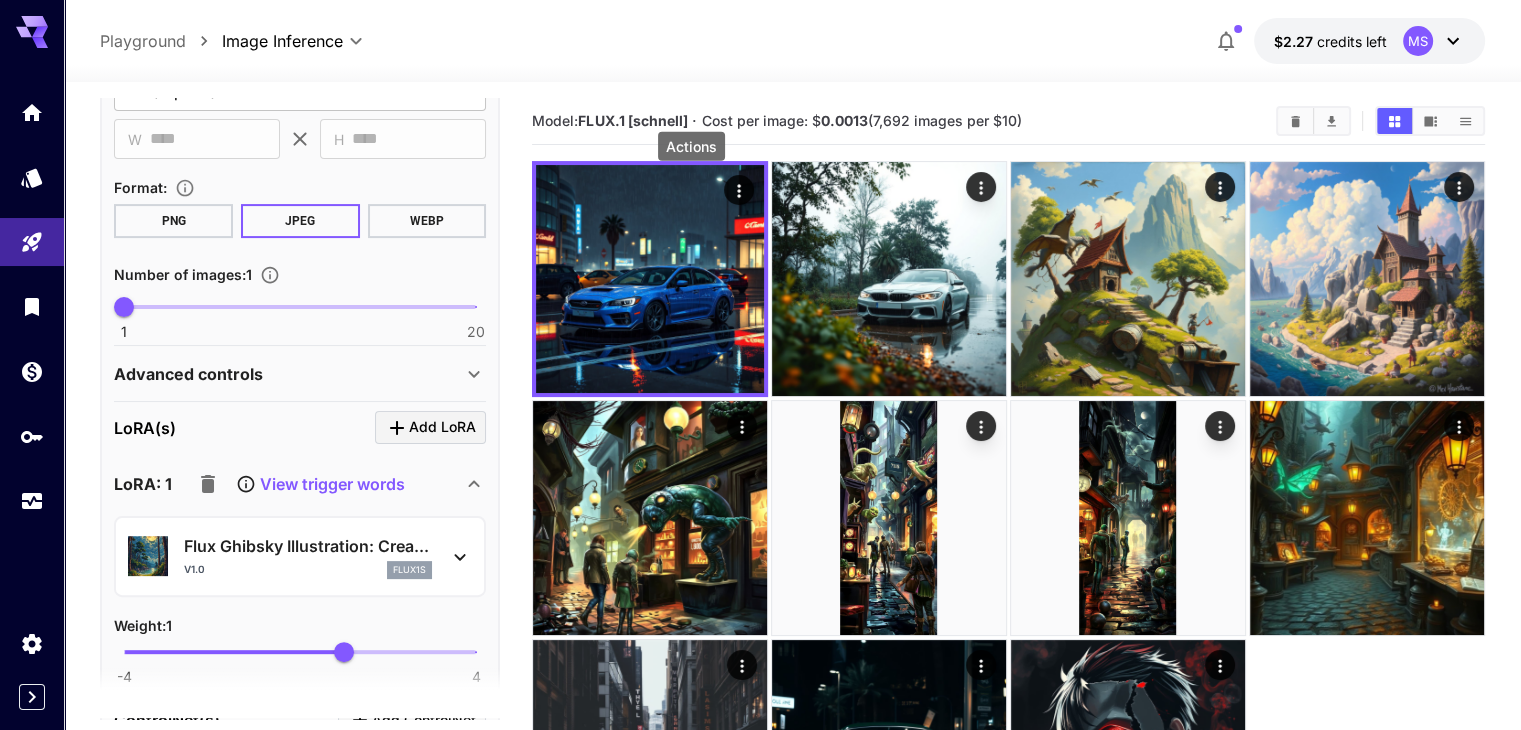 scroll, scrollTop: 491, scrollLeft: 0, axis: vertical 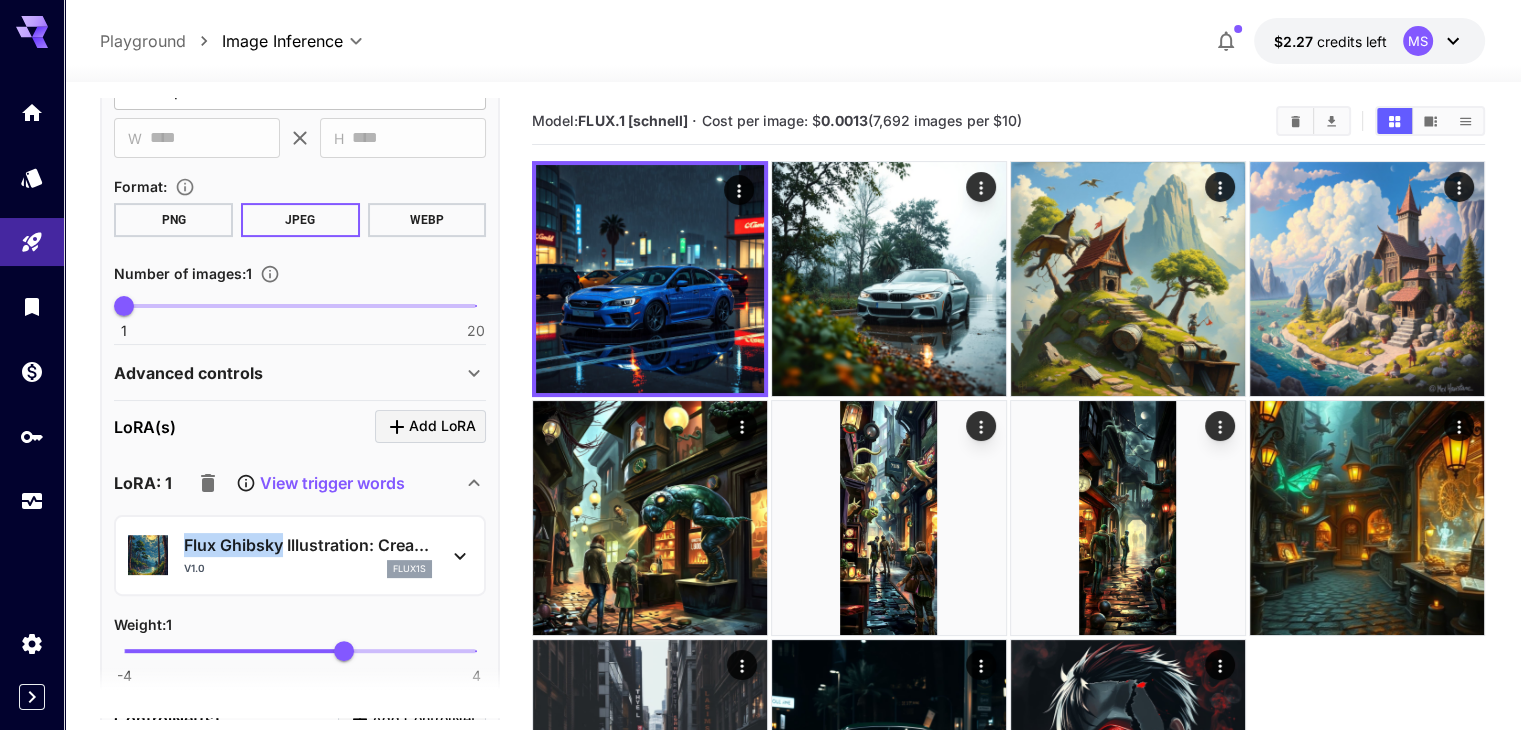 copy on "Flux Ghibsky" 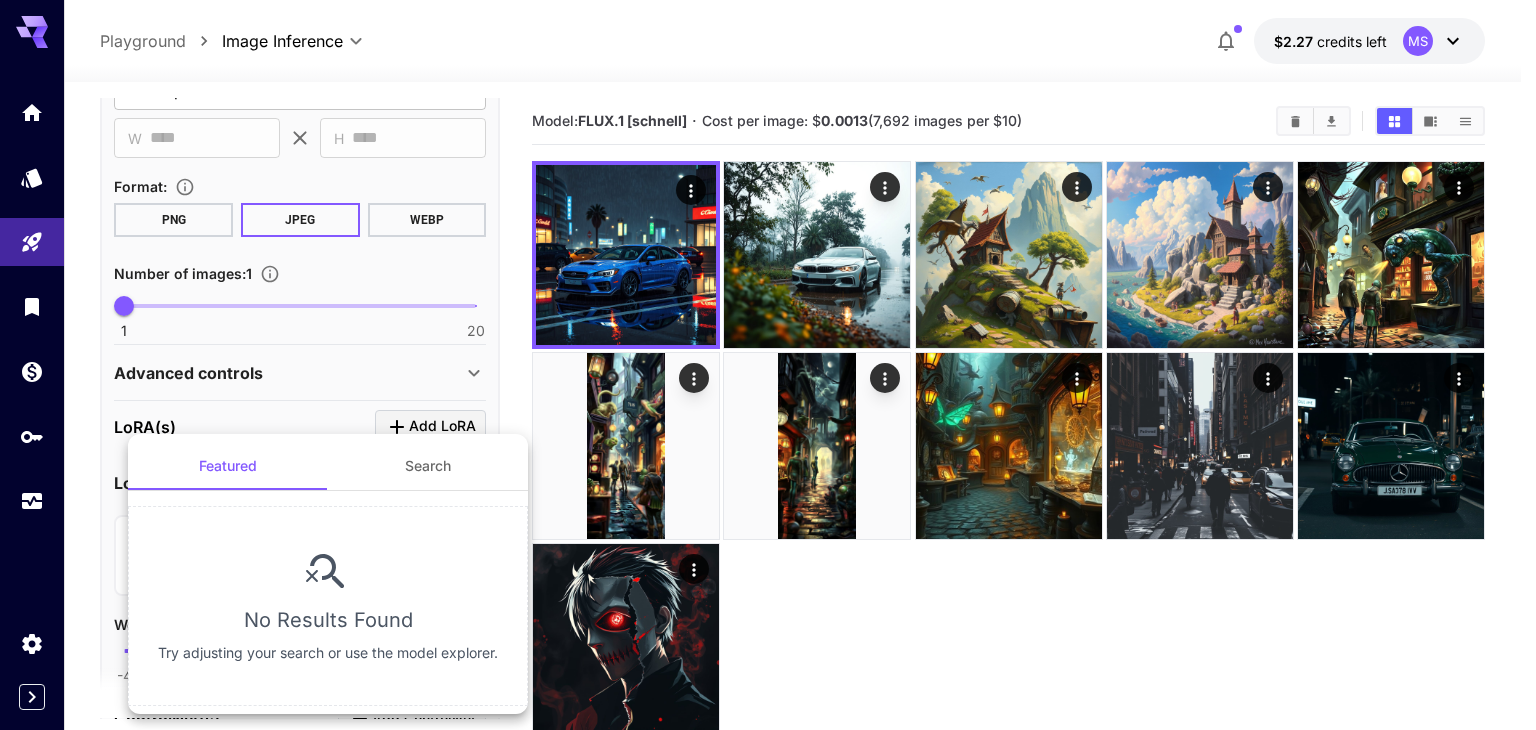 click at bounding box center (768, 365) 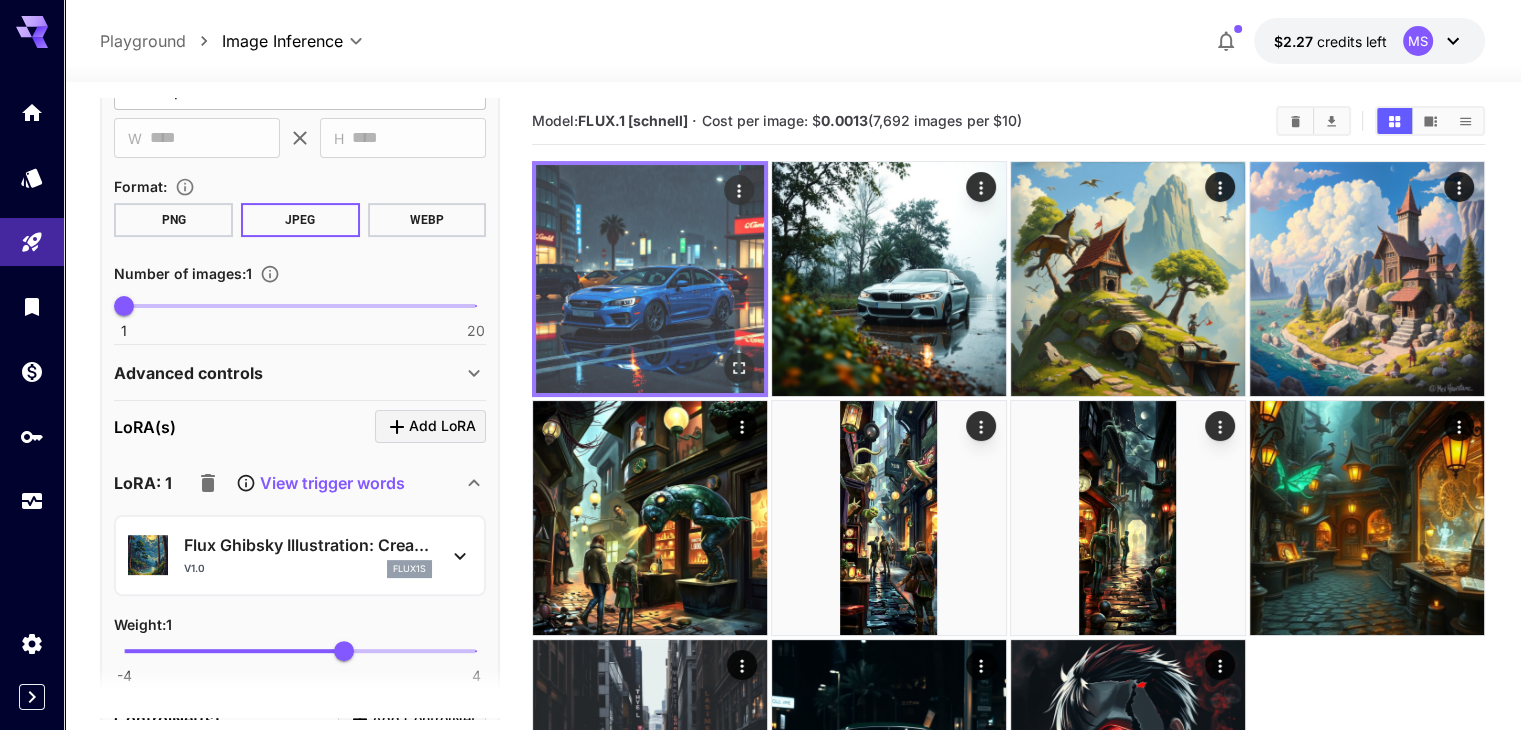 click 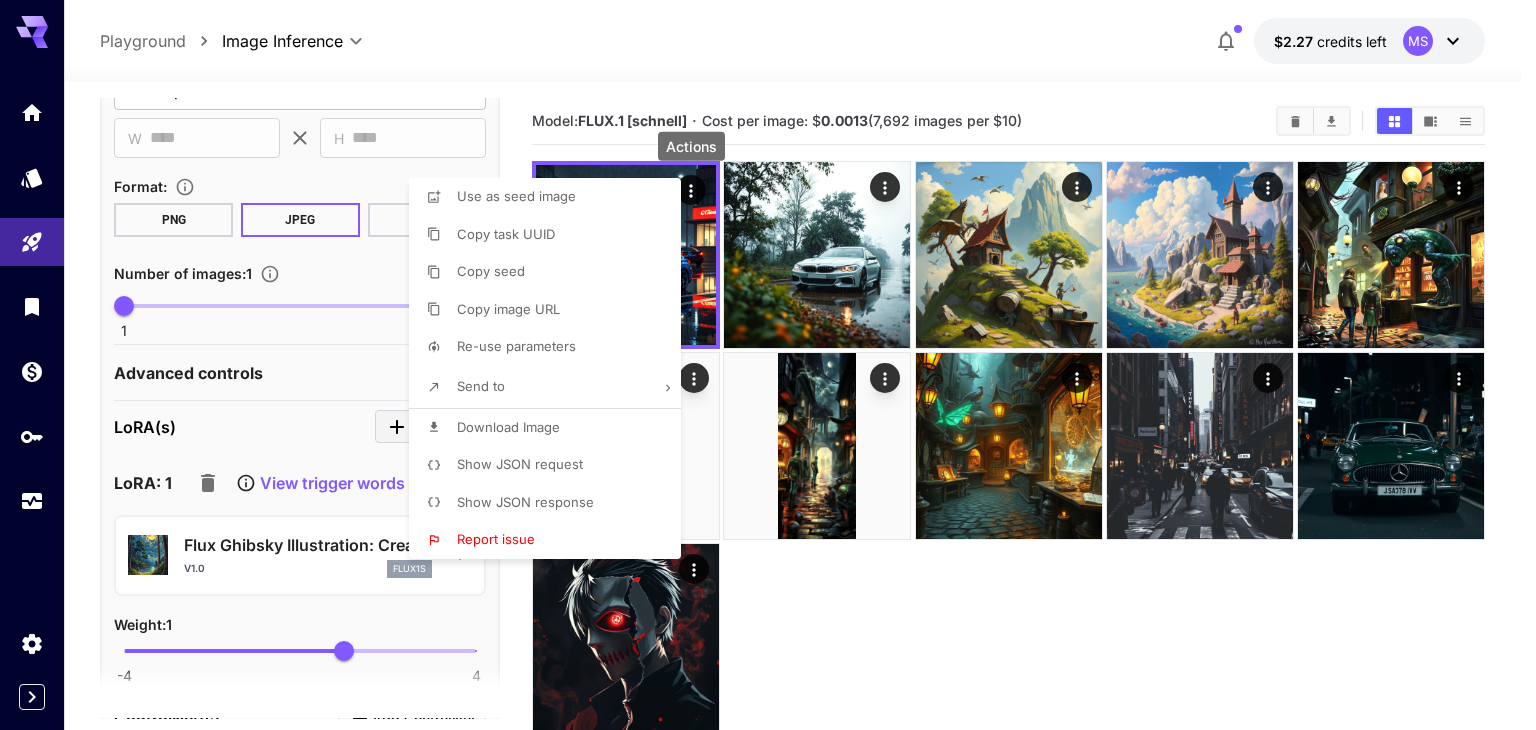 click on "Download Image" at bounding box center [508, 427] 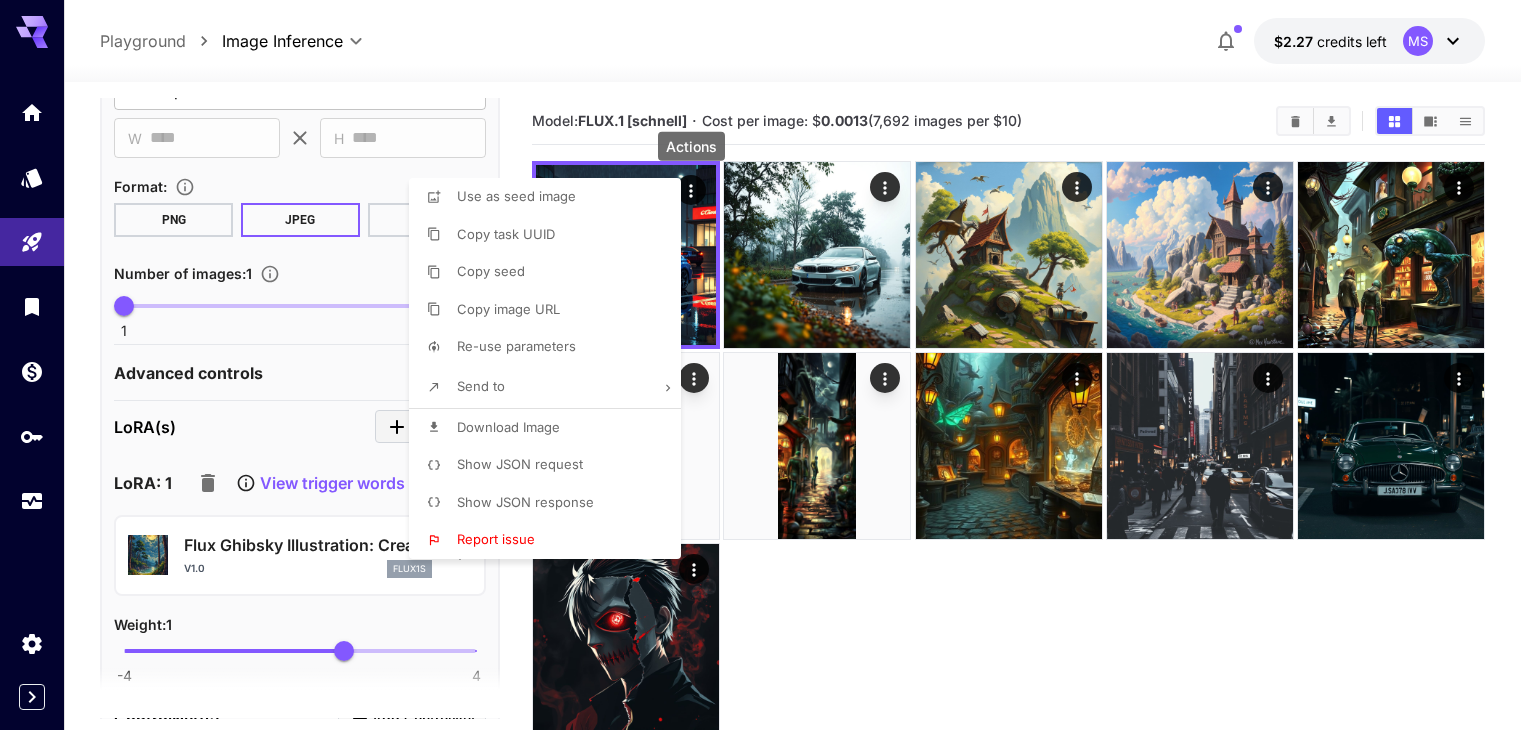 click at bounding box center [768, 365] 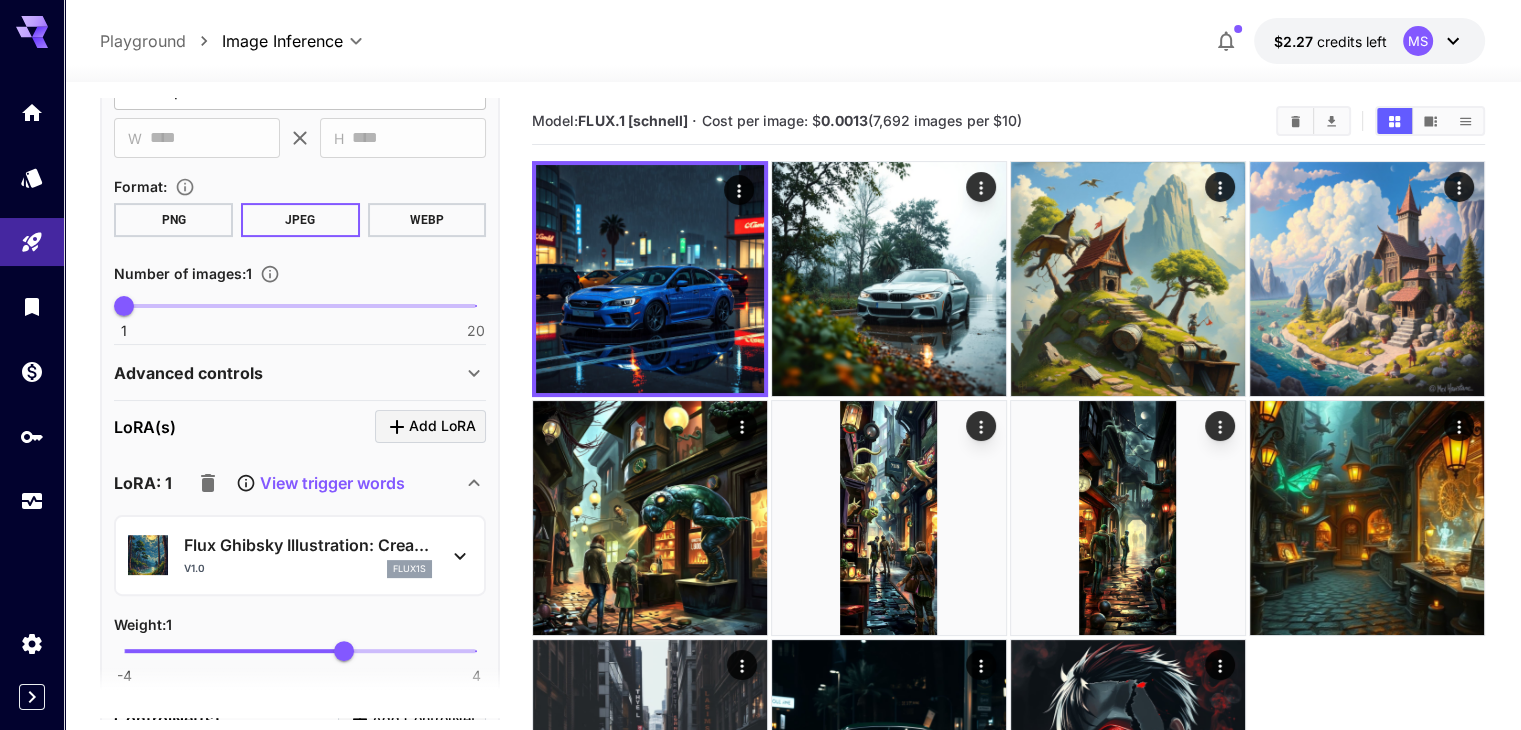 type 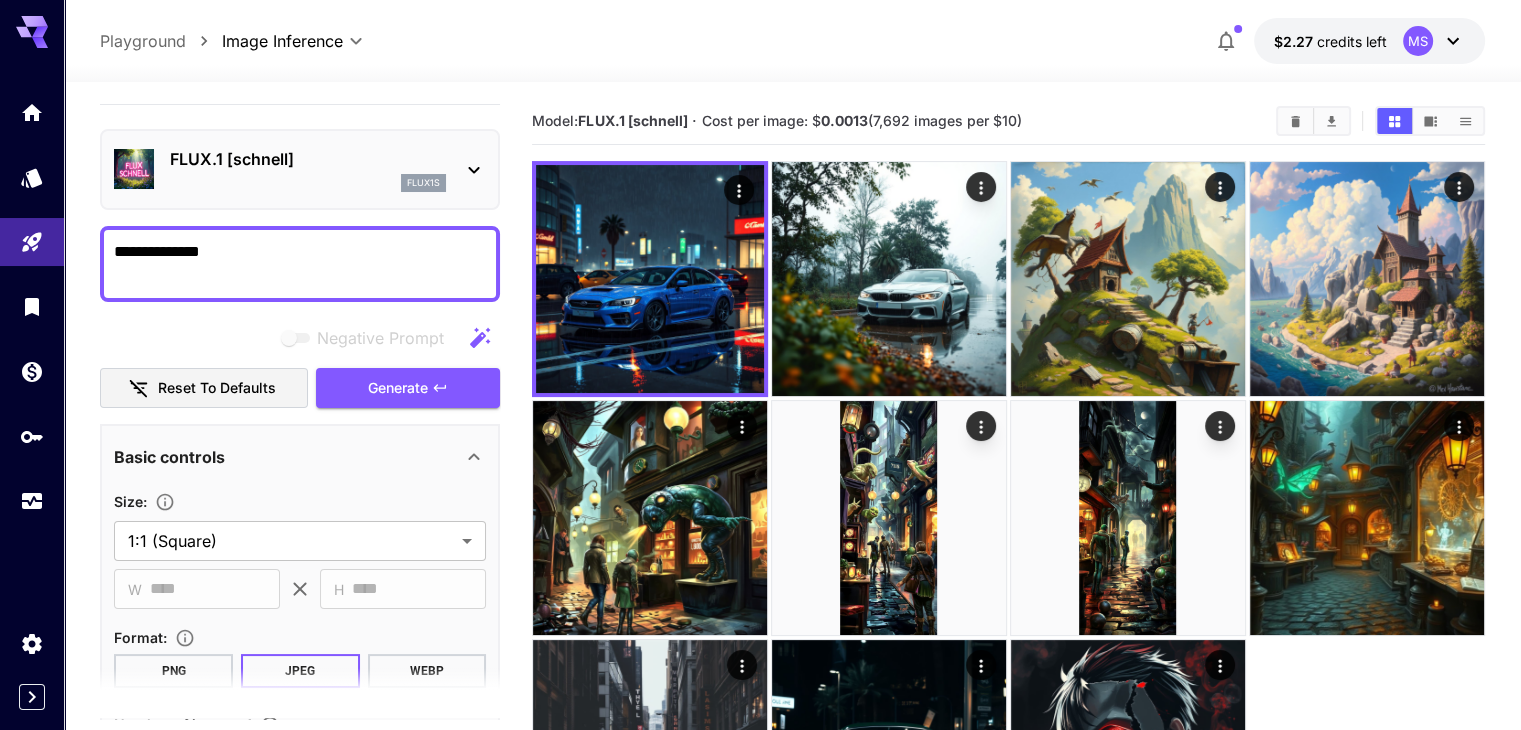 scroll, scrollTop: 0, scrollLeft: 0, axis: both 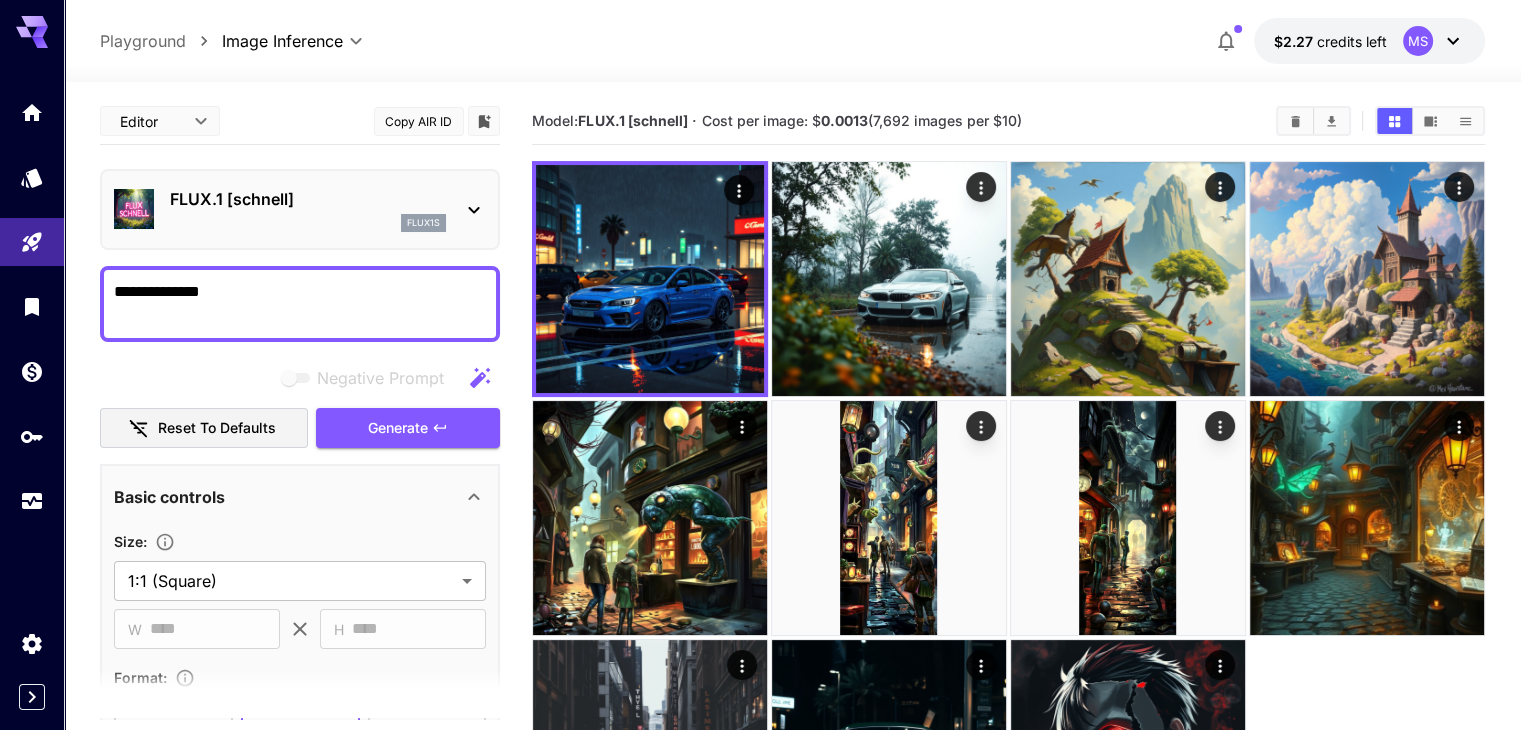 click on "**********" at bounding box center (300, 304) 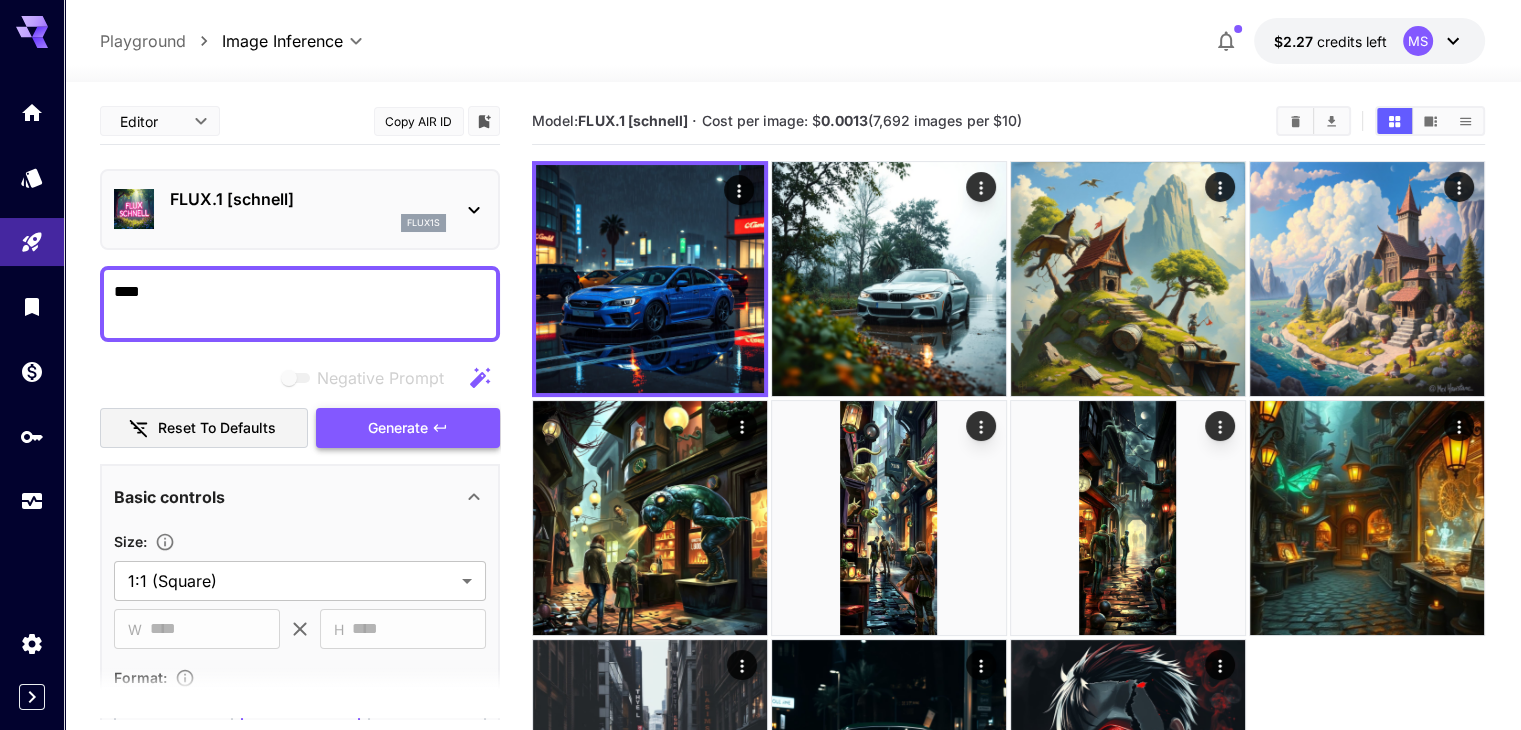 click on "Generate" at bounding box center (408, 428) 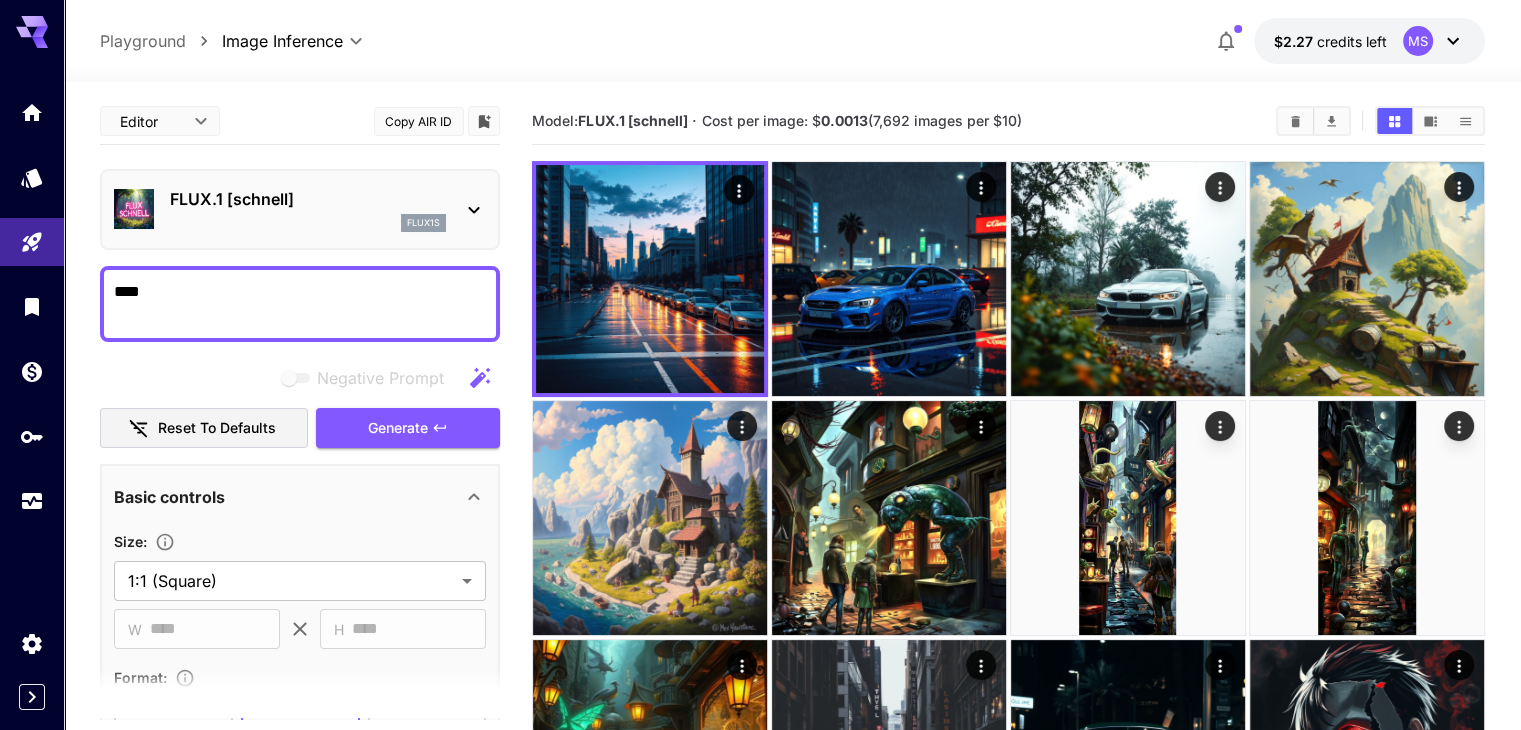click on "****" at bounding box center (300, 304) 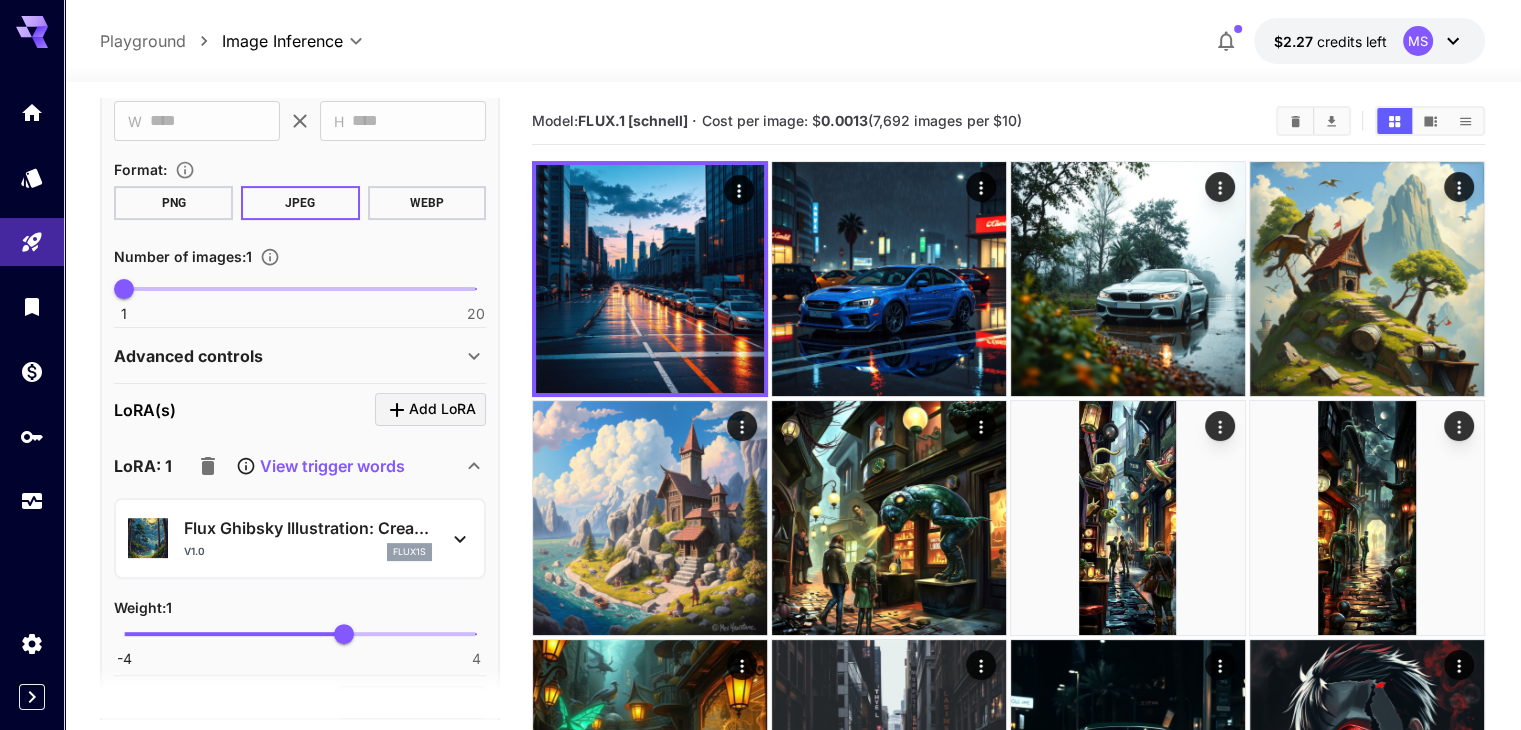 scroll, scrollTop: 507, scrollLeft: 0, axis: vertical 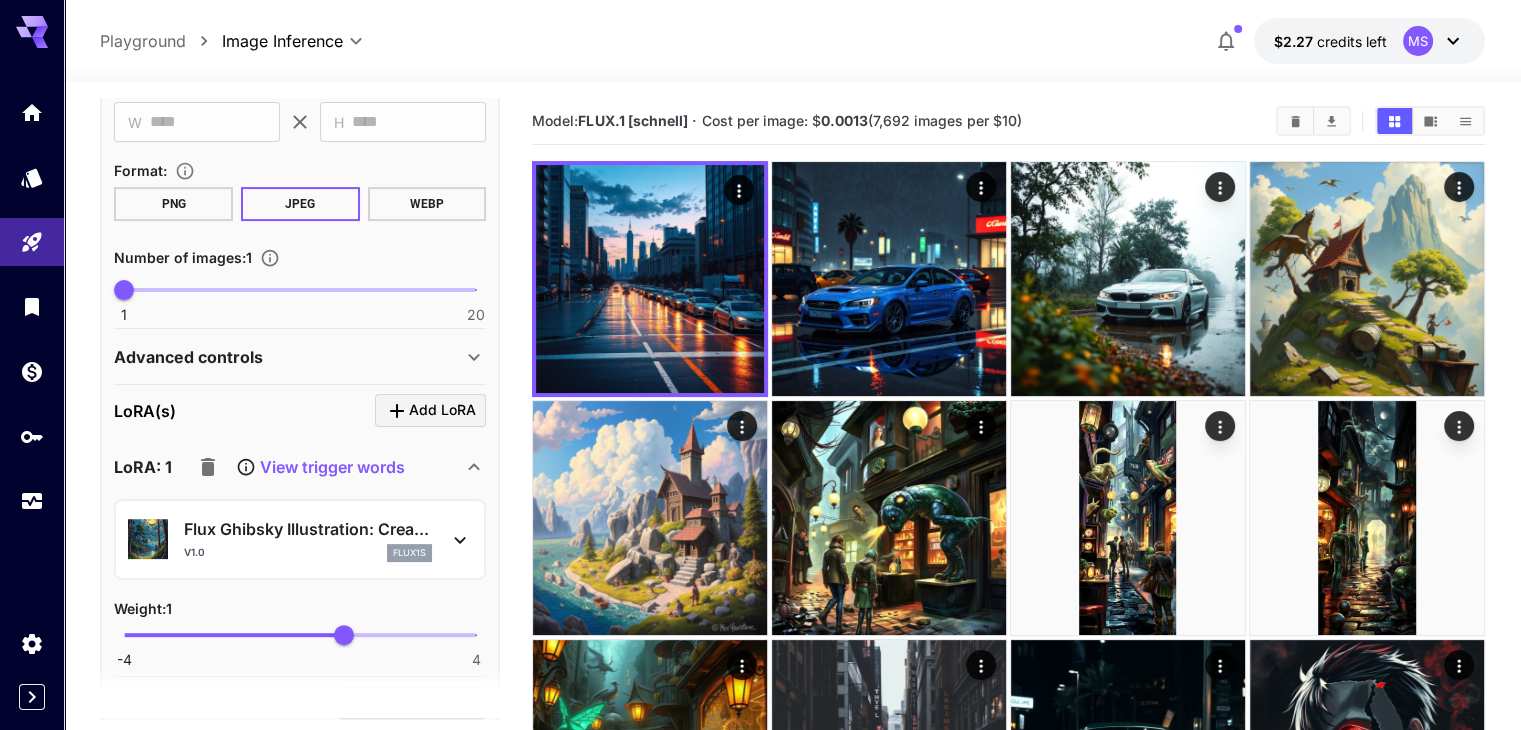 click 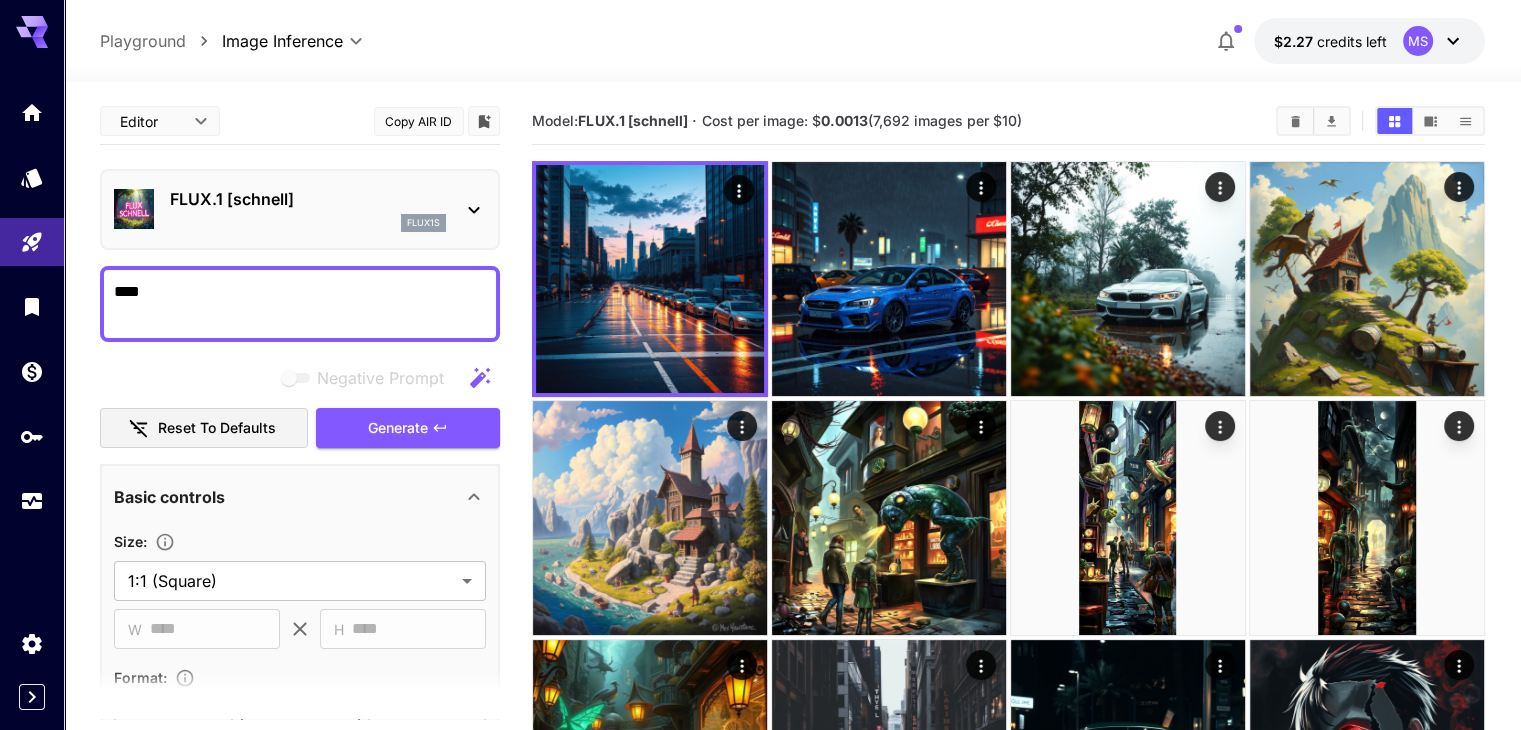 scroll, scrollTop: 0, scrollLeft: 0, axis: both 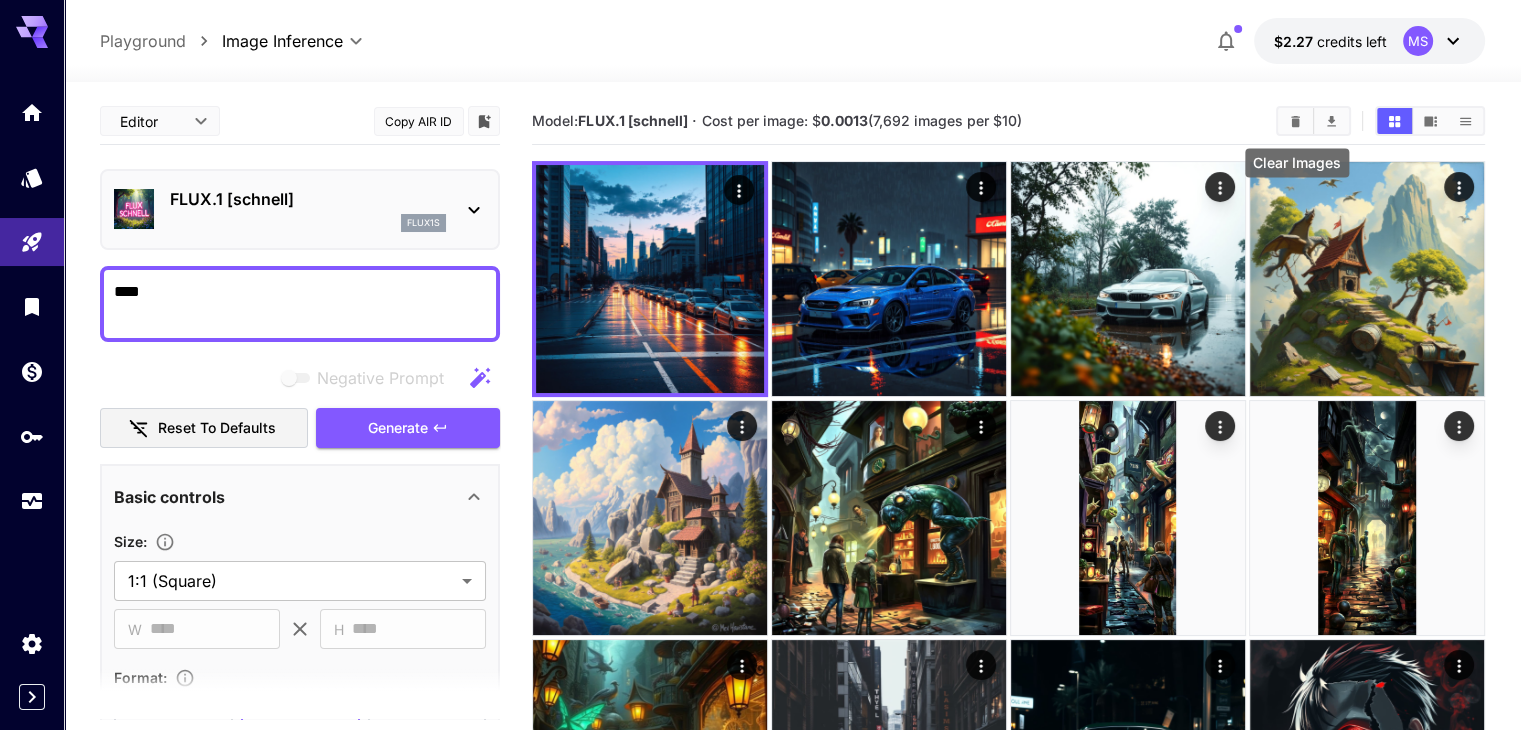 click 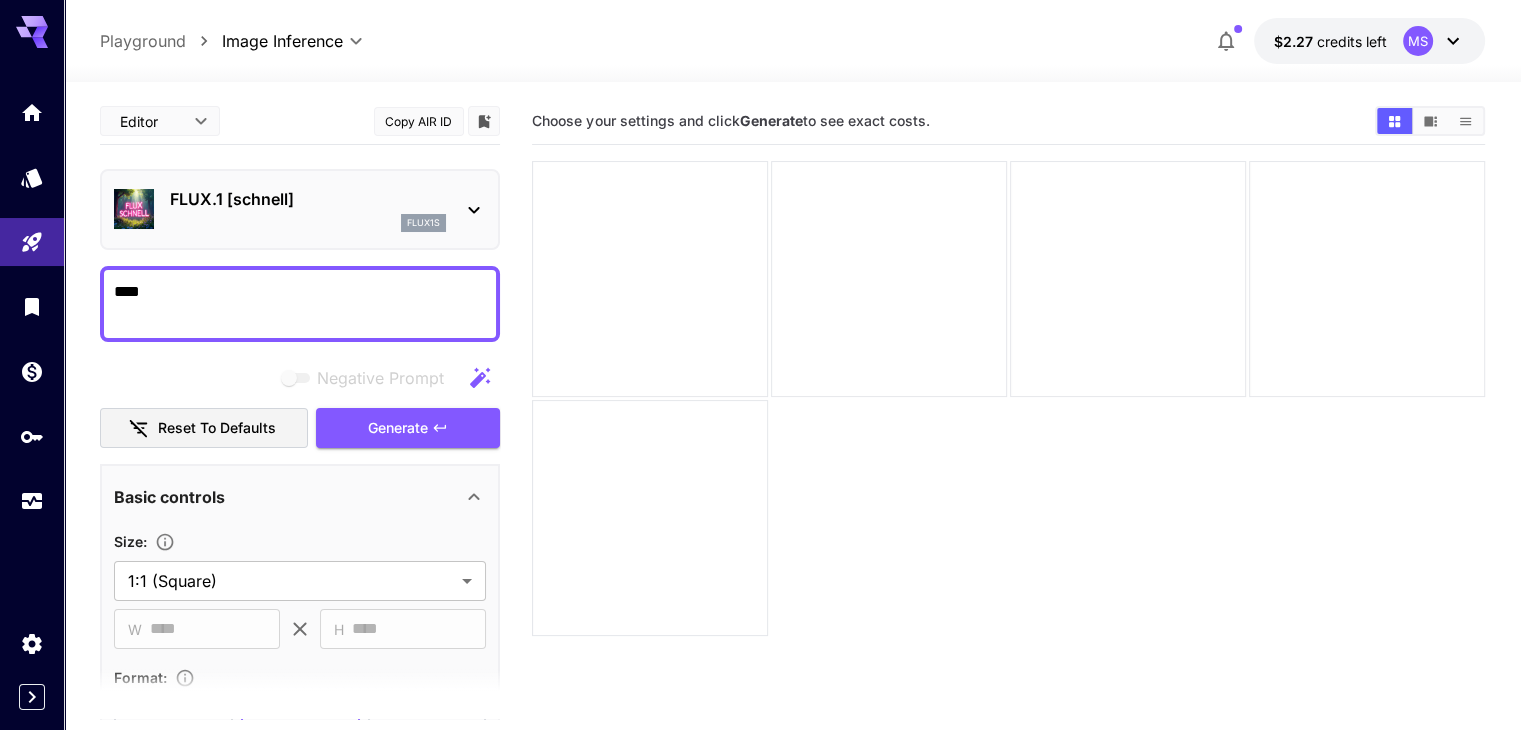 click on "****" at bounding box center (300, 304) 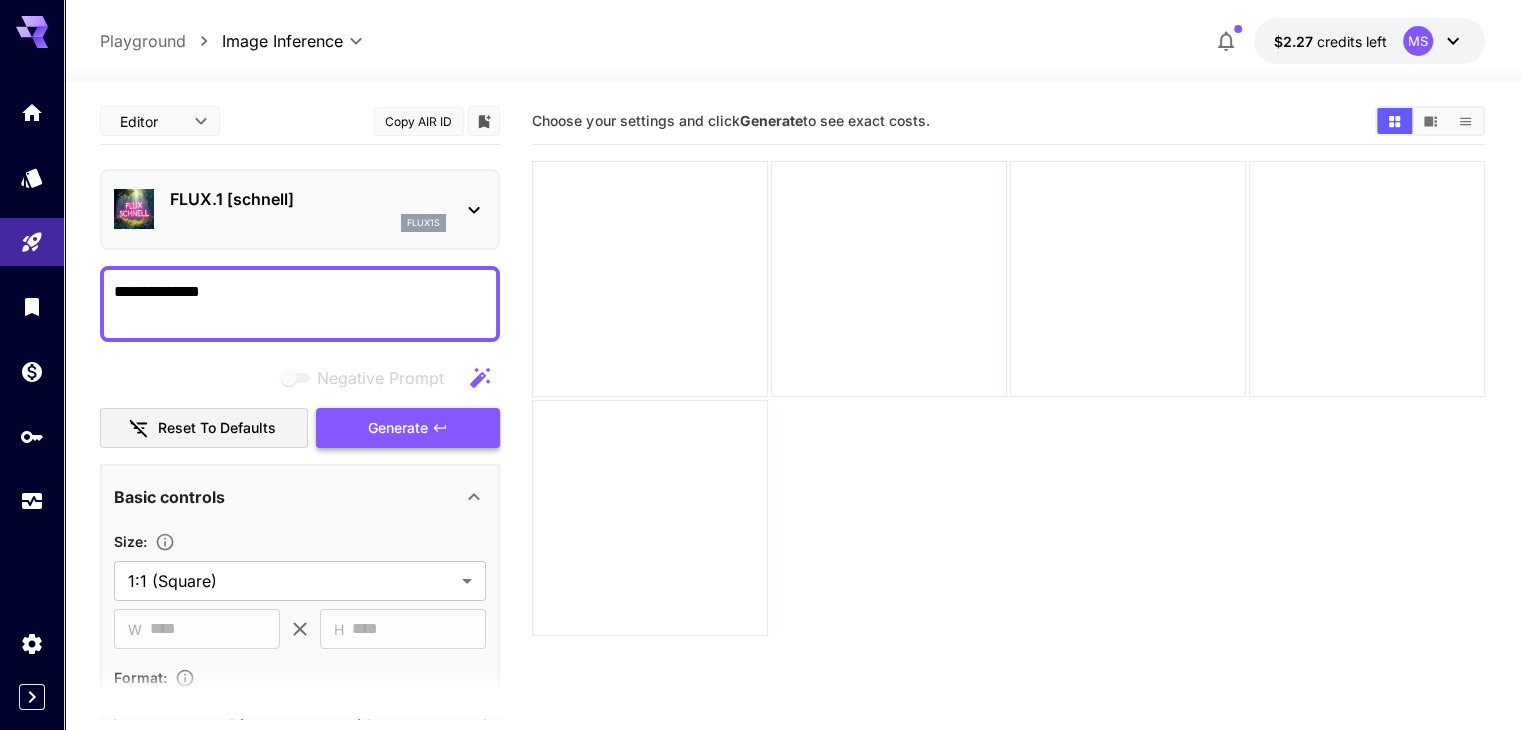 click on "Generate" at bounding box center (408, 428) 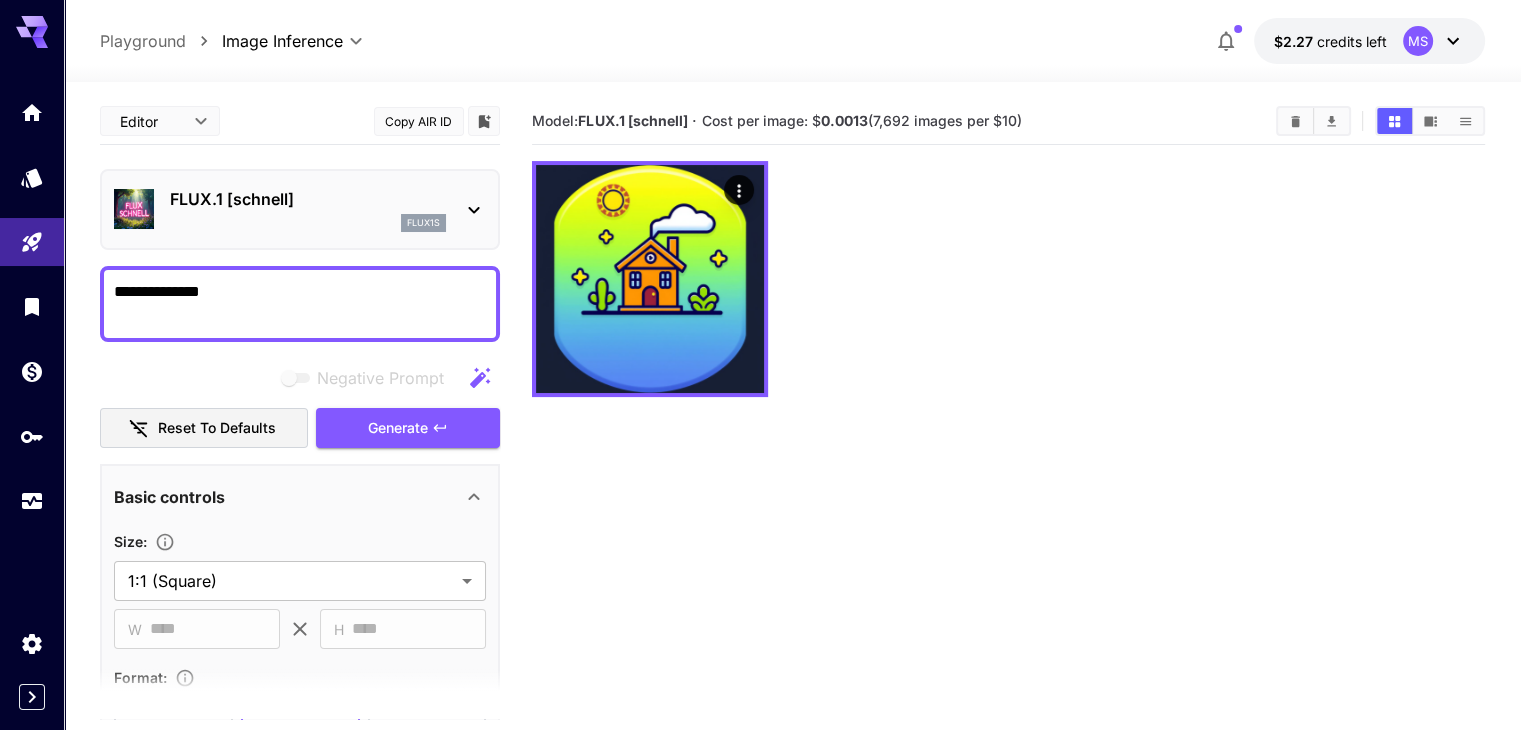 drag, startPoint x: 175, startPoint y: 283, endPoint x: 51, endPoint y: 281, distance: 124.01613 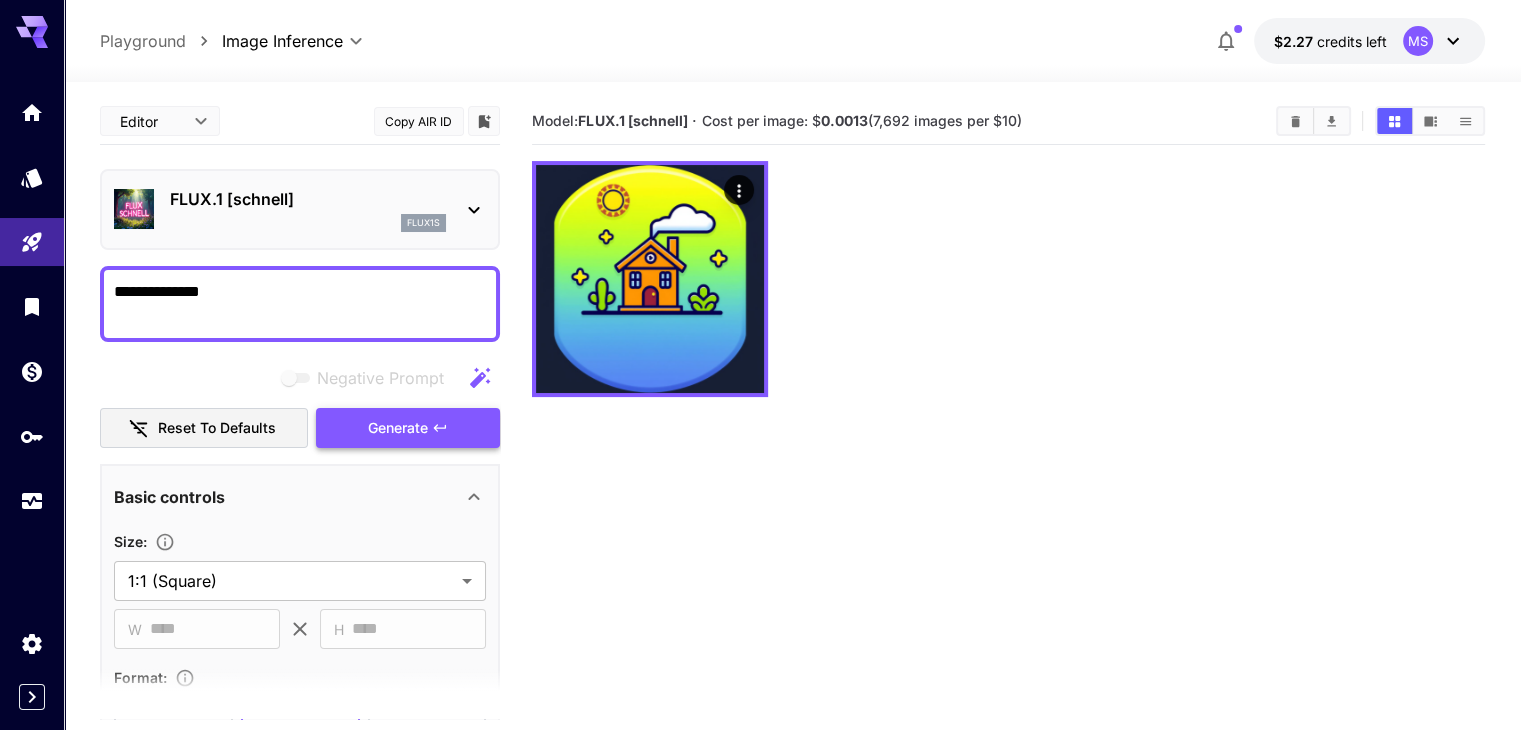 type on "**********" 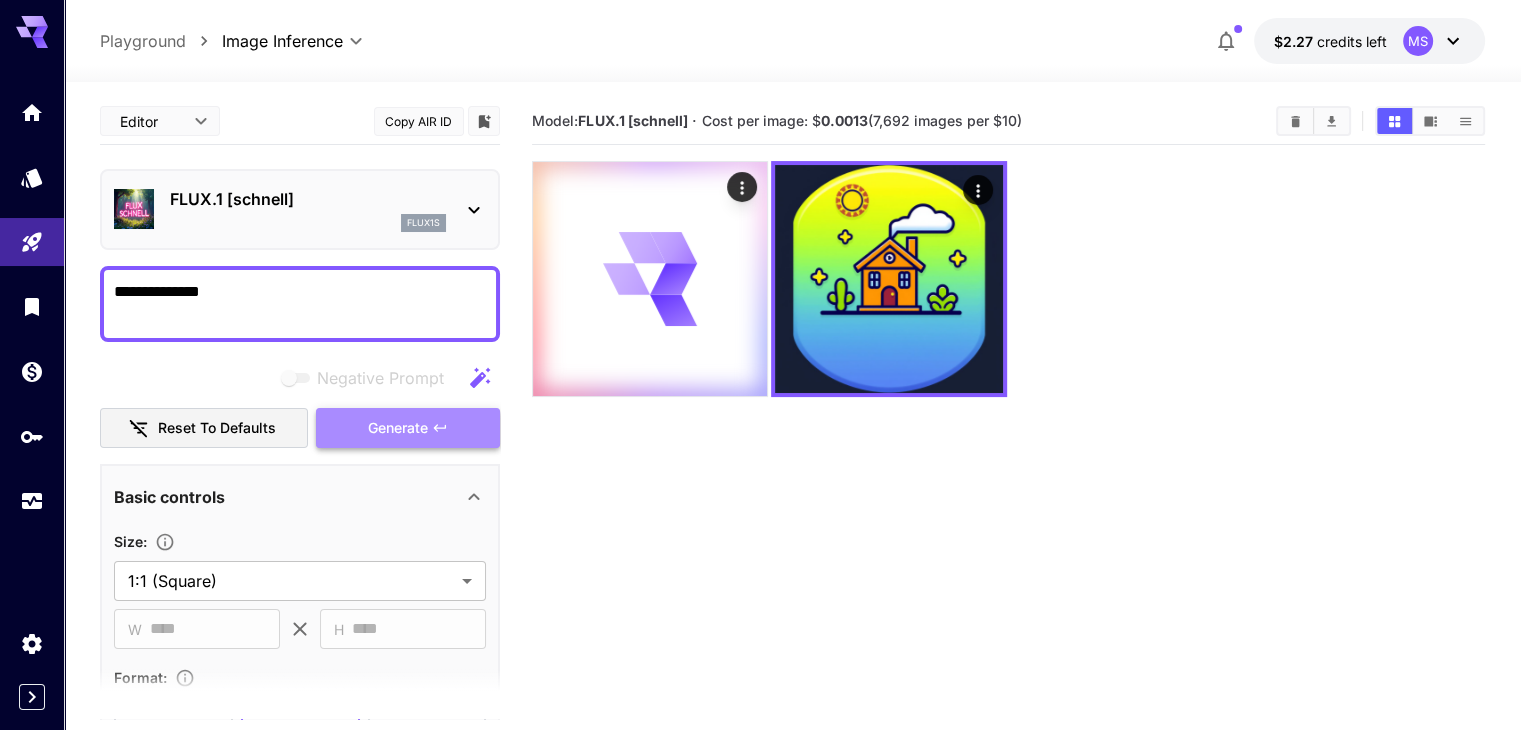 click on "Generate" at bounding box center (398, 428) 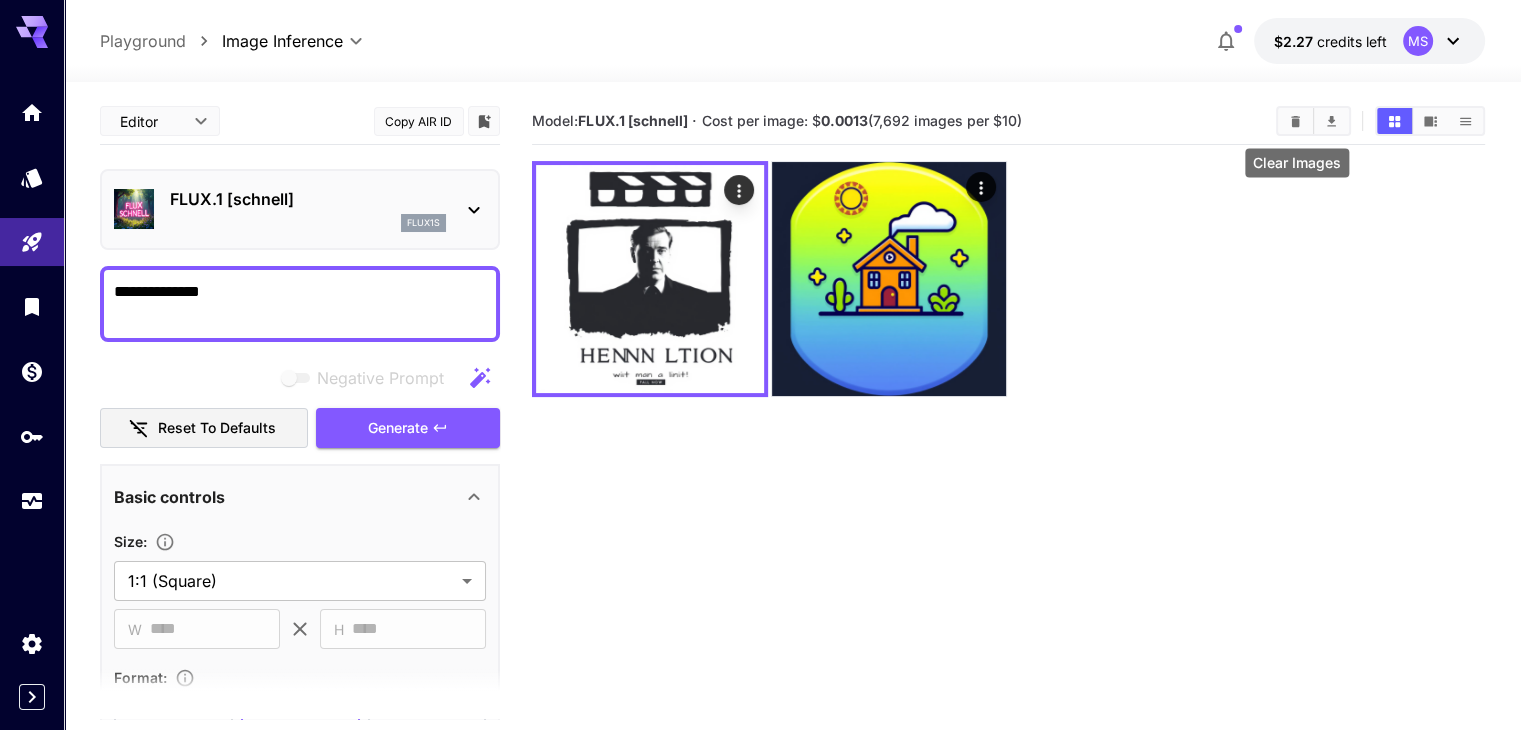 click 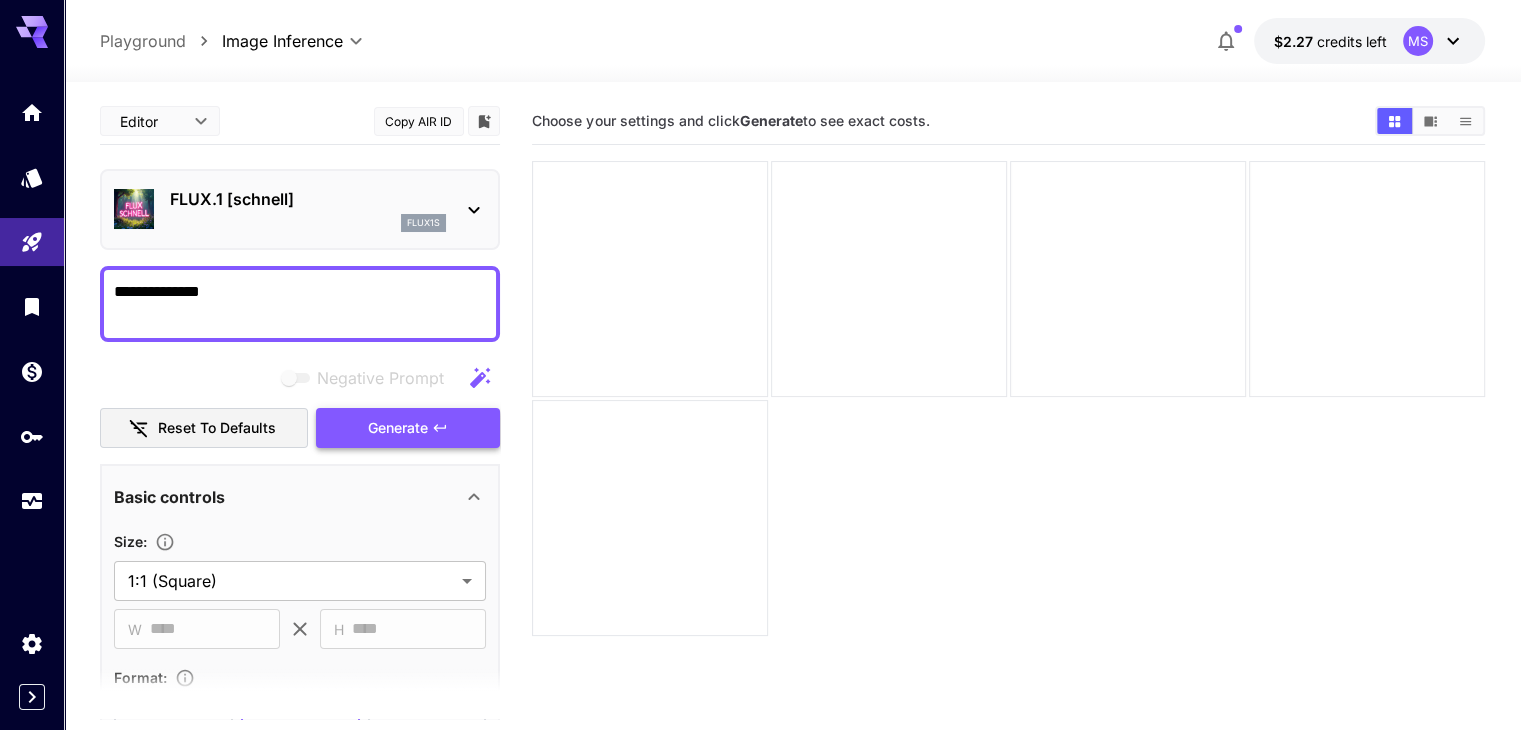 click on "Generate" at bounding box center (398, 428) 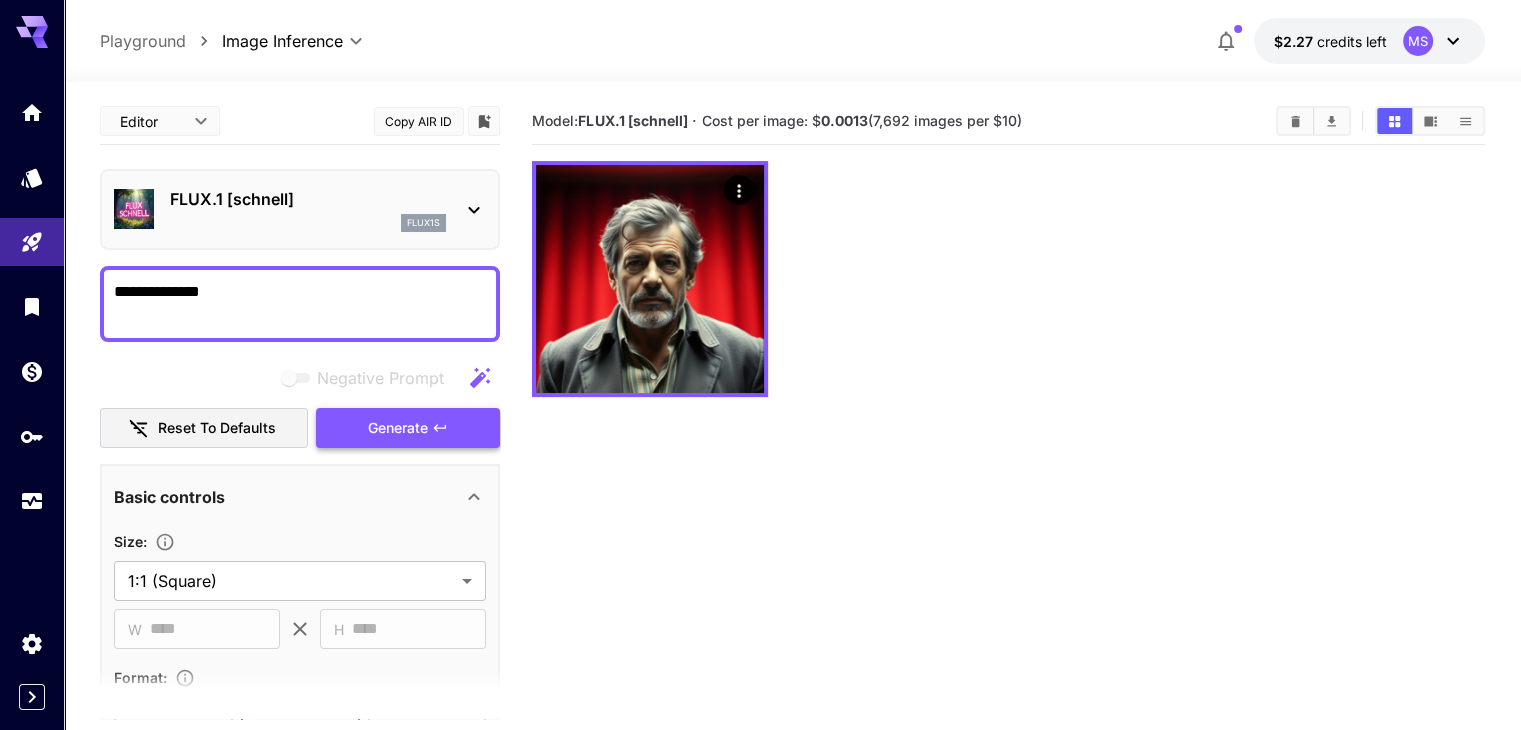 click on "Generate" at bounding box center (408, 428) 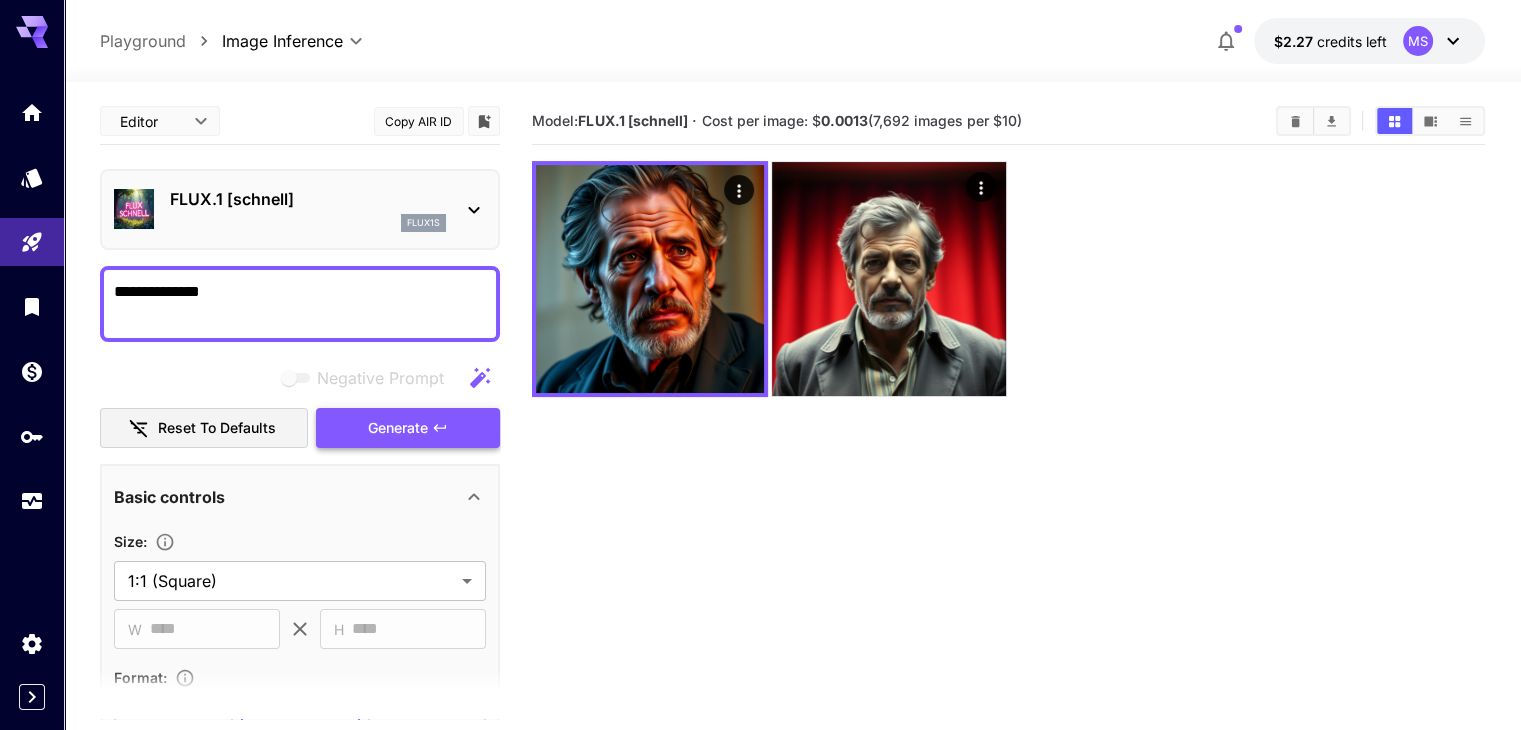click on "Generate" at bounding box center (408, 428) 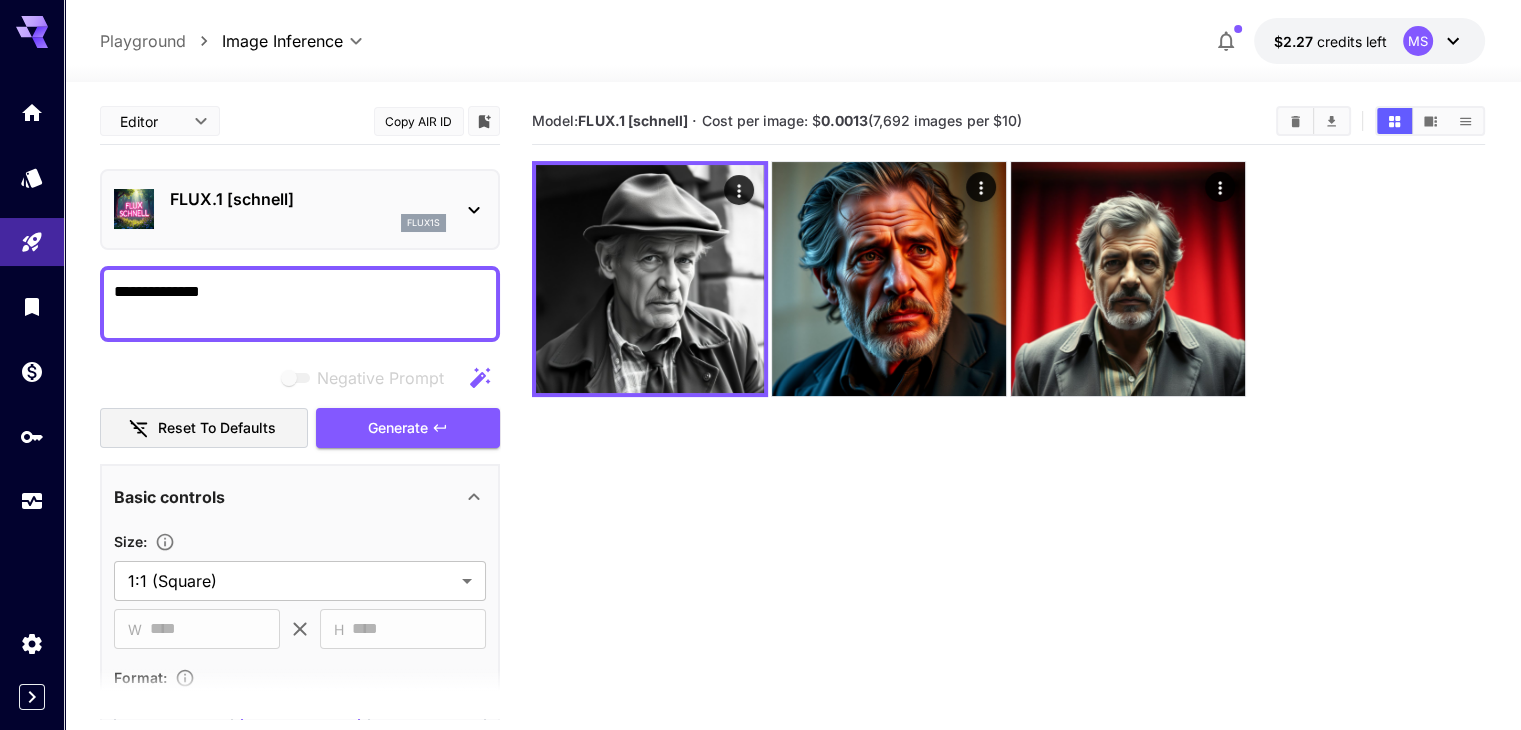 type 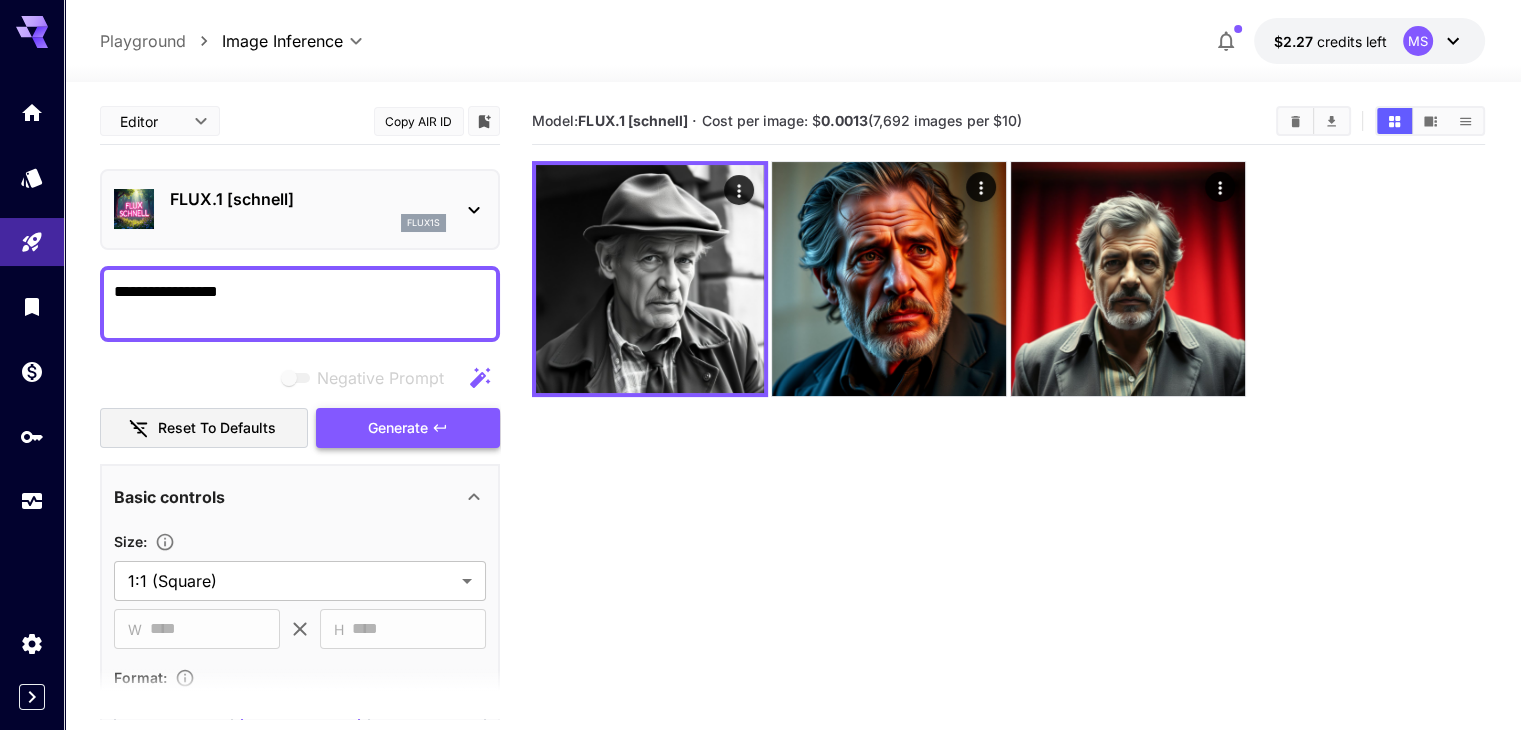click on "Generate" at bounding box center (408, 428) 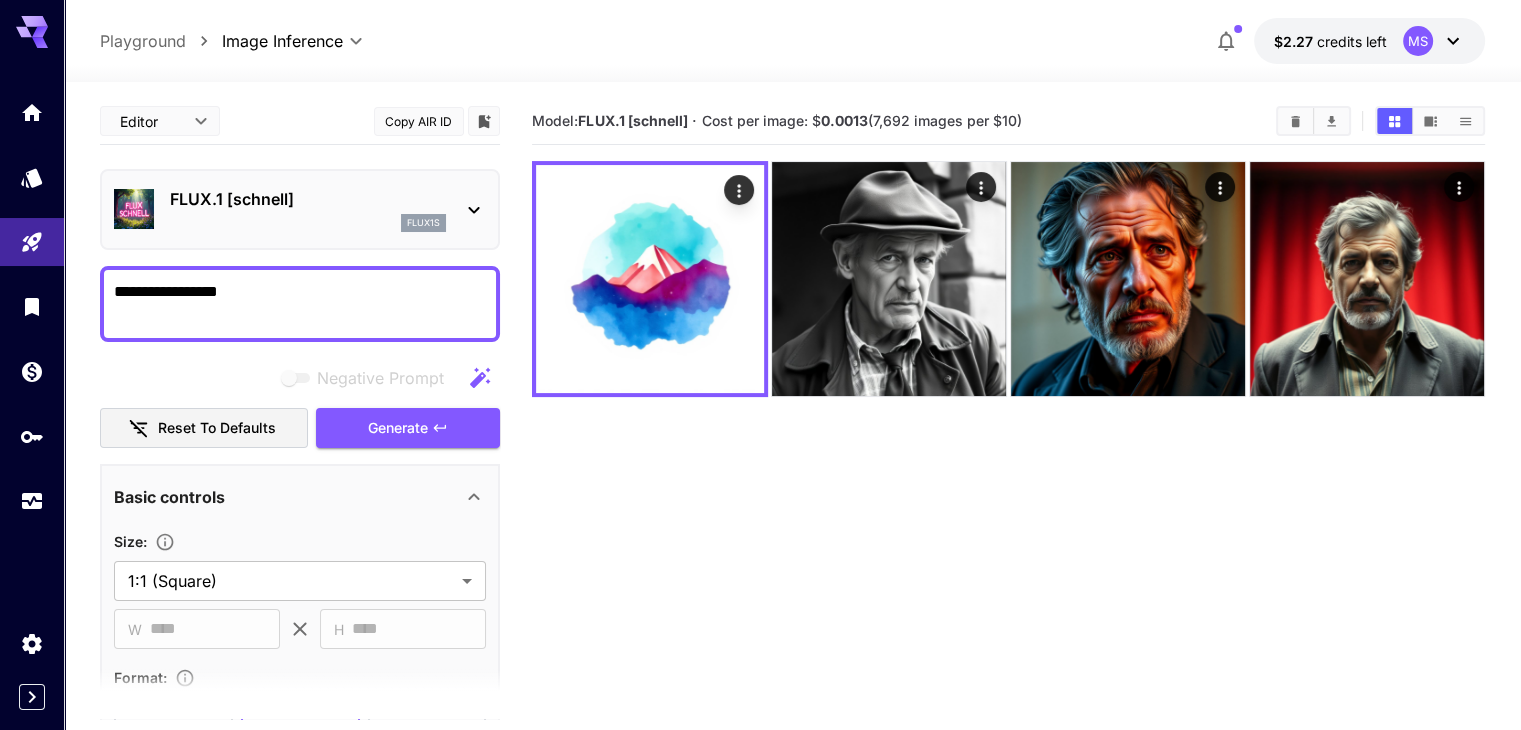 drag, startPoint x: 197, startPoint y: 289, endPoint x: 113, endPoint y: 295, distance: 84.21401 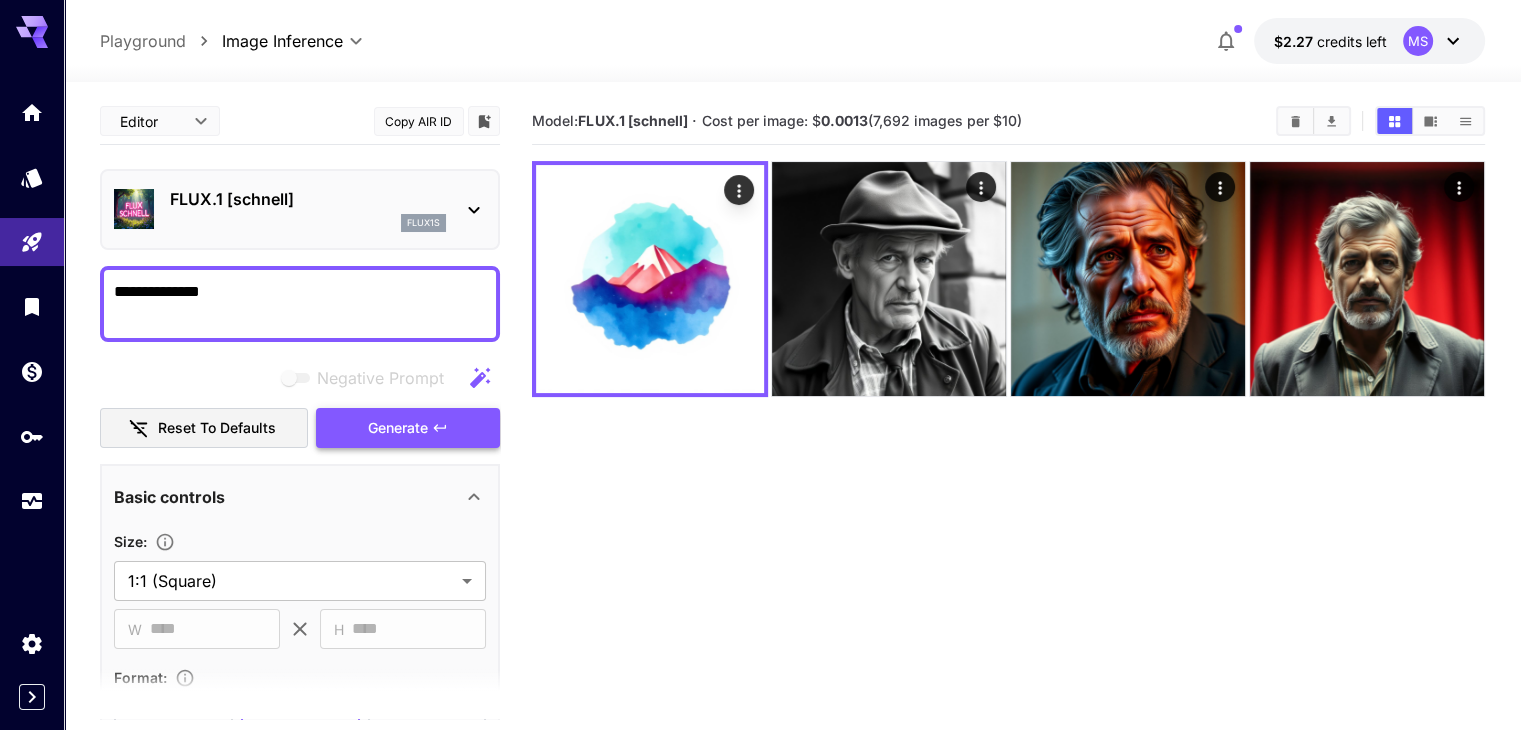 click on "Generate" at bounding box center [398, 428] 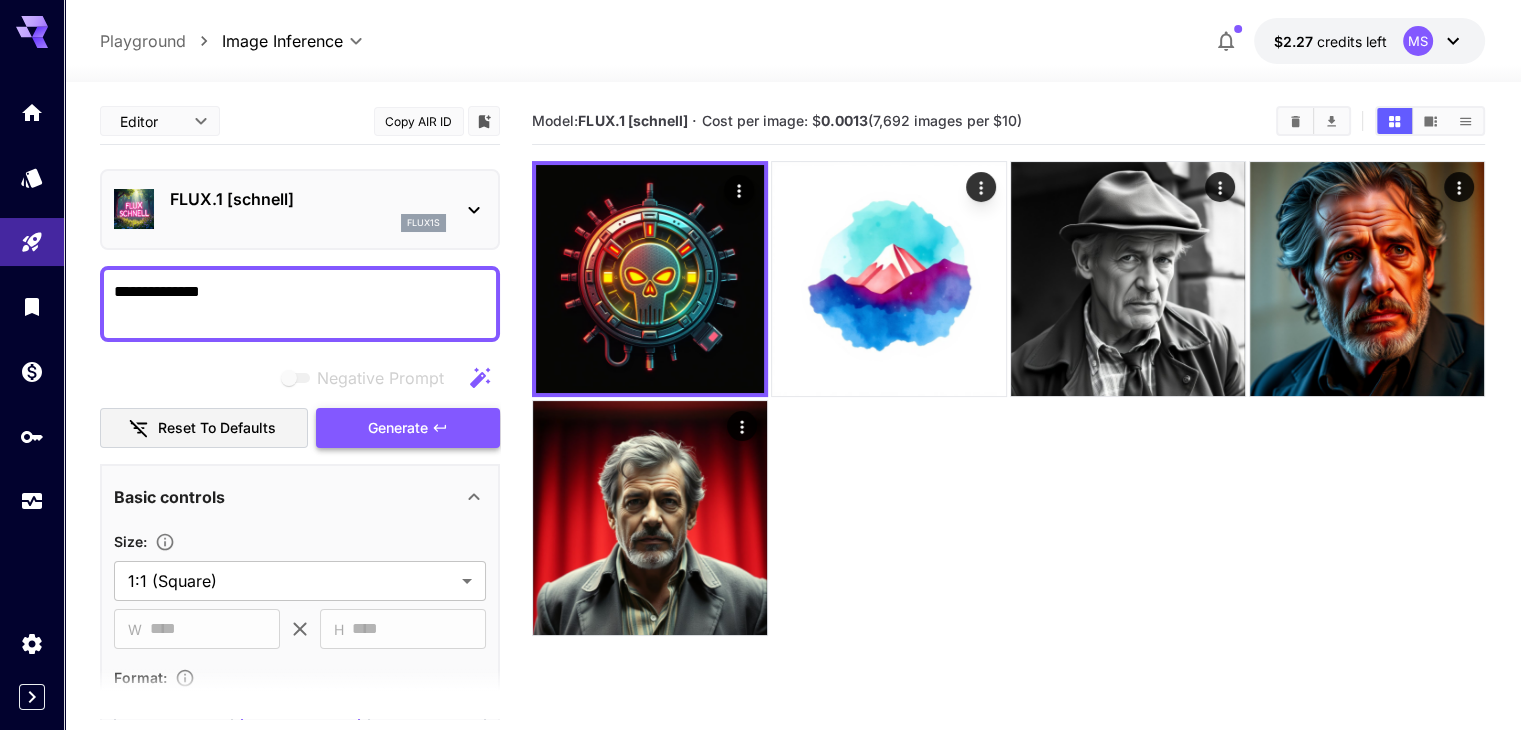 click on "Generate" at bounding box center (398, 428) 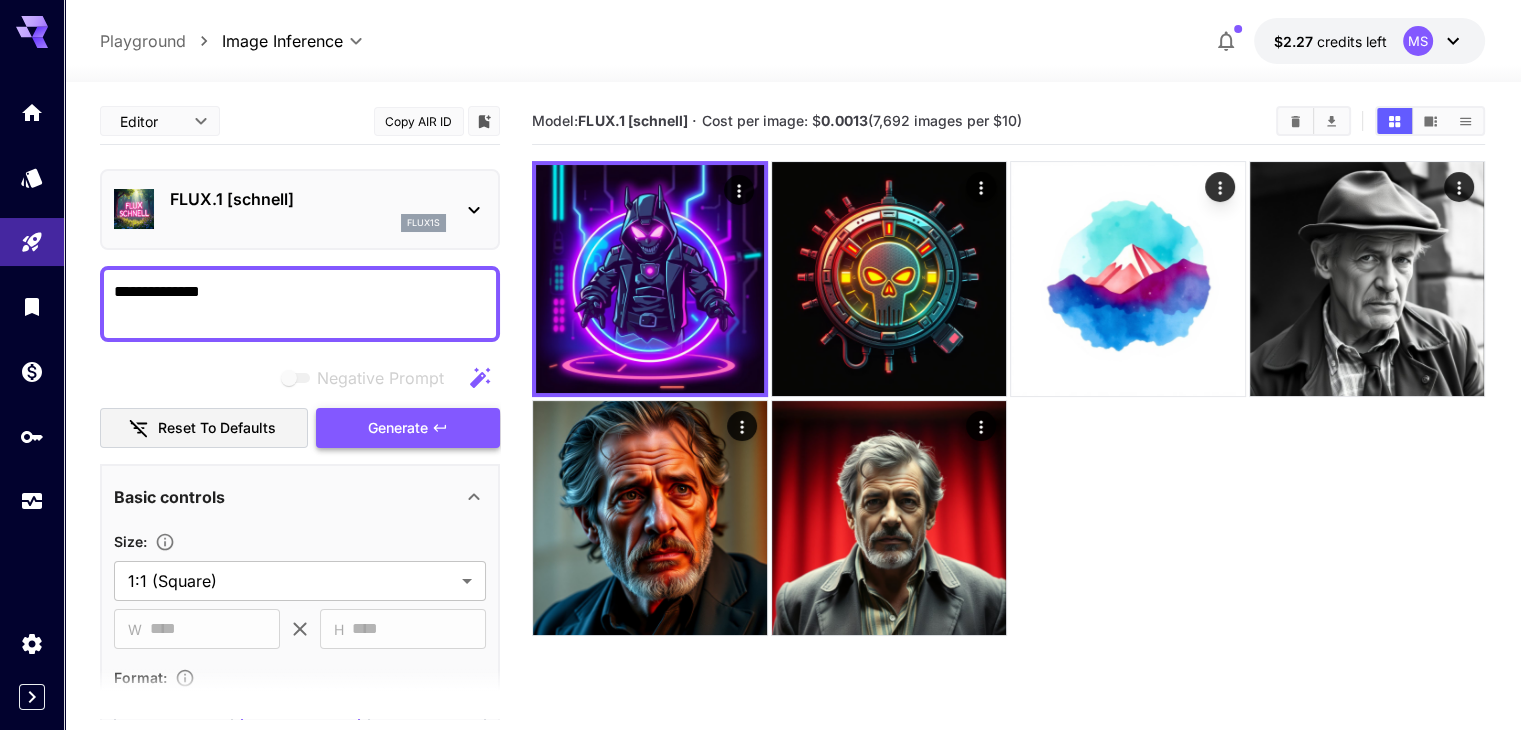 click on "Generate" at bounding box center [398, 428] 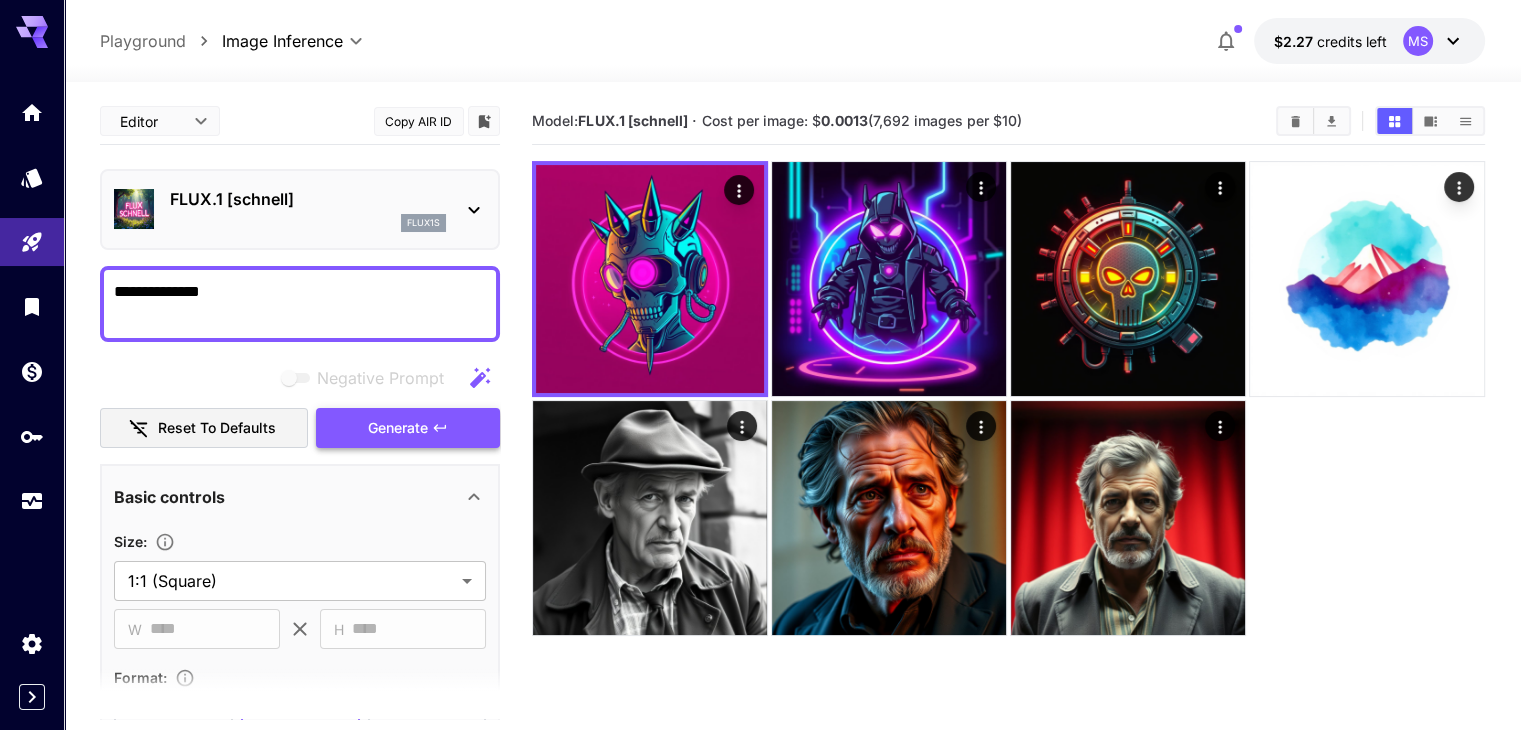 click on "Generate" at bounding box center [398, 428] 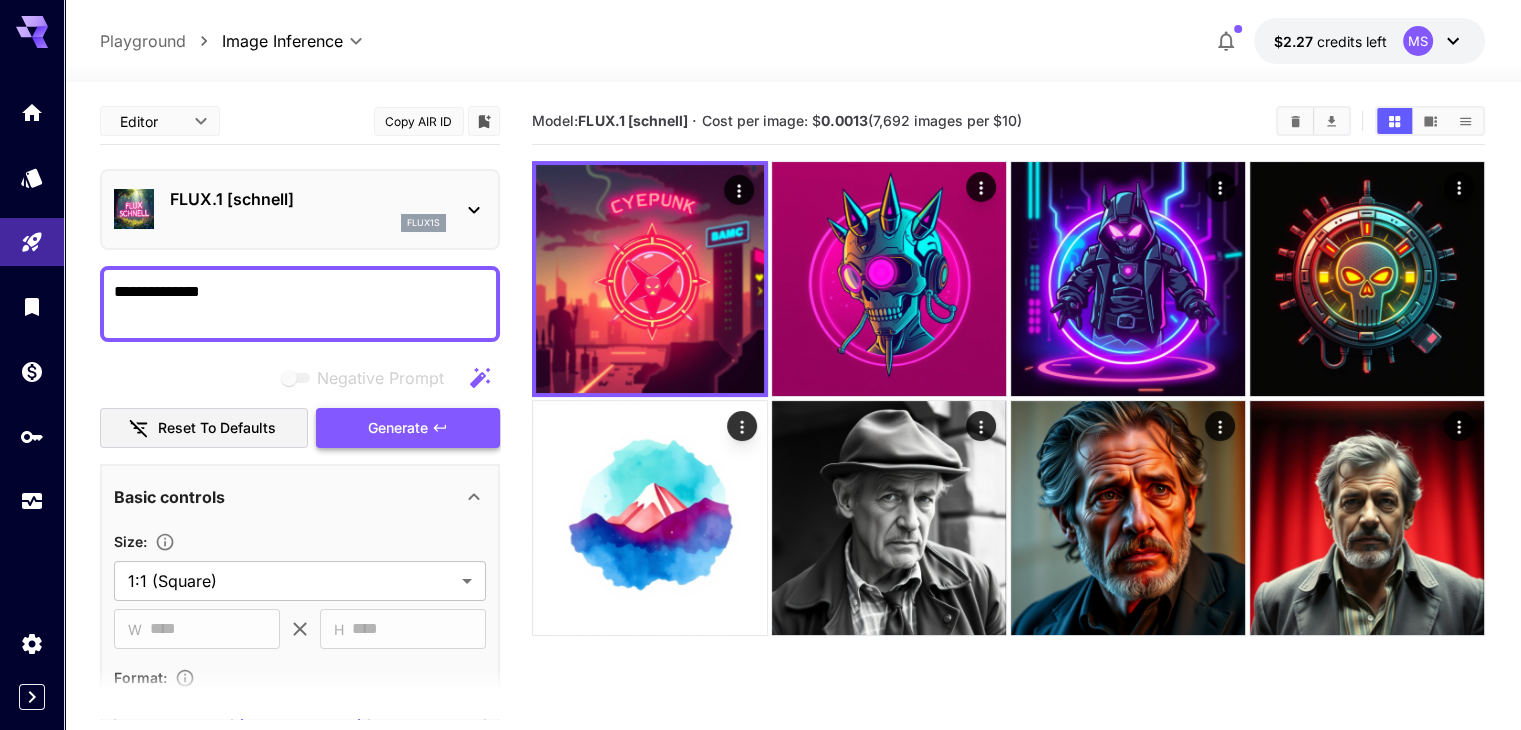 click on "Generate" at bounding box center [408, 428] 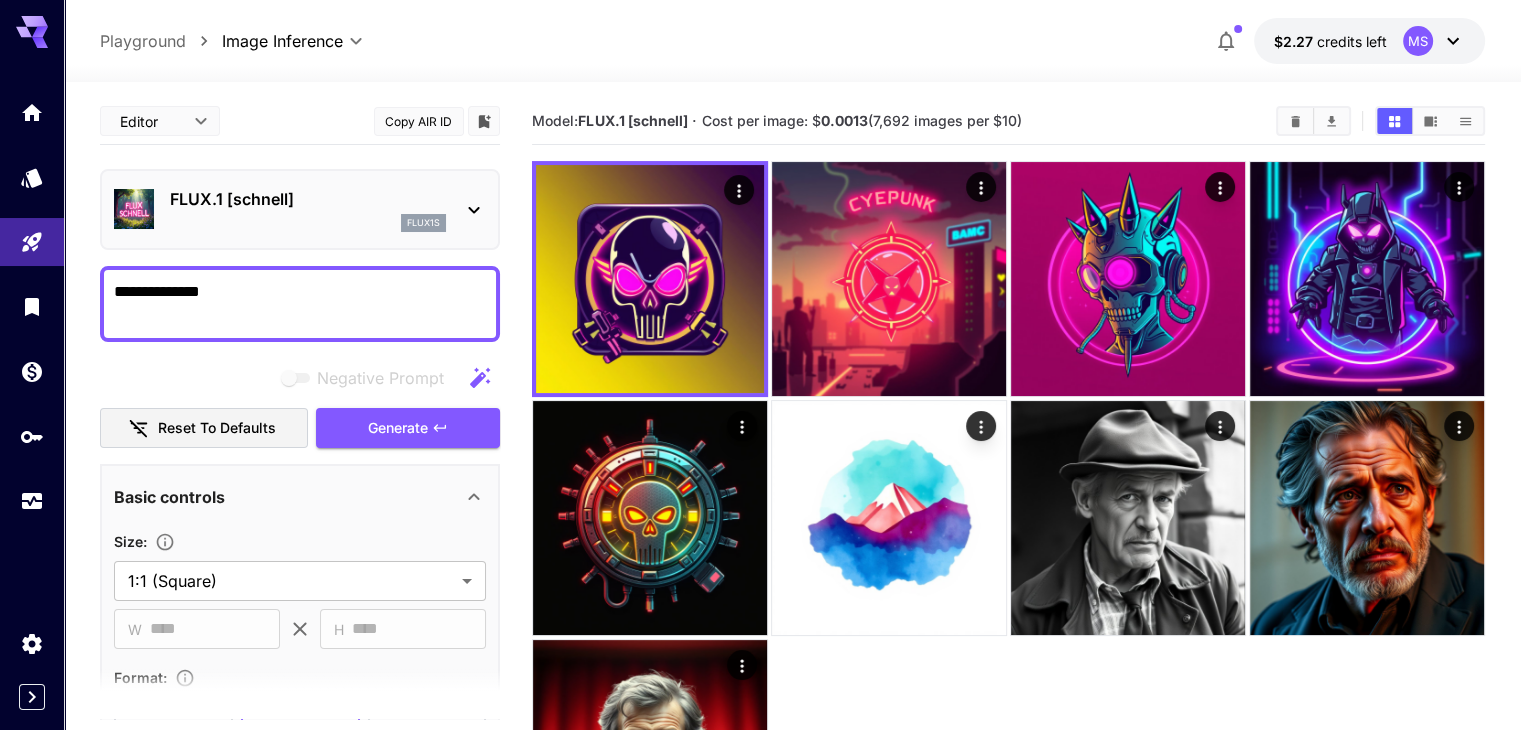 click on "**********" at bounding box center (300, 304) 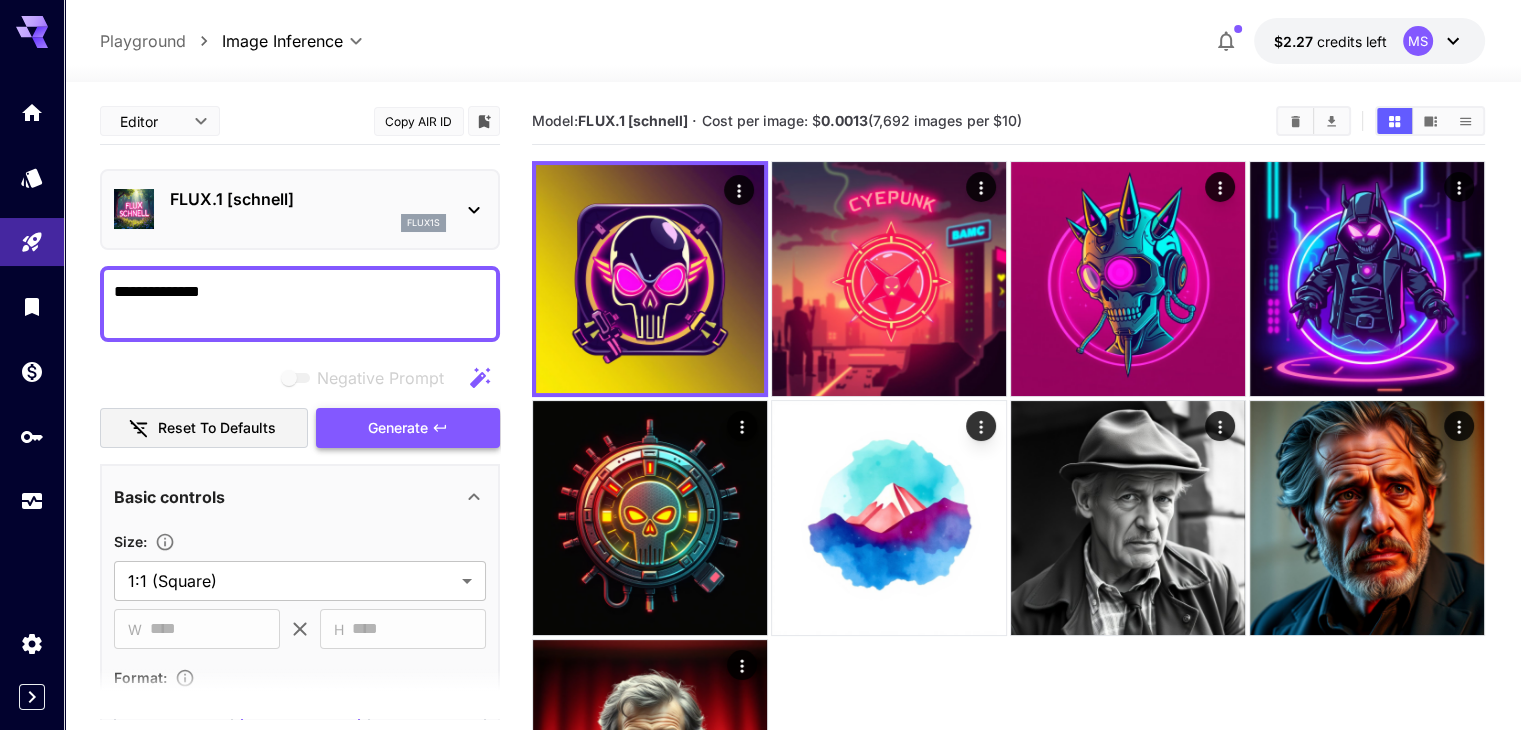 click on "Generate" at bounding box center (408, 428) 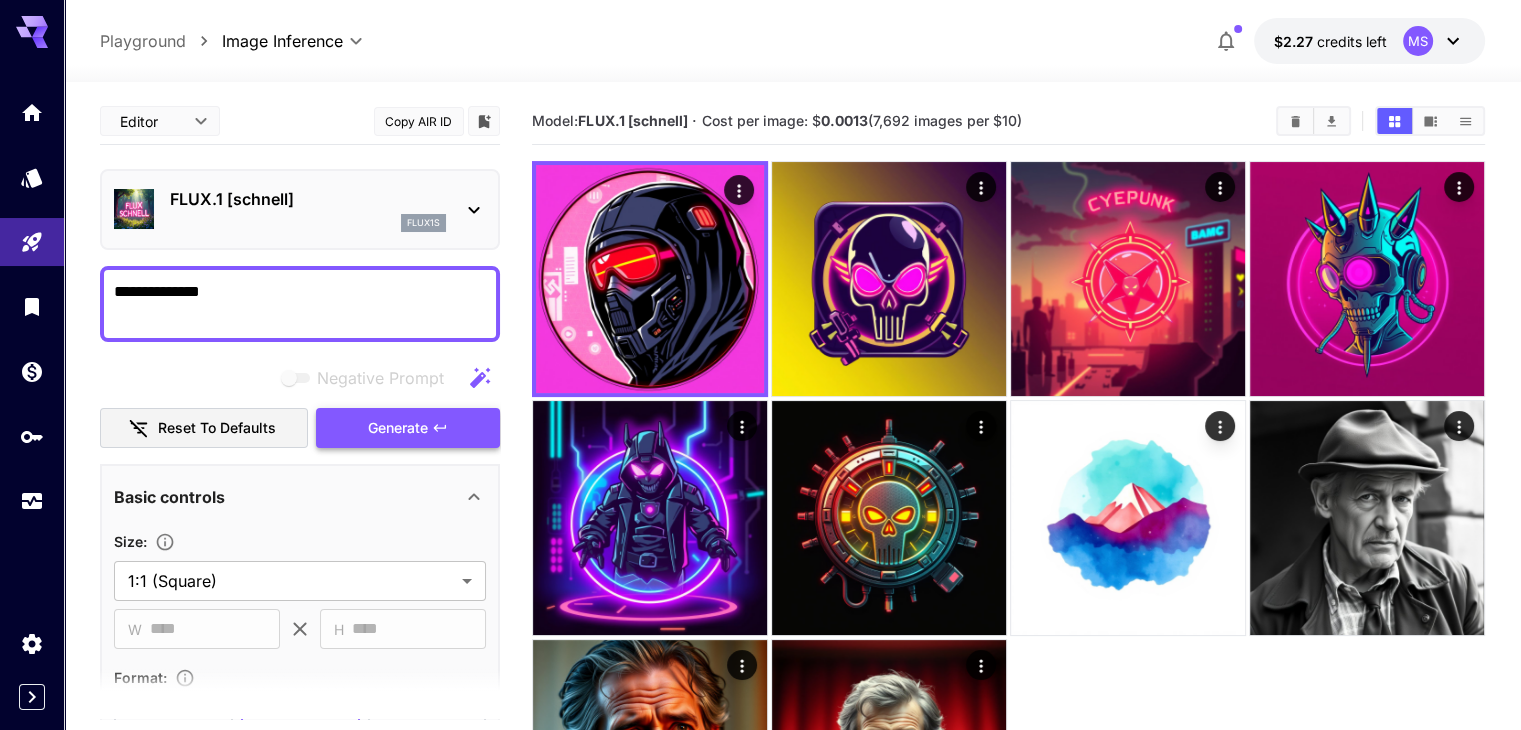click on "Generate" at bounding box center [398, 428] 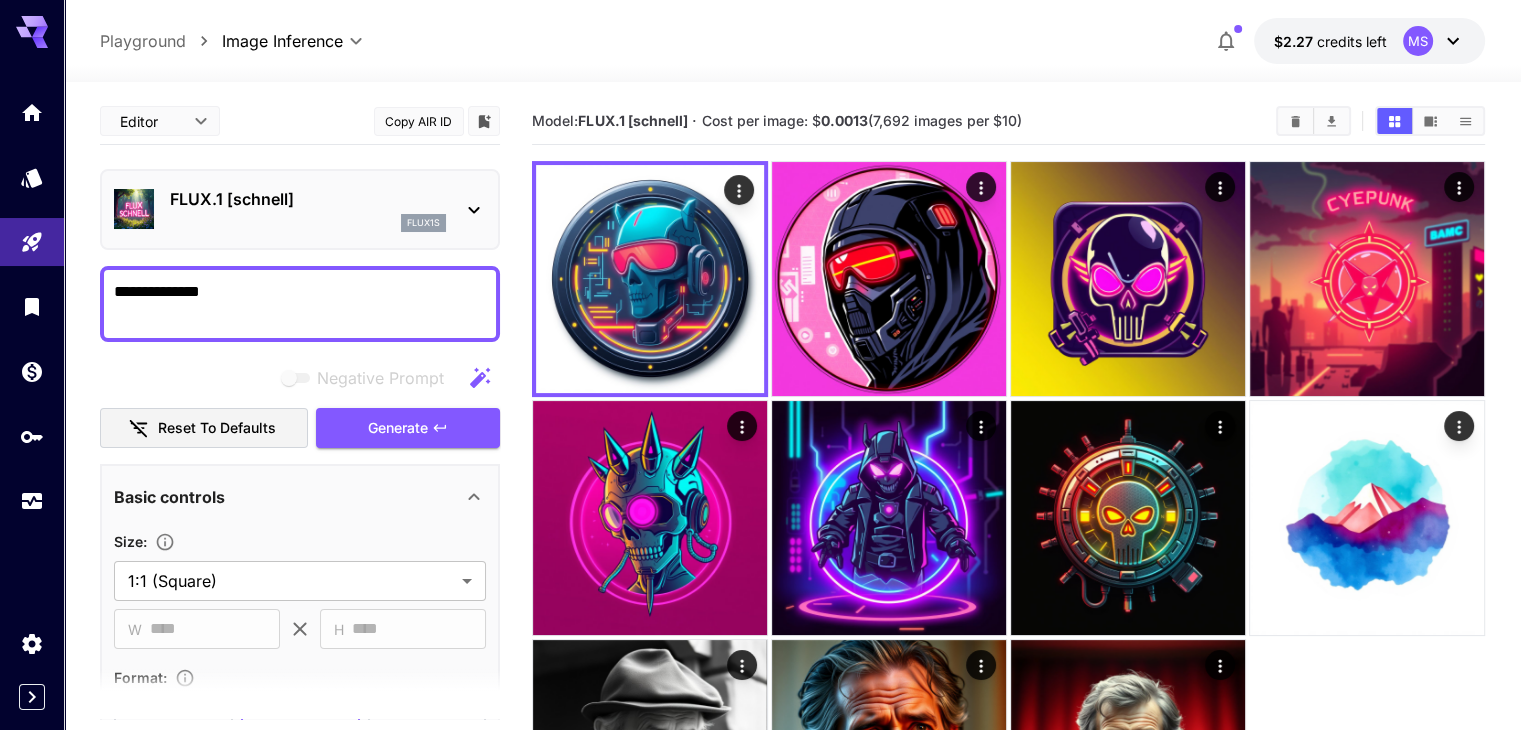 click on "**********" at bounding box center [300, 304] 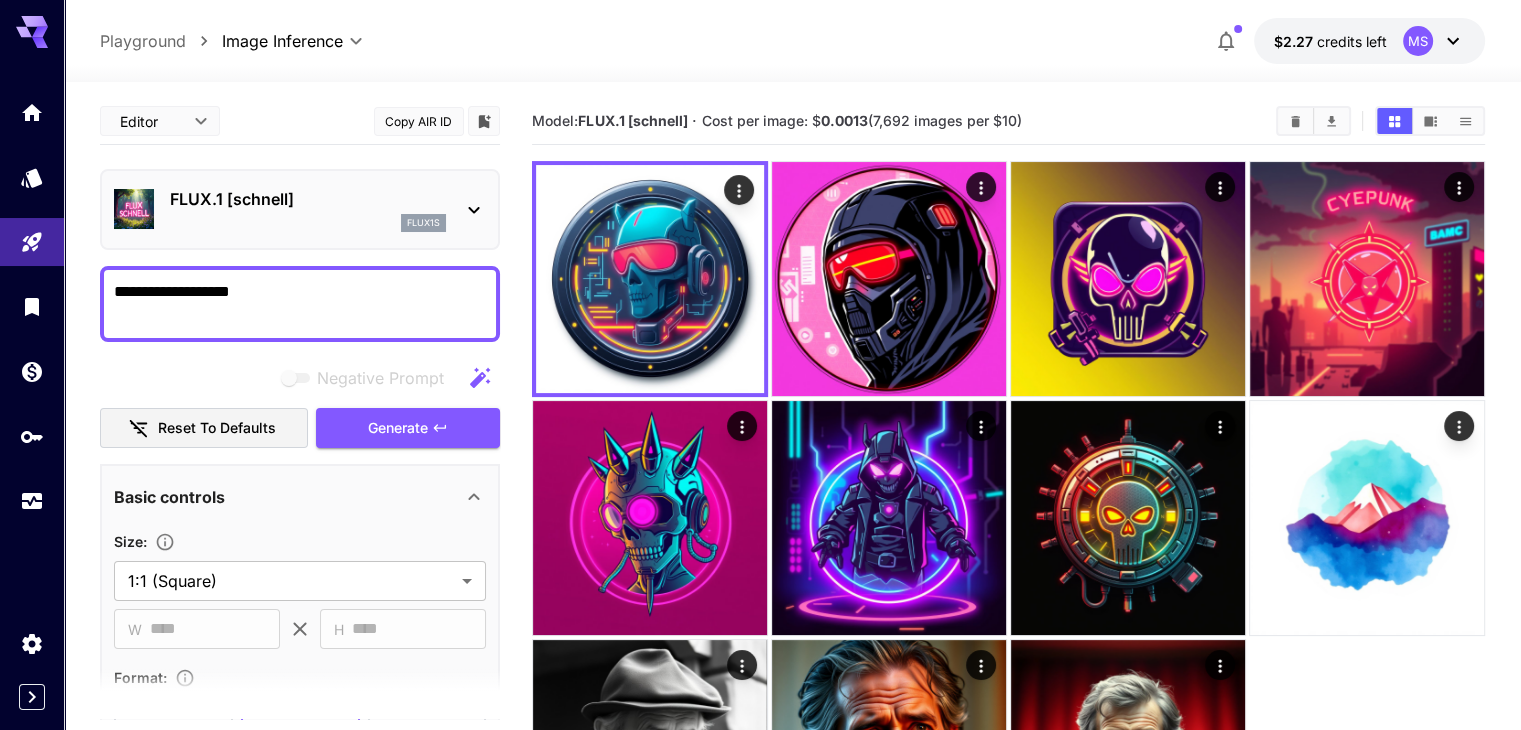 click on "**********" at bounding box center [300, 304] 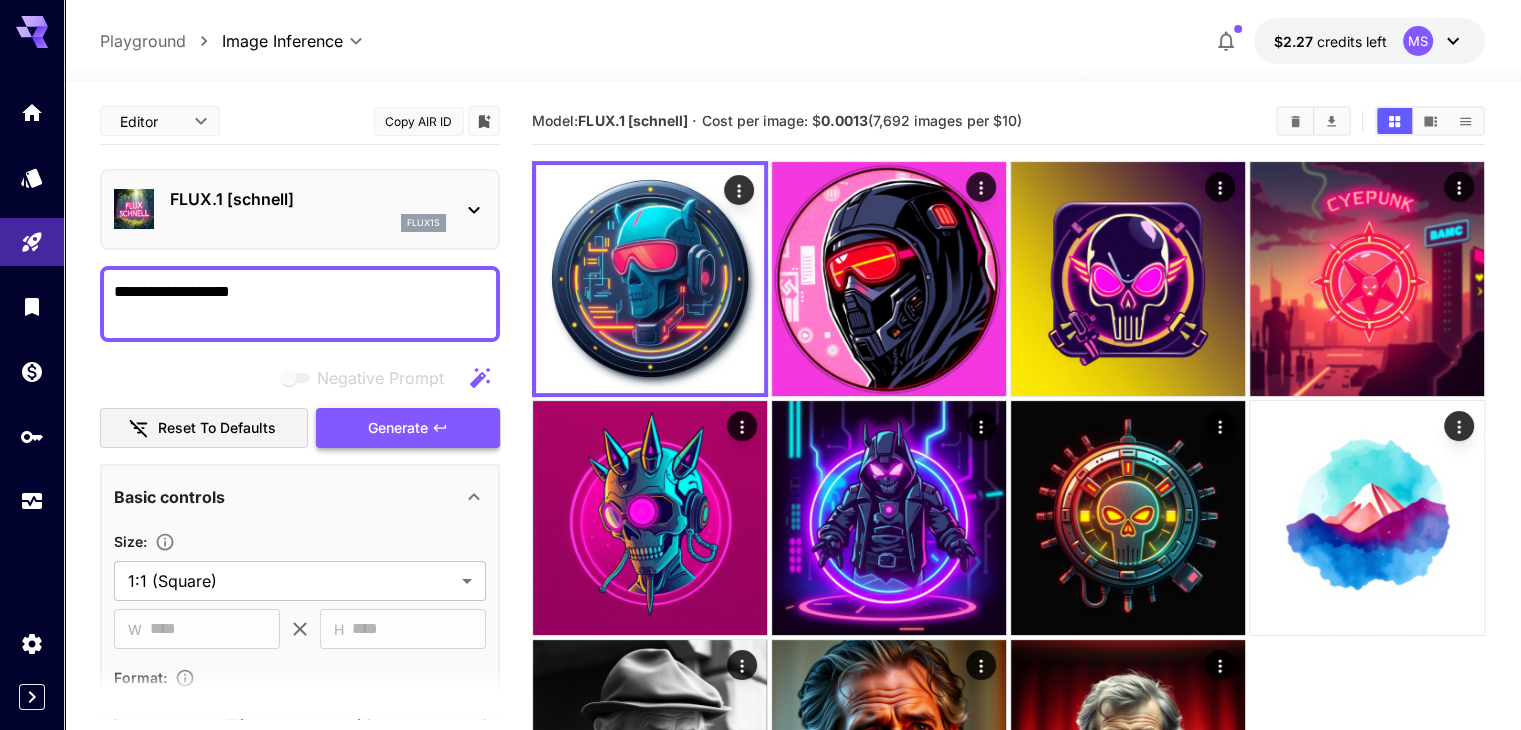 click on "Generate" at bounding box center [408, 428] 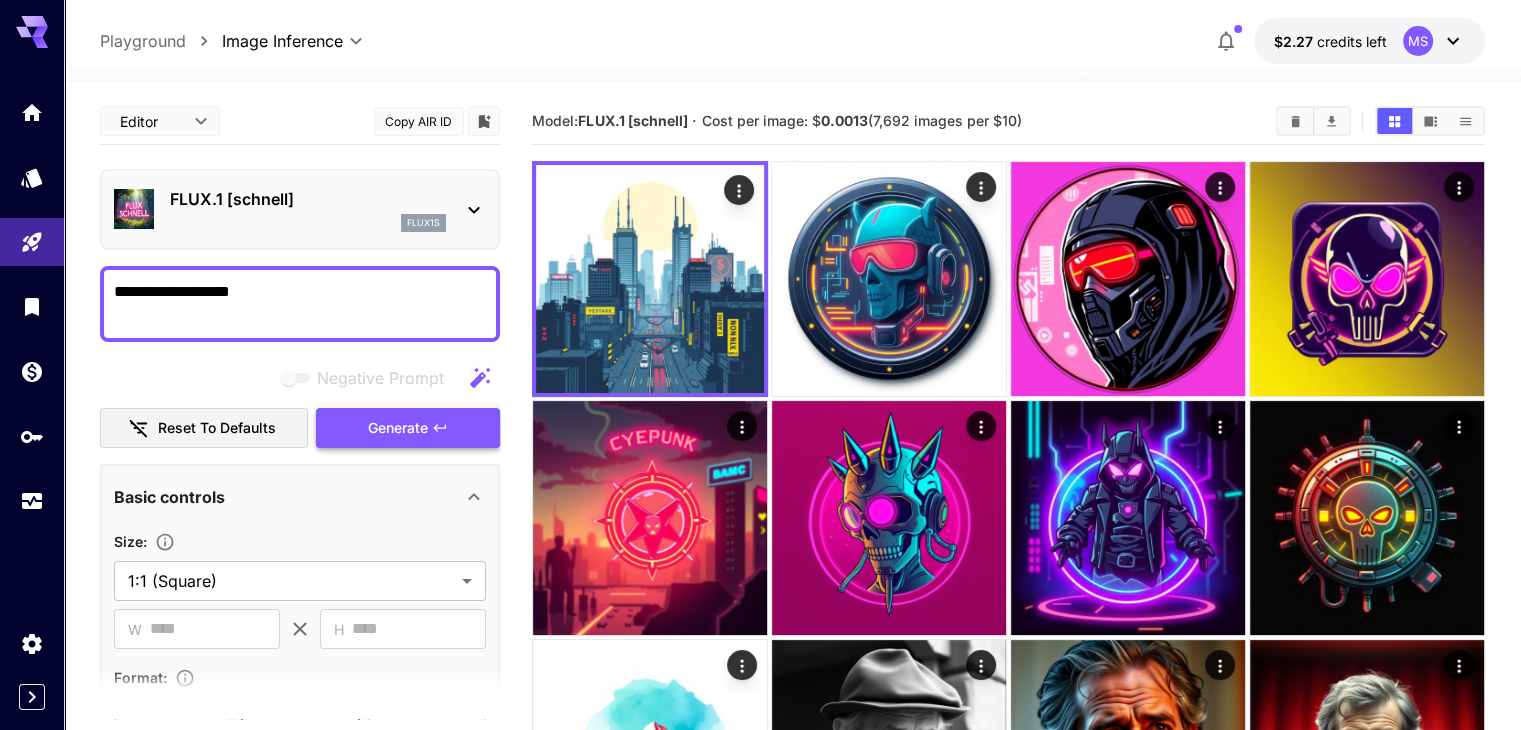 click on "Generate" at bounding box center [398, 428] 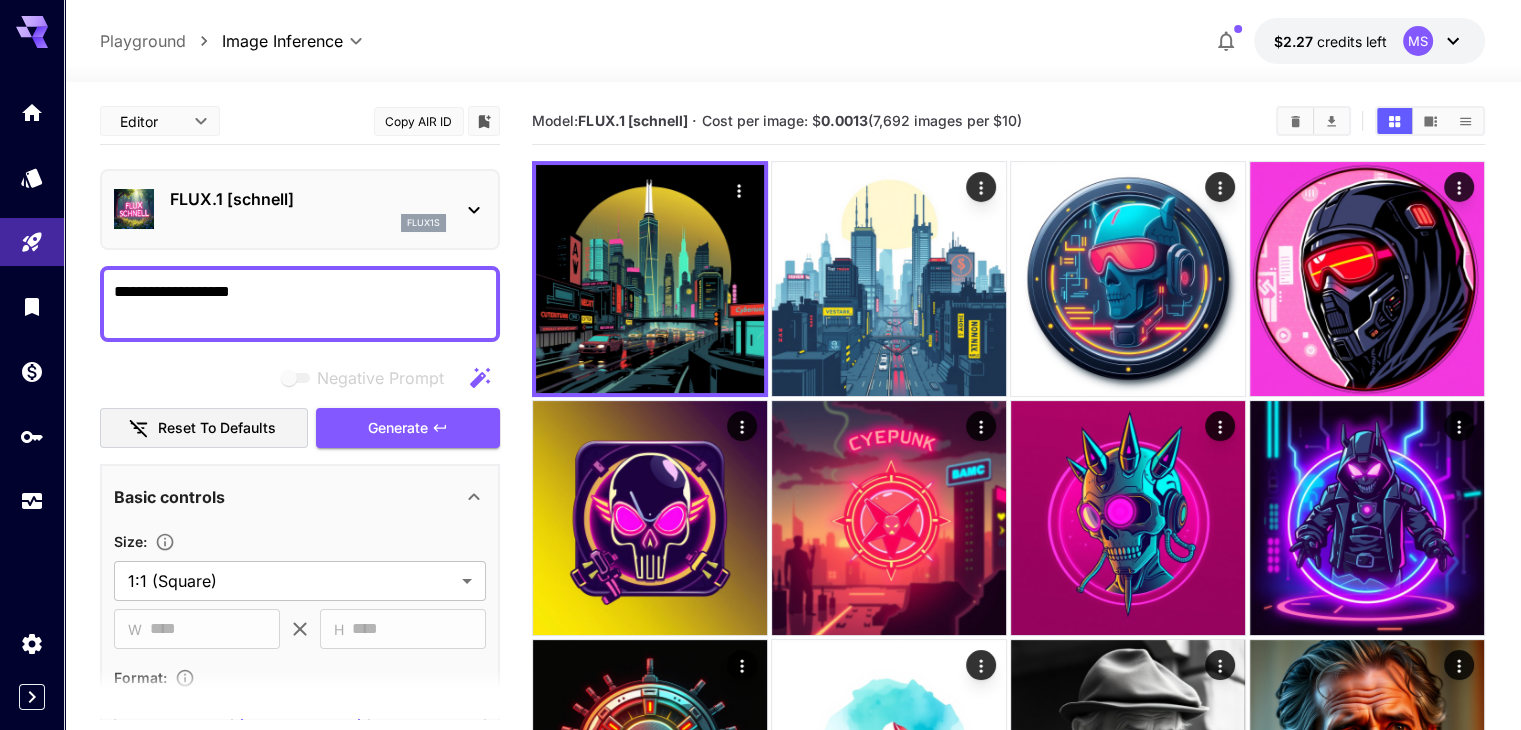 drag, startPoint x: 215, startPoint y: 287, endPoint x: 106, endPoint y: 306, distance: 110.64357 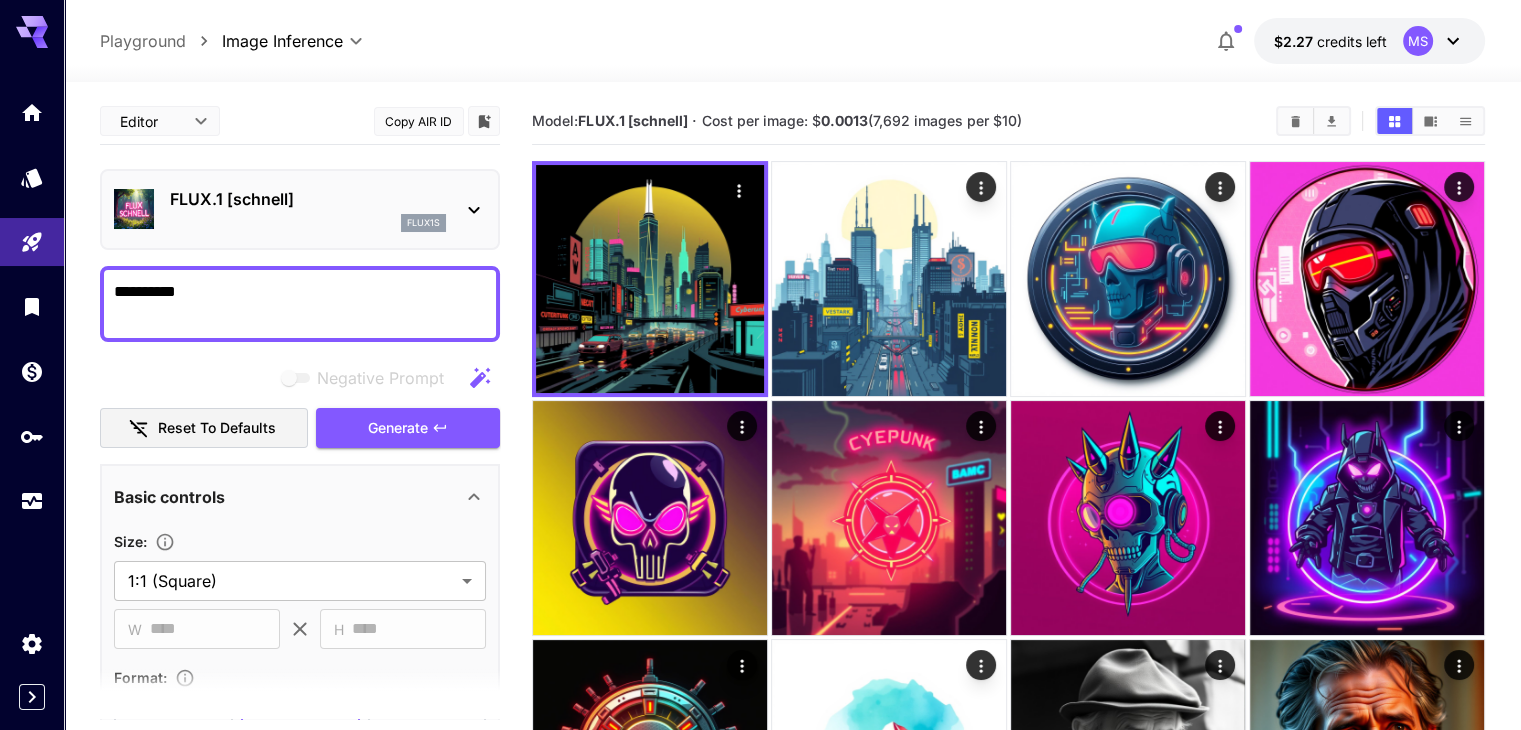 click on "Negative Prompt Reset to defaults Generate" at bounding box center (300, 403) 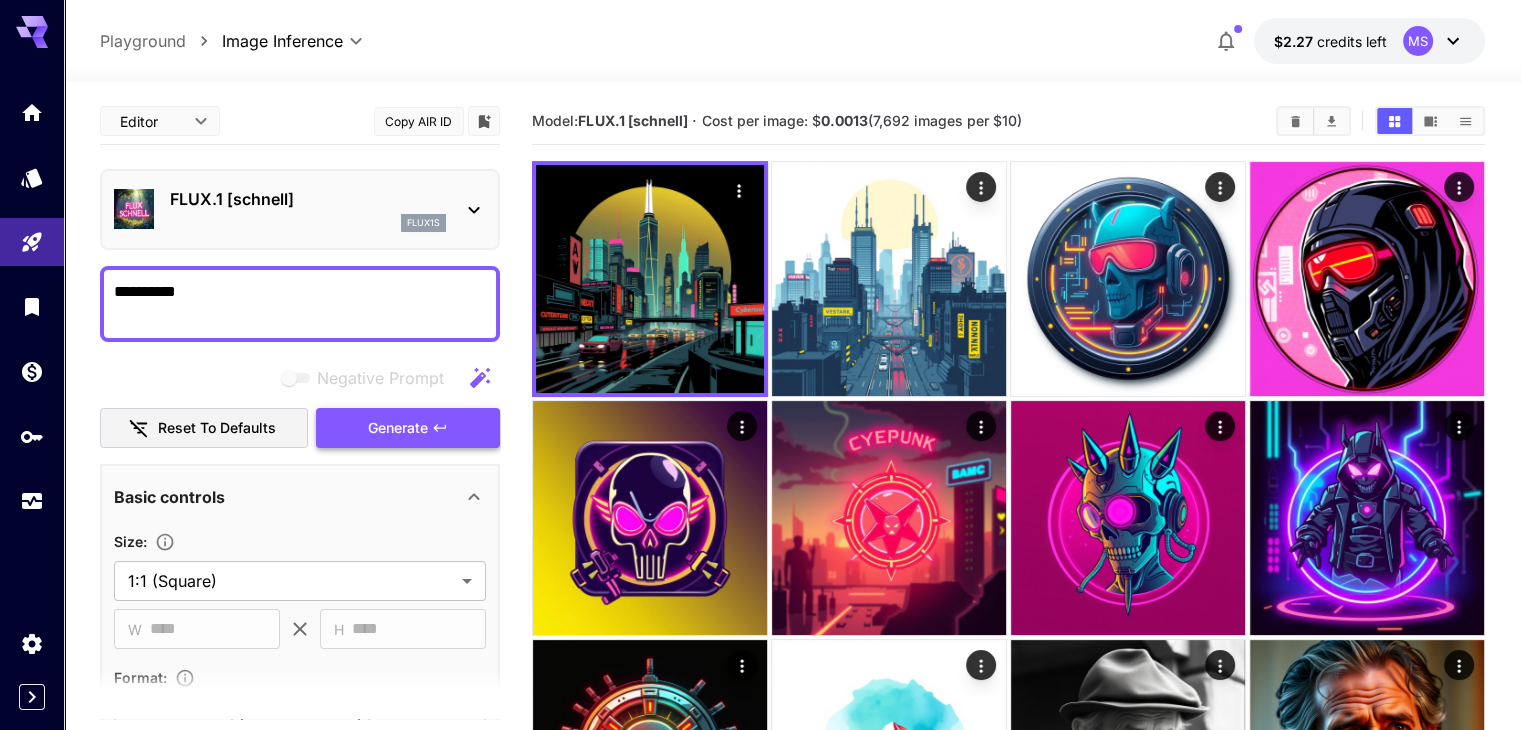 click on "Generate" at bounding box center (398, 428) 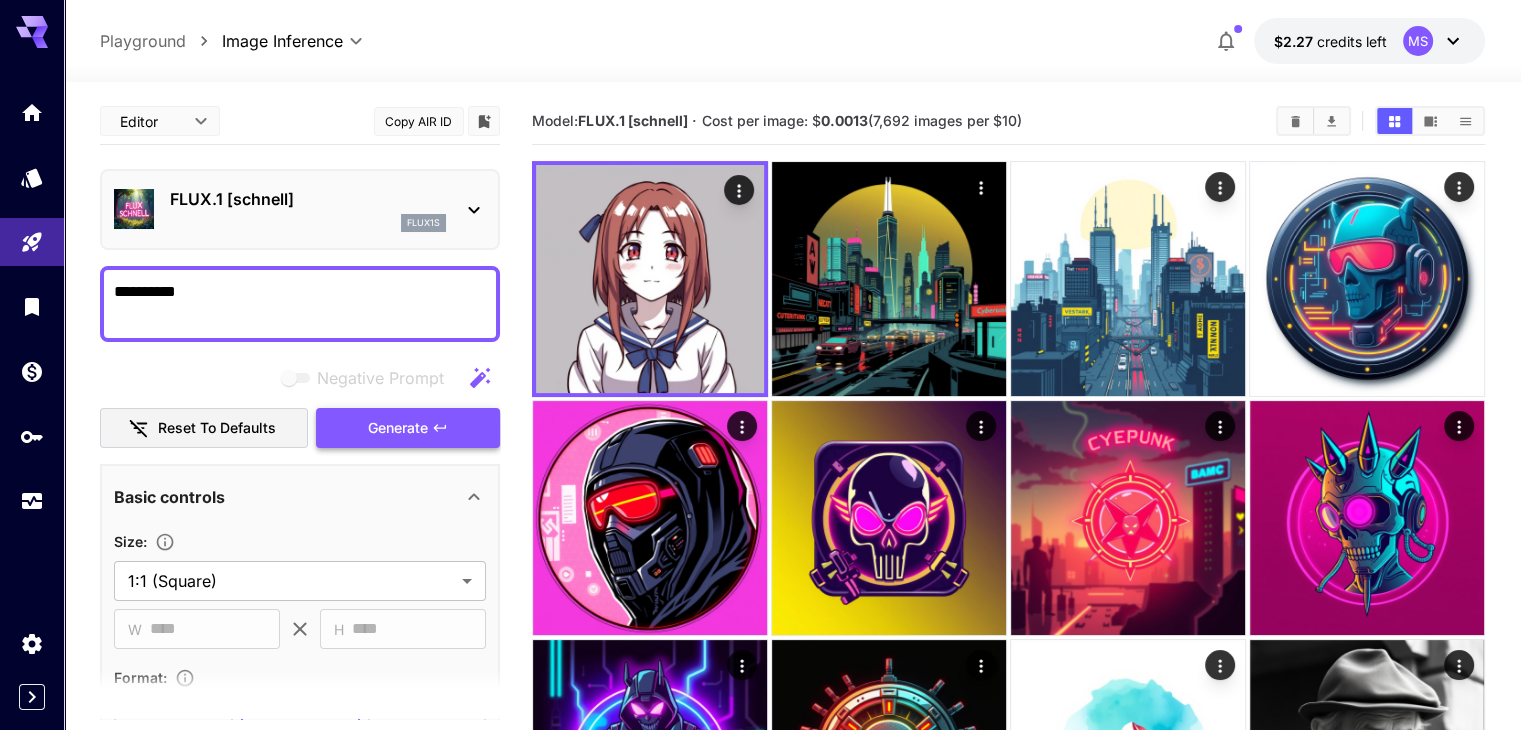 click on "Generate" at bounding box center (408, 428) 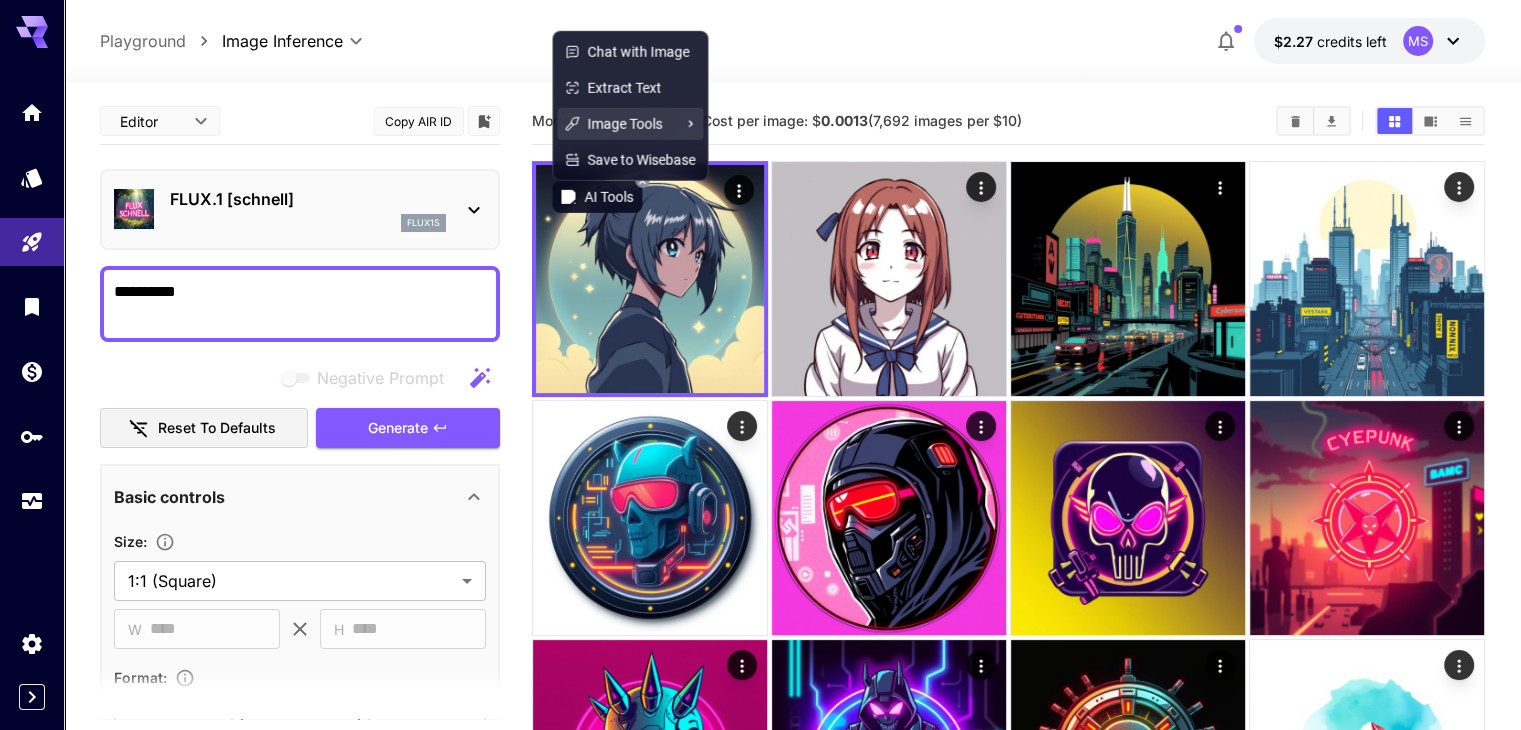 click on "Image Tools" at bounding box center [624, 124] 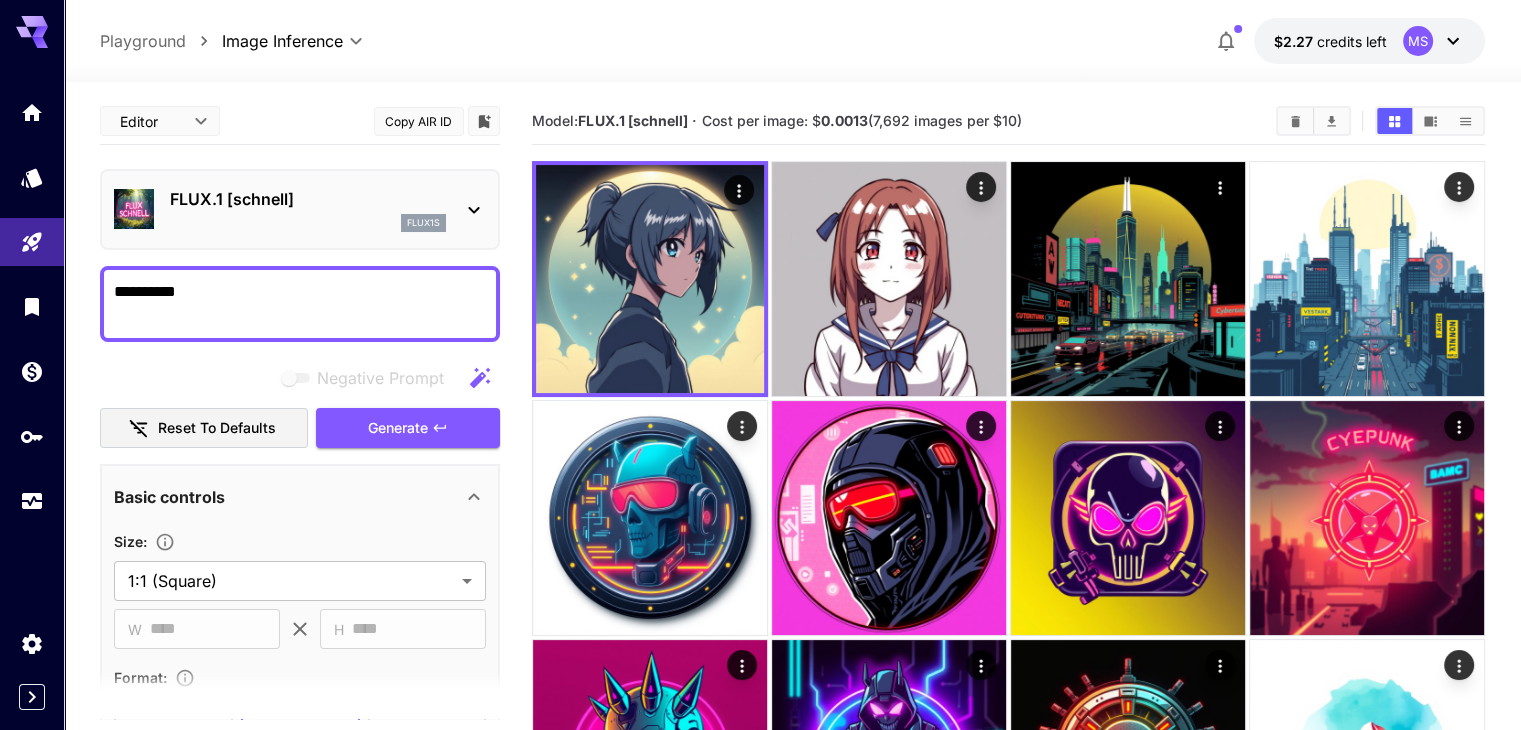 click on "**********" at bounding box center [300, 304] 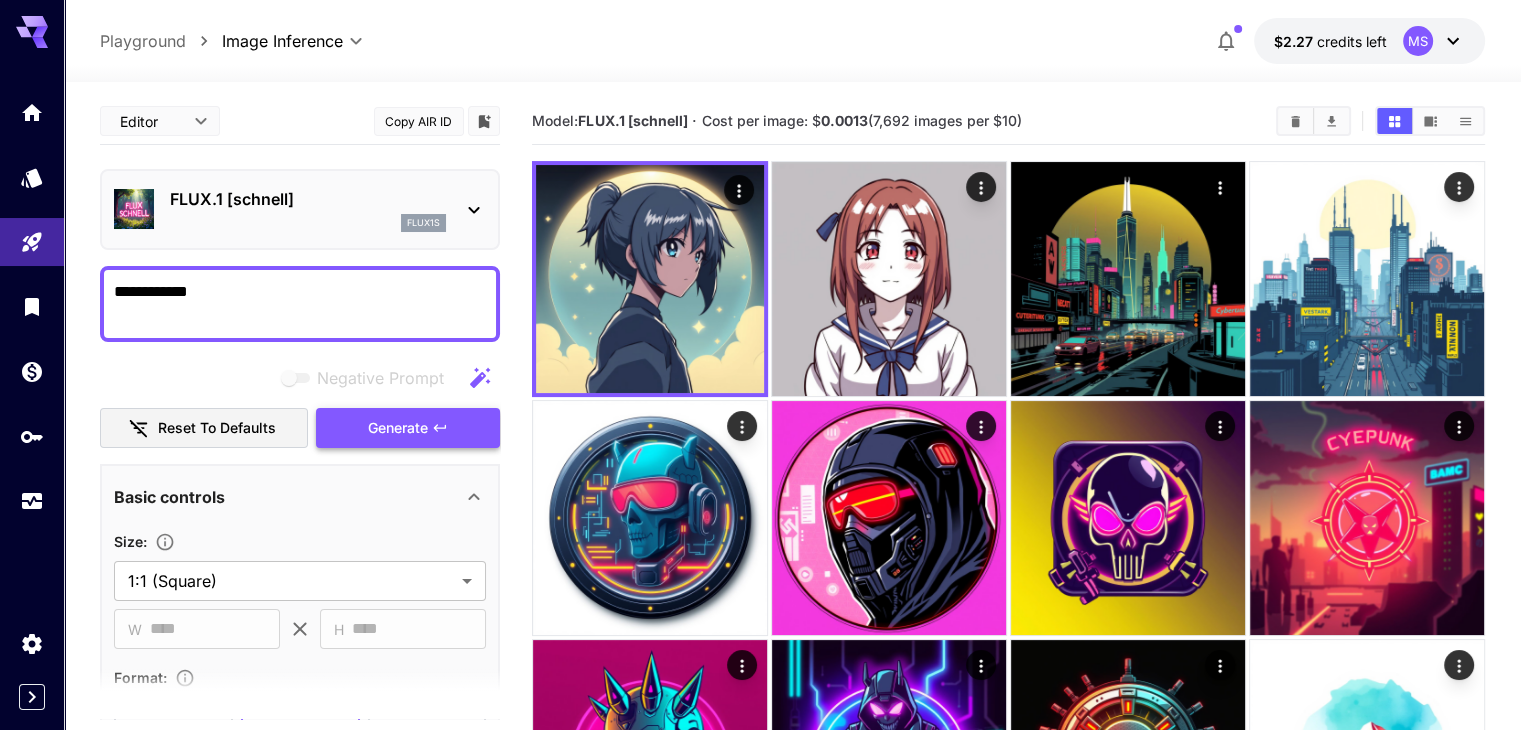 click on "Generate" at bounding box center (408, 428) 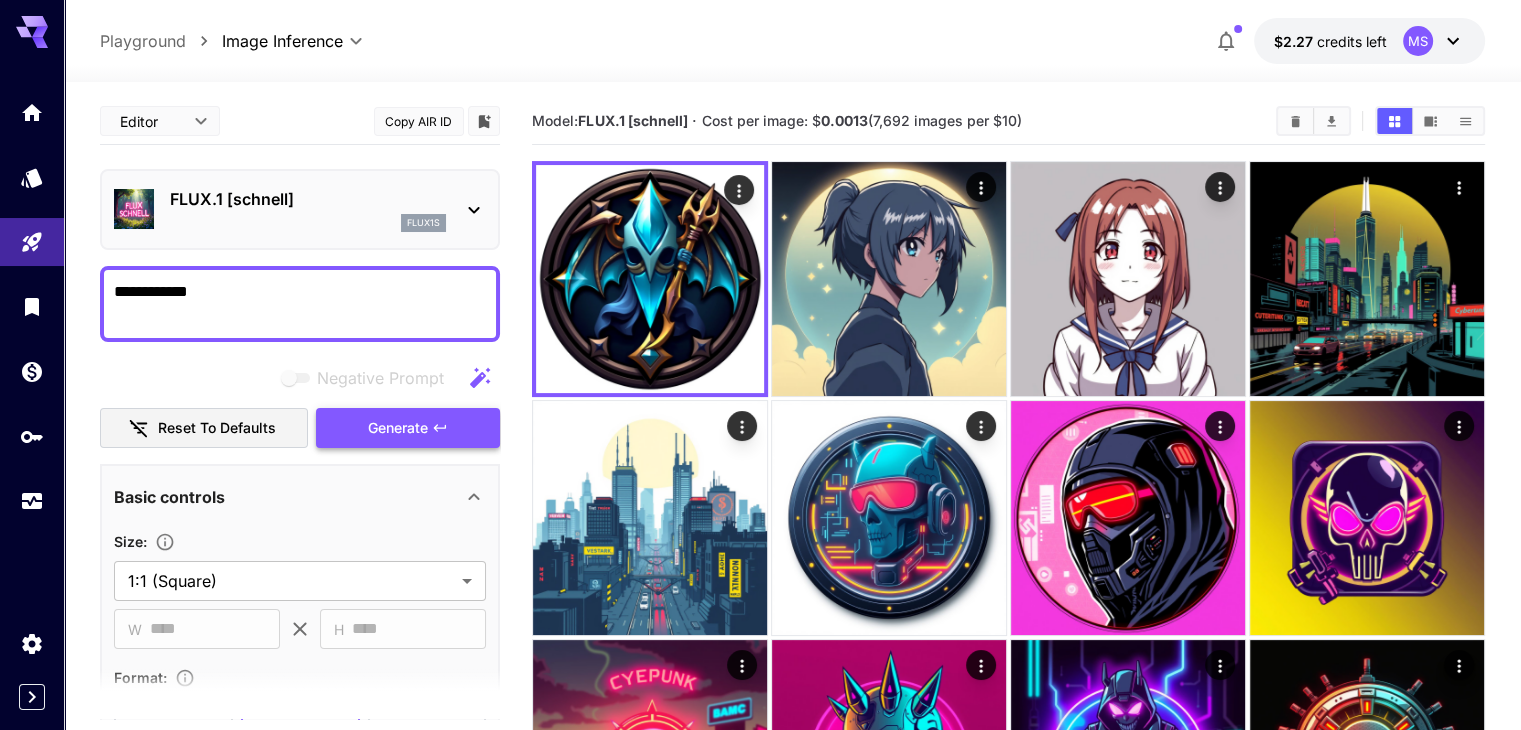click on "Generate" at bounding box center [408, 428] 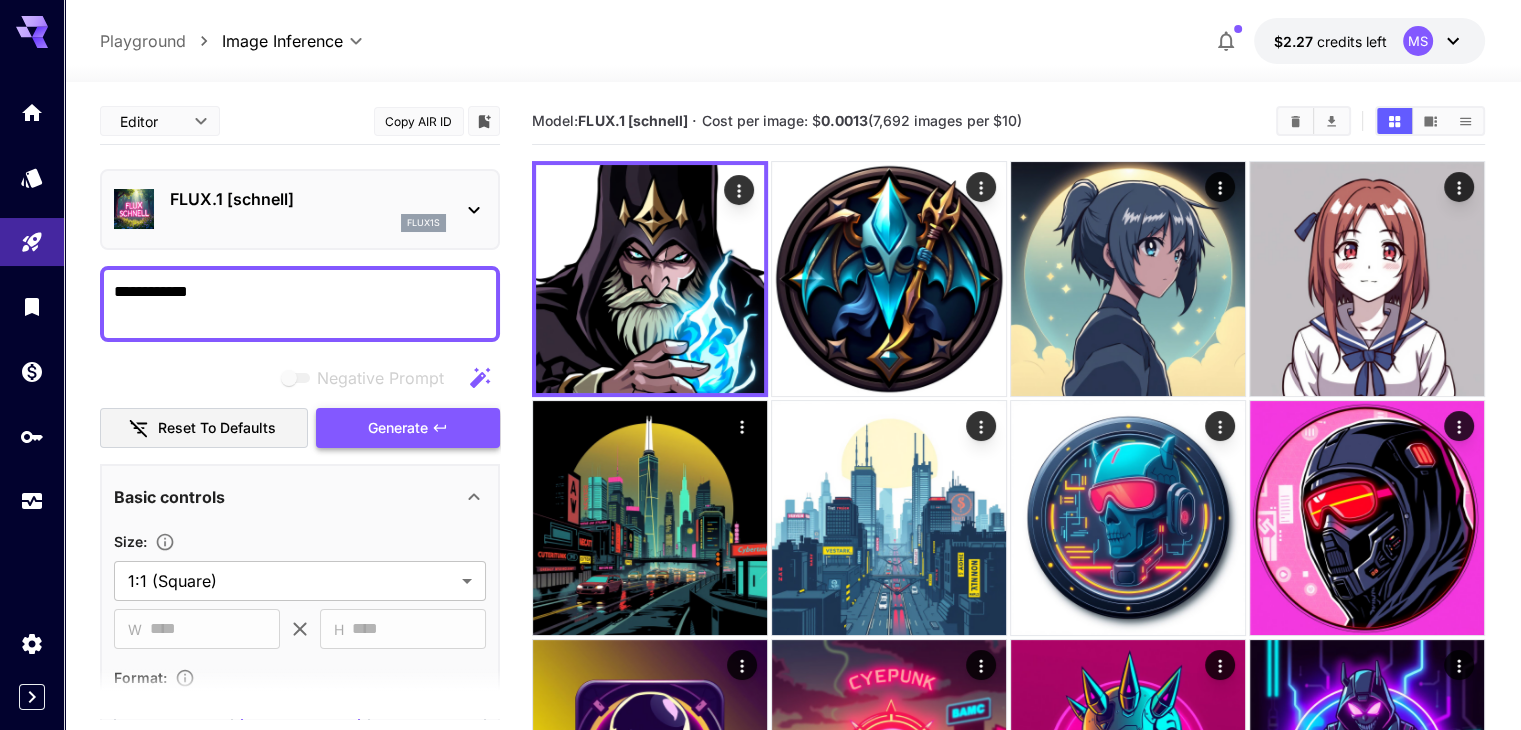 click on "Generate" at bounding box center (398, 428) 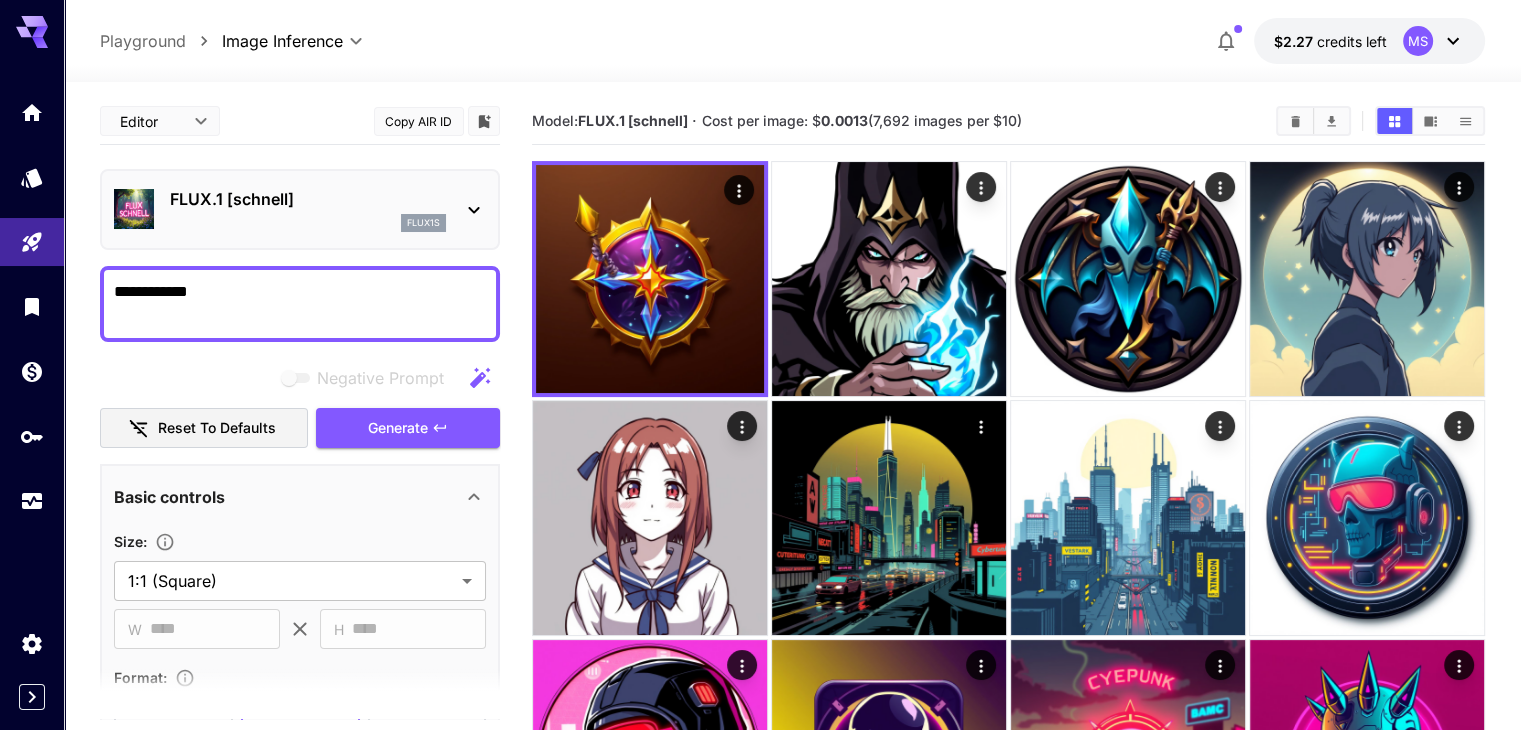 click on "**********" at bounding box center (300, 304) 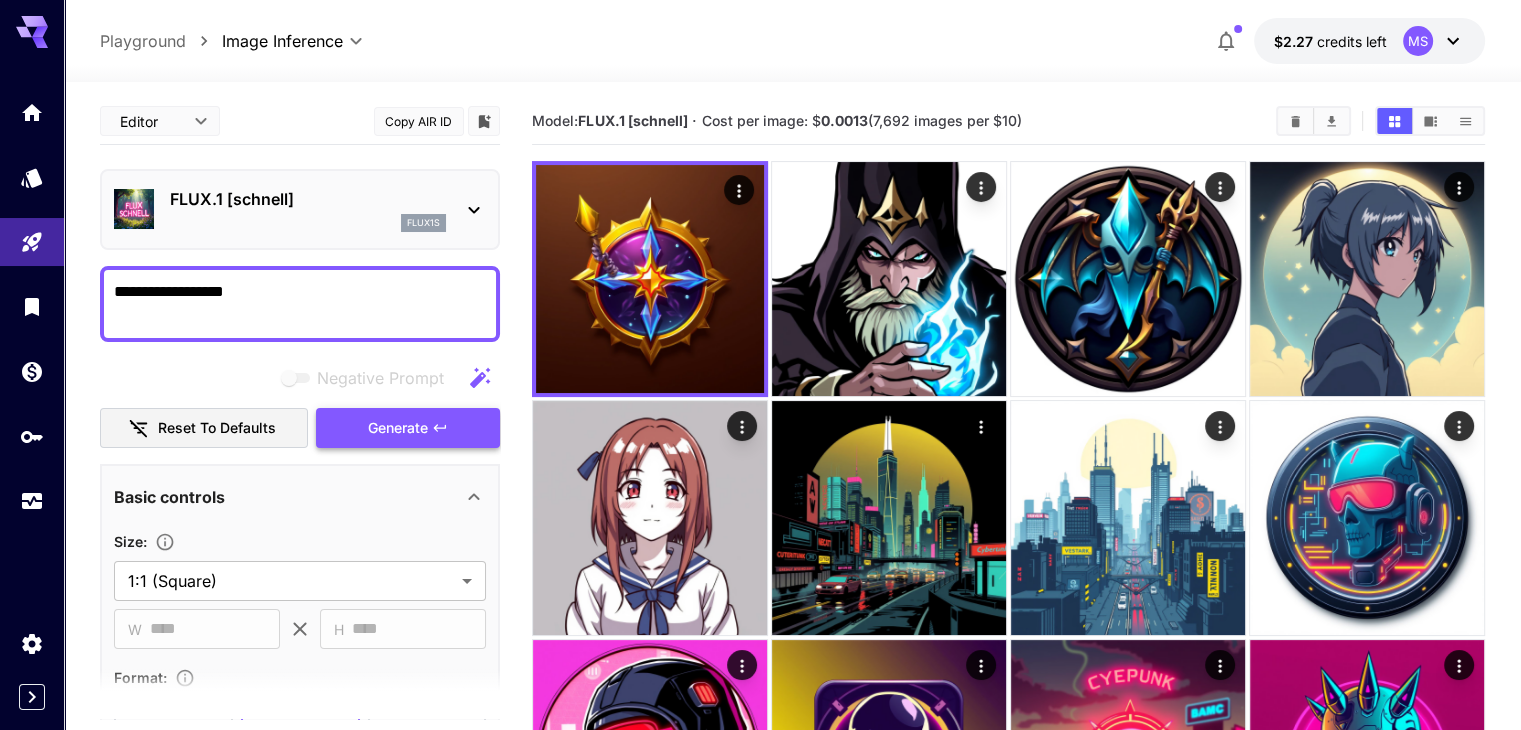 click on "Generate" at bounding box center [408, 428] 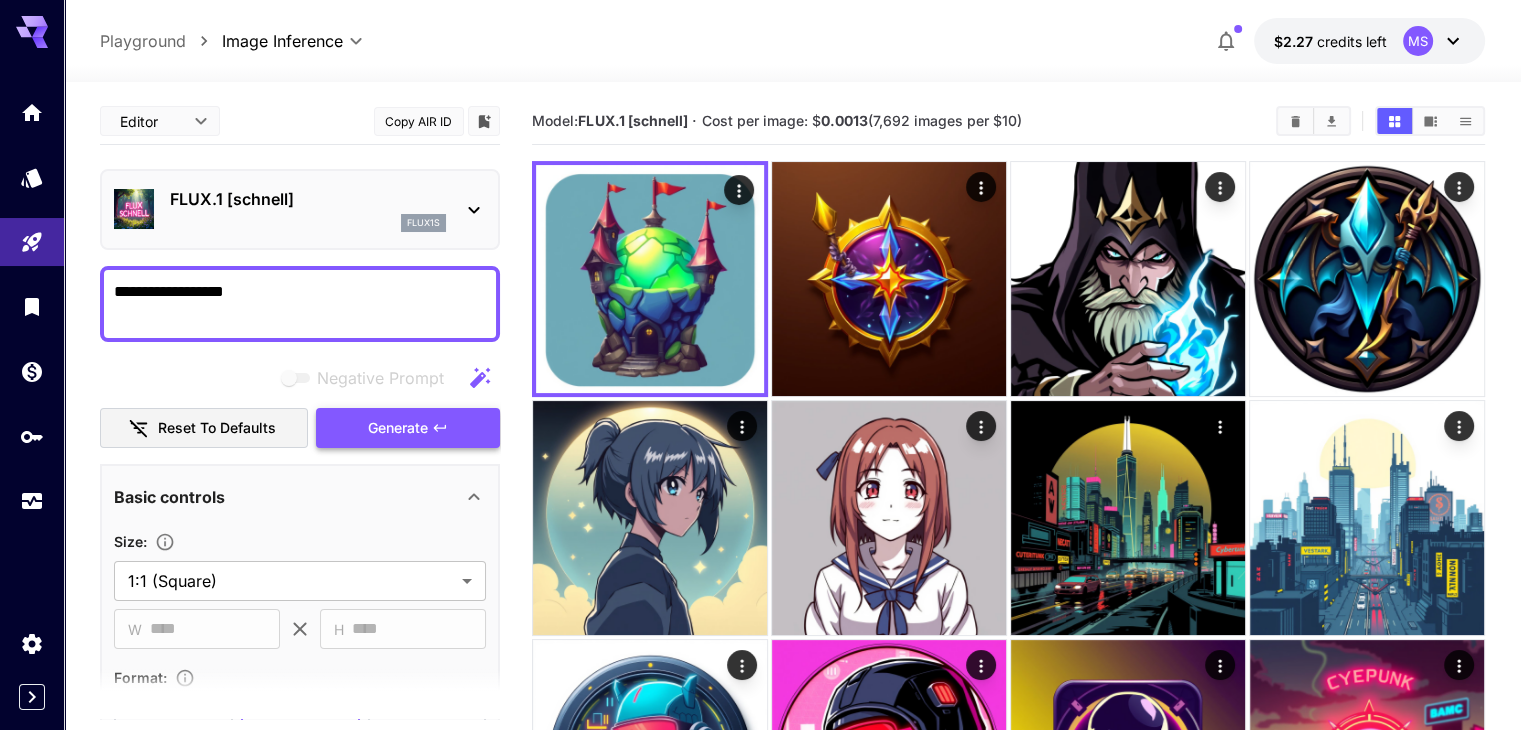 click on "Generate" at bounding box center [408, 428] 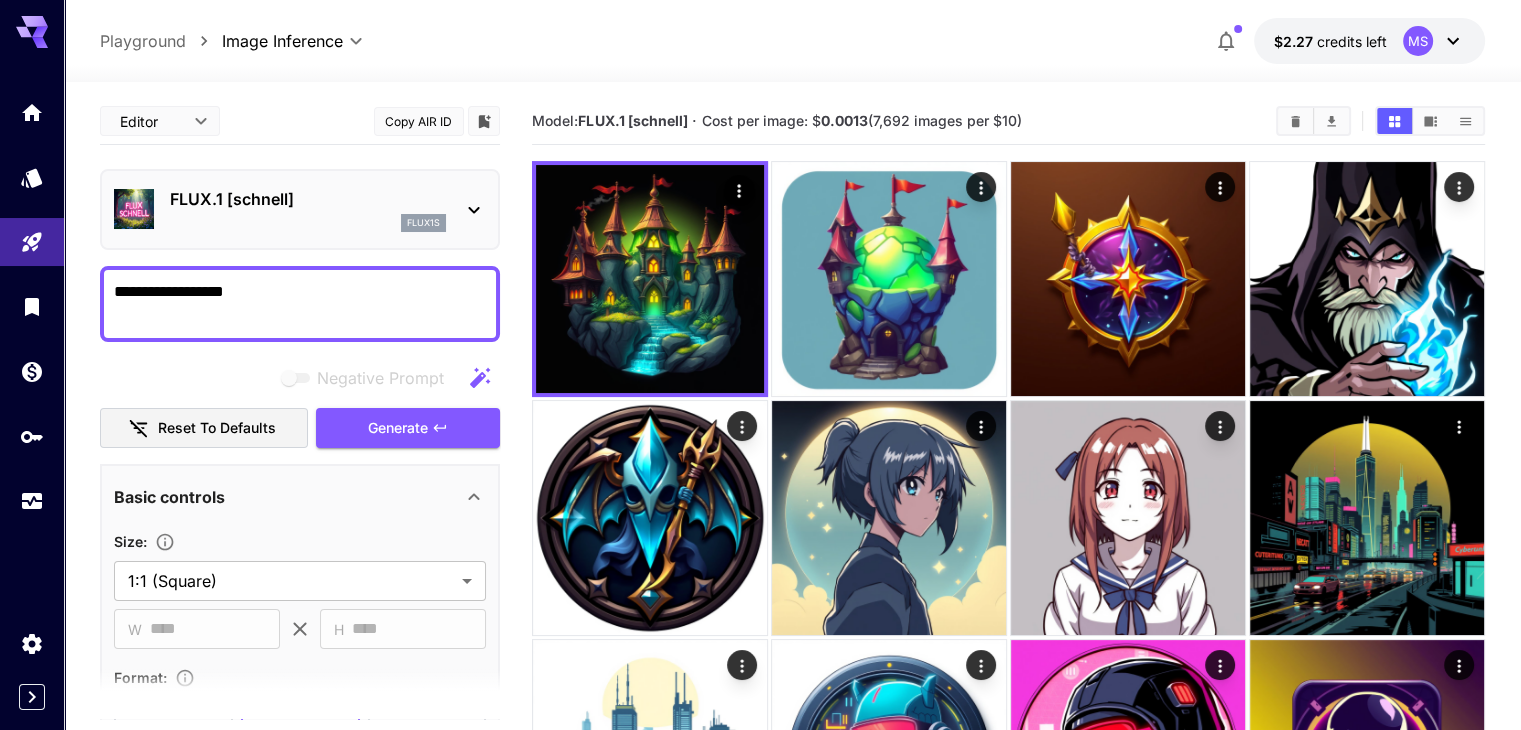 click at bounding box center [792, 70] 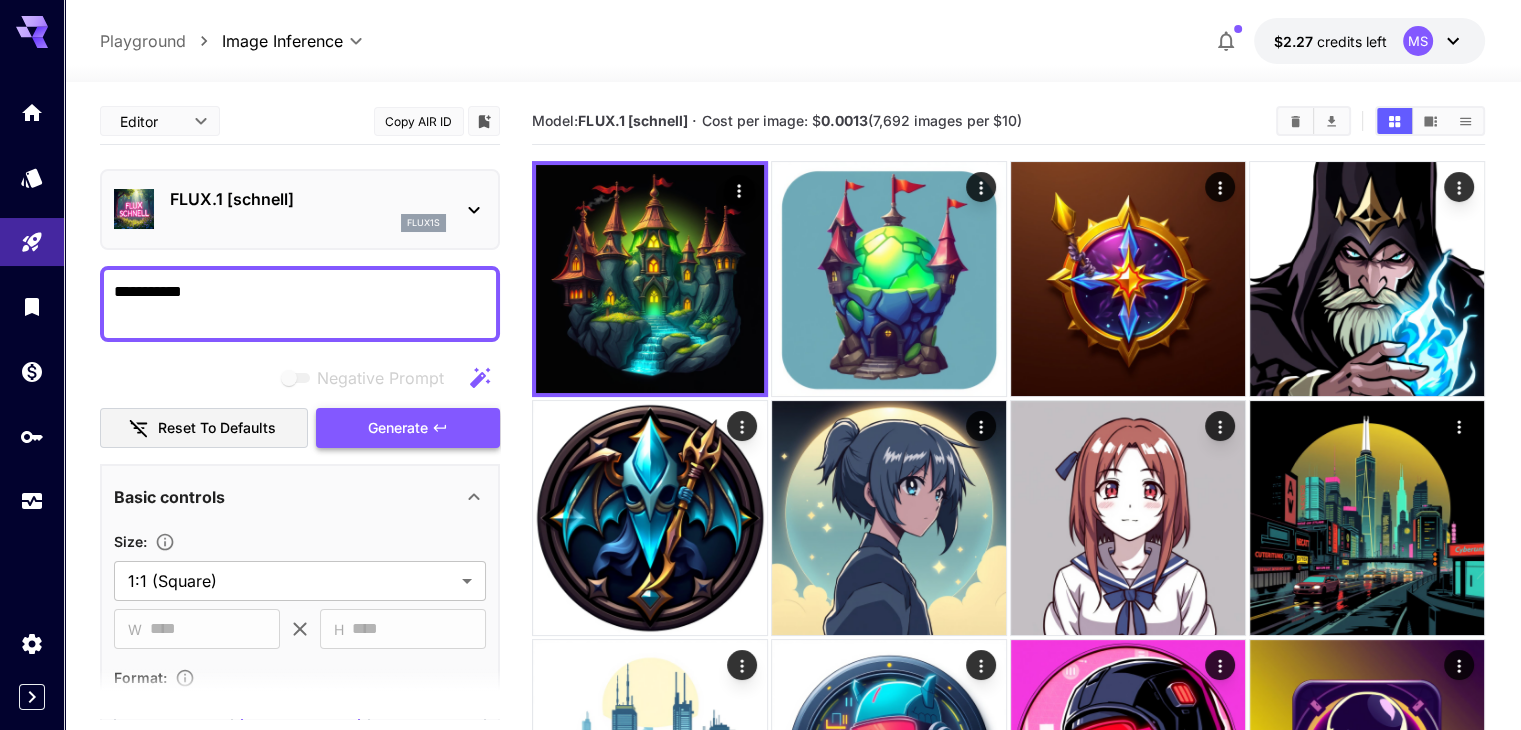 click on "Generate" at bounding box center [408, 428] 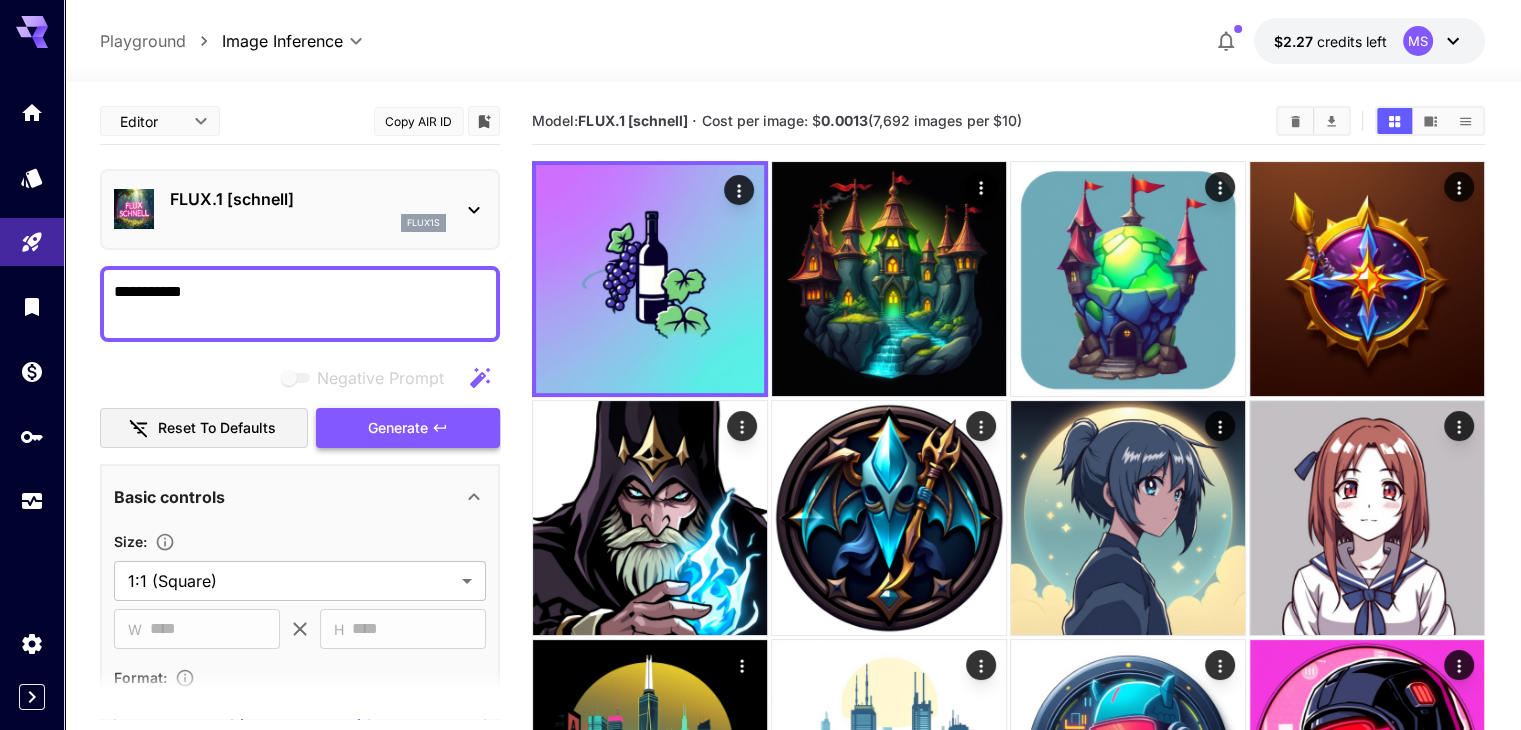 click on "Generate" at bounding box center [408, 428] 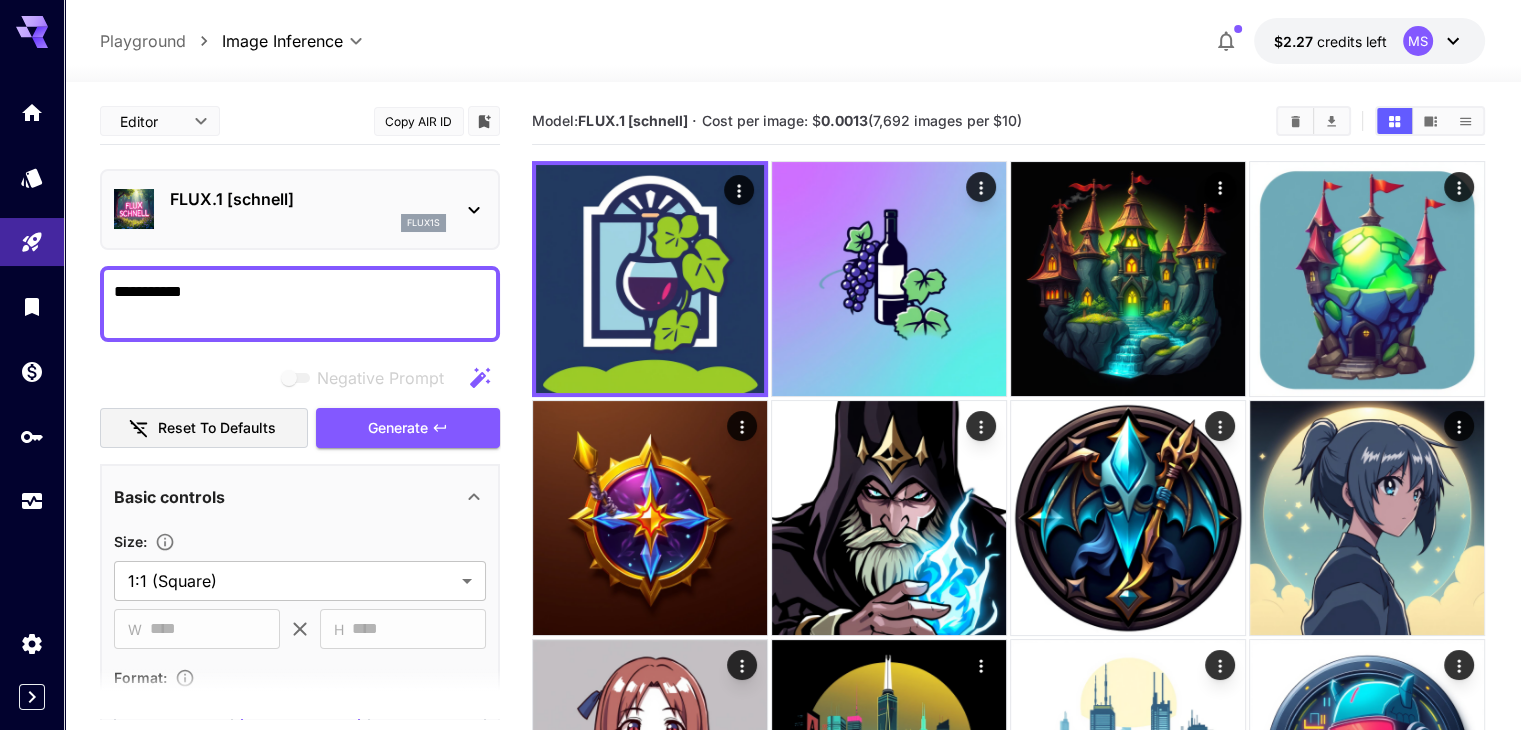 click on "**********" at bounding box center [300, 304] 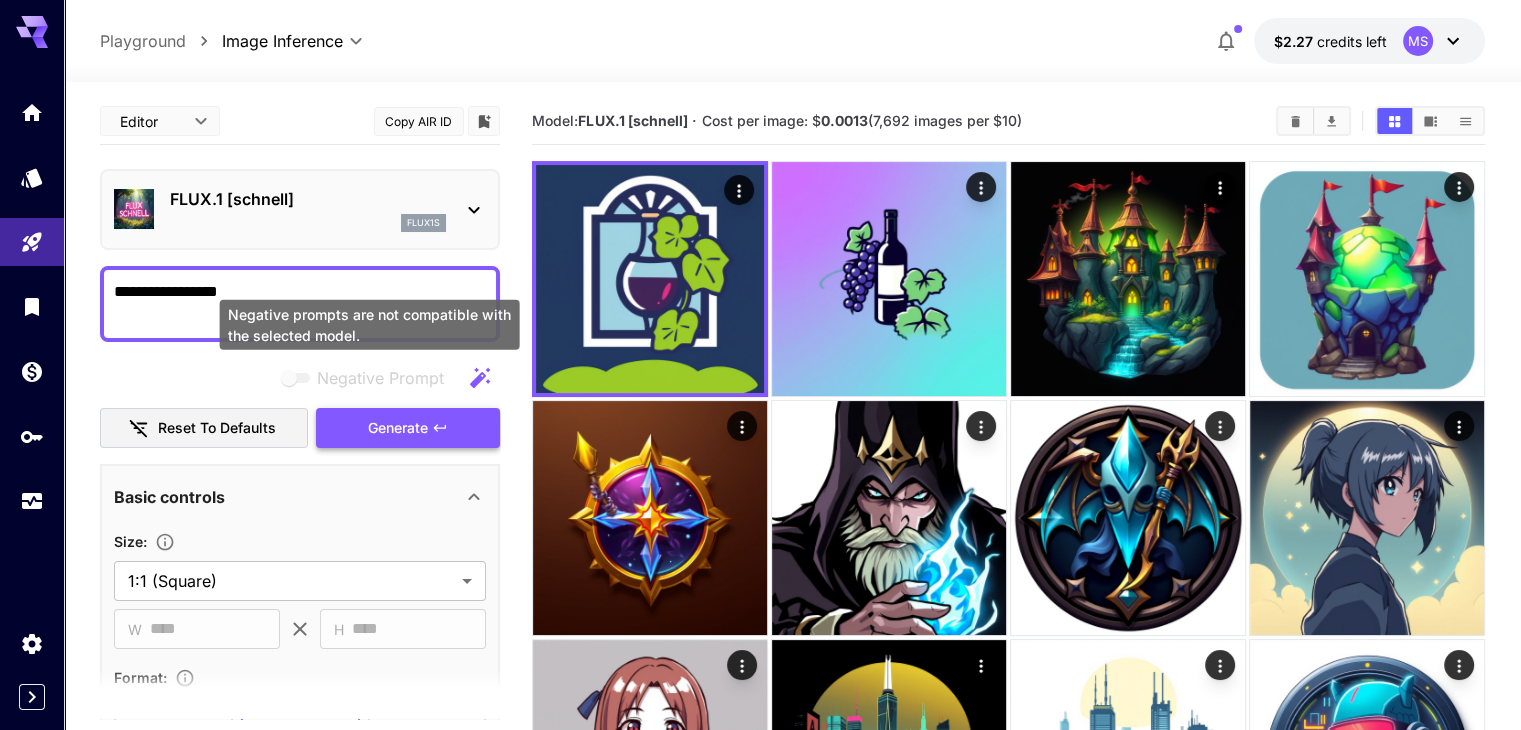 click on "Generate" at bounding box center [398, 428] 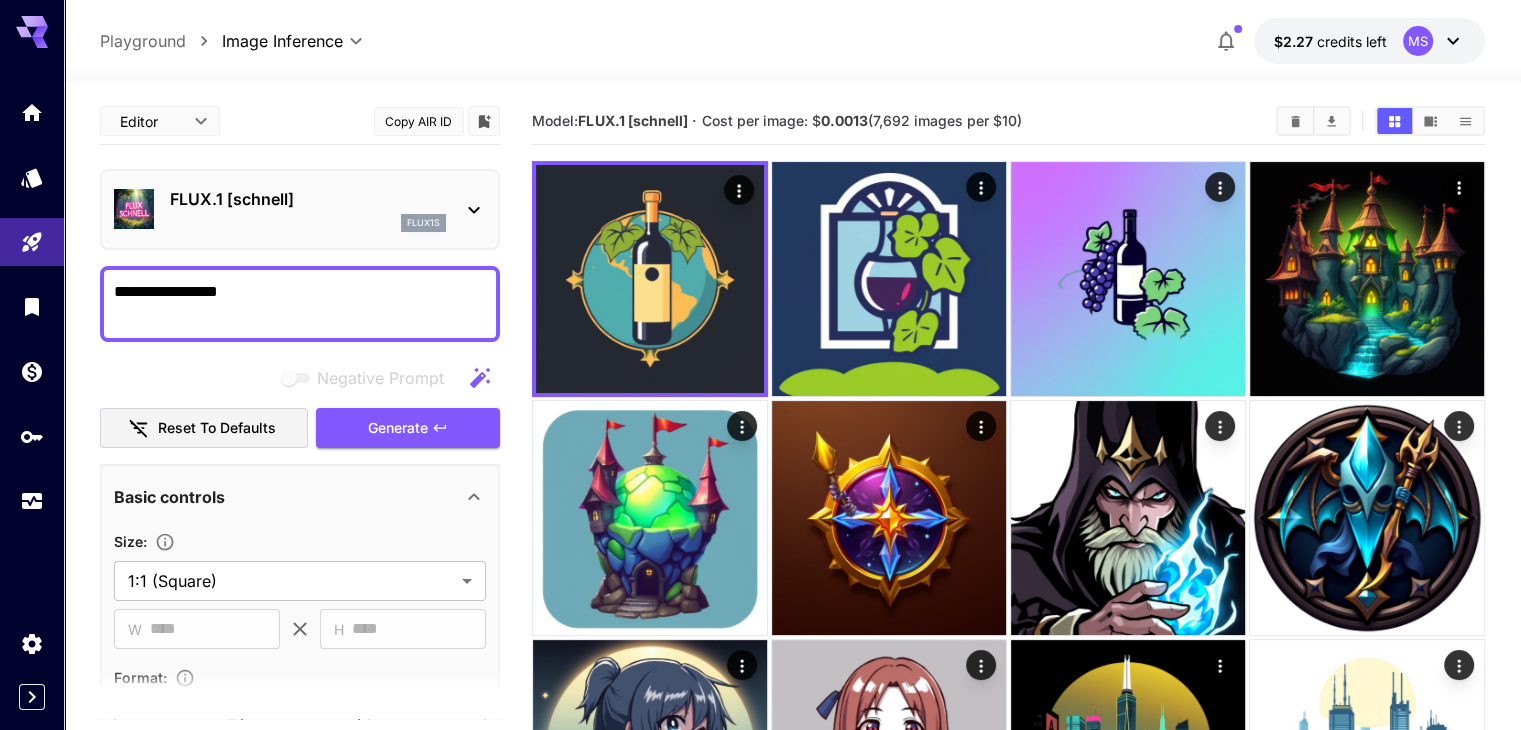 click on "**********" at bounding box center [300, 304] 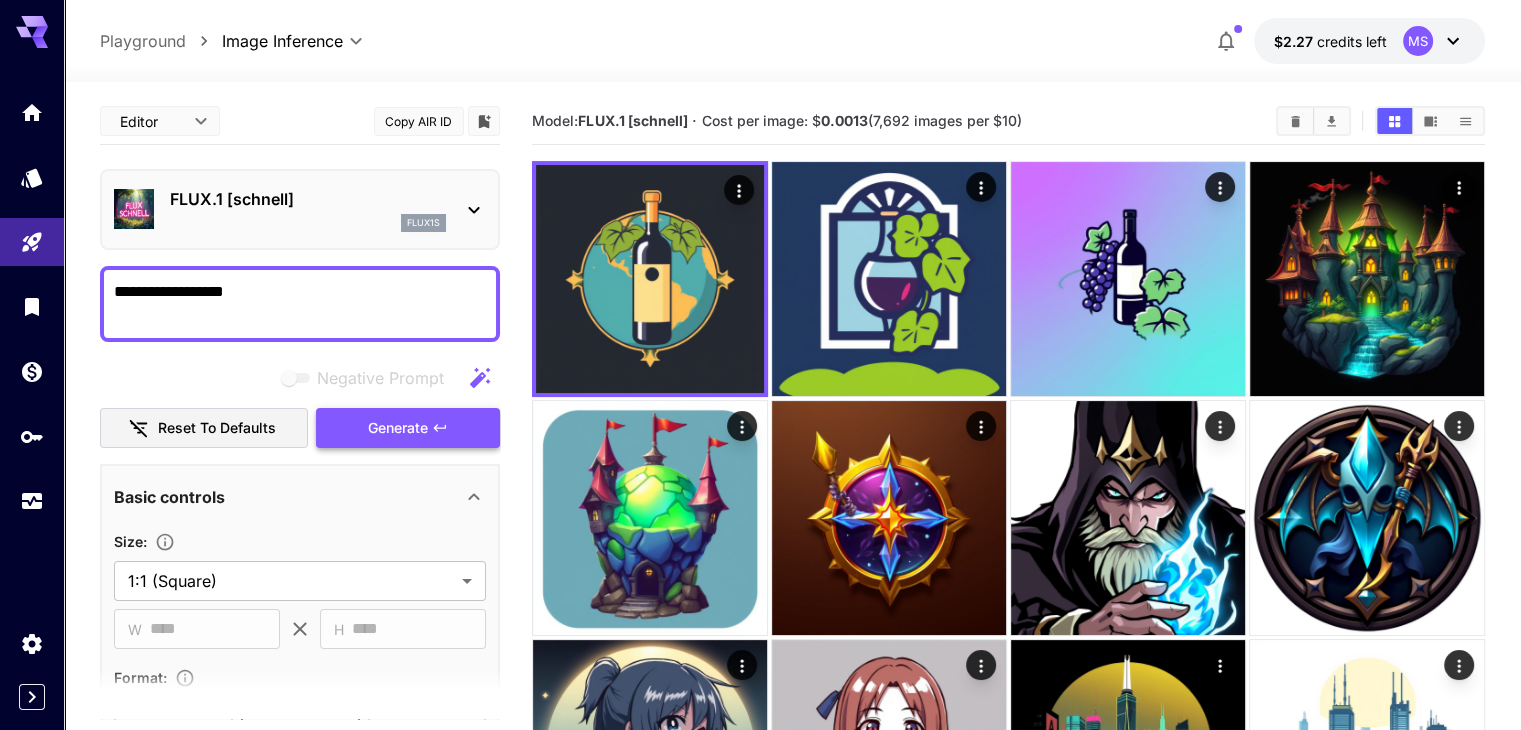 click on "Generate" at bounding box center [408, 428] 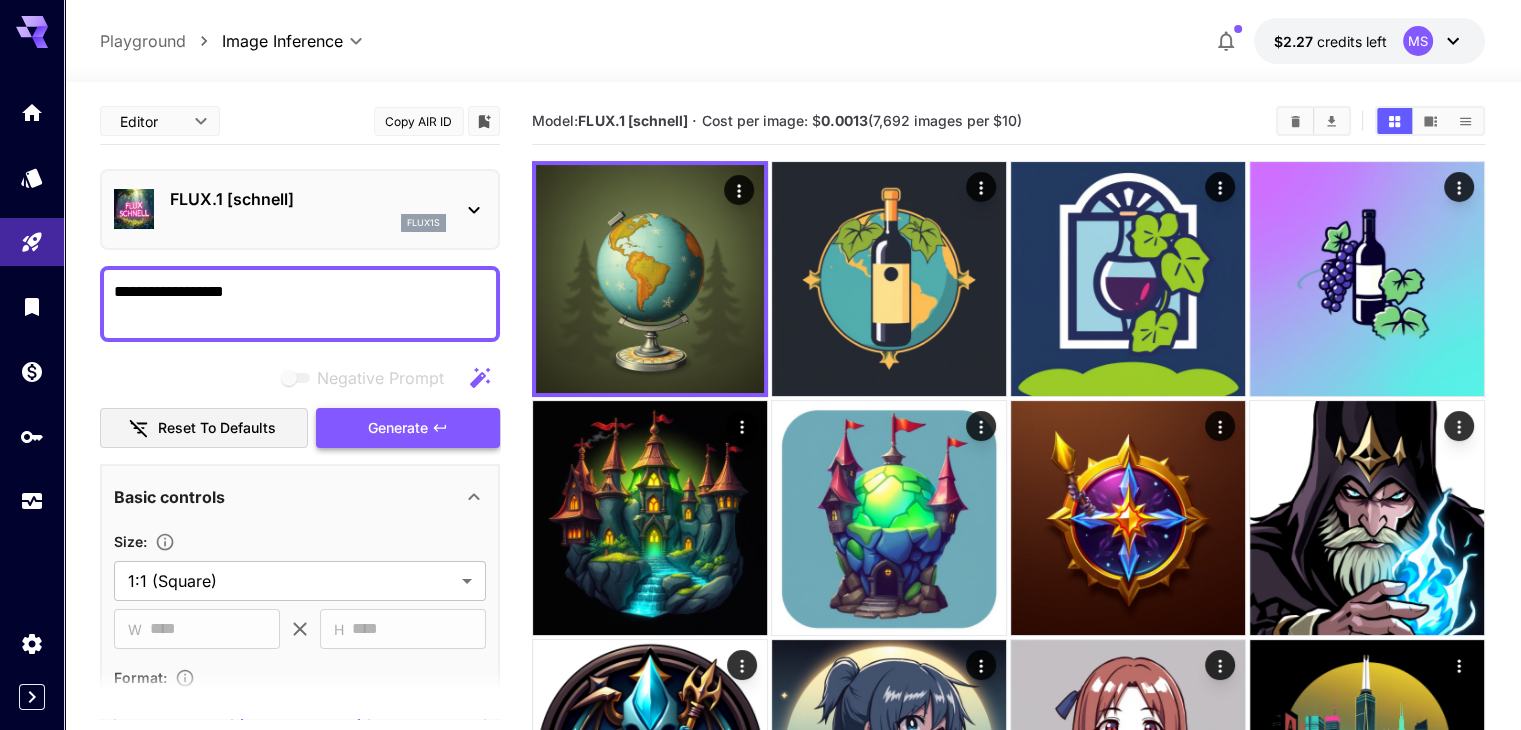 click on "Generate" at bounding box center [408, 428] 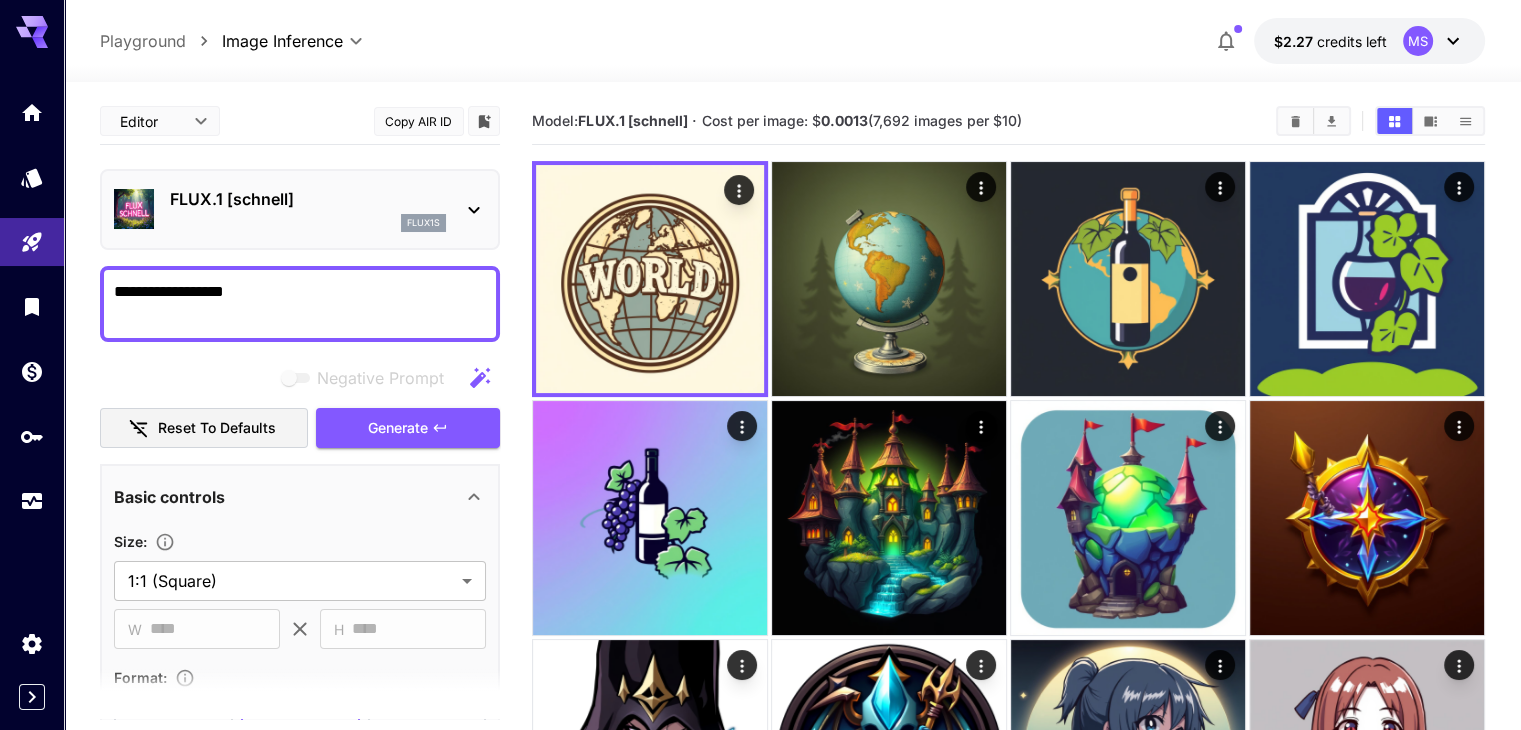 click on "**********" at bounding box center (300, 304) 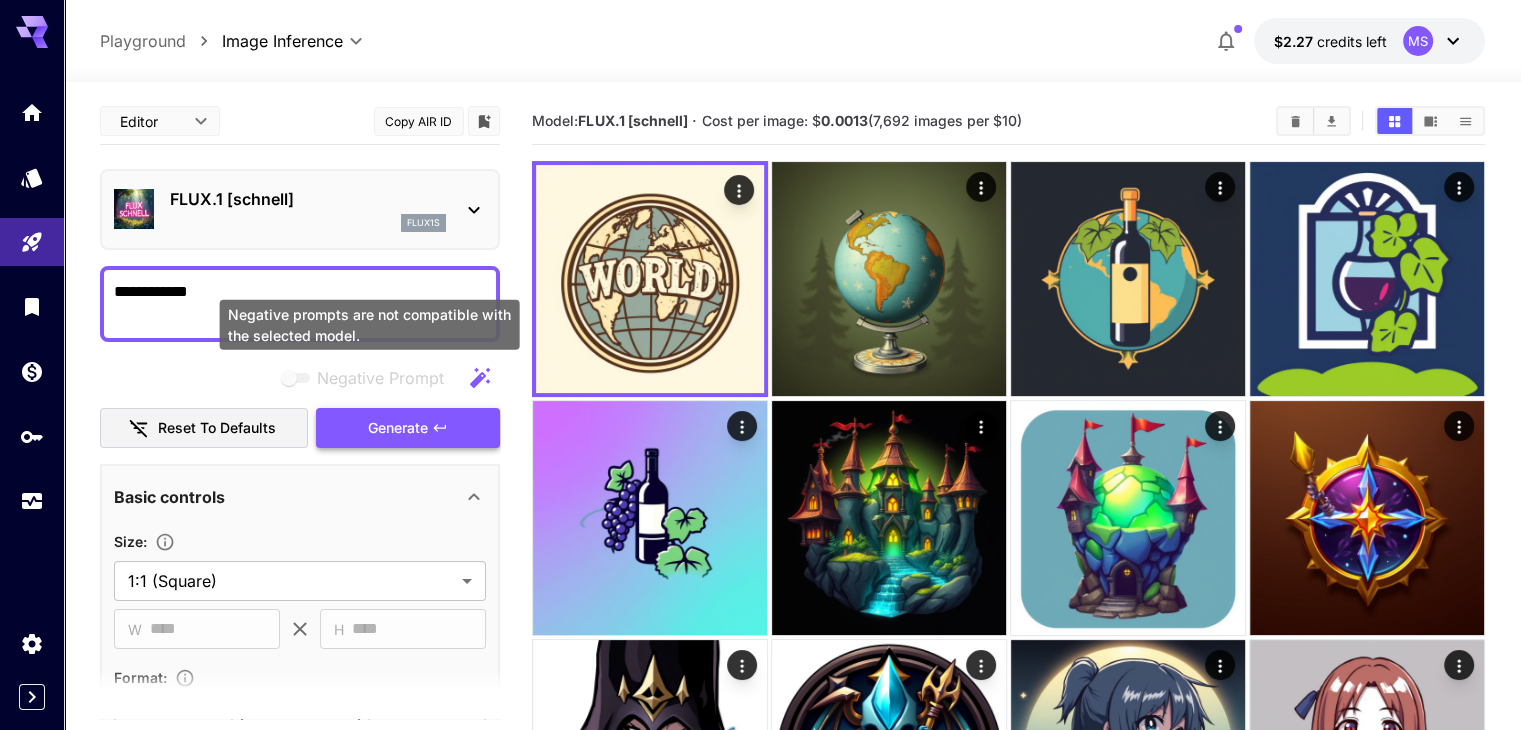 click on "Generate" at bounding box center [408, 428] 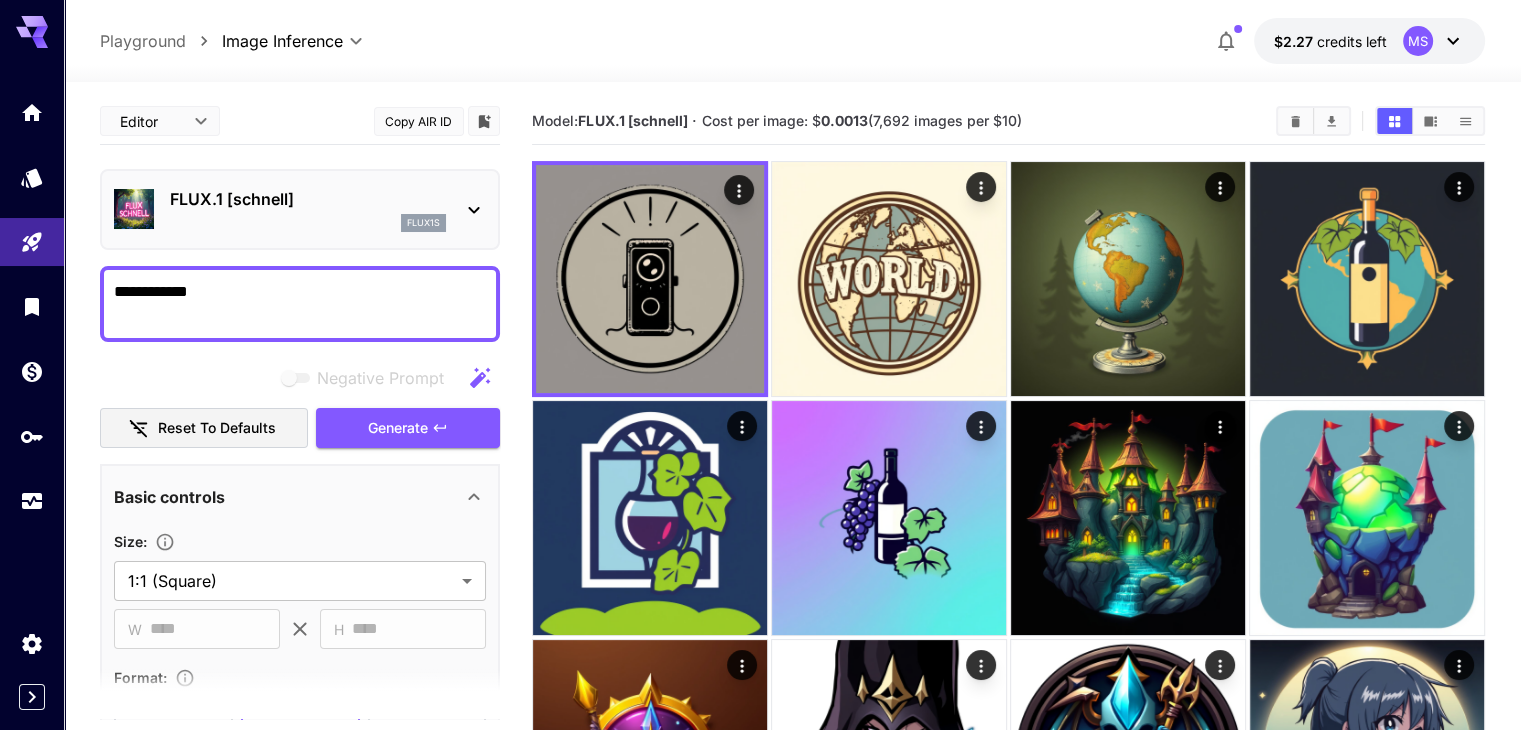 click on "**********" at bounding box center [300, 304] 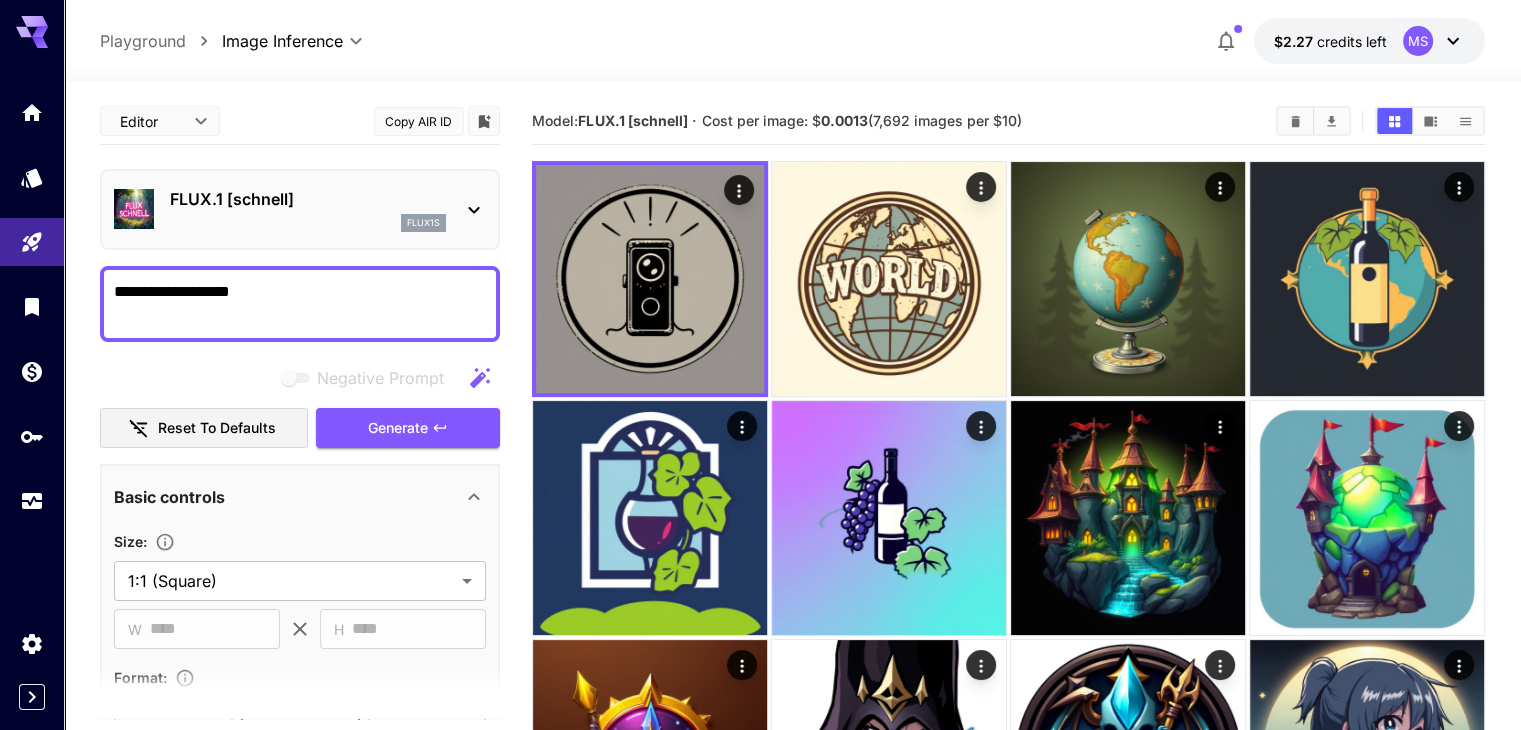 click on "**********" at bounding box center (300, 651) 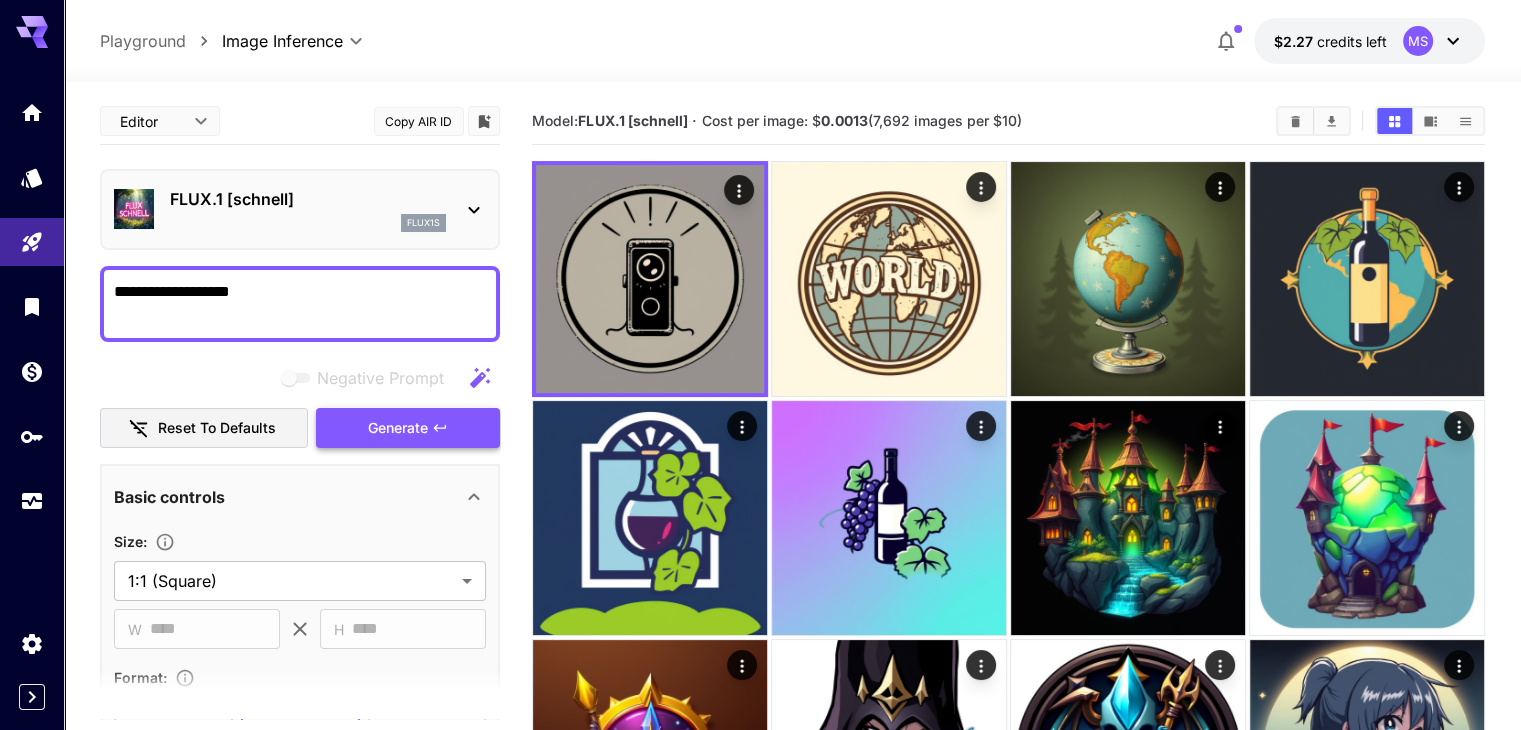 click on "Generate" at bounding box center (408, 428) 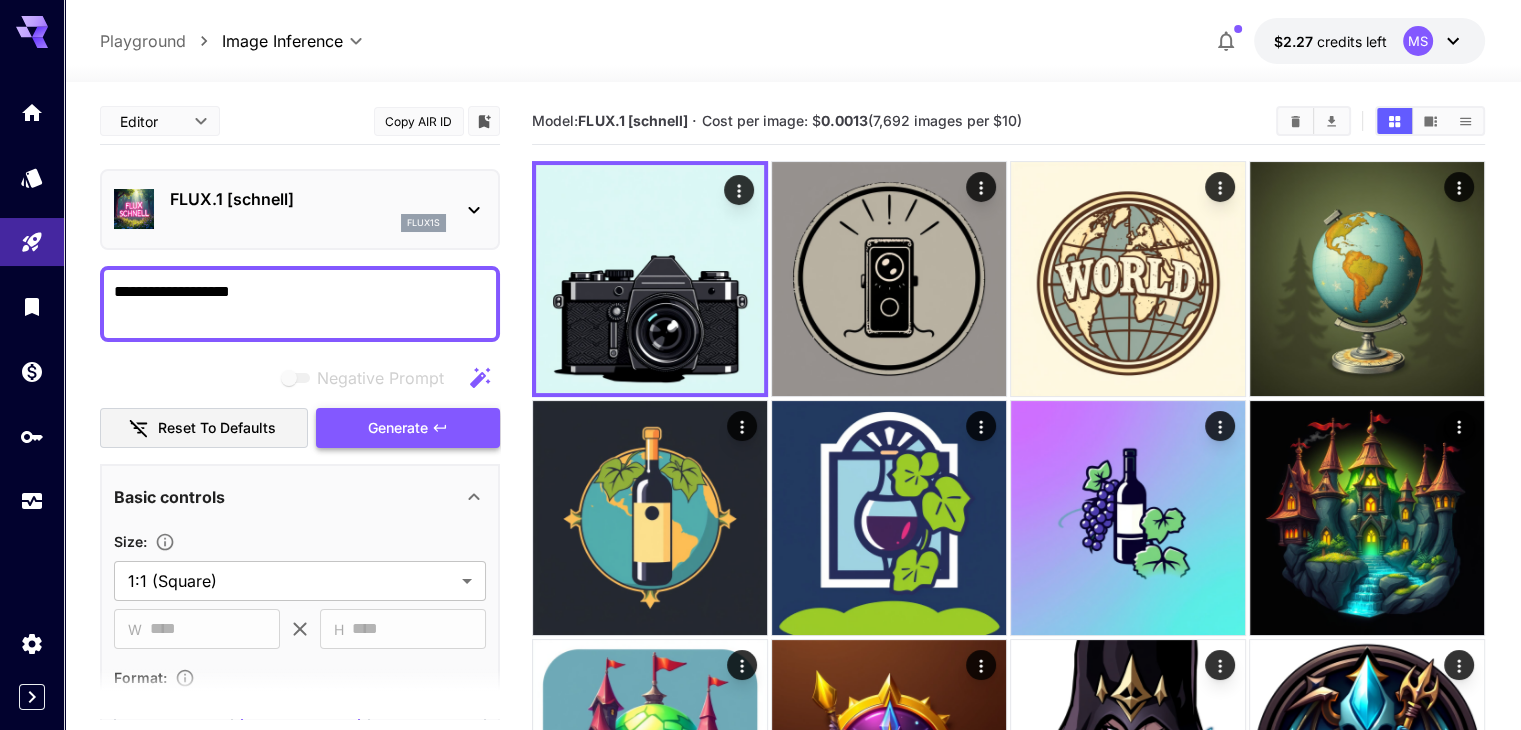 click on "Generate" at bounding box center (408, 428) 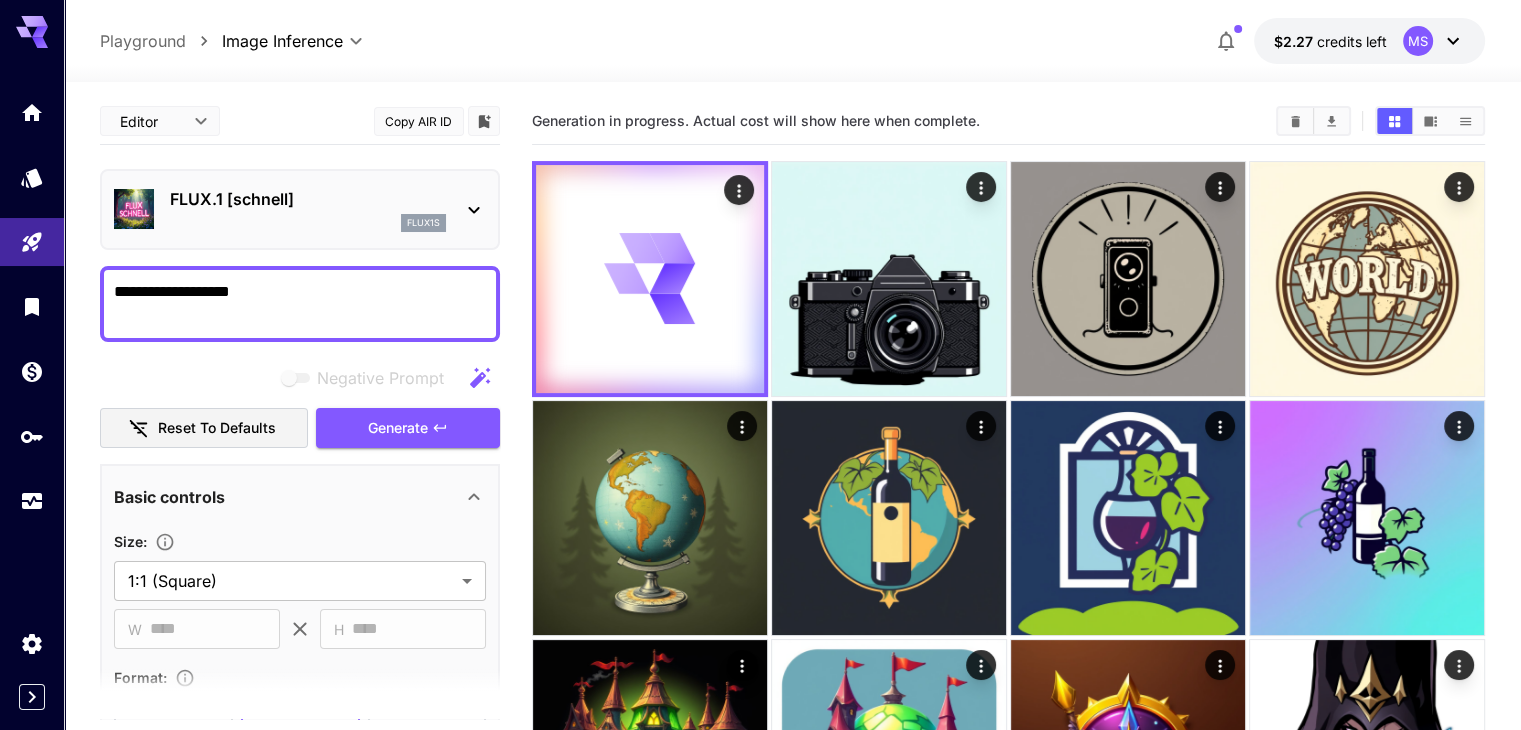 click on "**********" at bounding box center [300, 304] 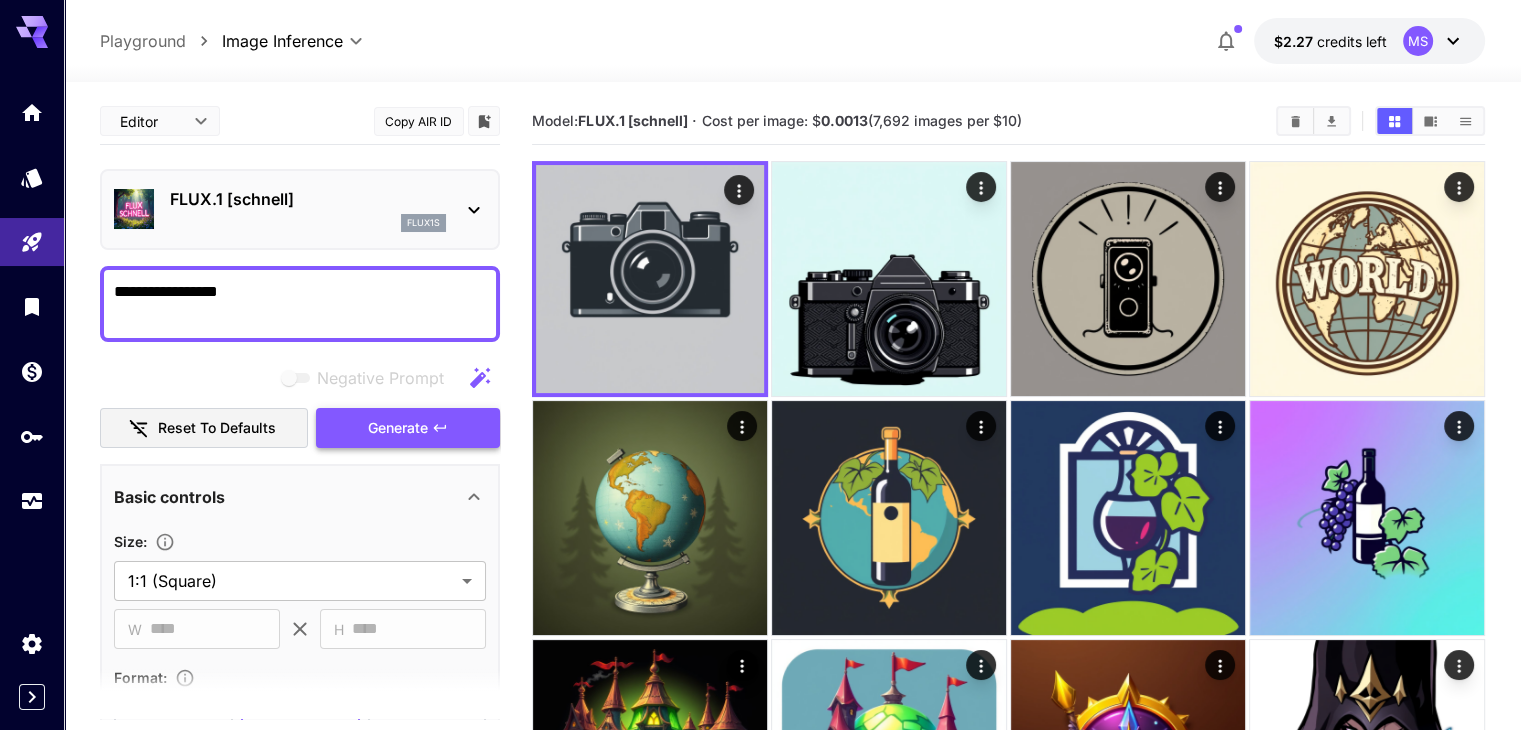 click on "Generate" at bounding box center (408, 428) 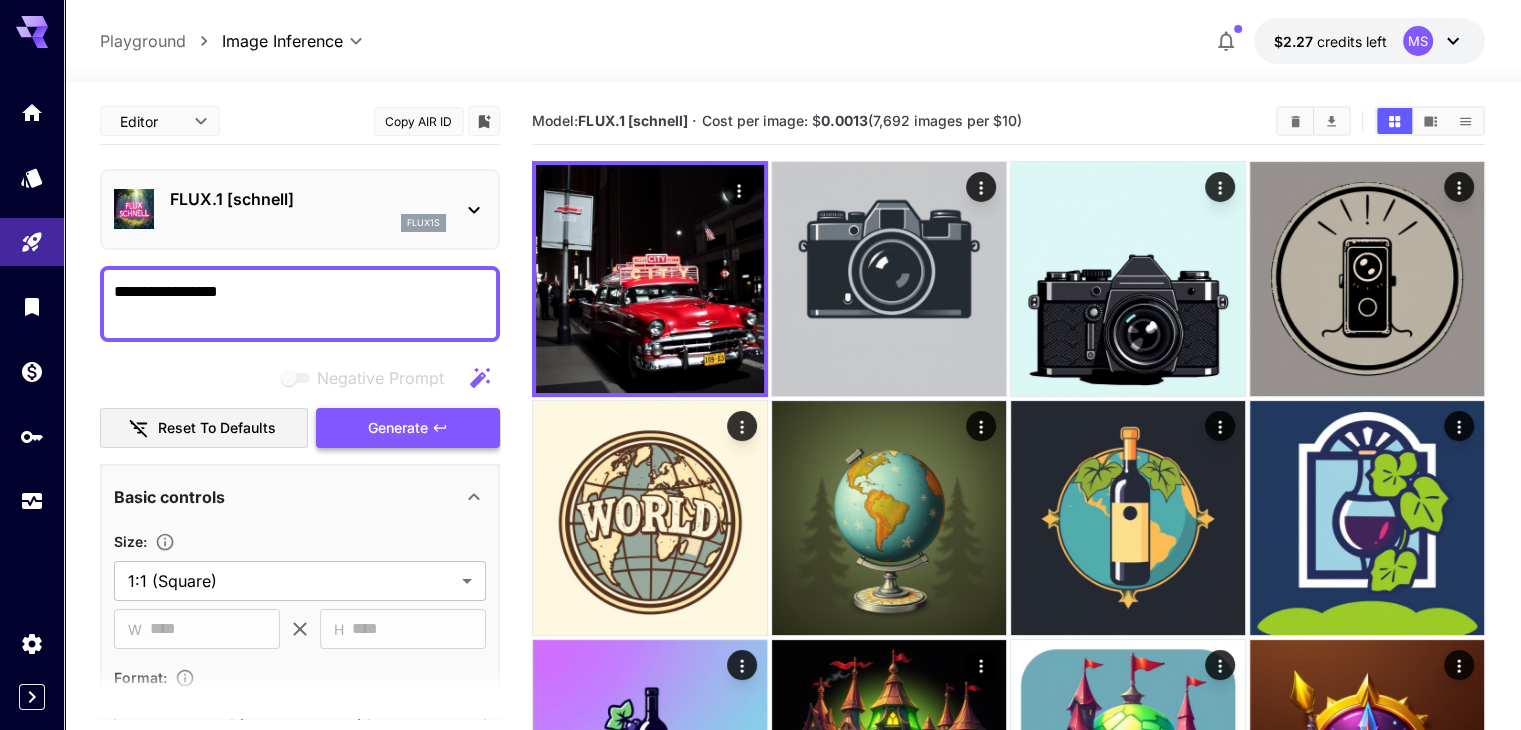 click on "Generate" at bounding box center [398, 428] 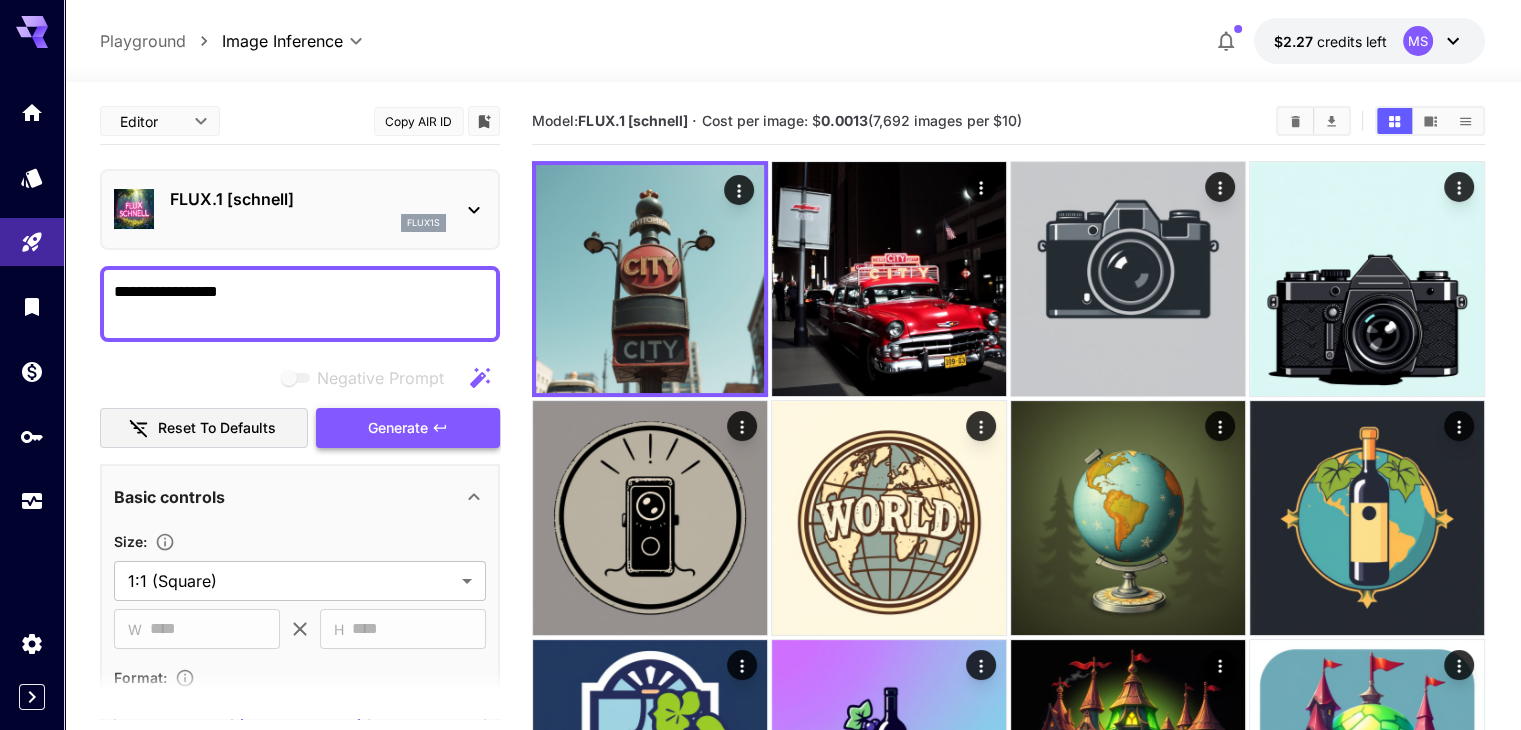 click on "Generate" at bounding box center [398, 428] 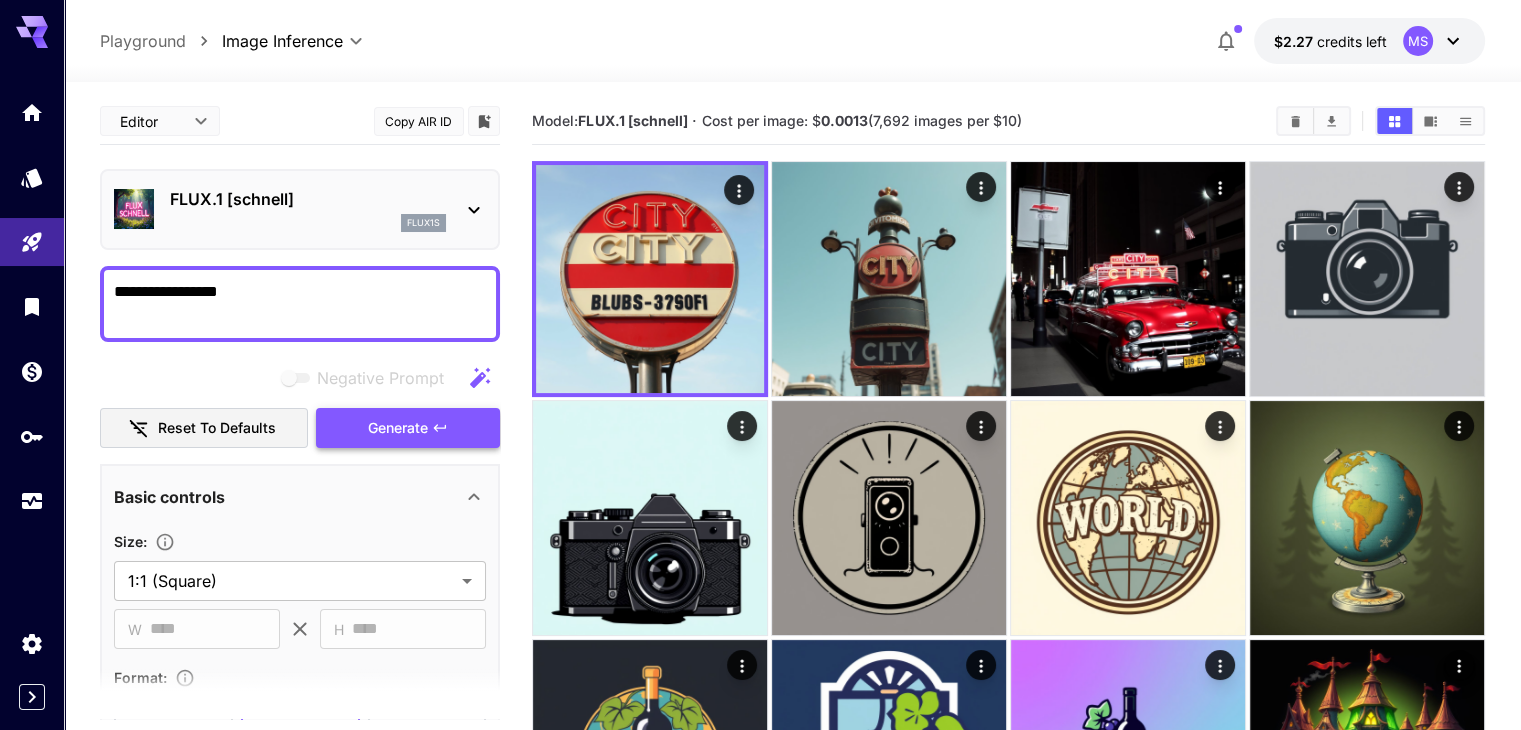 click on "Generate" at bounding box center [398, 428] 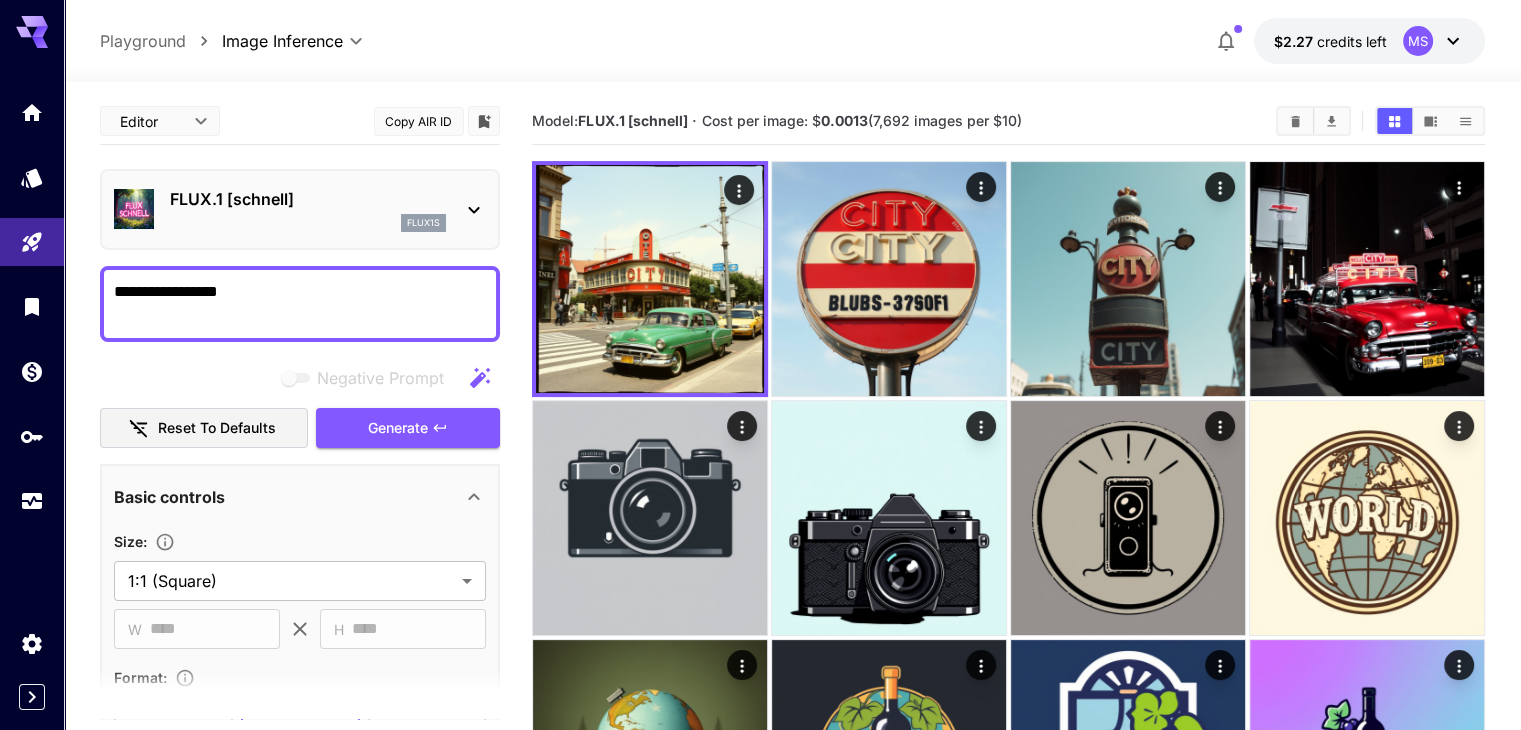 click on "**********" at bounding box center (300, 304) 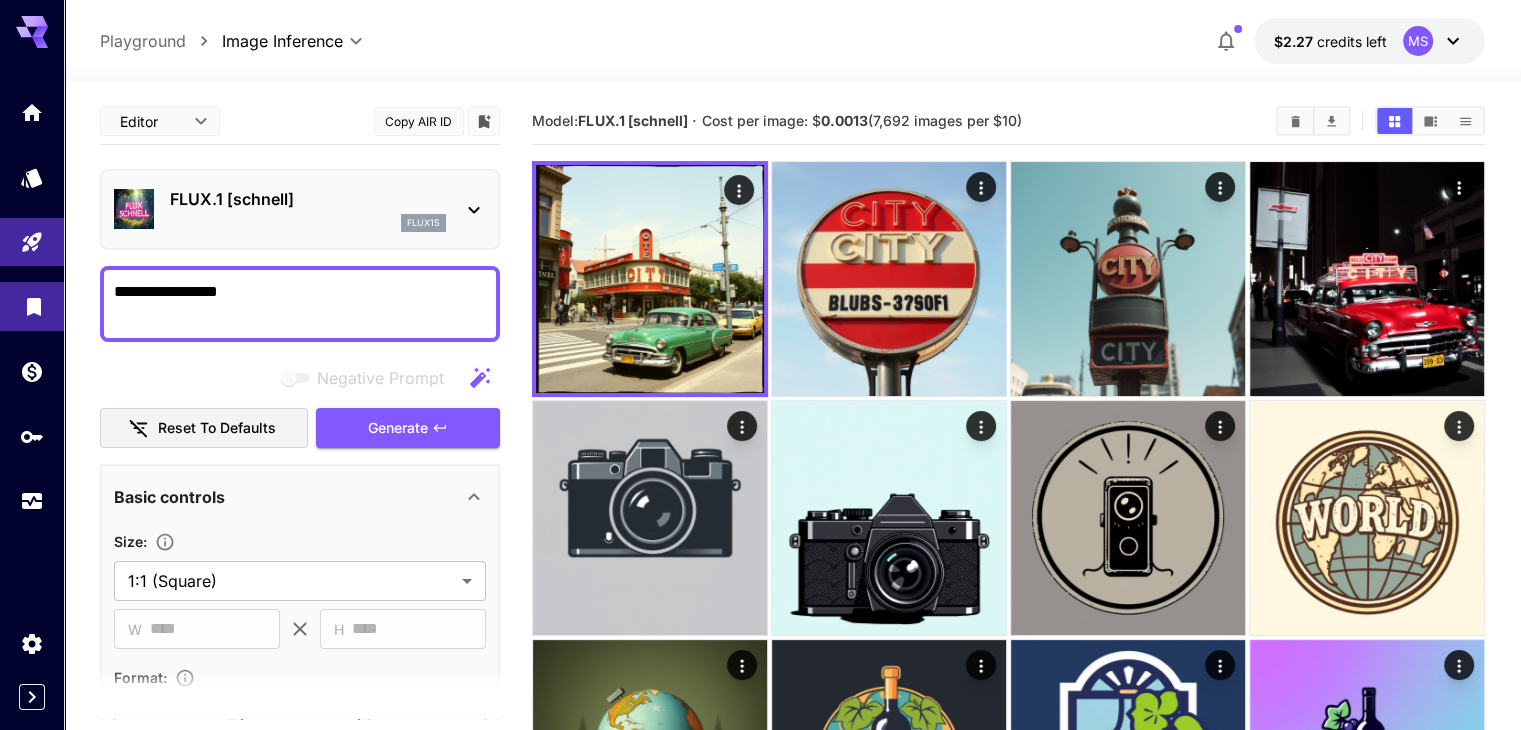 drag, startPoint x: 200, startPoint y: 289, endPoint x: 47, endPoint y: 297, distance: 153.20901 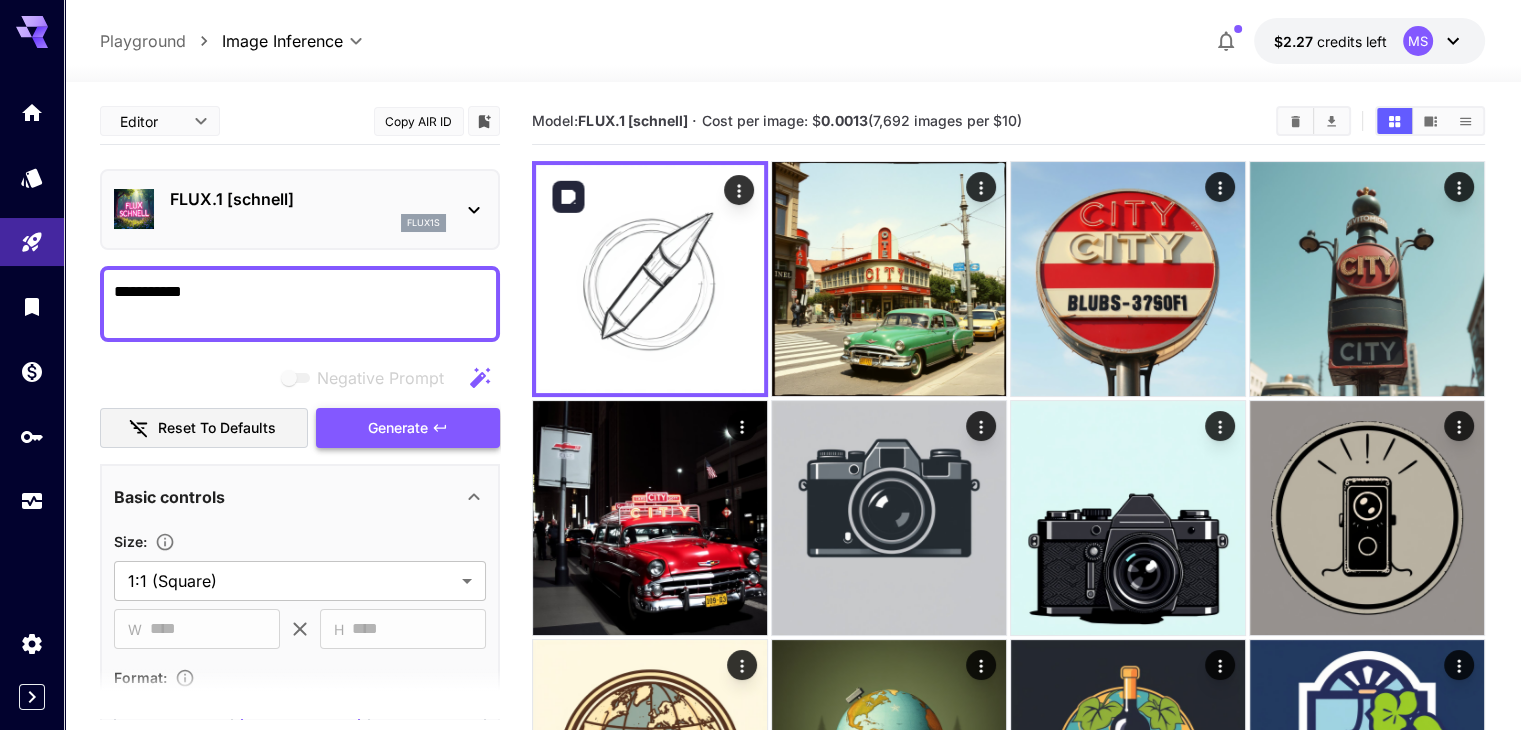 click on "Generate" at bounding box center [408, 428] 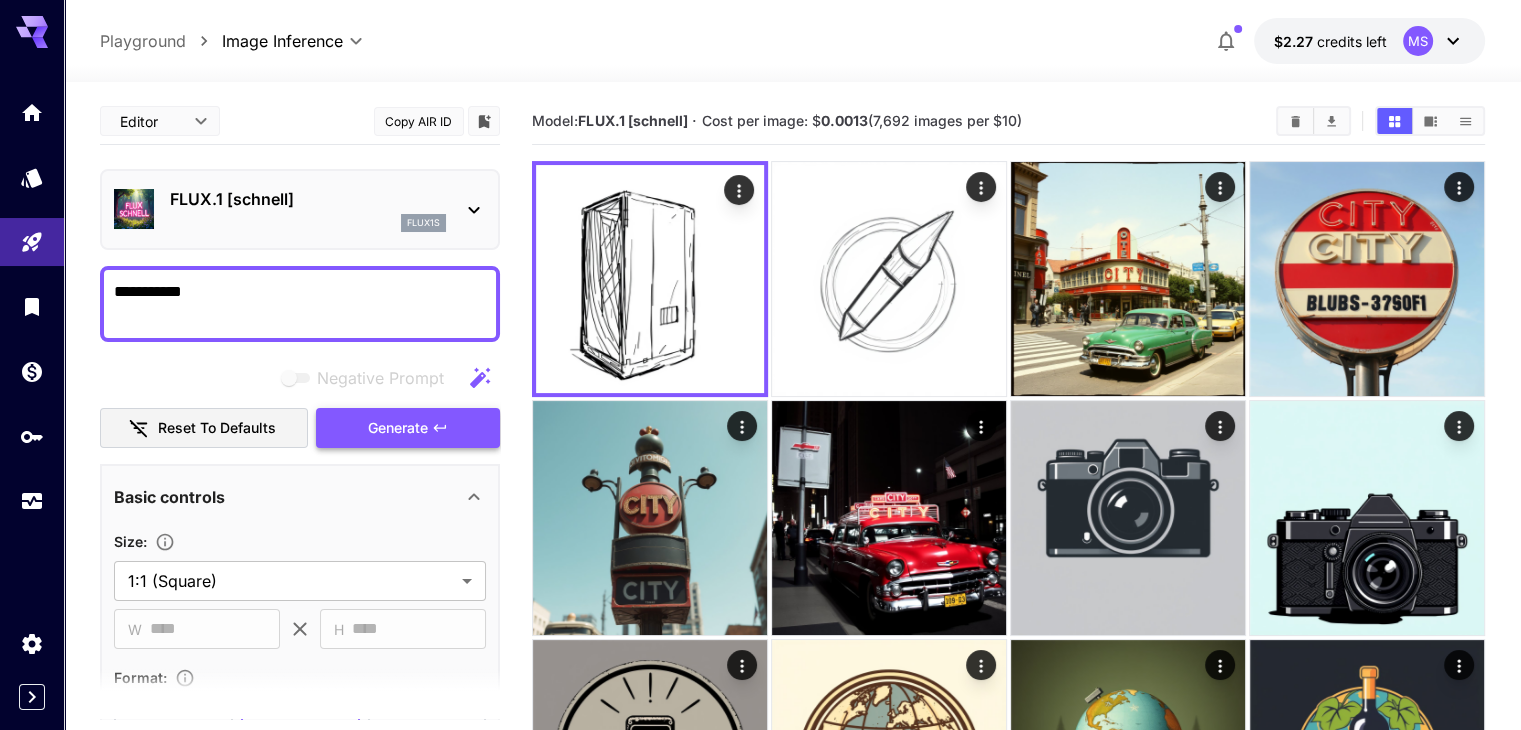 click on "Generate" at bounding box center (408, 428) 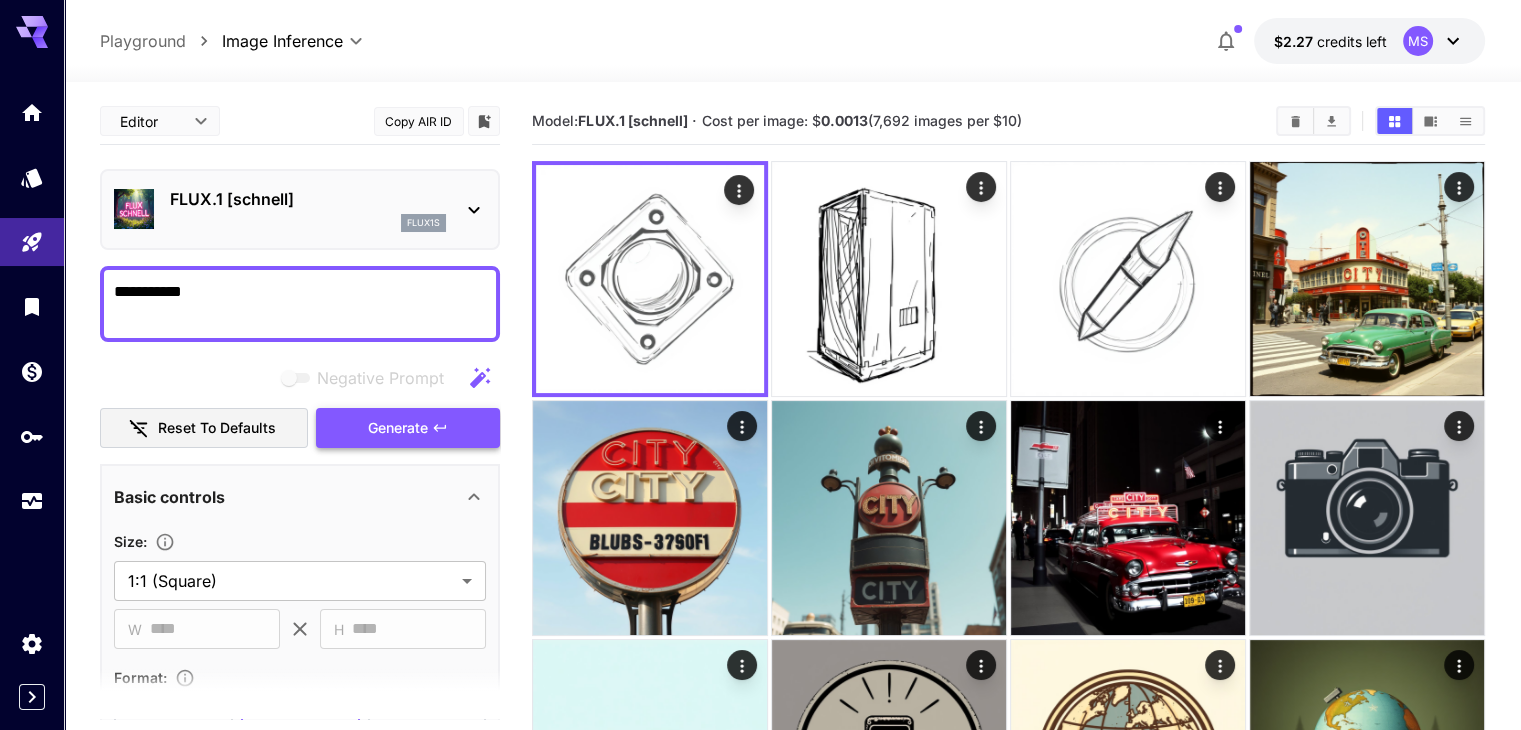 click on "Generate" at bounding box center (408, 428) 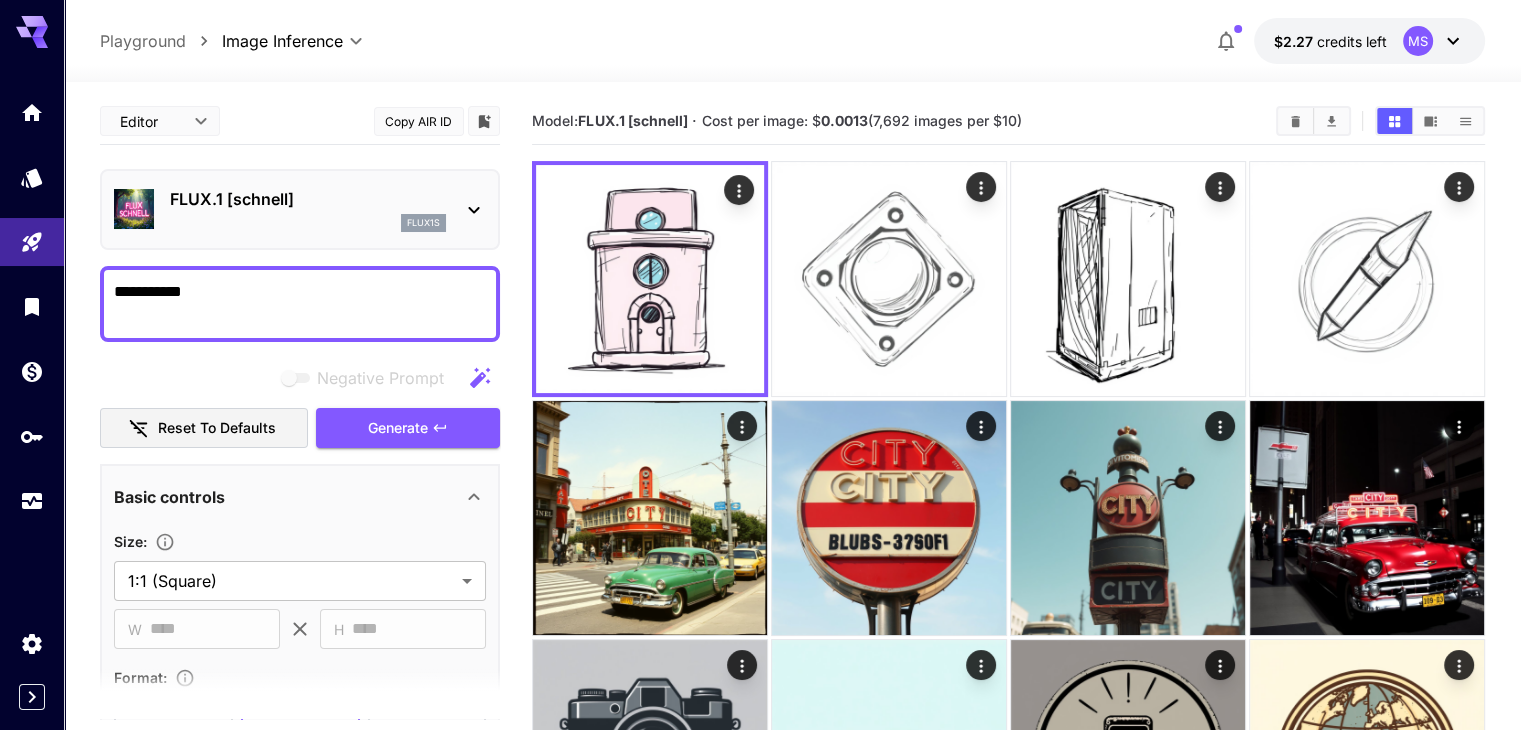 click on "**********" at bounding box center [300, 304] 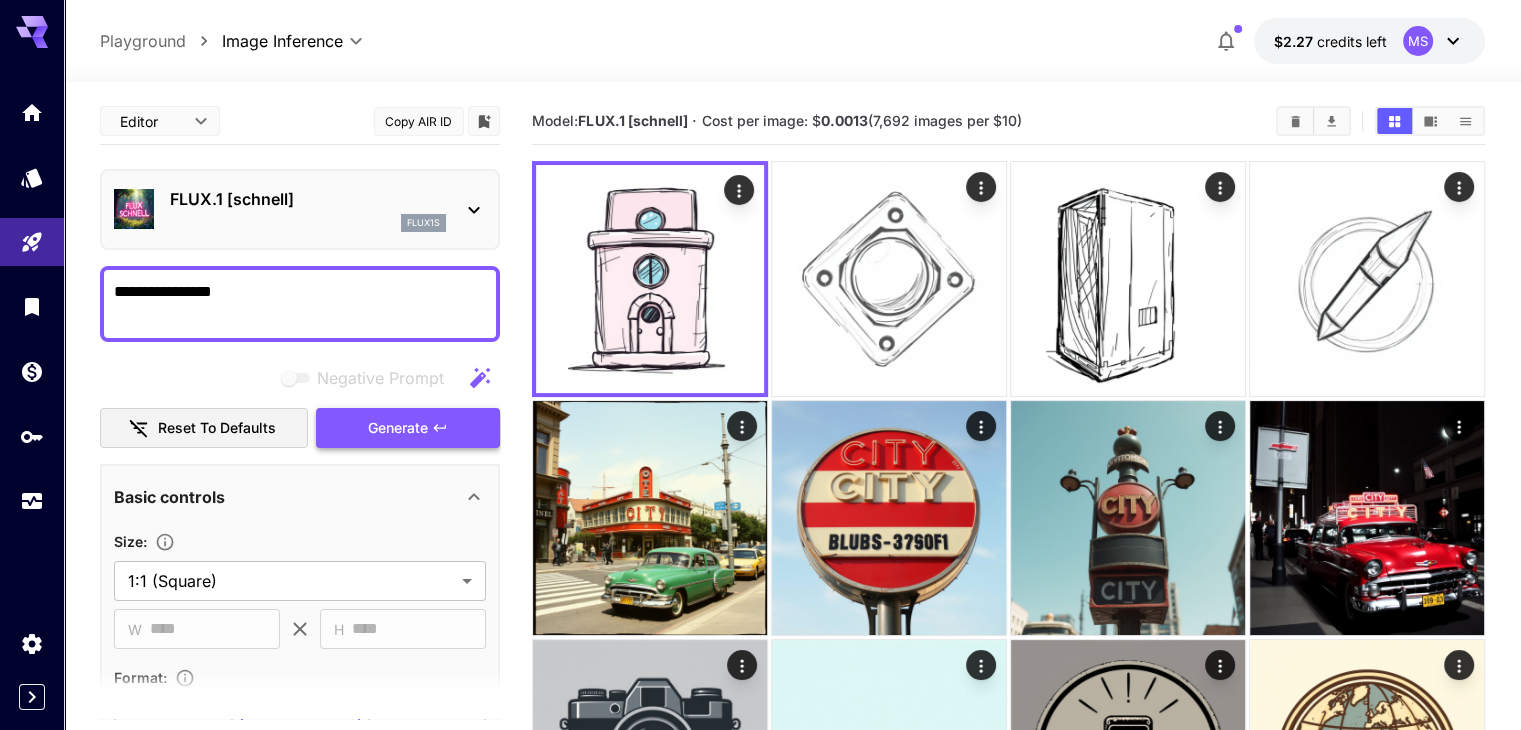 click on "Generate" at bounding box center (408, 428) 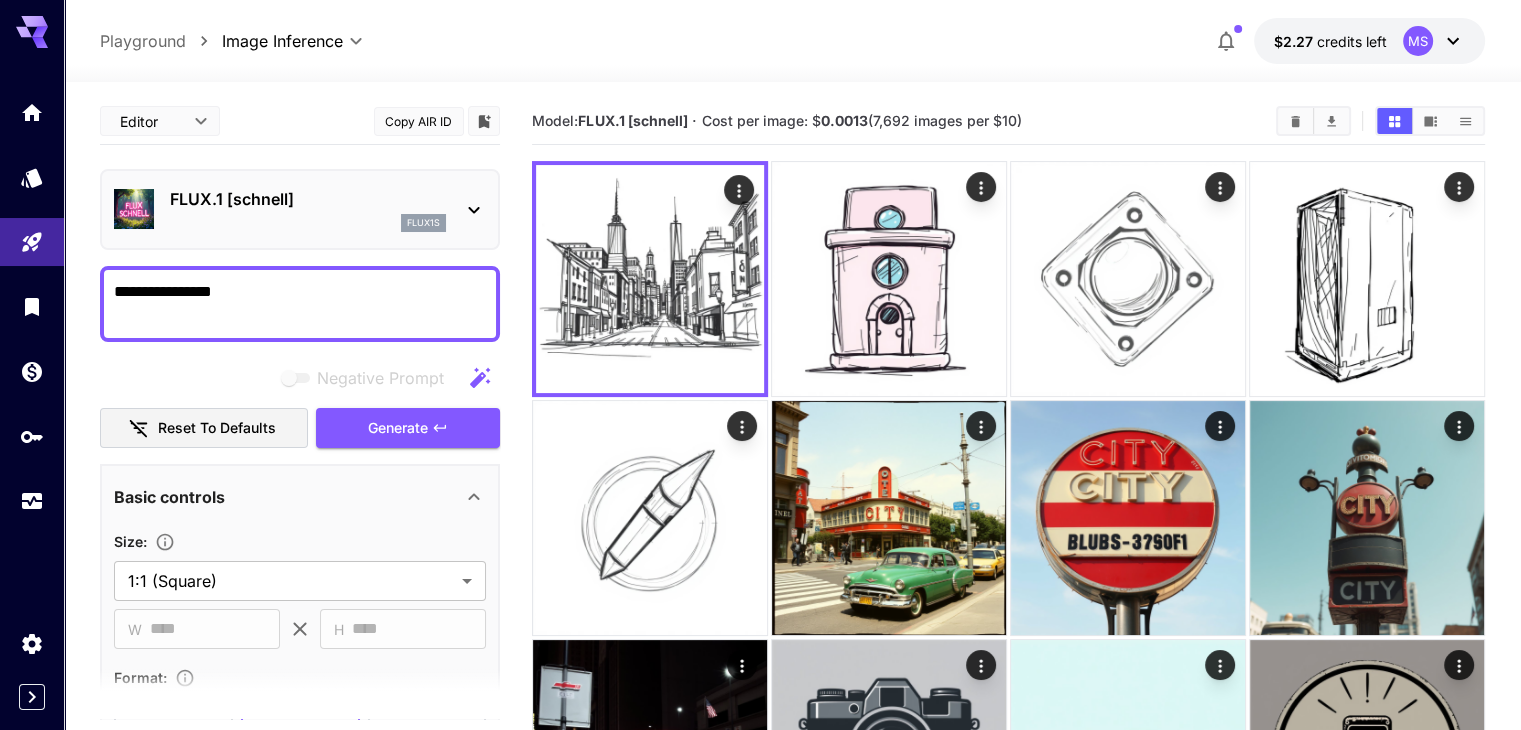 click on "**********" at bounding box center [300, 304] 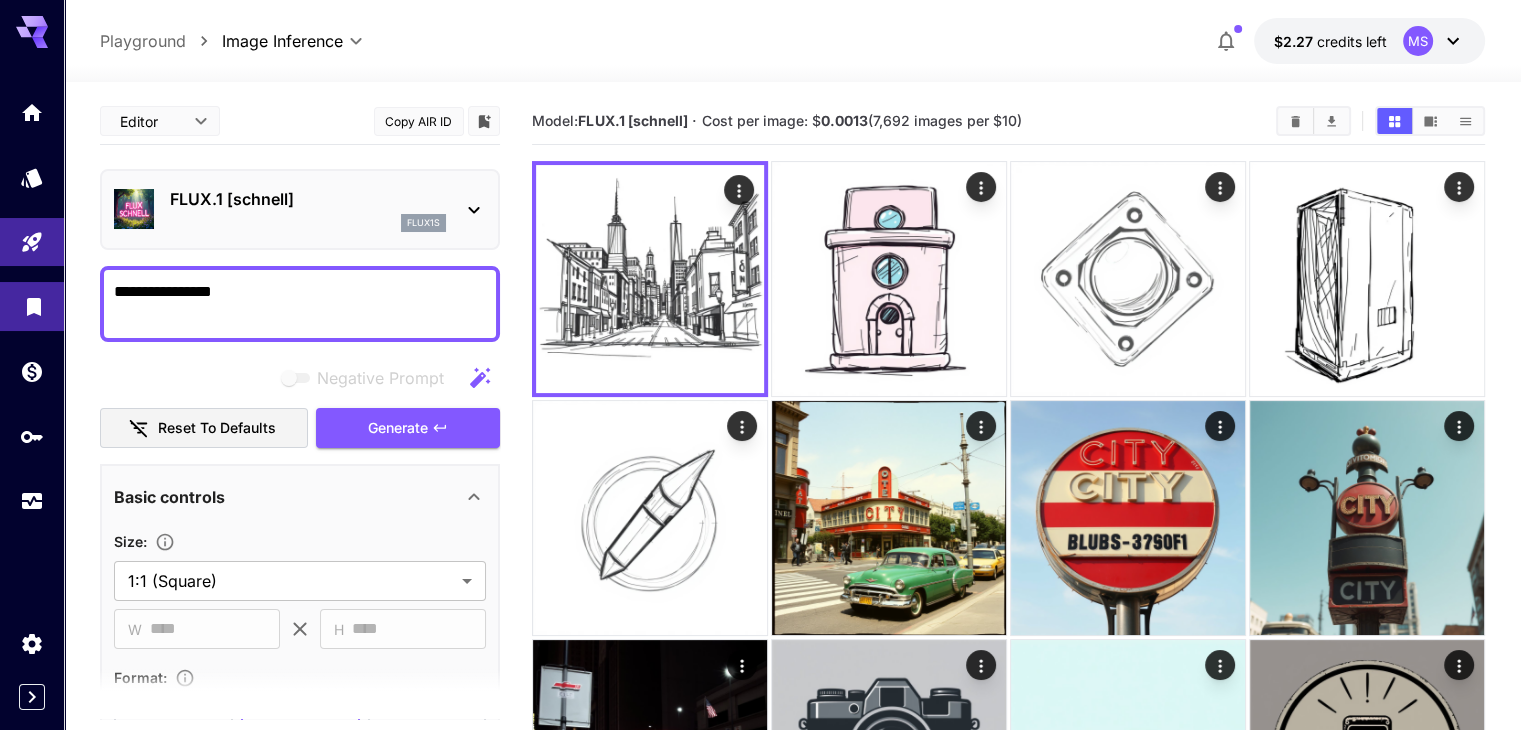 drag, startPoint x: 157, startPoint y: 295, endPoint x: 16, endPoint y: 311, distance: 141.90489 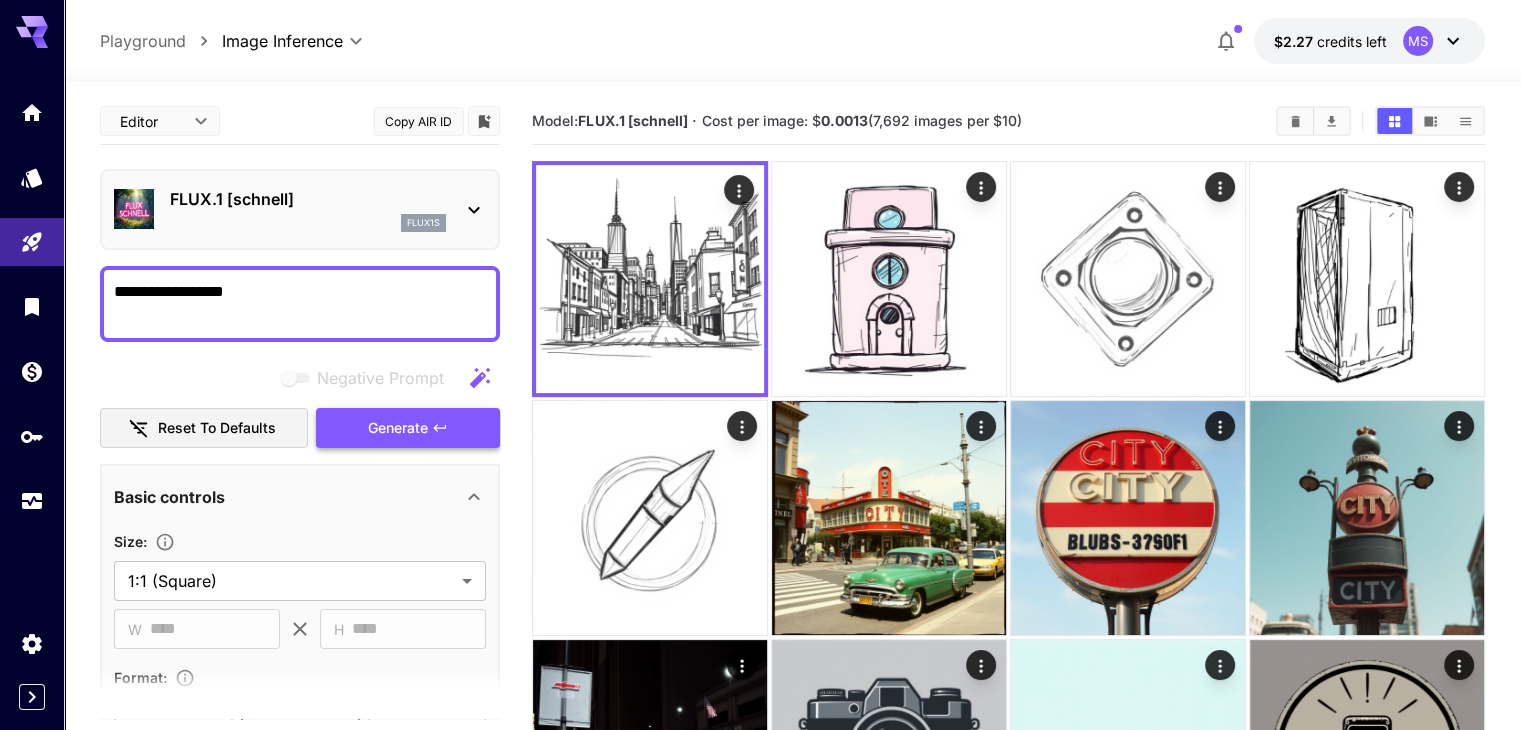 click on "Generate" at bounding box center (398, 428) 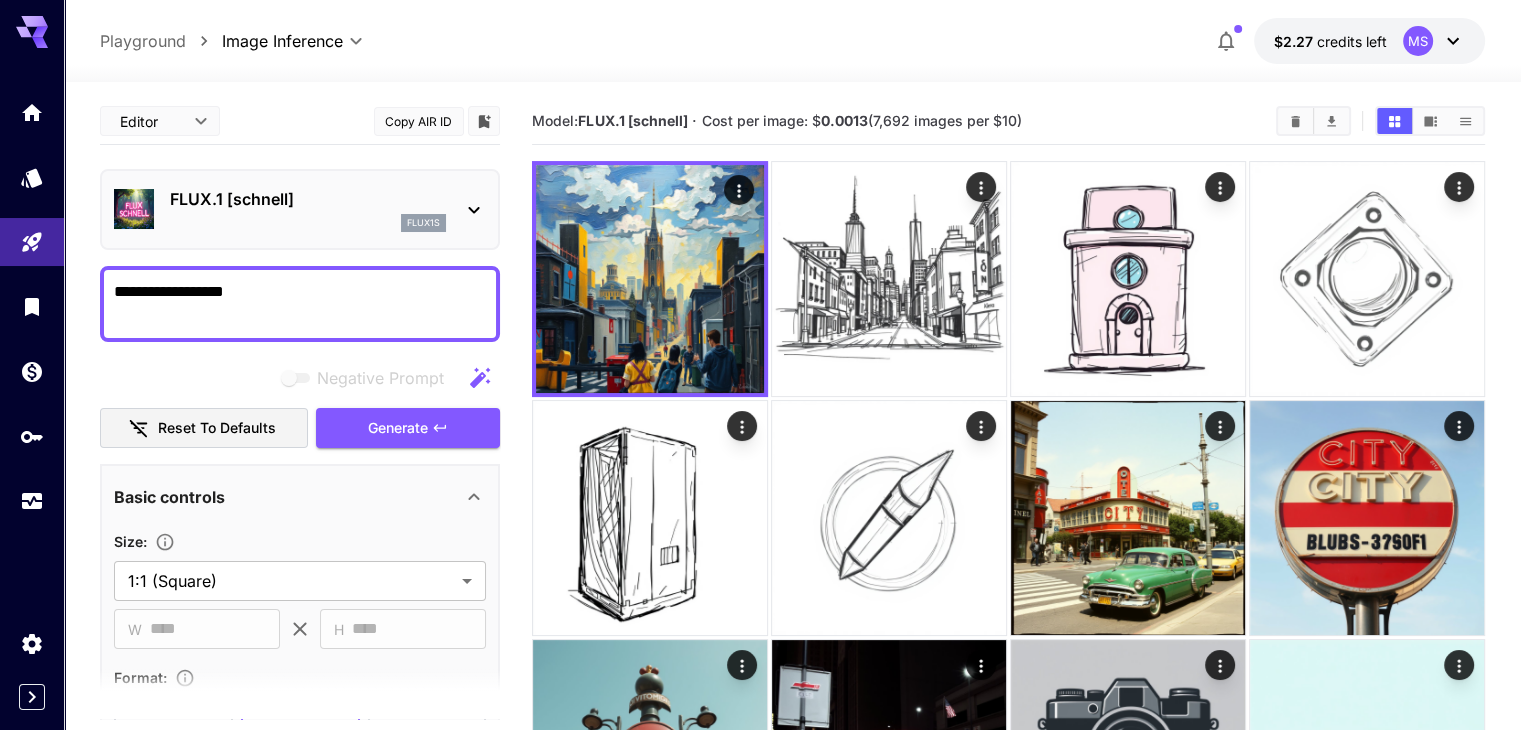 click on "**********" at bounding box center (300, 304) 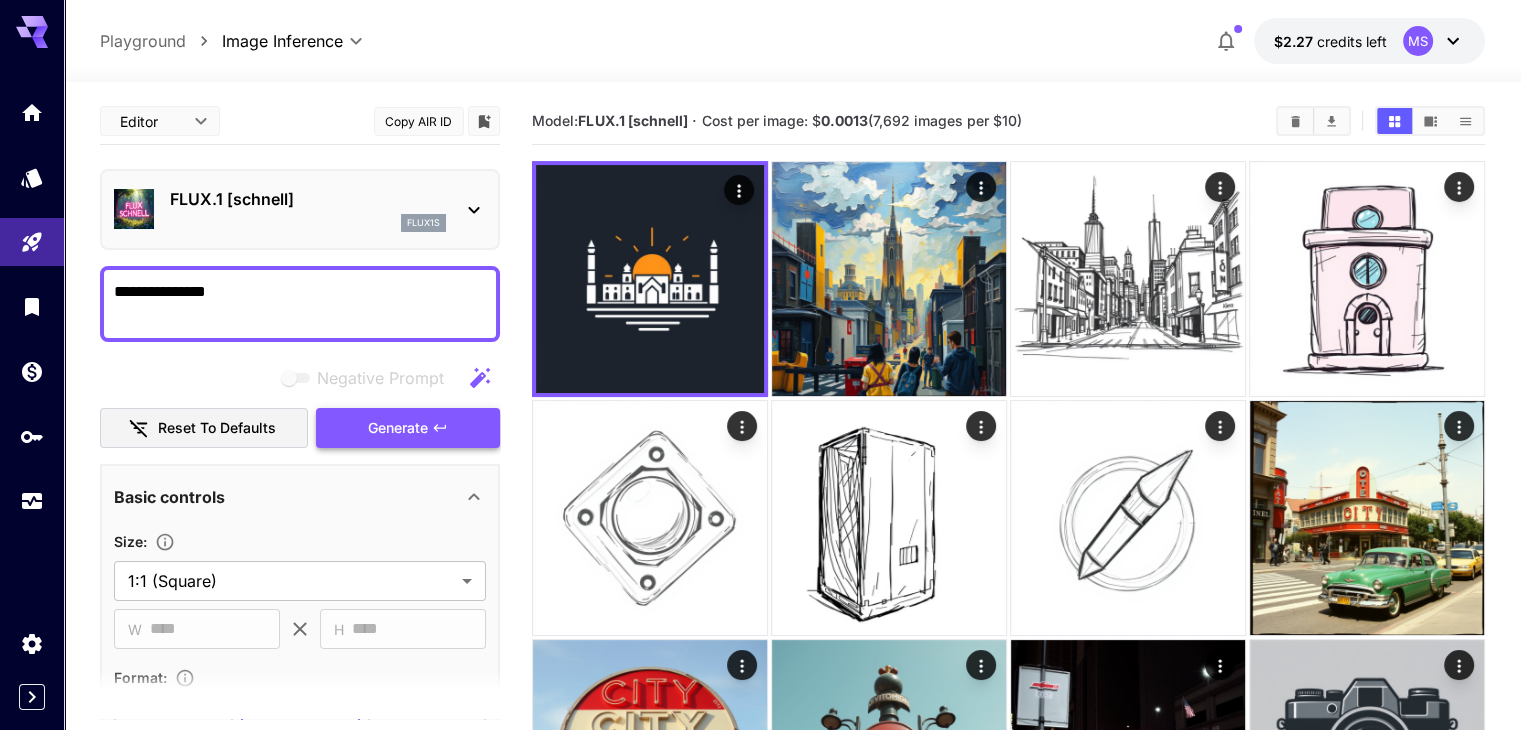 click on "Generate" at bounding box center [408, 428] 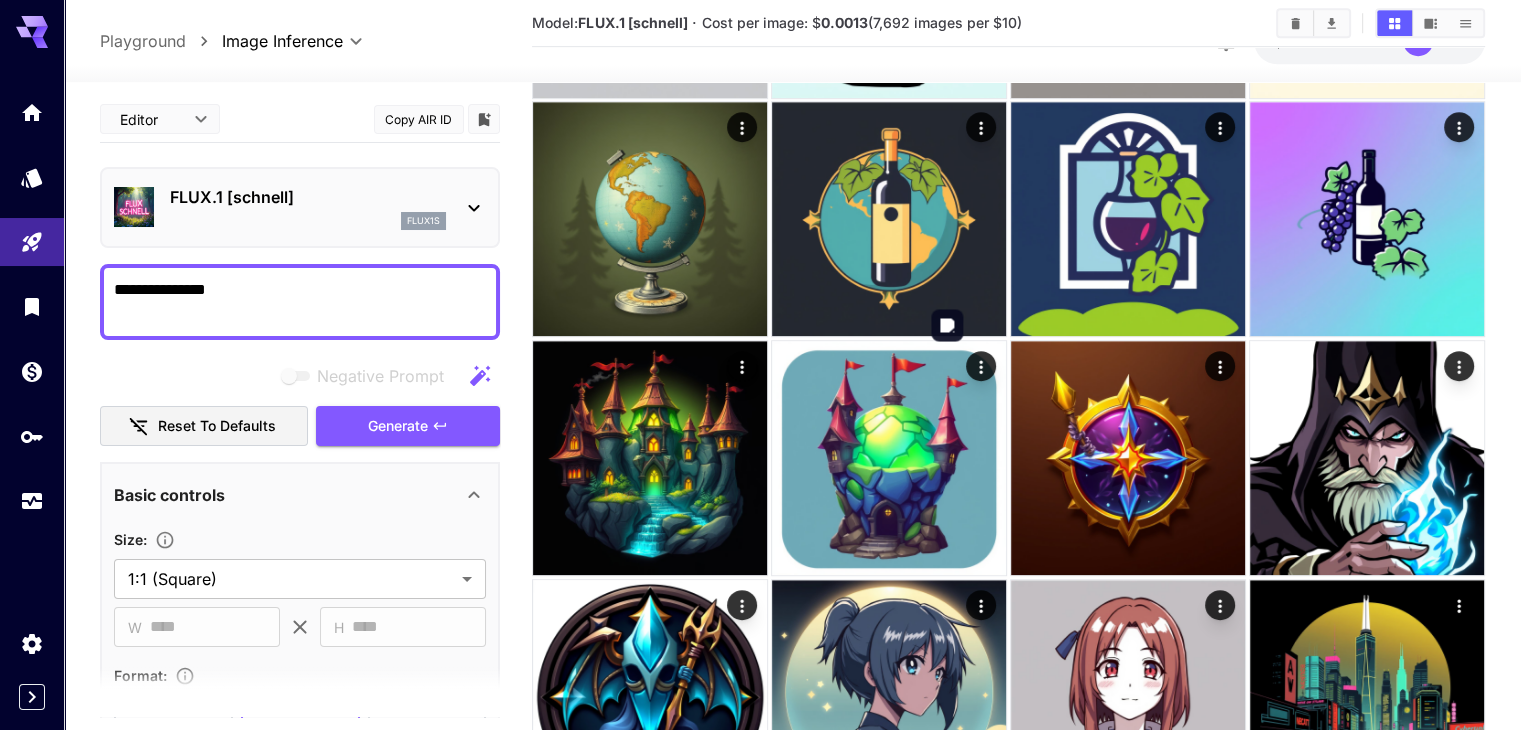 scroll, scrollTop: 1015, scrollLeft: 0, axis: vertical 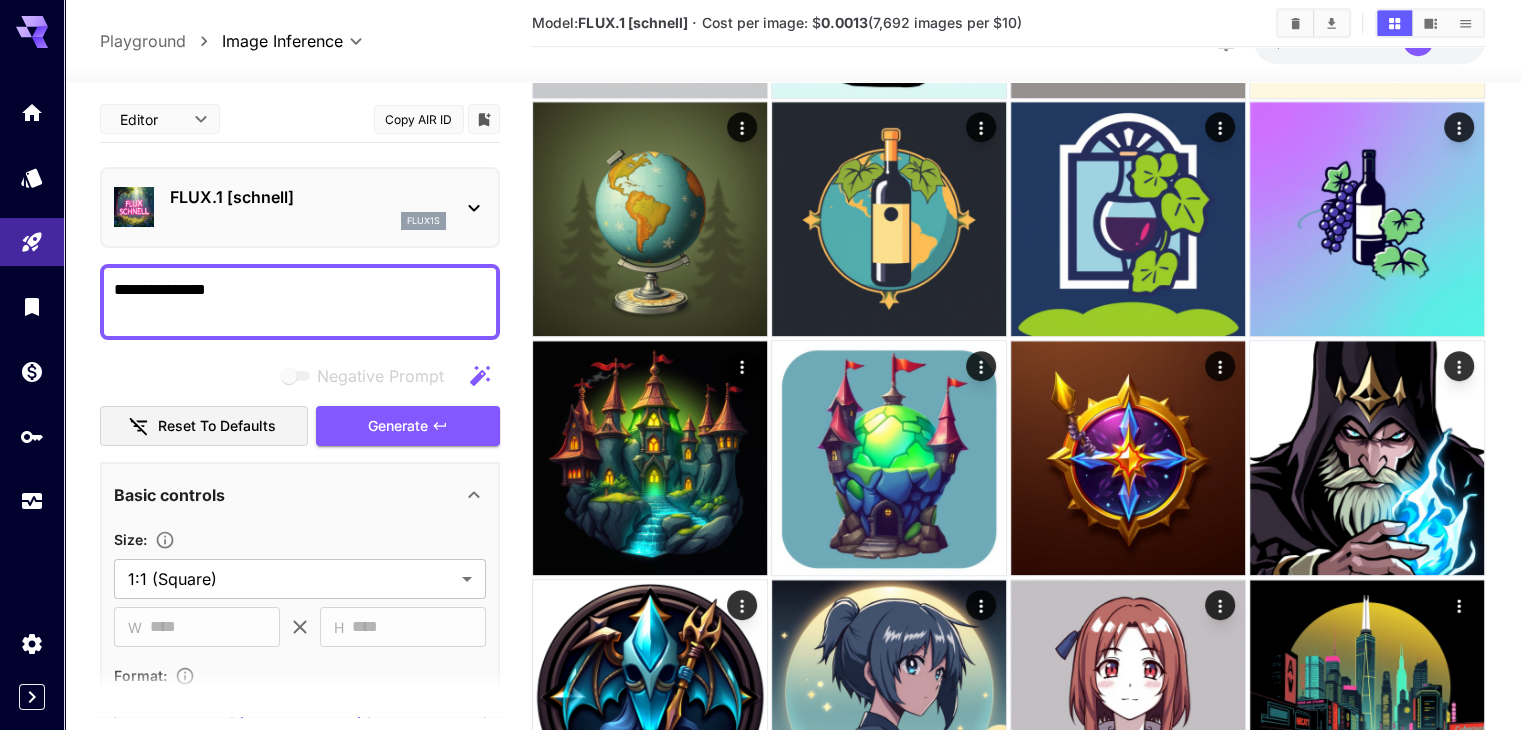 click at bounding box center [300, 692] 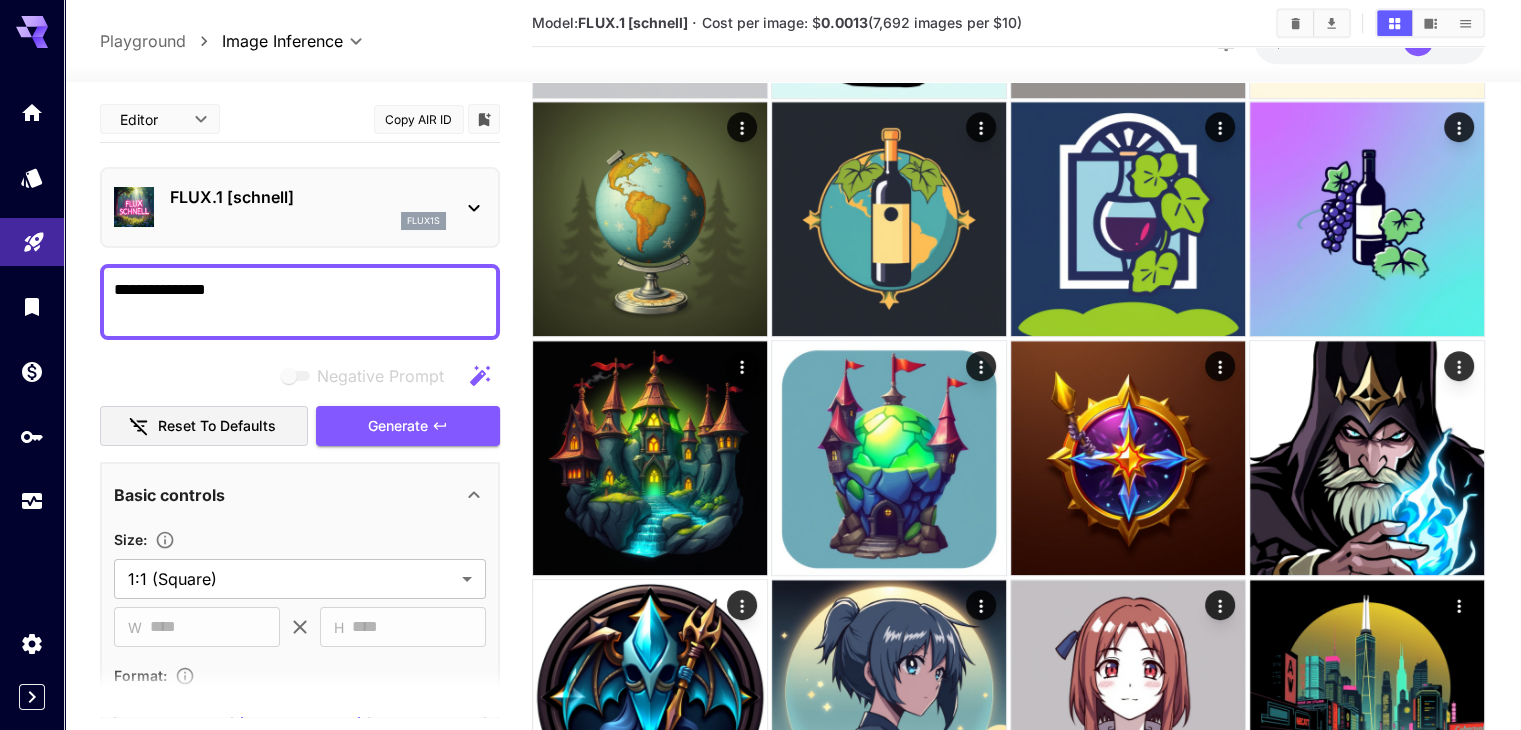 drag, startPoint x: 194, startPoint y: 237, endPoint x: 21, endPoint y: 233, distance: 173.04623 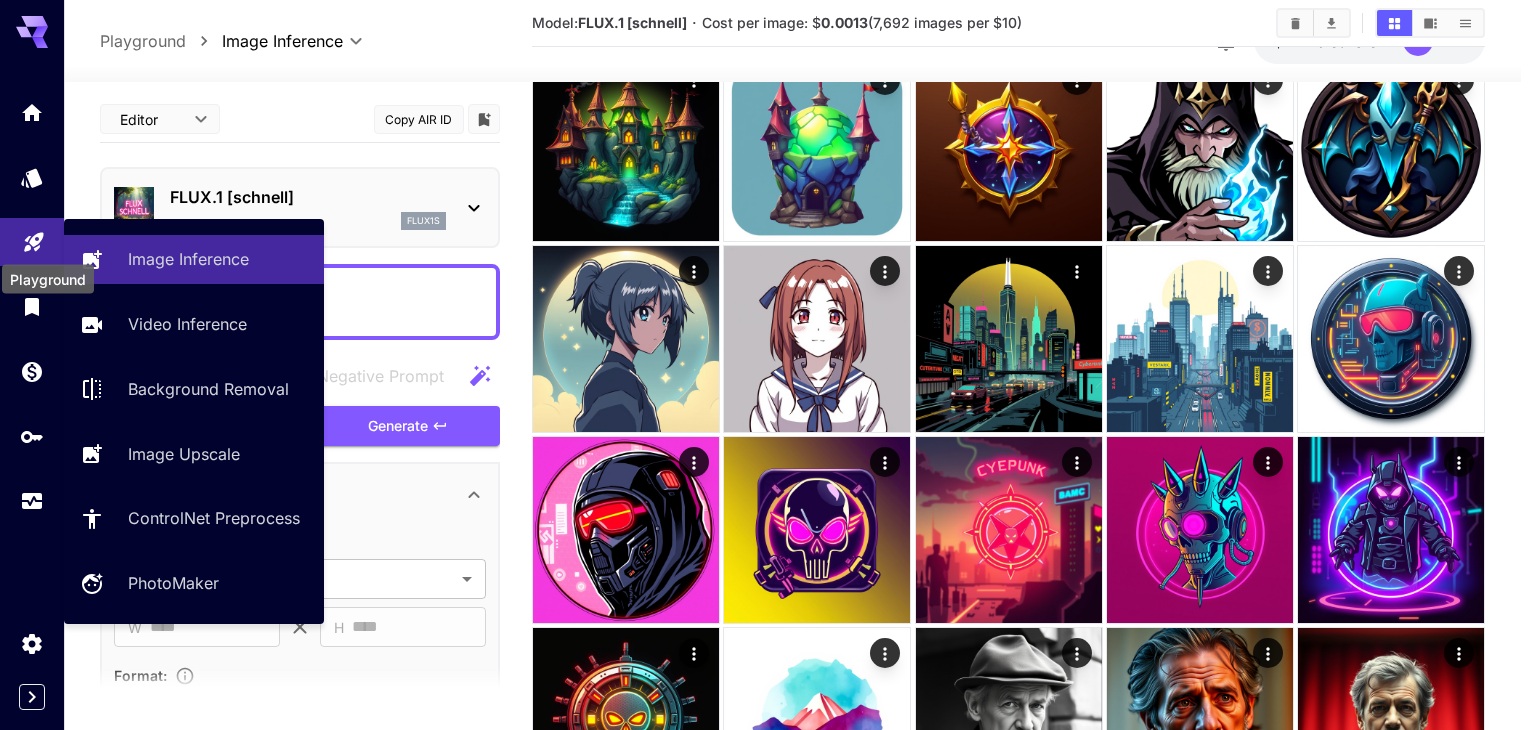 paste on "****" 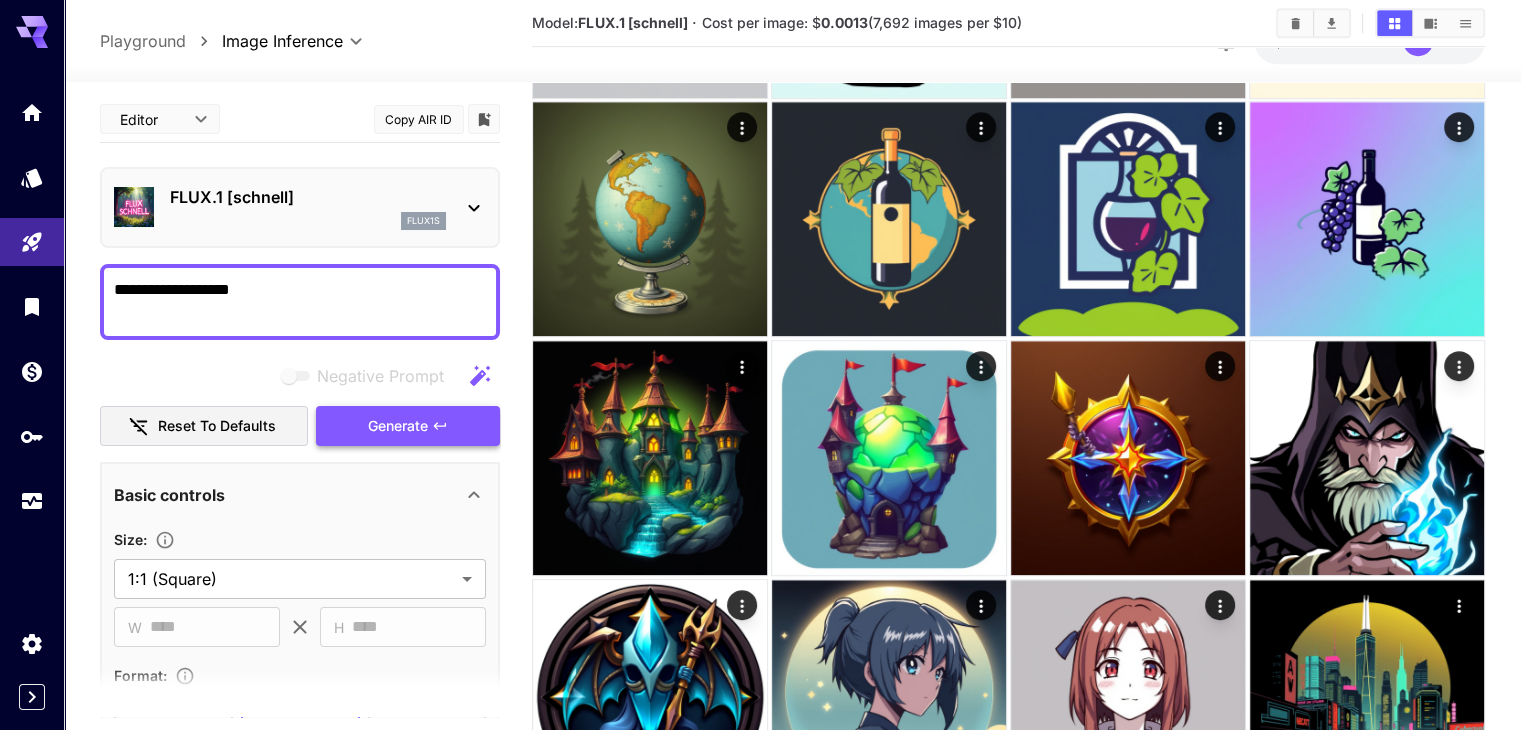 click on "Negative Prompt Reset to defaults Generate" at bounding box center [300, 401] 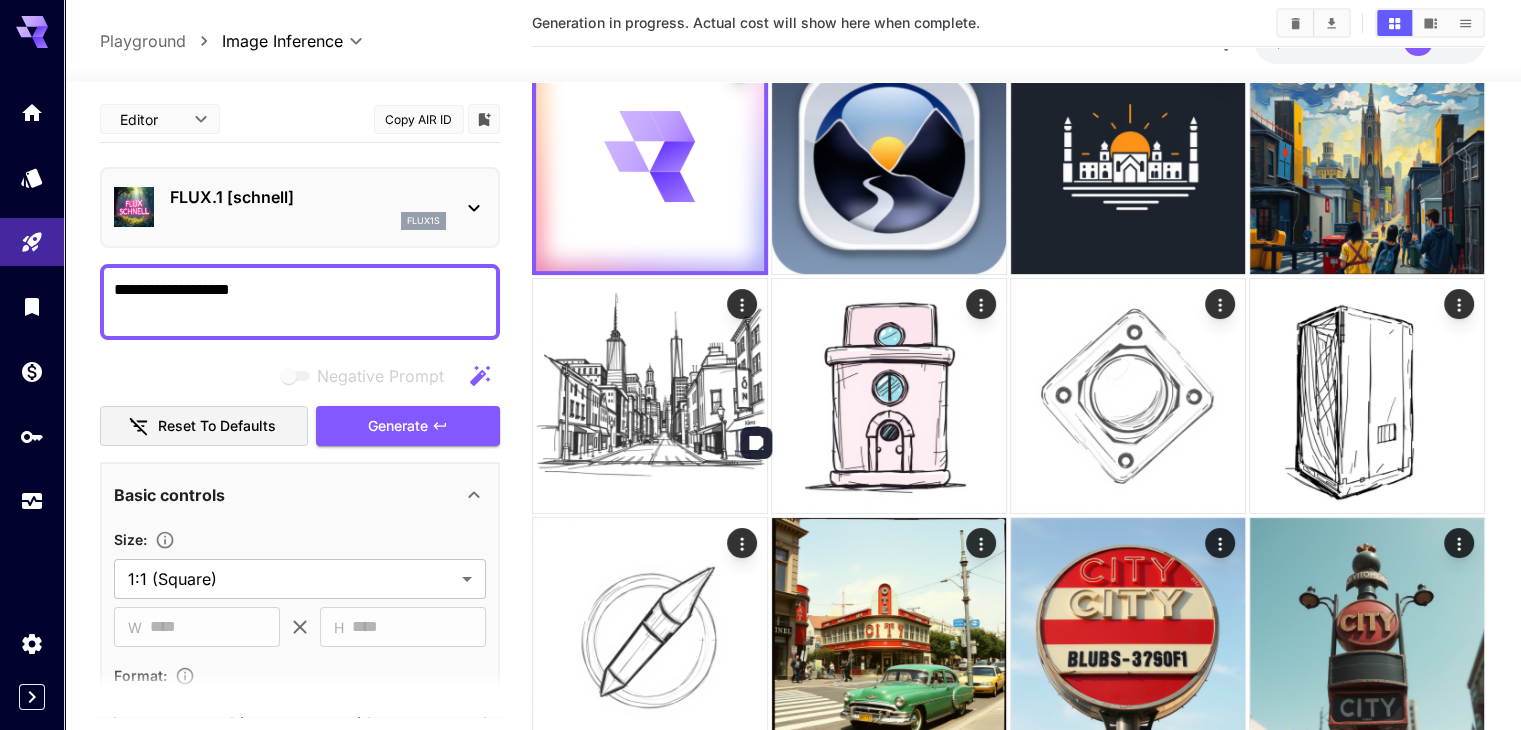 scroll, scrollTop: 0, scrollLeft: 0, axis: both 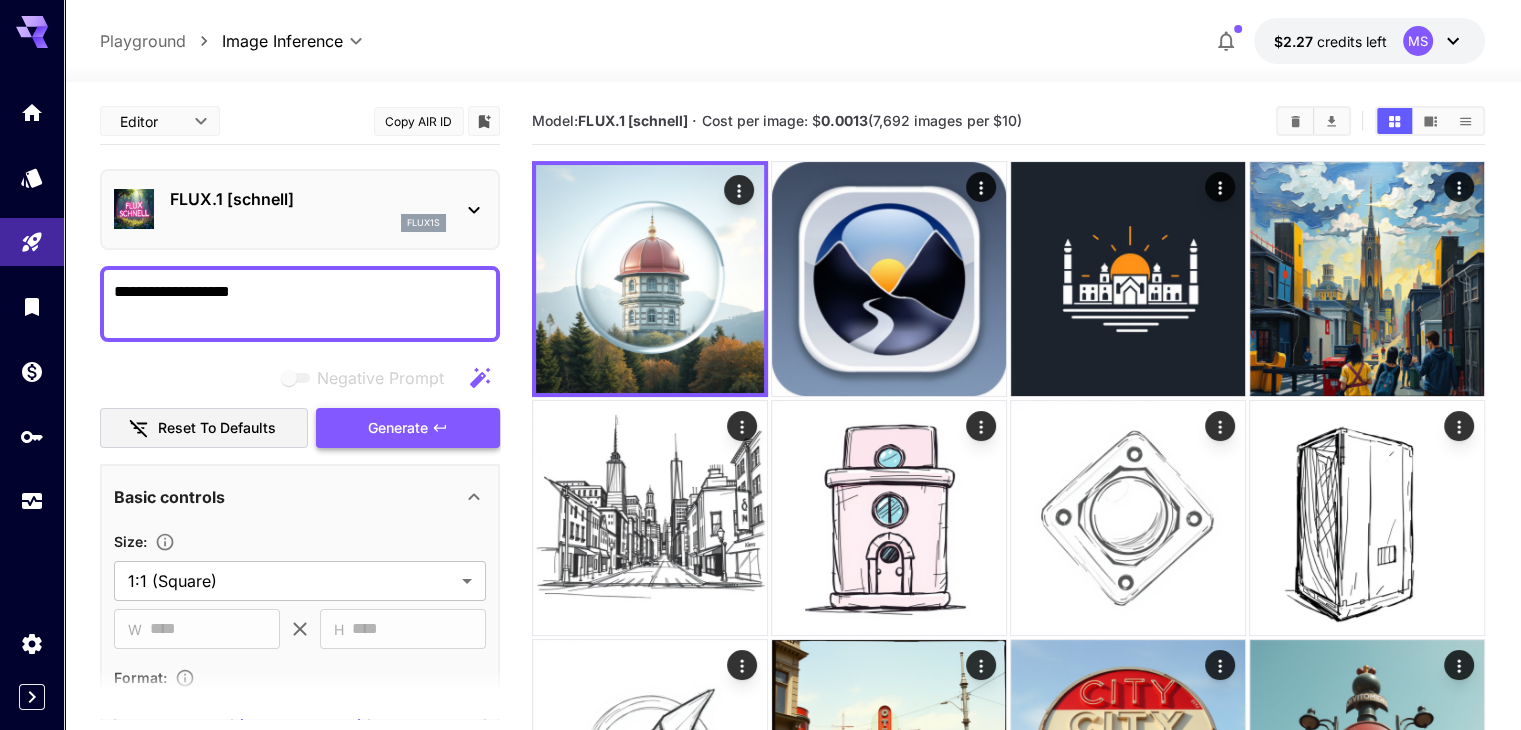 click on "Generate" at bounding box center (398, 428) 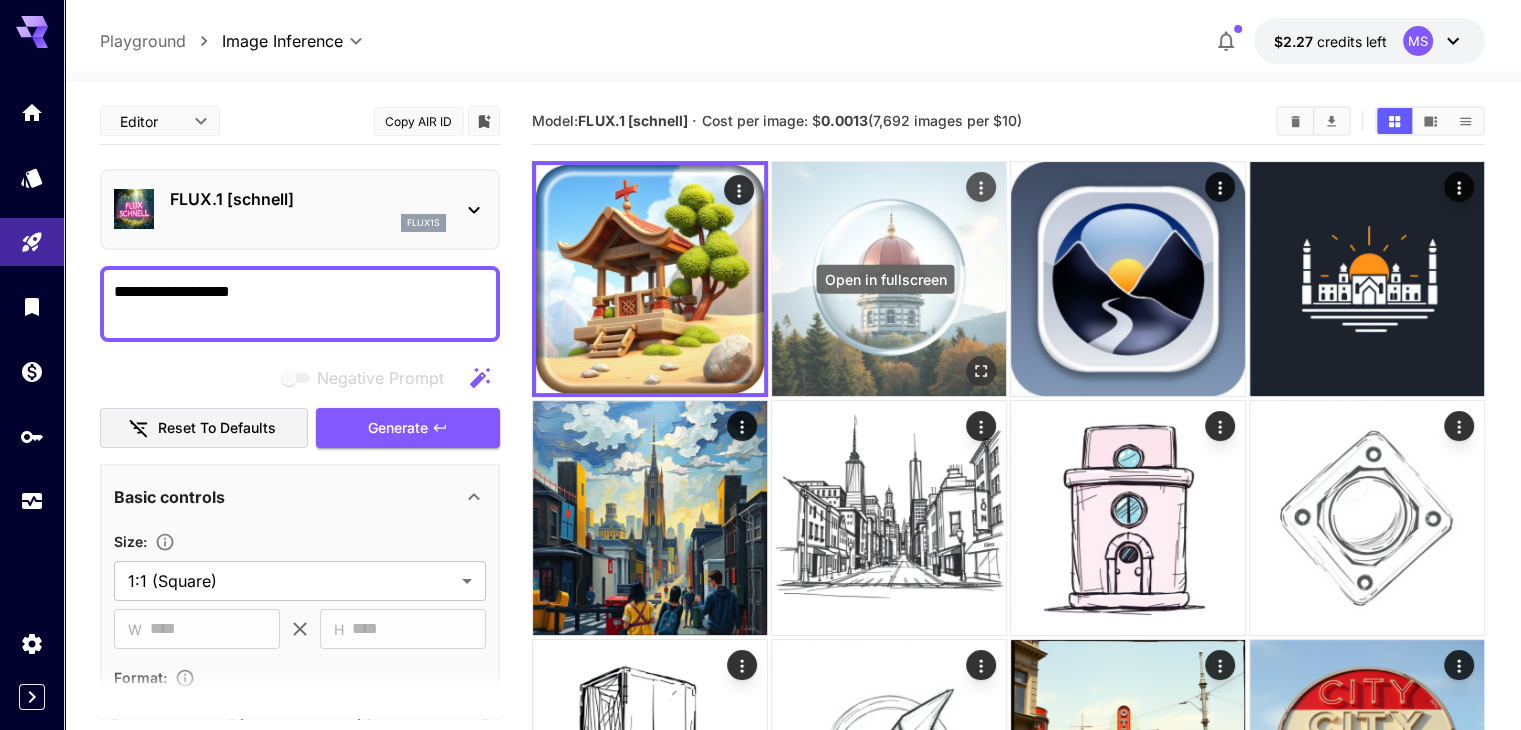 click 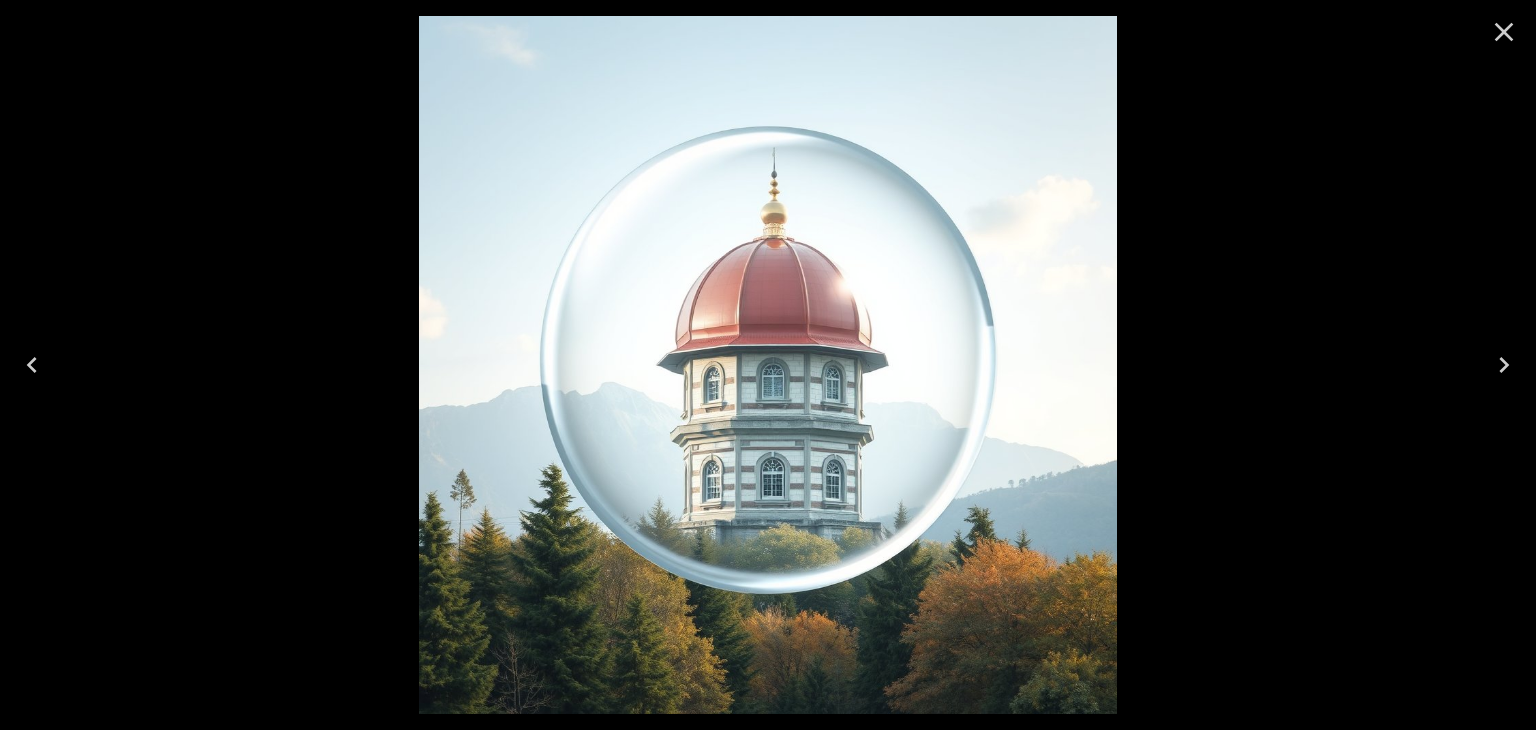 click 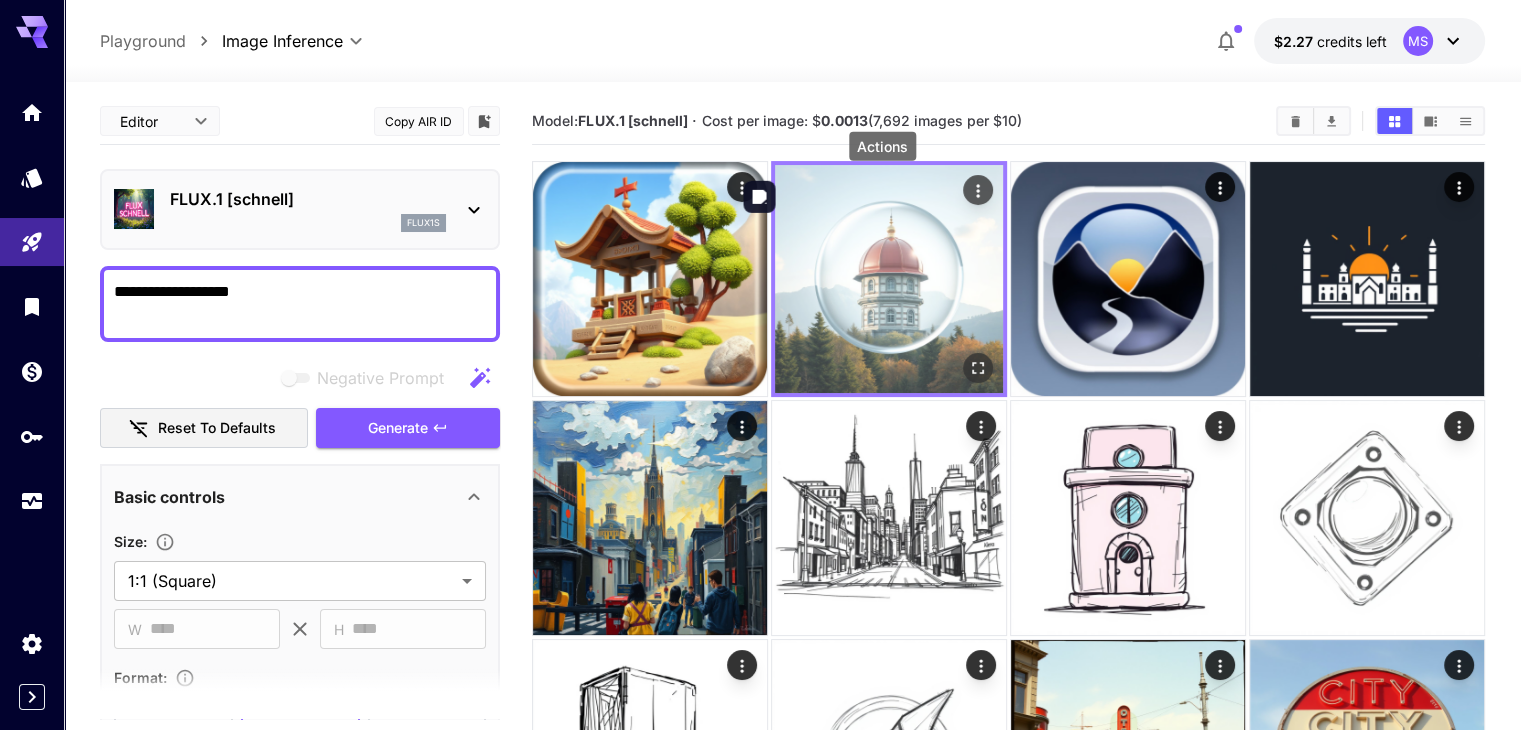 click 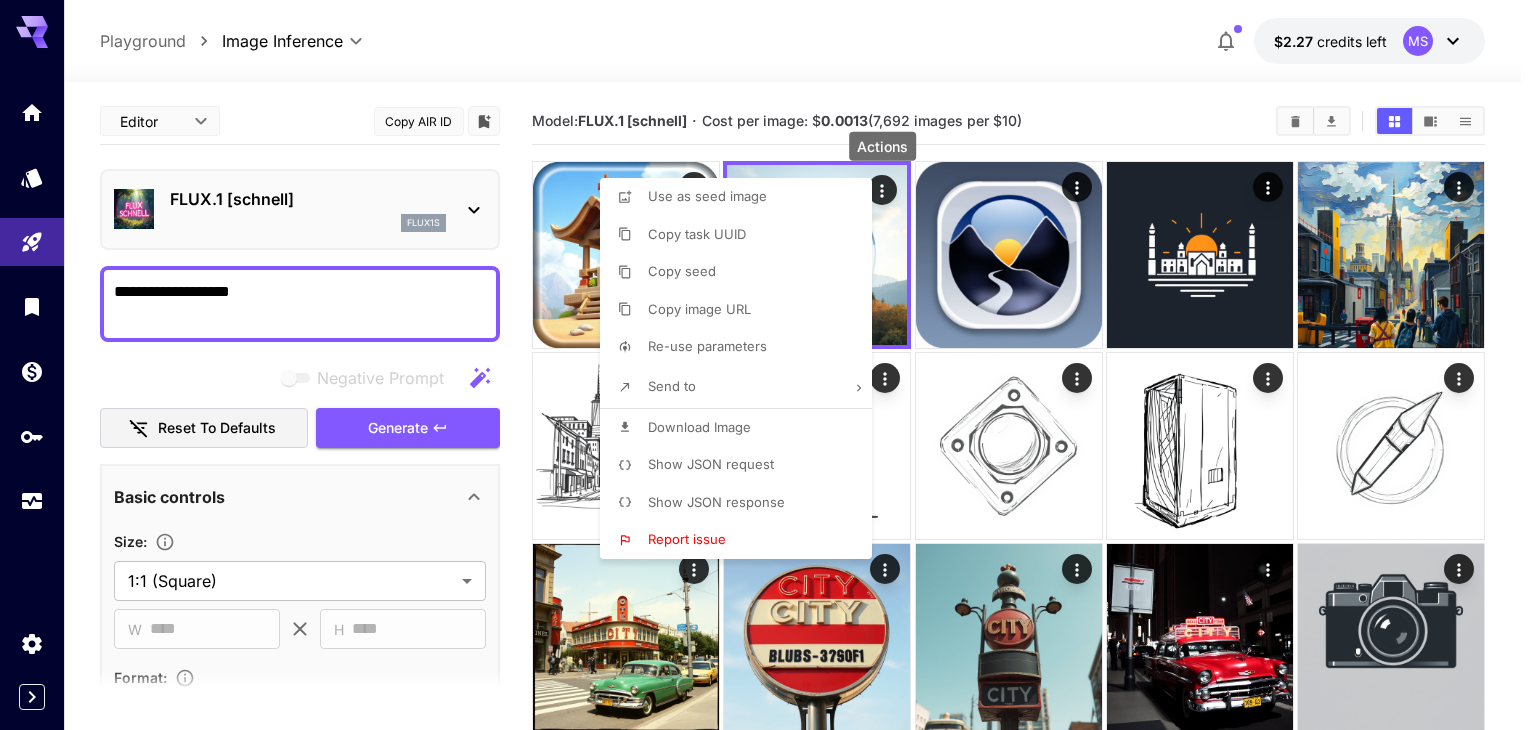 click at bounding box center (768, 365) 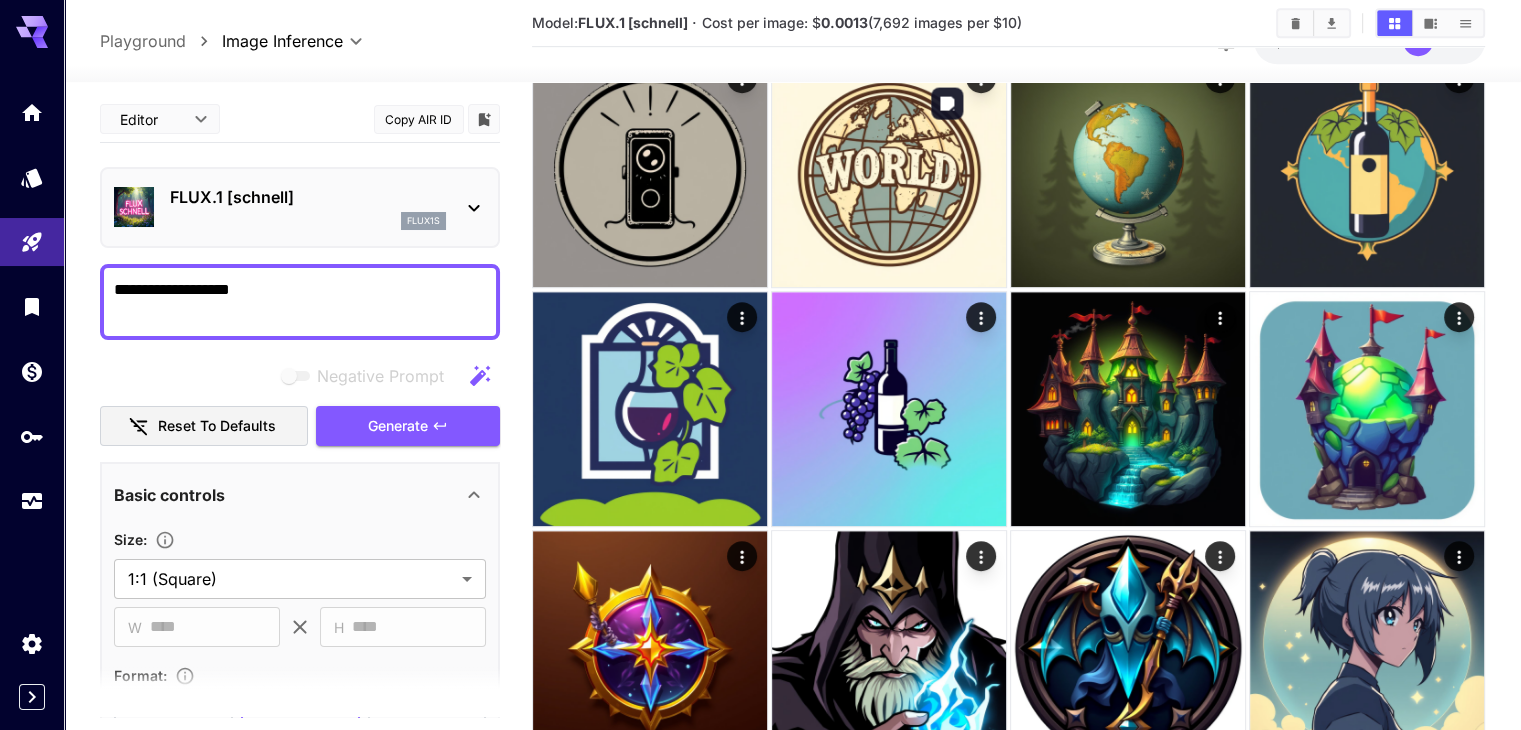 scroll, scrollTop: 1207, scrollLeft: 0, axis: vertical 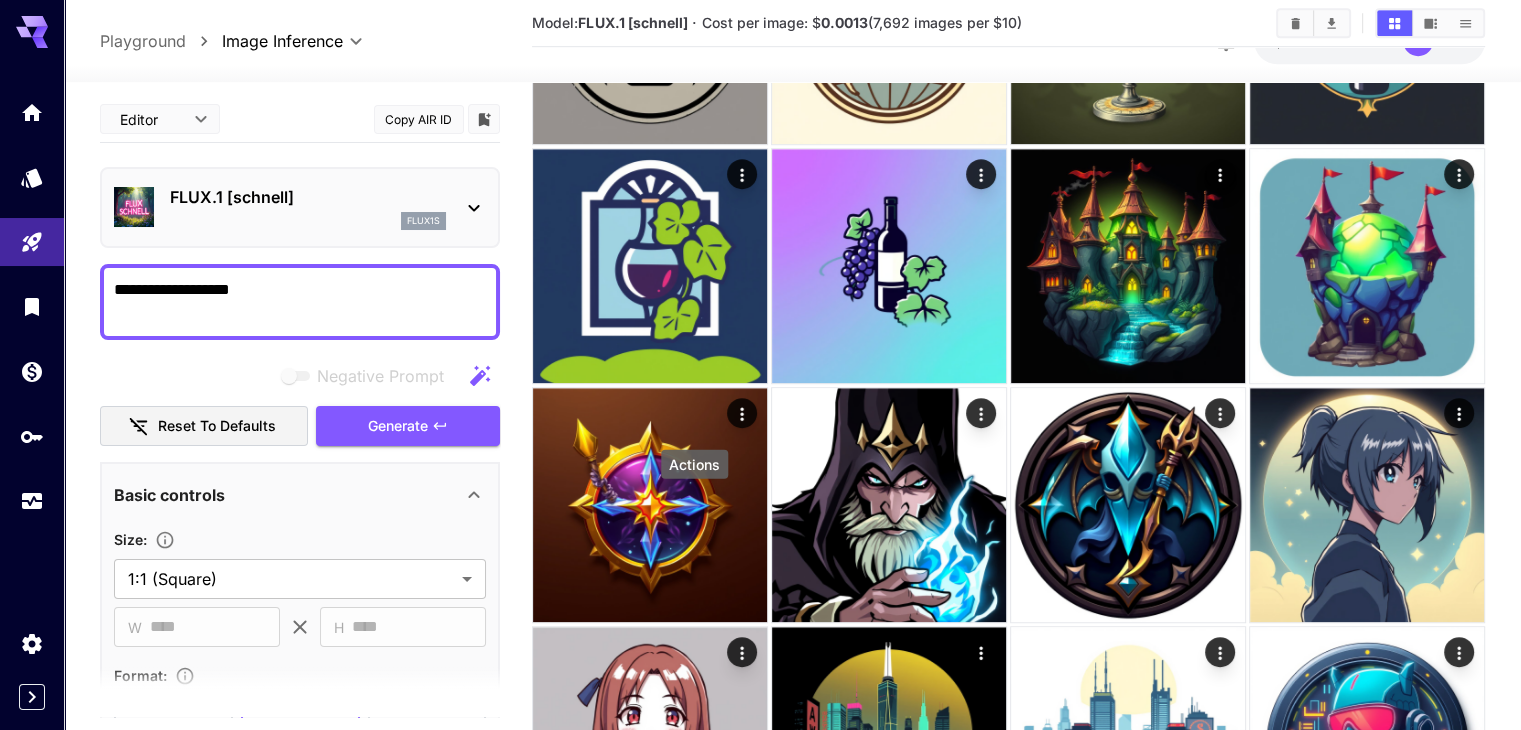 click 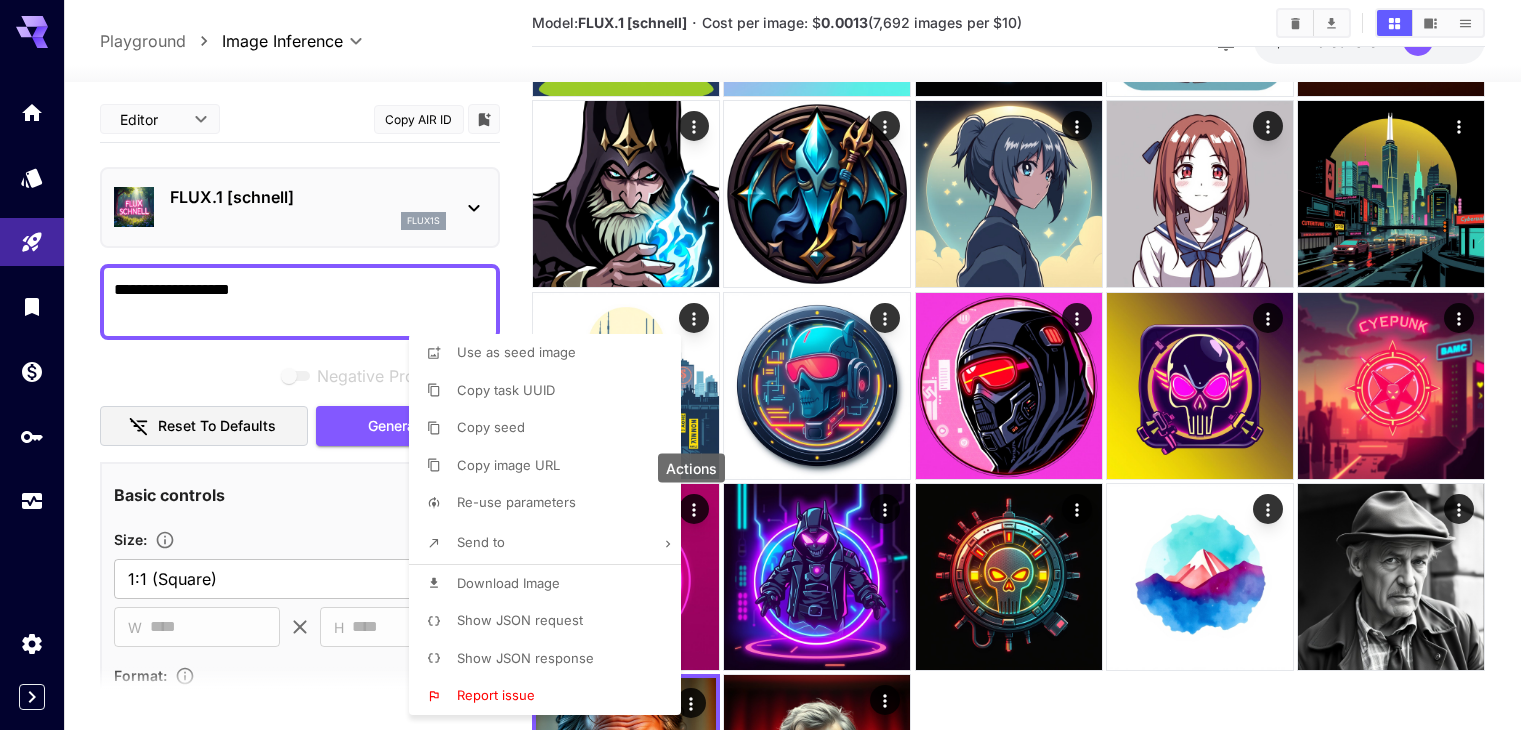 click on "Download Image" at bounding box center [551, 584] 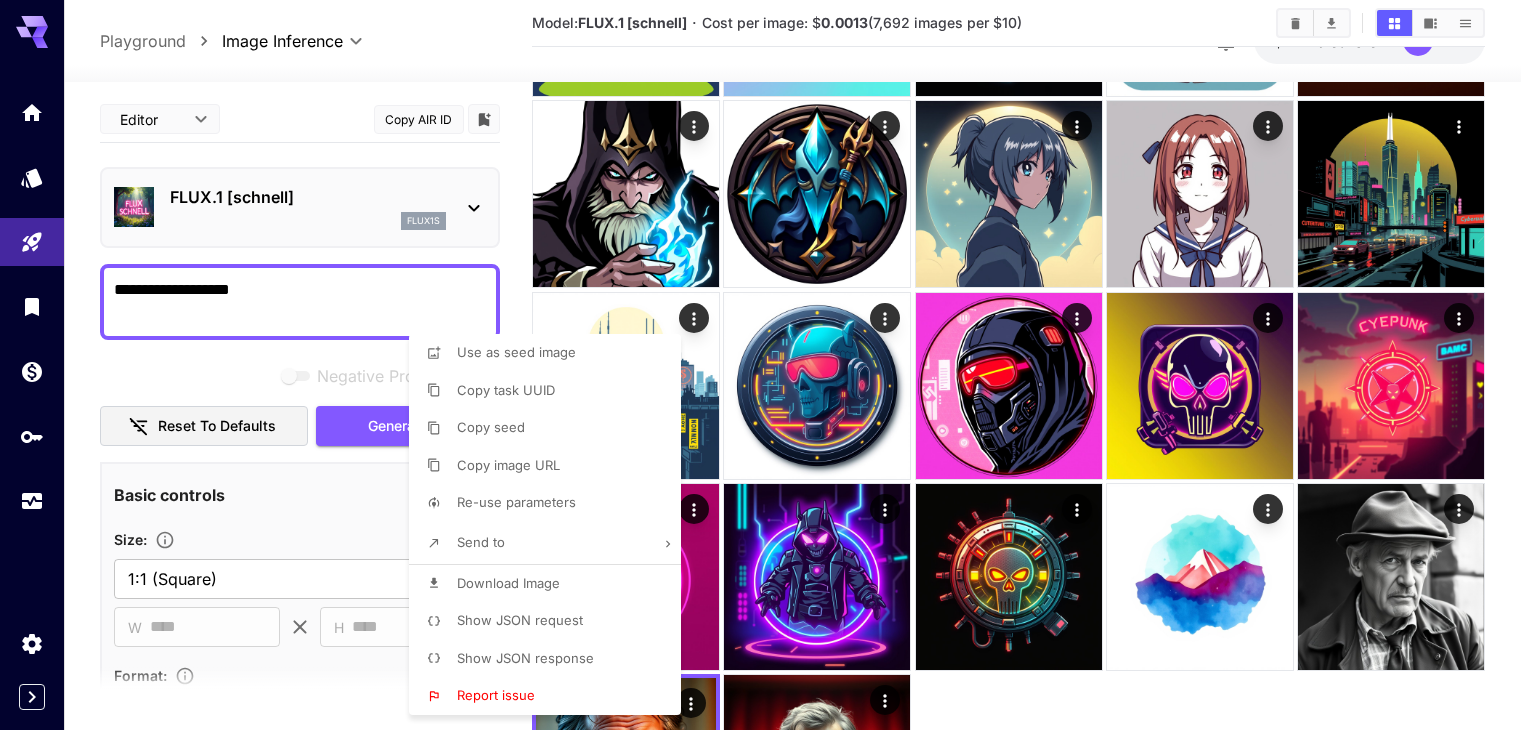 click at bounding box center [768, 365] 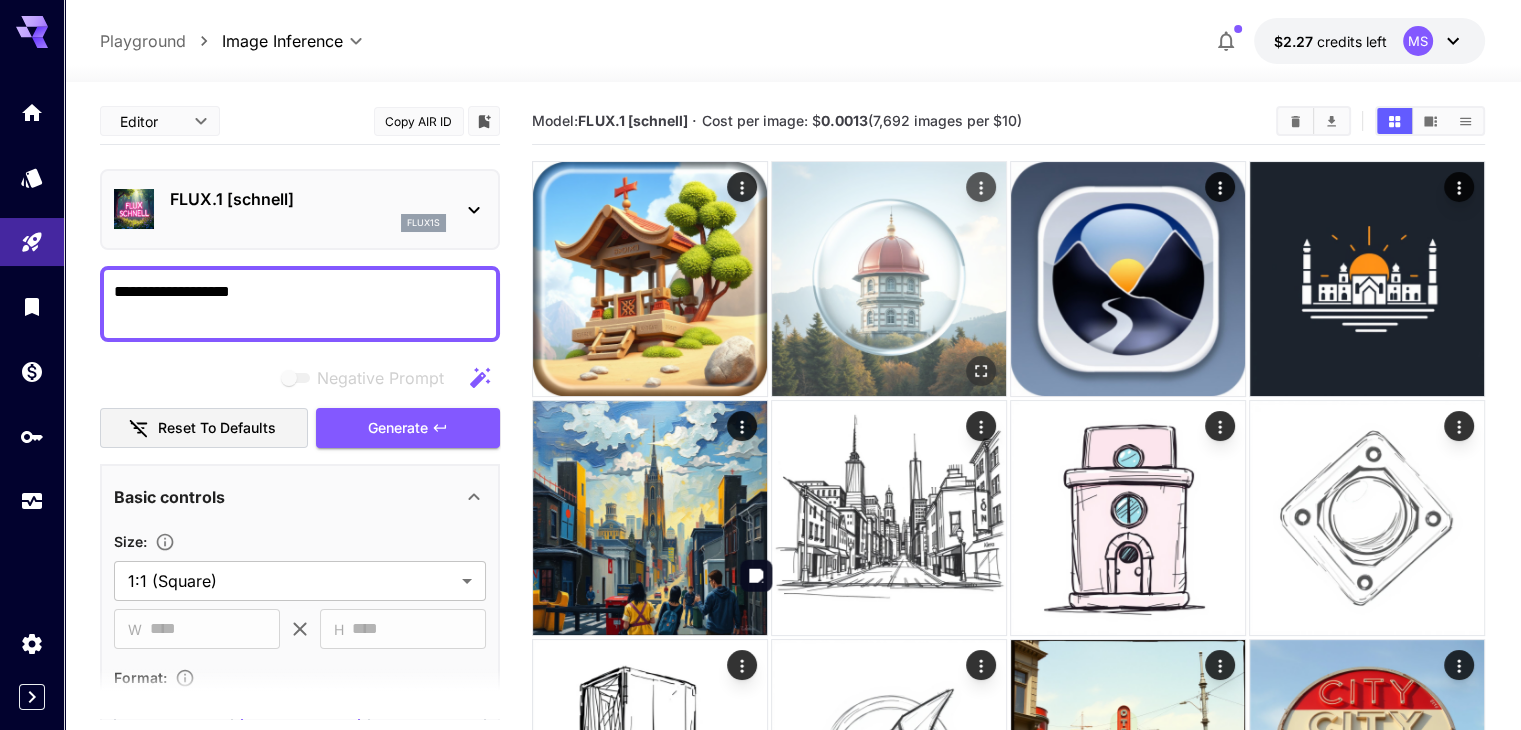 scroll, scrollTop: 0, scrollLeft: 0, axis: both 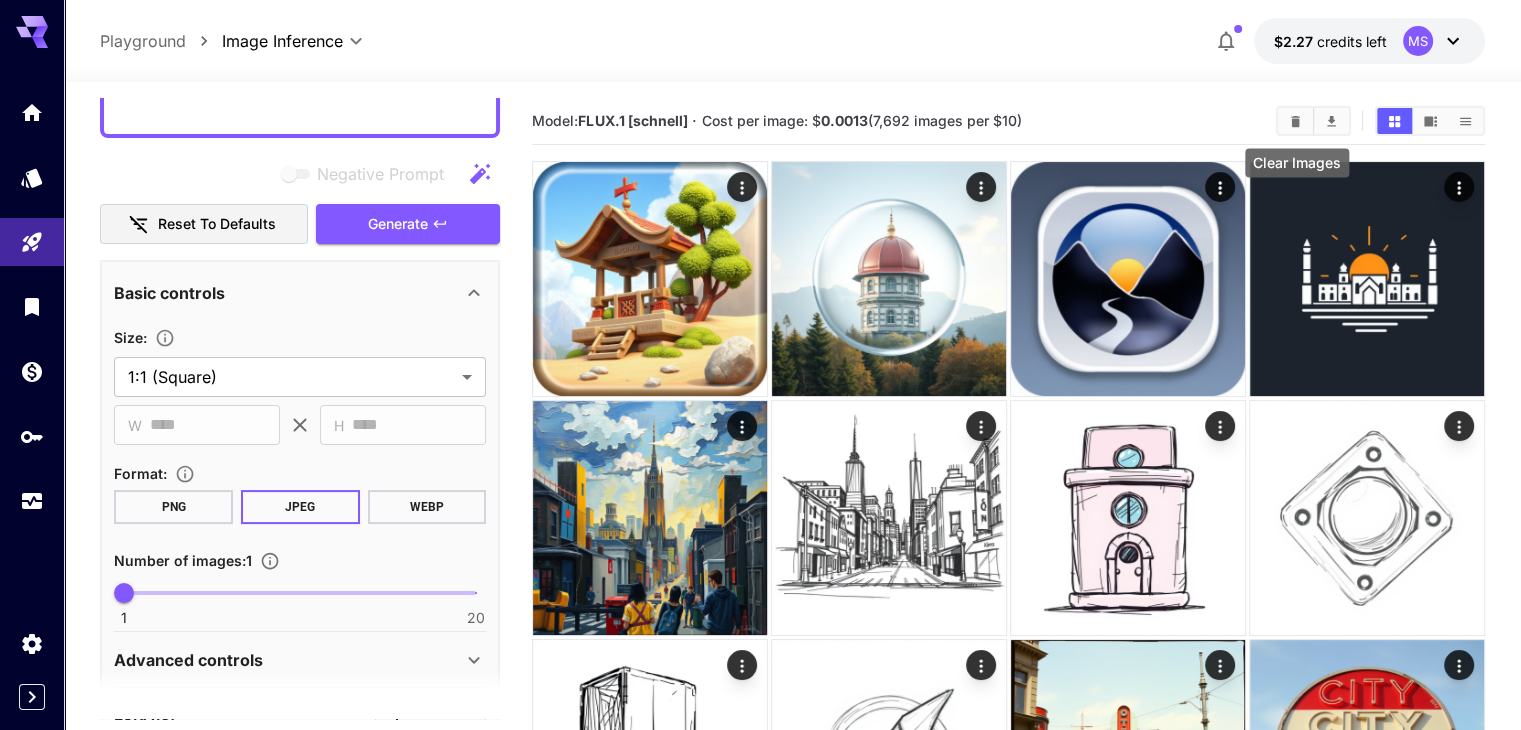 click at bounding box center (1295, 121) 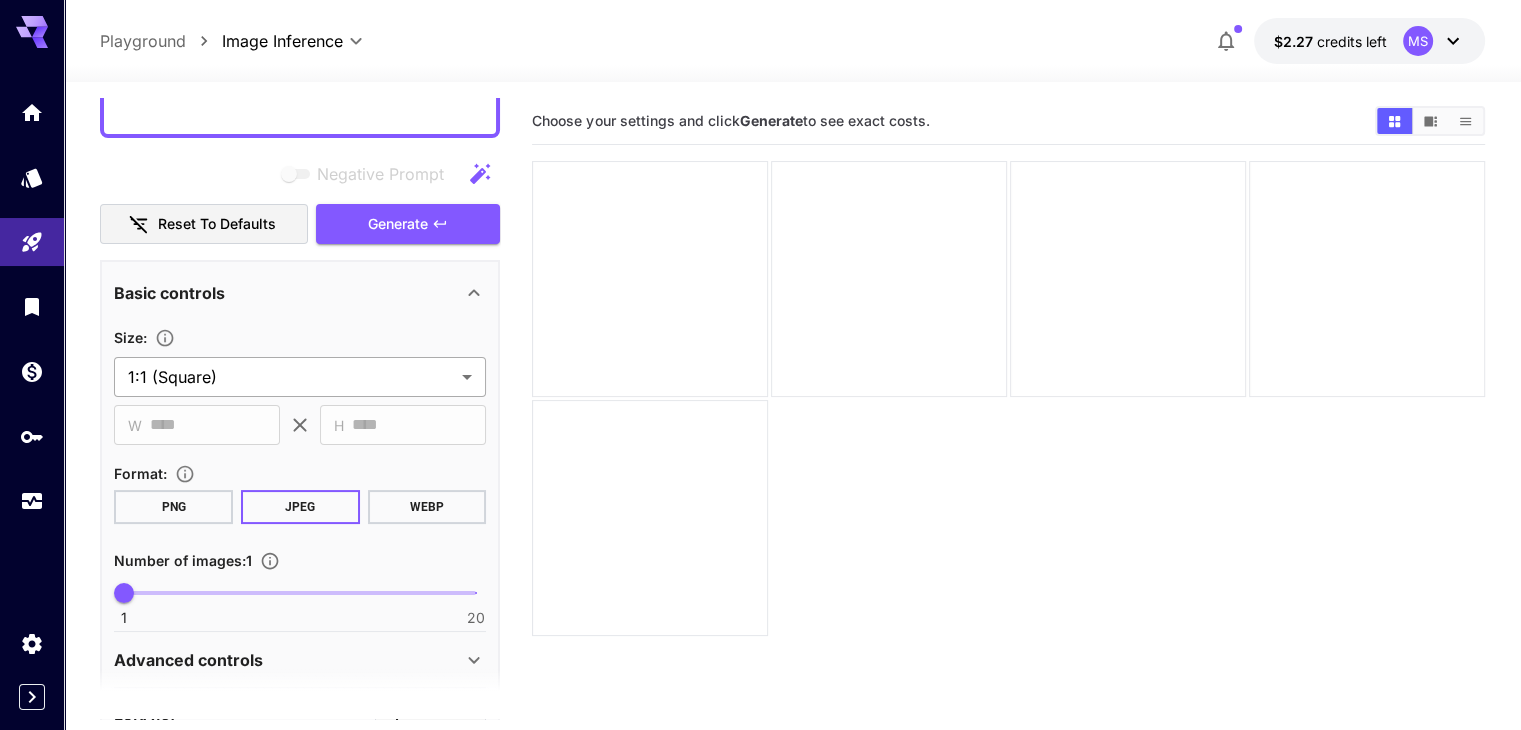 scroll, scrollTop: 0, scrollLeft: 0, axis: both 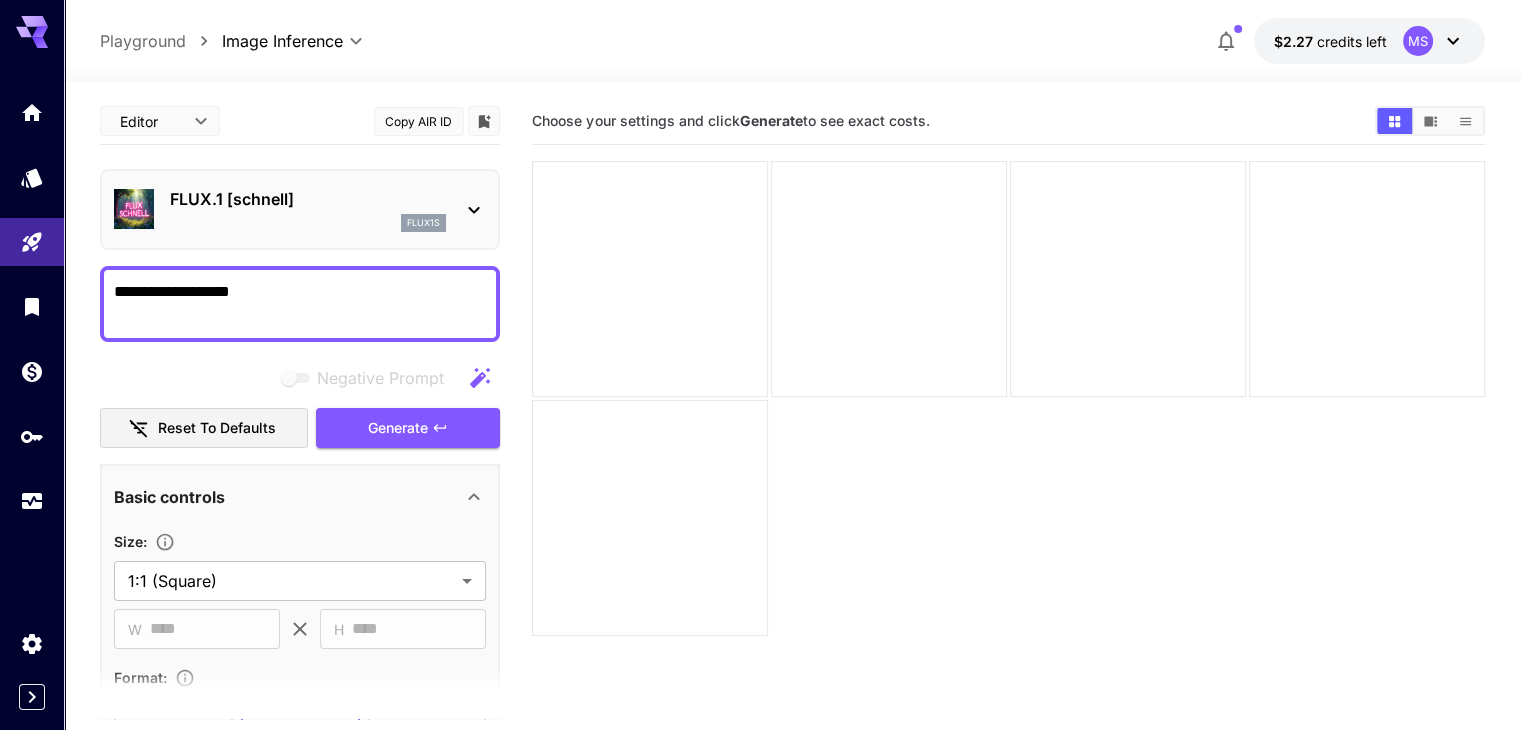 drag, startPoint x: 212, startPoint y: 291, endPoint x: 73, endPoint y: 303, distance: 139.51703 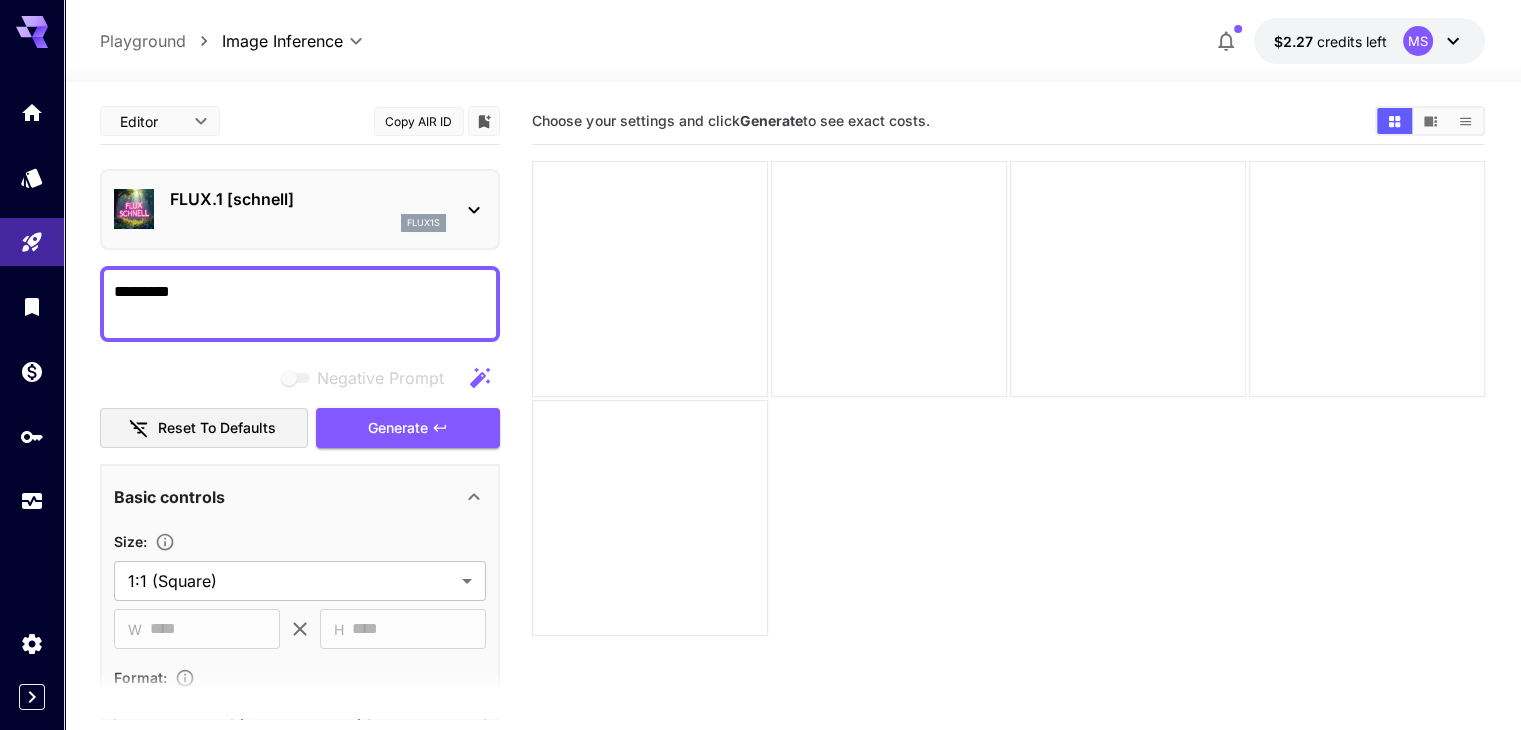 paste on "*****" 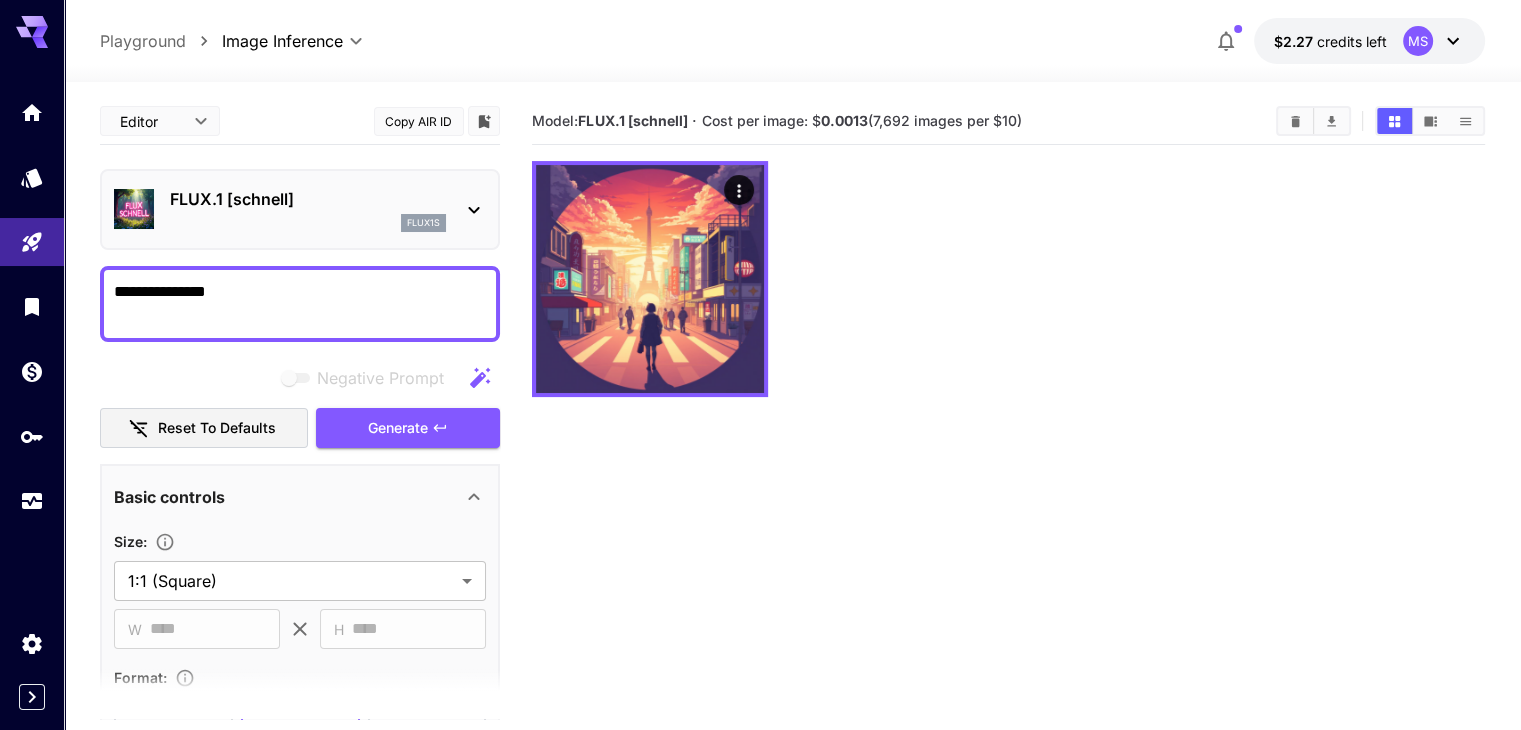 click on "**********" at bounding box center [300, 304] 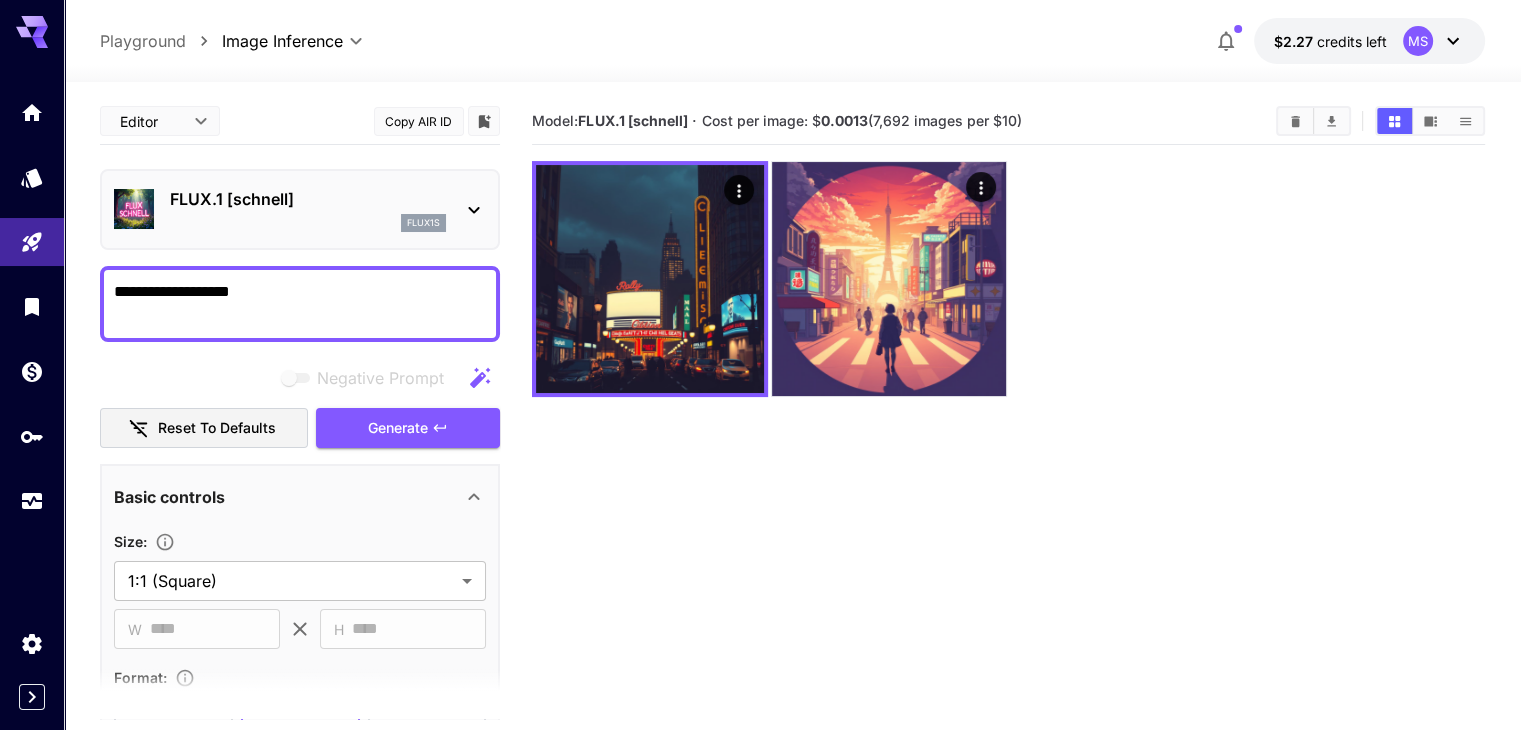 click on "**********" at bounding box center [300, 304] 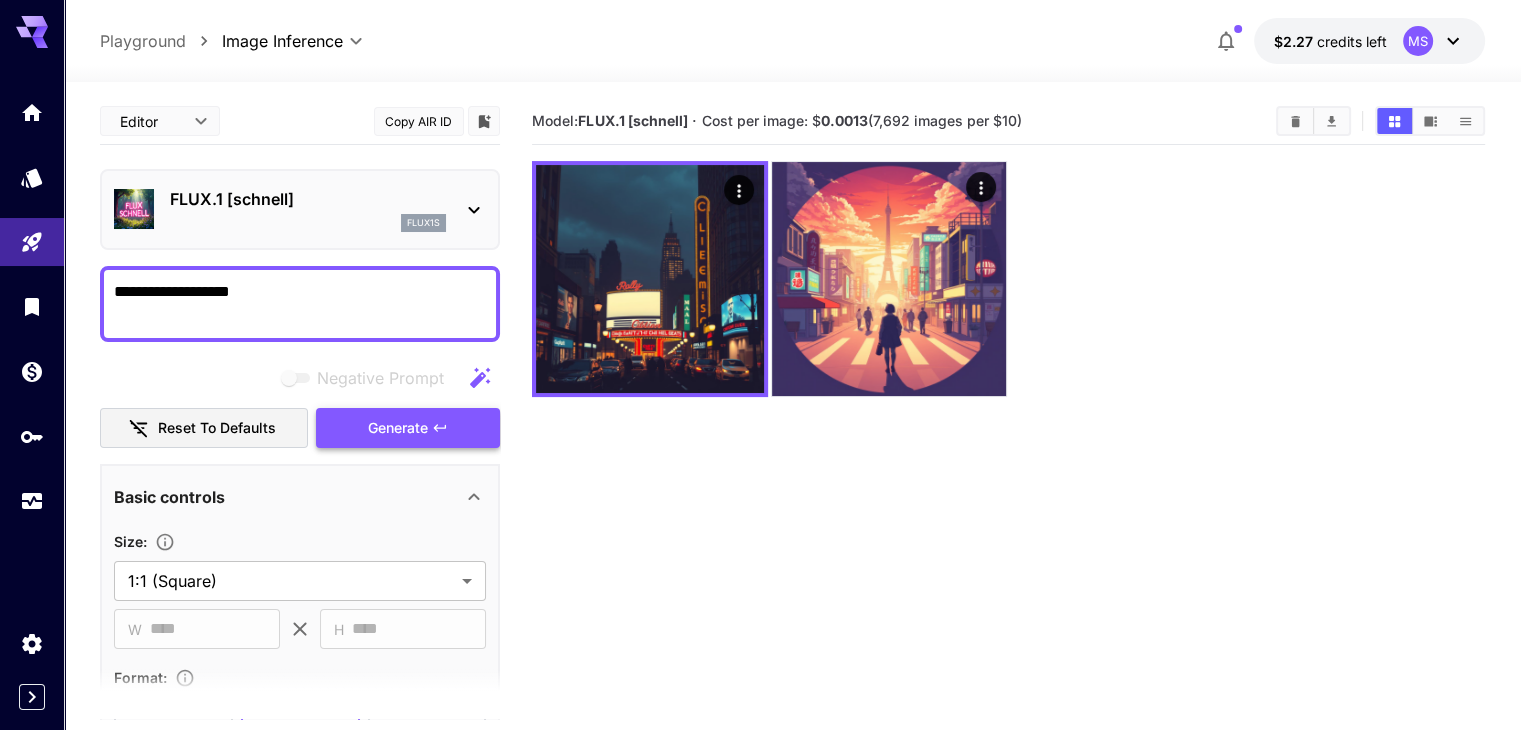 click on "Generate" at bounding box center [398, 428] 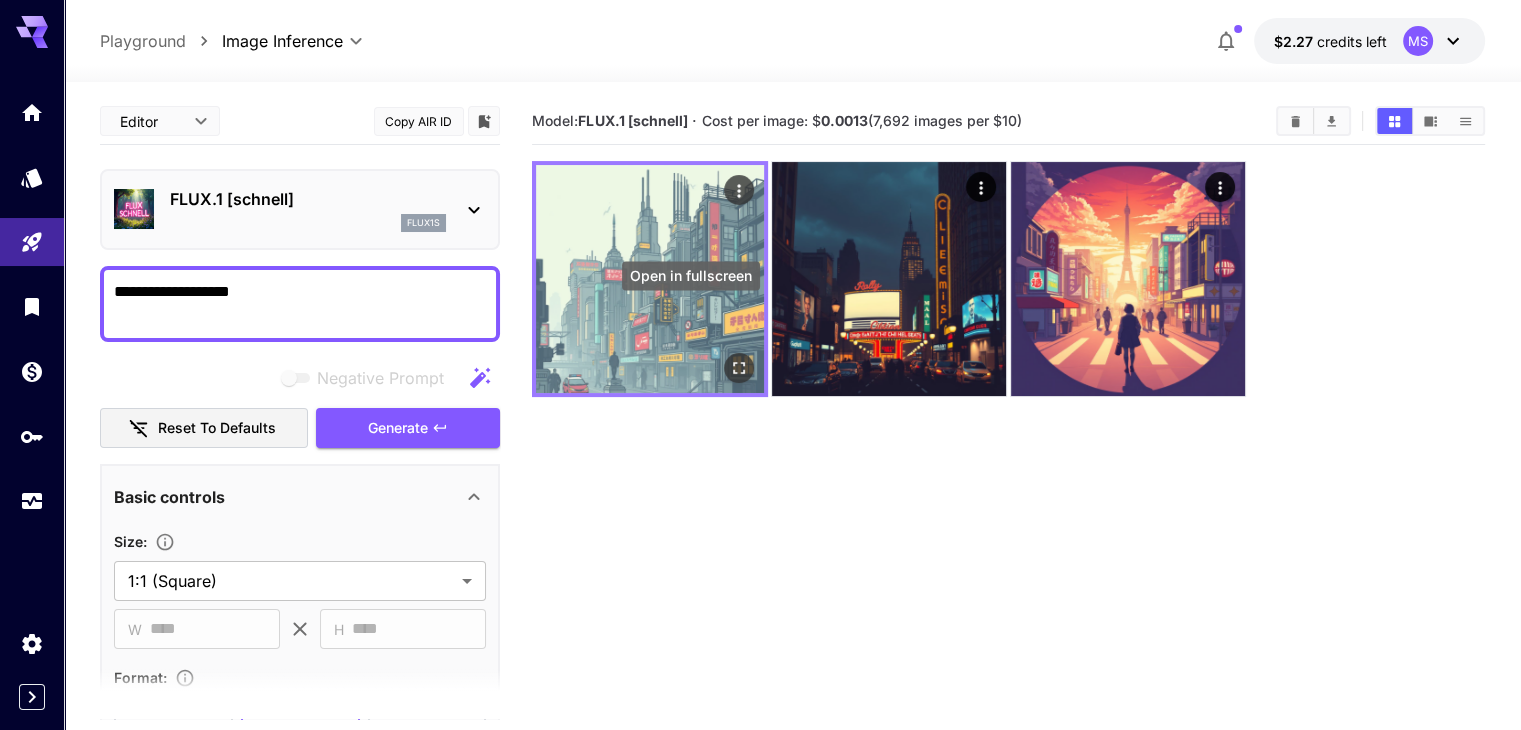 click 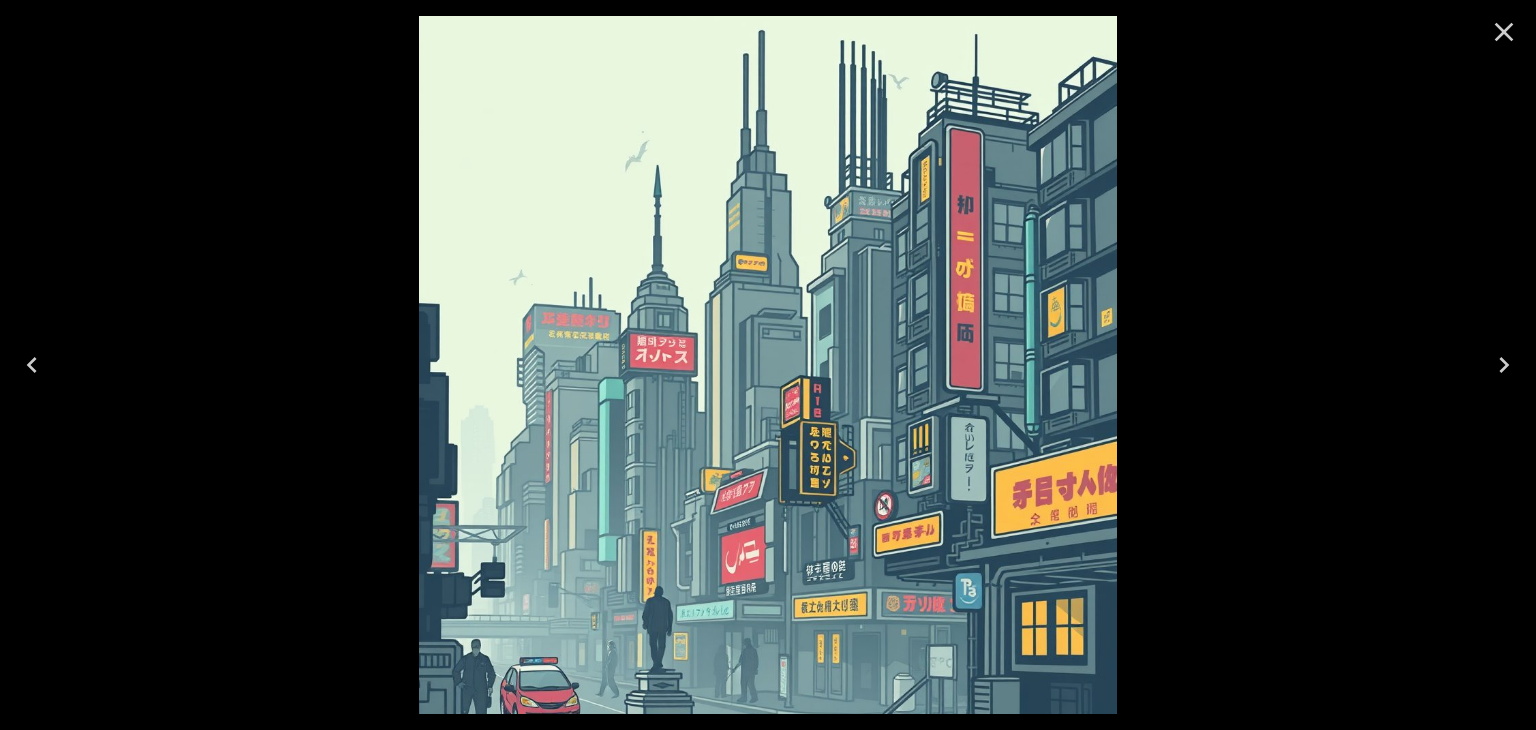 click 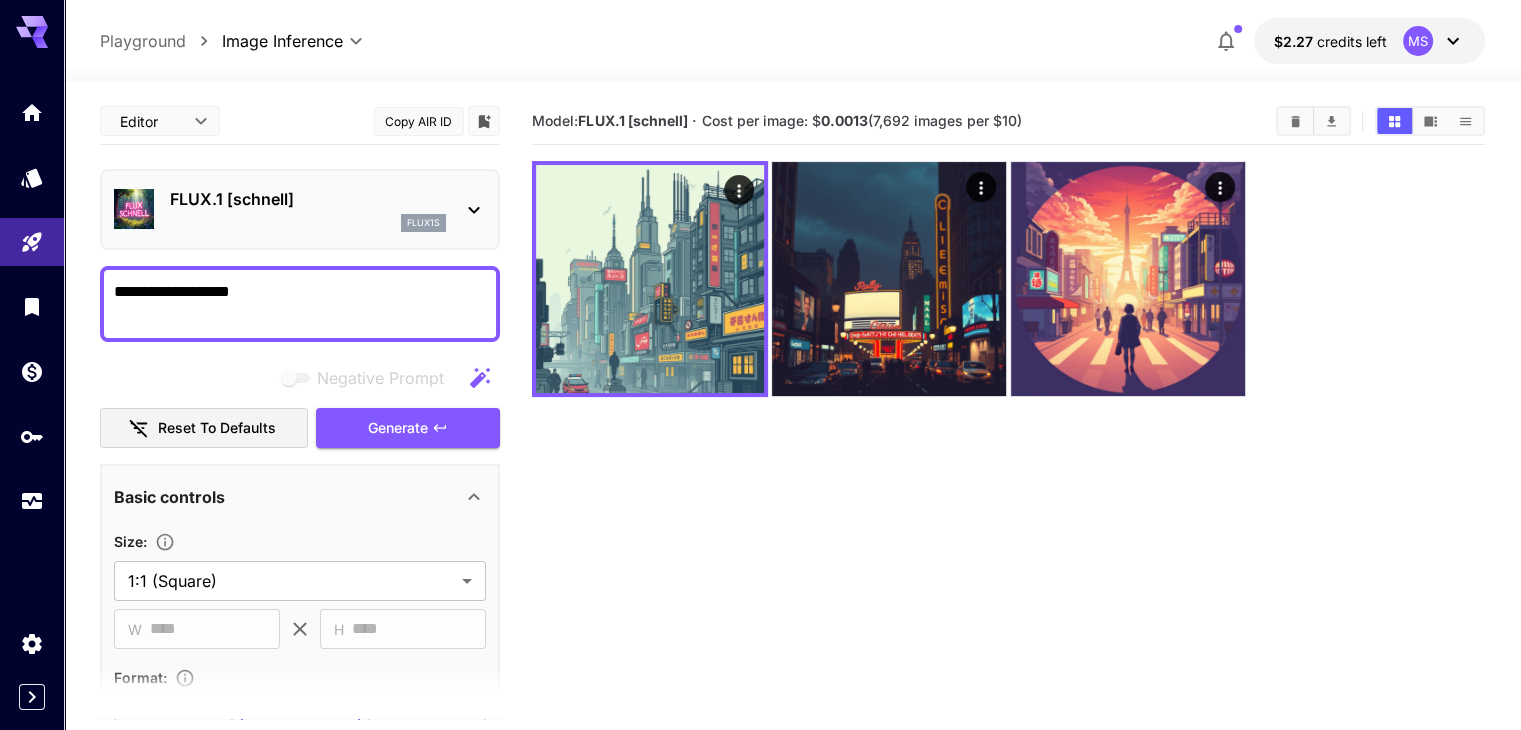 click on "**********" at bounding box center [300, 304] 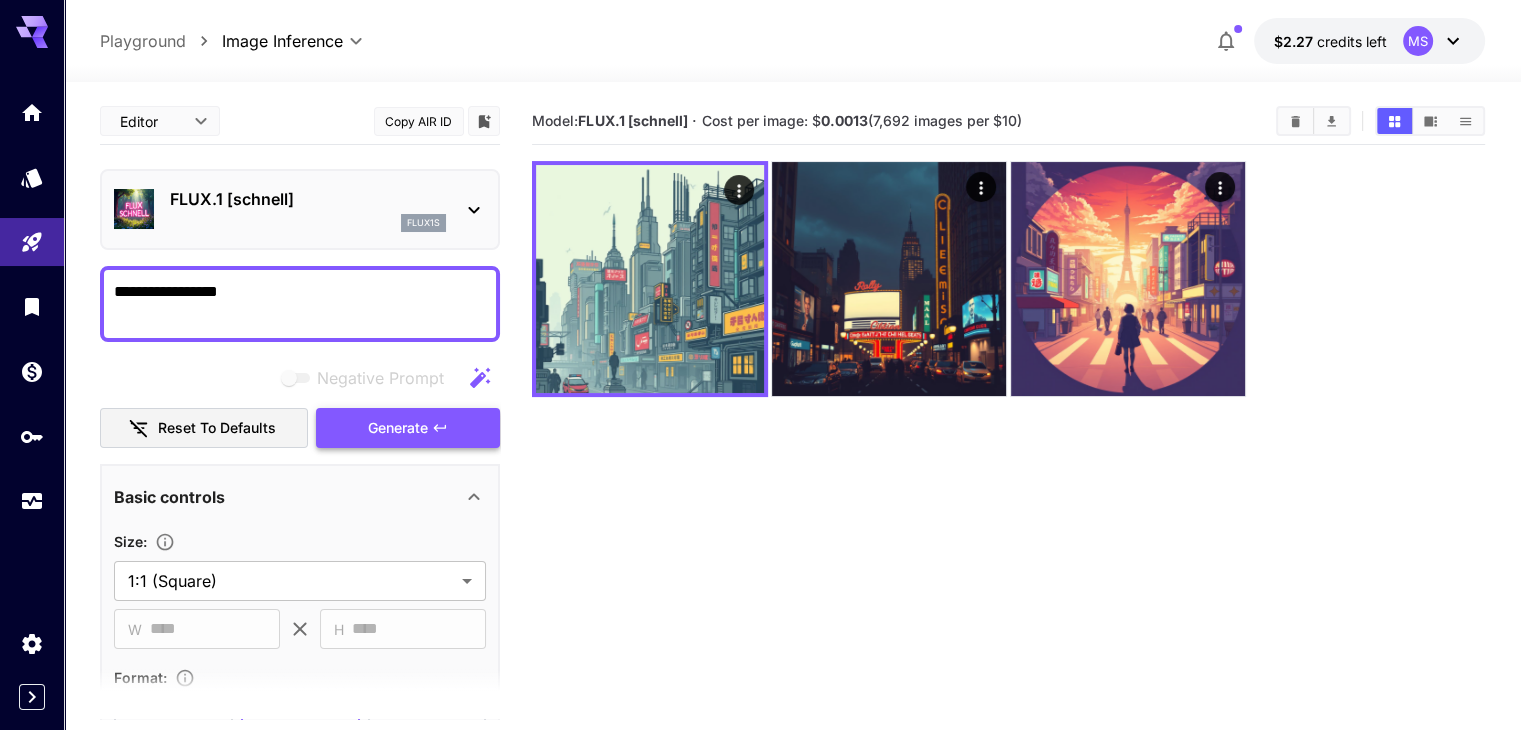 click on "Generate" at bounding box center [408, 428] 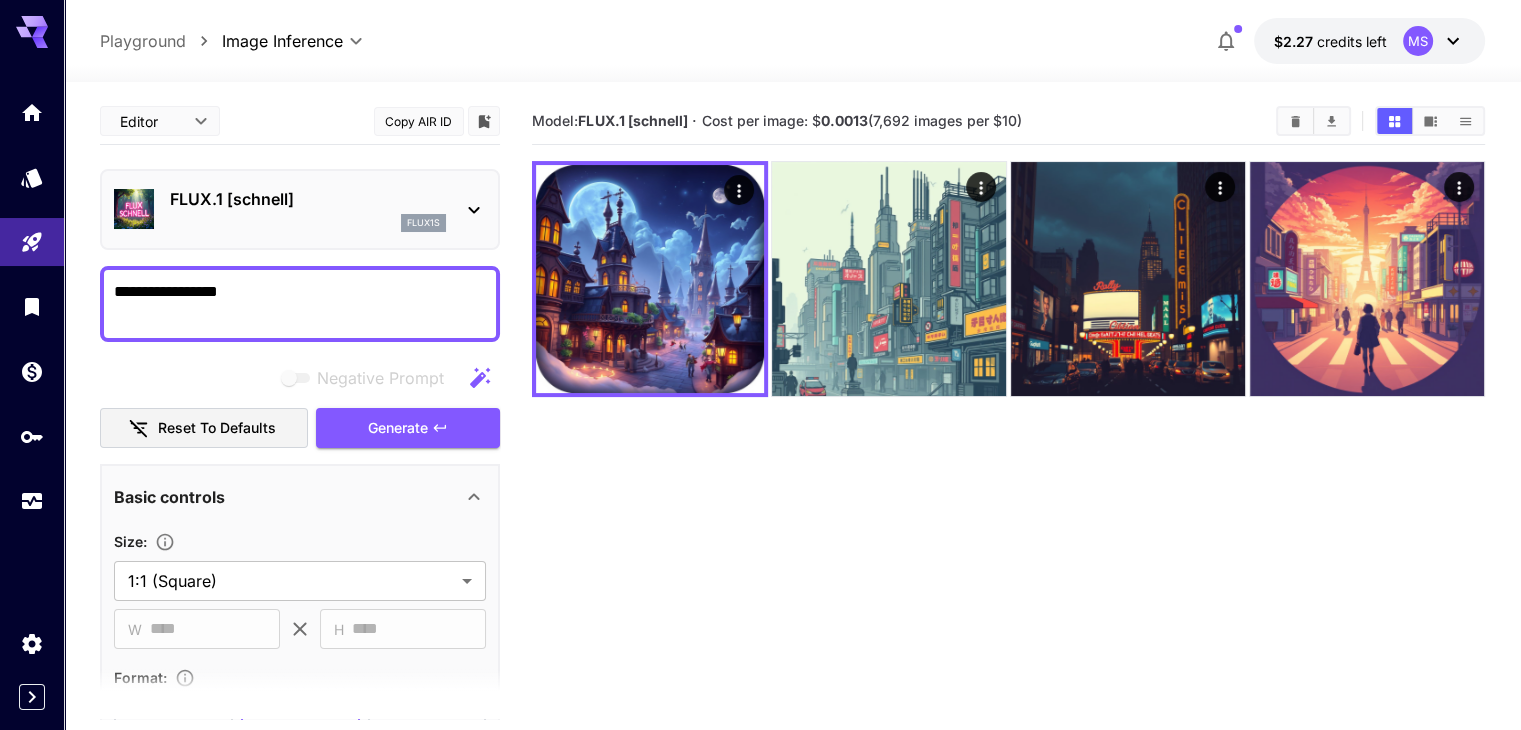 click on "**********" at bounding box center [300, 304] 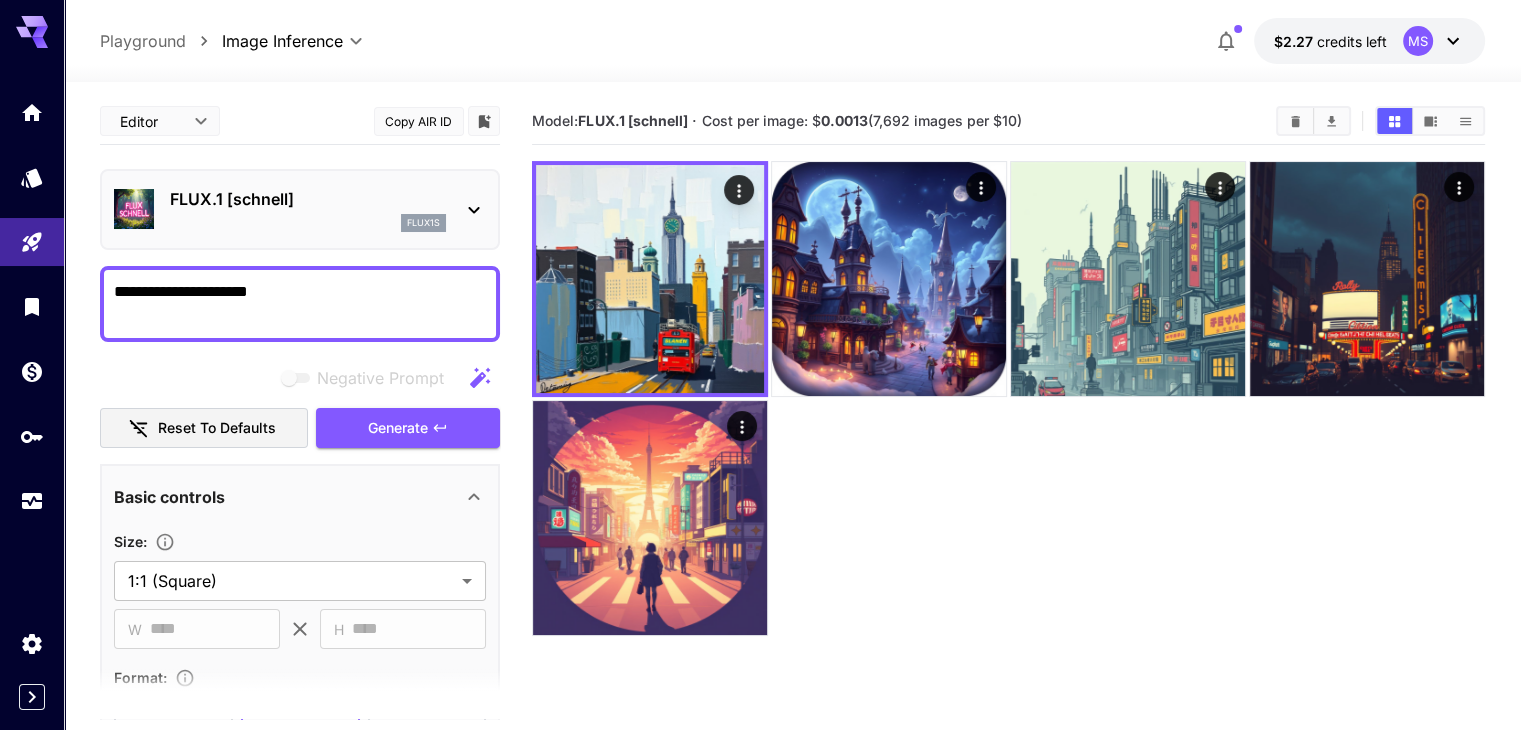 drag, startPoint x: 191, startPoint y: 297, endPoint x: 65, endPoint y: 313, distance: 127.01181 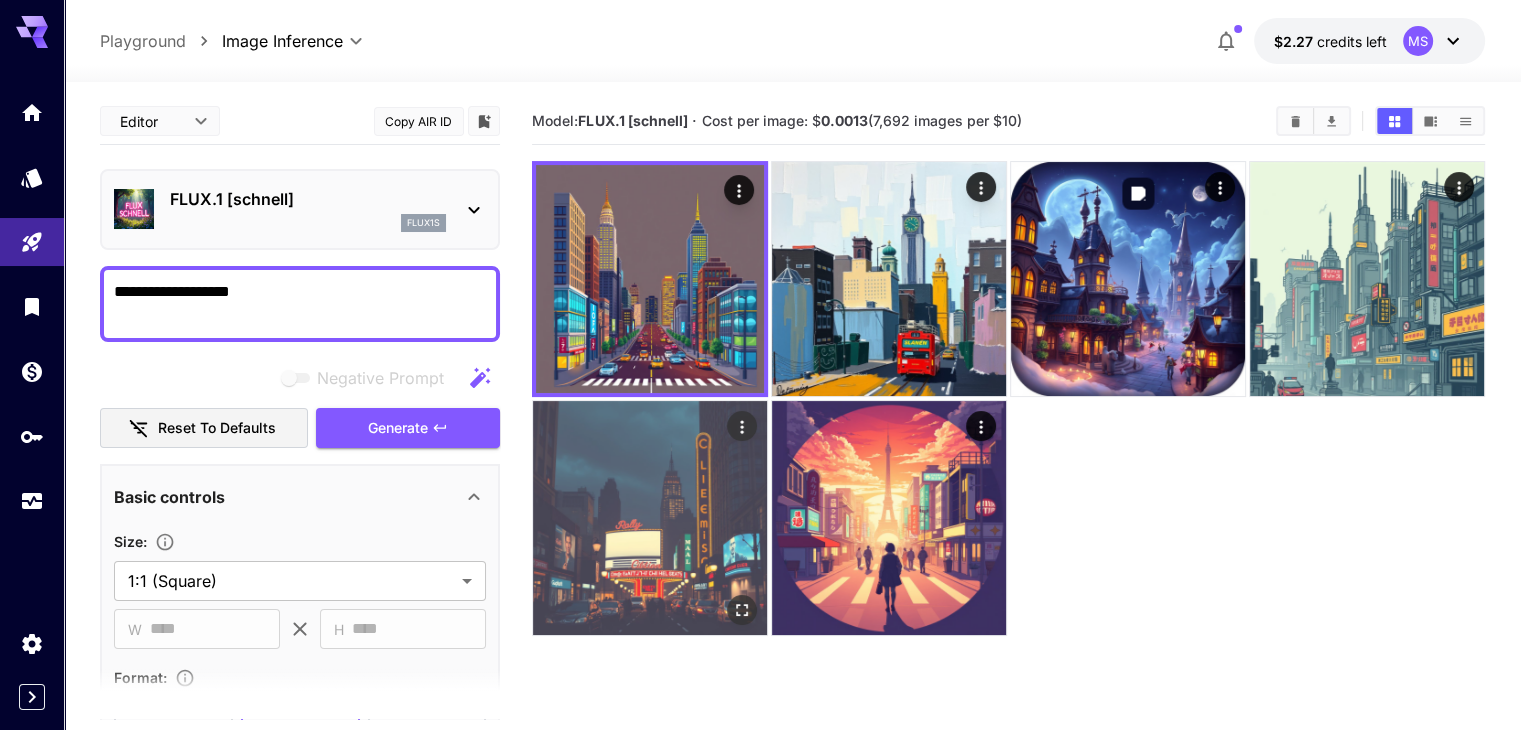 type on "**********" 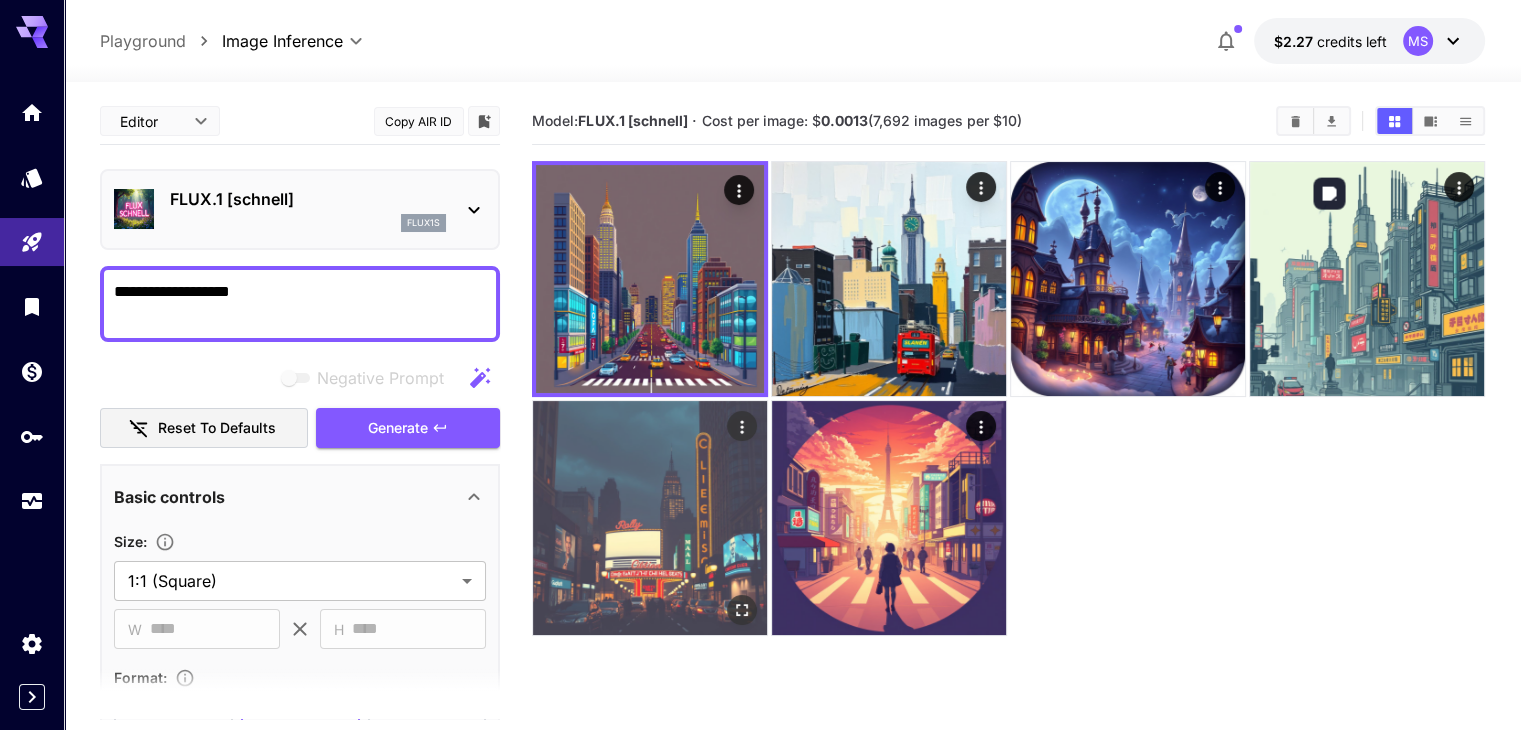 click at bounding box center [650, 518] 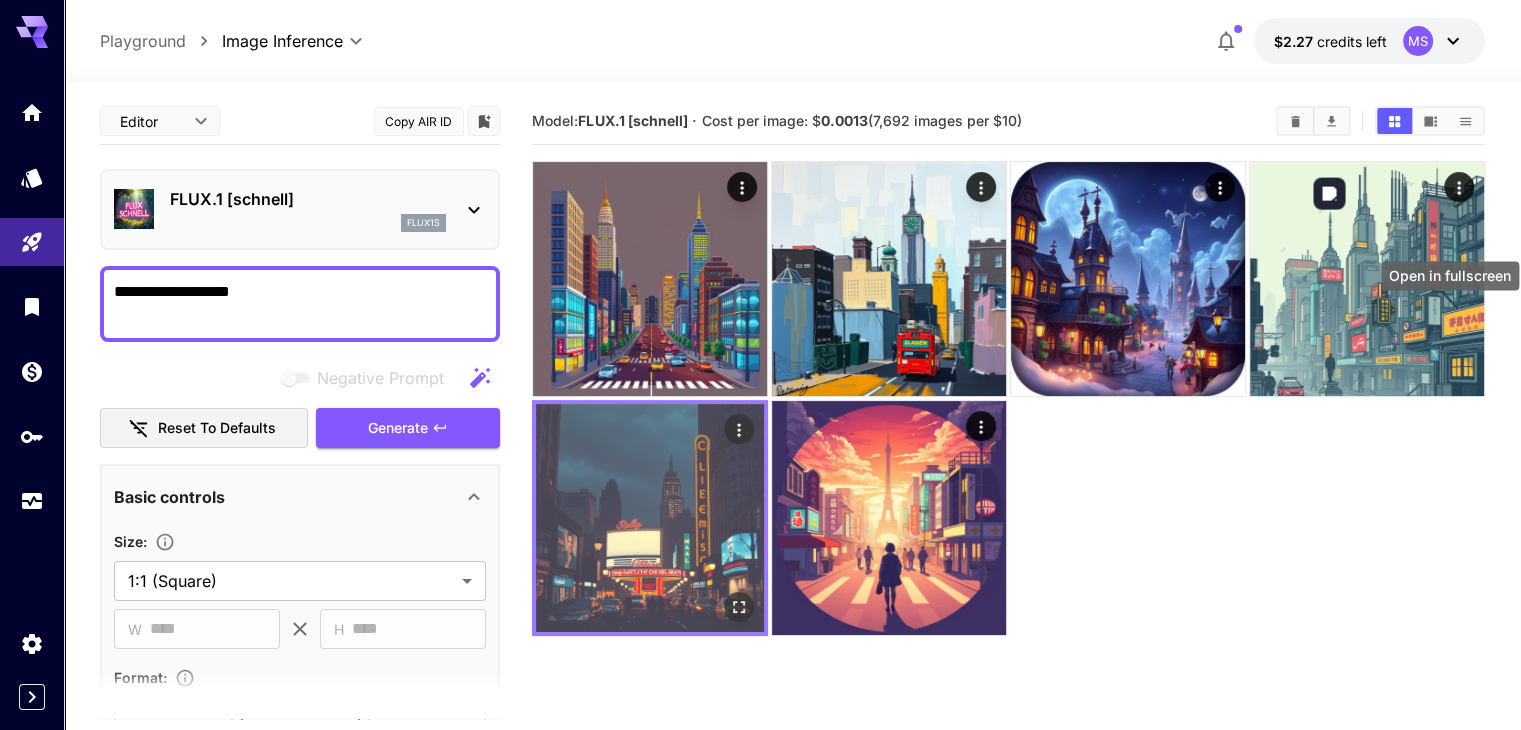 click 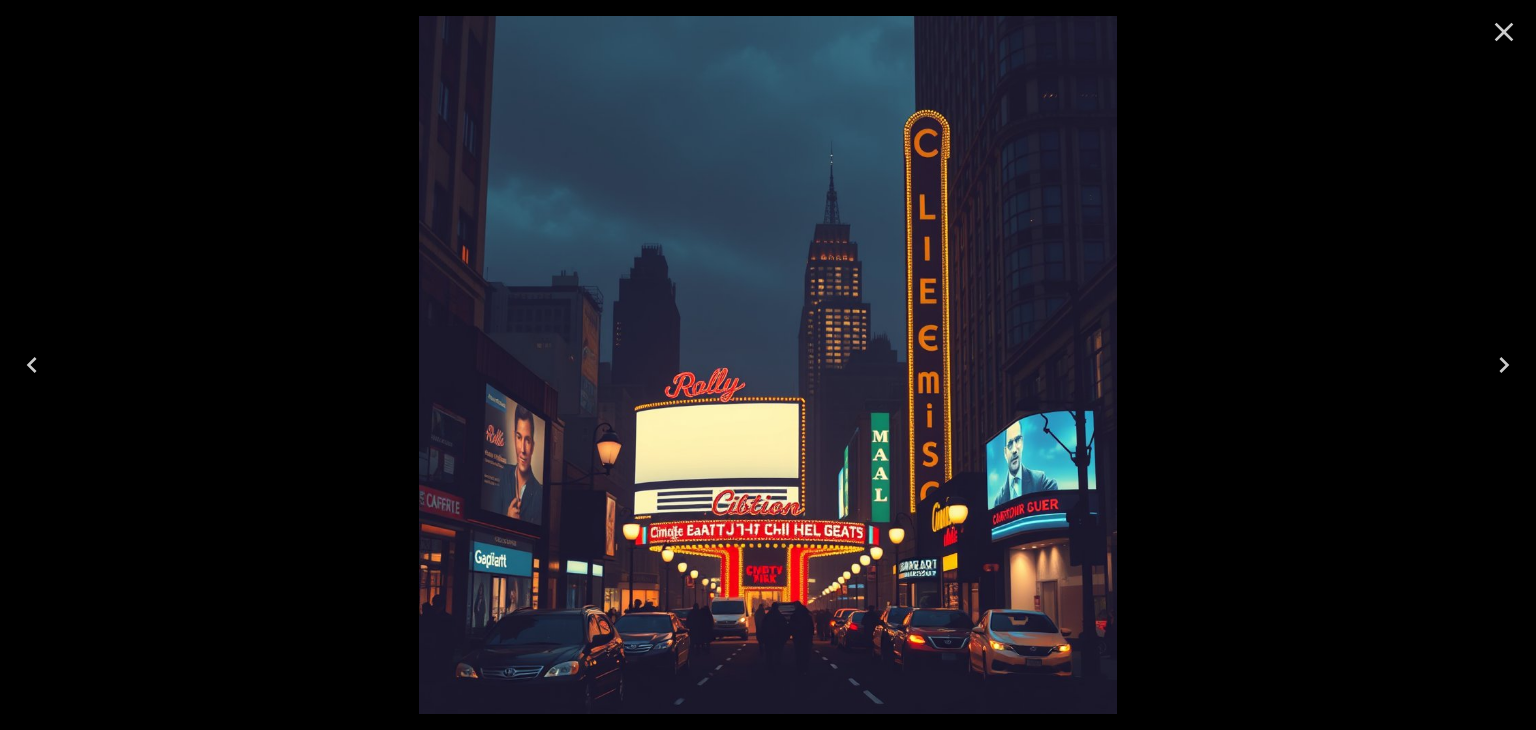 click 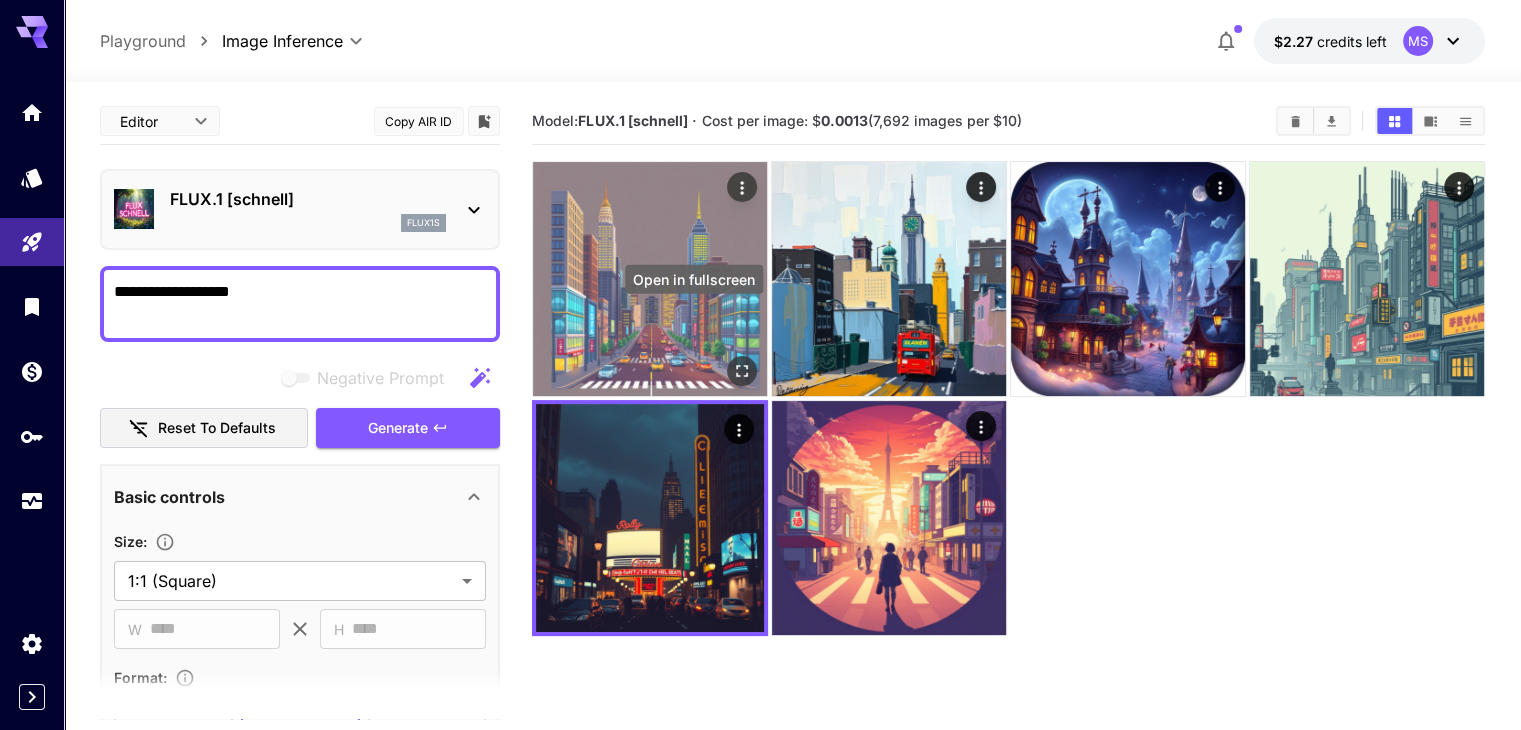 click 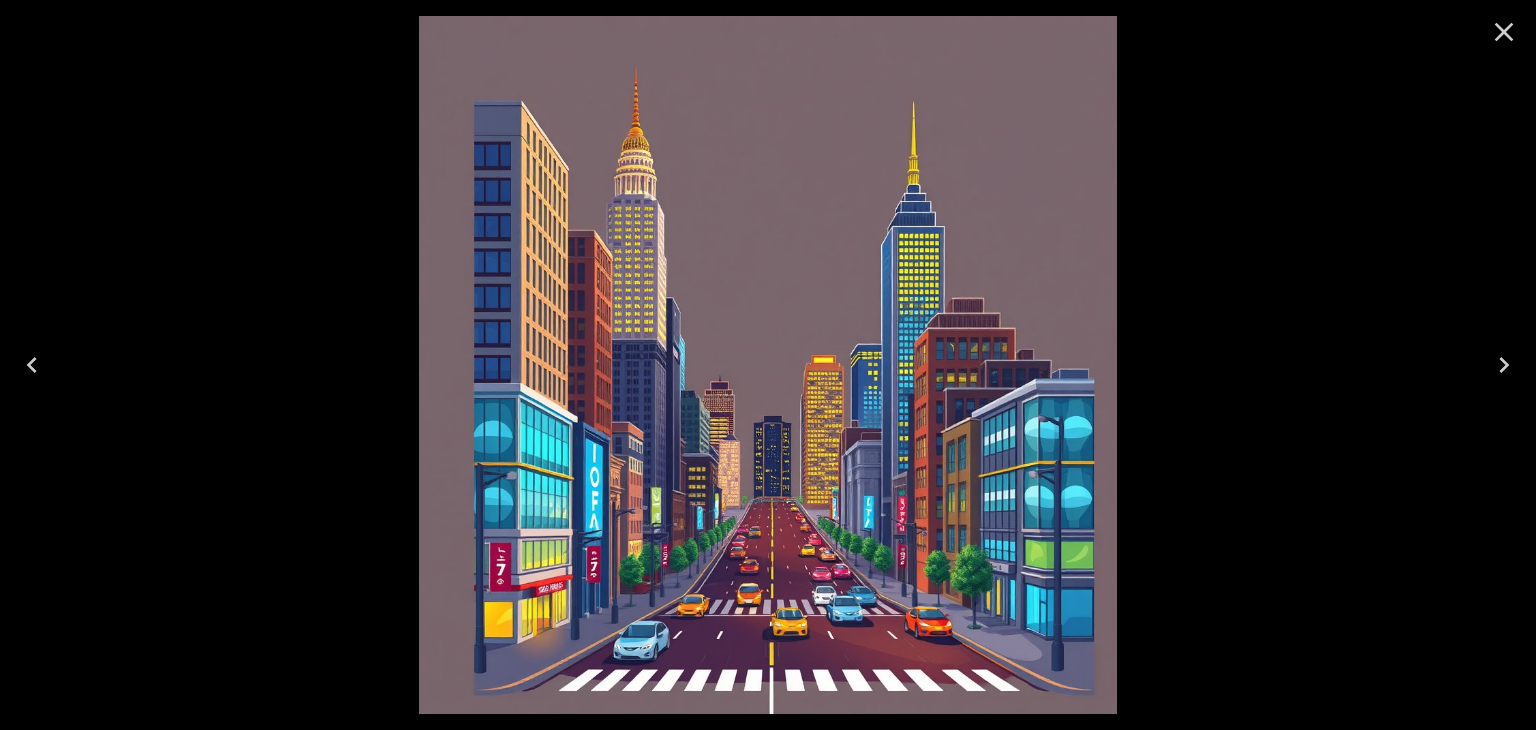 click 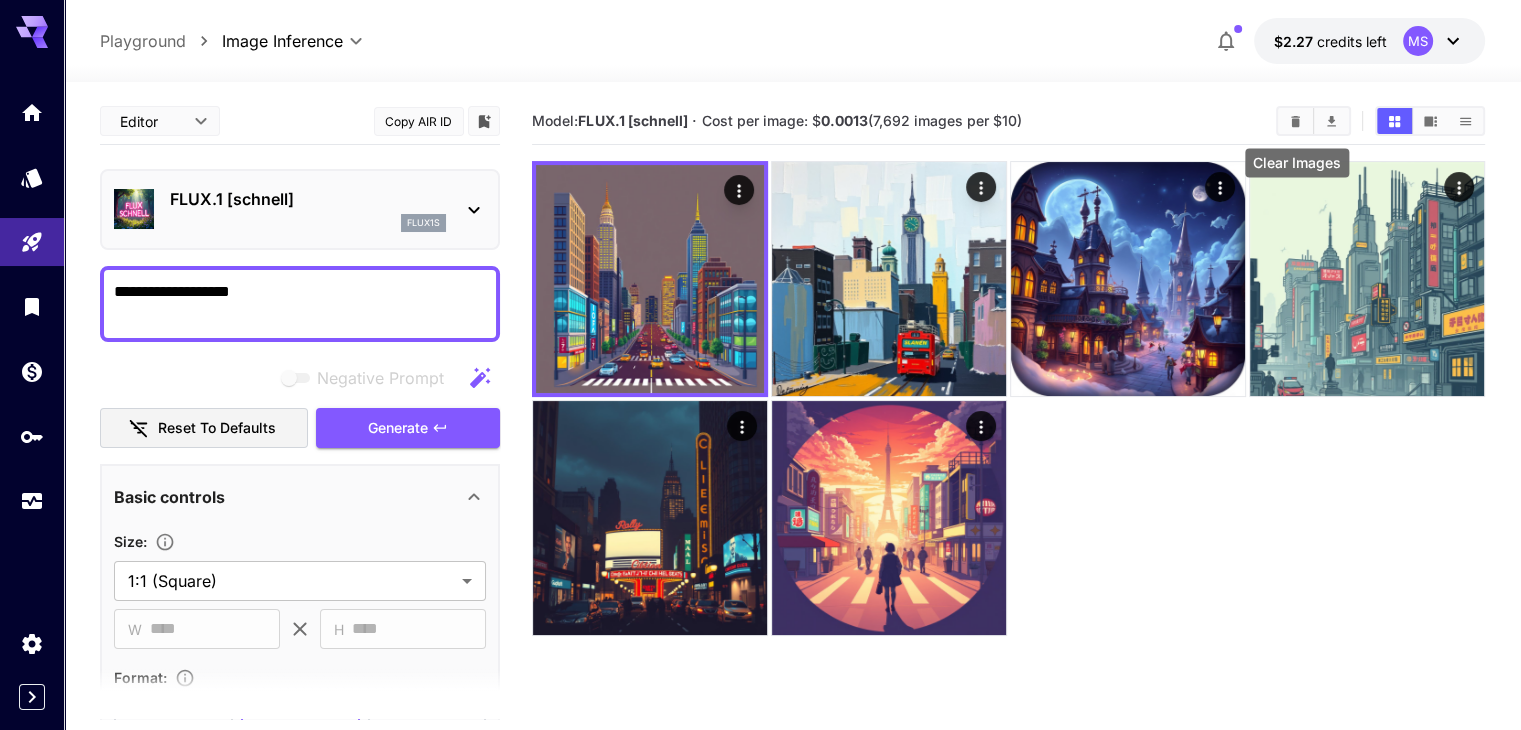 click 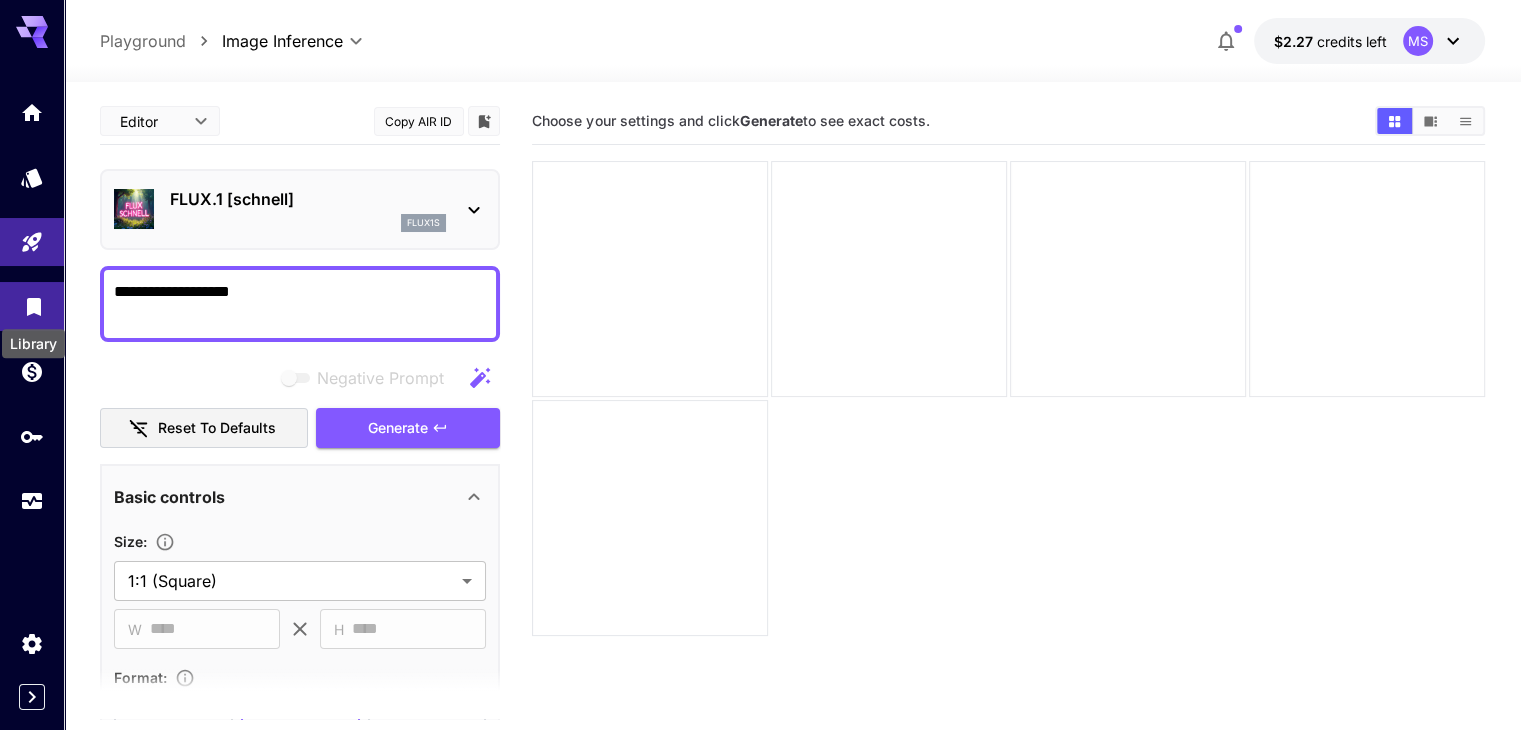 drag, startPoint x: 197, startPoint y: 285, endPoint x: 16, endPoint y: 304, distance: 181.9945 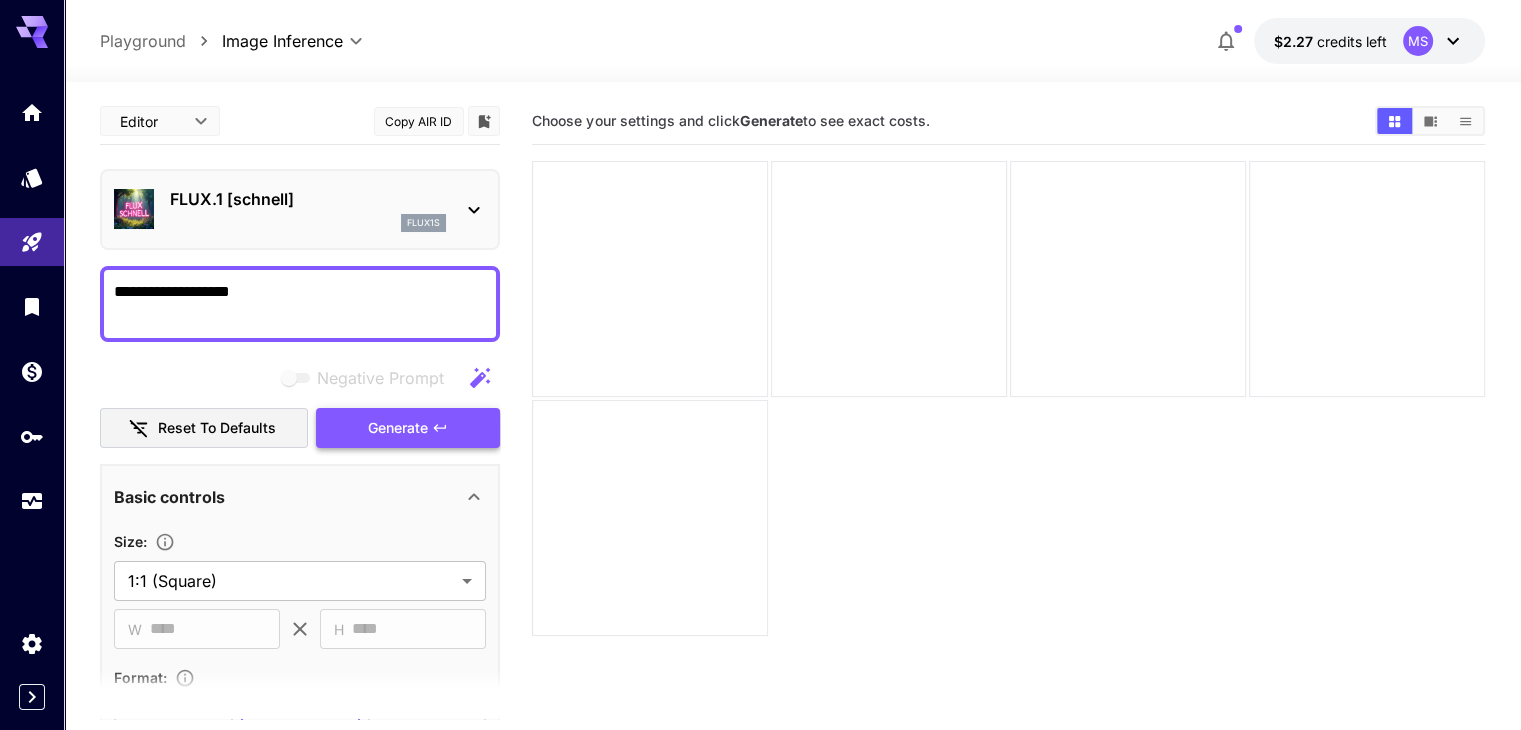 click on "Generate" at bounding box center (398, 428) 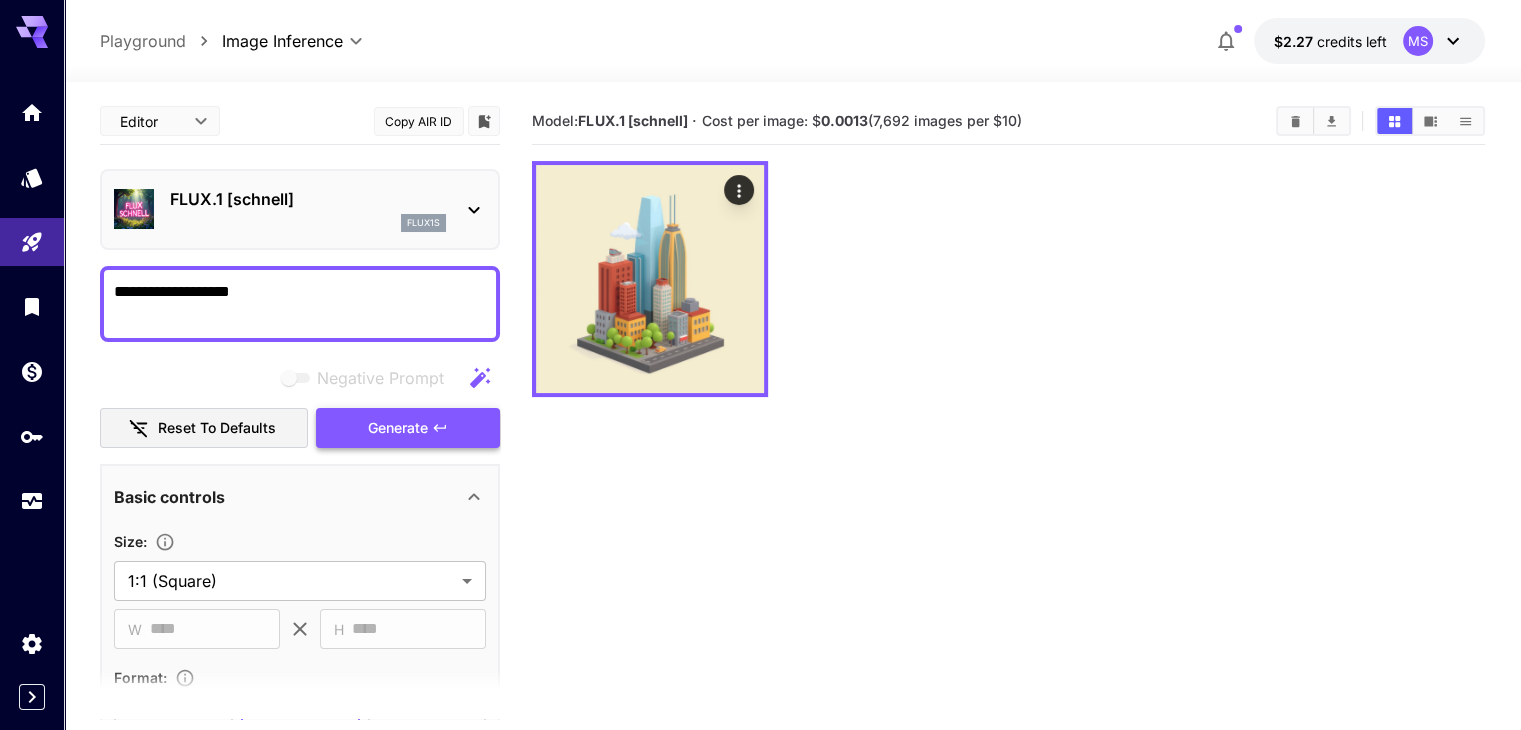 click on "Generate" at bounding box center [398, 428] 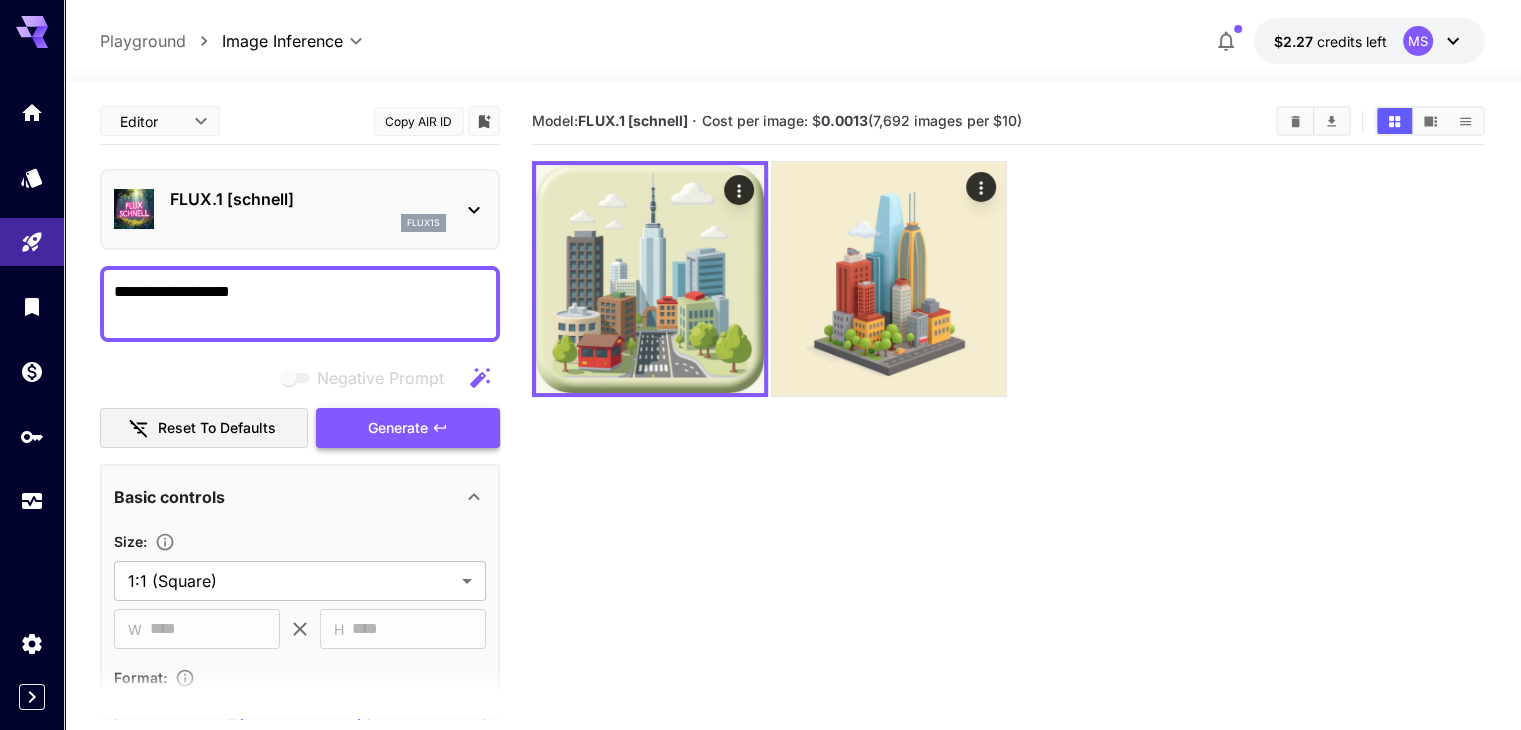 click on "Generate" at bounding box center (398, 428) 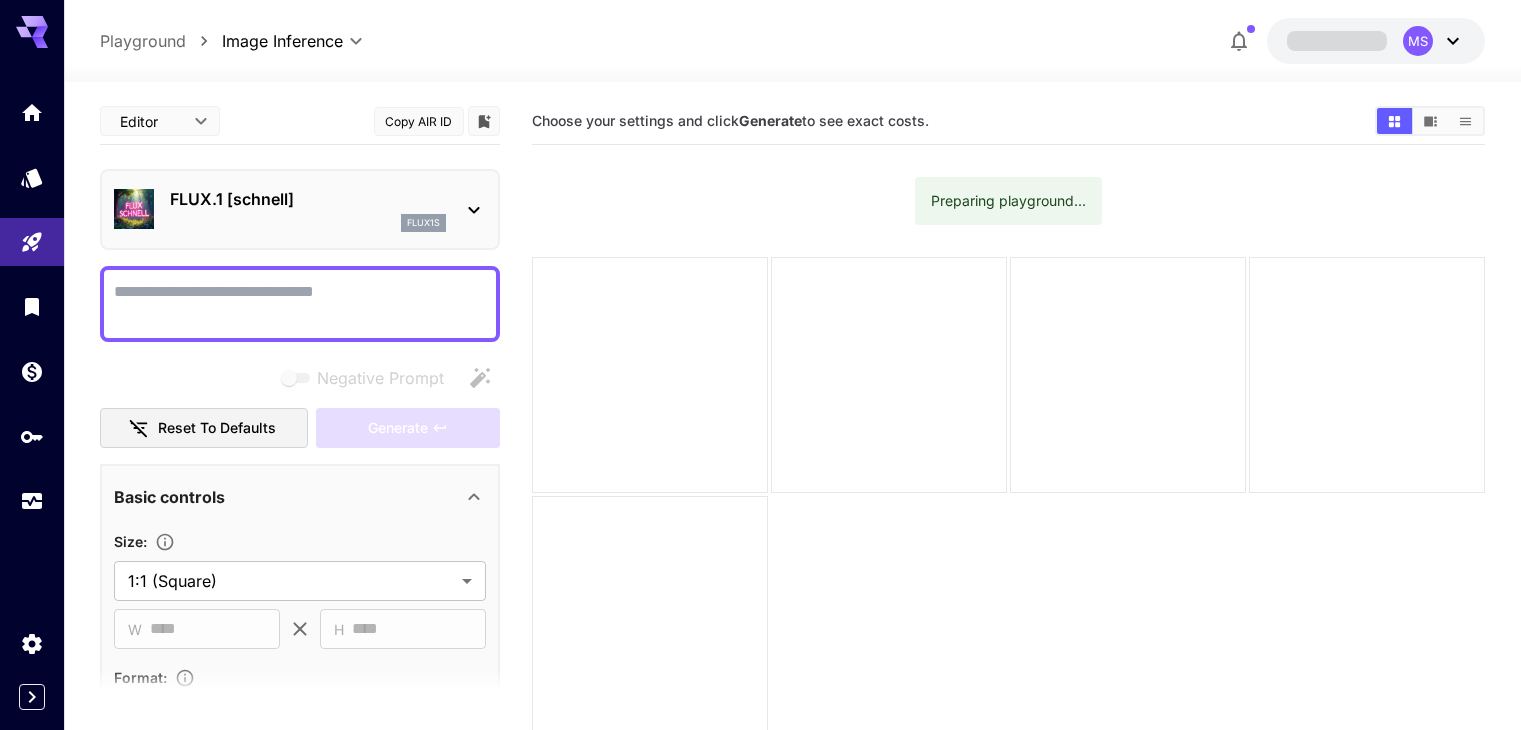 scroll, scrollTop: 0, scrollLeft: 0, axis: both 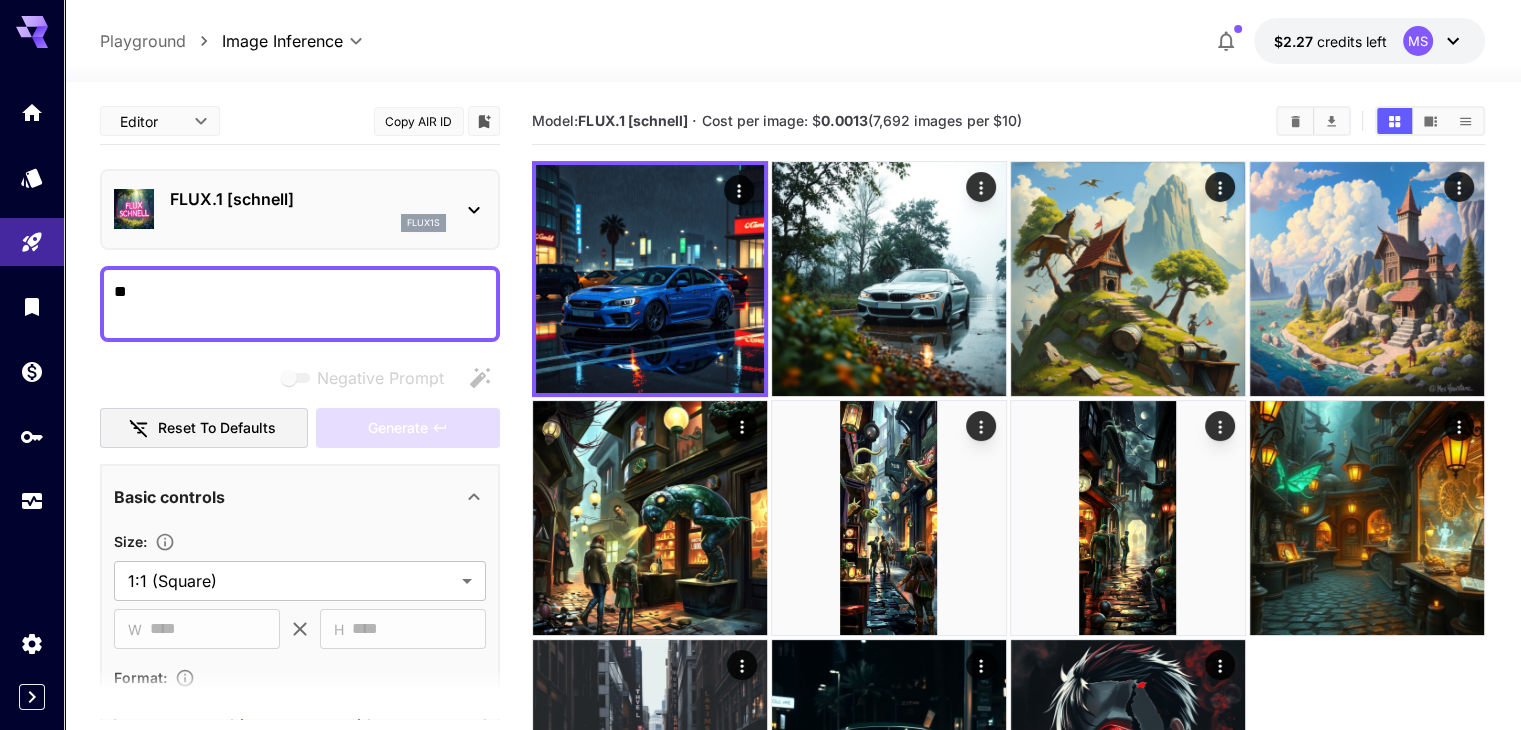 type on "*" 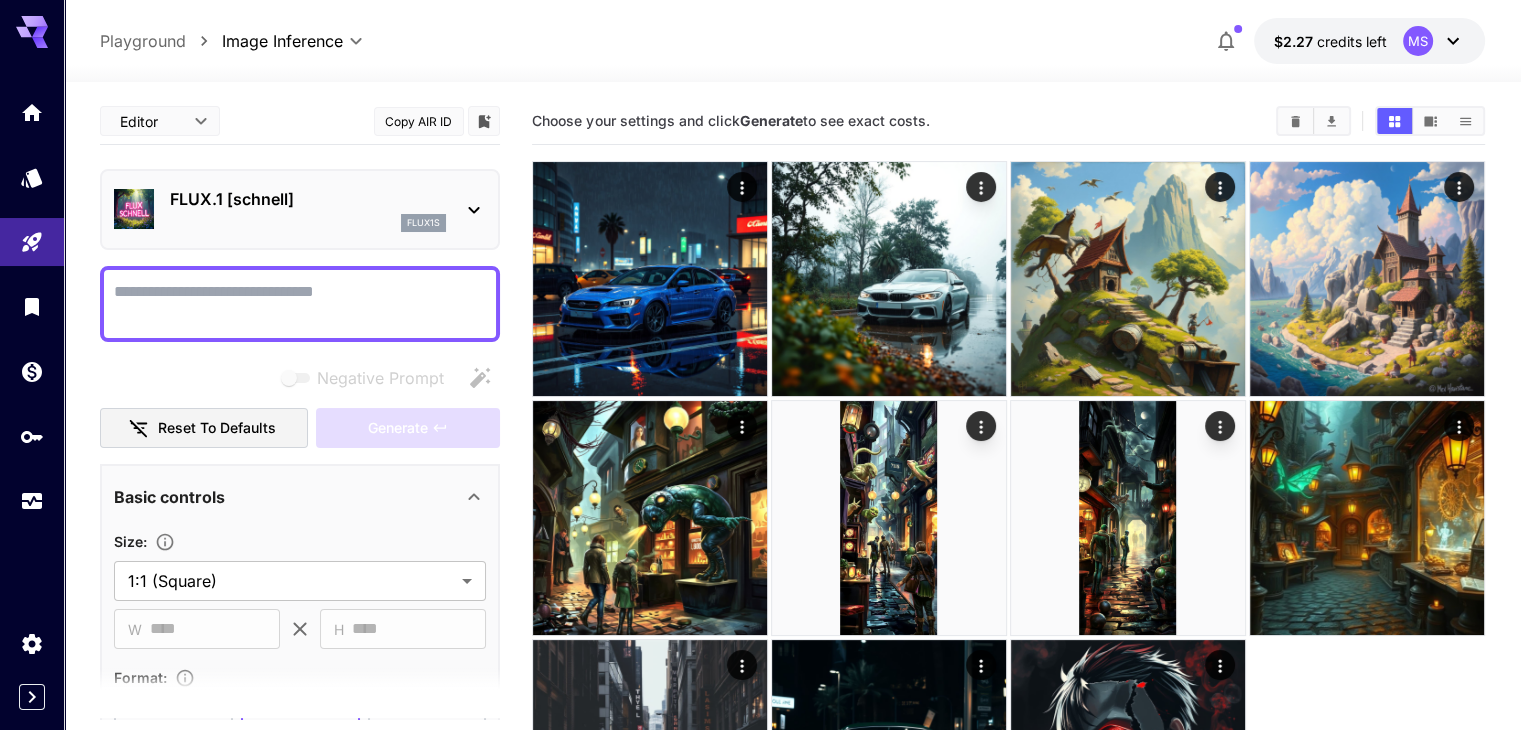 click on "Negative Prompt" at bounding box center [300, 304] 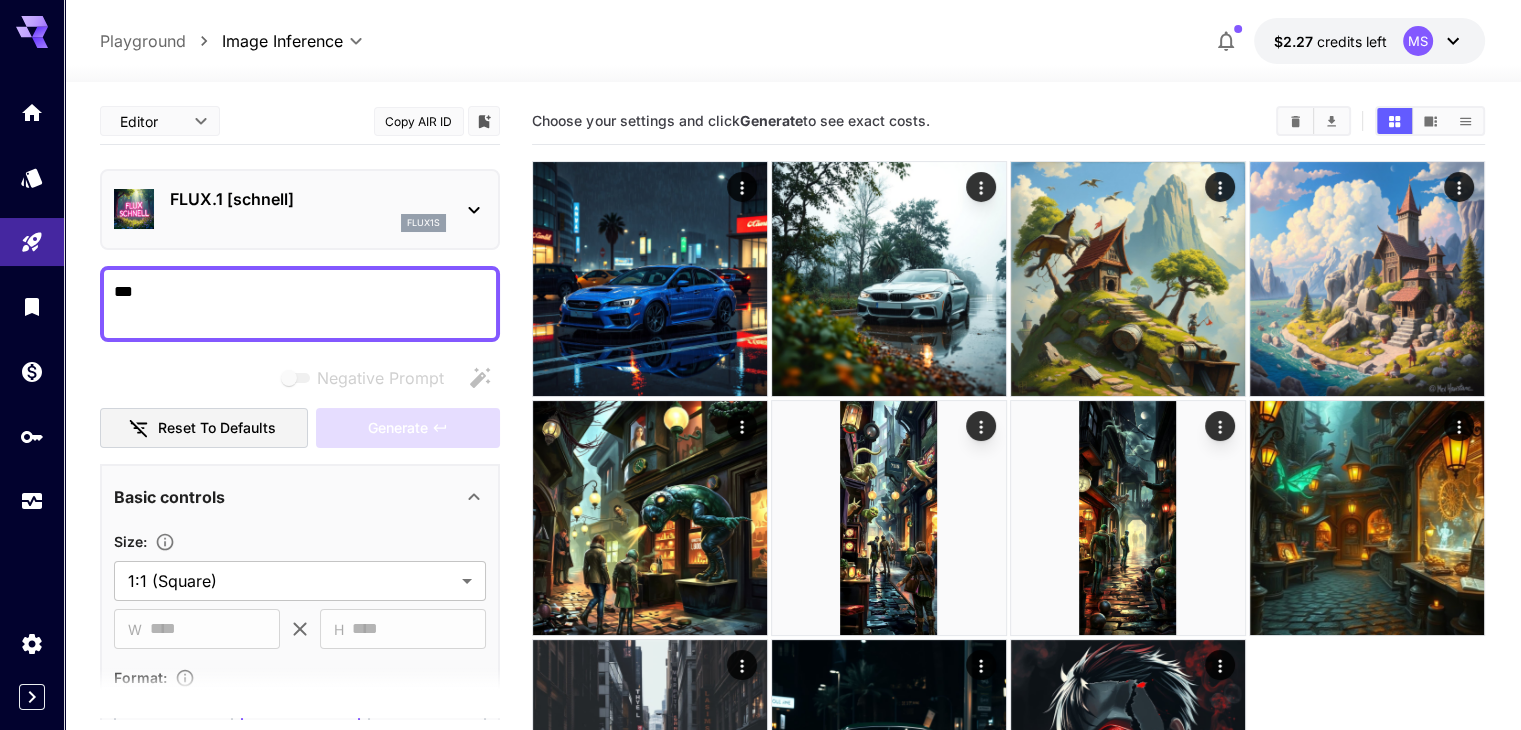 type on "****" 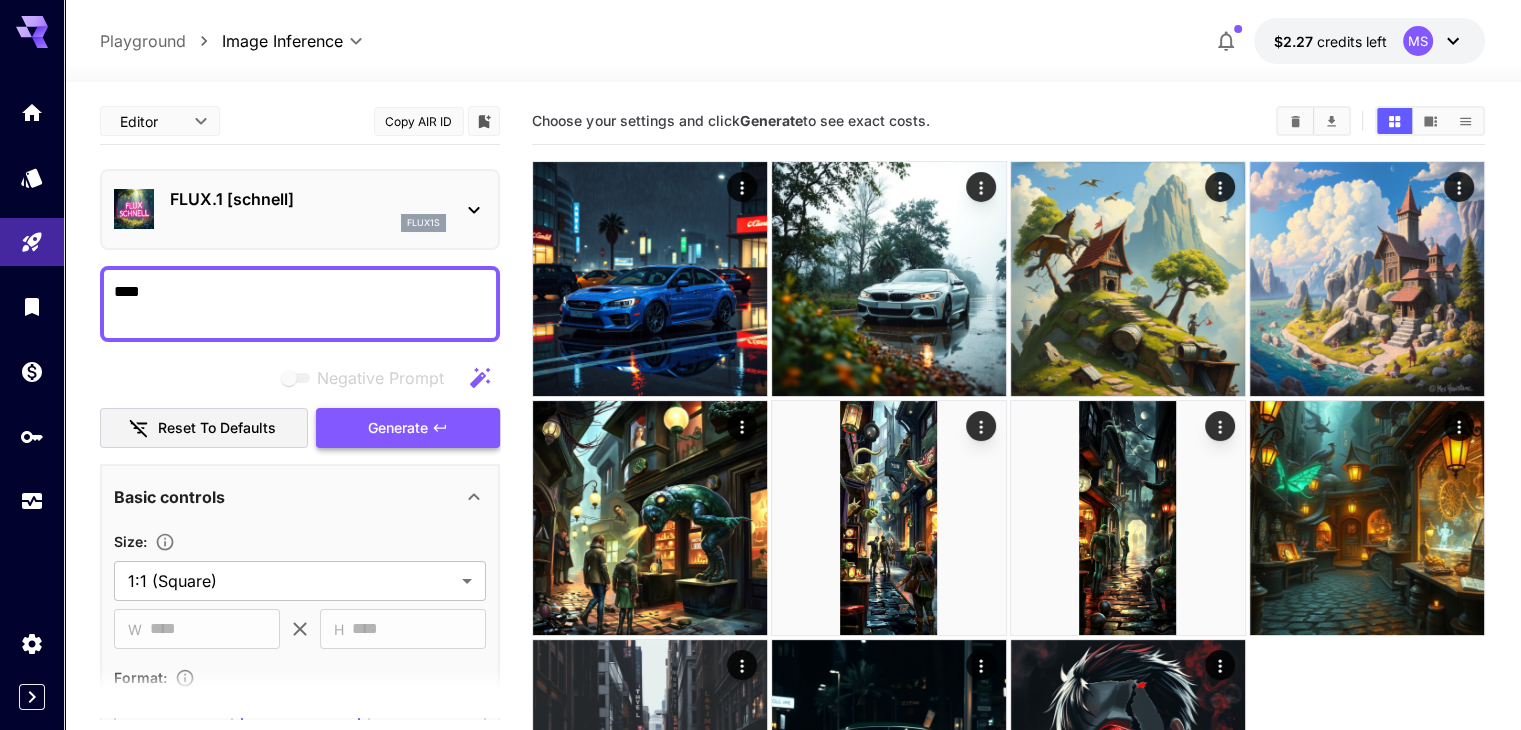 type on "****" 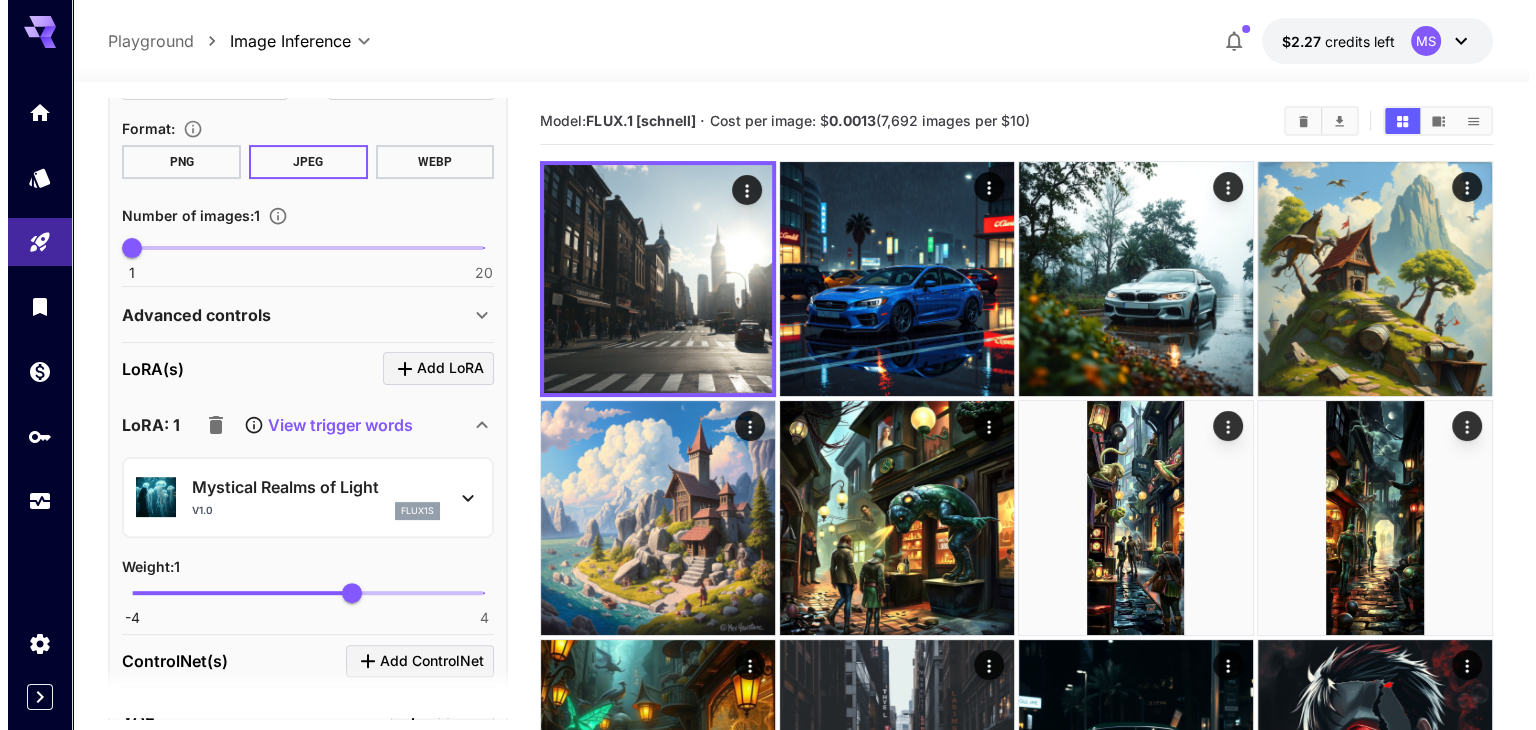 scroll, scrollTop: 517, scrollLeft: 0, axis: vertical 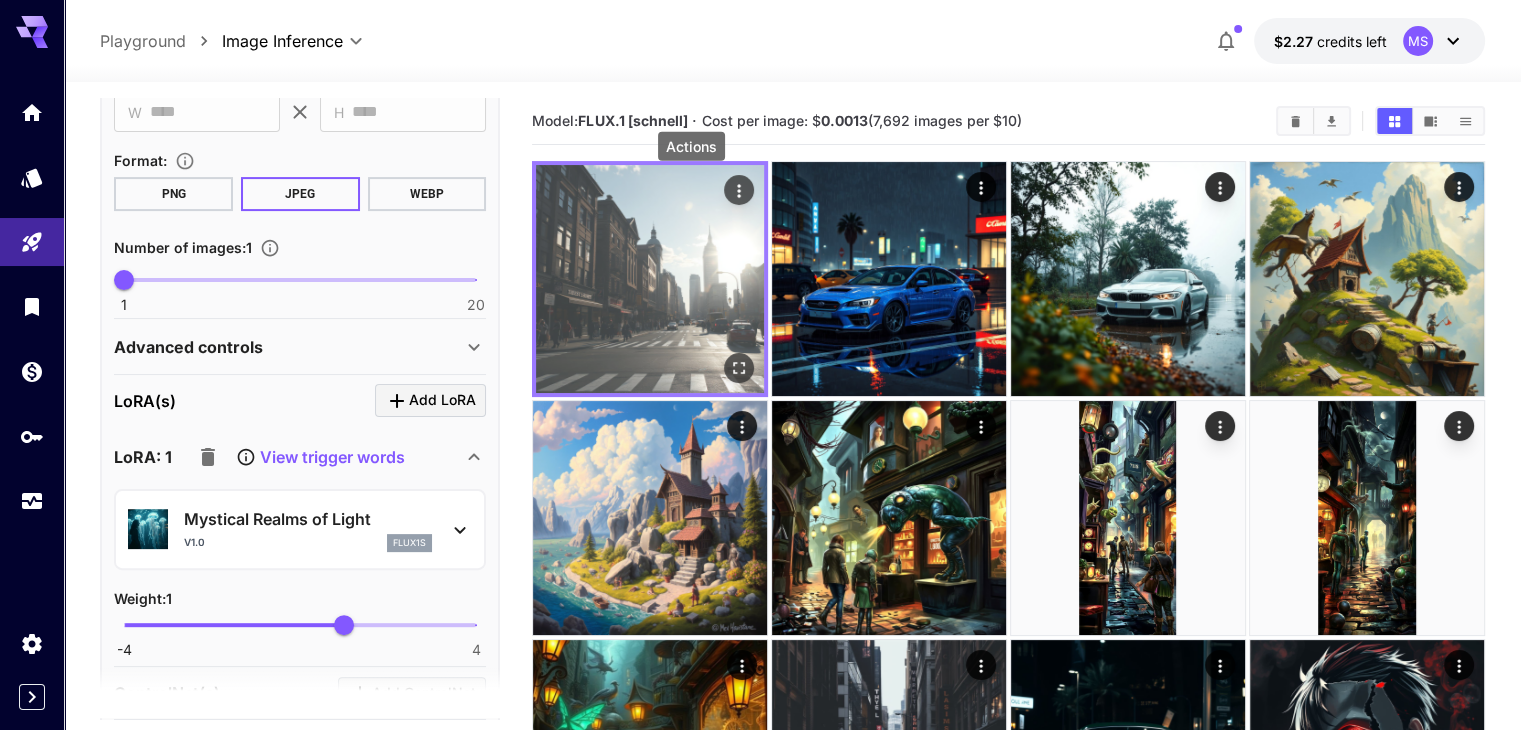 click 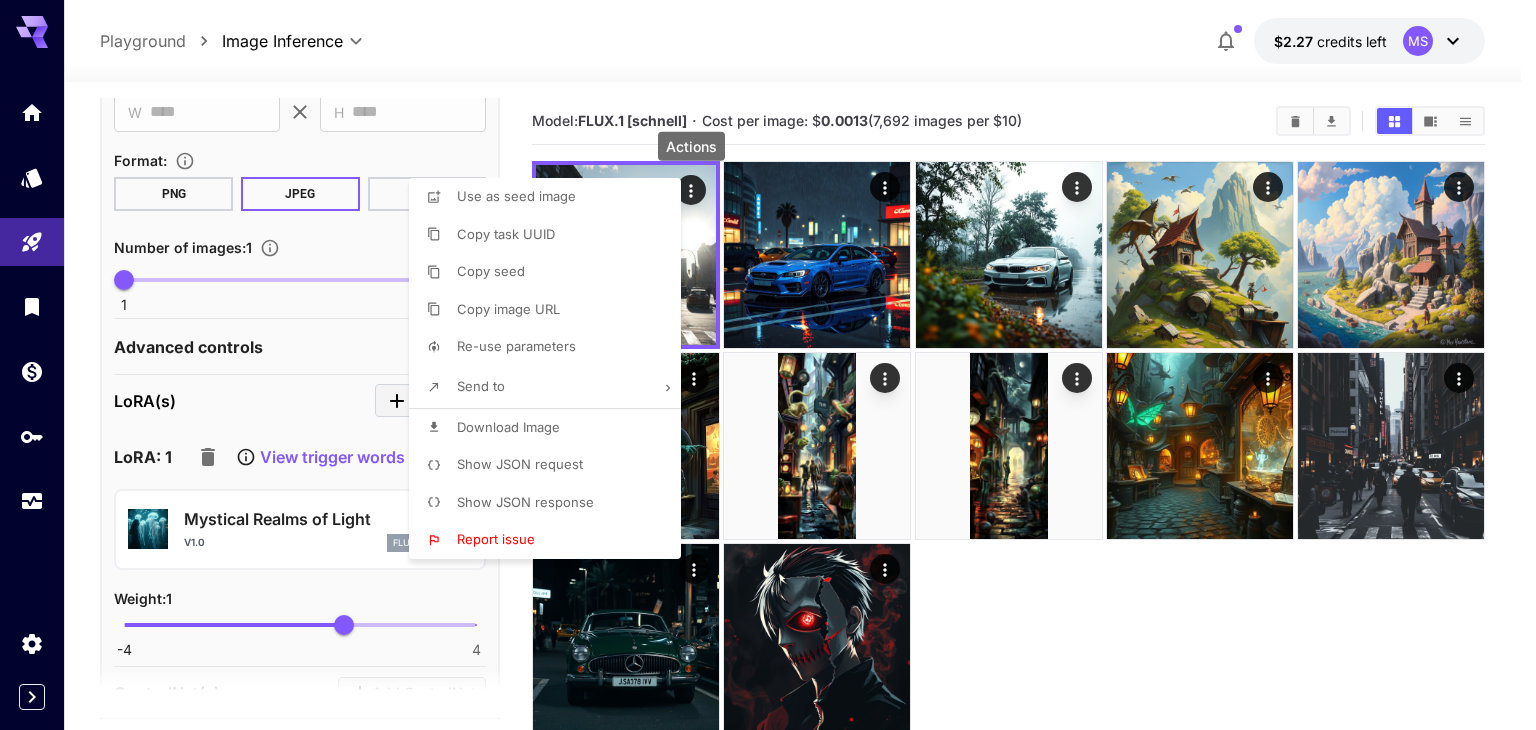 click on "Download Image" at bounding box center [508, 427] 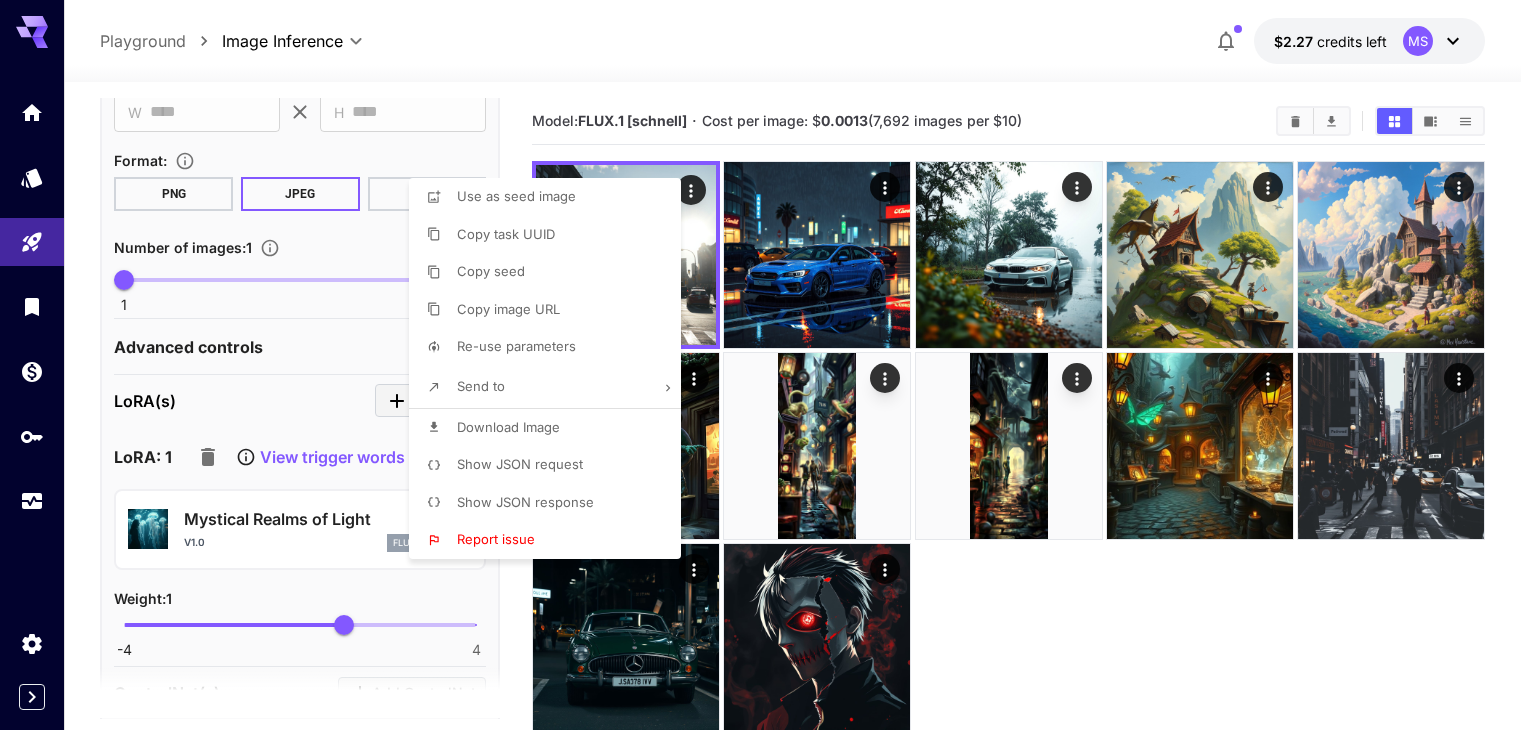 drag, startPoint x: 287, startPoint y: 515, endPoint x: 205, endPoint y: 510, distance: 82.1523 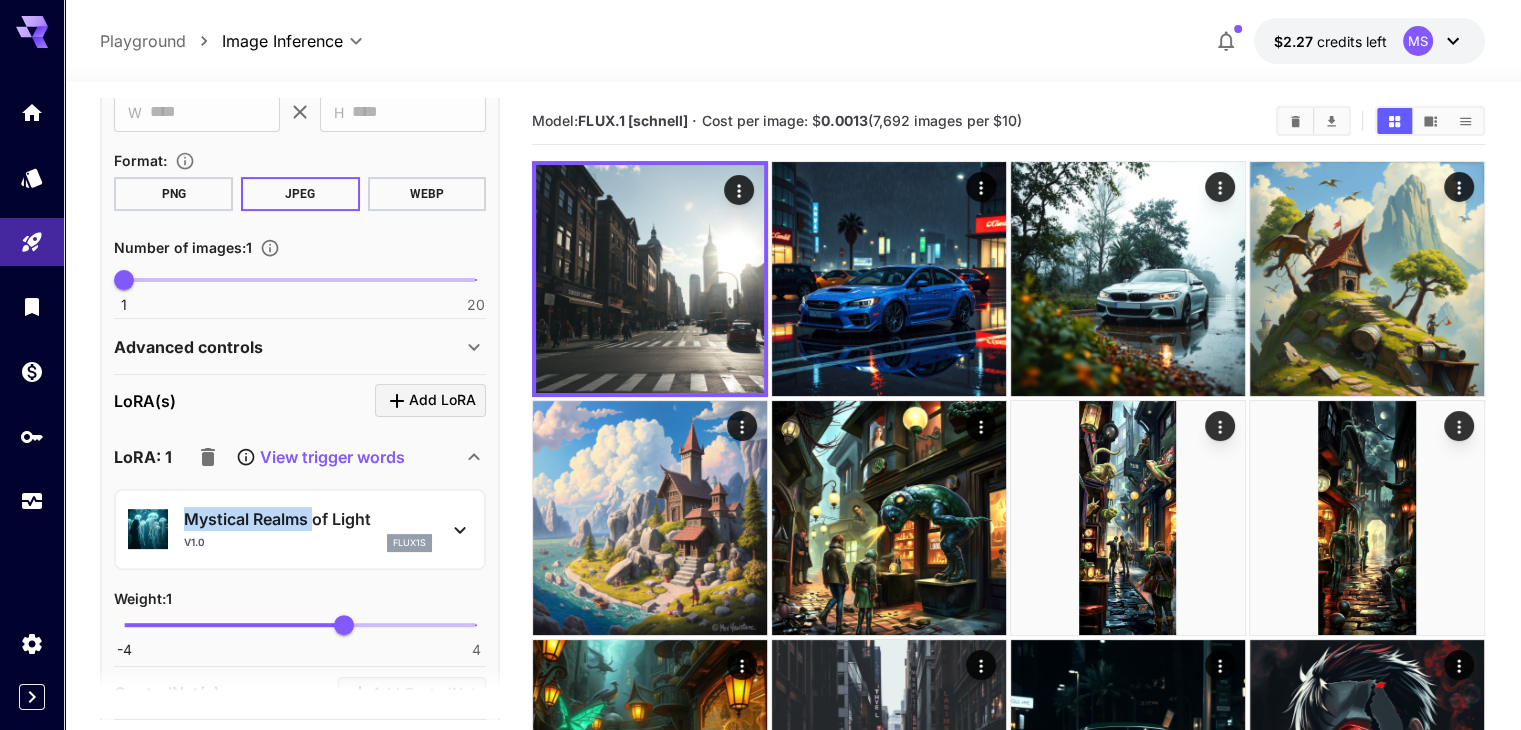 drag, startPoint x: 180, startPoint y: 509, endPoint x: 312, endPoint y: 524, distance: 132.84953 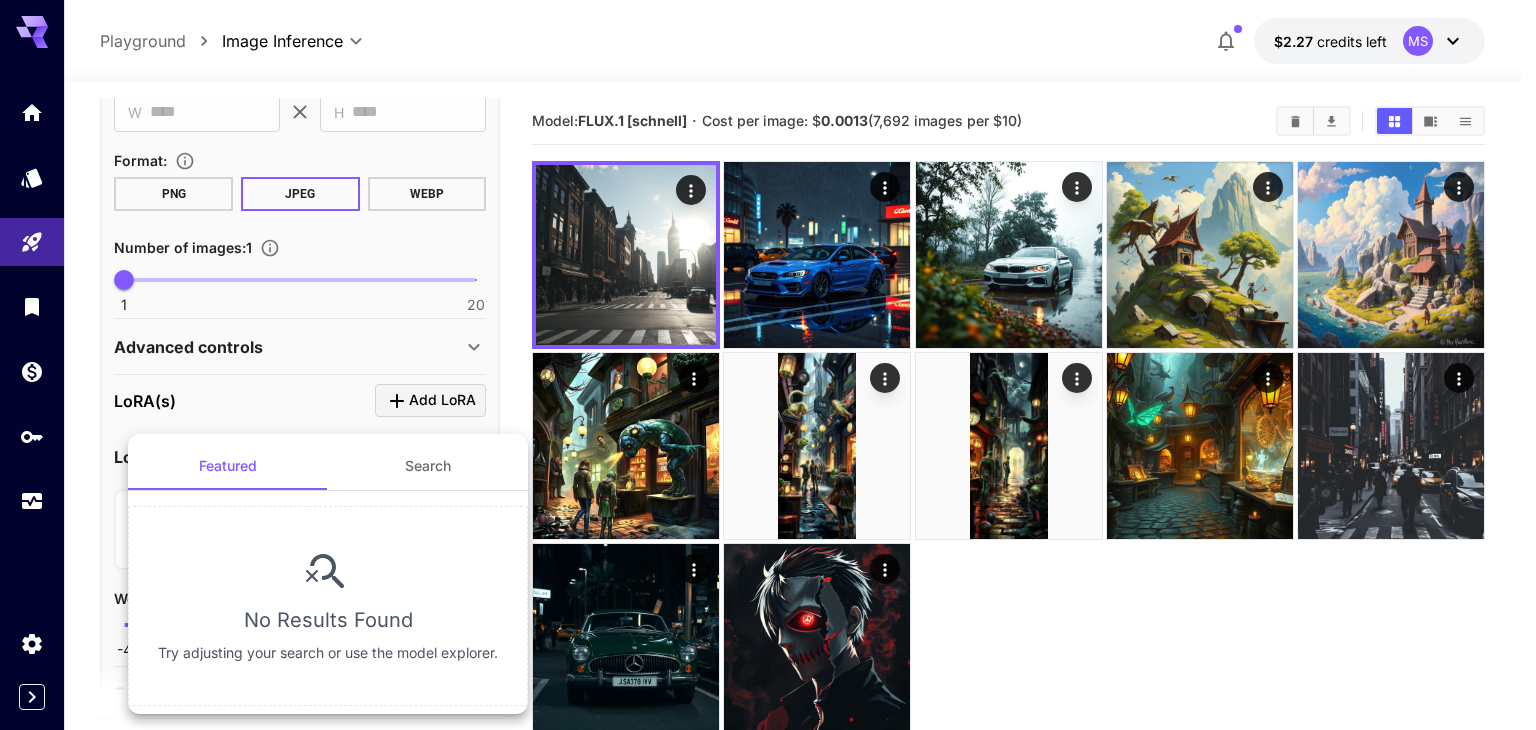 copy on "Mystical Realms" 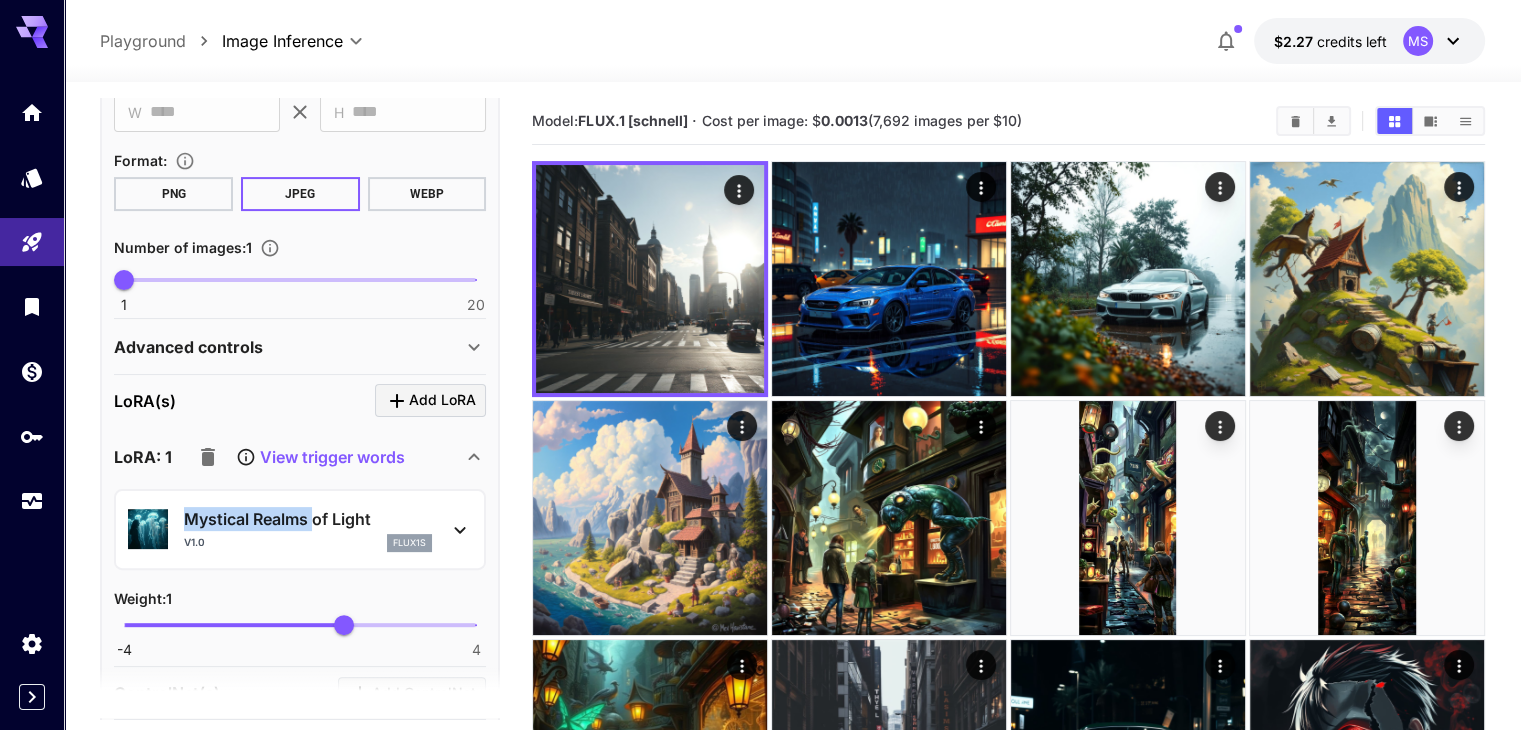 copy on "Mystical Realms" 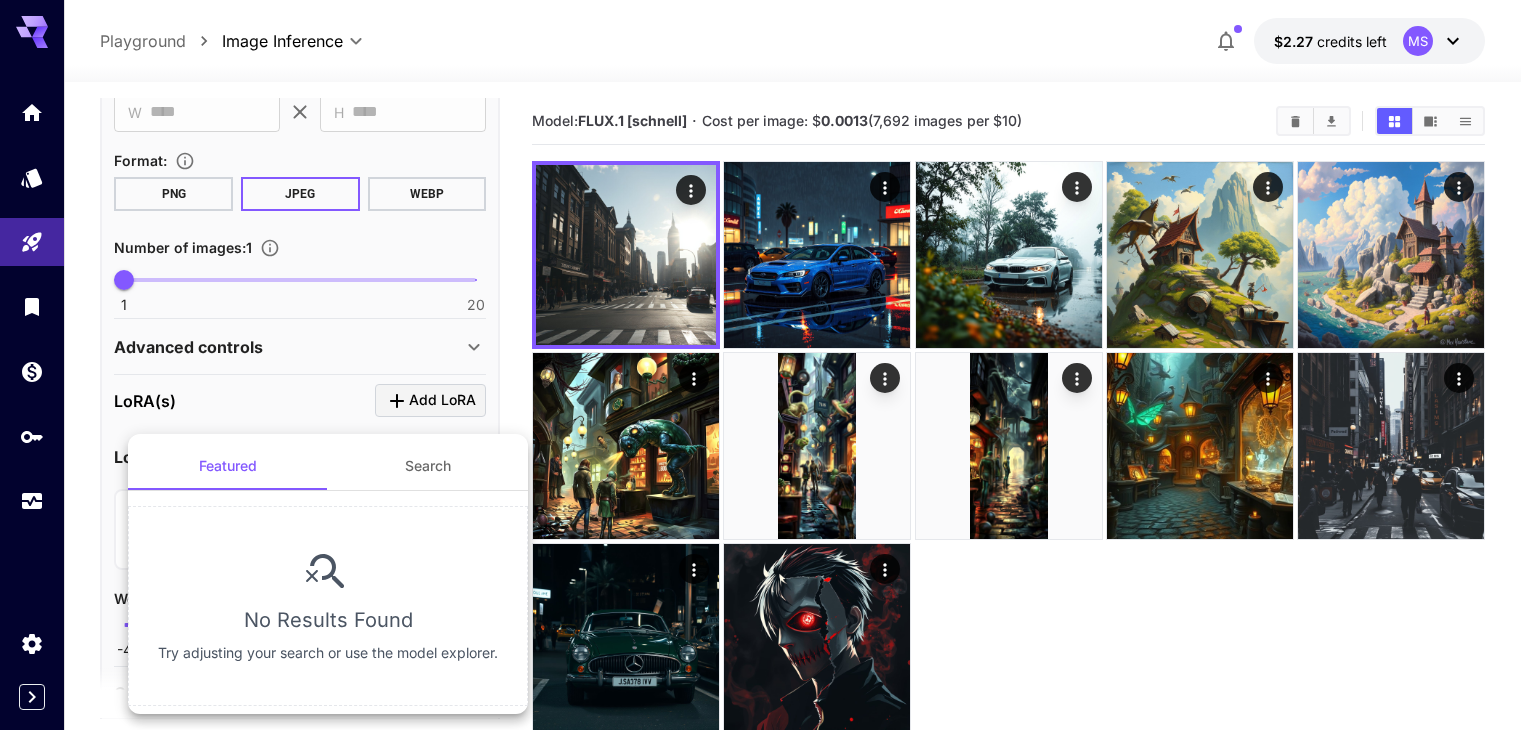 click at bounding box center (768, 365) 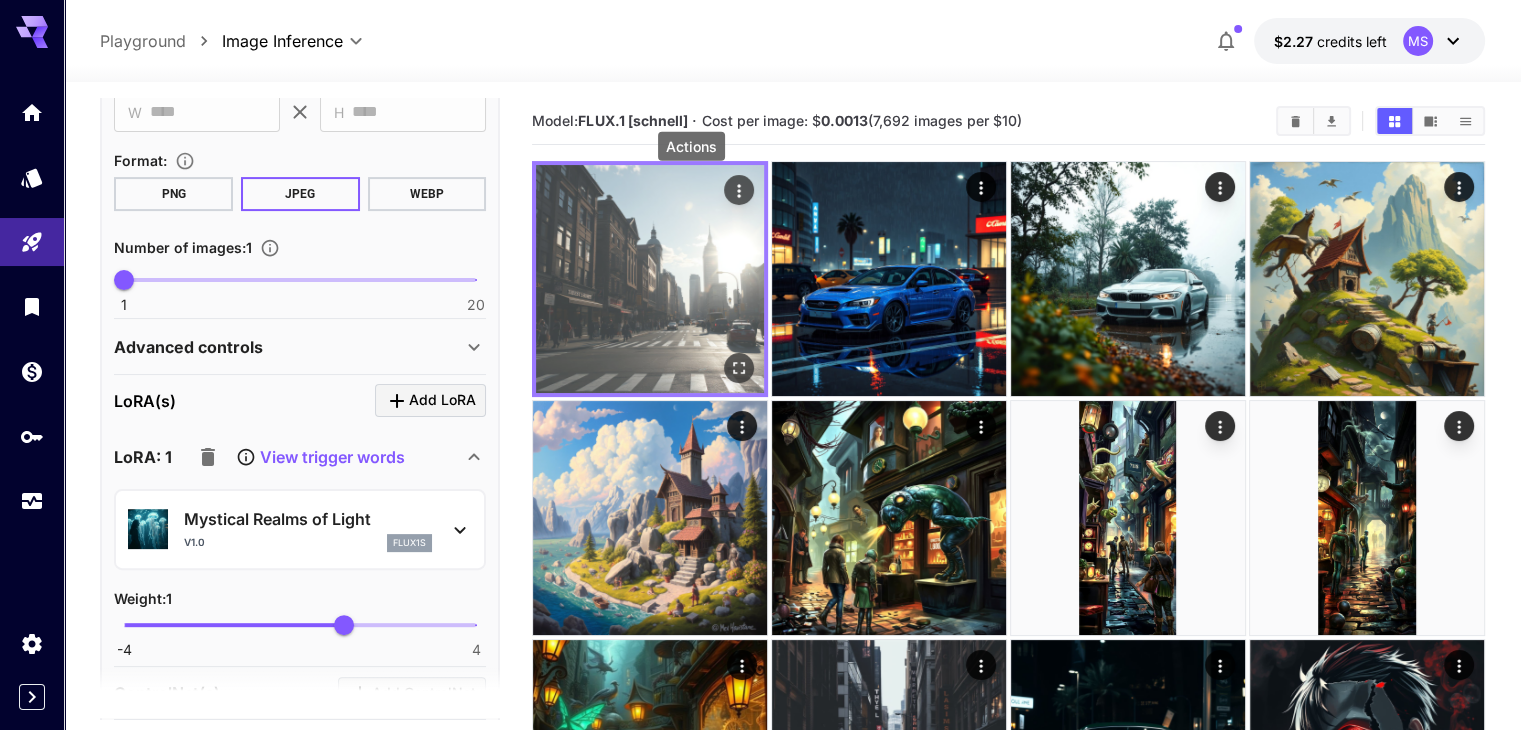 click 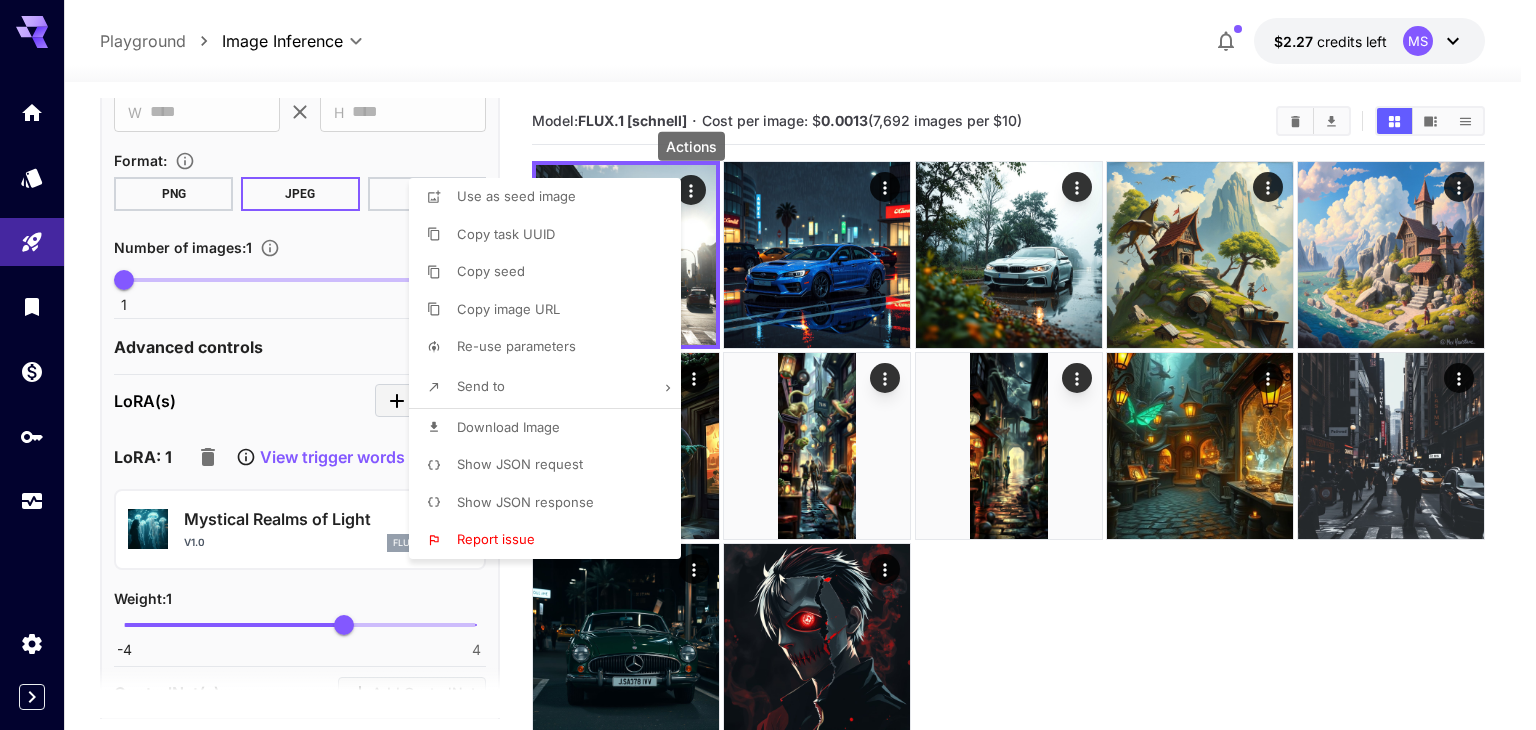 click on "Download Image" at bounding box center (508, 427) 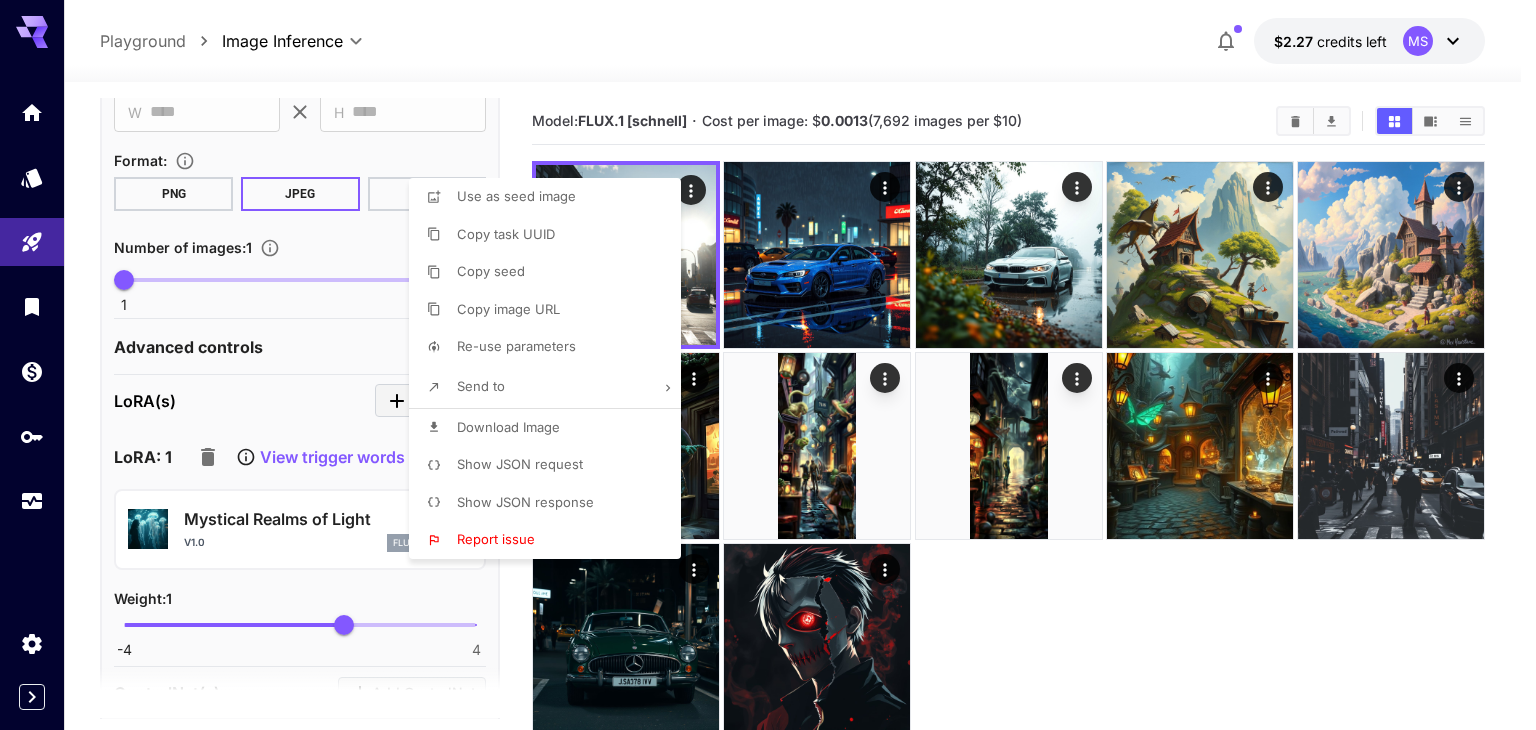 type 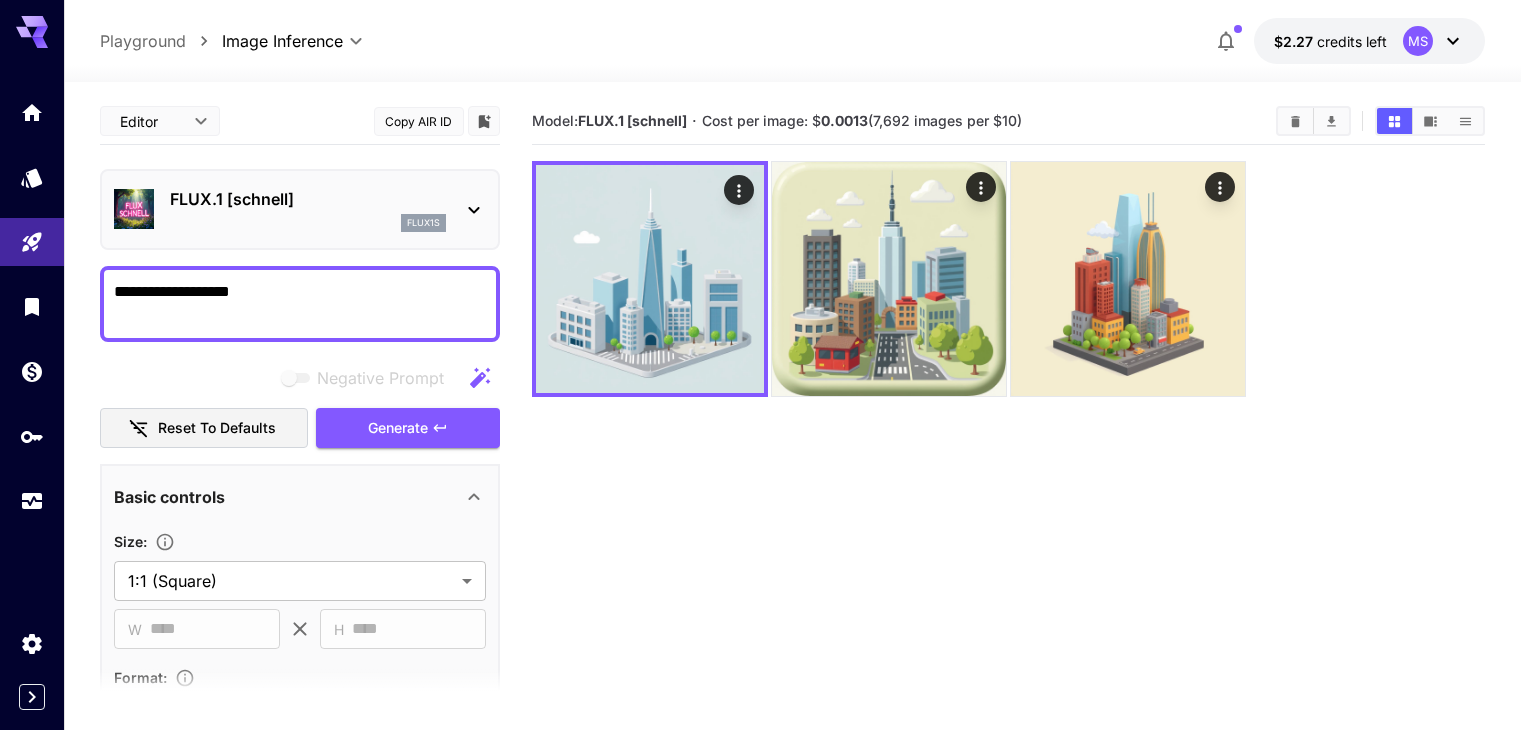 scroll, scrollTop: 0, scrollLeft: 0, axis: both 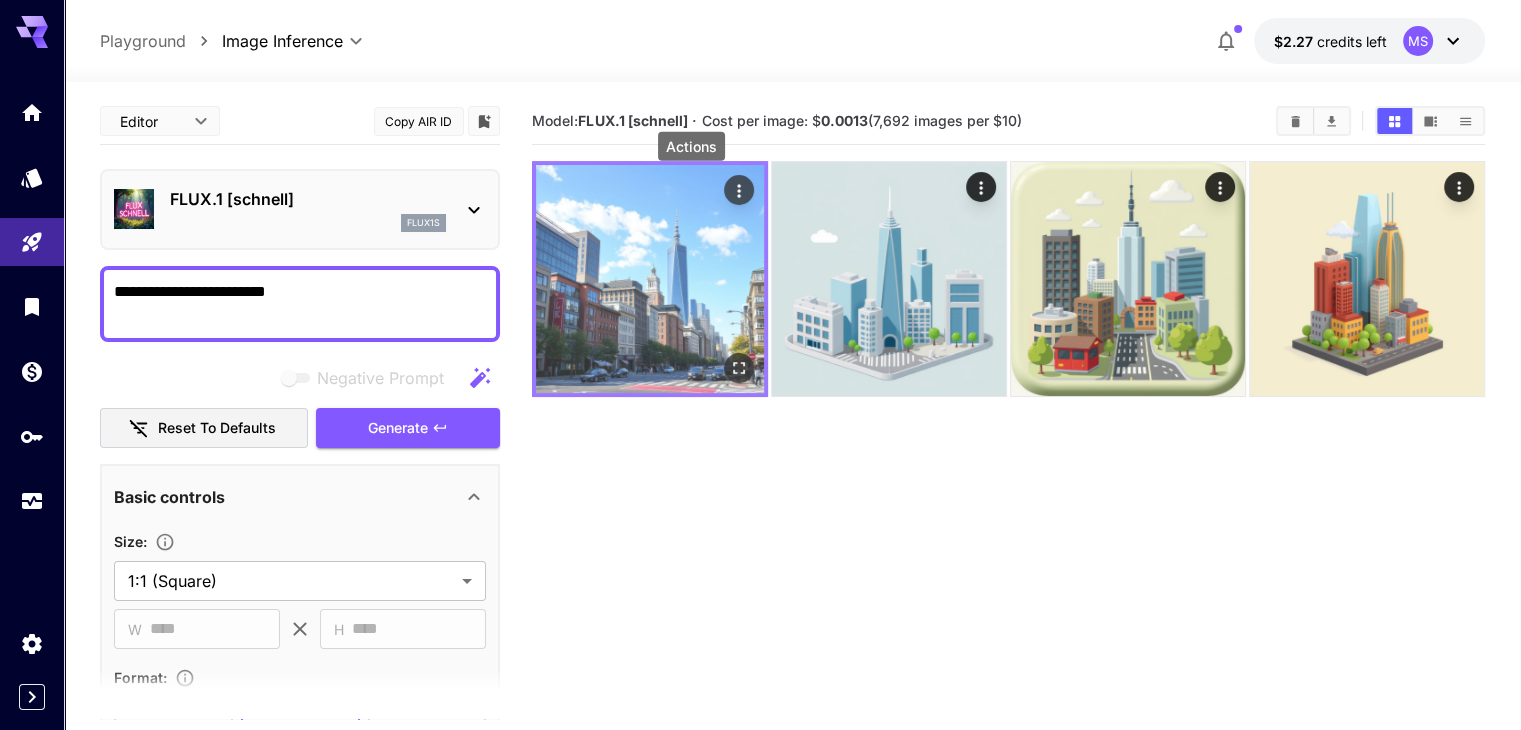 click 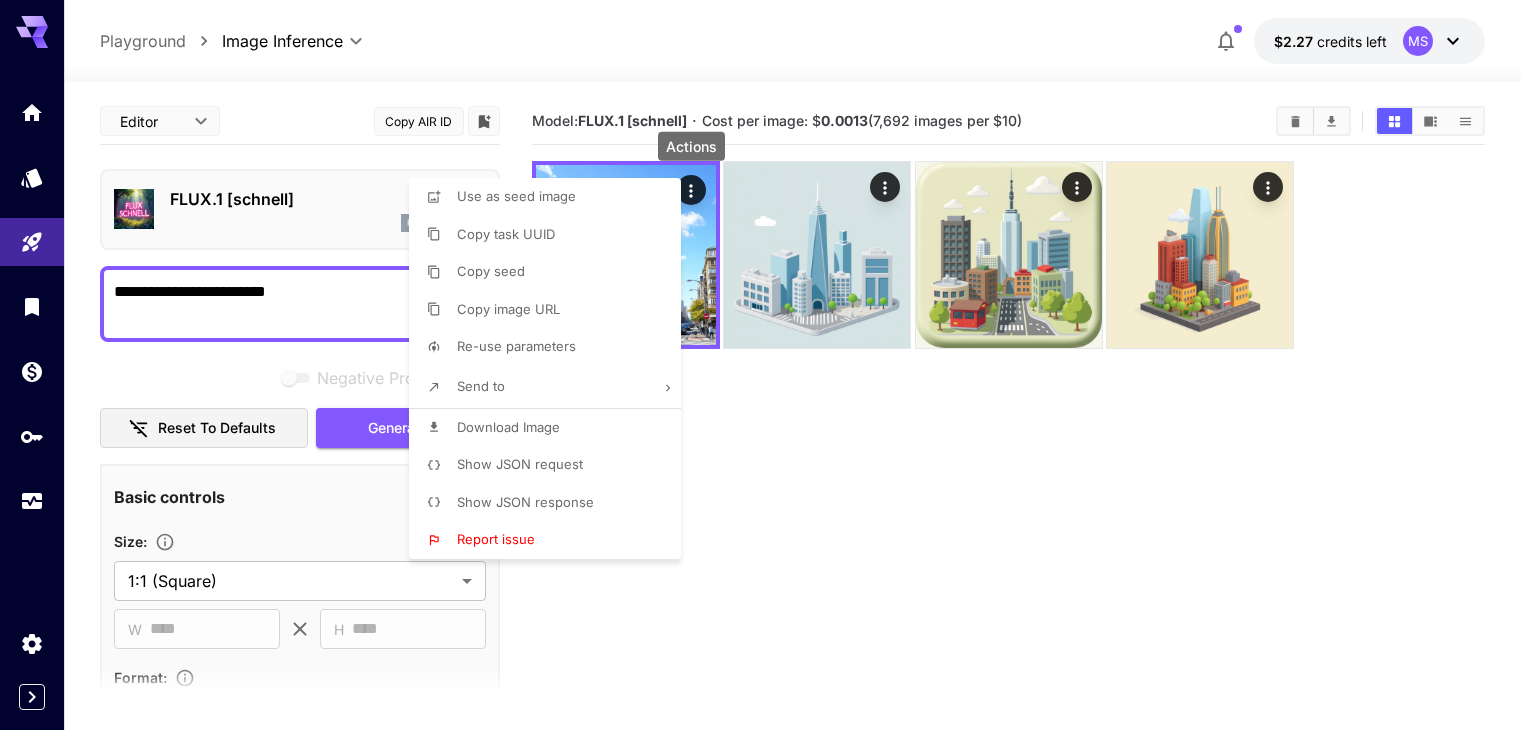 click on "Download Image" at bounding box center (508, 427) 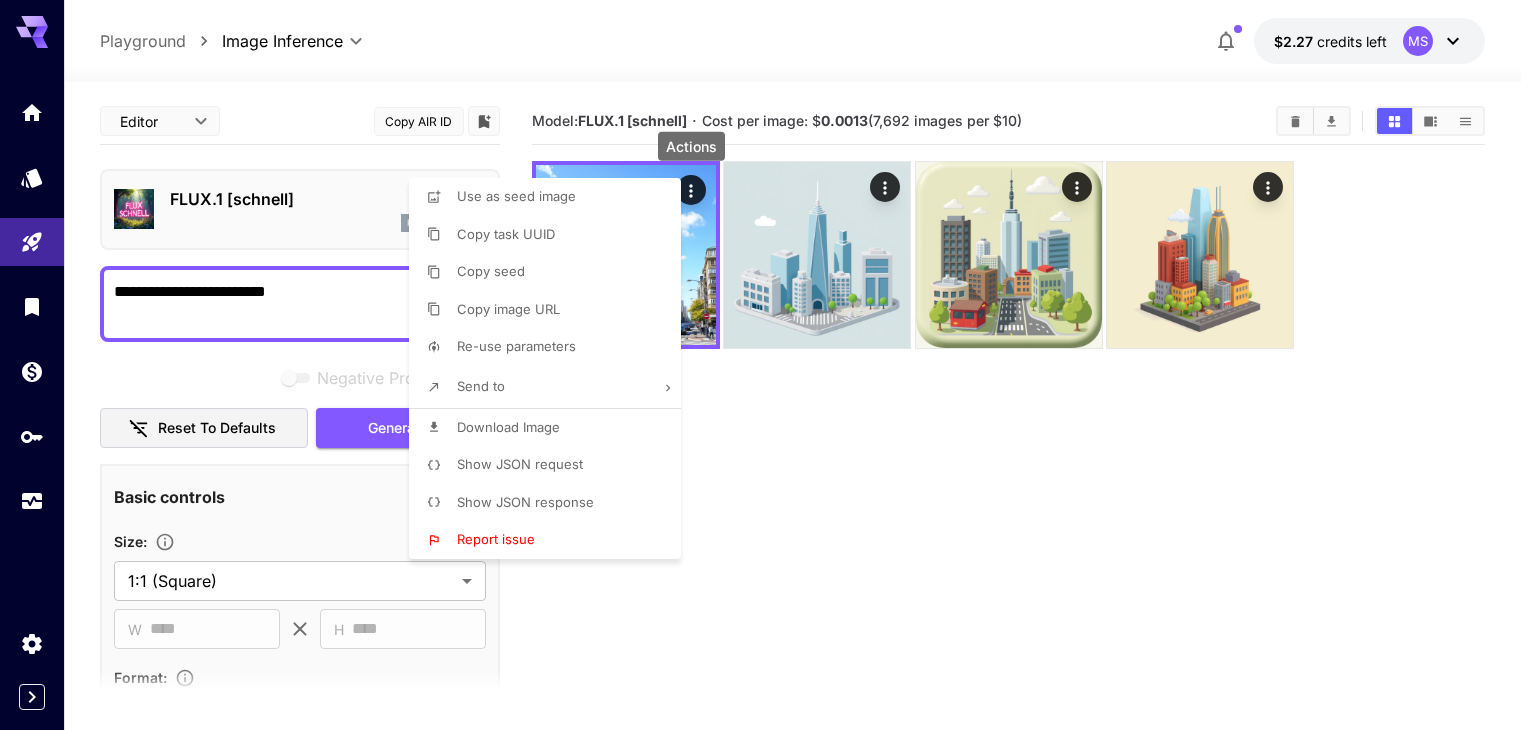 click at bounding box center [768, 365] 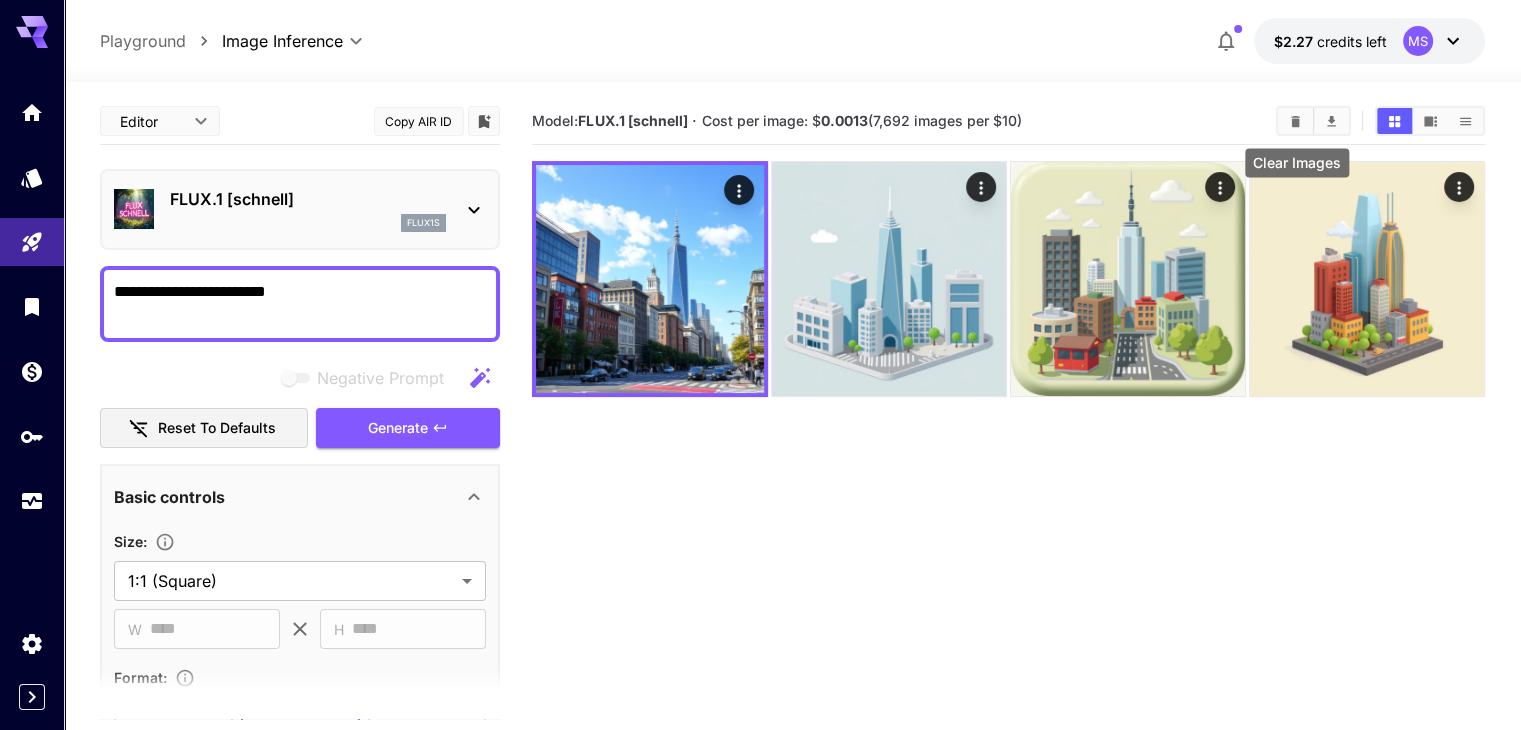 click at bounding box center (1295, 121) 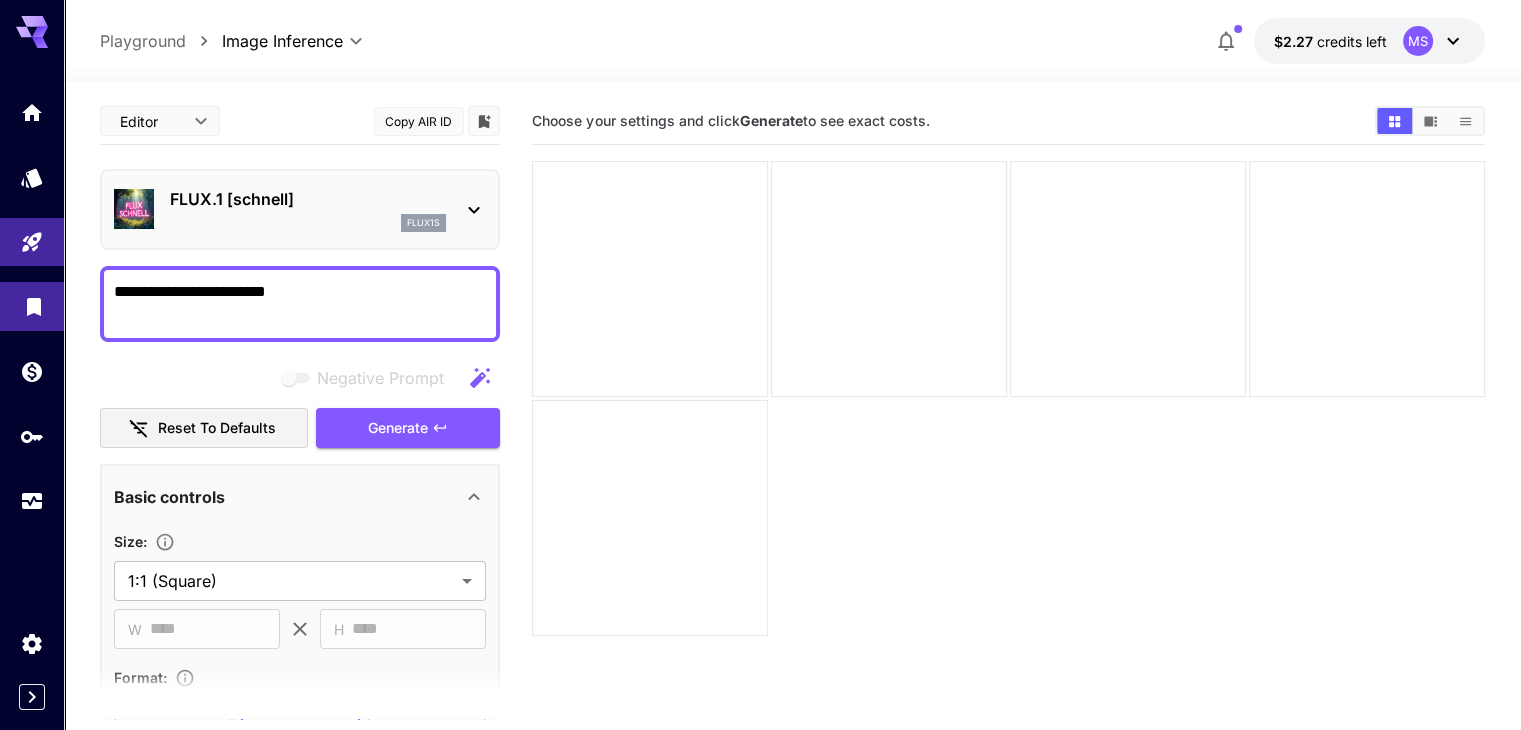 drag, startPoint x: 228, startPoint y: 293, endPoint x: 0, endPoint y: 322, distance: 229.8369 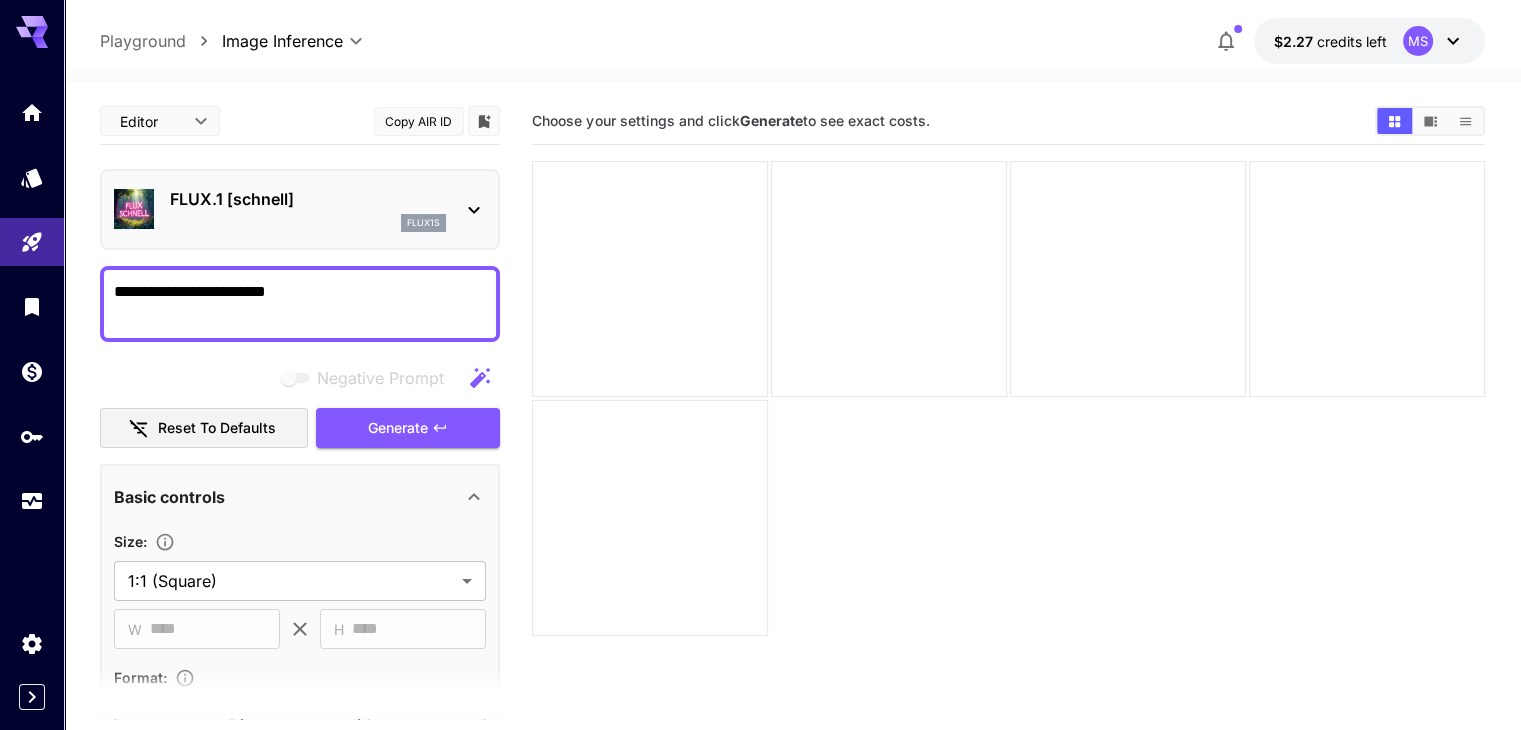 click on "**********" at bounding box center (300, 304) 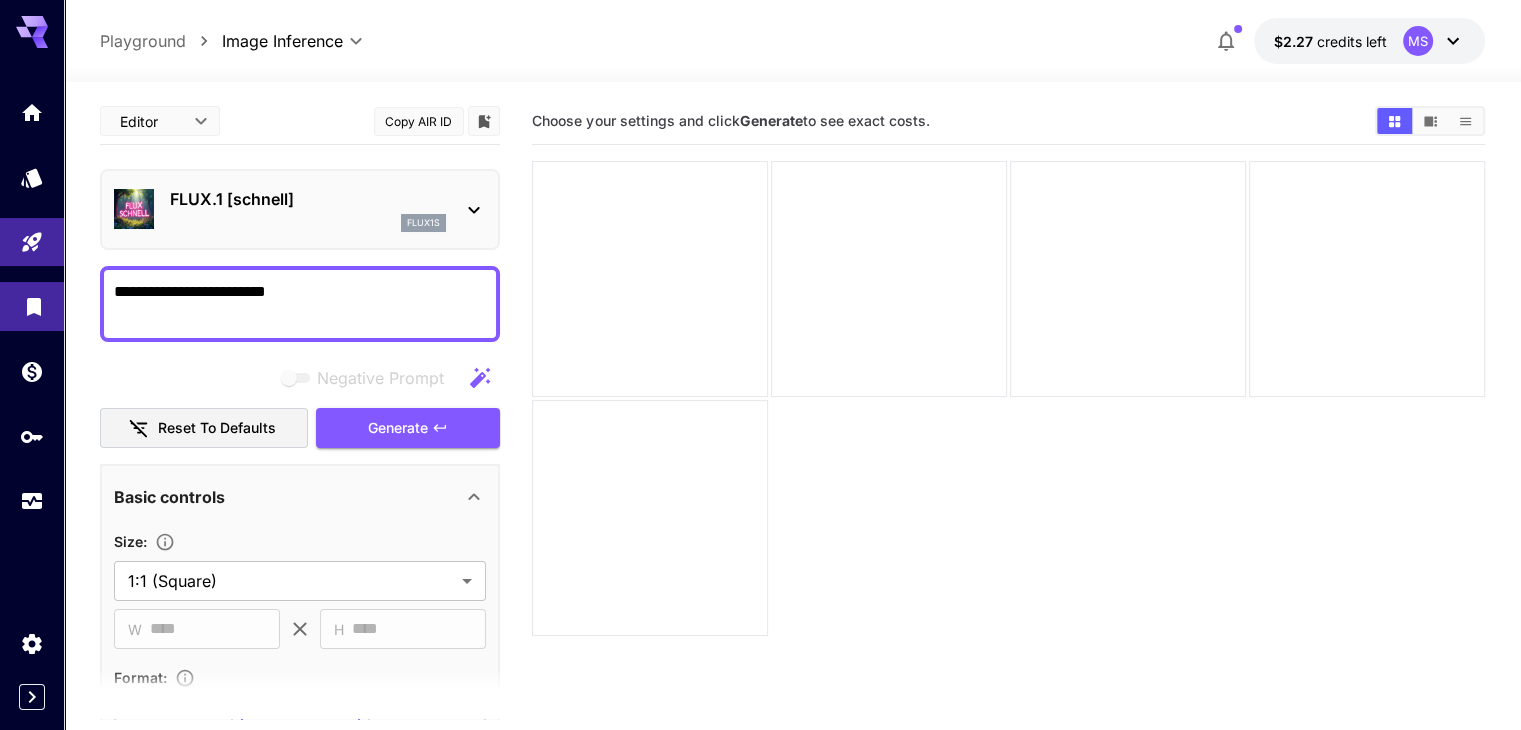 drag, startPoint x: 201, startPoint y: 287, endPoint x: 0, endPoint y: 322, distance: 204.0245 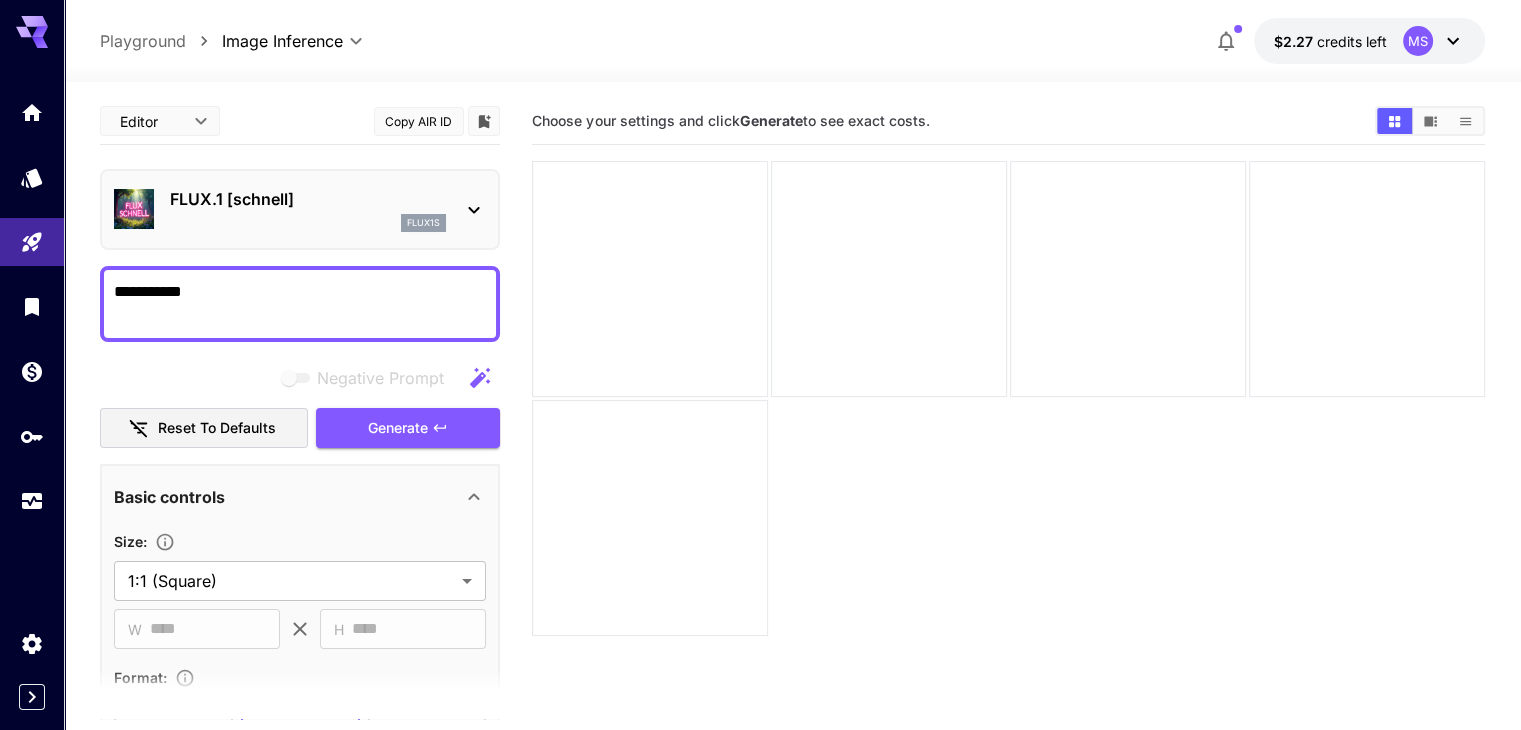 drag, startPoint x: 118, startPoint y: 291, endPoint x: 75, endPoint y: 292, distance: 43.011627 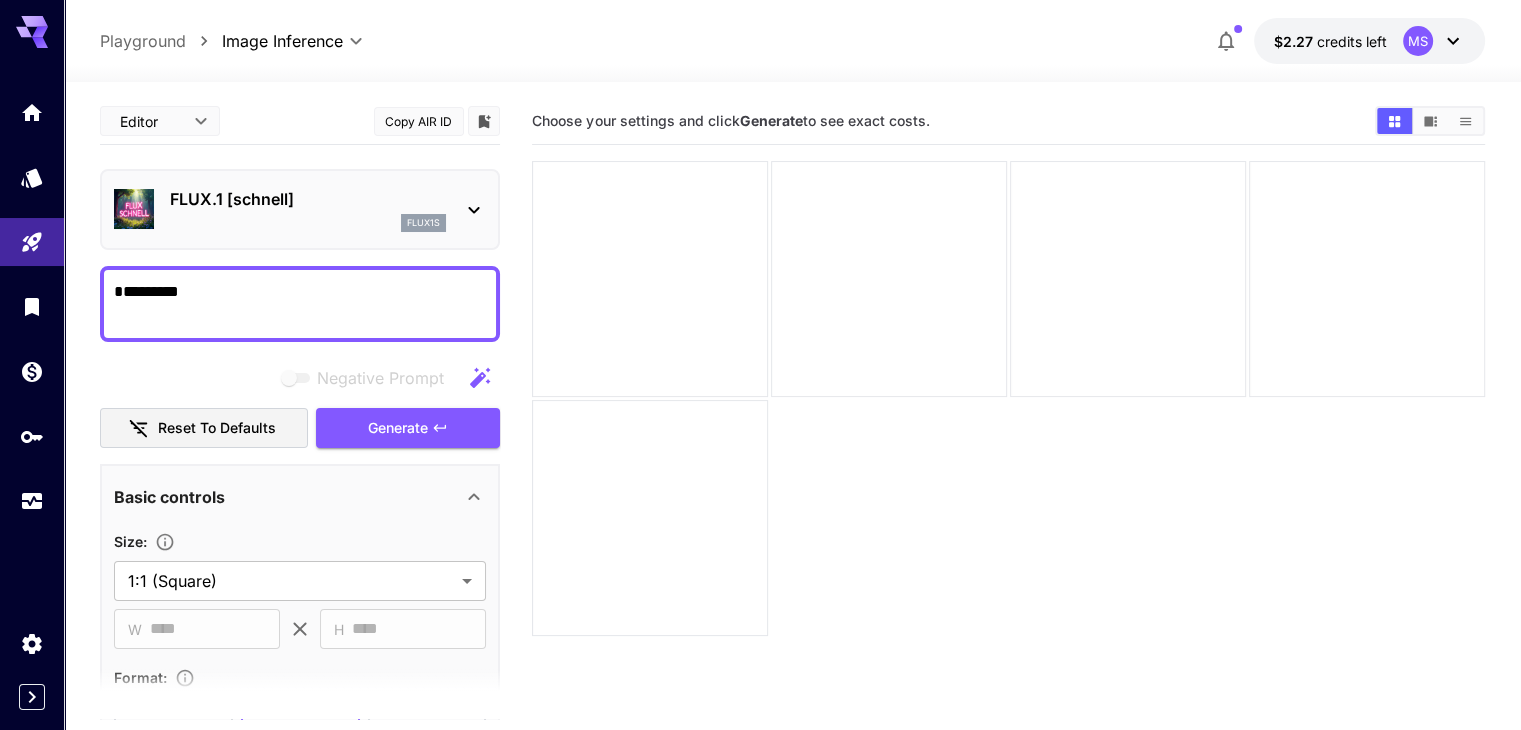 paste on "**********" 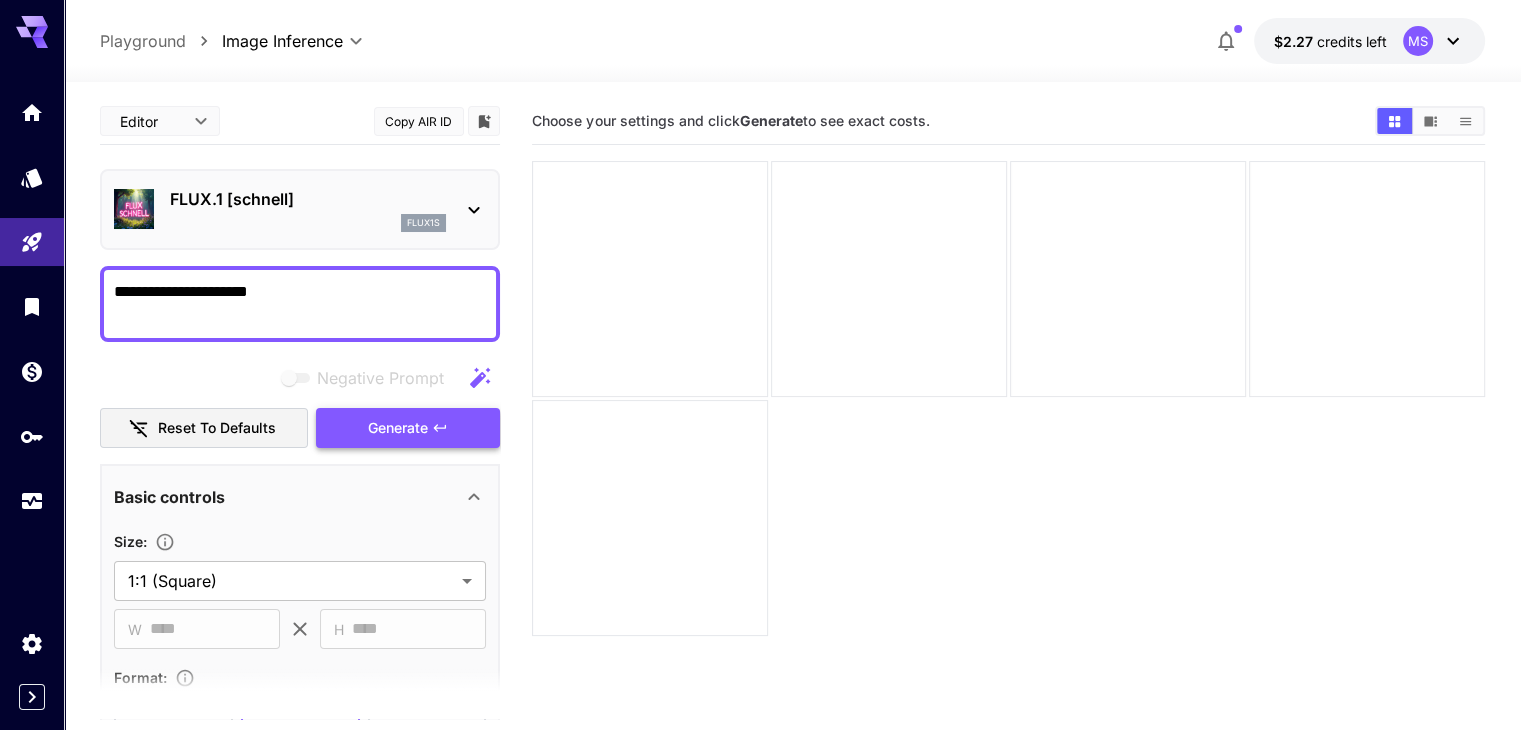 click on "Generate" at bounding box center (408, 428) 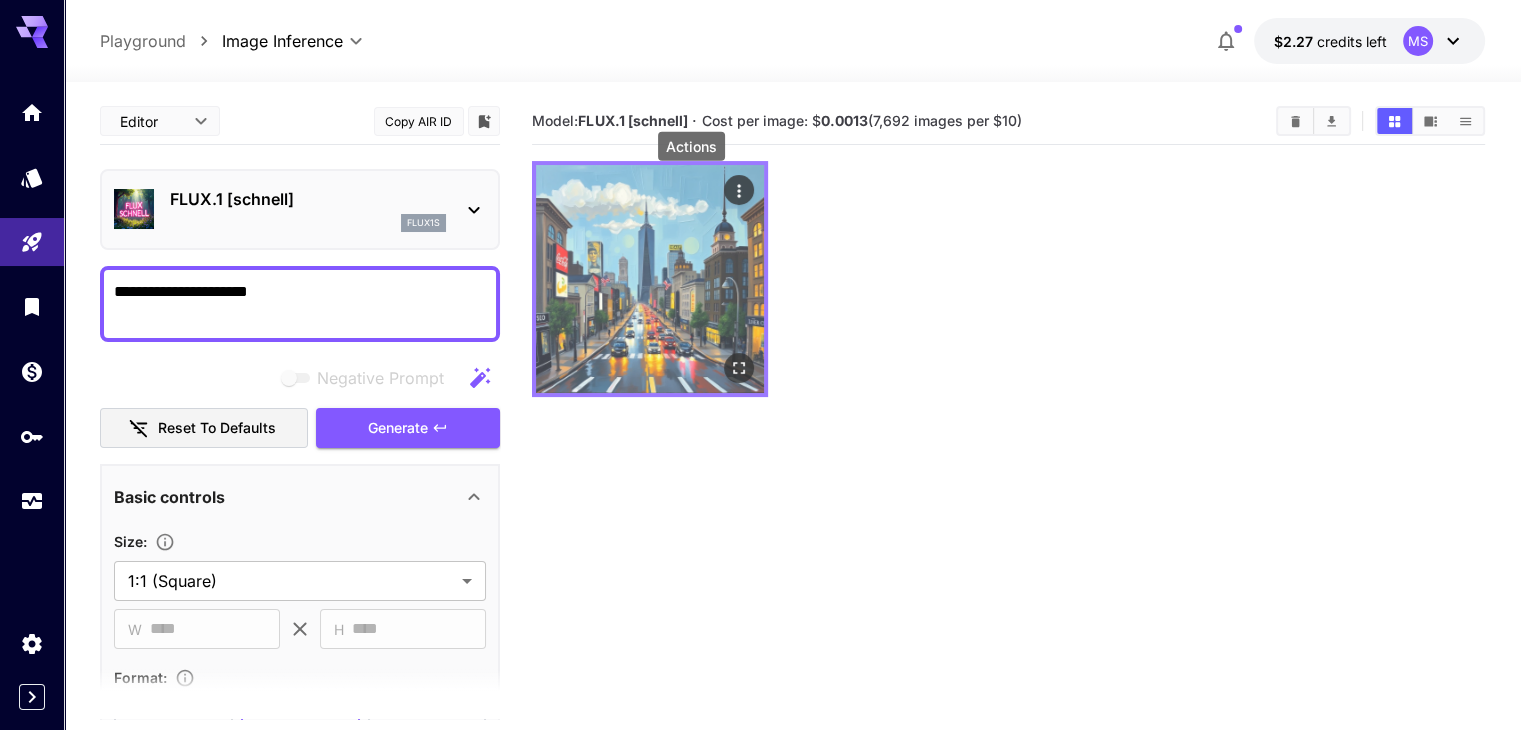 click 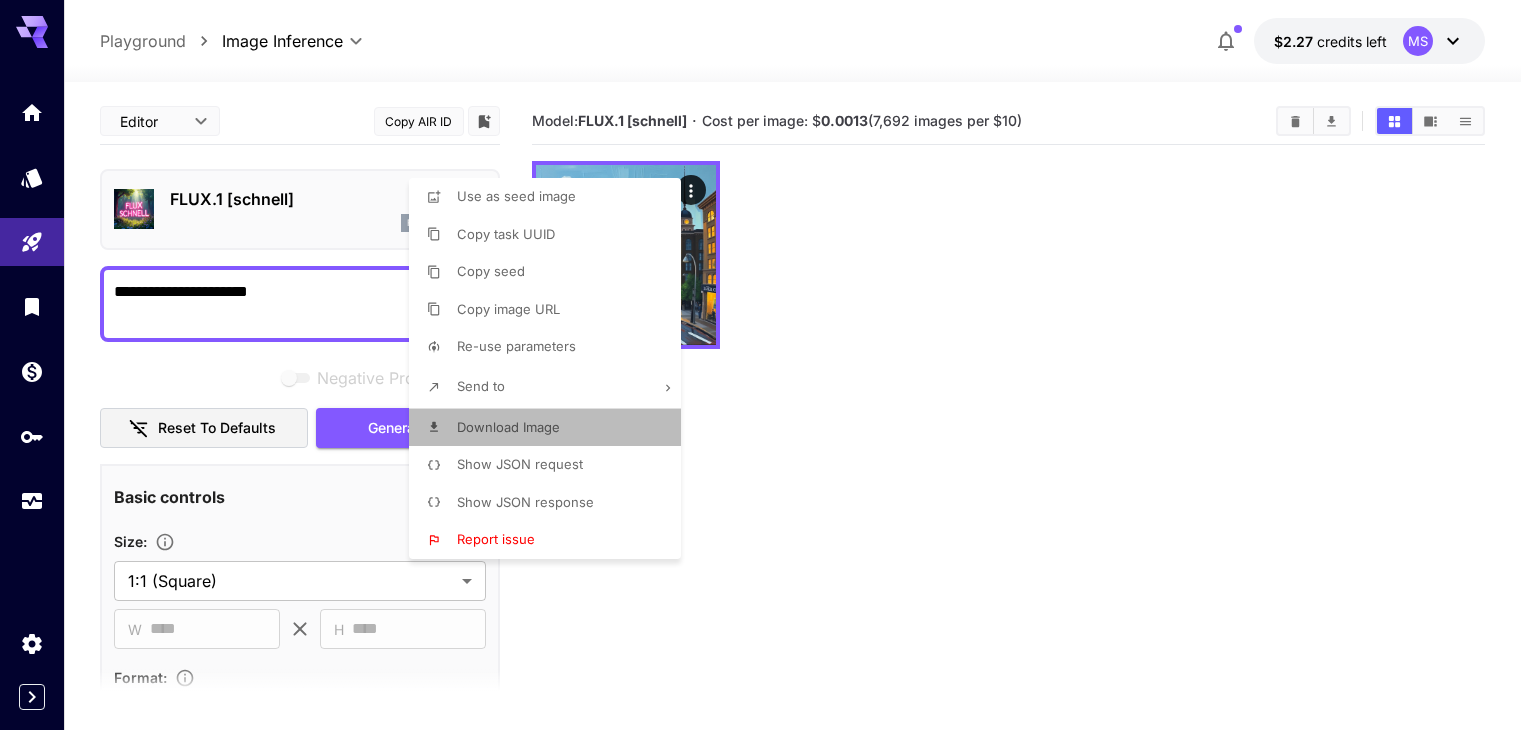 click on "Download Image" at bounding box center (508, 427) 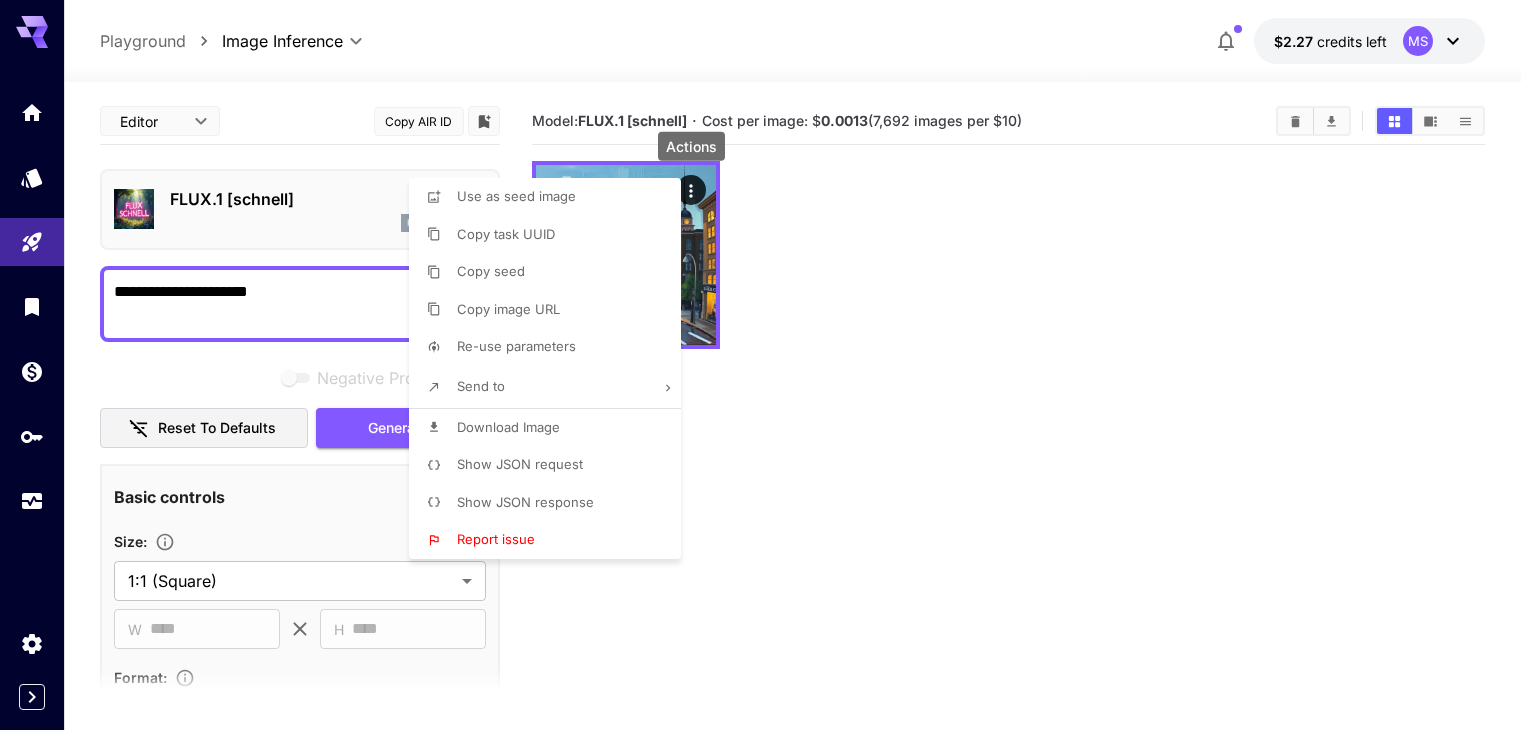 click at bounding box center (768, 365) 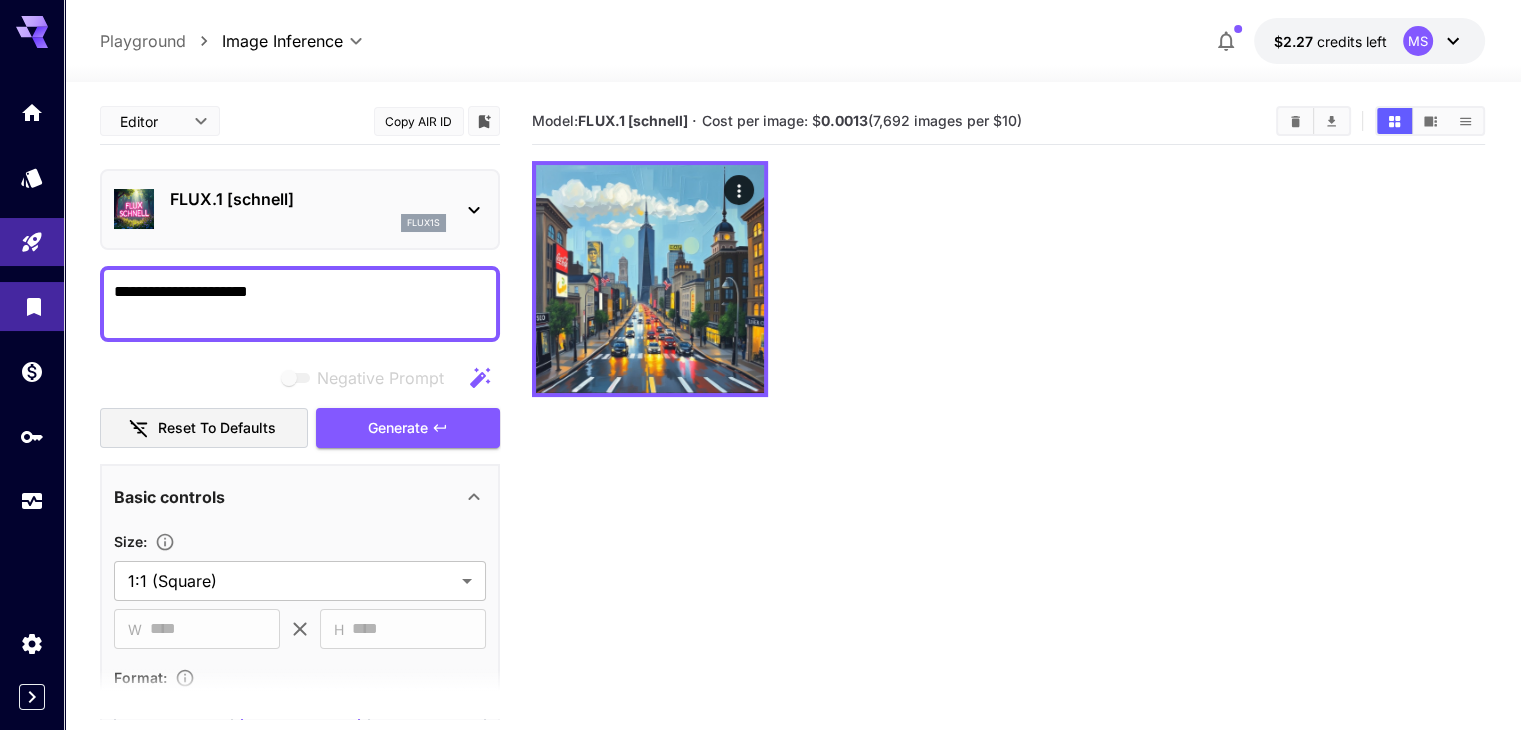 drag, startPoint x: 189, startPoint y: 291, endPoint x: 0, endPoint y: 296, distance: 189.06613 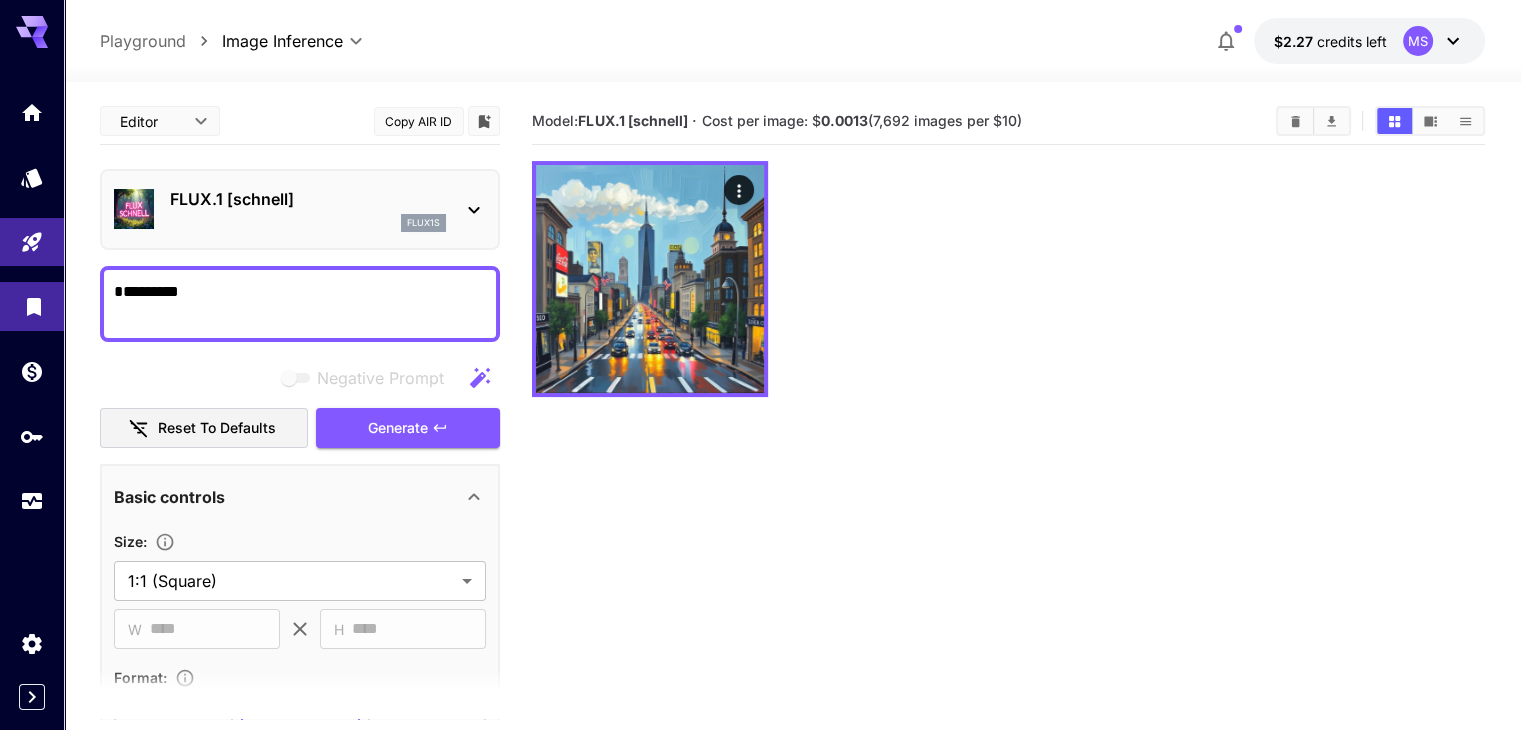 paste on "********" 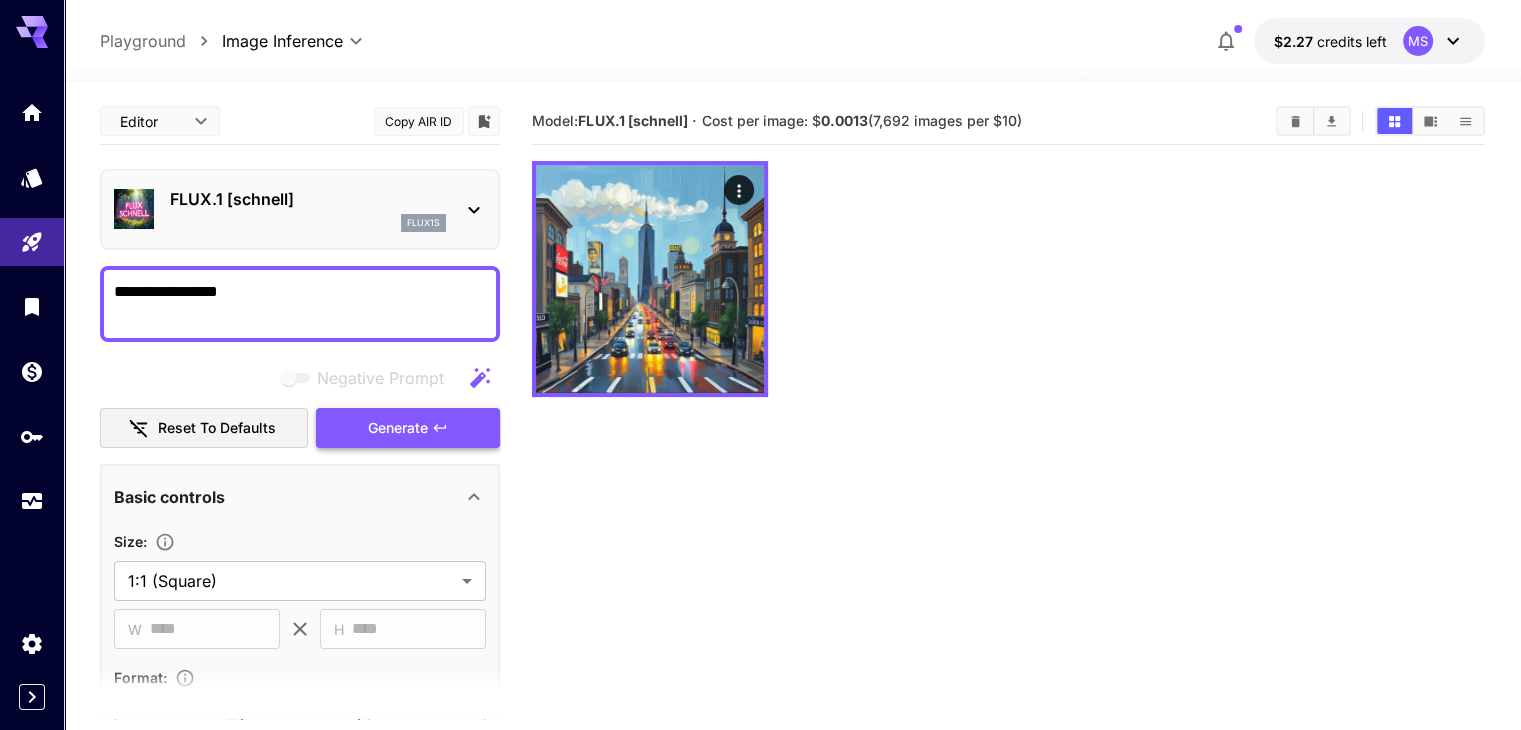 click on "Generate" at bounding box center [408, 428] 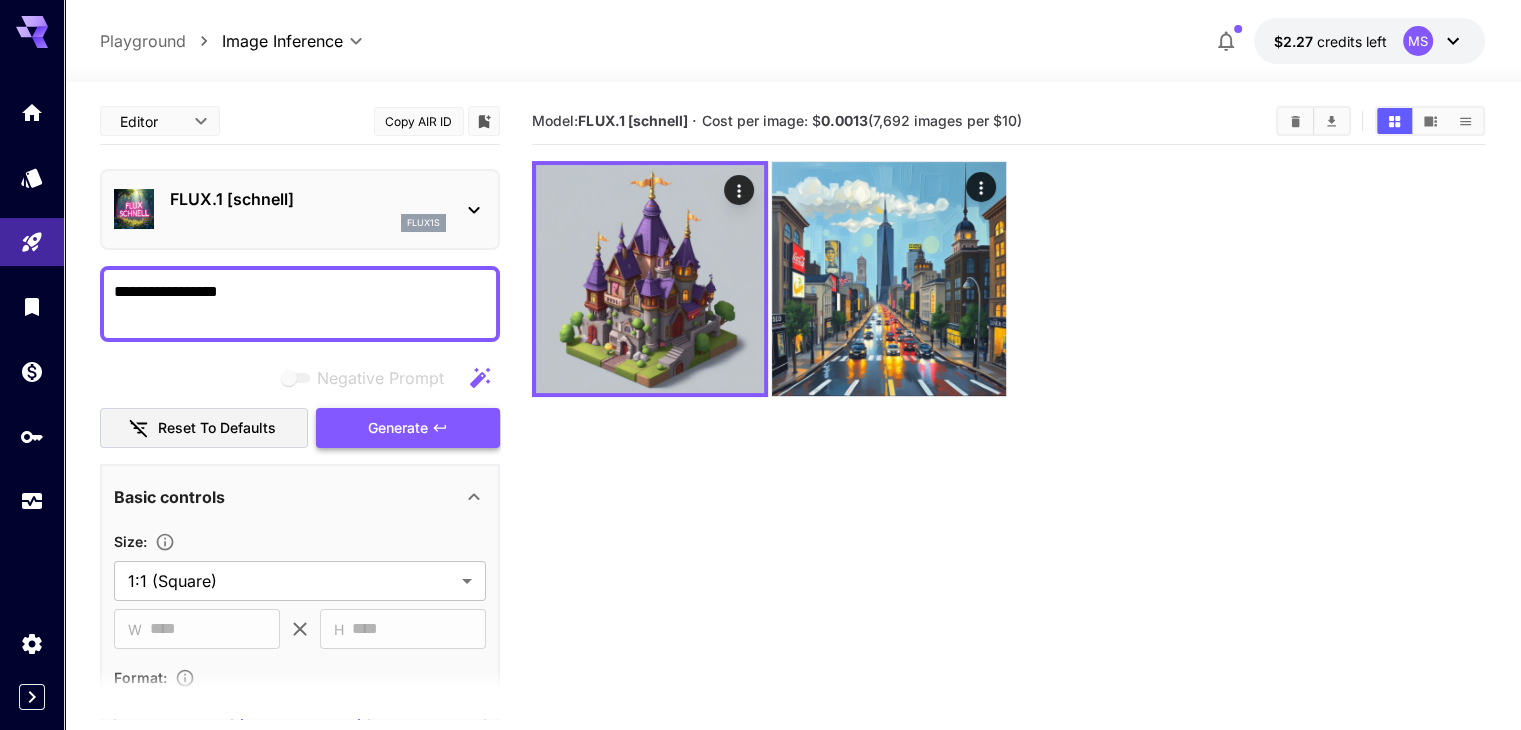 click on "Generate" at bounding box center (398, 428) 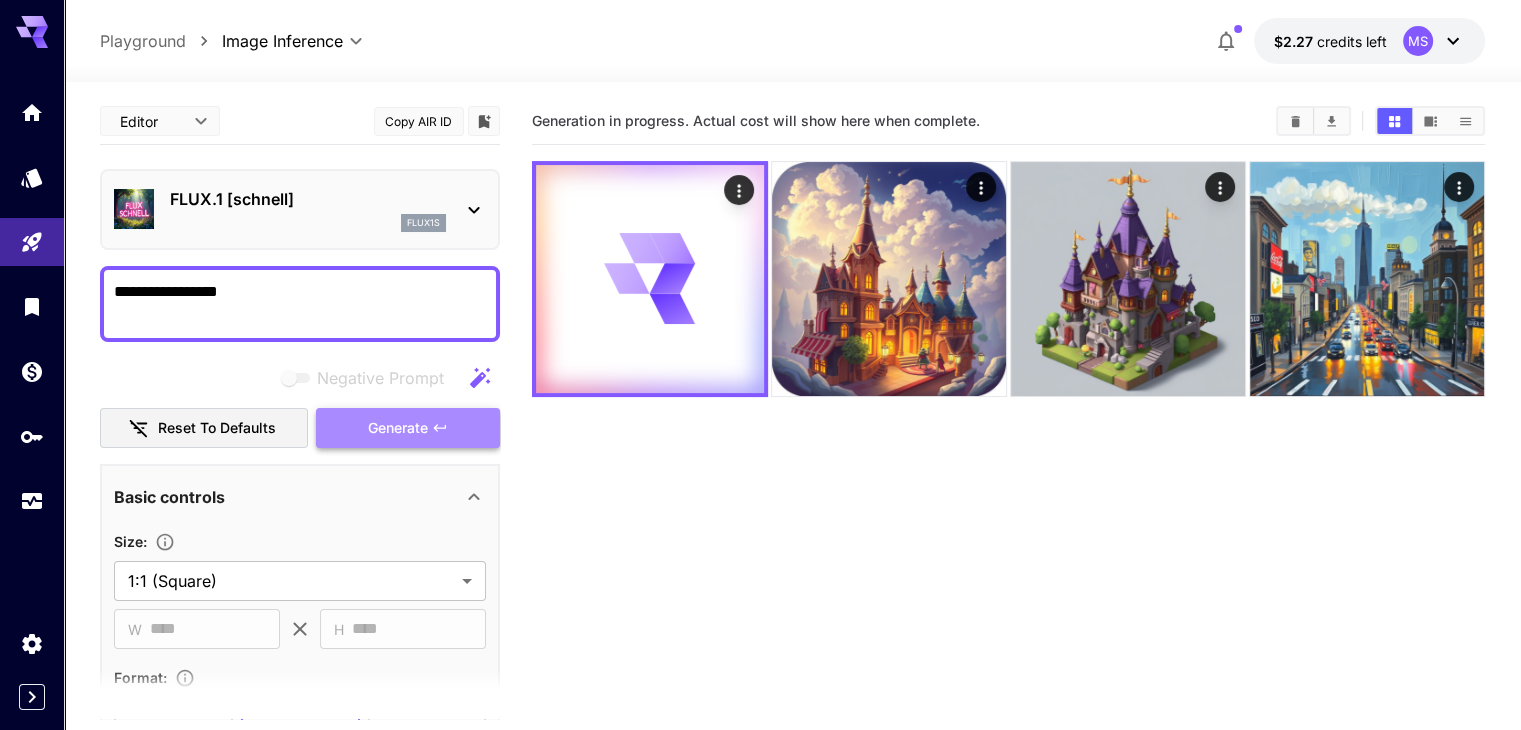 click on "Generate" at bounding box center [398, 428] 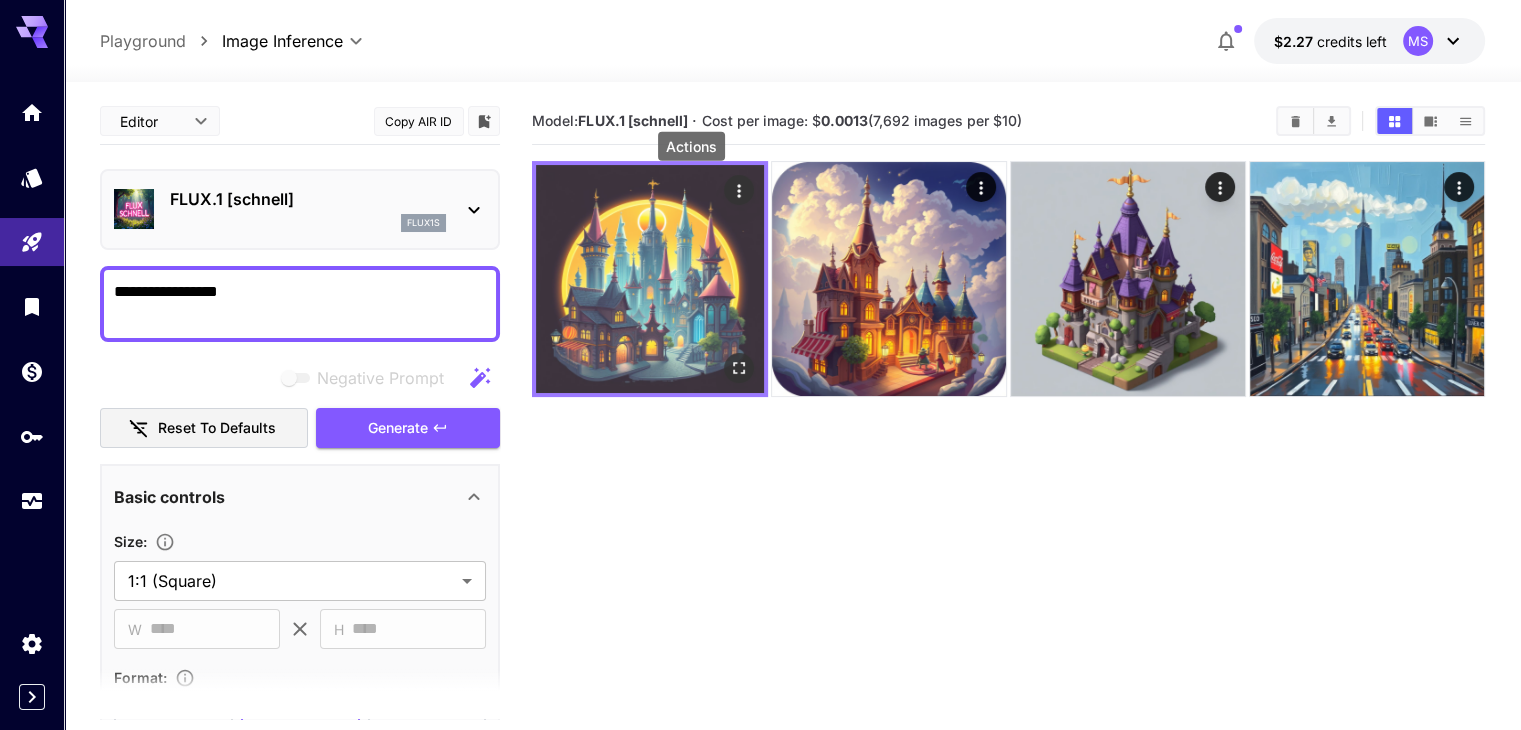 click 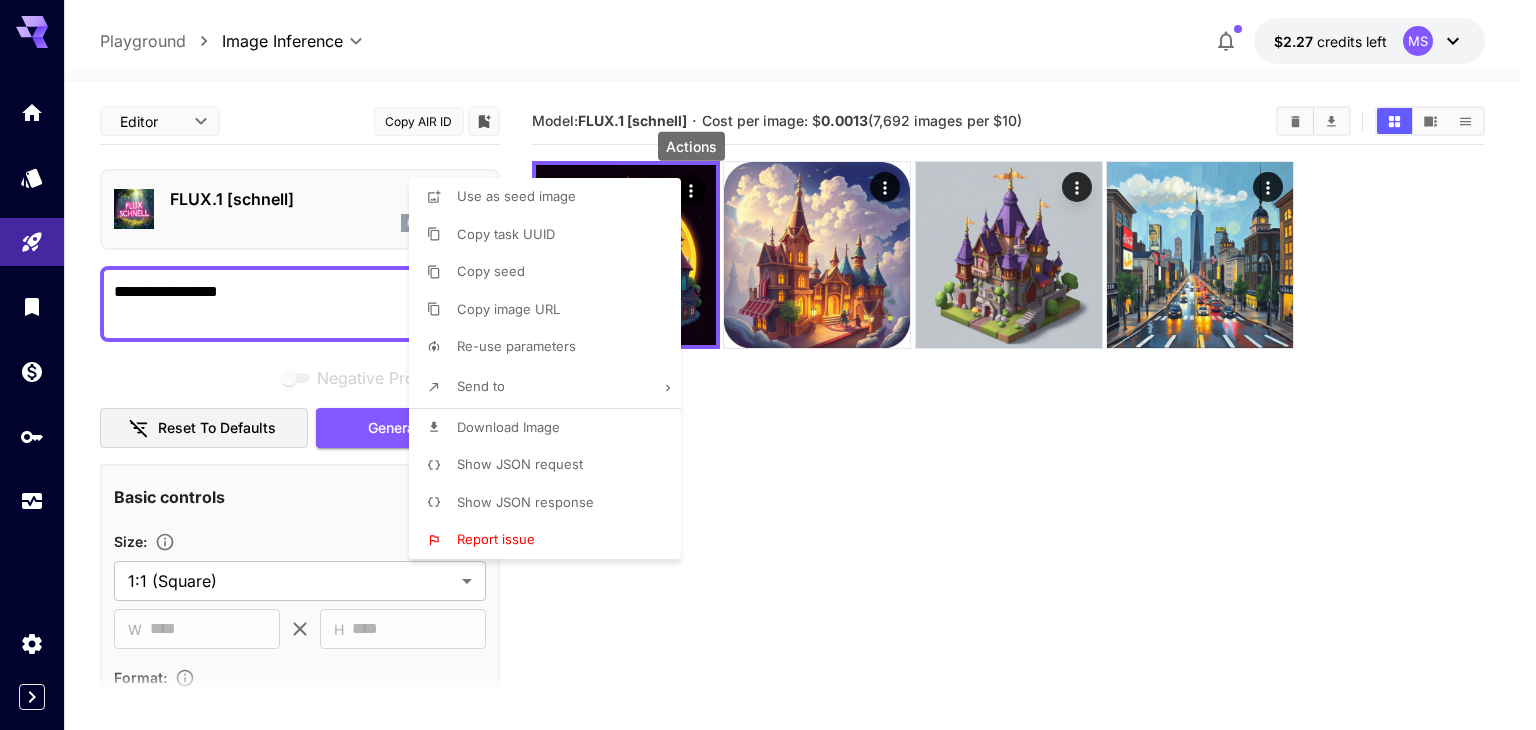 click on "Download Image" at bounding box center (508, 427) 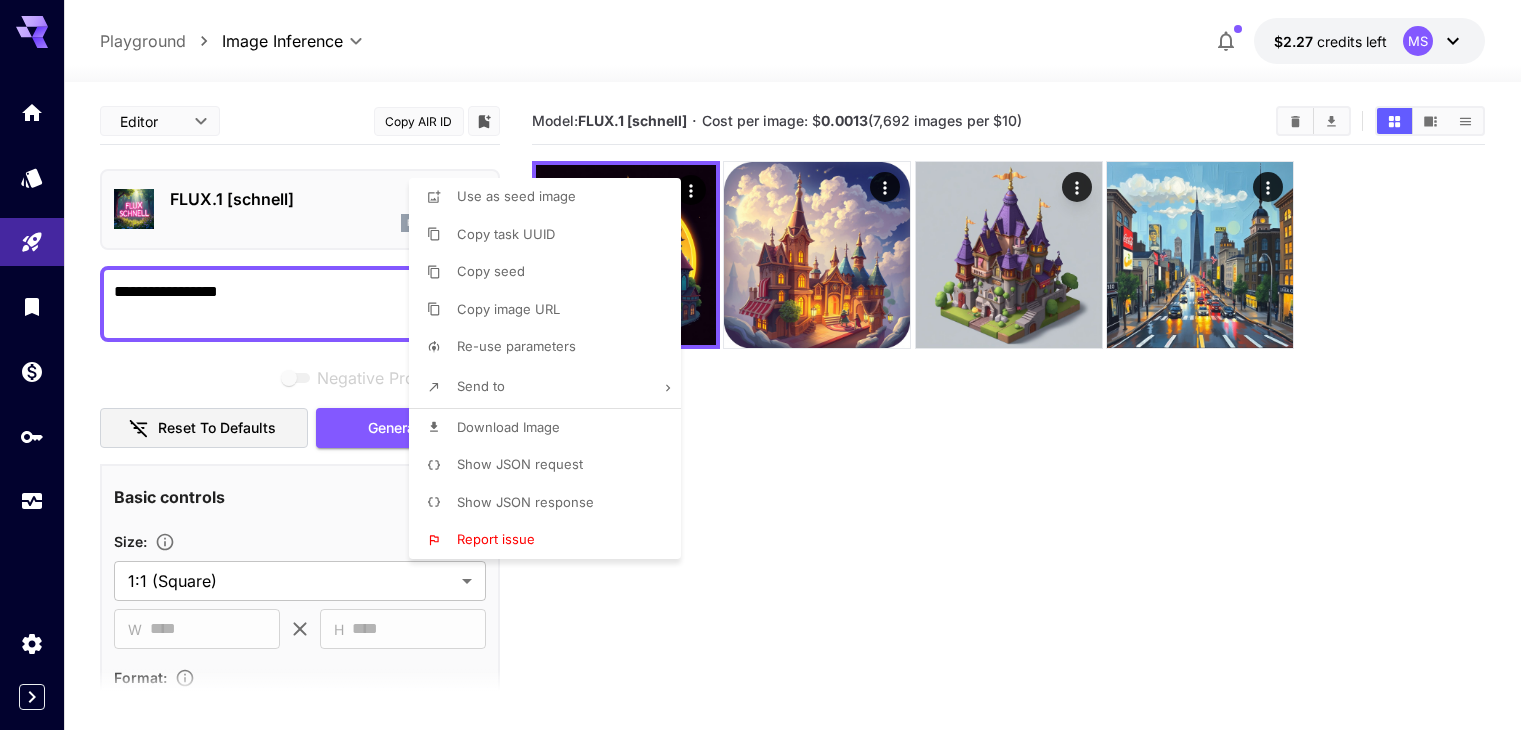 click at bounding box center (768, 365) 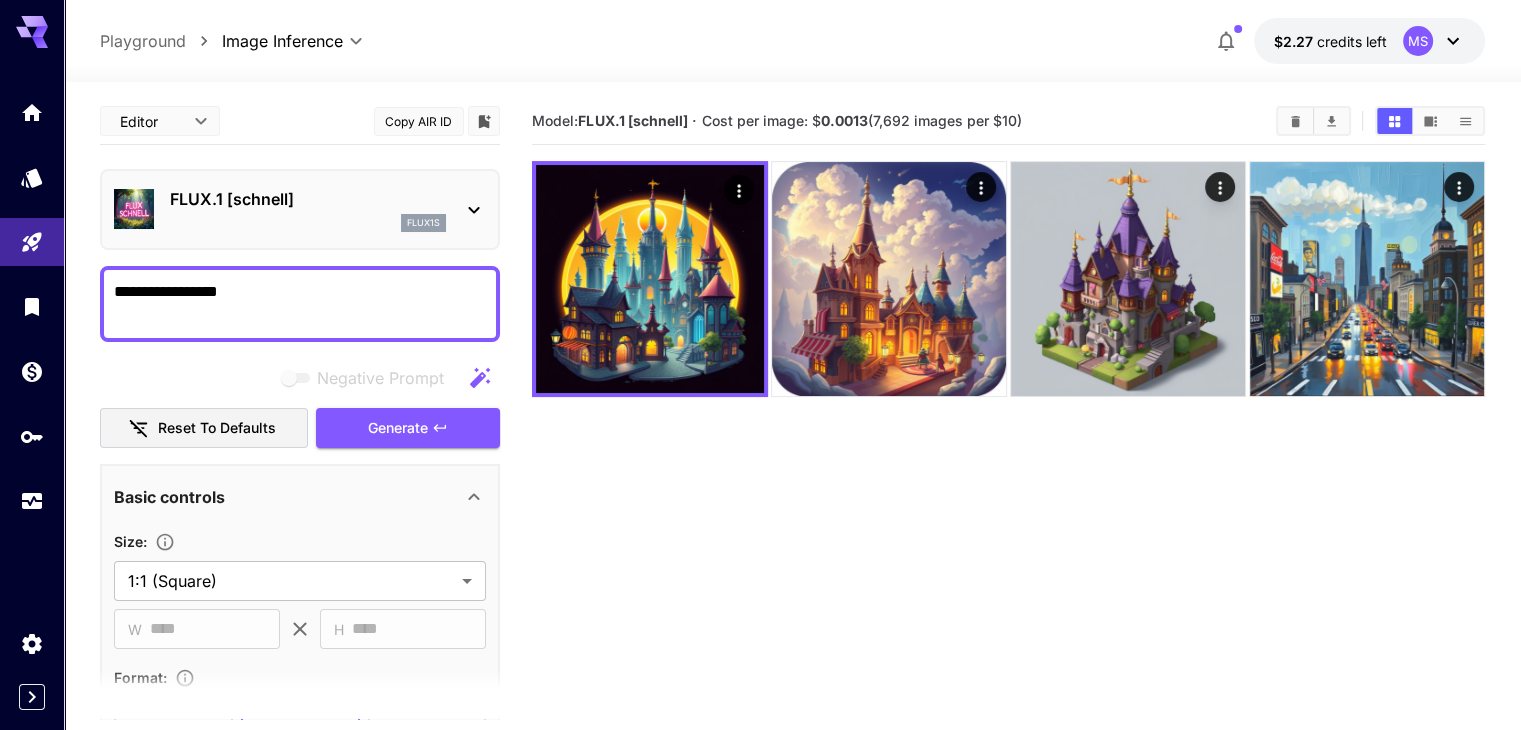 click 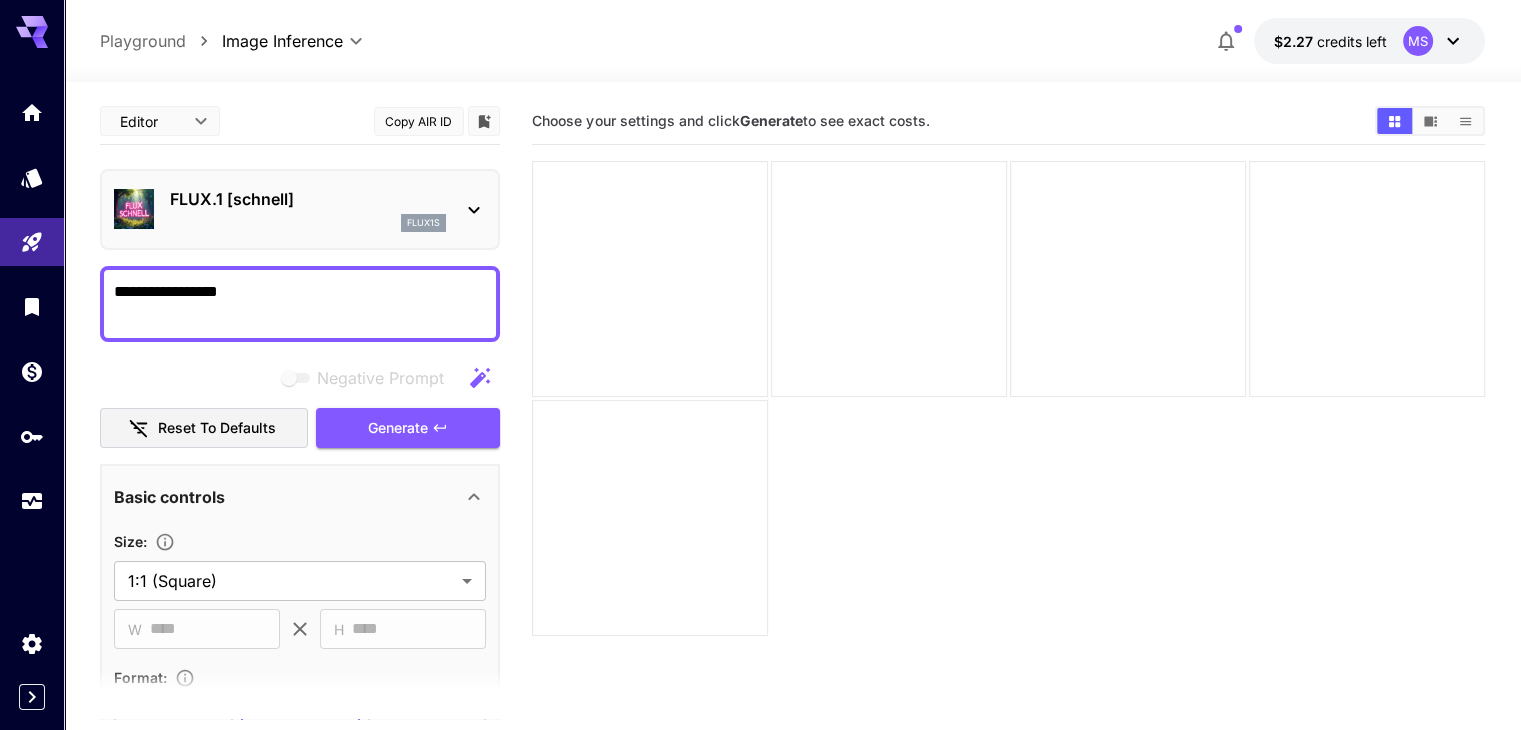 click on "**********" at bounding box center (300, 304) 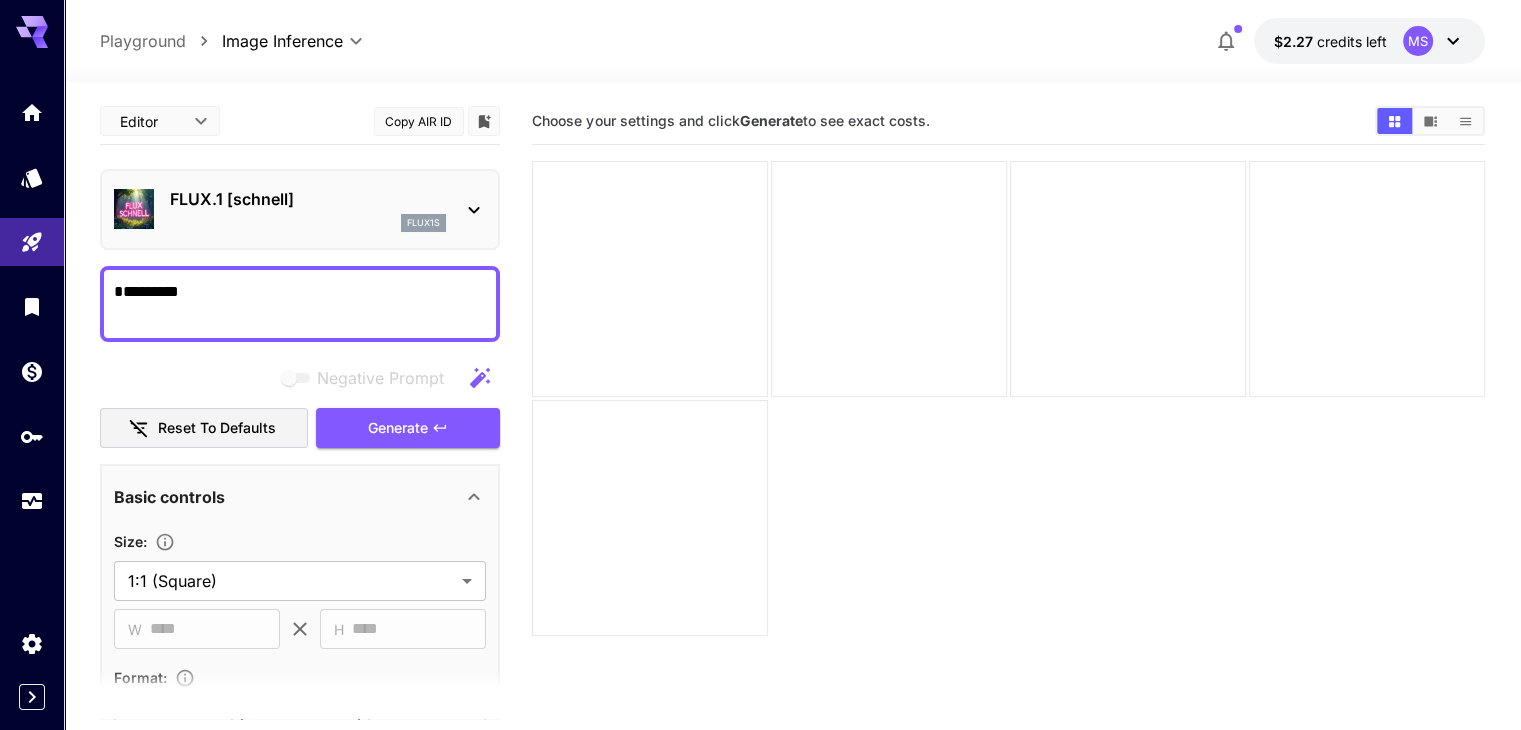 paste on "**********" 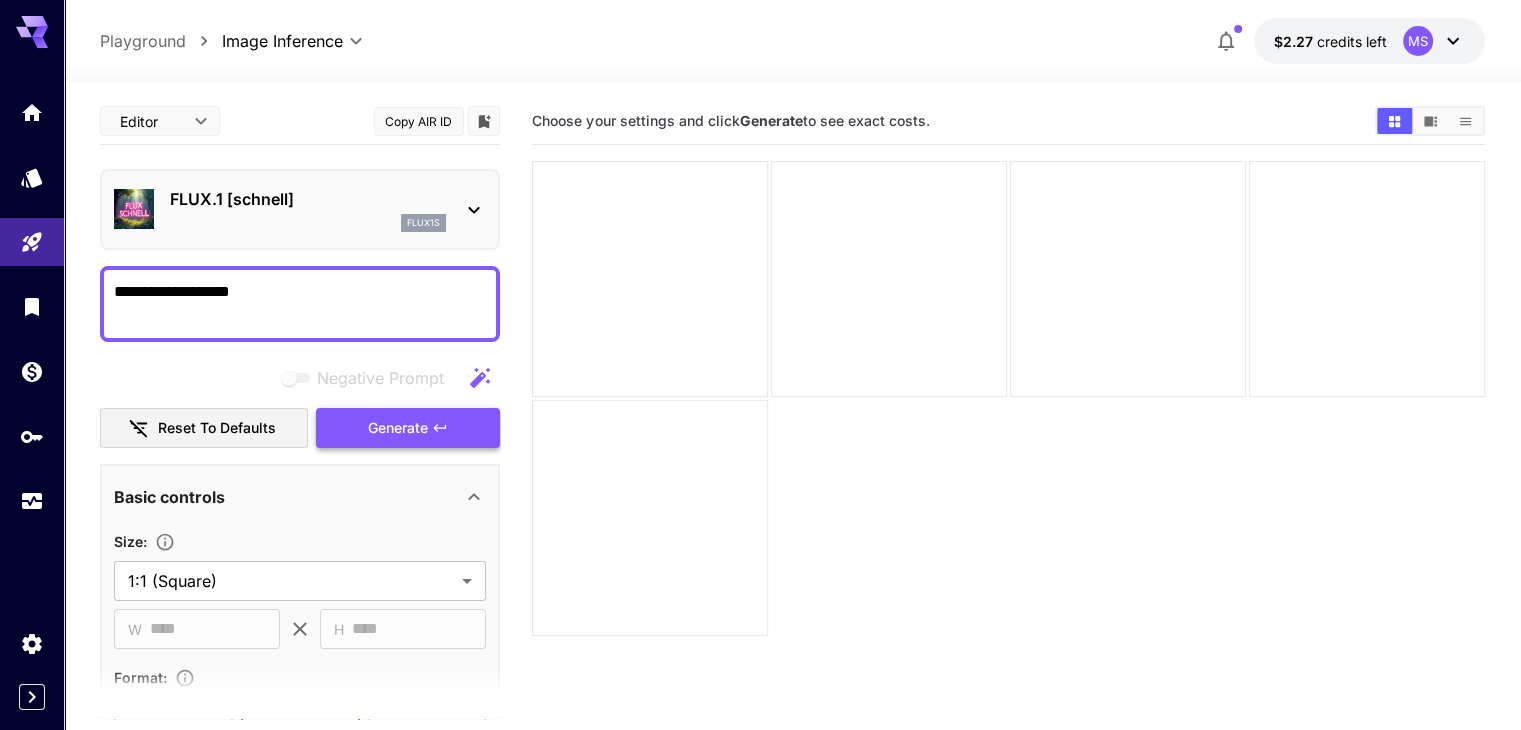 click on "Generate" at bounding box center (398, 428) 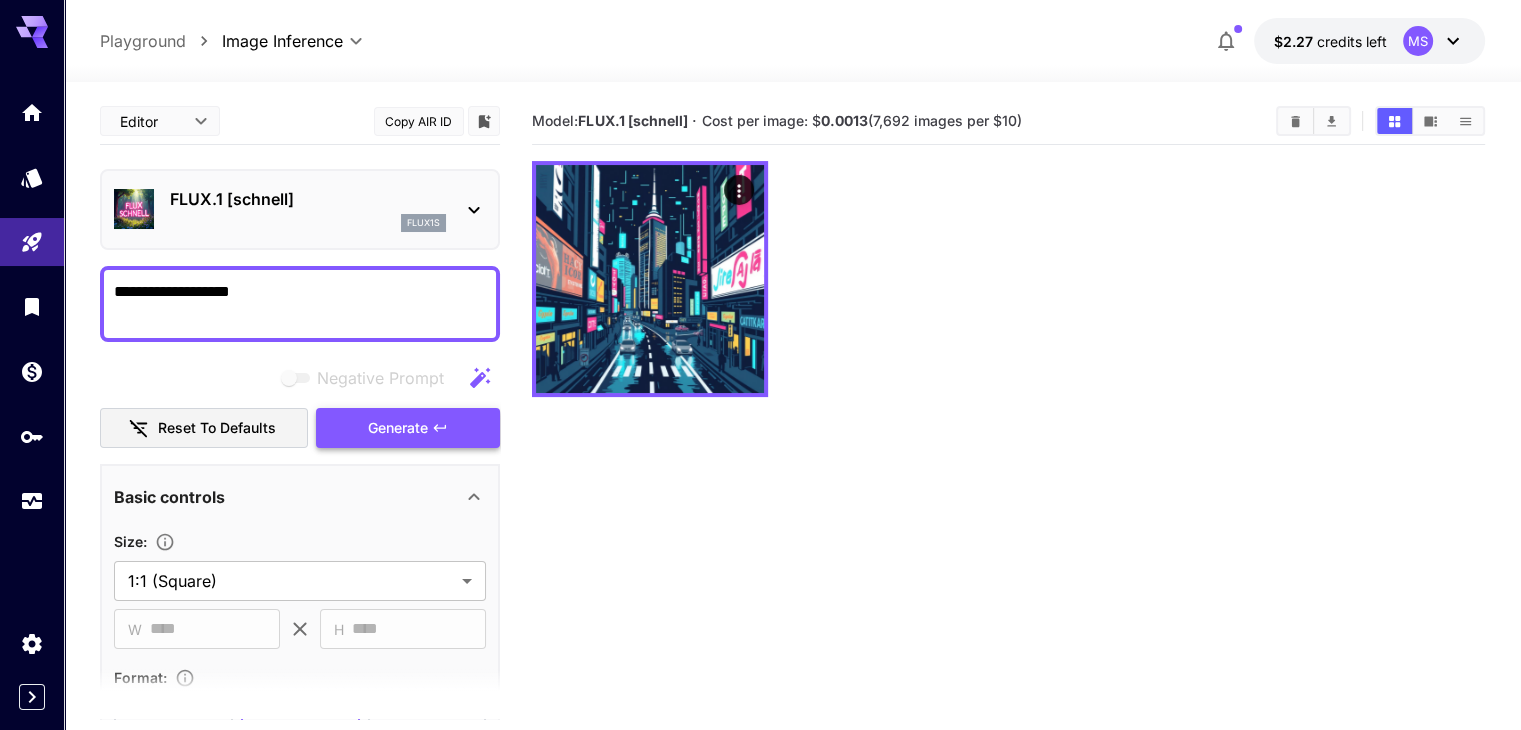 click on "Generate" at bounding box center [398, 428] 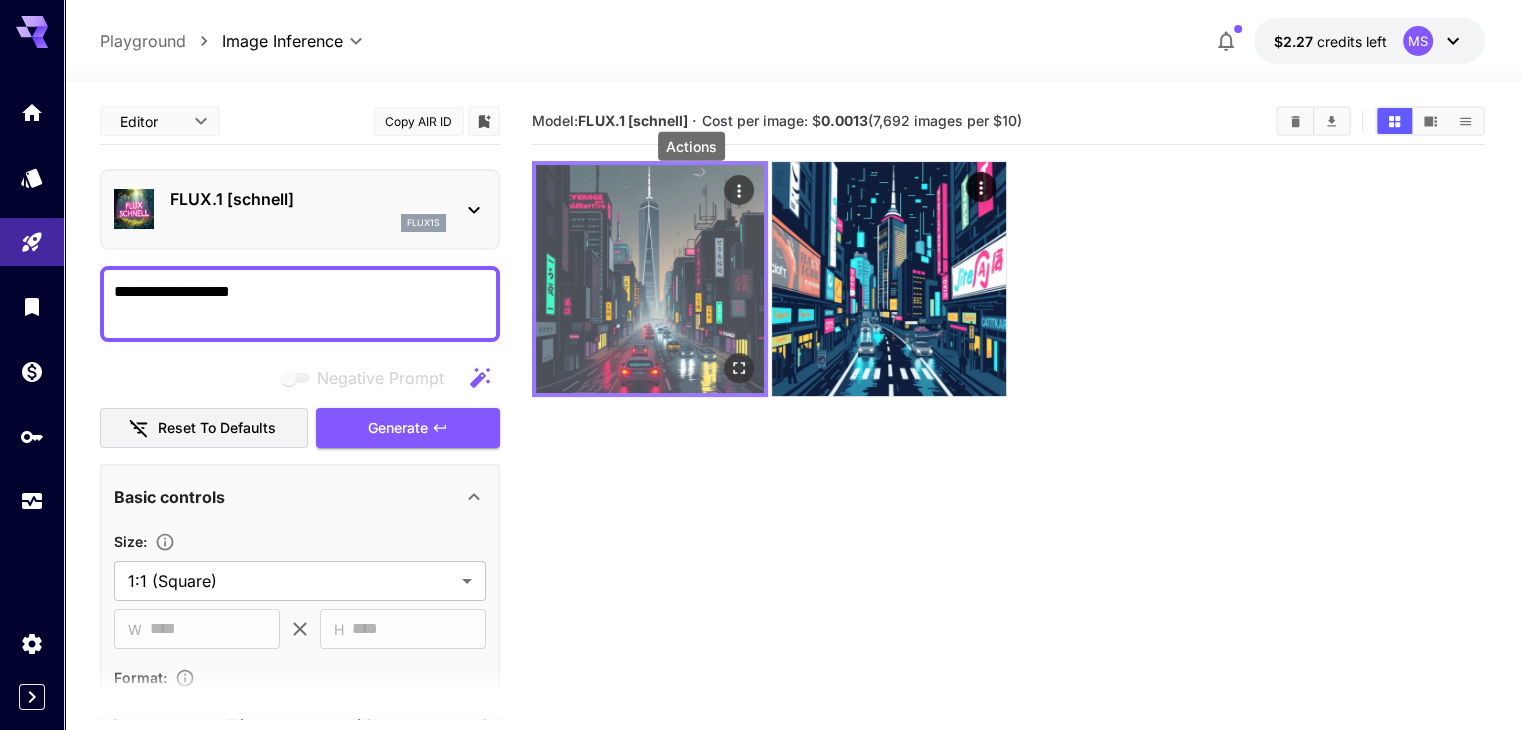 click 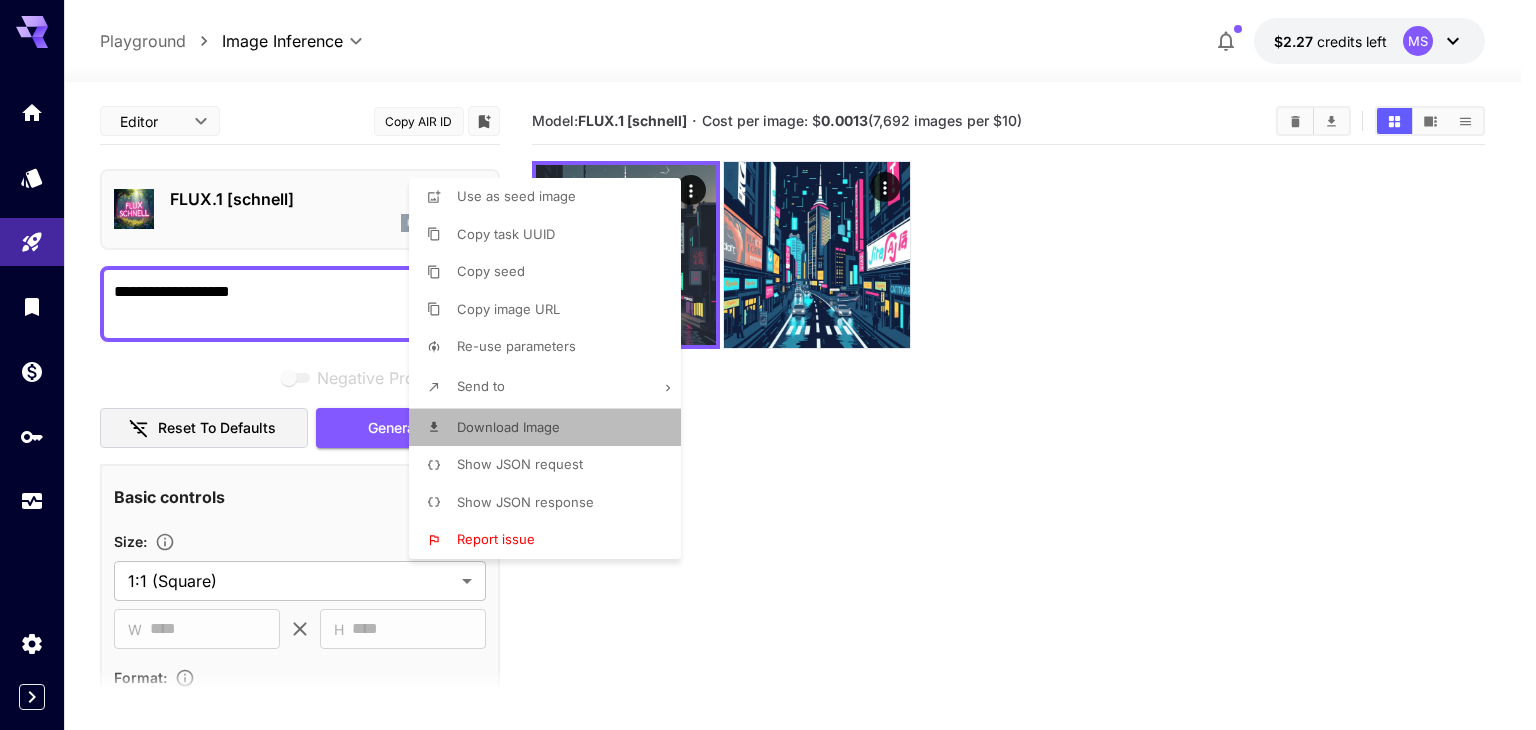 click on "Download Image" at bounding box center (508, 427) 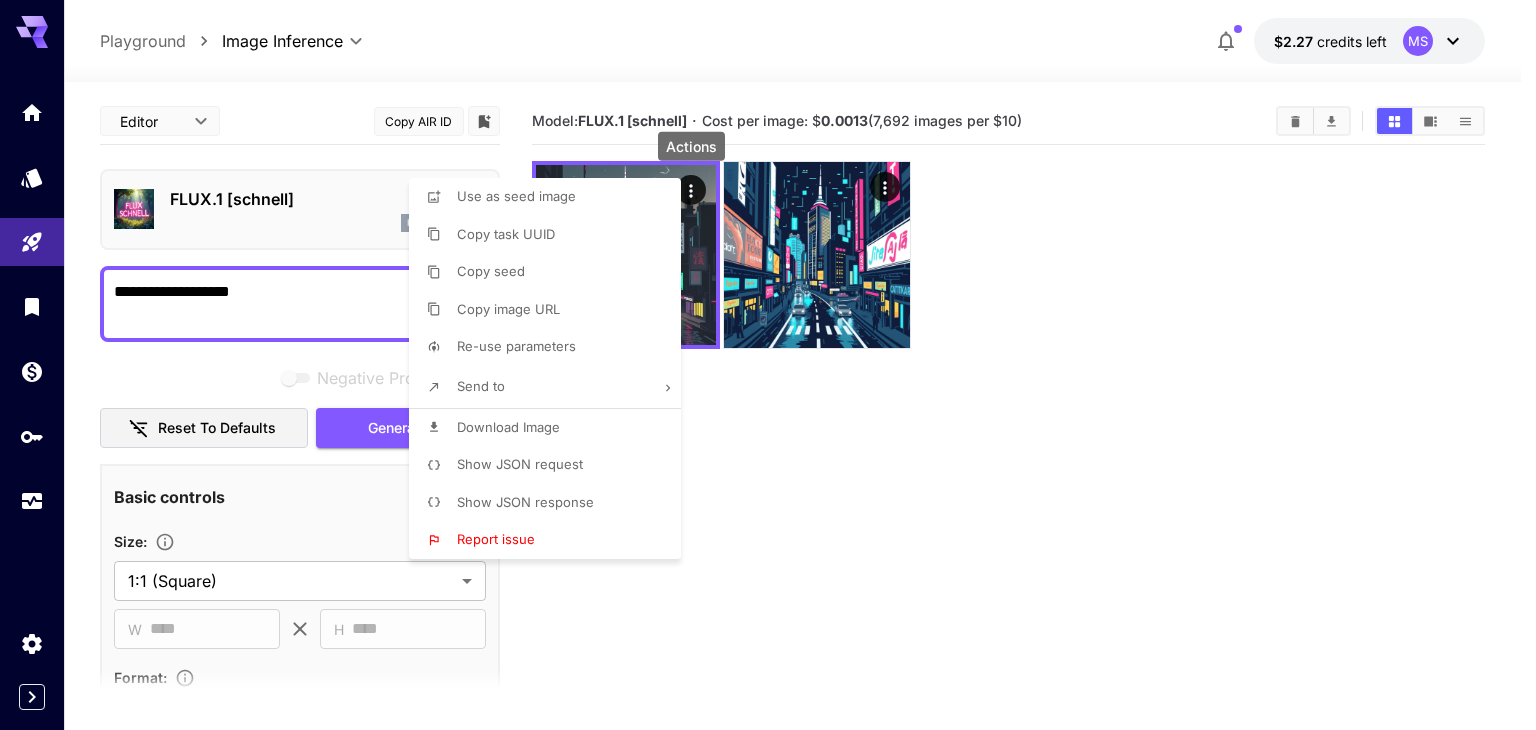click at bounding box center (768, 365) 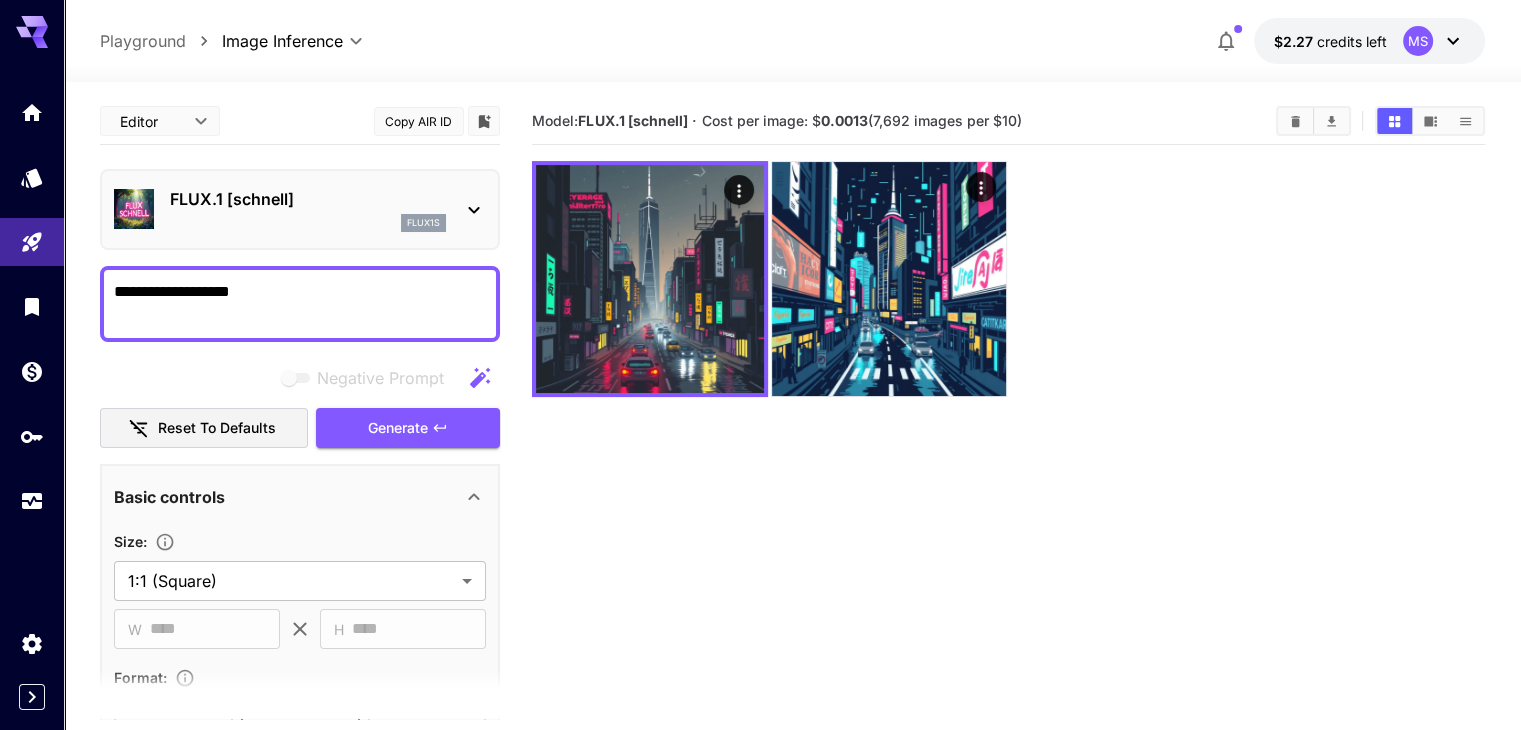 click at bounding box center [760, 365] 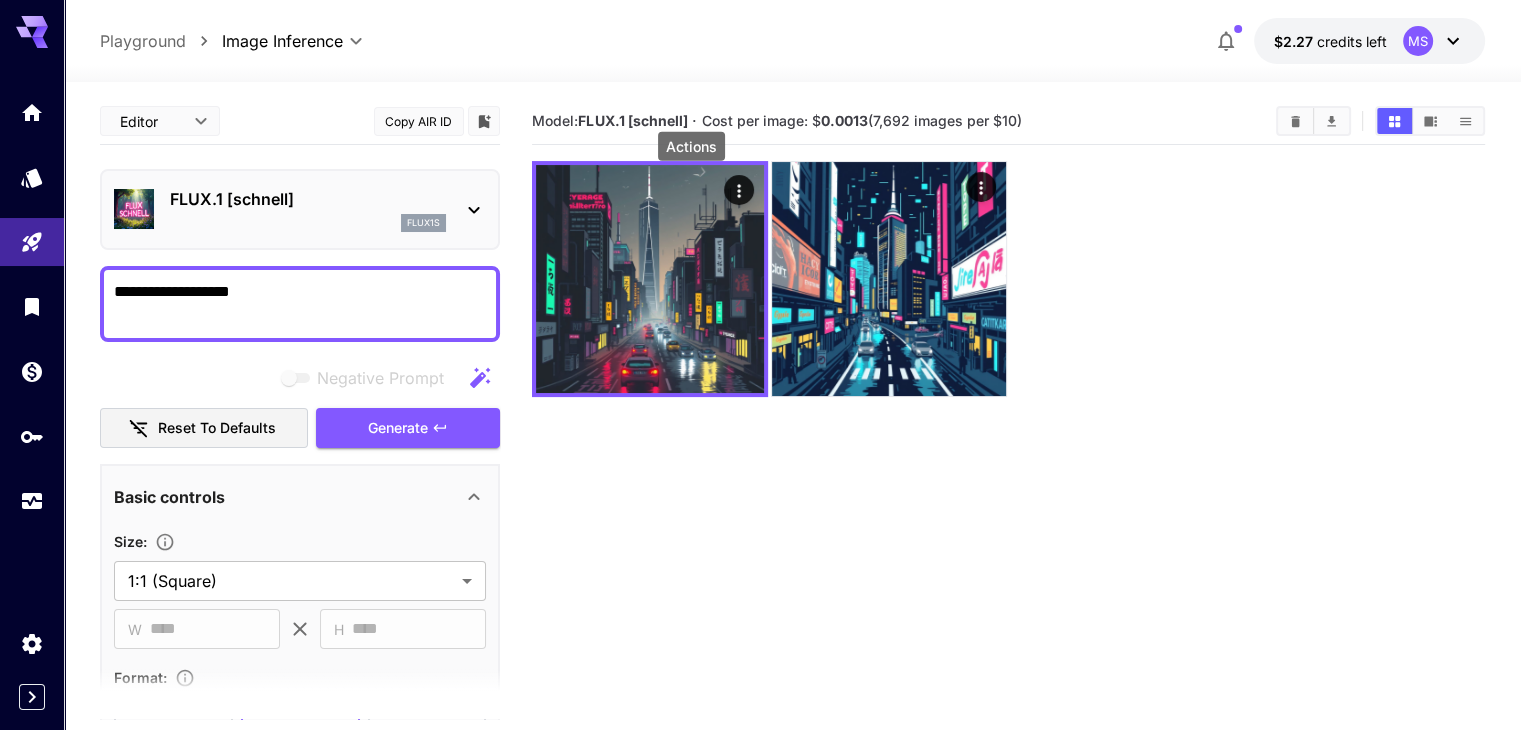 click on "**********" at bounding box center (300, 304) 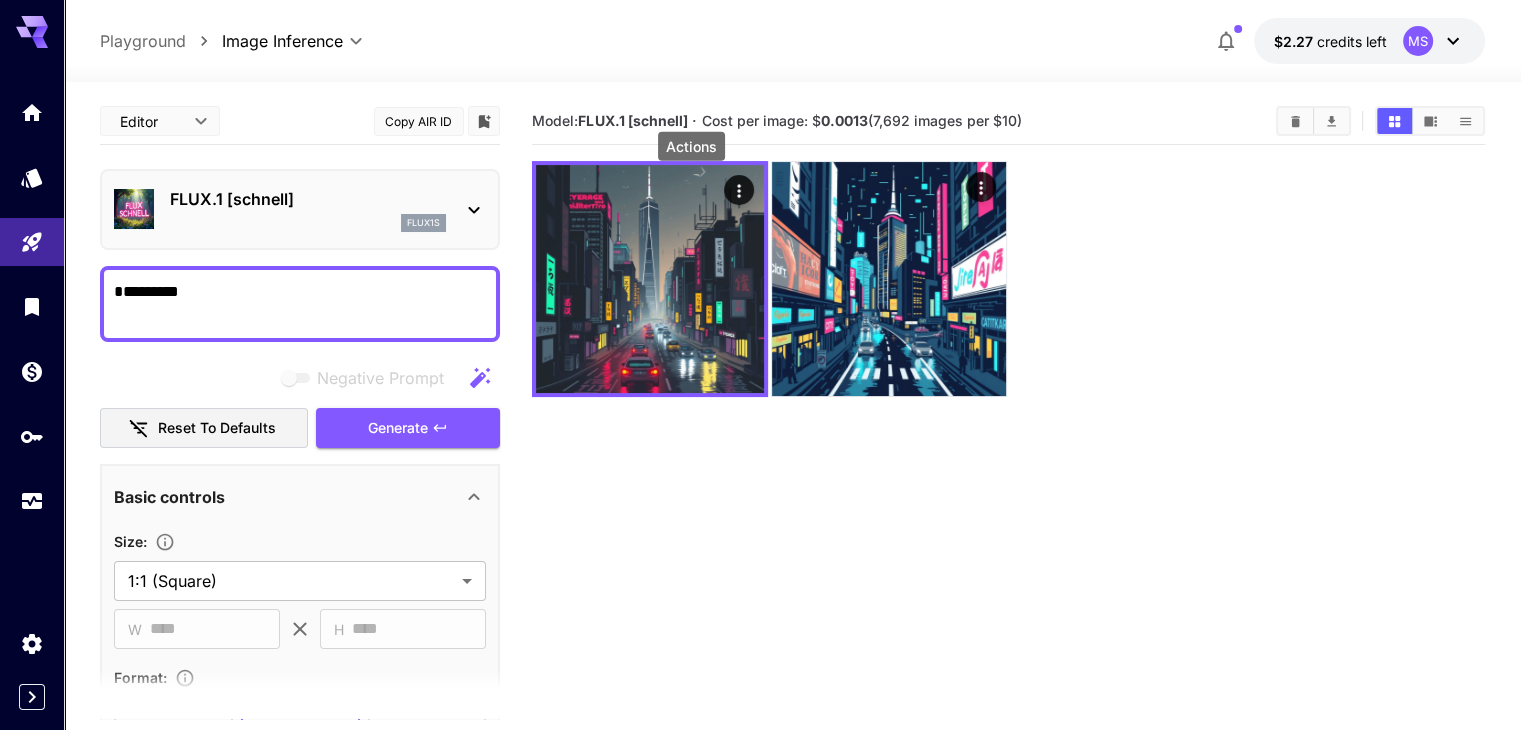 paste on "**********" 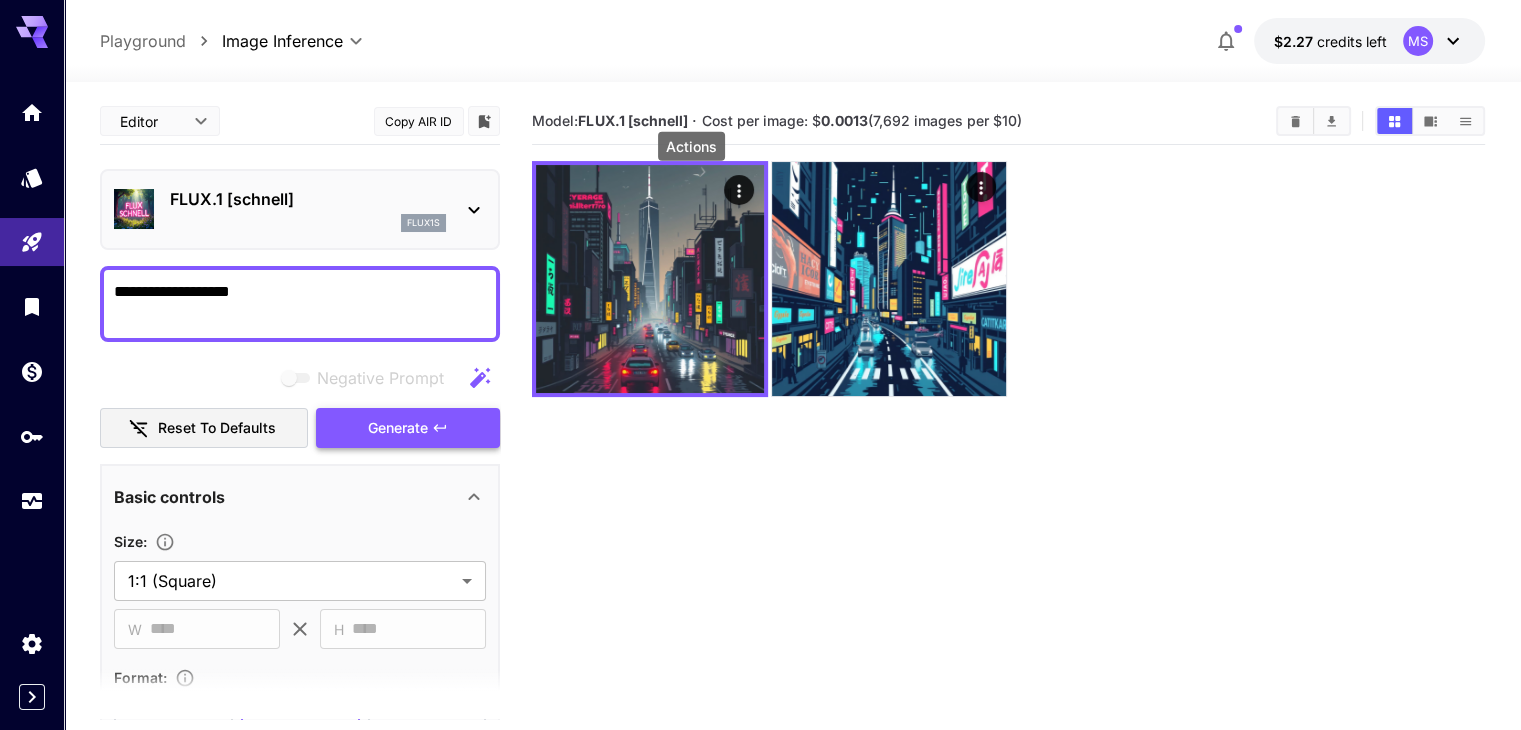 click on "Generate" at bounding box center (408, 428) 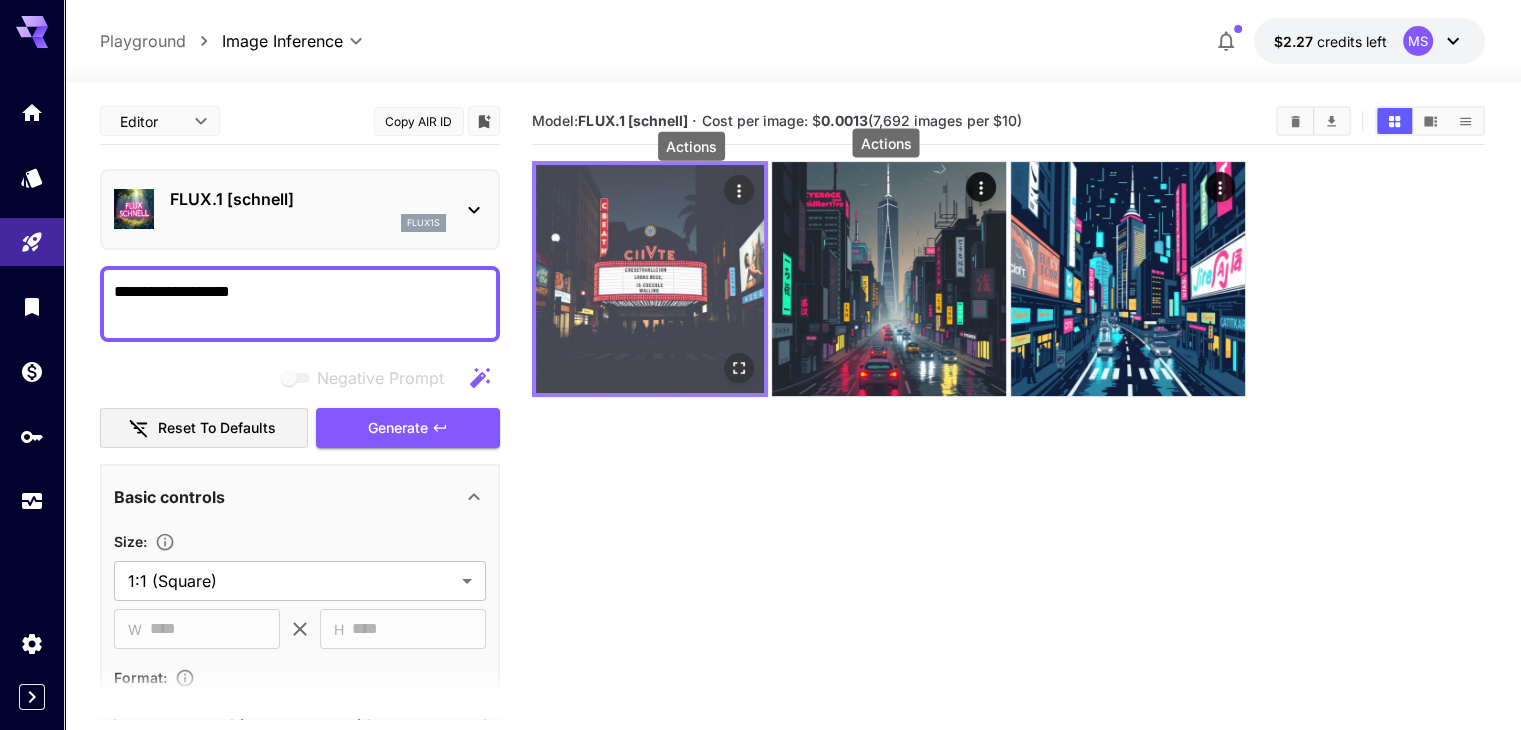 click 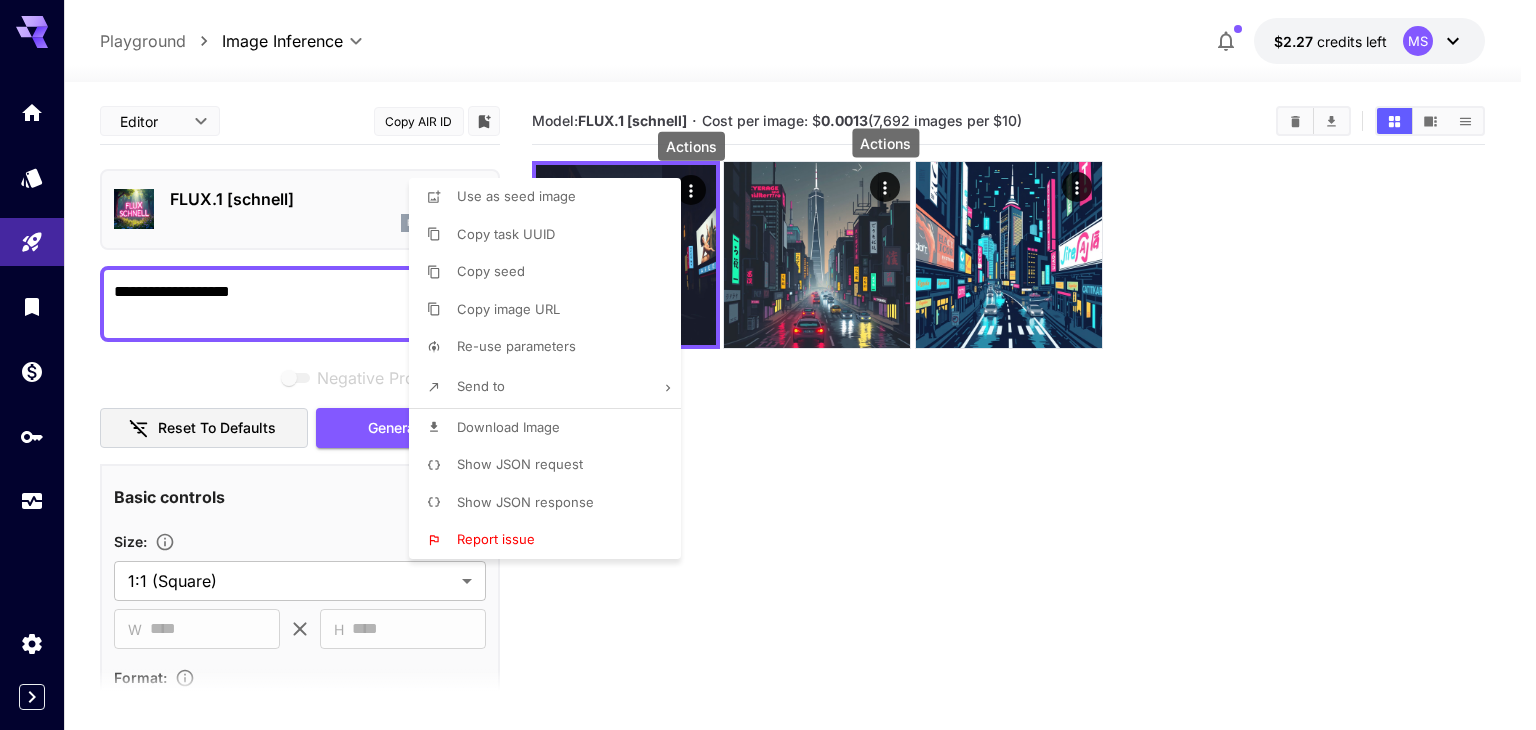 click on "Download Image" at bounding box center (508, 427) 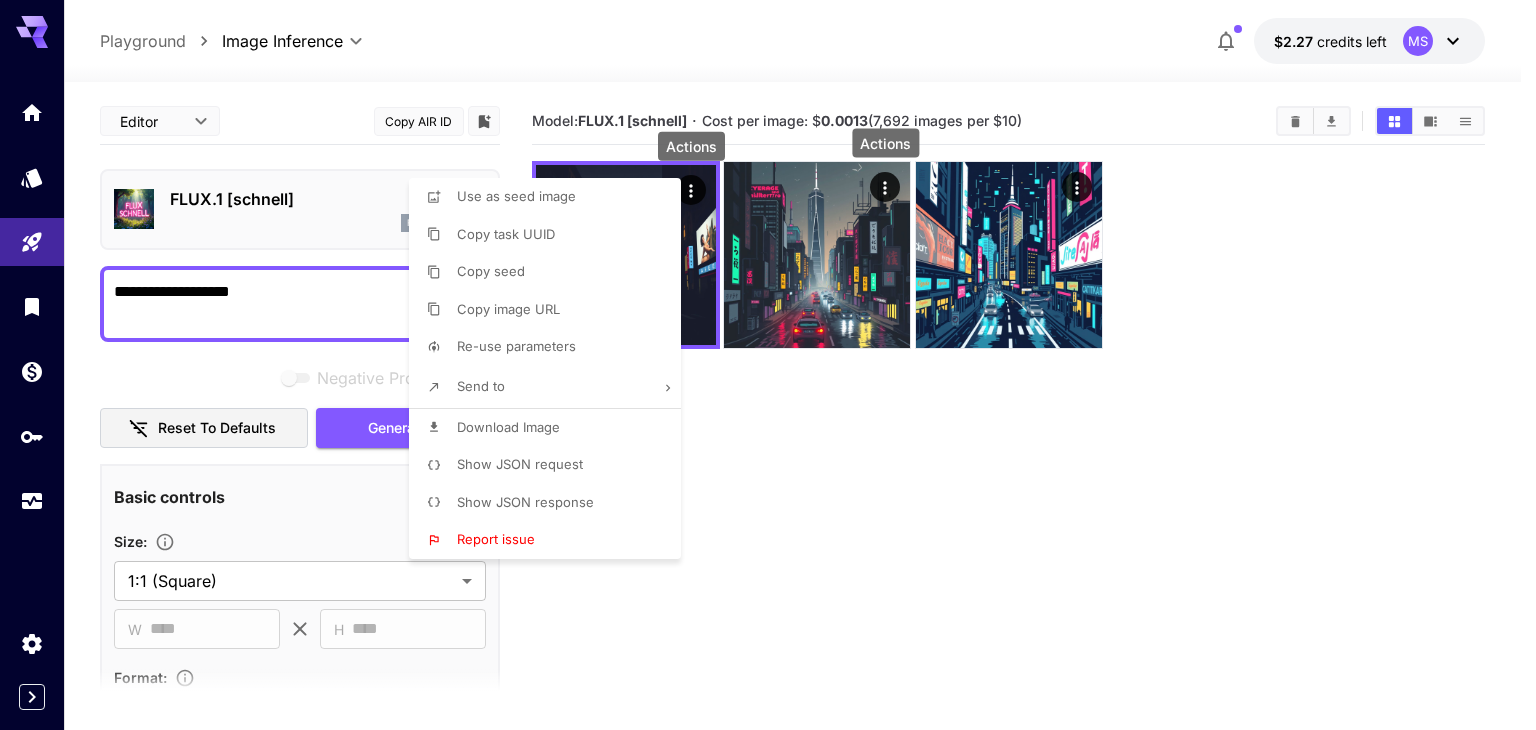 click at bounding box center (768, 365) 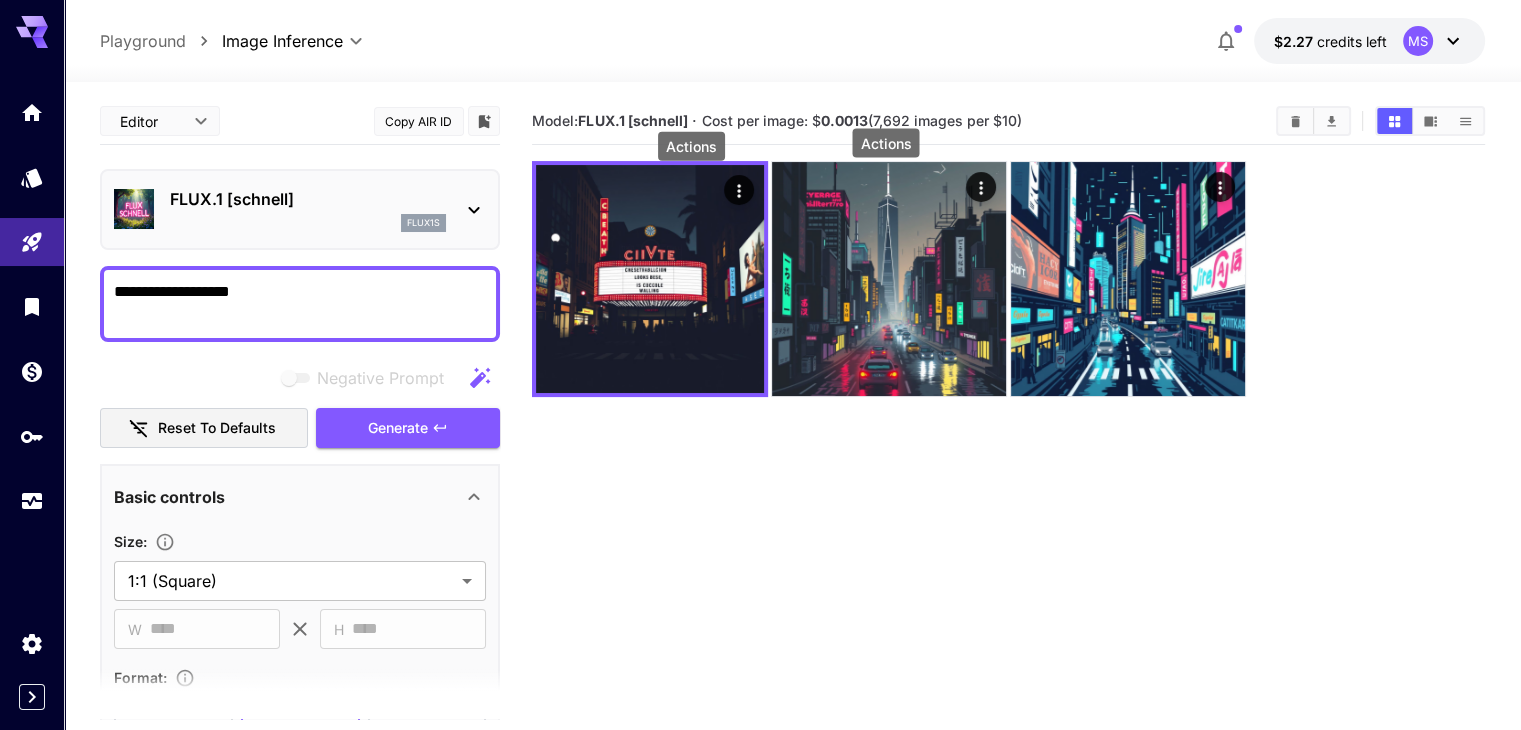 click on "**********" at bounding box center (300, 304) 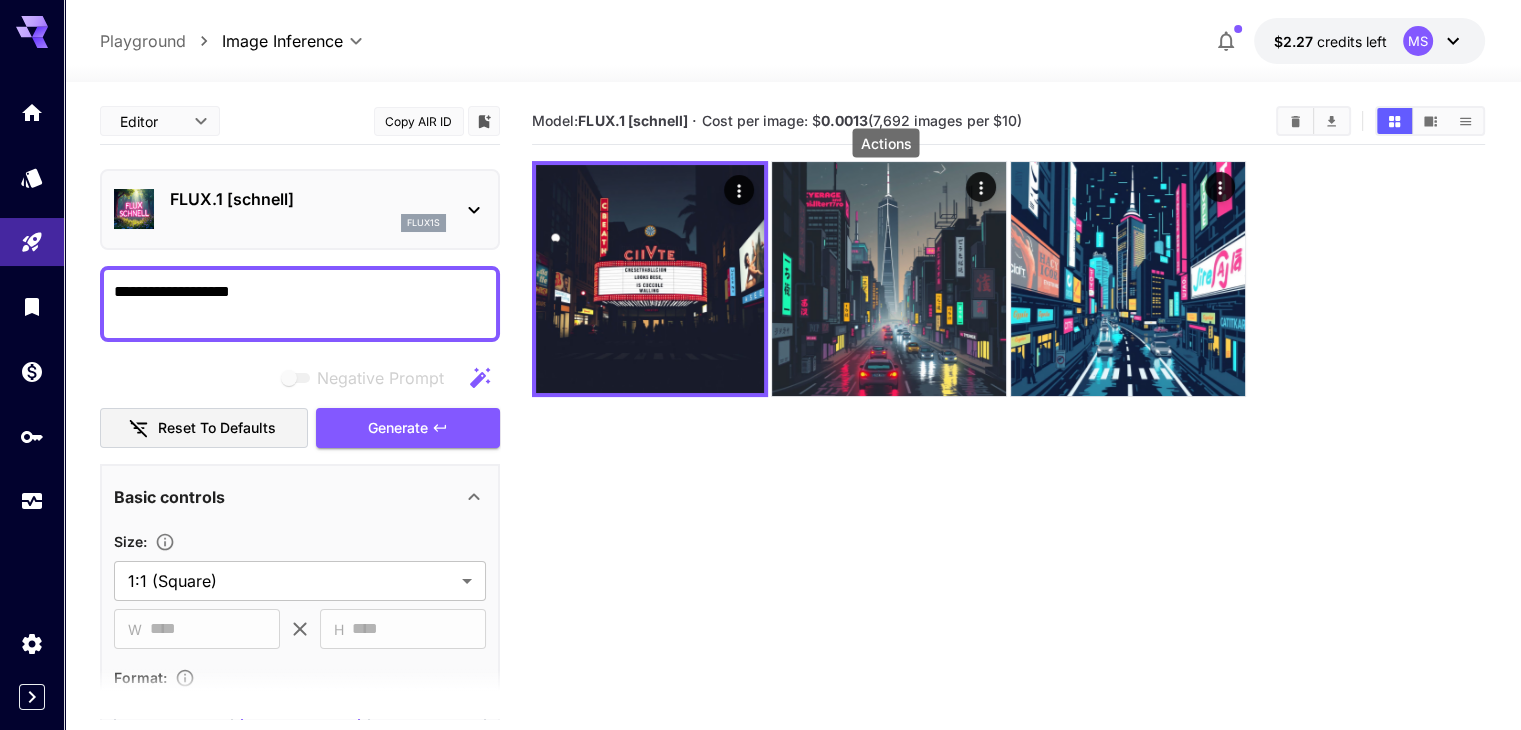 click on "**********" at bounding box center [300, 304] 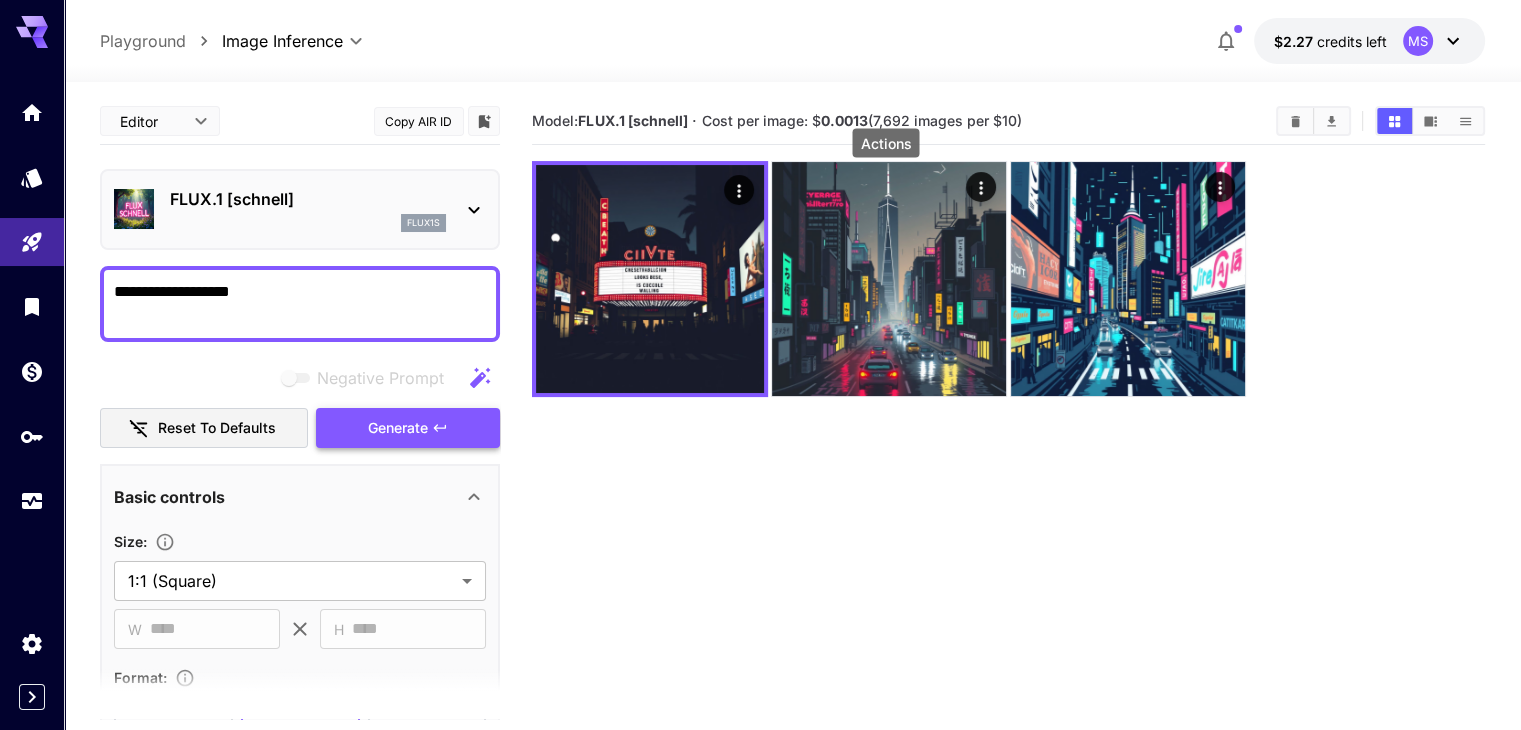 click on "Generate" at bounding box center (408, 428) 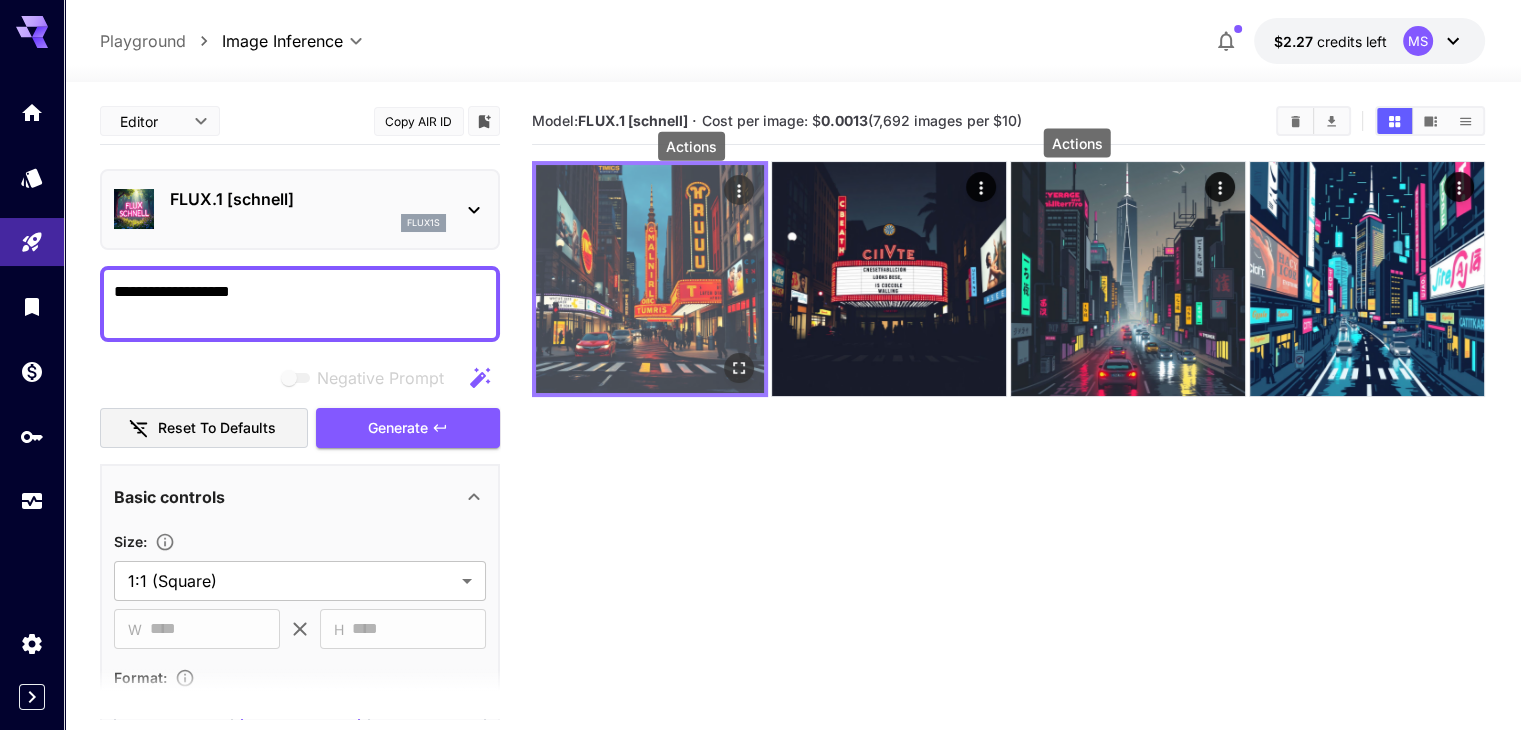 click 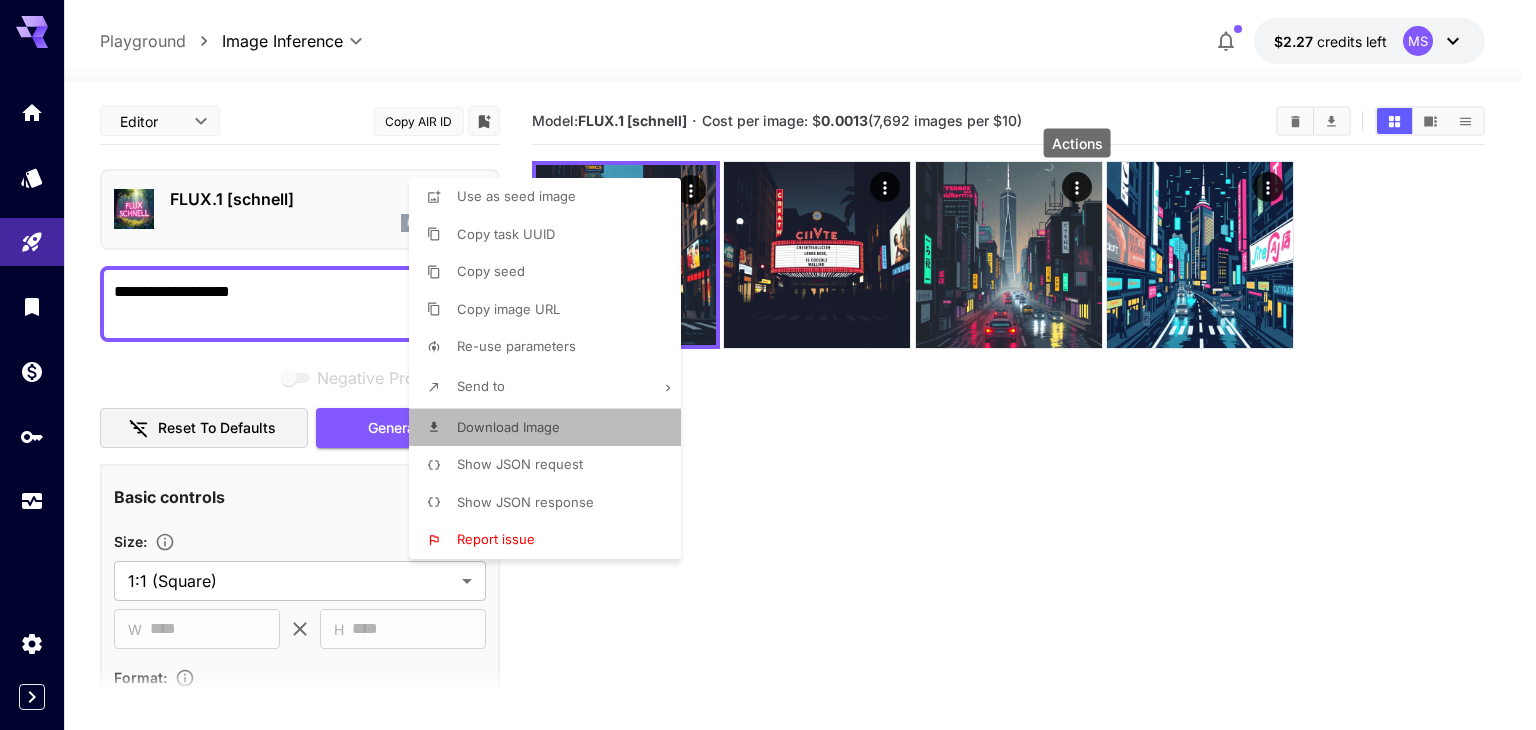 click on "Download Image" at bounding box center [508, 427] 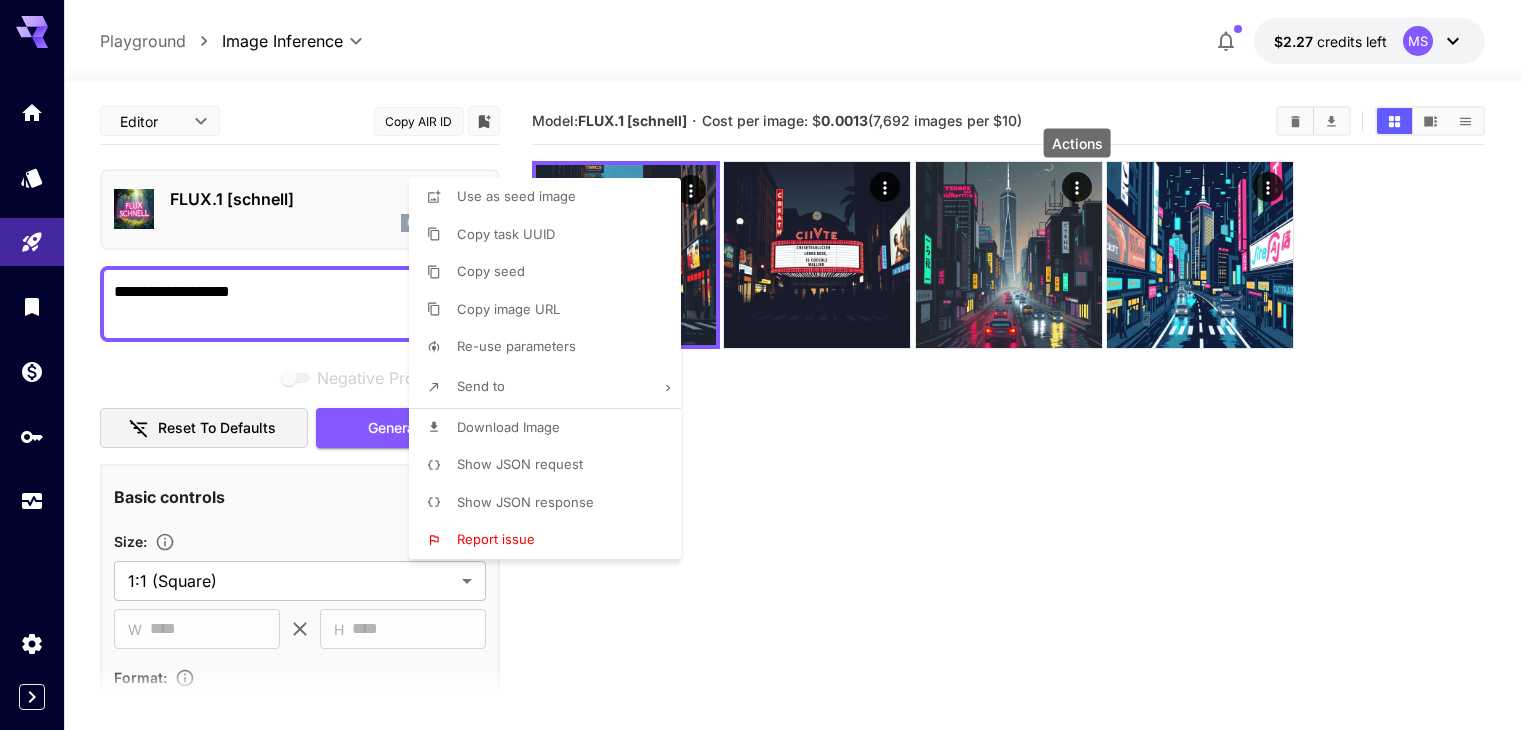 click at bounding box center (768, 365) 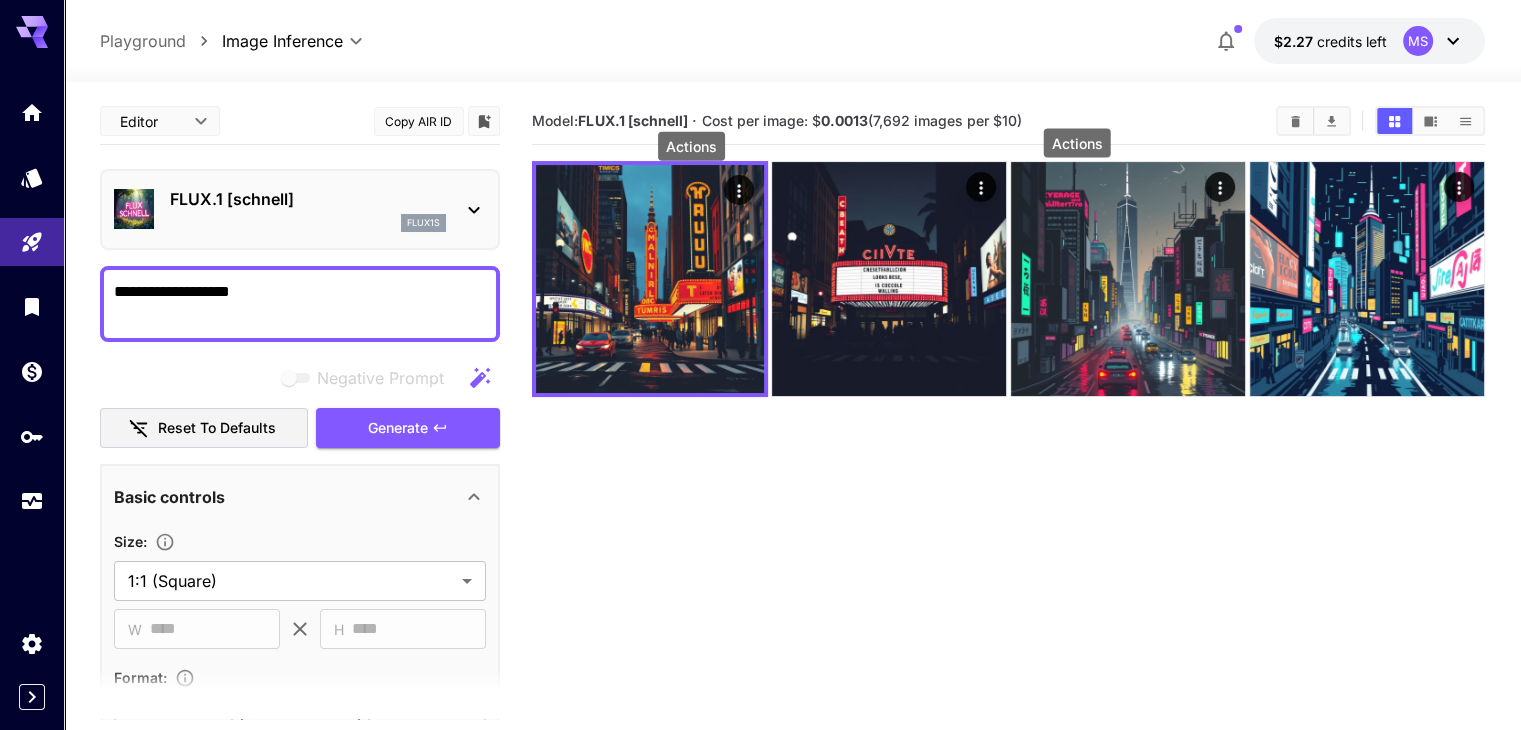 click on "**********" at bounding box center (300, 304) 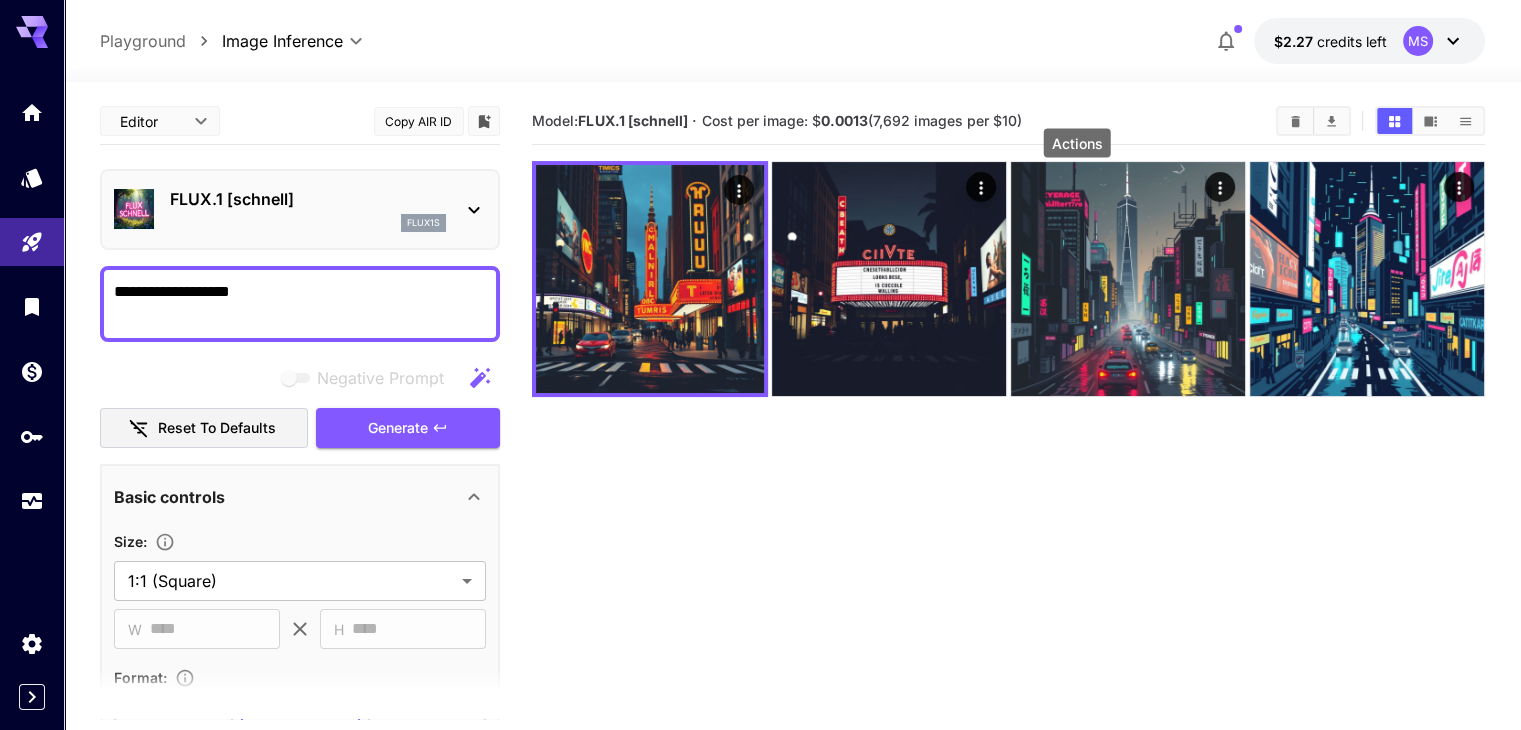 click on "**********" at bounding box center [300, 304] 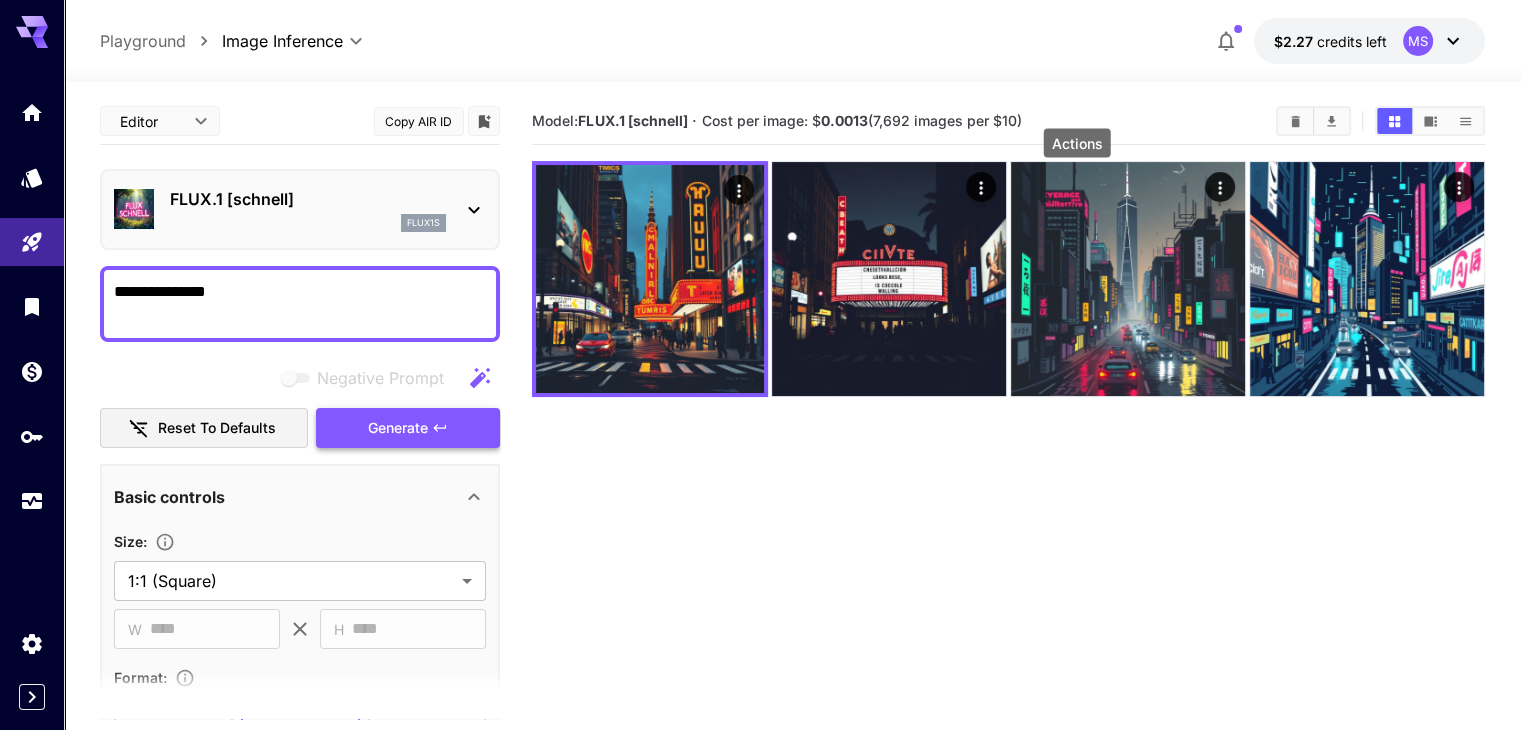 click on "Generate" at bounding box center (398, 428) 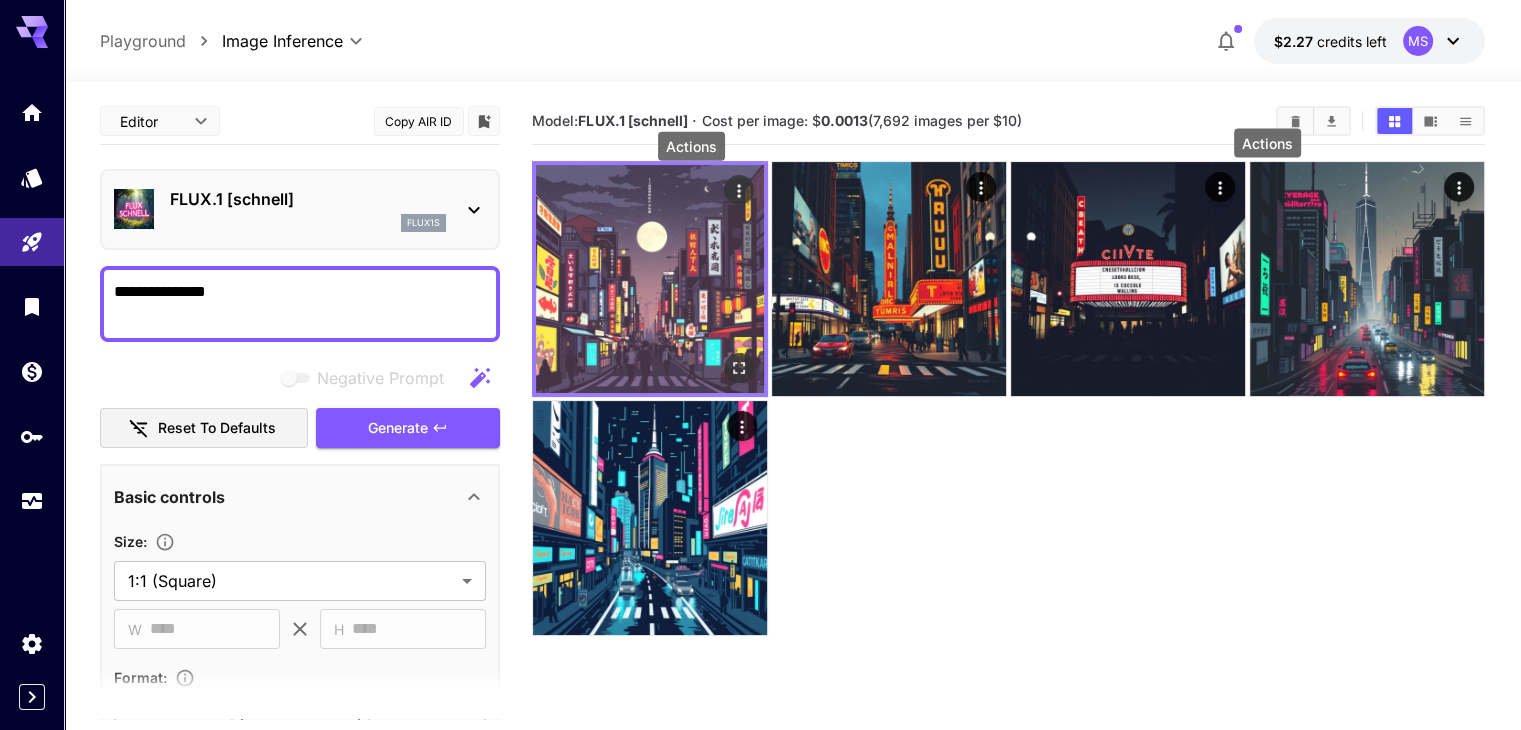 click 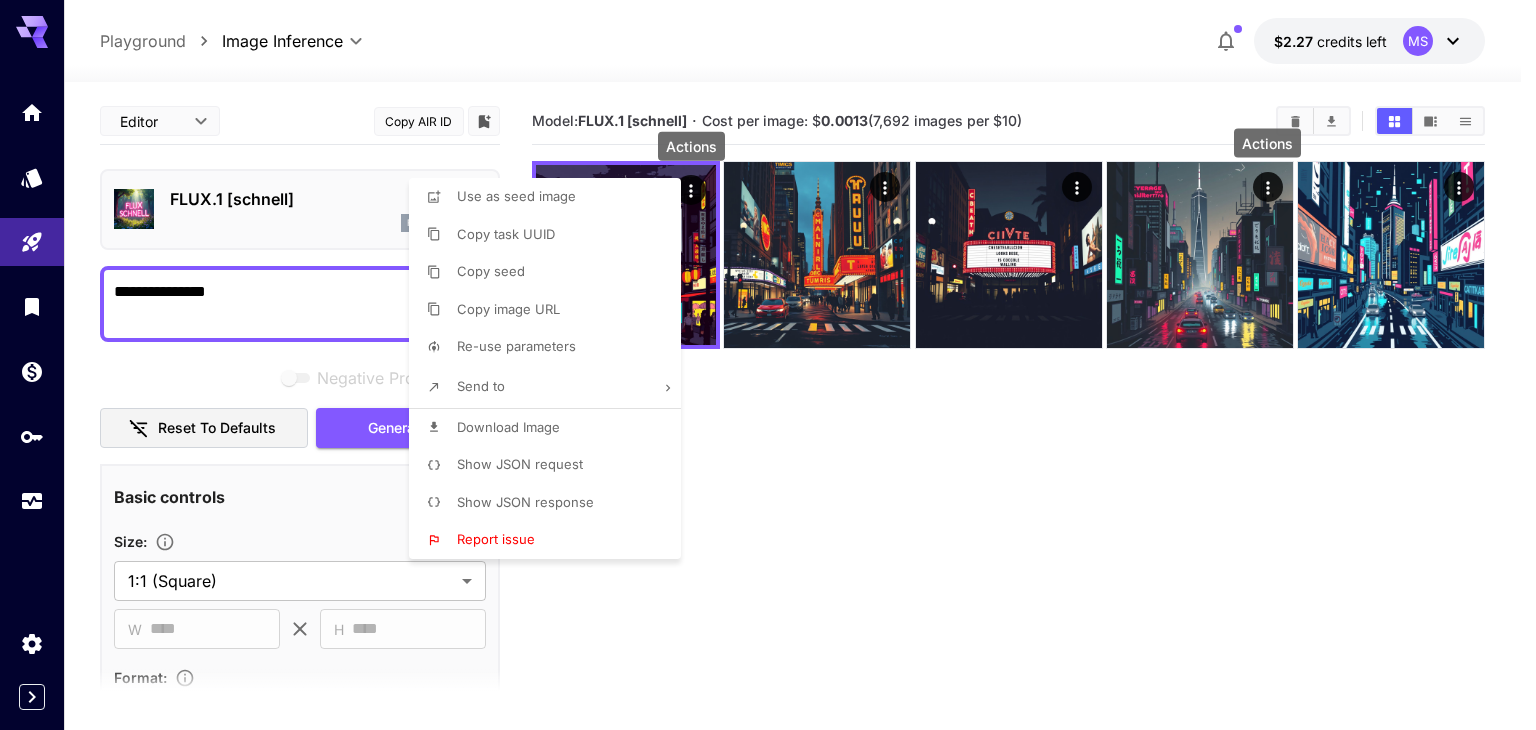click on "Download Image" at bounding box center (508, 427) 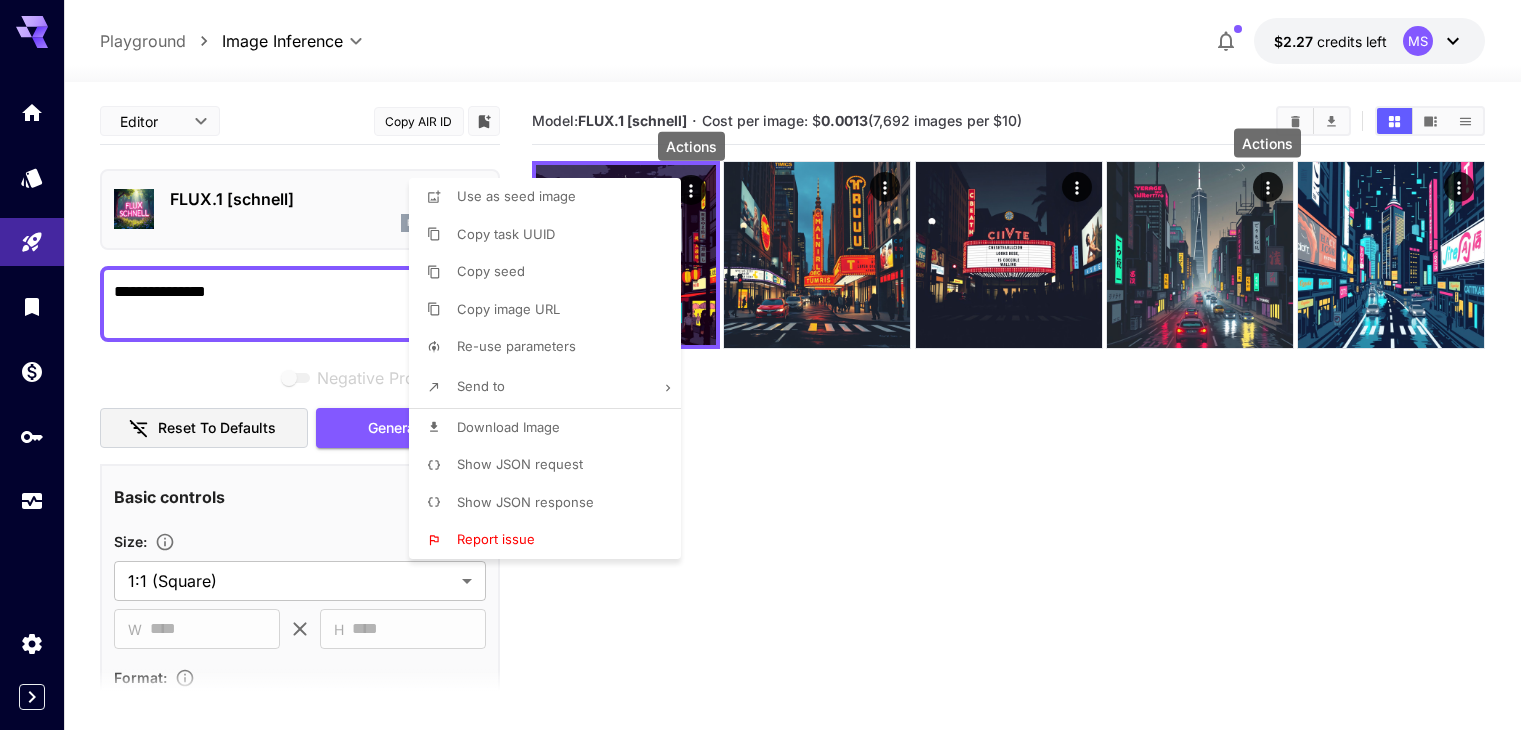 click at bounding box center (768, 365) 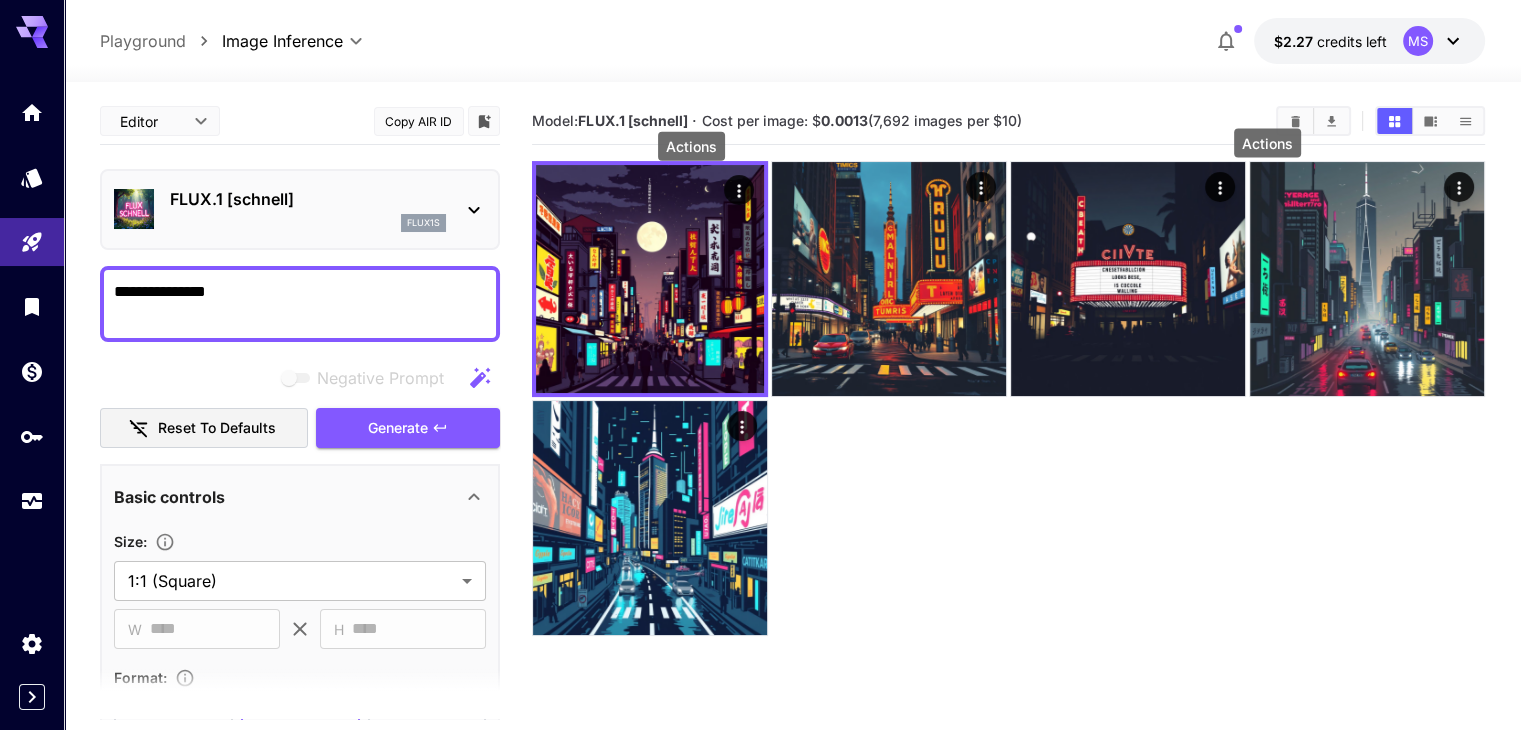 click on "**********" at bounding box center [300, 304] 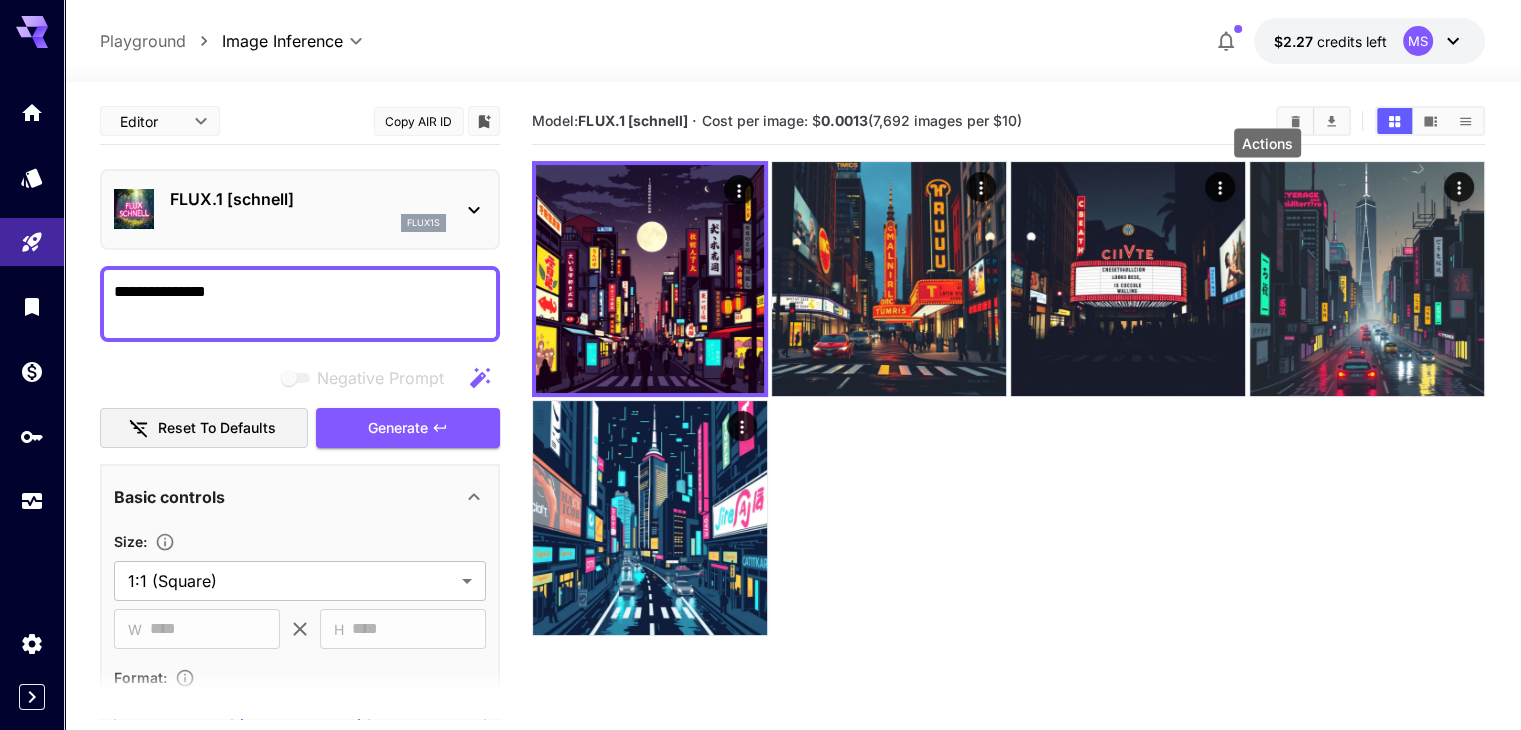 click on "**********" at bounding box center (300, 304) 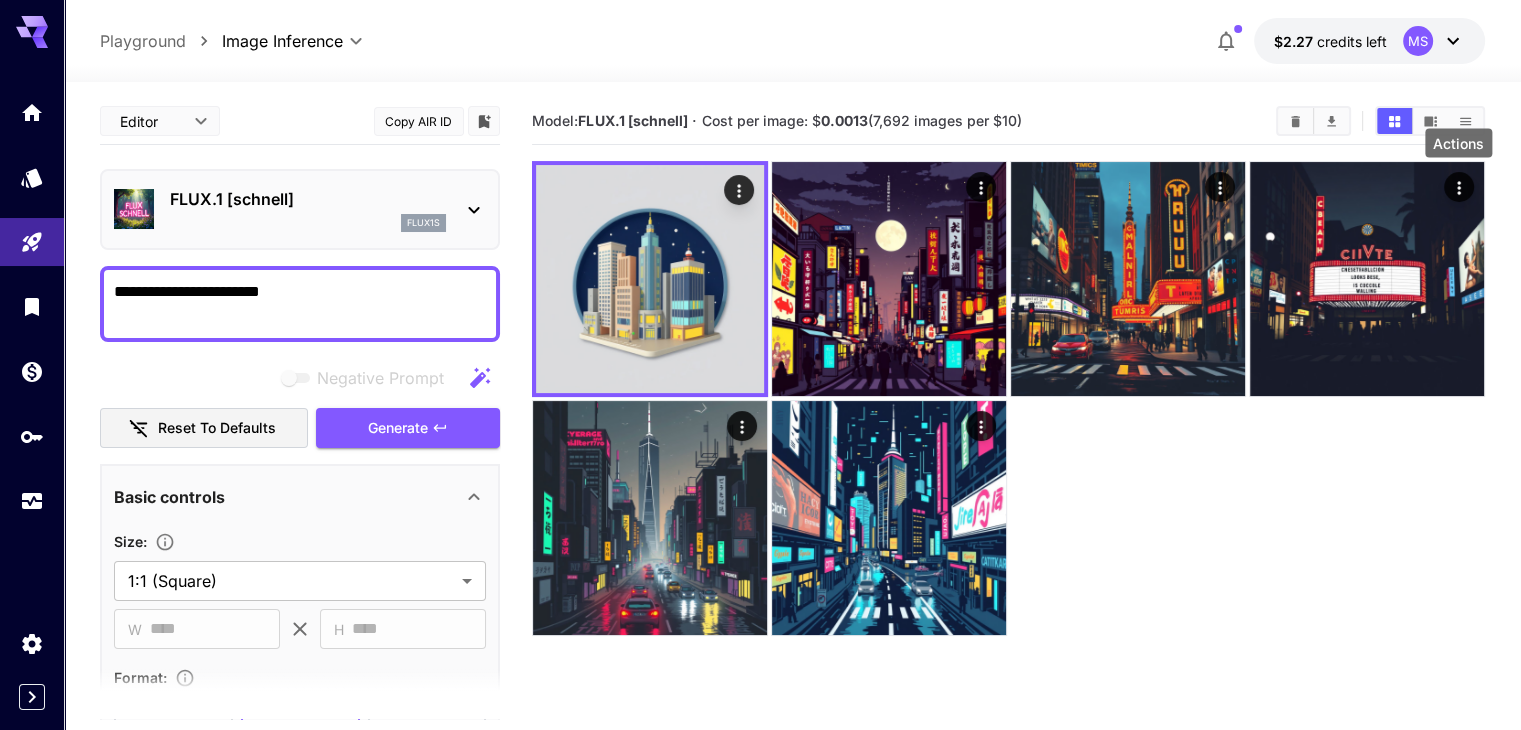 click on "**********" at bounding box center [300, 304] 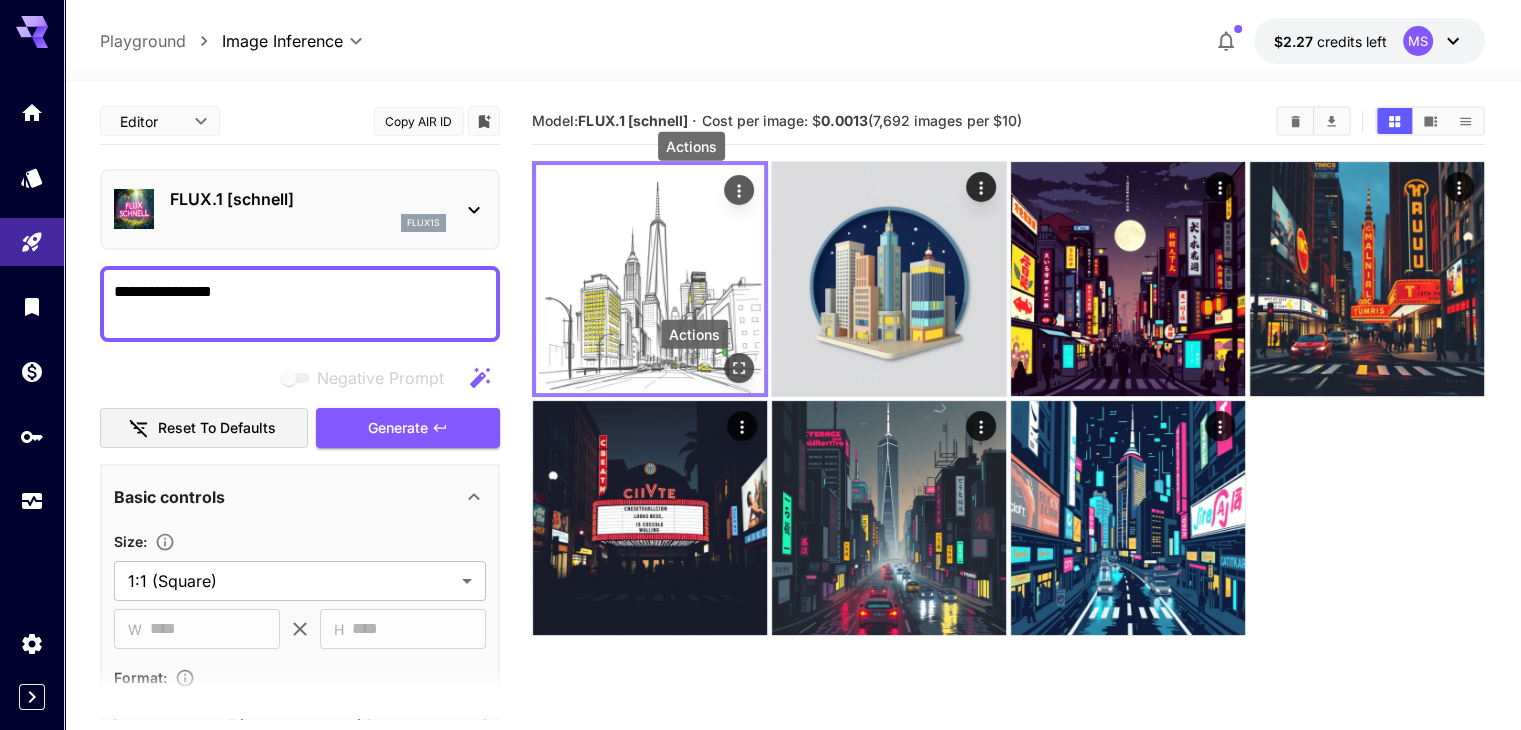type on "**********" 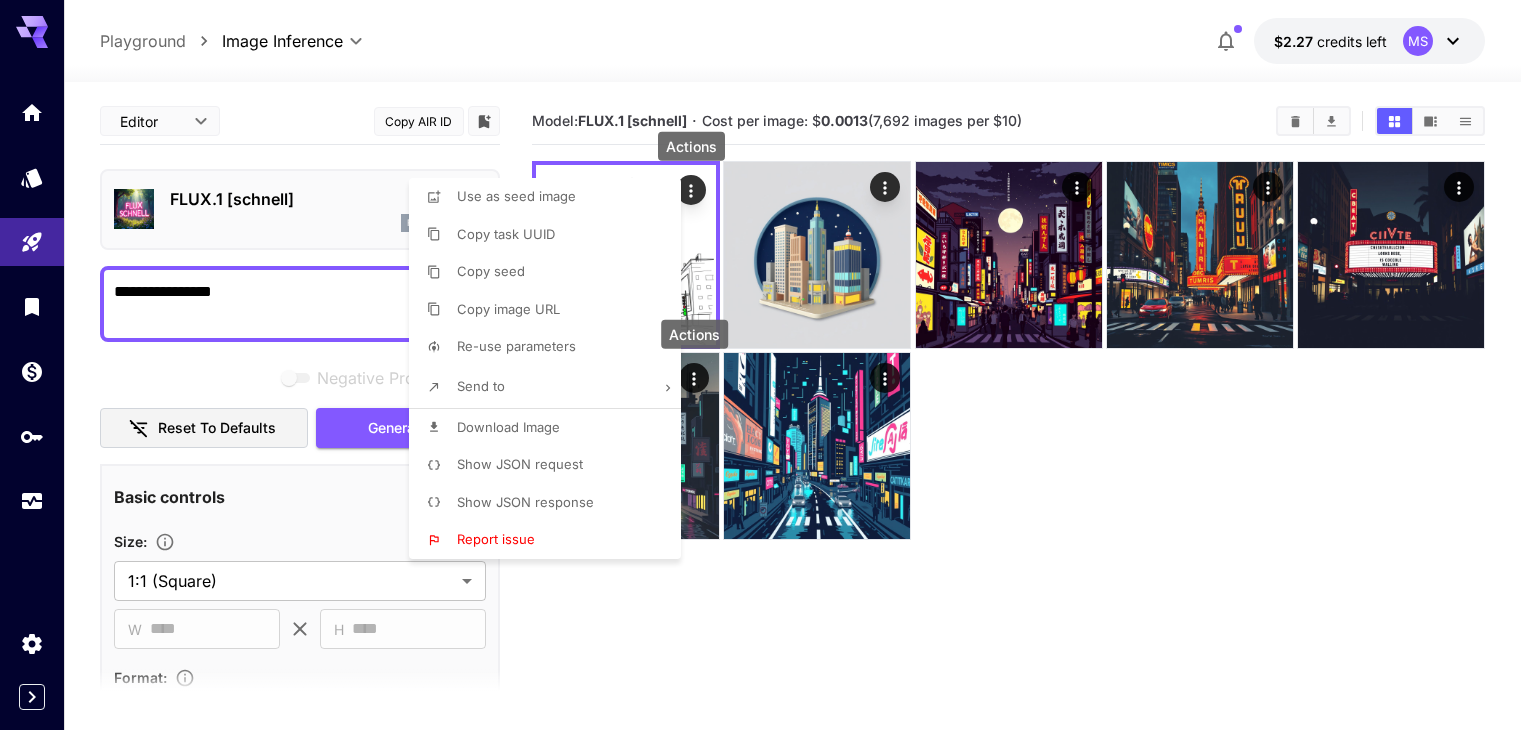 click on "Download Image" at bounding box center (508, 427) 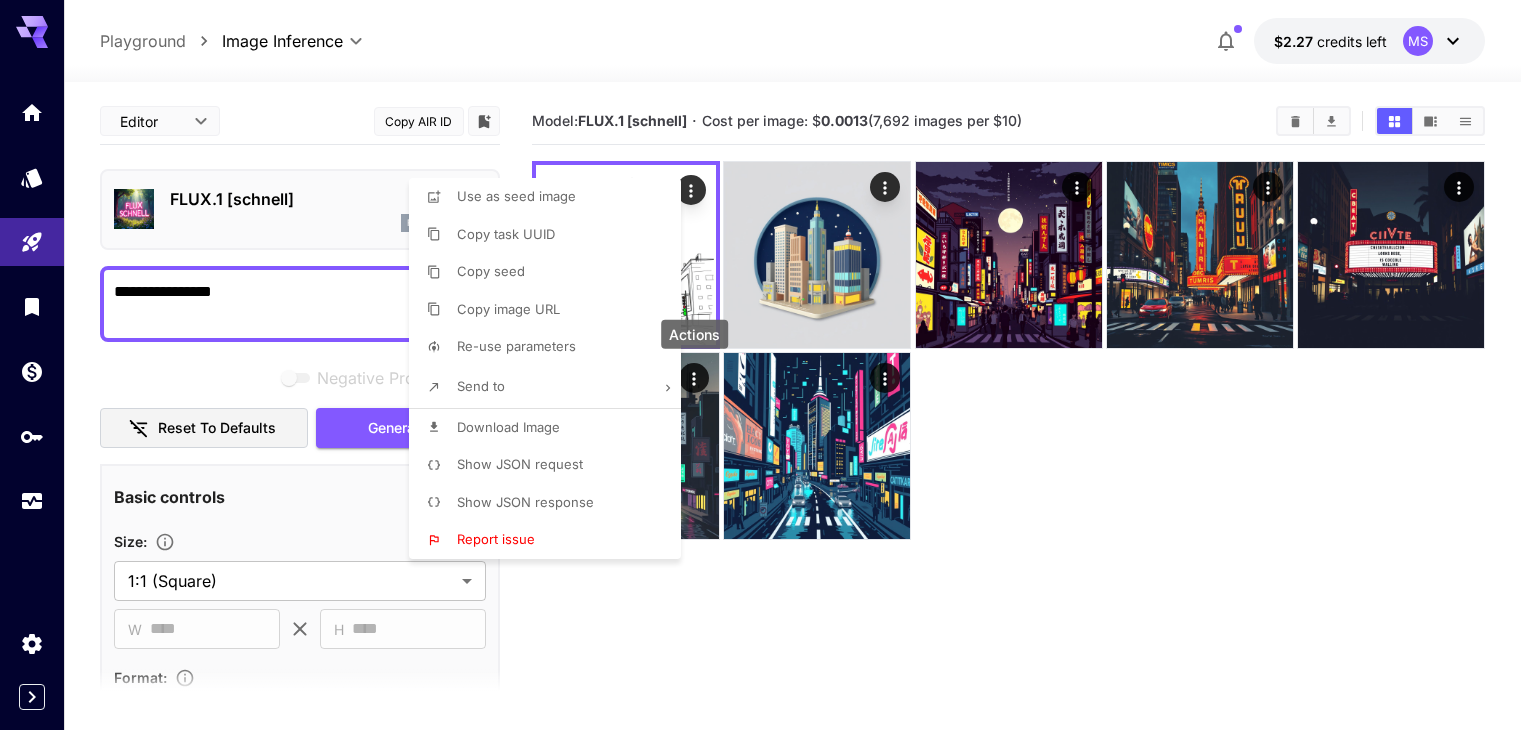 type 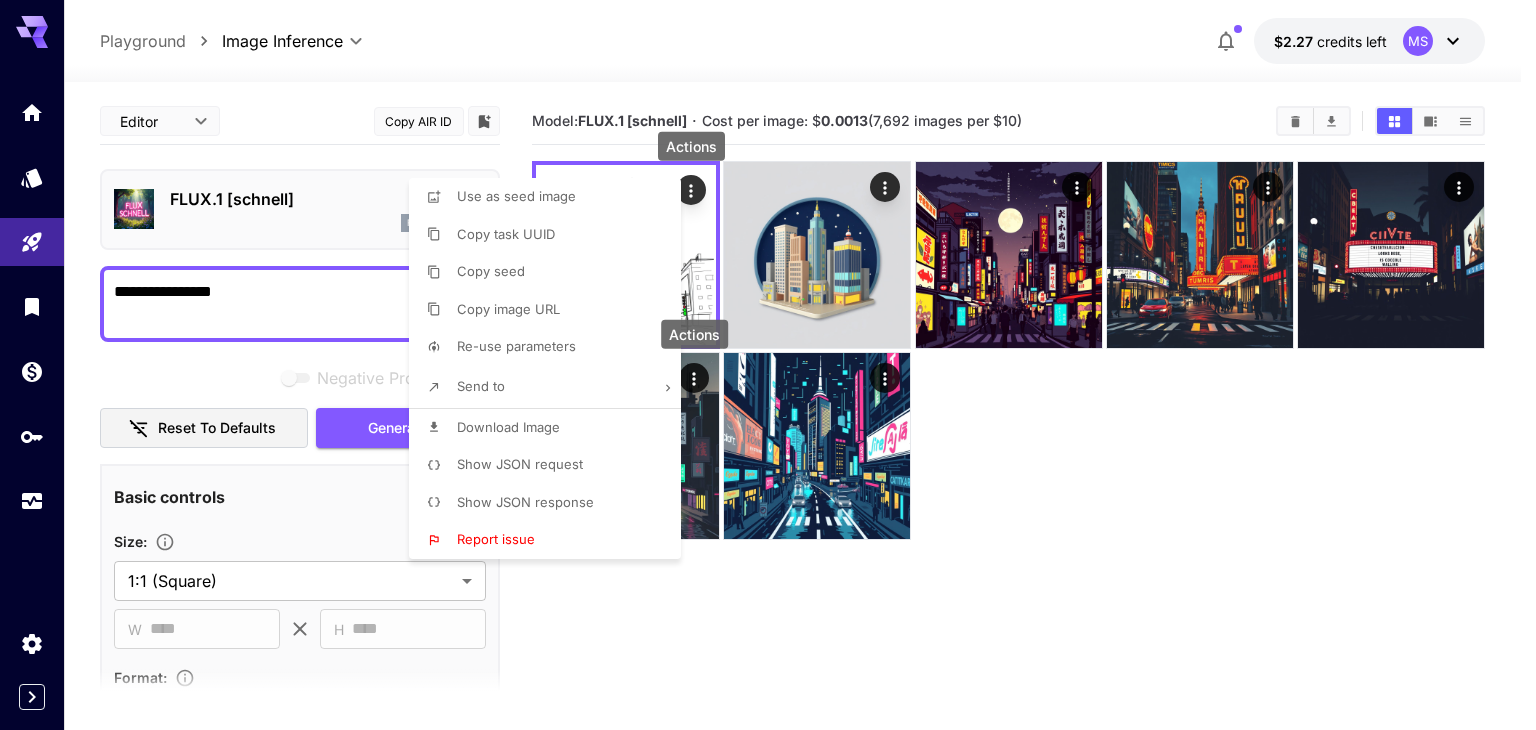 click at bounding box center [768, 365] 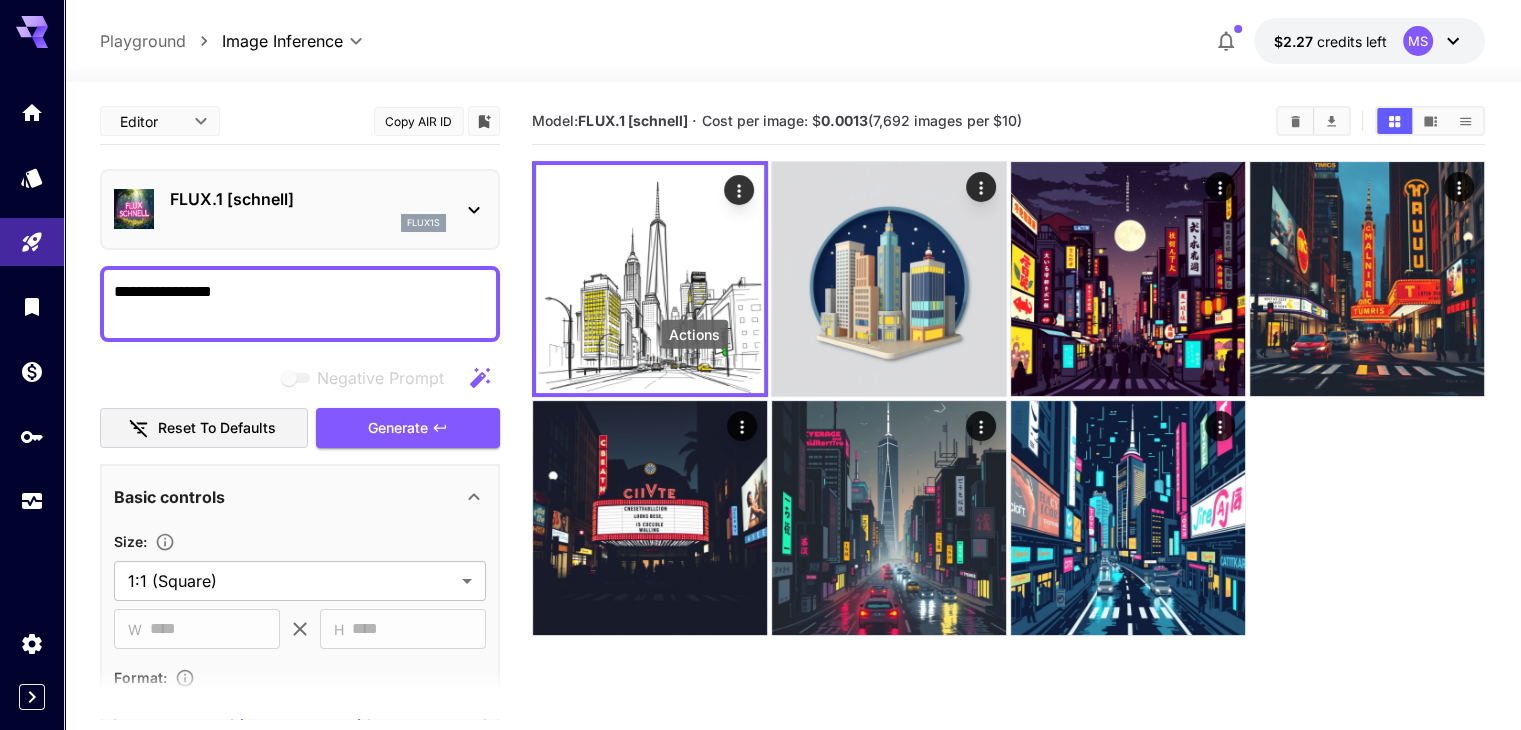 drag, startPoint x: 158, startPoint y: 292, endPoint x: 116, endPoint y: 292, distance: 42 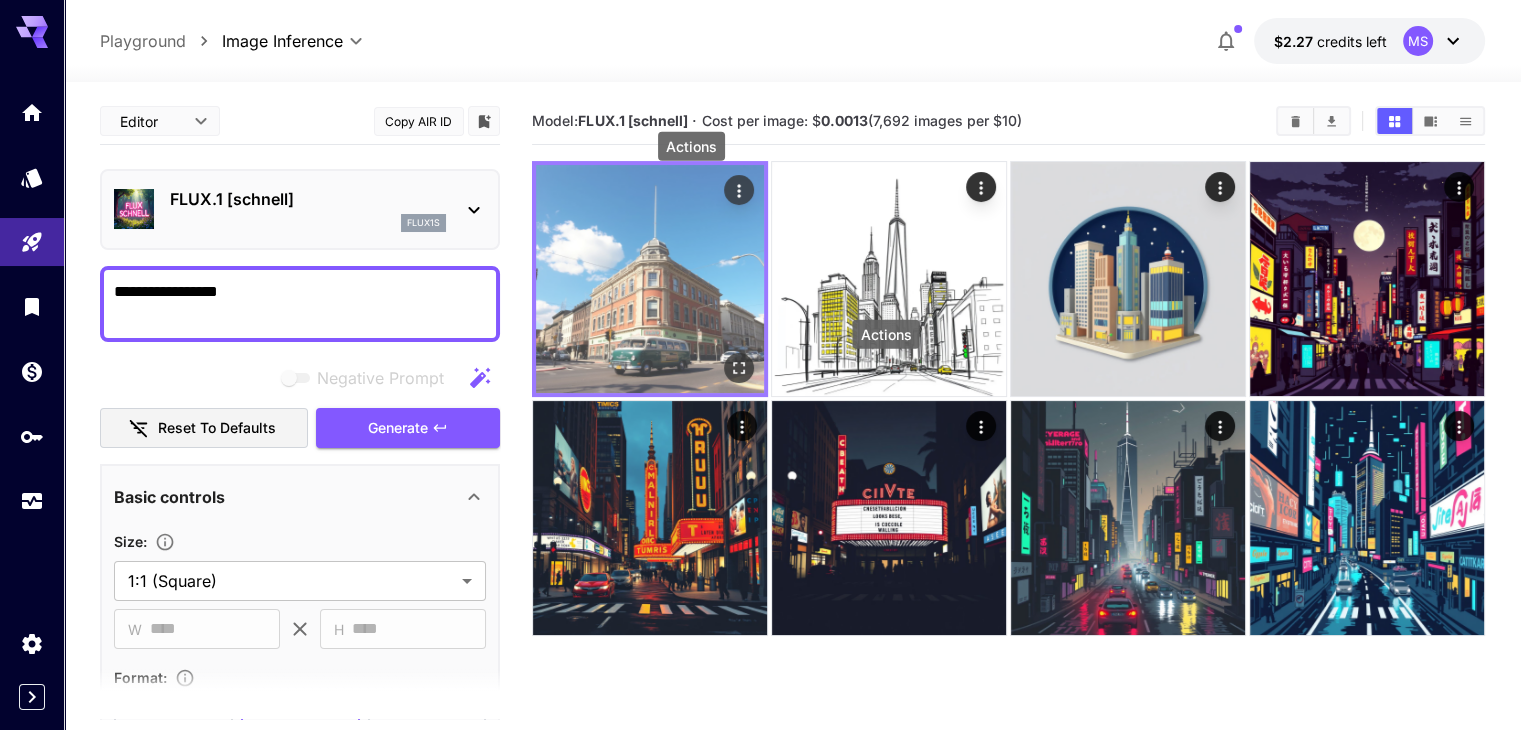 type on "**********" 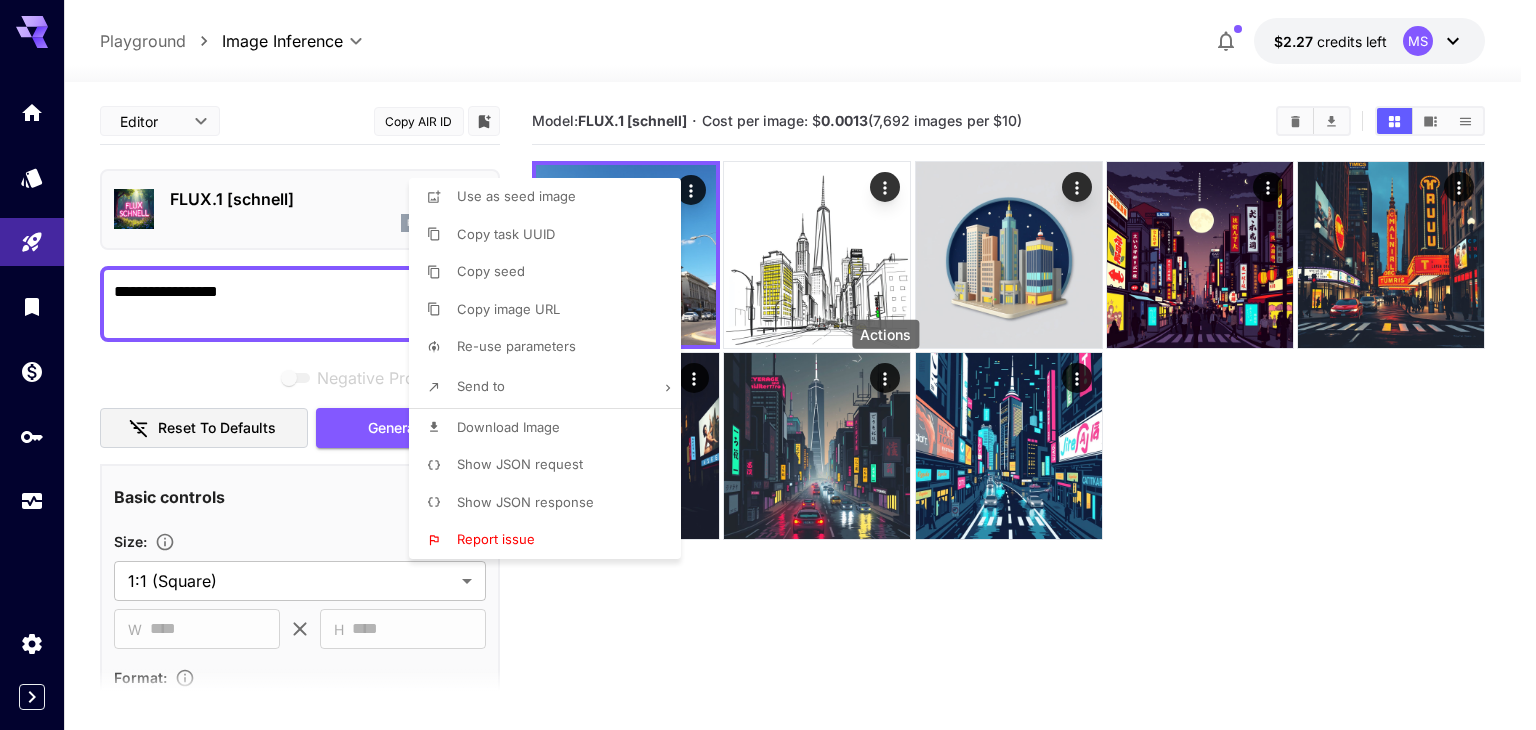 click at bounding box center [768, 365] 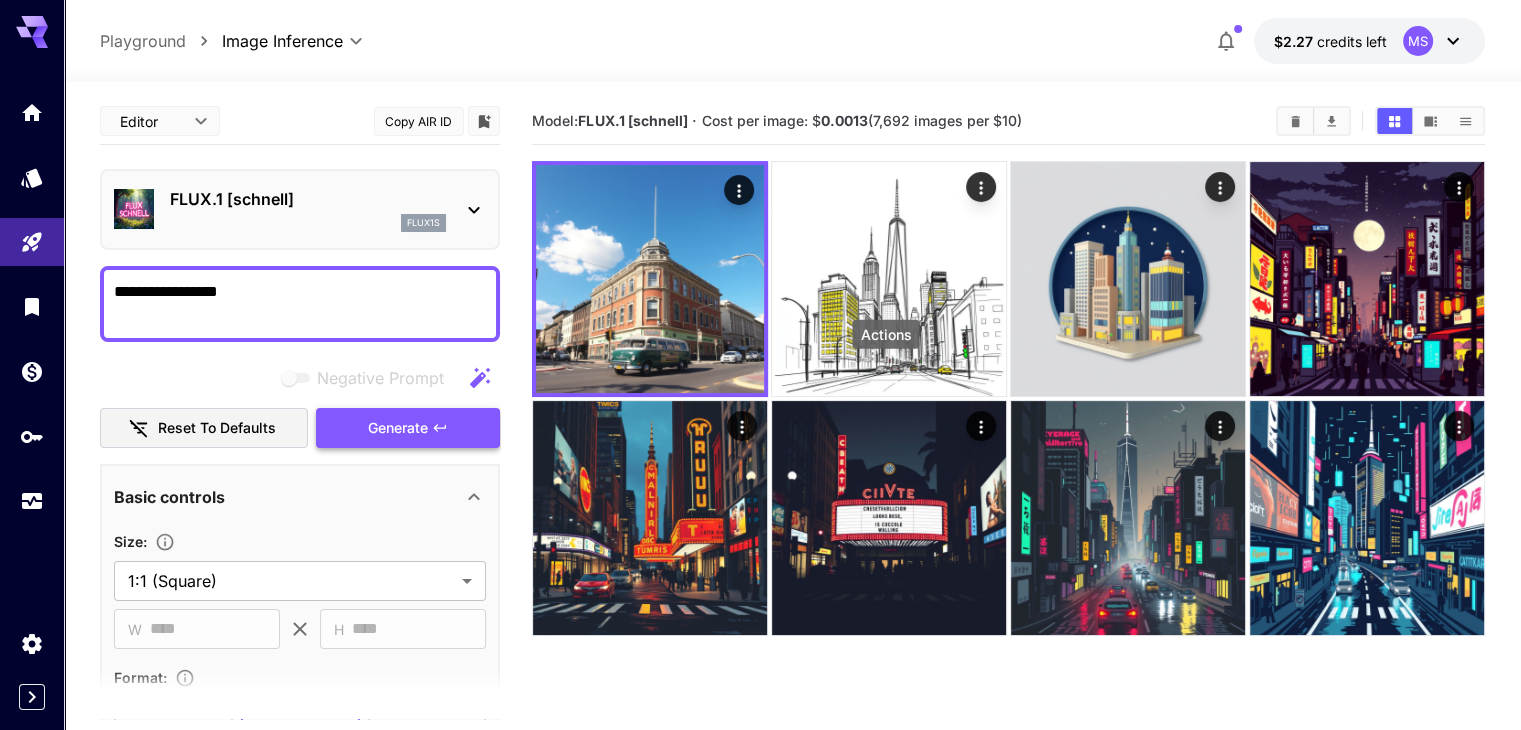 click on "Generate" at bounding box center (408, 428) 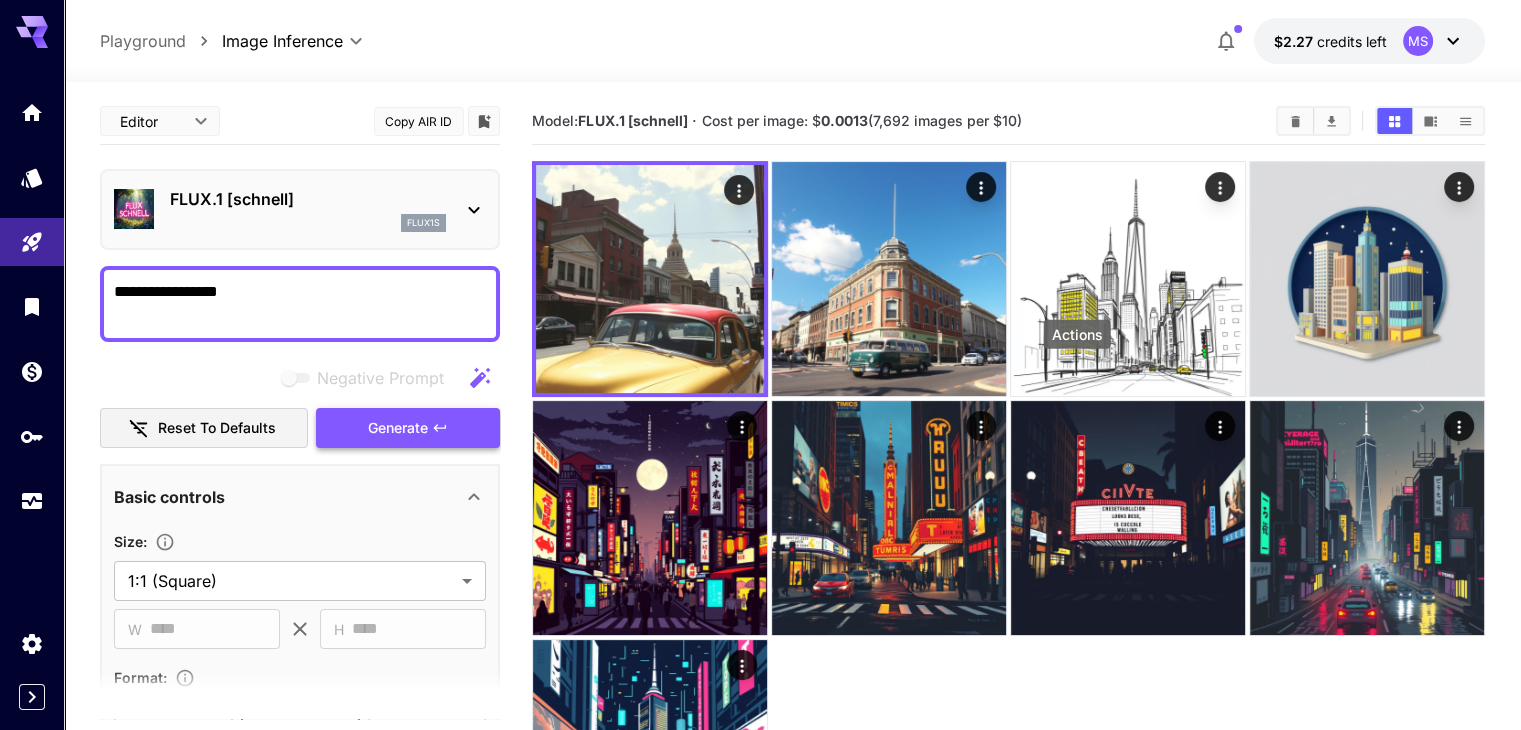 click on "Generate" at bounding box center (408, 428) 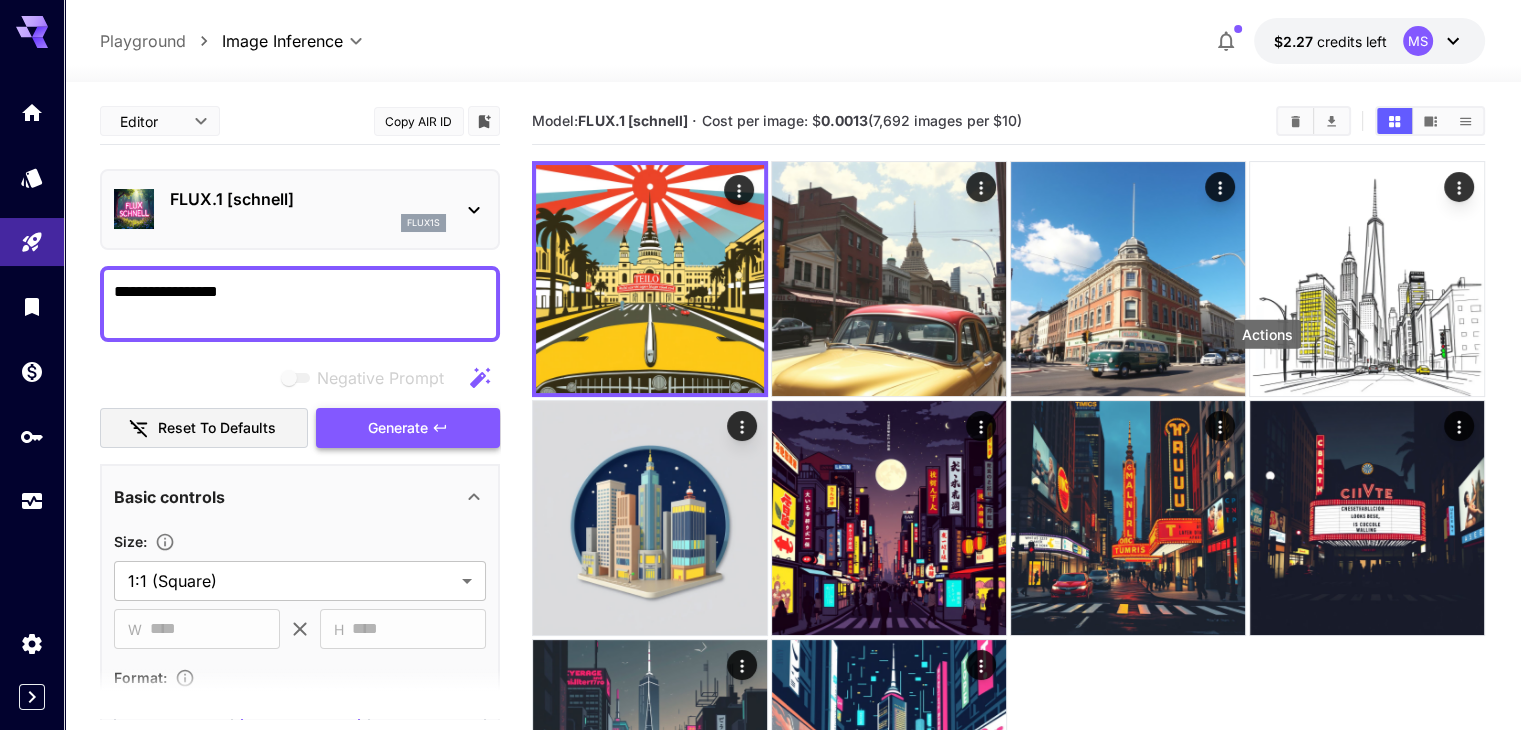 click on "Generate" at bounding box center [408, 428] 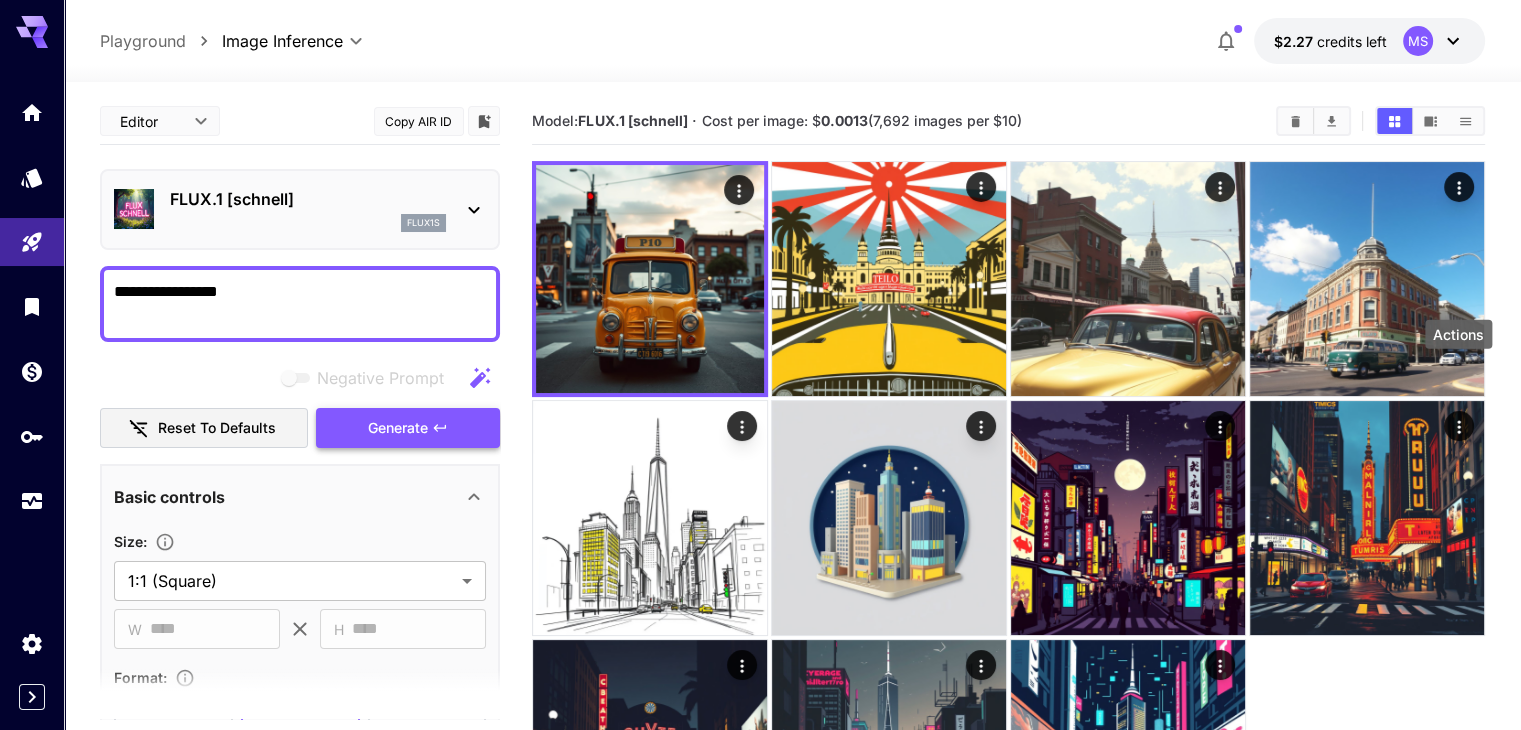 click on "Generate" at bounding box center [408, 428] 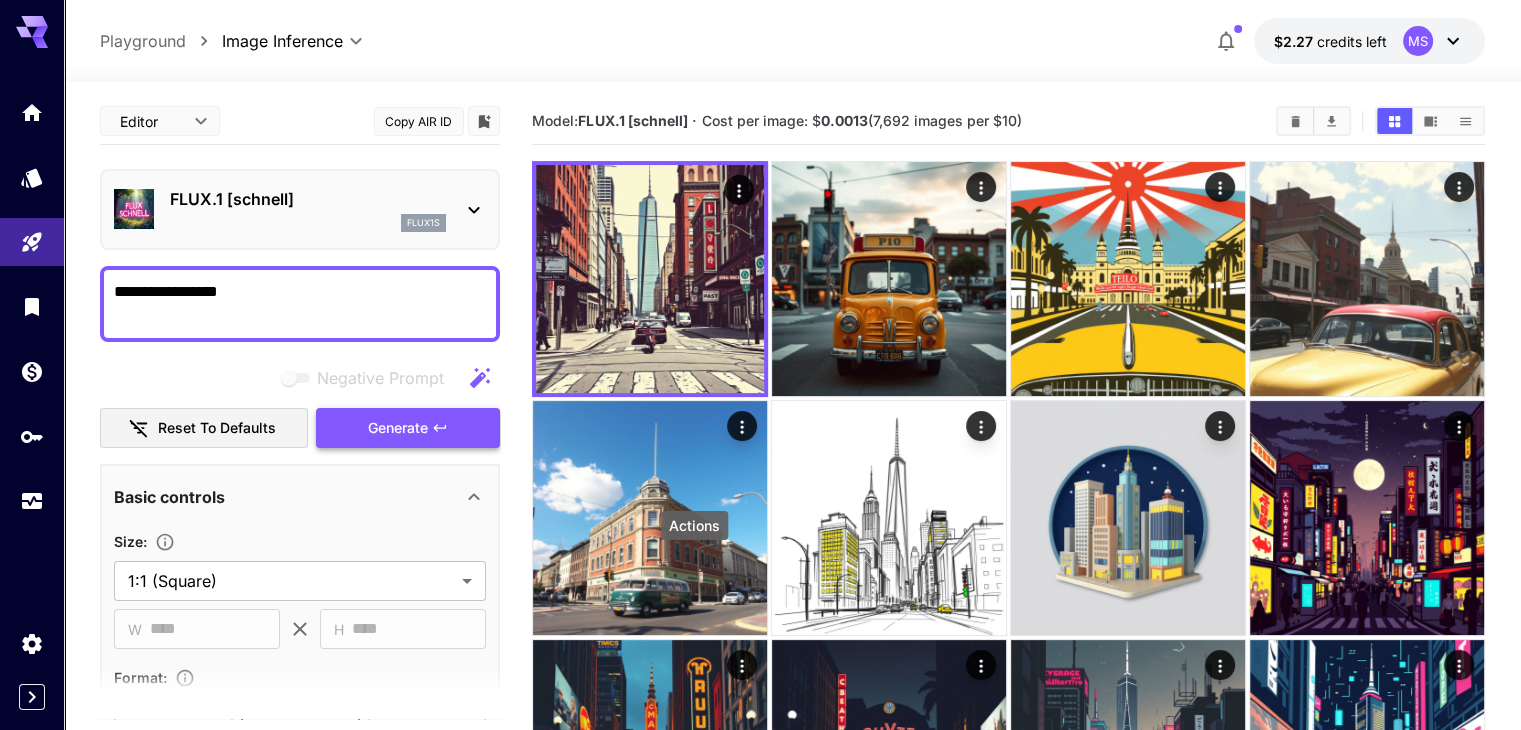click on "Generate" at bounding box center [408, 428] 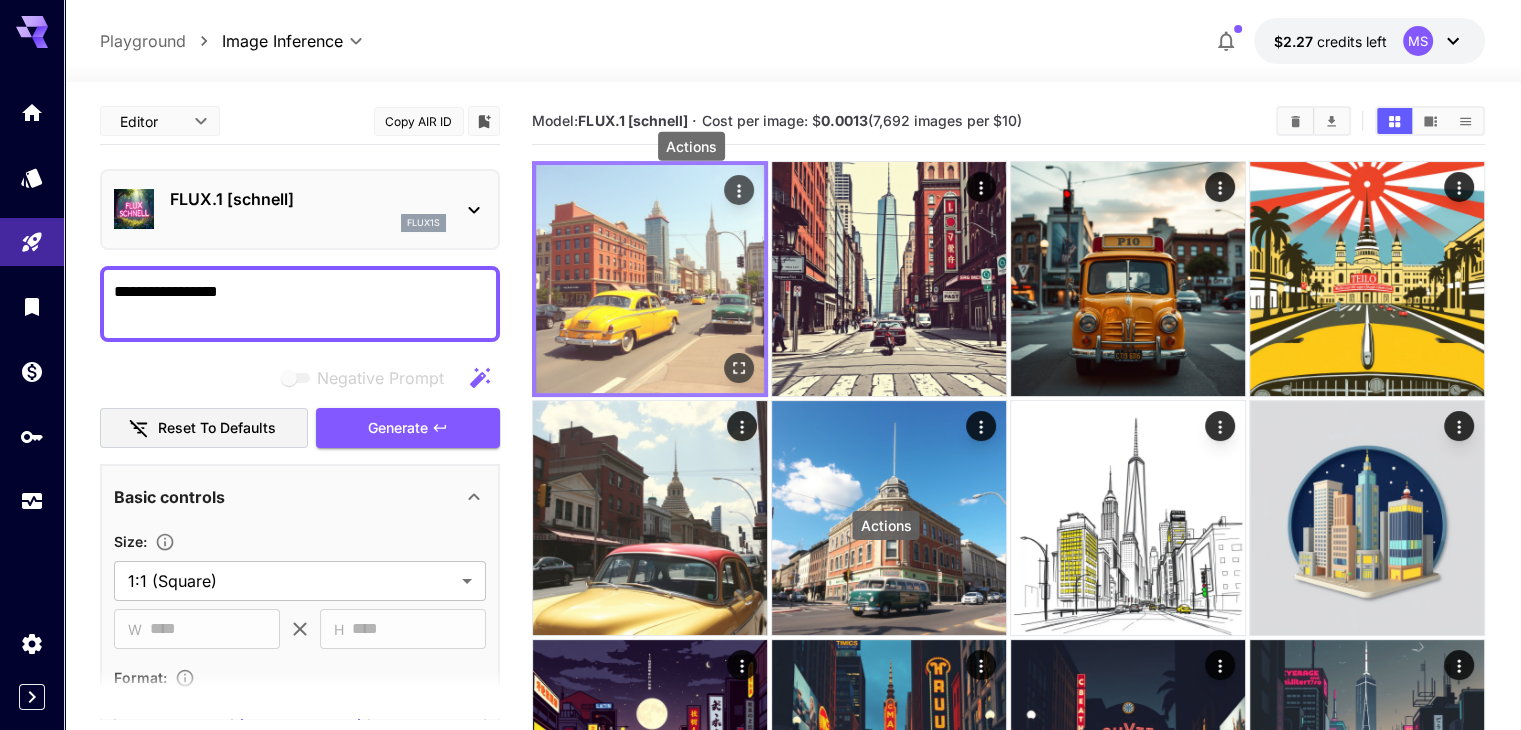 click 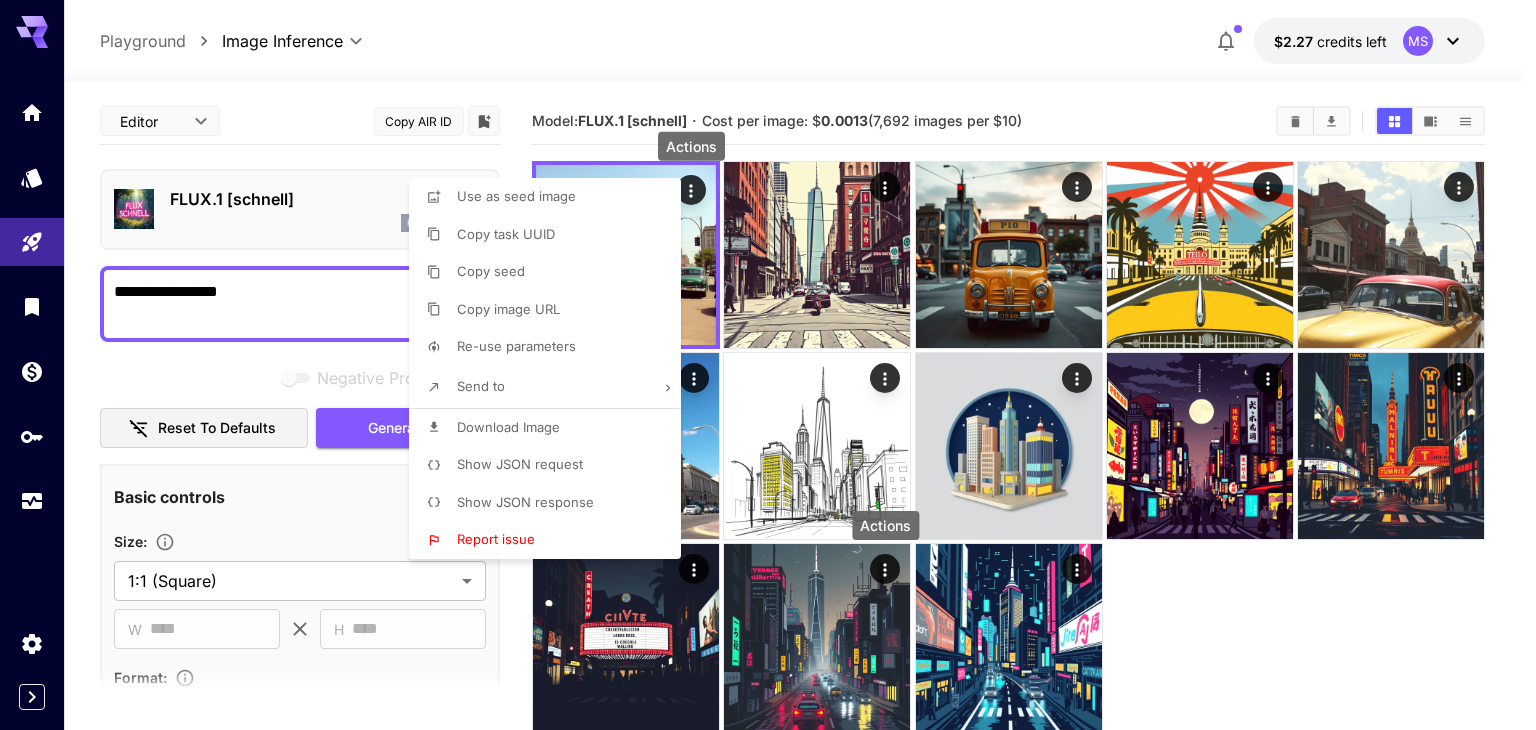 click on "Download Image" at bounding box center [508, 427] 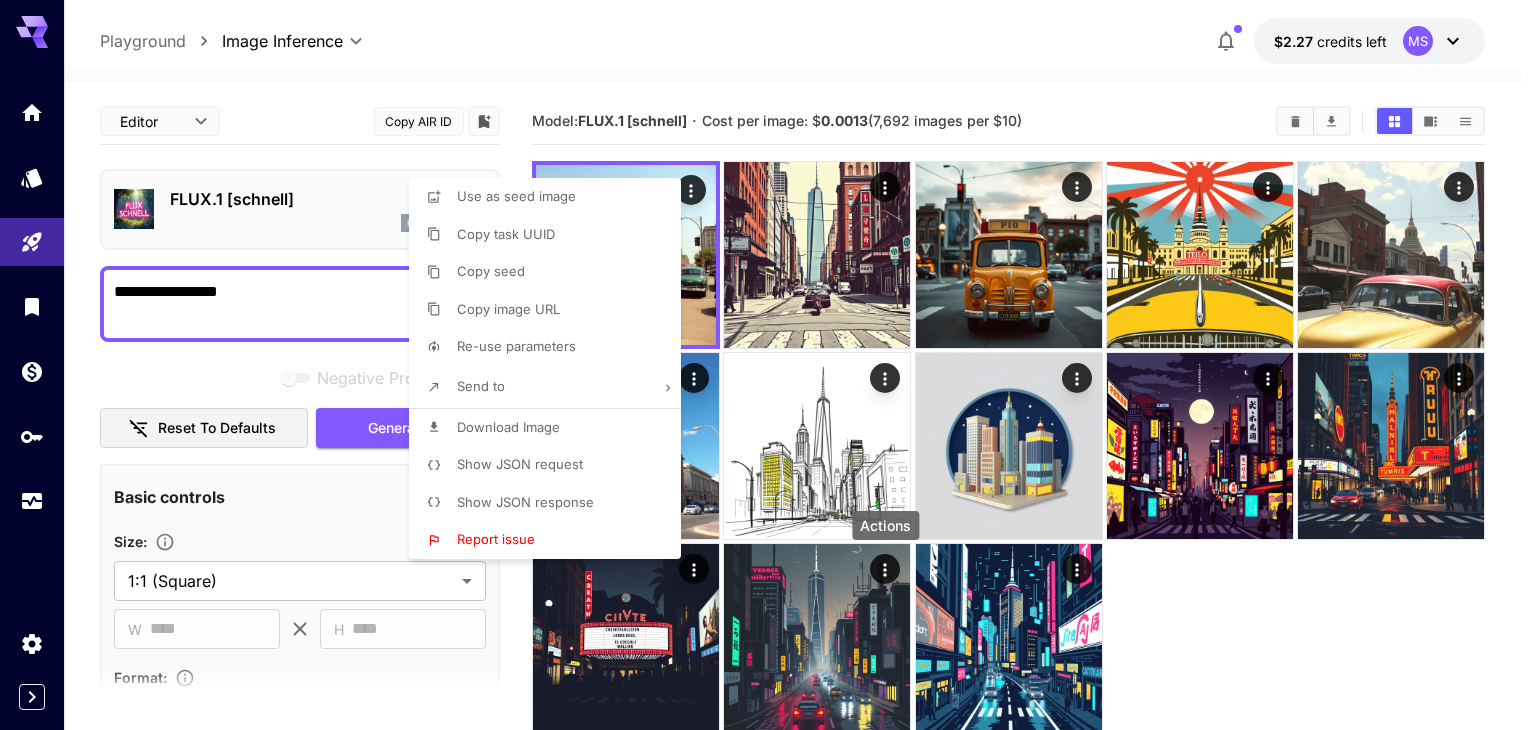 type 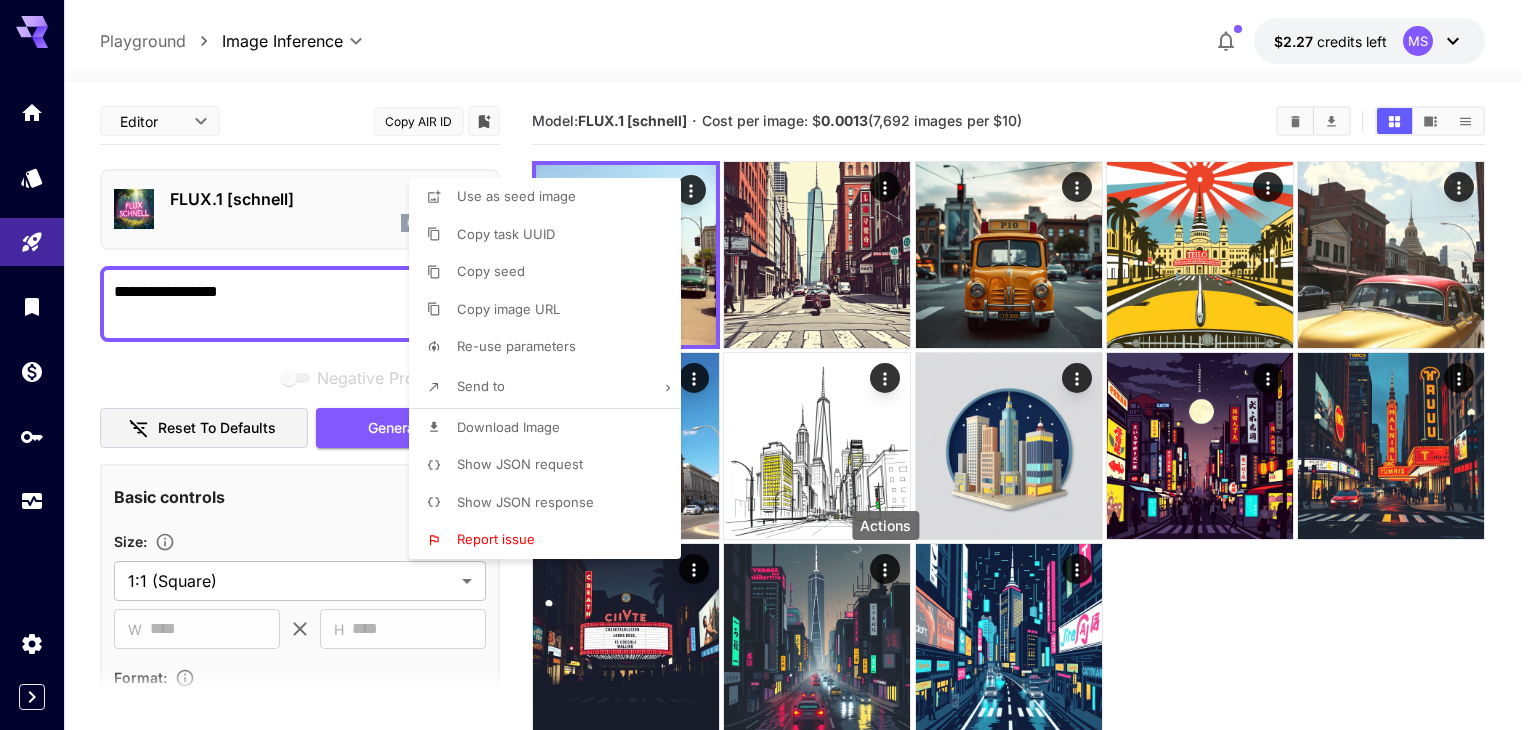 click at bounding box center (768, 365) 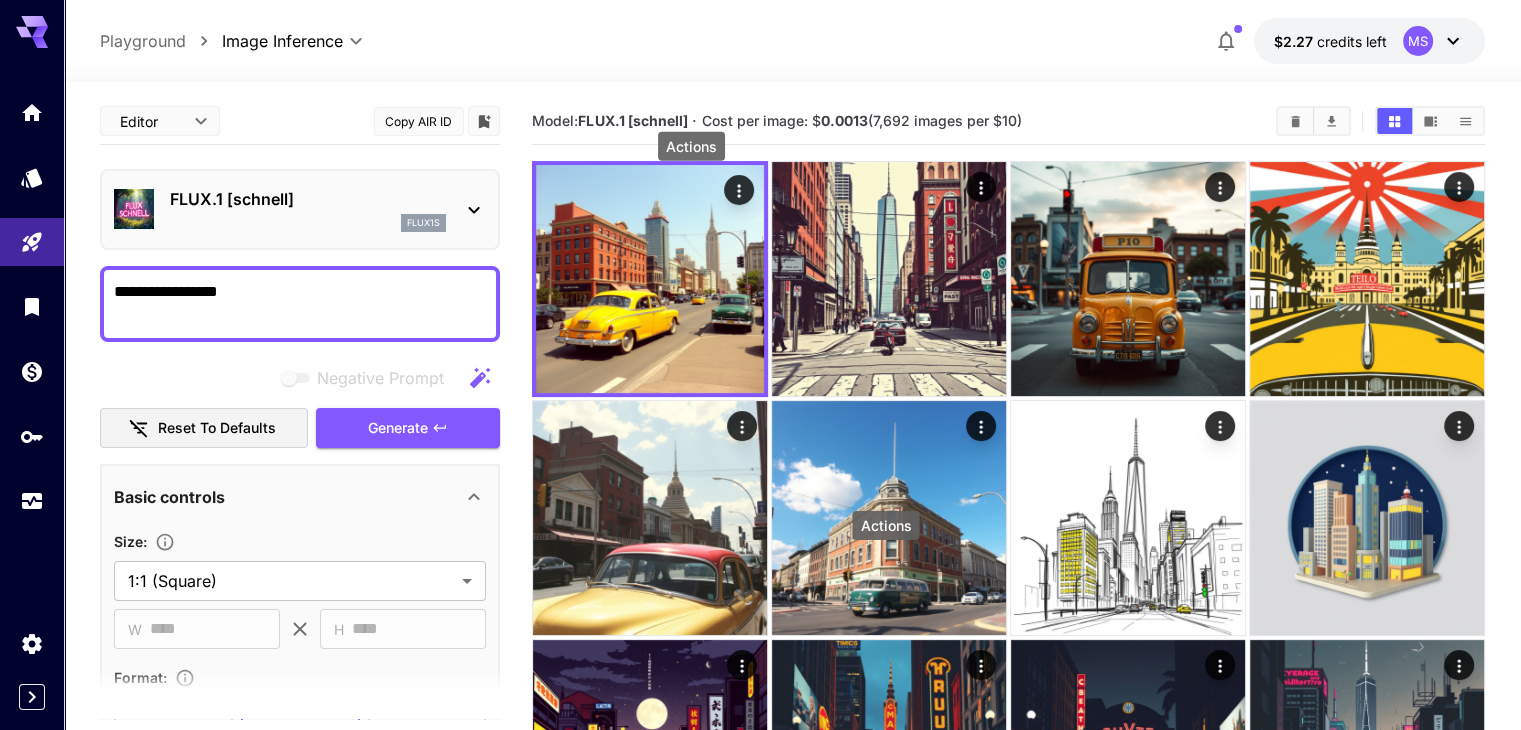 click on "**********" at bounding box center [300, 304] 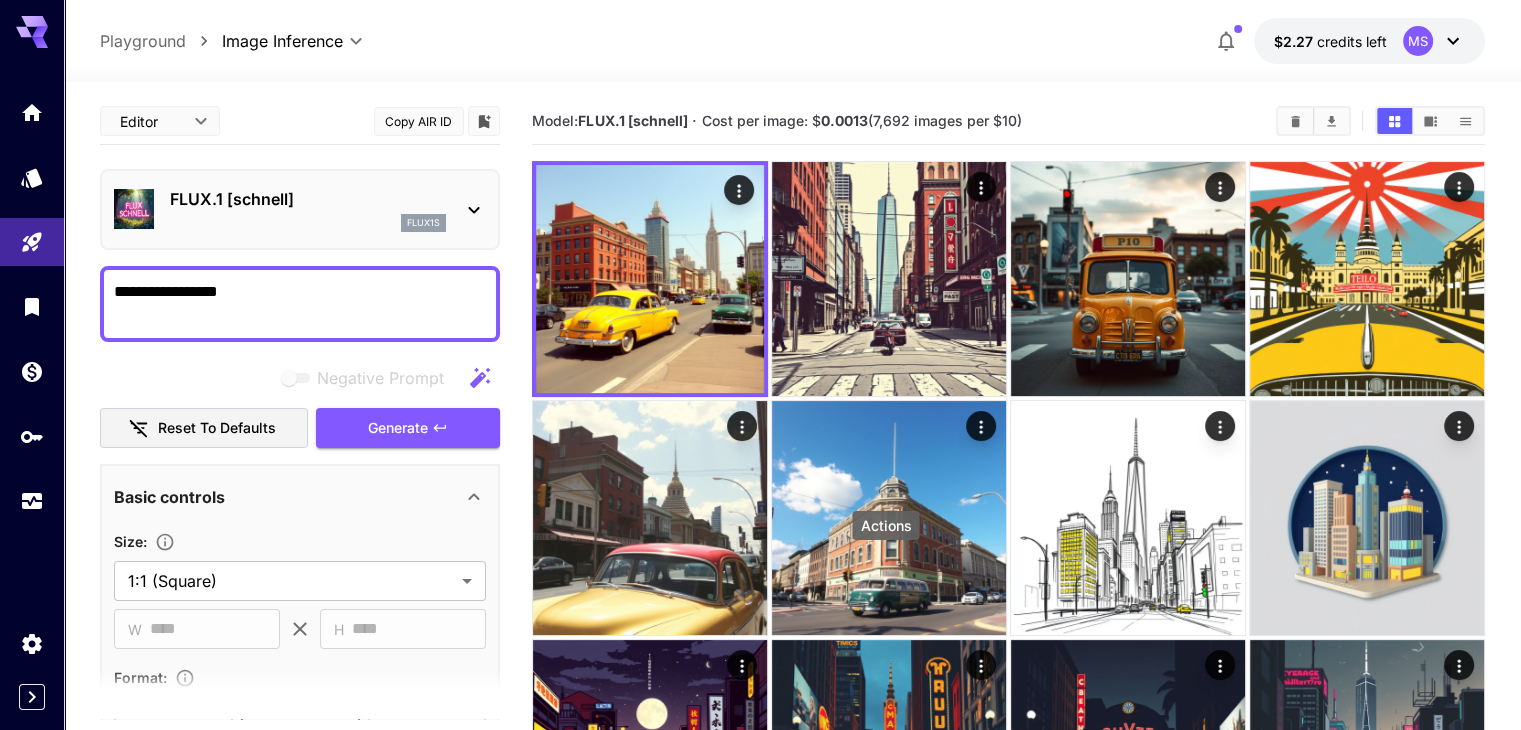 click on "**********" at bounding box center (300, 304) 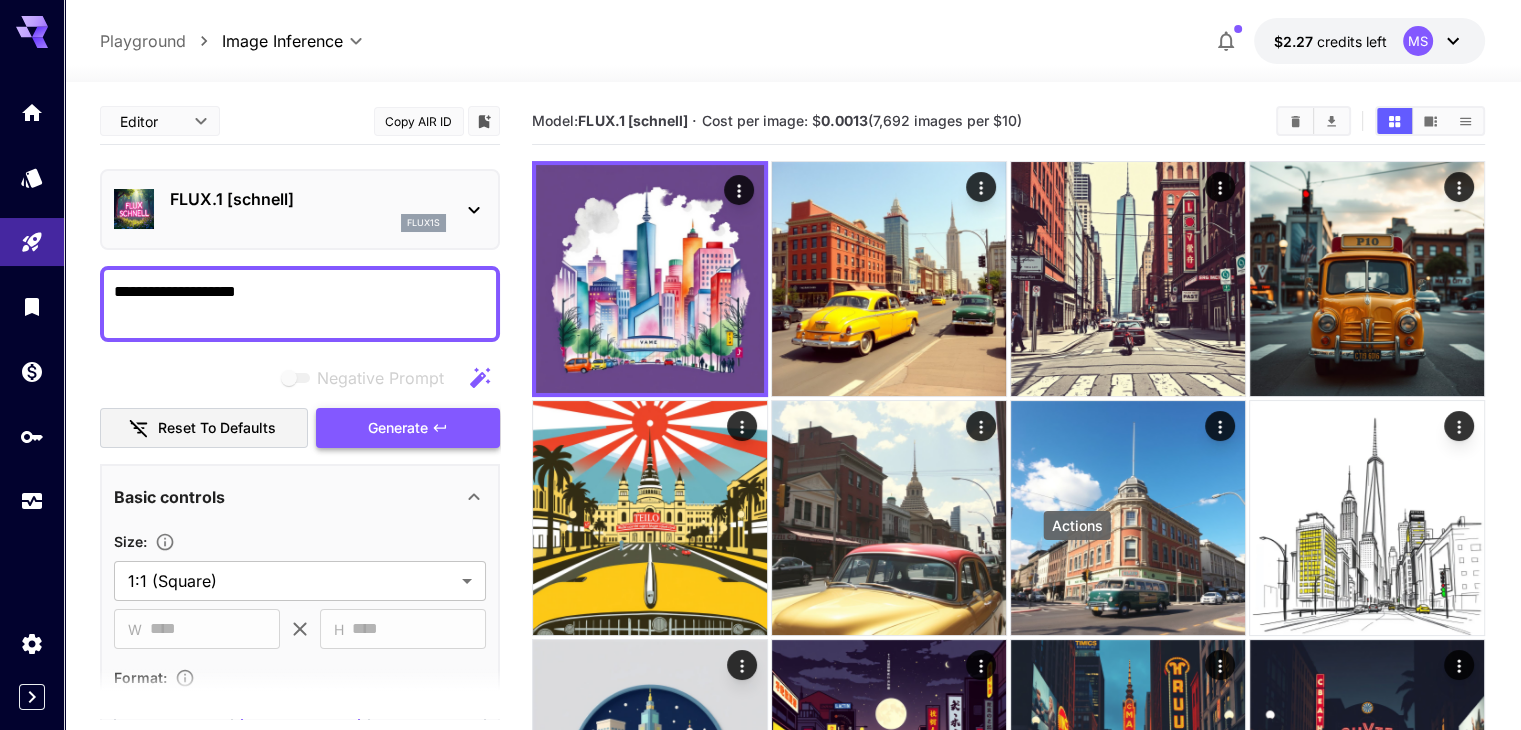 type on "**********" 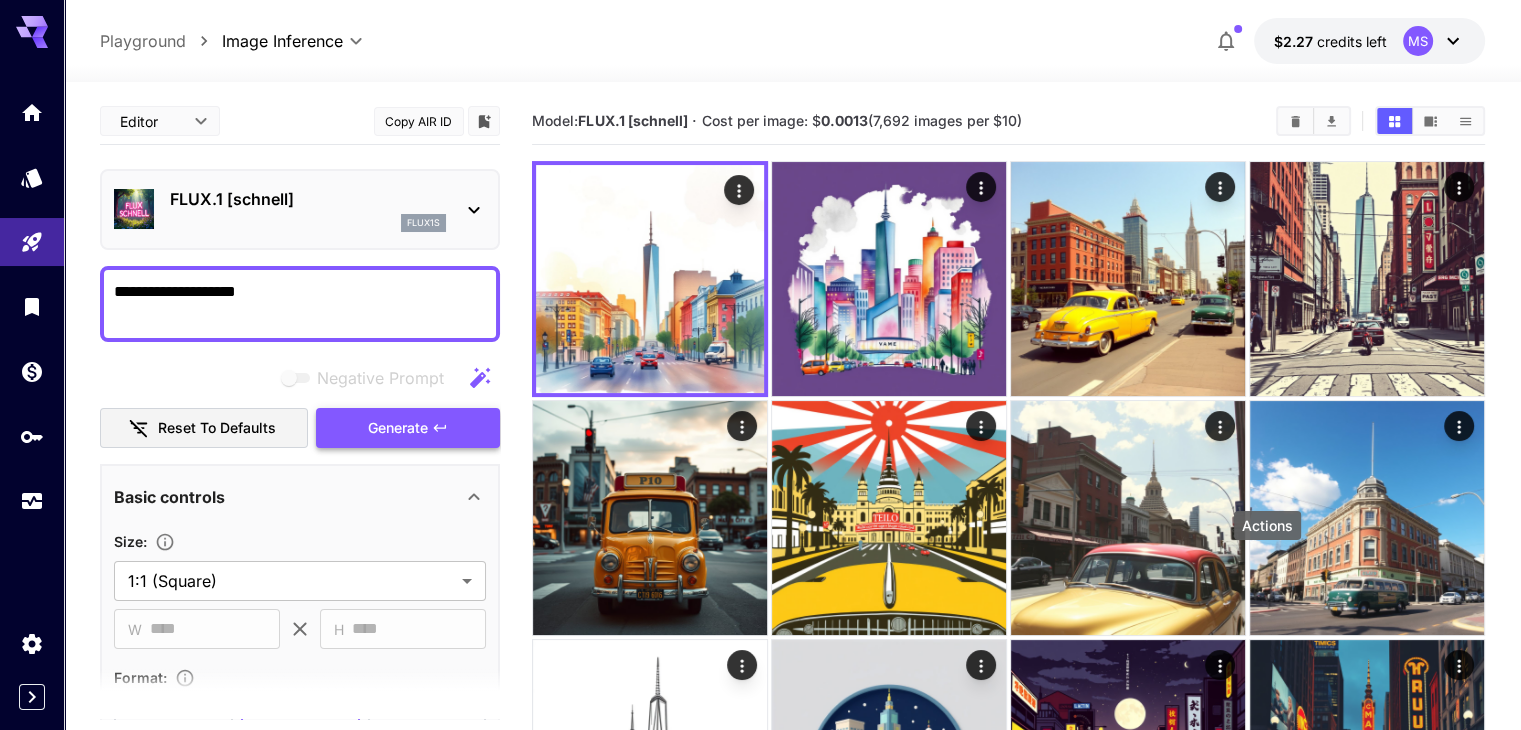 click on "Generate" at bounding box center (398, 428) 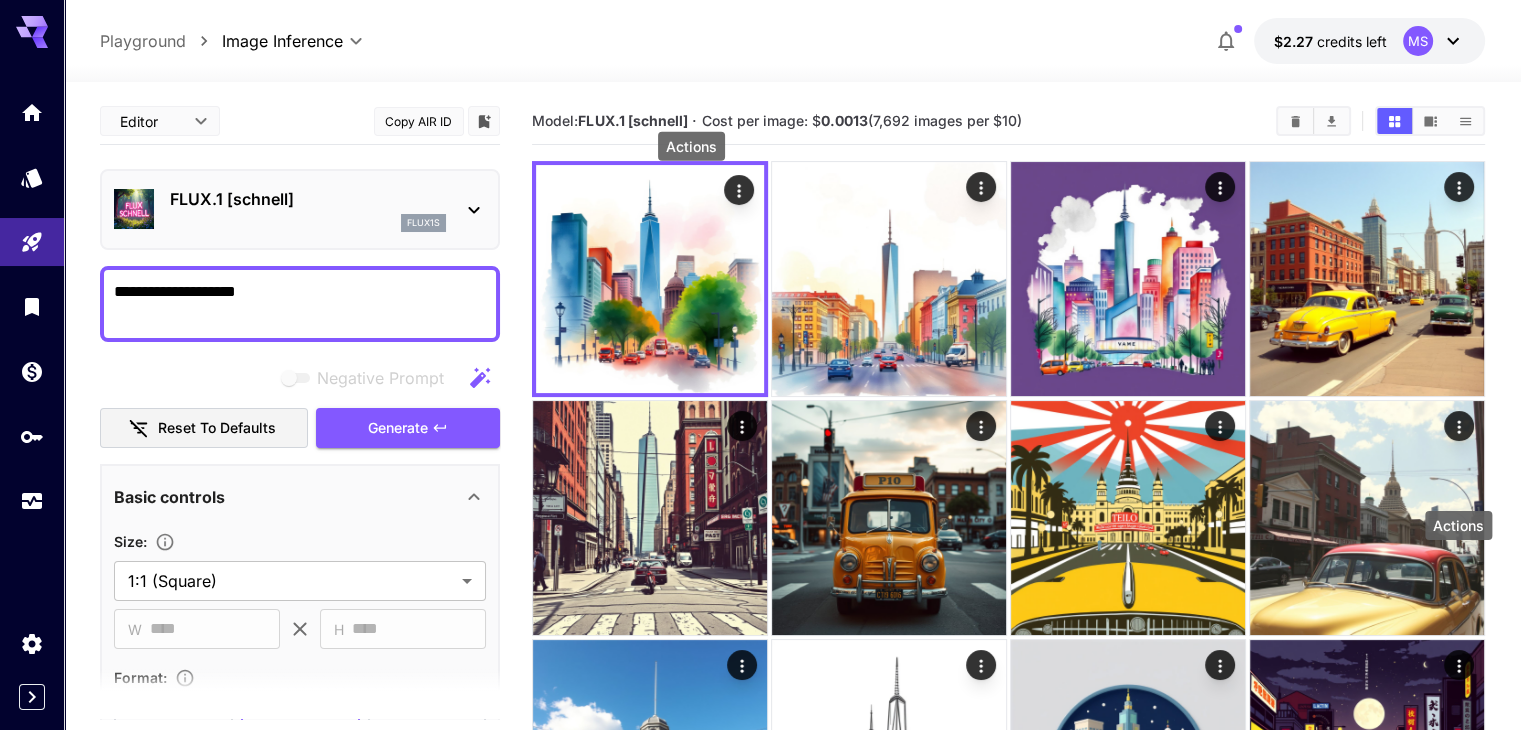click 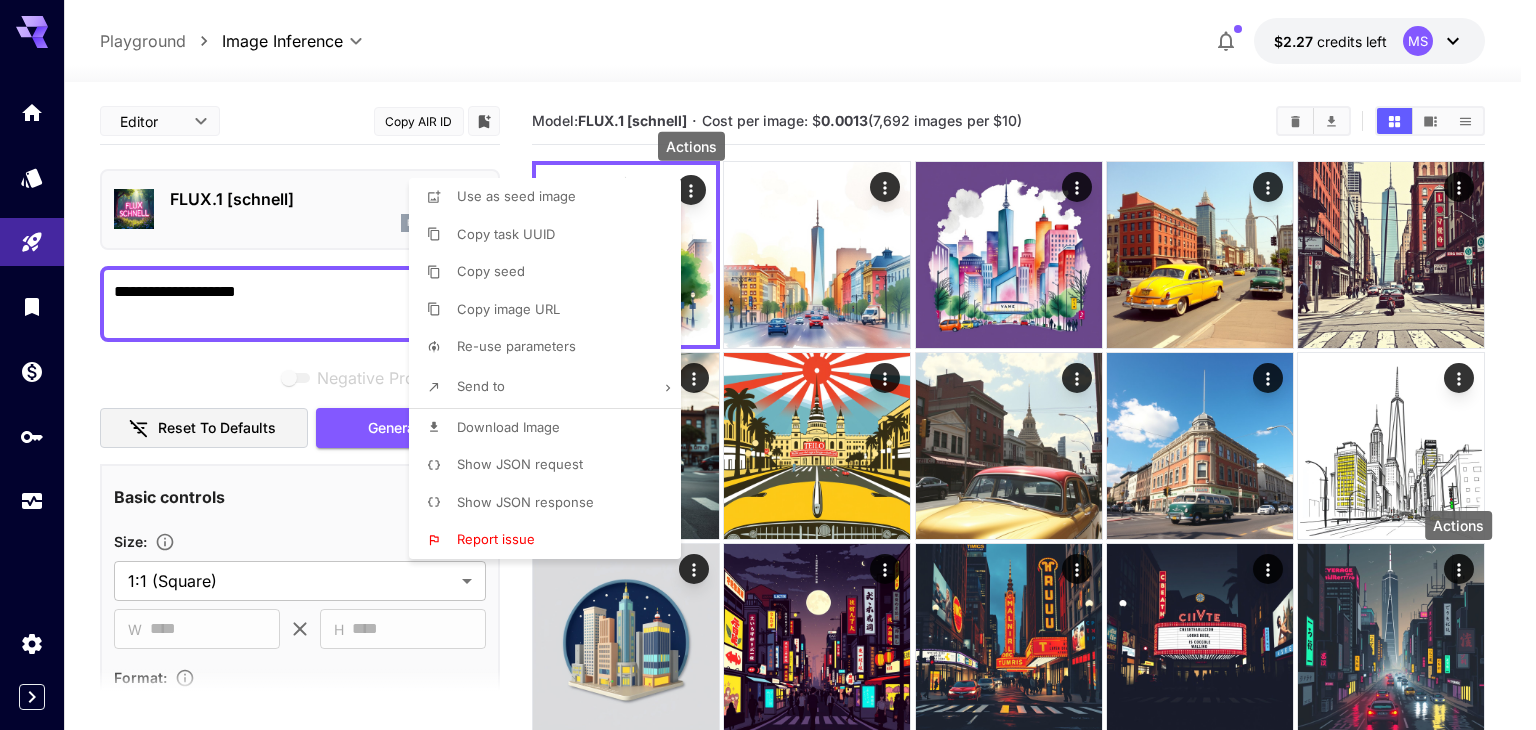 click at bounding box center [768, 365] 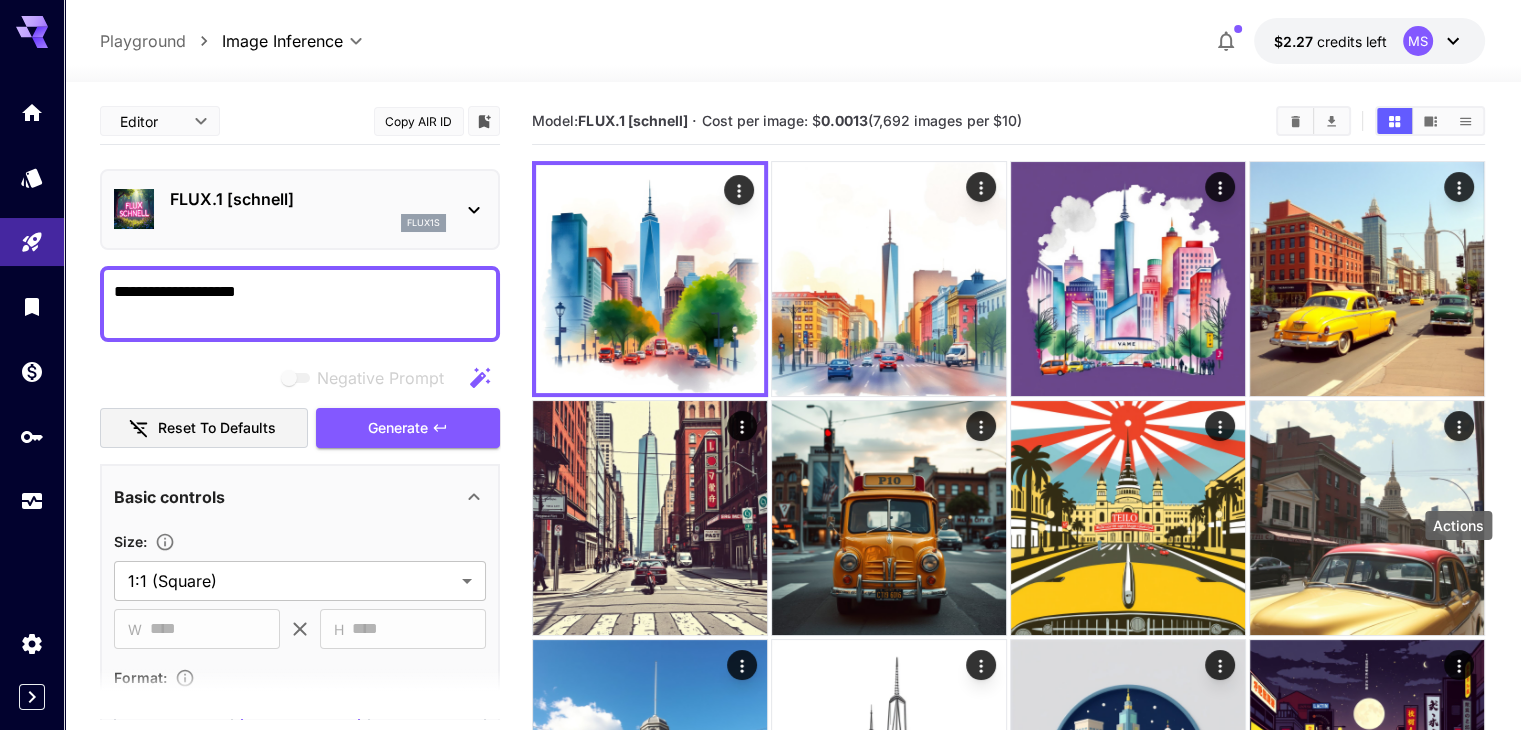 click on "Generate" at bounding box center (408, 428) 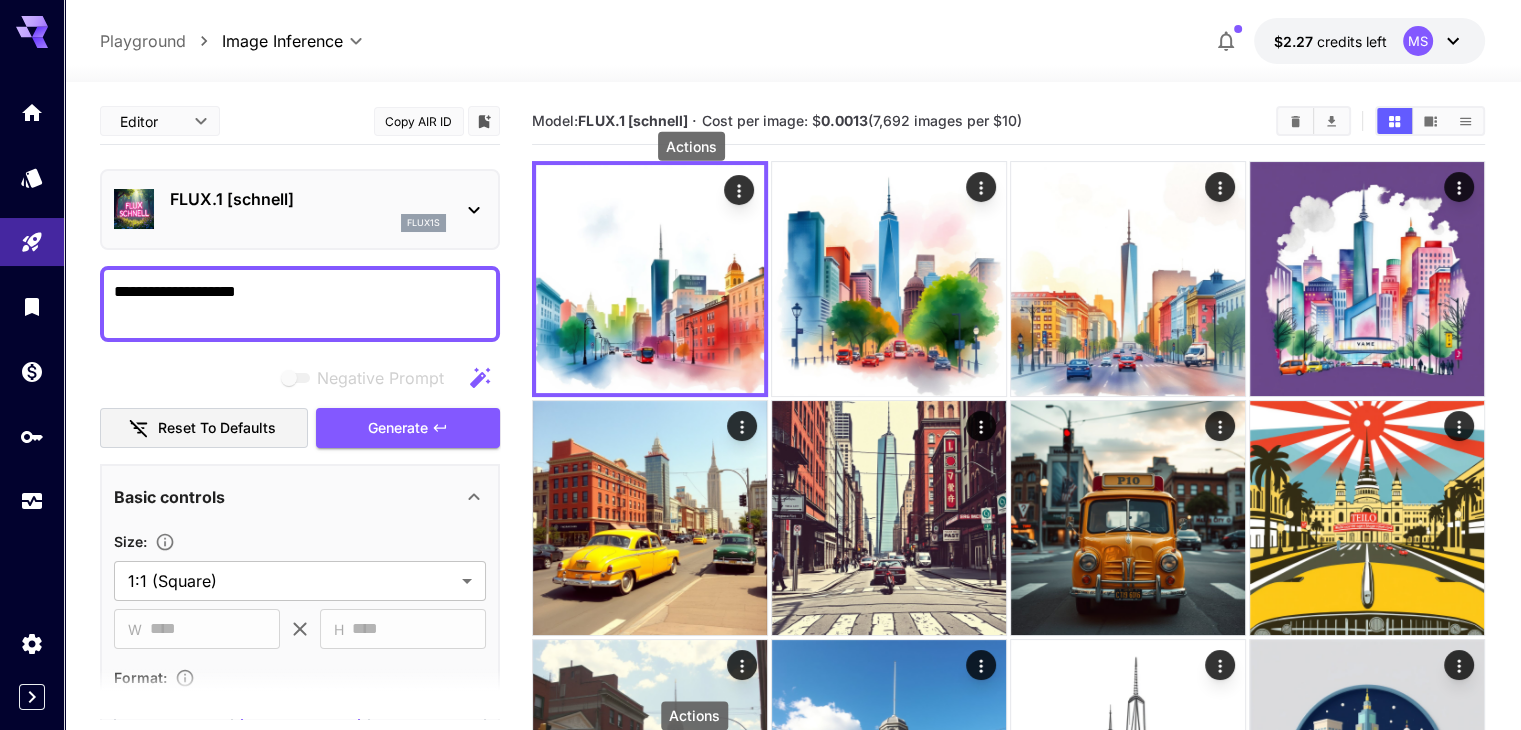 click 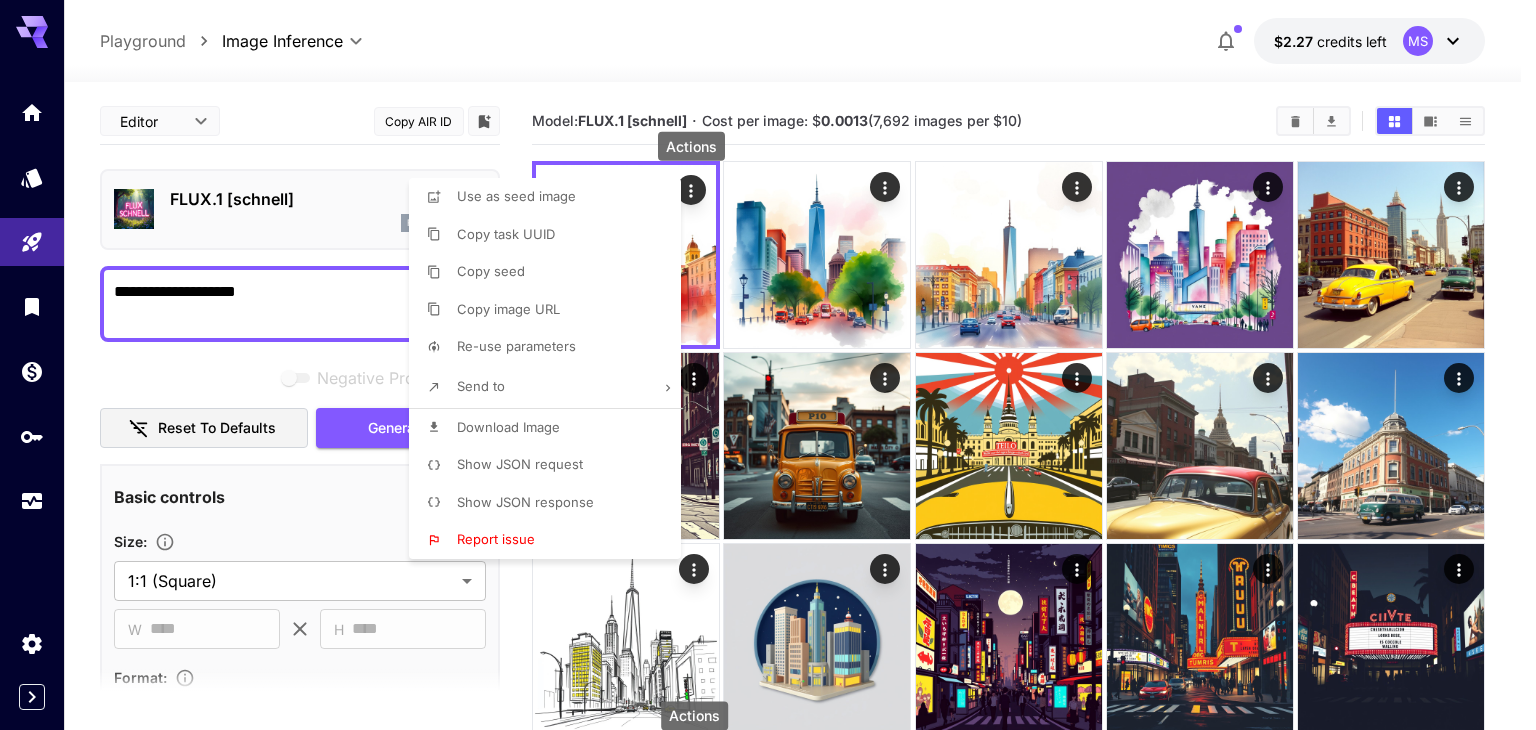 click on "Download Image" at bounding box center [508, 427] 